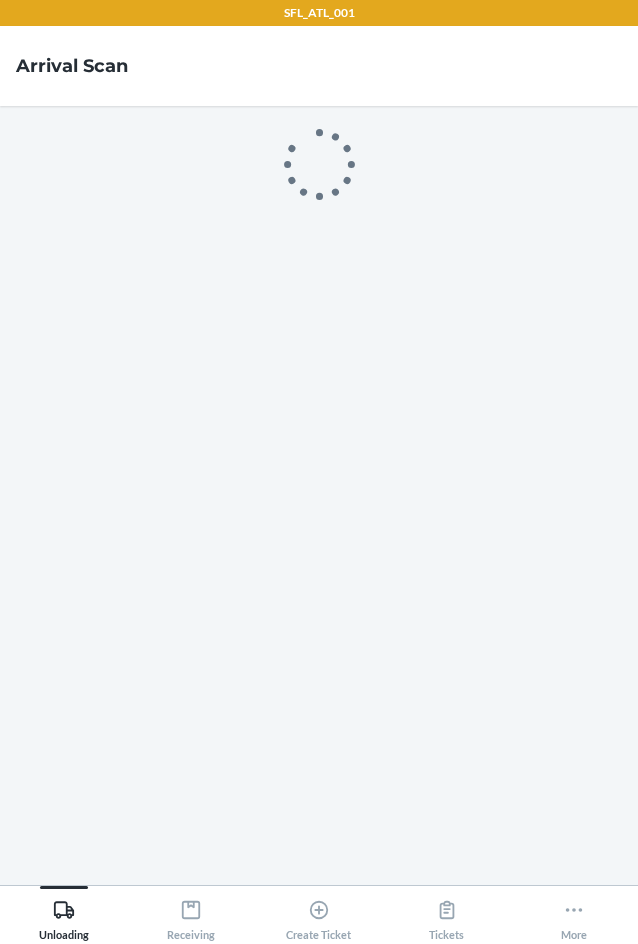 scroll, scrollTop: 0, scrollLeft: 0, axis: both 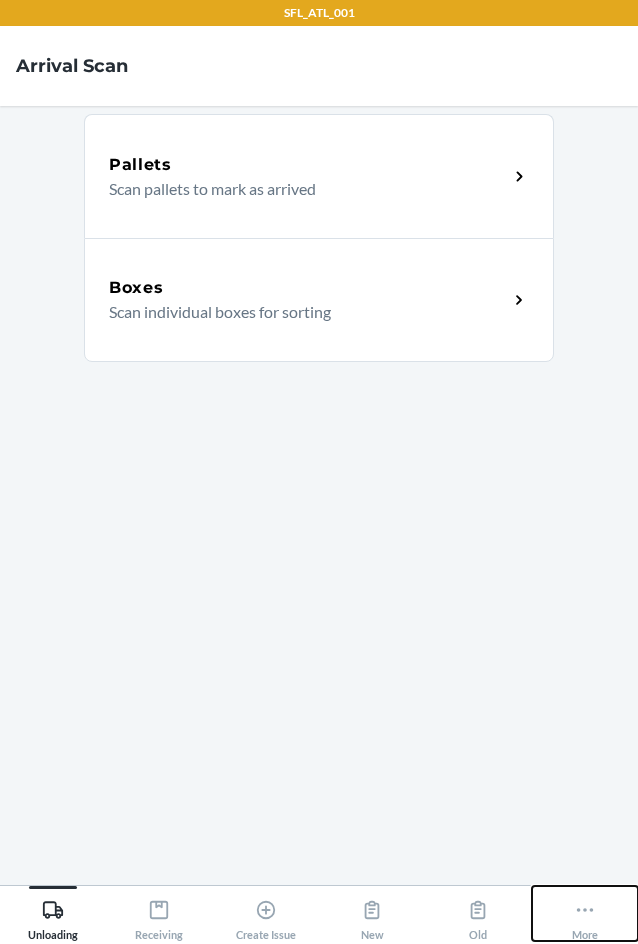 click 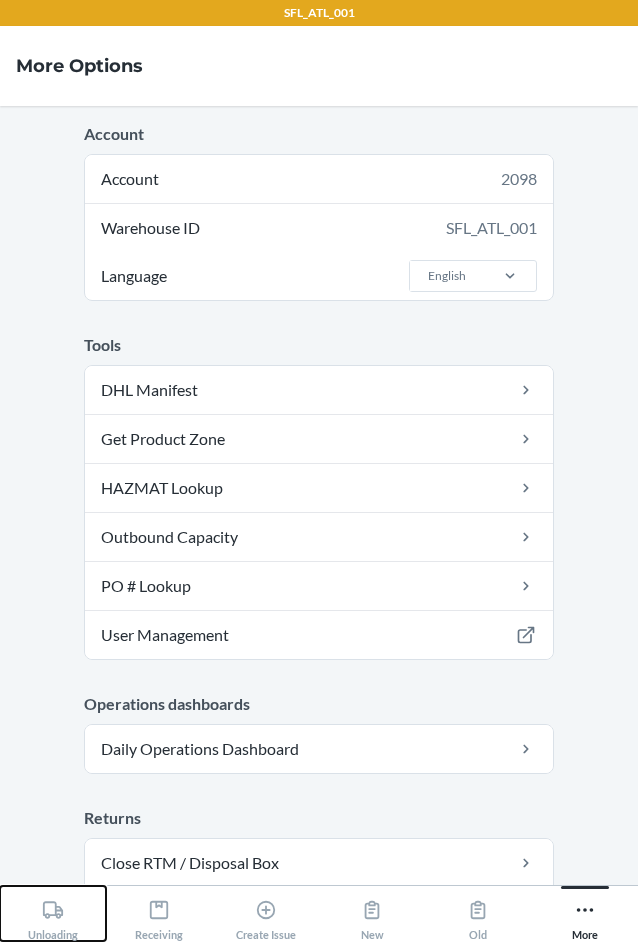 click 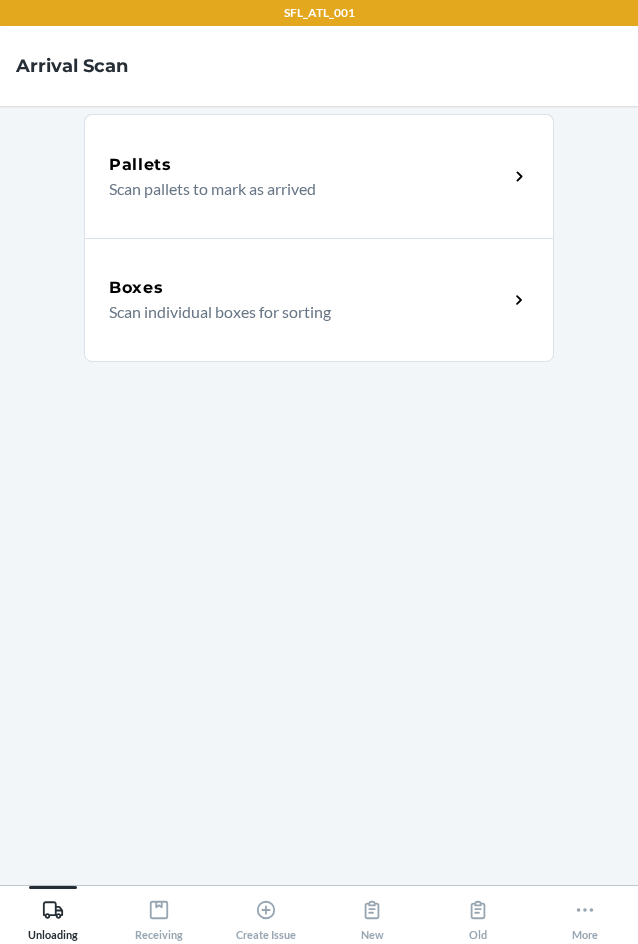 click on "Boxes Scan individual boxes for sorting" at bounding box center (319, 300) 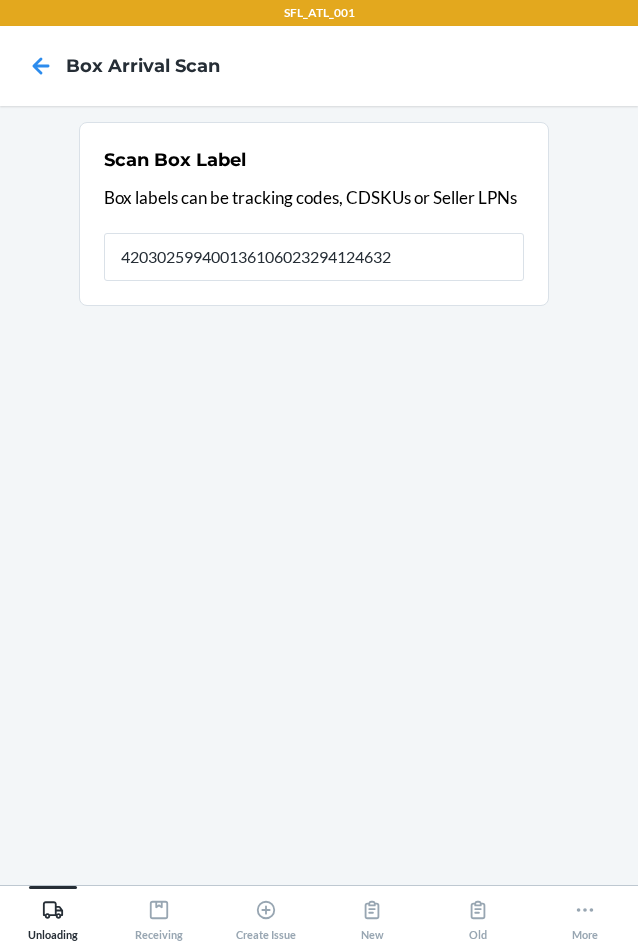 type on "420302599400136106023294124632" 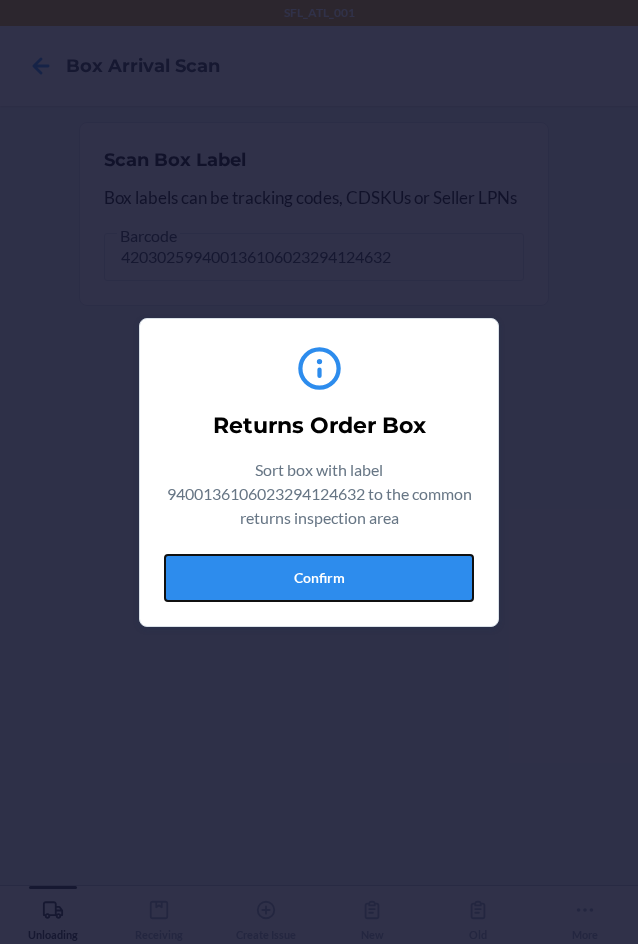 click on "Confirm" at bounding box center (319, 578) 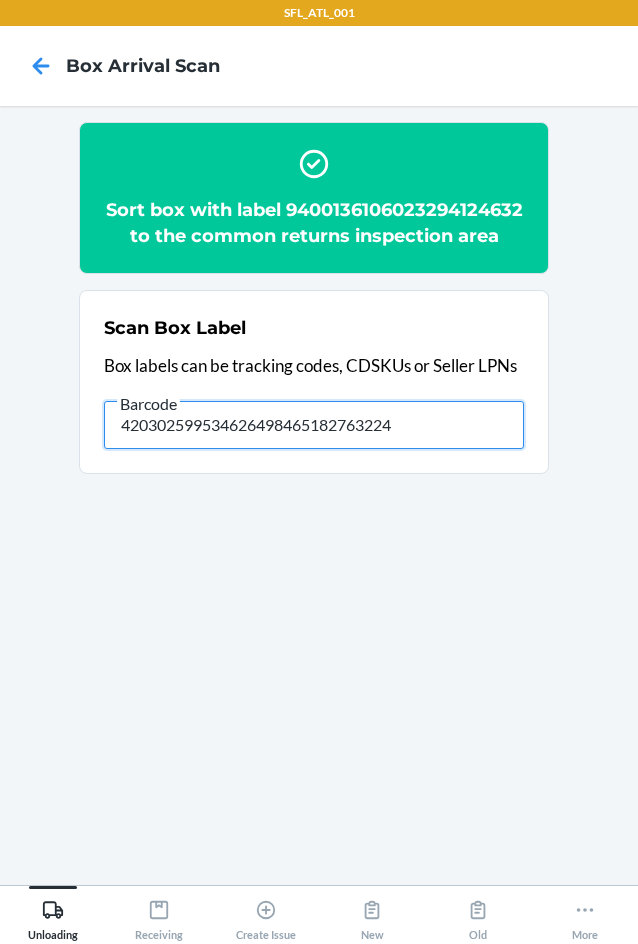 type on "420302599534626498465182763224" 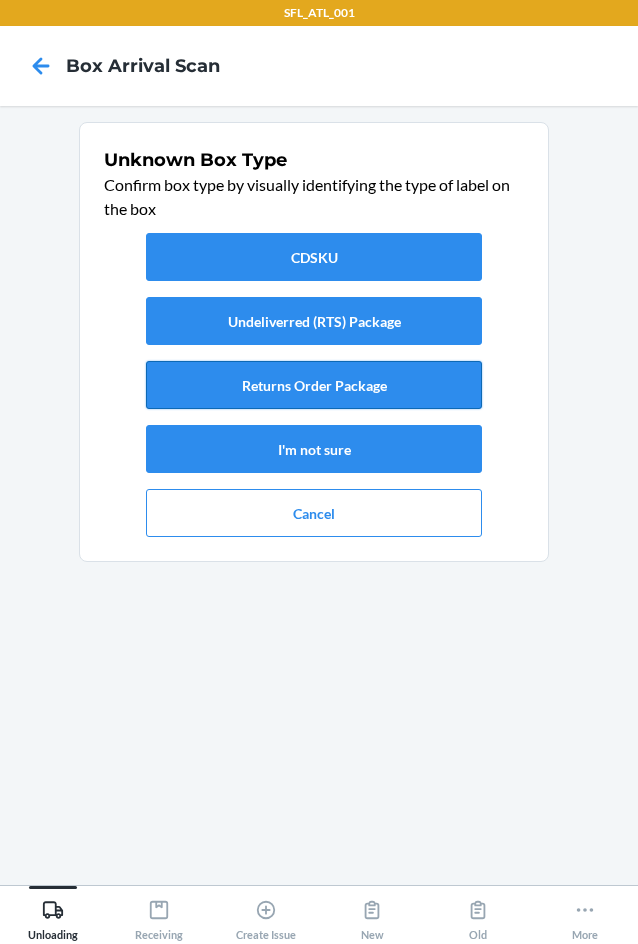 click on "Returns Order Package" at bounding box center (314, 385) 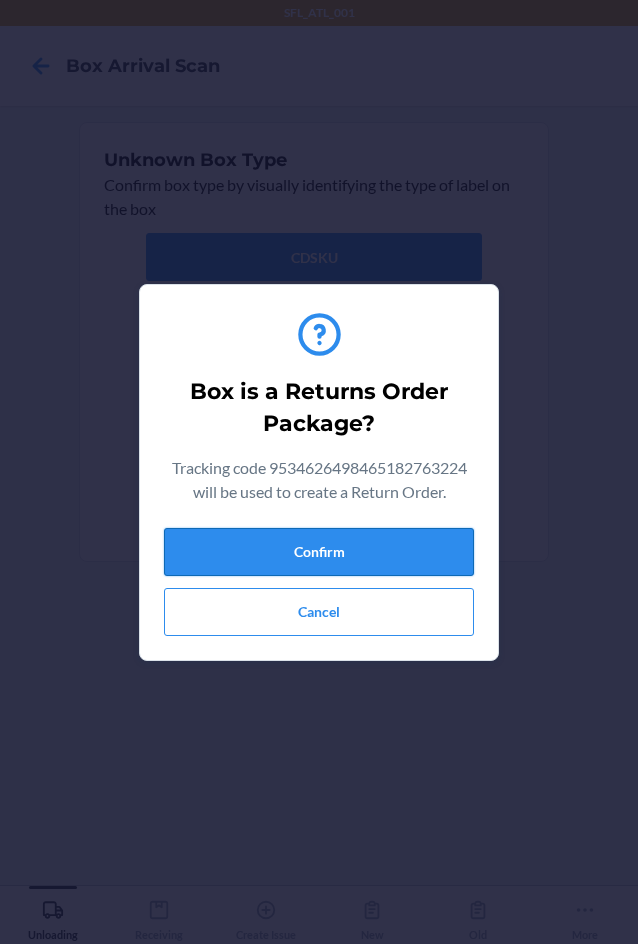 click on "Confirm" at bounding box center [319, 552] 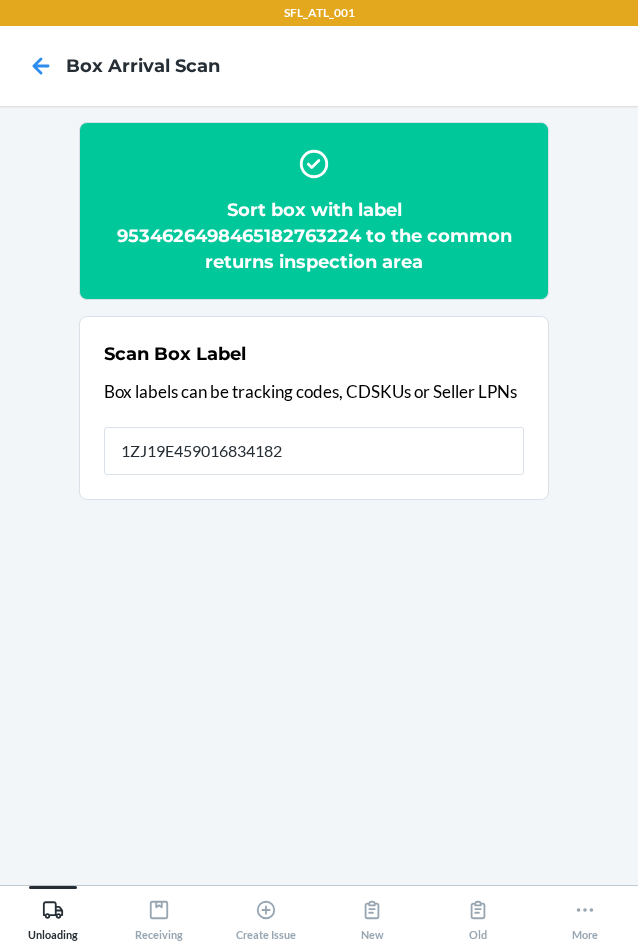 type on "1ZJ19E459016834182" 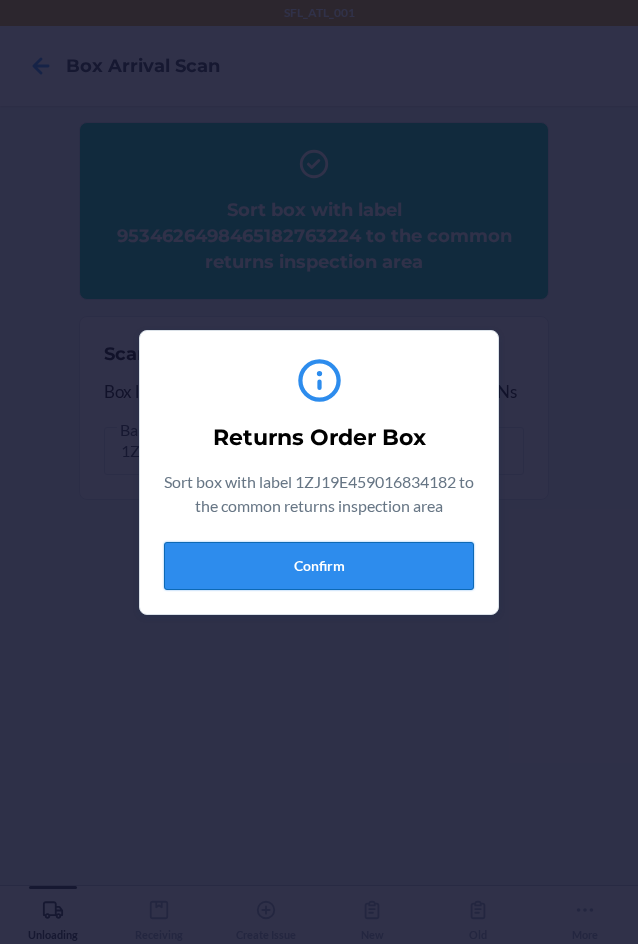 click on "Confirm" at bounding box center (319, 566) 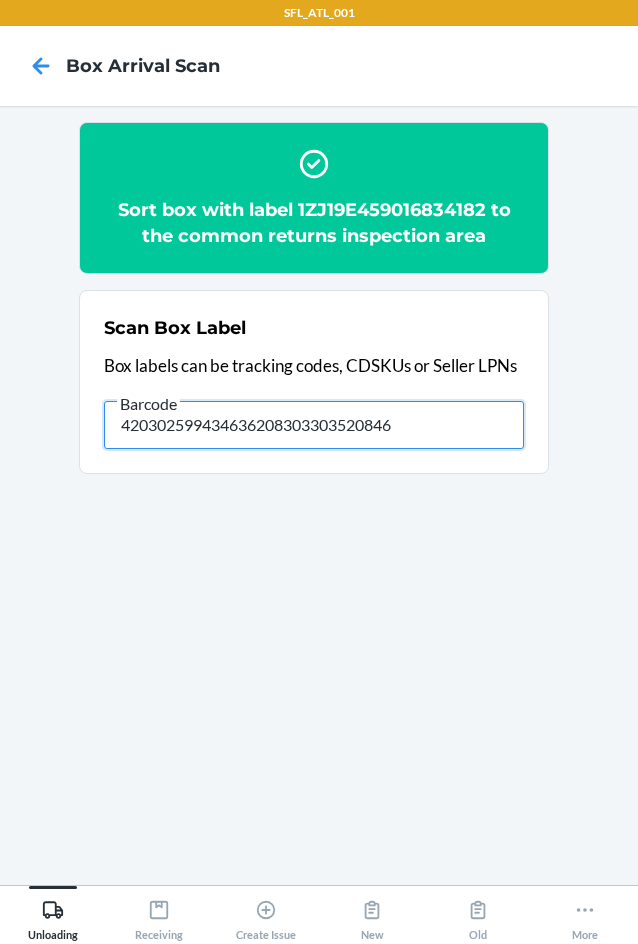 type on "420302599434636208303303520846" 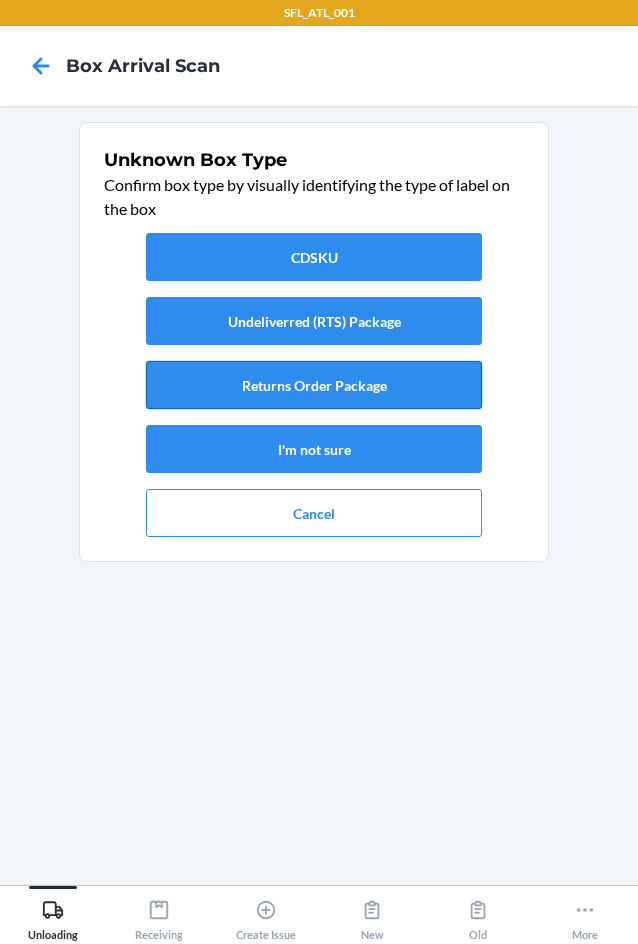 click on "Returns Order Package" at bounding box center (314, 385) 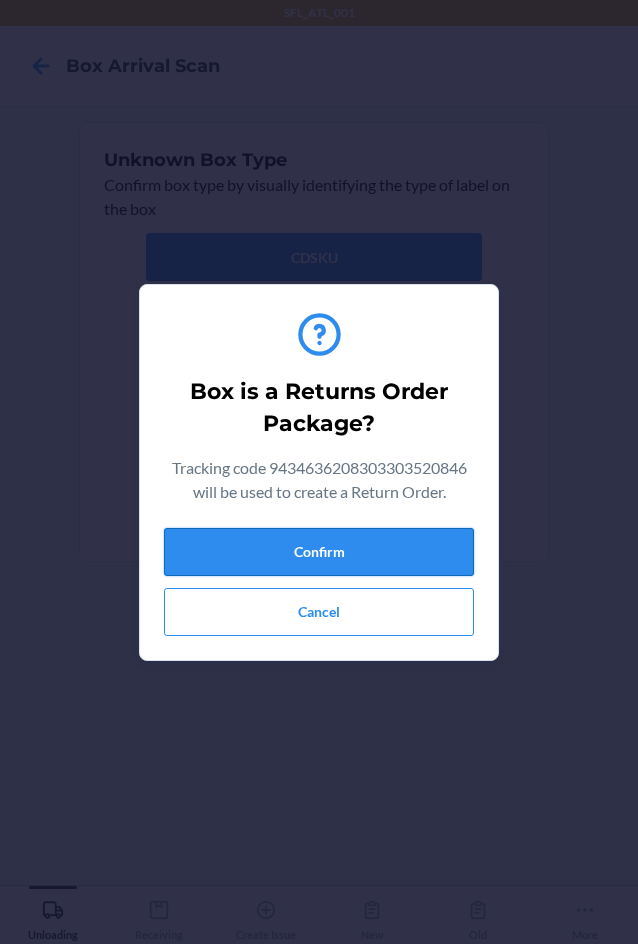 click on "Confirm" at bounding box center (319, 552) 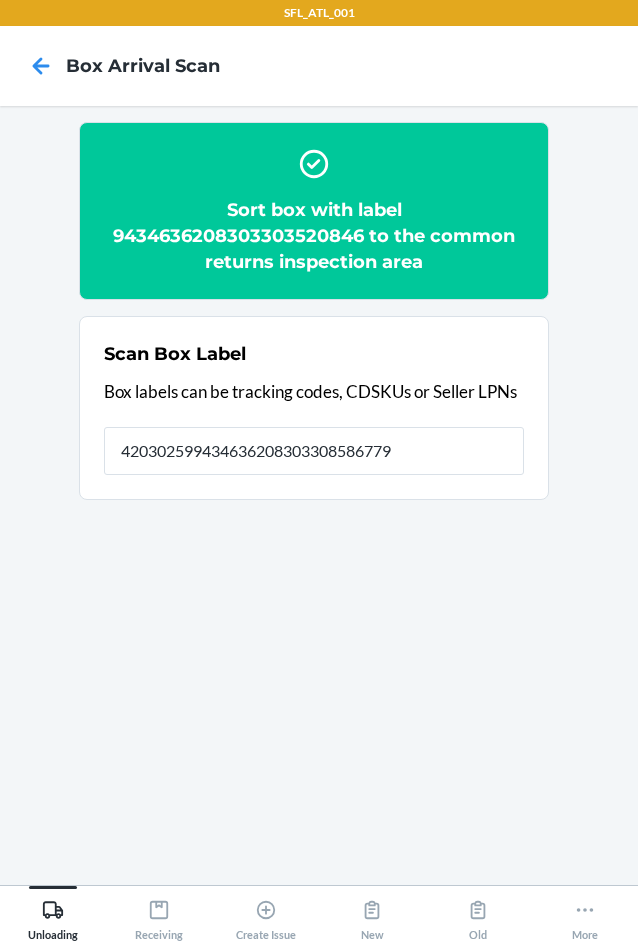 type on "420302599434636208303308586779" 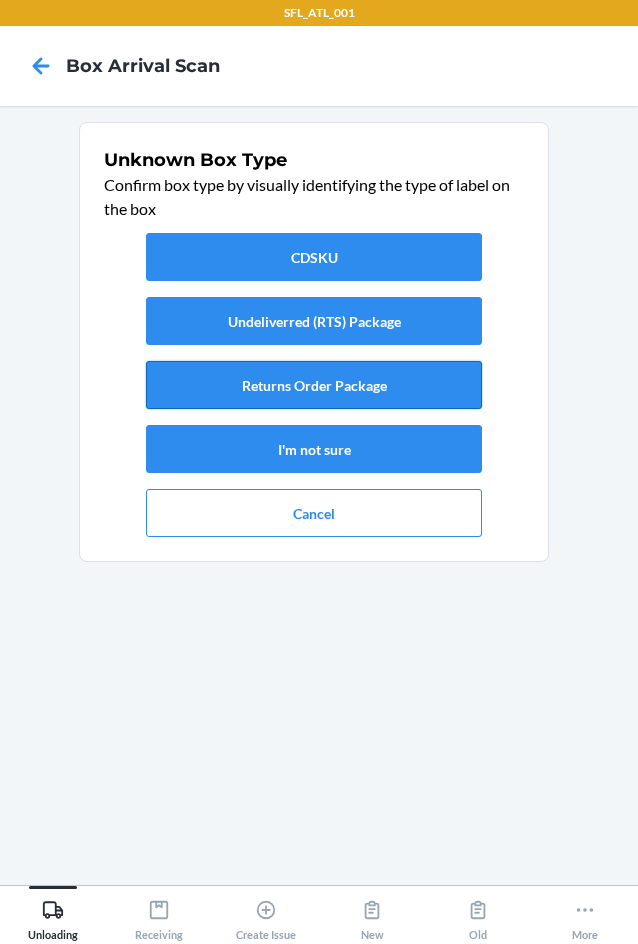 click on "Returns Order Package" at bounding box center (314, 385) 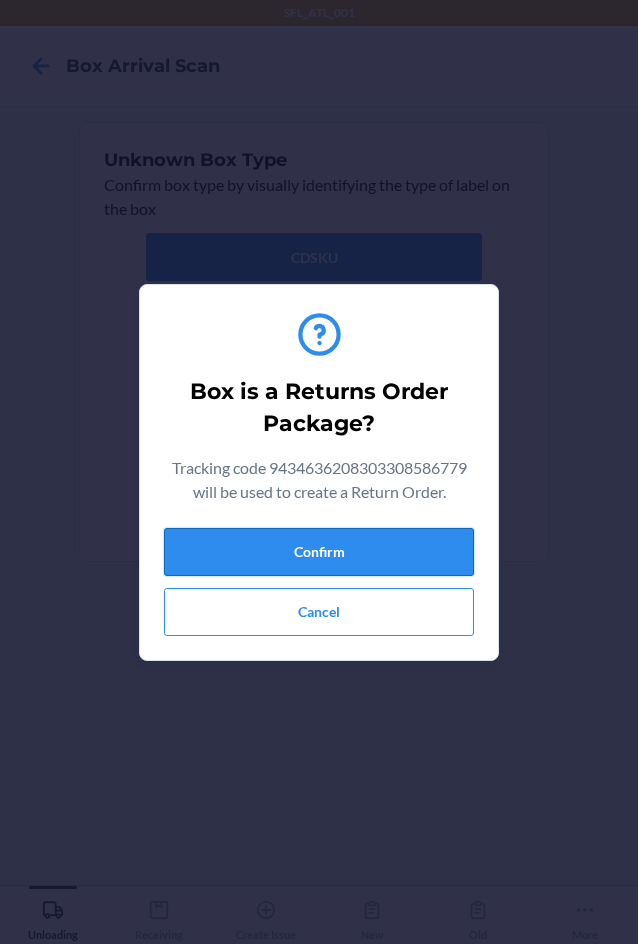 click on "Confirm" at bounding box center (319, 552) 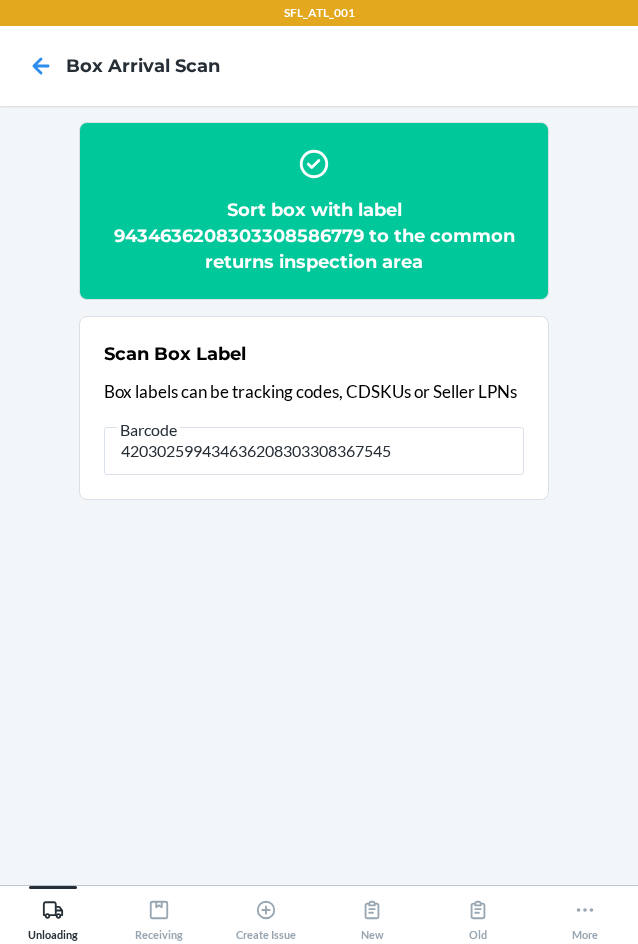 type on "420302599434636208303308367545" 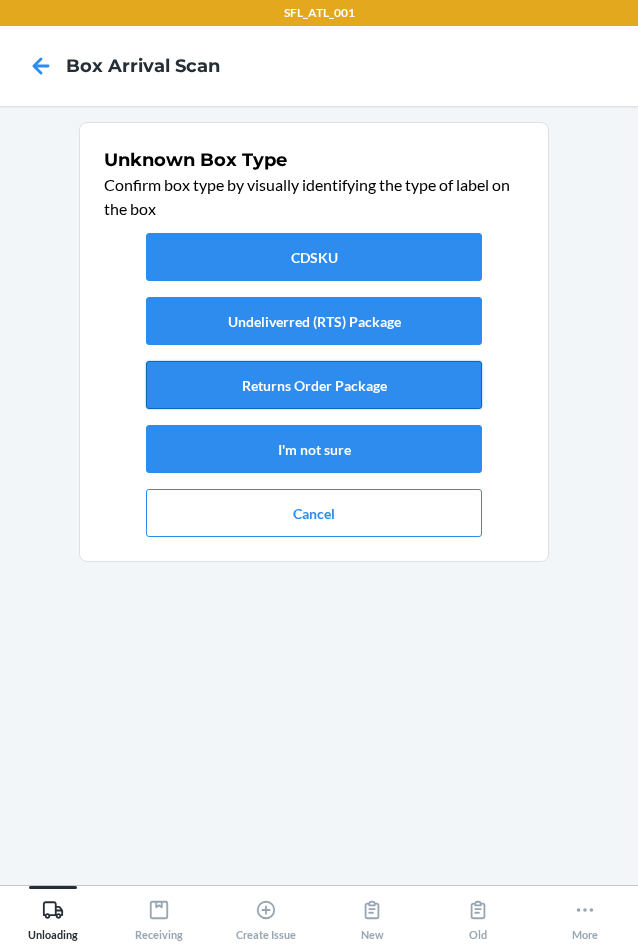 click on "Returns Order Package" at bounding box center [314, 385] 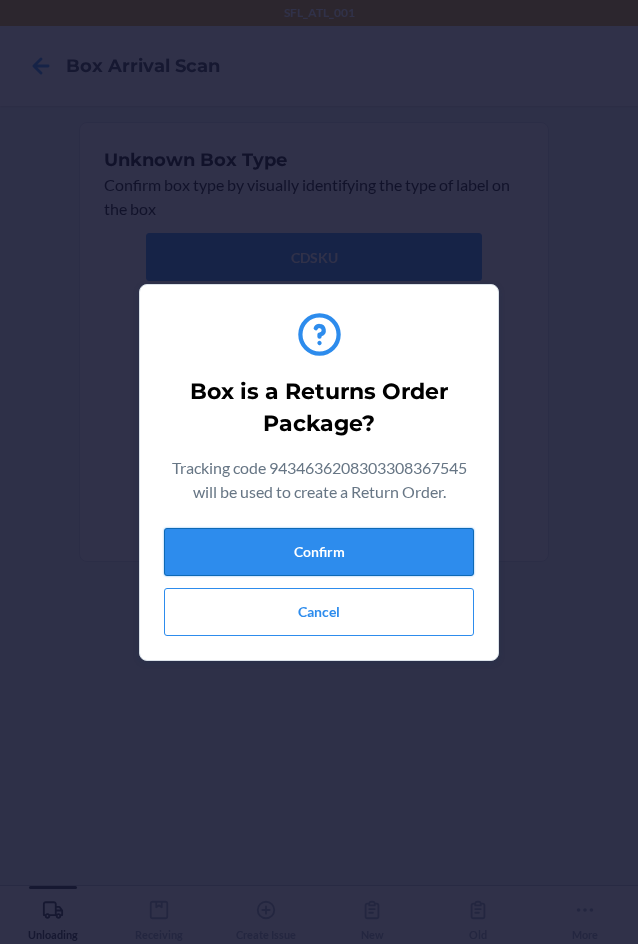 click on "Confirm" at bounding box center [319, 552] 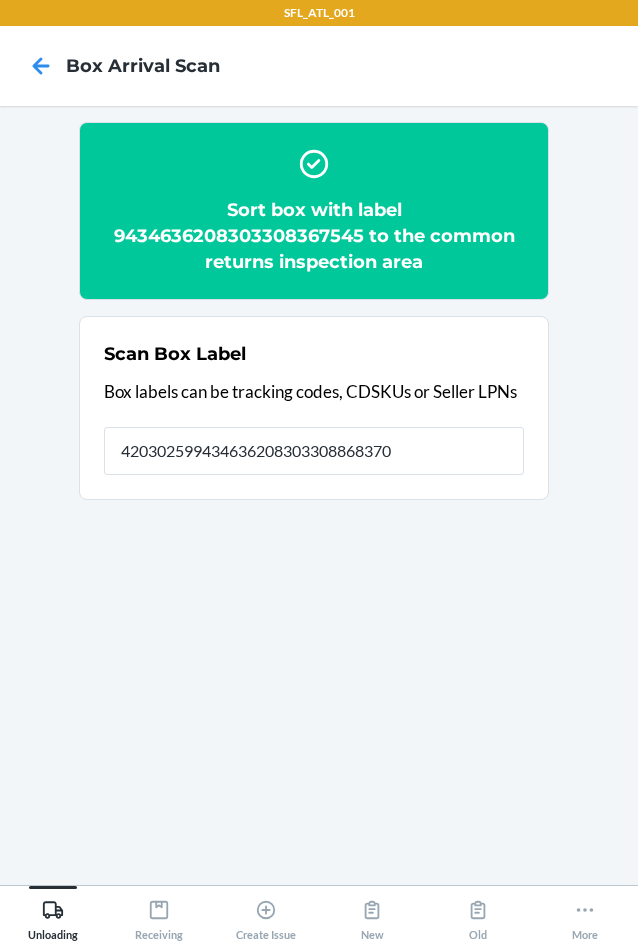 type on "420302599434636208303308868370" 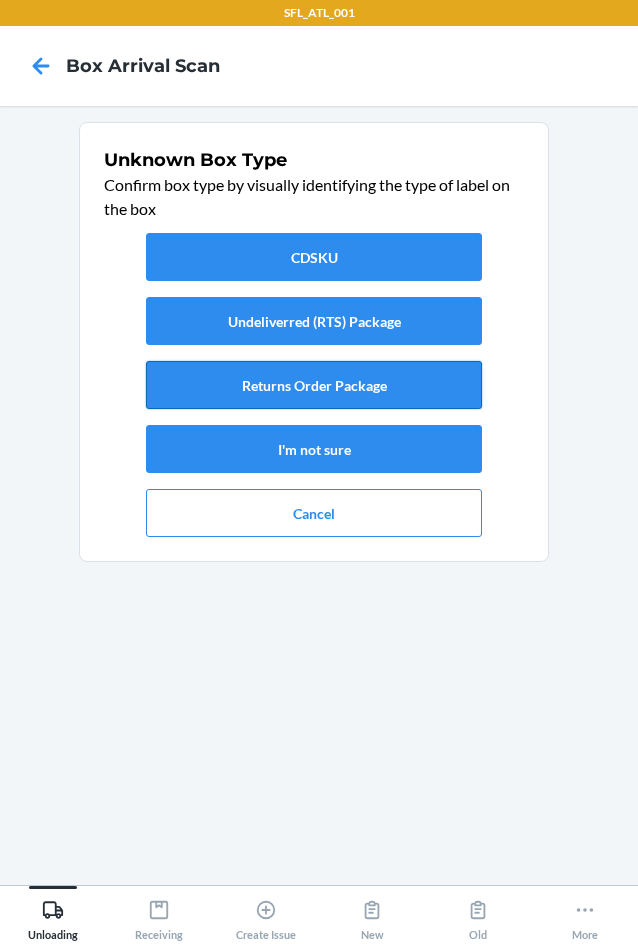 click on "Returns Order Package" at bounding box center (314, 385) 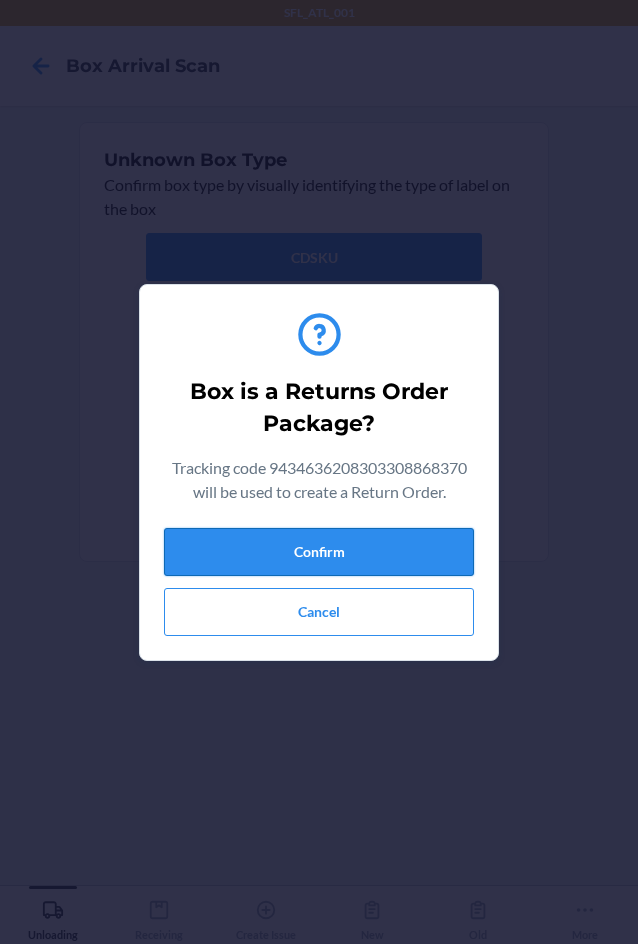 click on "Confirm" at bounding box center [319, 552] 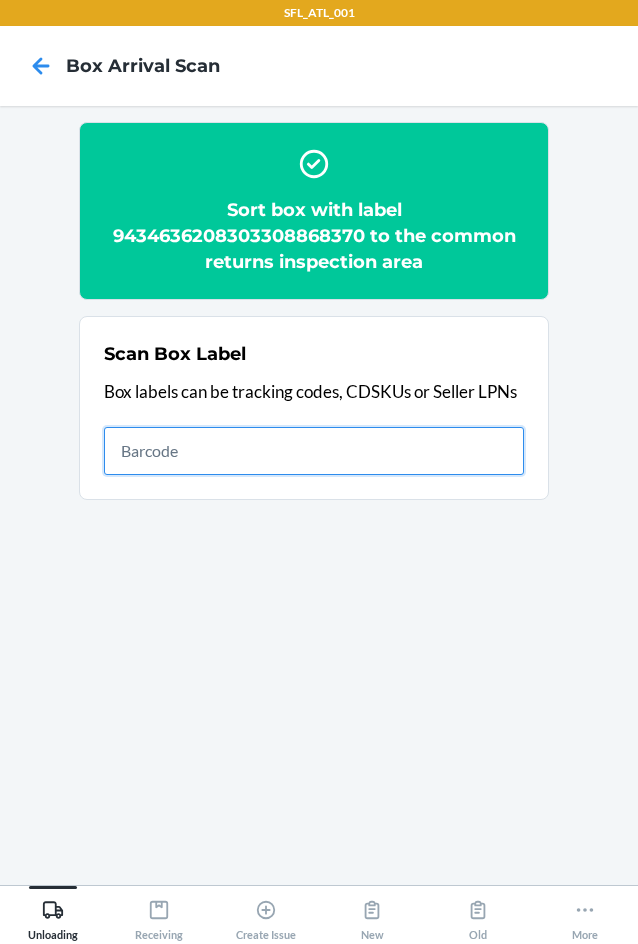 click at bounding box center (314, 451) 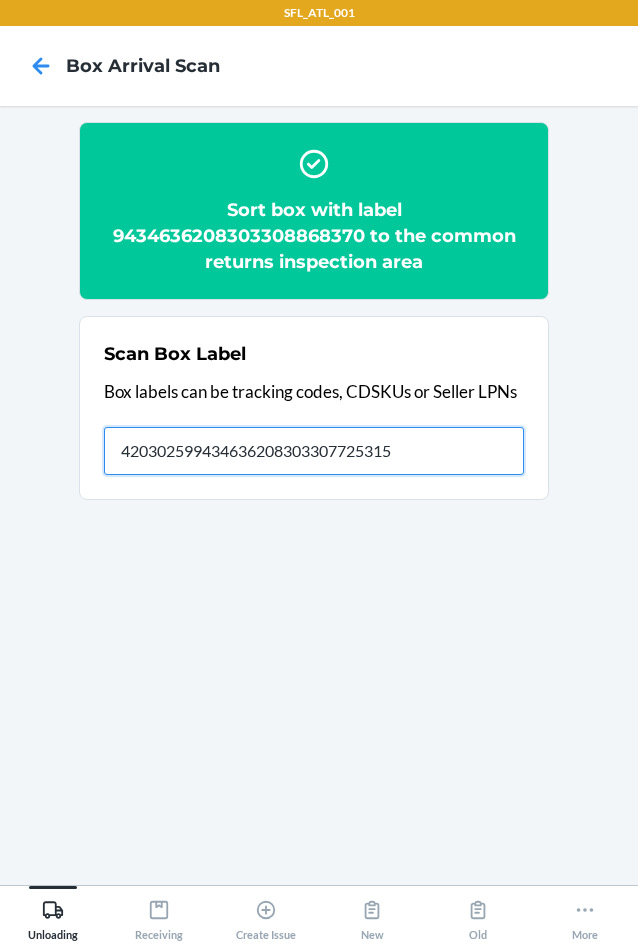 type on "420302599434636208303307725315" 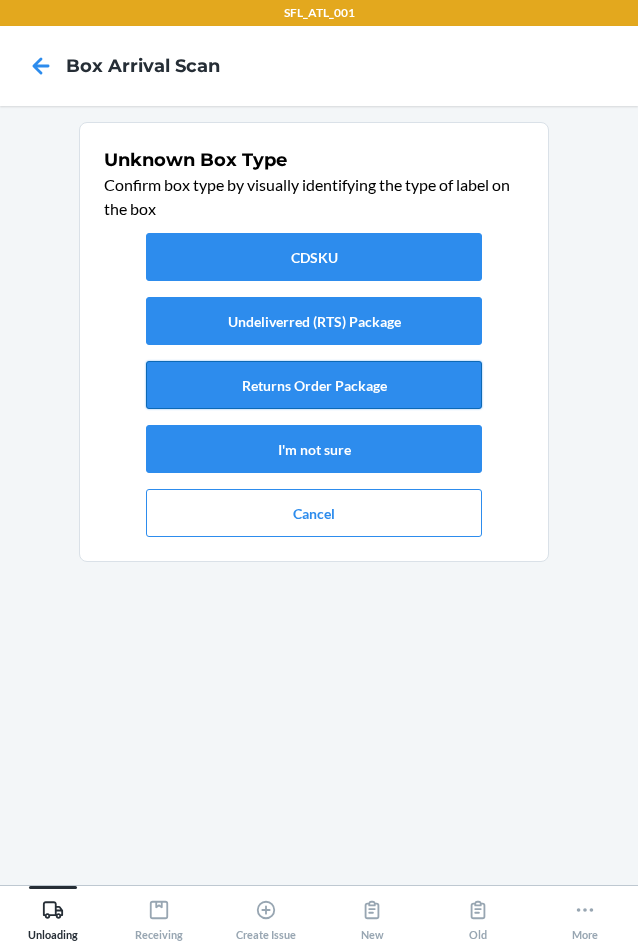 click on "Returns Order Package" at bounding box center [314, 385] 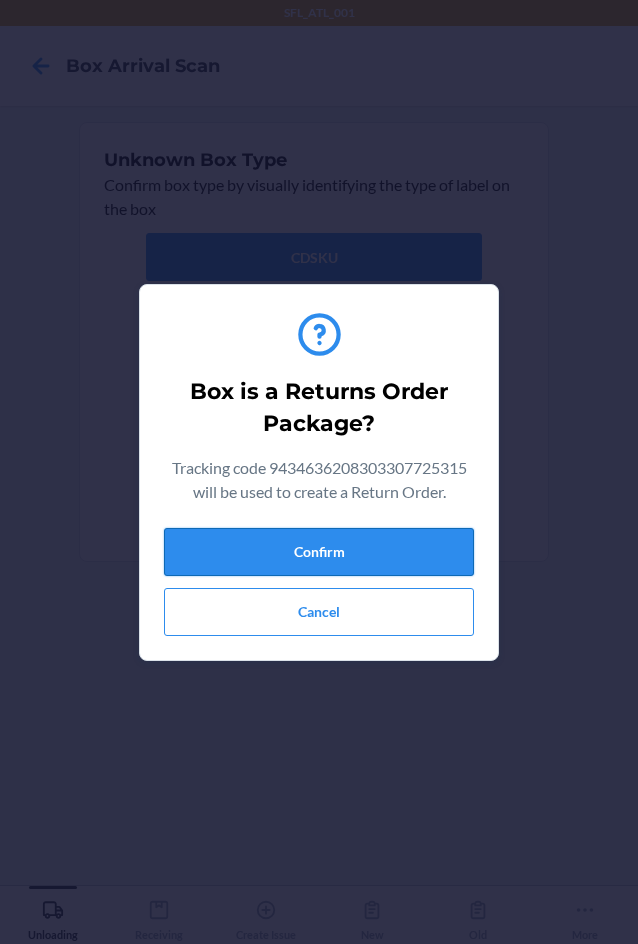 click on "Confirm" at bounding box center (319, 552) 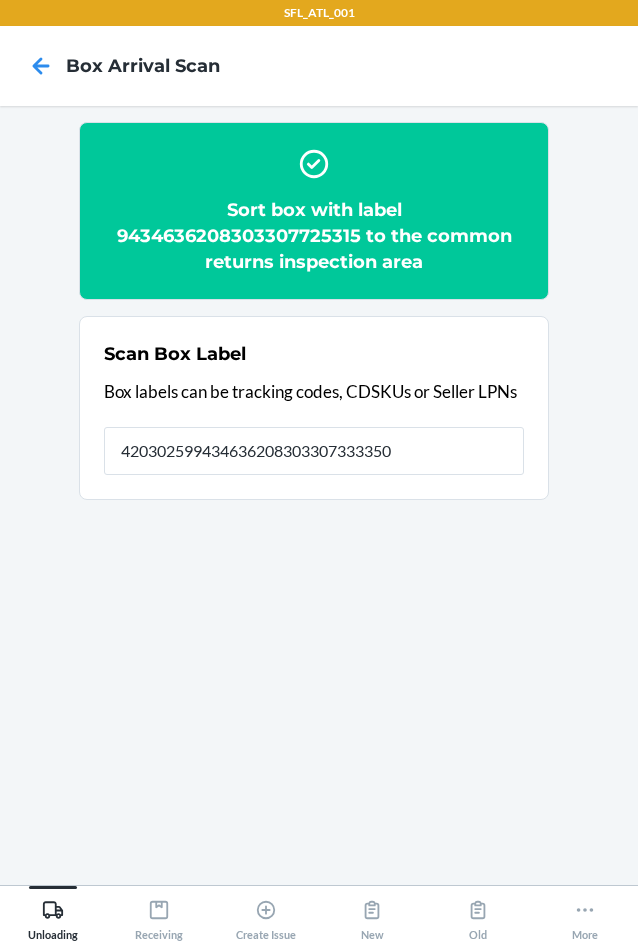 type on "420302599434636208303307333350" 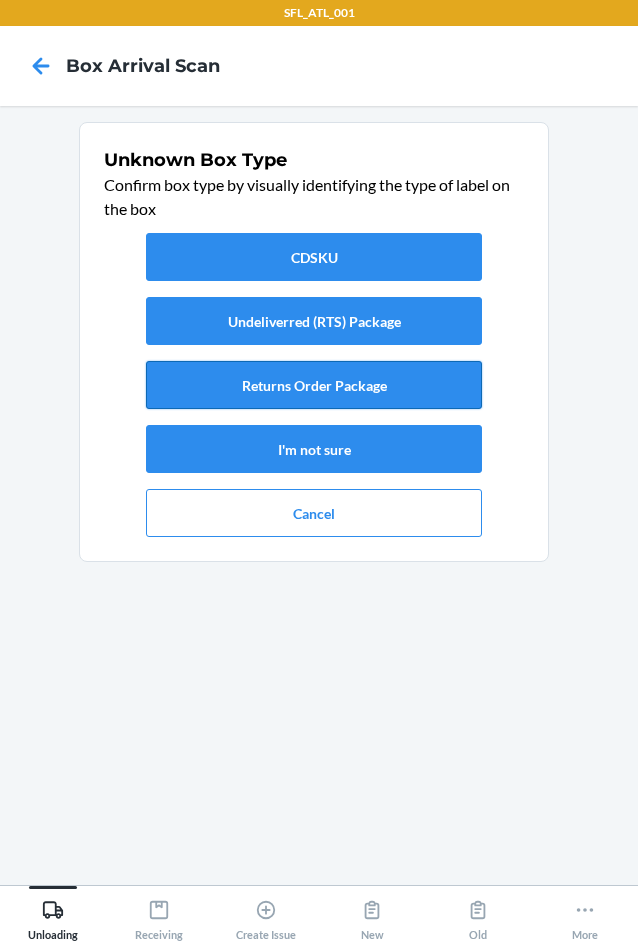 click on "Returns Order Package" at bounding box center (314, 385) 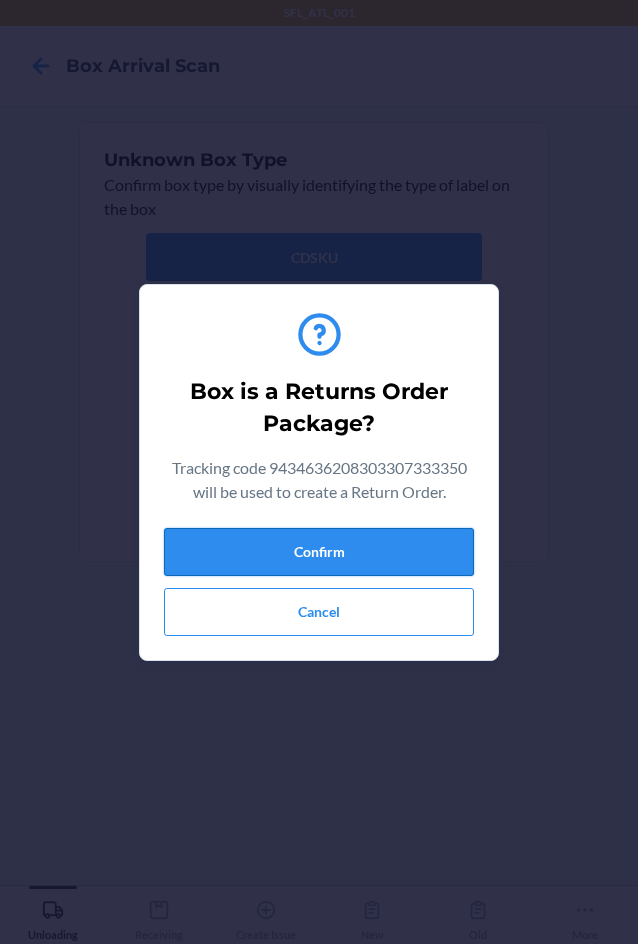 click on "Confirm" at bounding box center (319, 552) 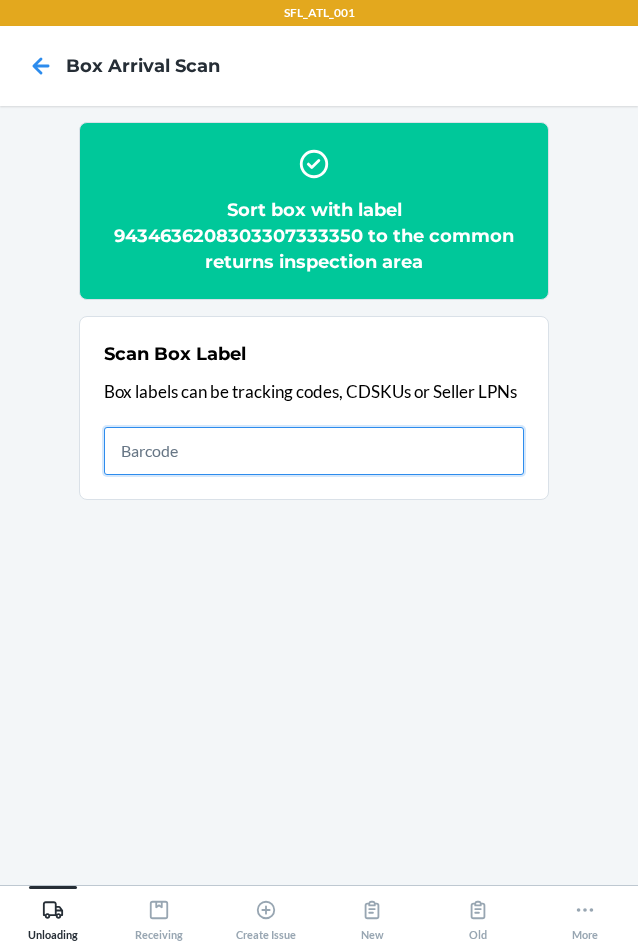 click at bounding box center (314, 451) 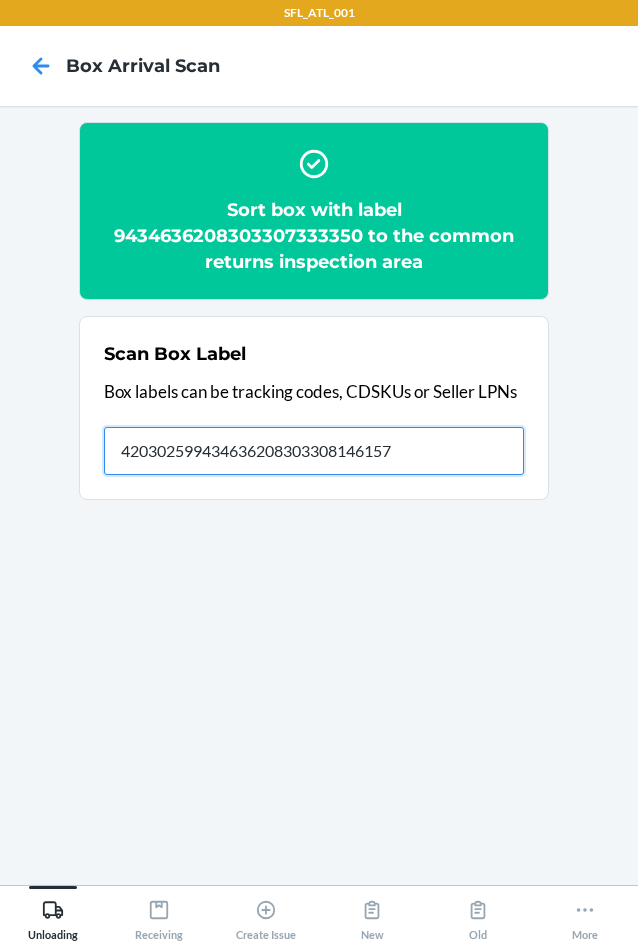 type on "420302599434636208303308146157" 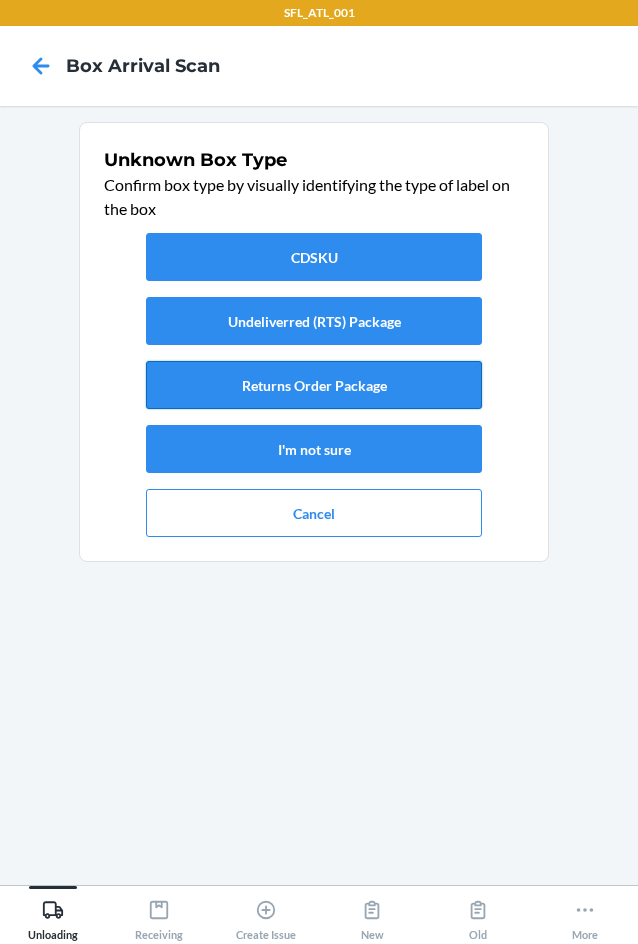 click on "Returns Order Package" at bounding box center (314, 385) 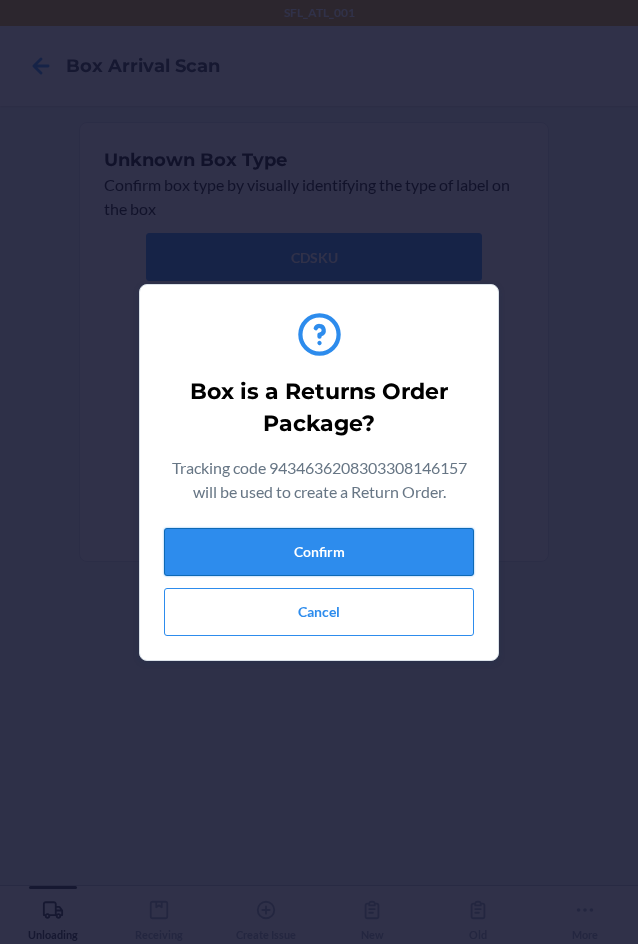 click on "Confirm" at bounding box center (319, 552) 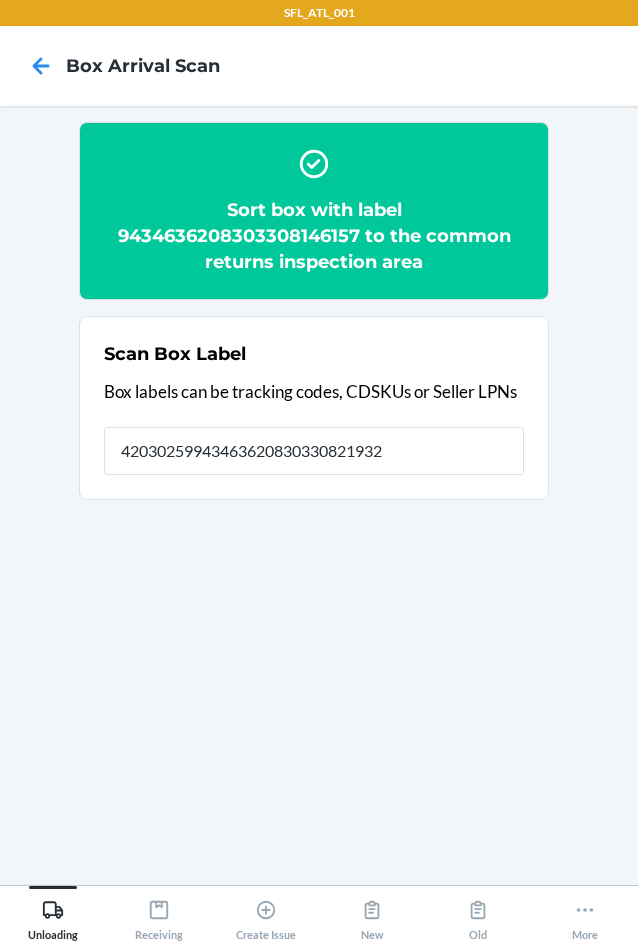 type on "420302599434636208303308219325" 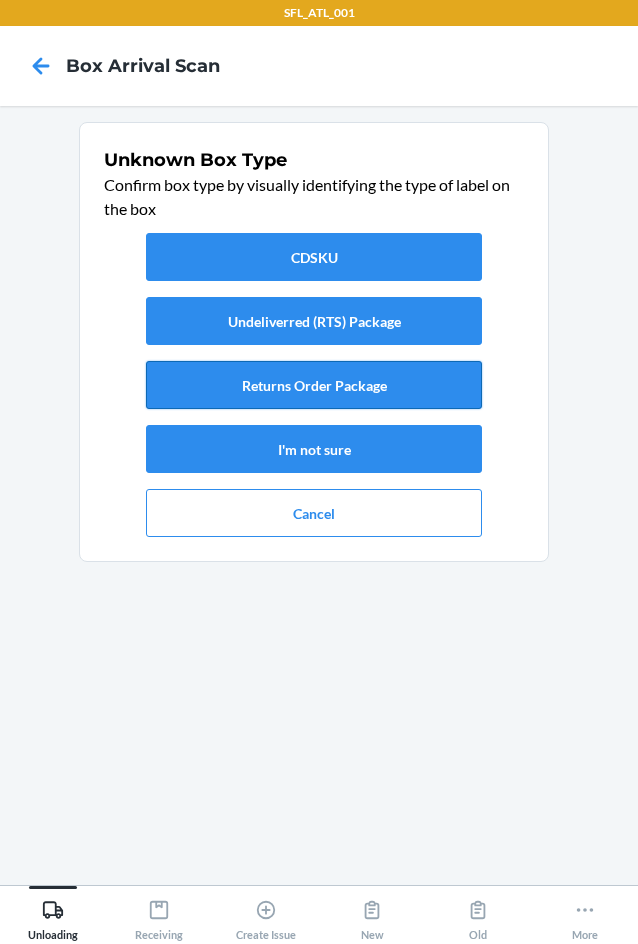 click on "Returns Order Package" at bounding box center [314, 385] 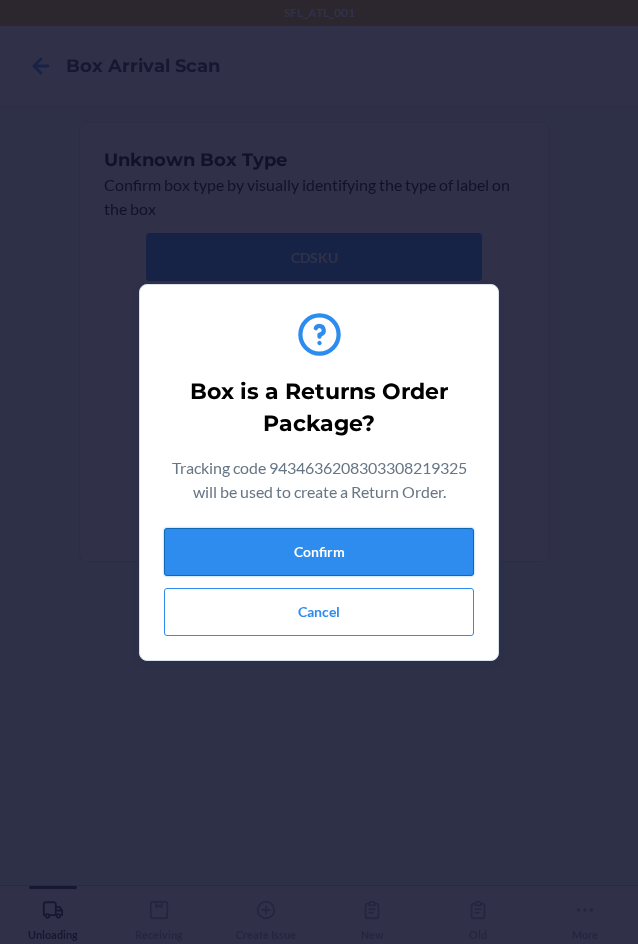click on "Confirm" at bounding box center (319, 552) 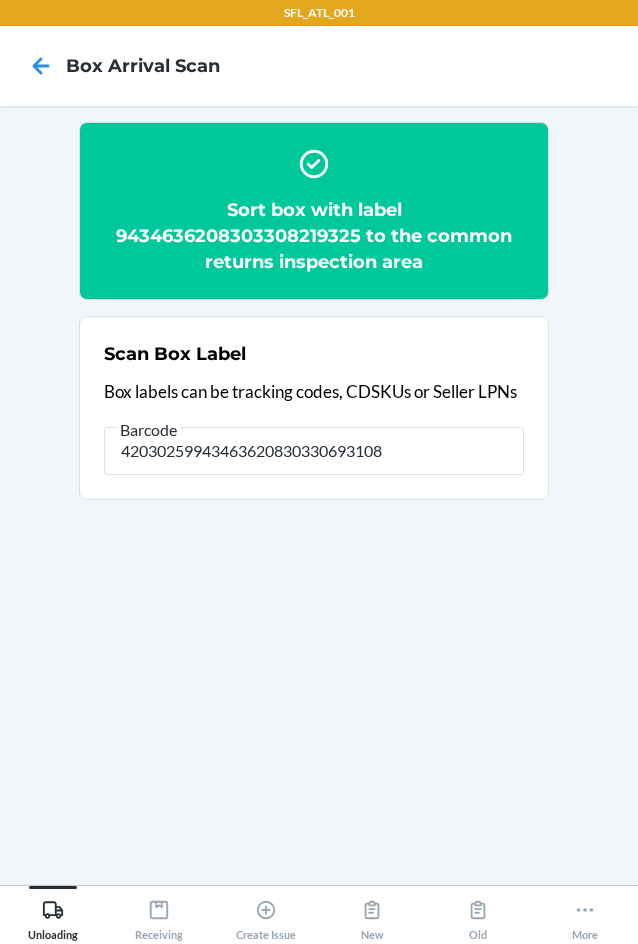 type on "420302599434636208303306931083" 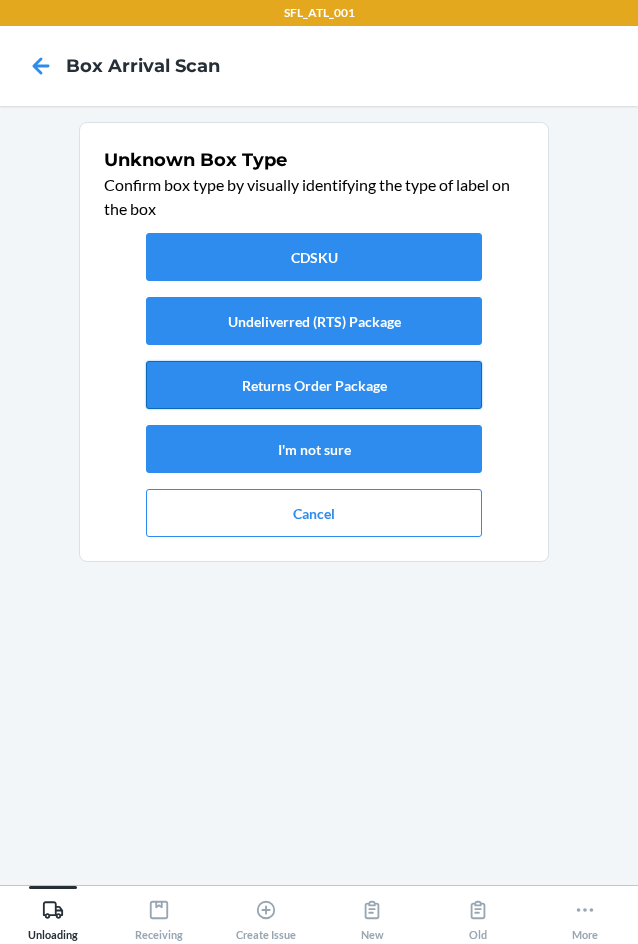 click on "Returns Order Package" at bounding box center [314, 385] 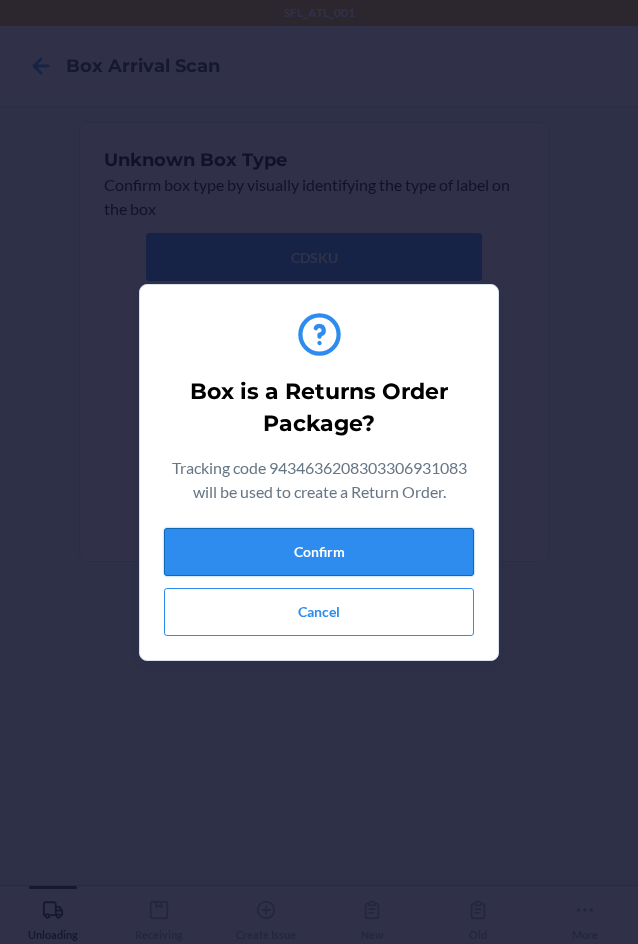 click on "Confirm" at bounding box center (319, 552) 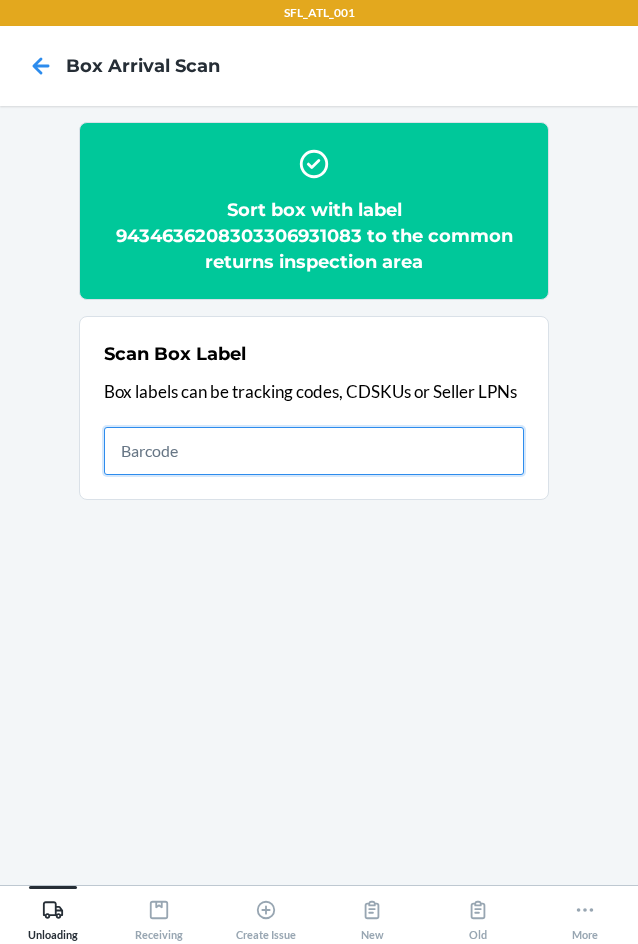 click at bounding box center (314, 451) 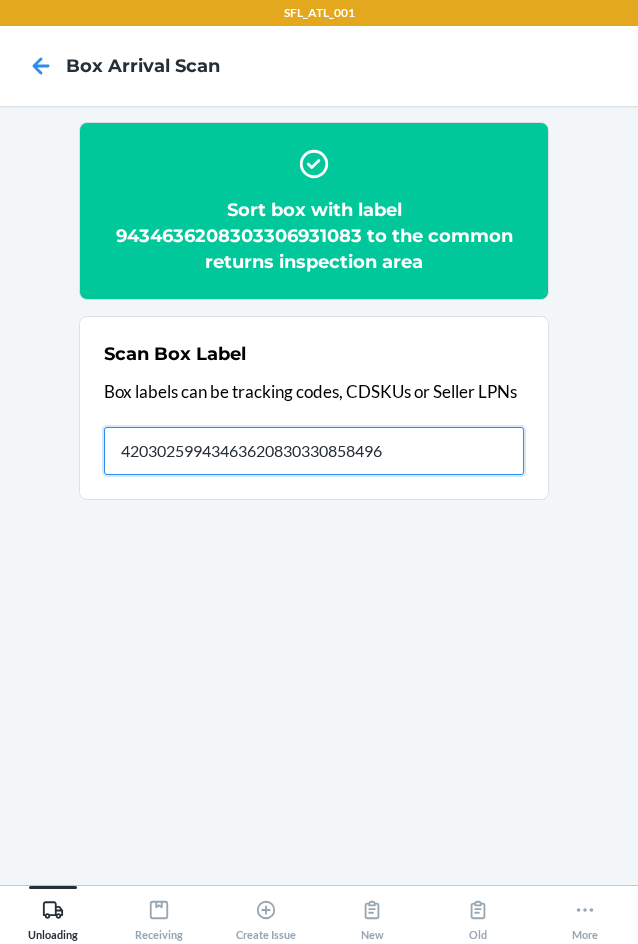 type on "420302599434636208303308584966" 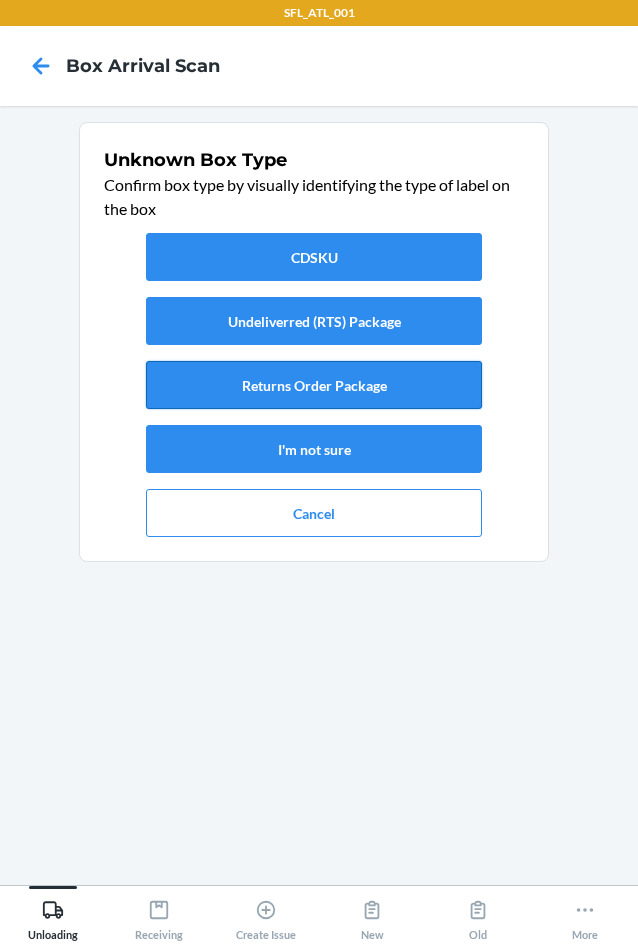 click on "Returns Order Package" at bounding box center (314, 385) 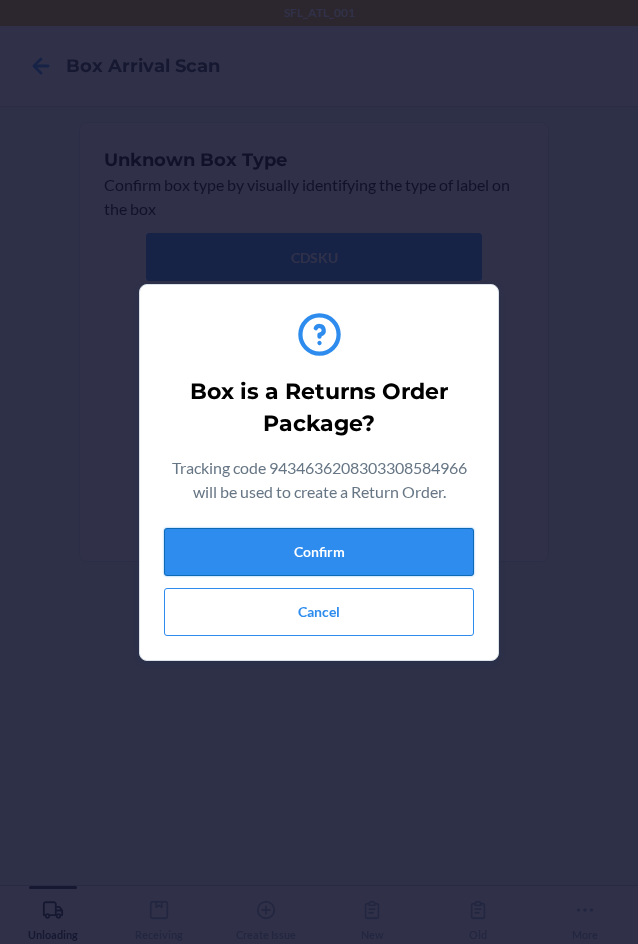 click on "Confirm" at bounding box center [319, 552] 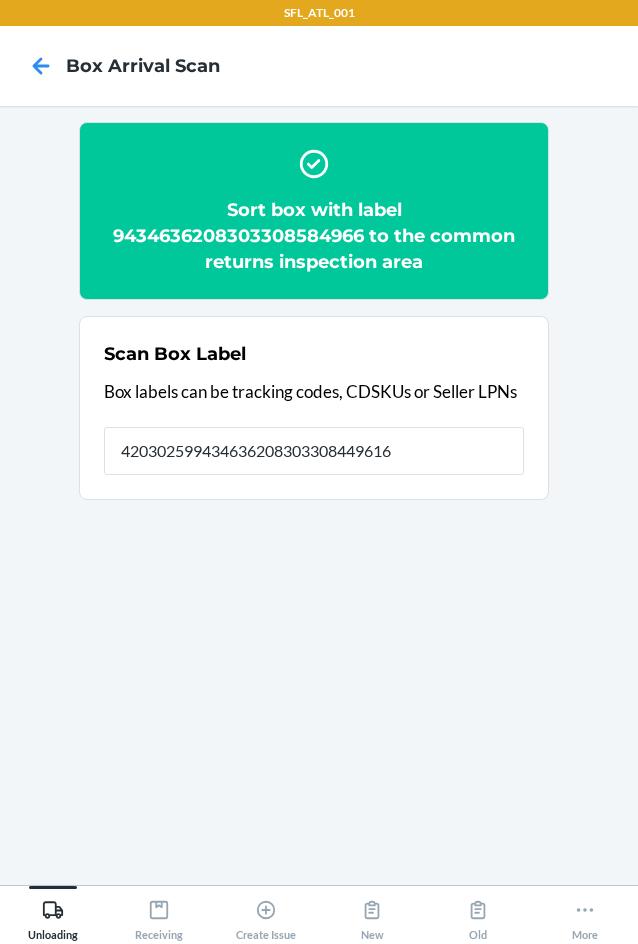 type on "420302599434636208303308449616" 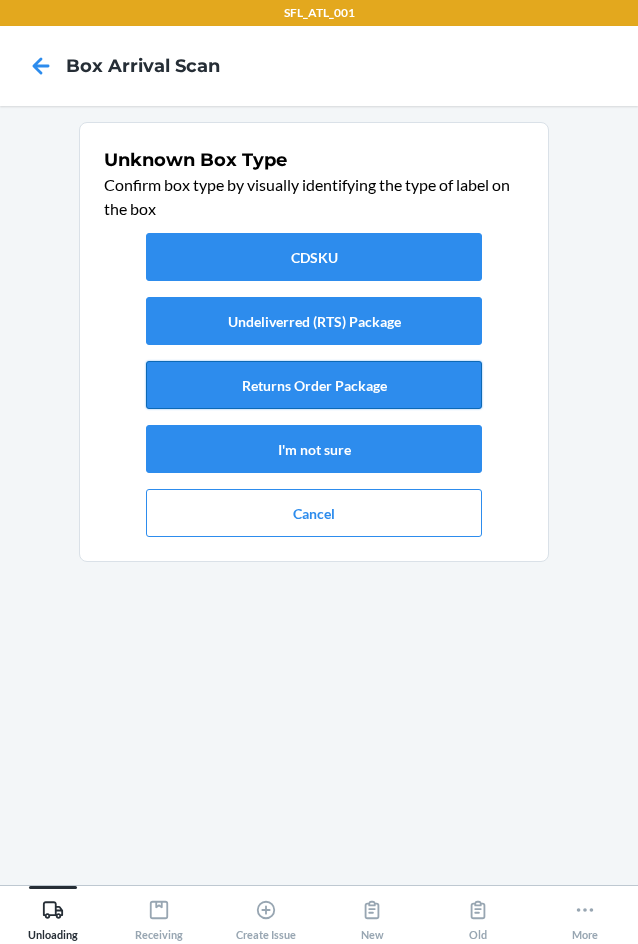 click on "Returns Order Package" at bounding box center [314, 385] 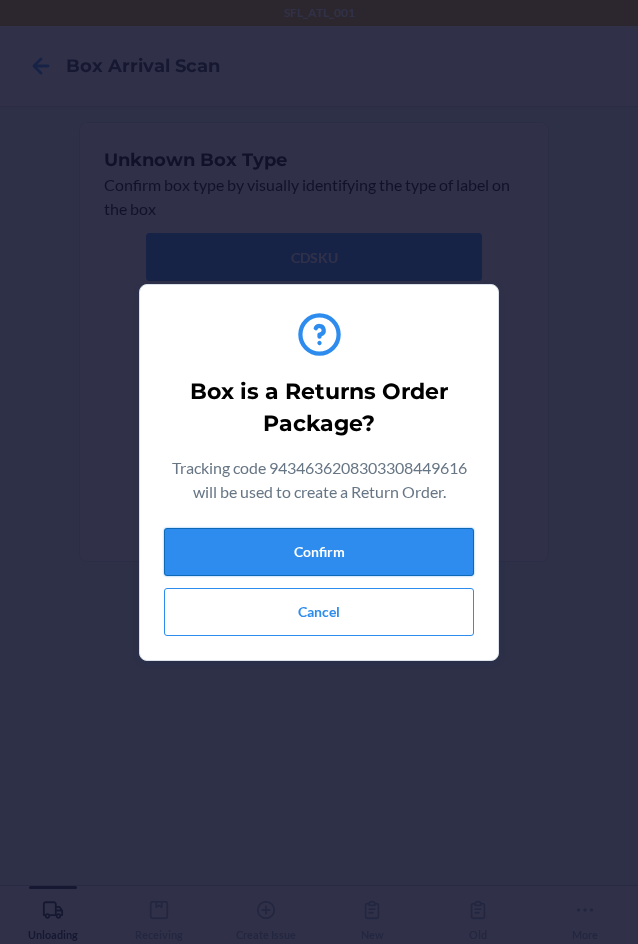 click on "Confirm" at bounding box center [319, 552] 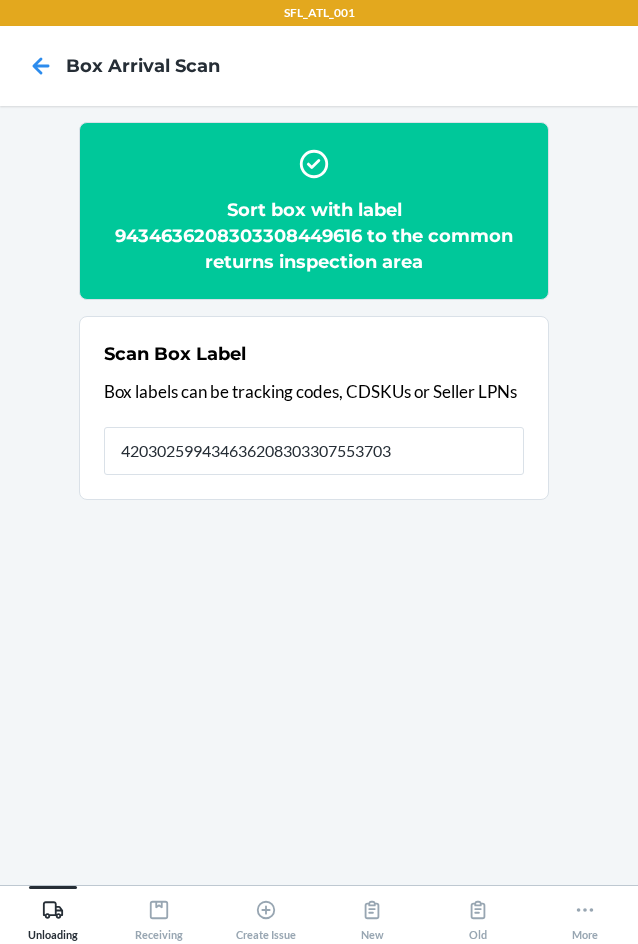 type on "420302599434636208303307553703" 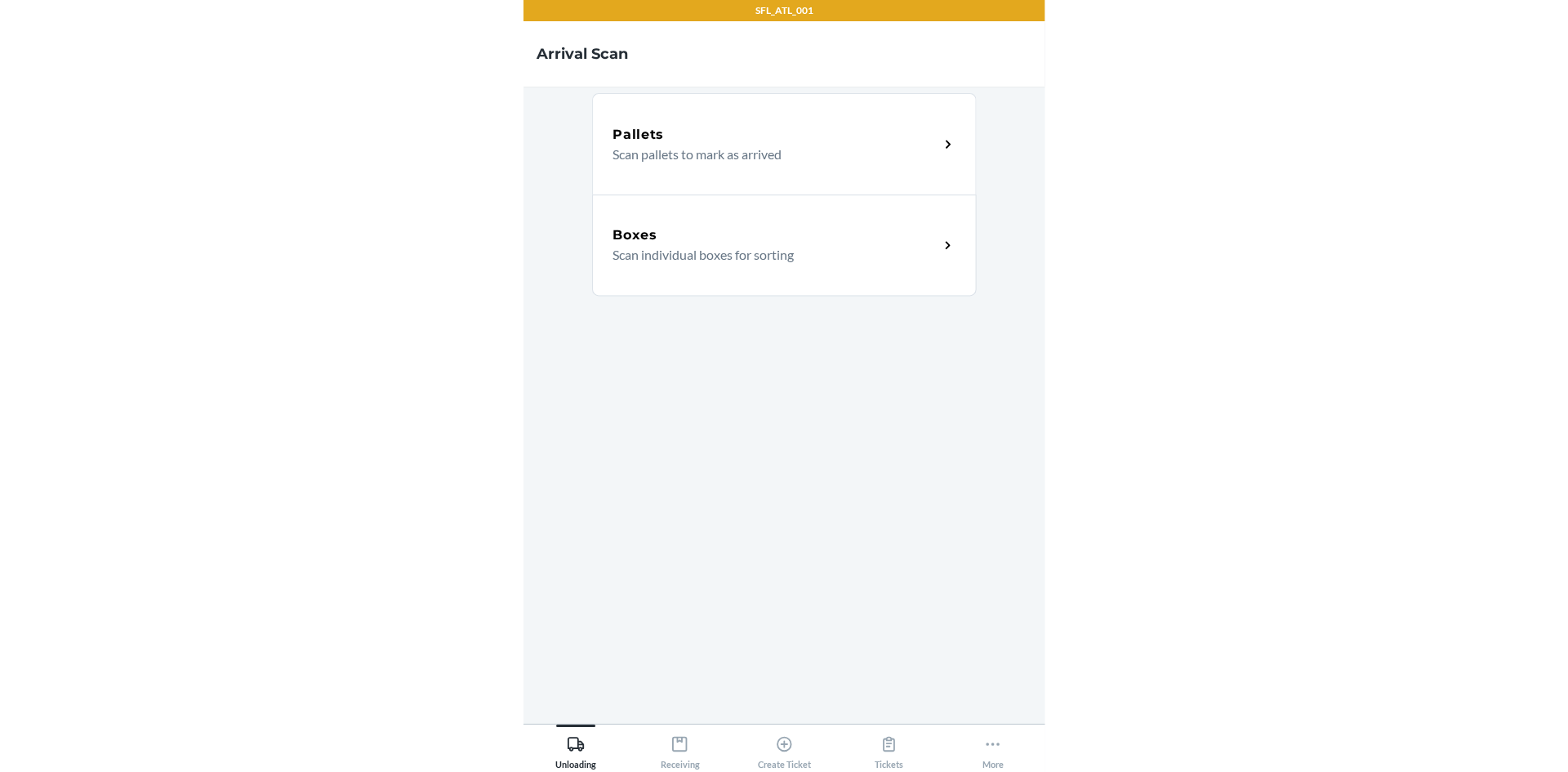 scroll, scrollTop: 0, scrollLeft: 0, axis: both 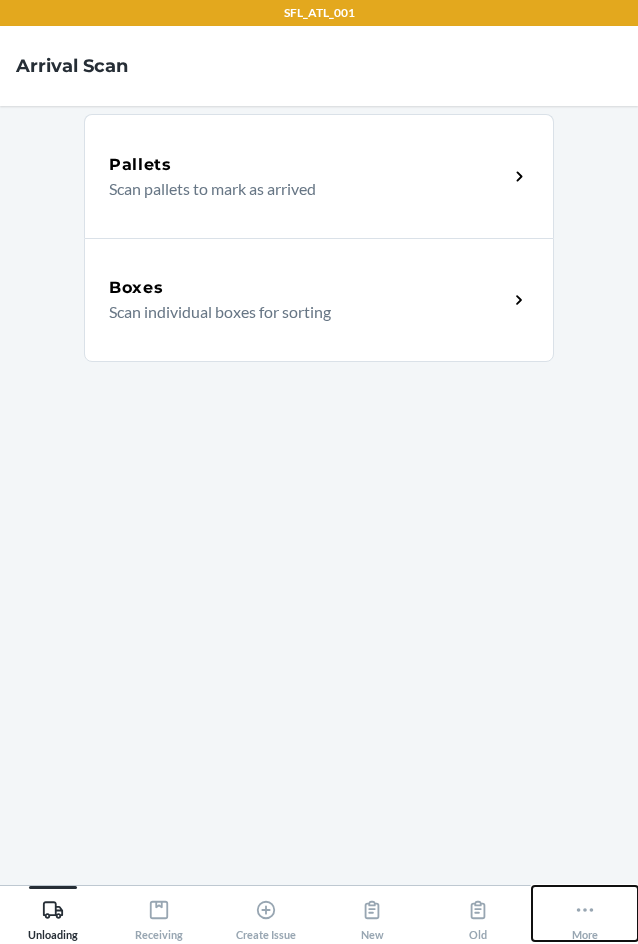 click on "More" at bounding box center (585, 916) 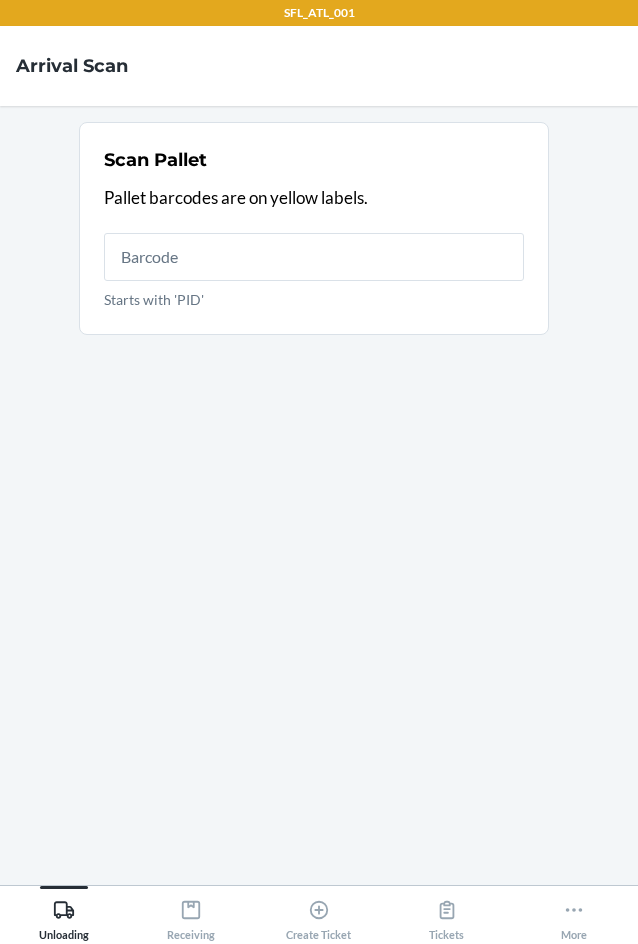 scroll, scrollTop: 0, scrollLeft: 0, axis: both 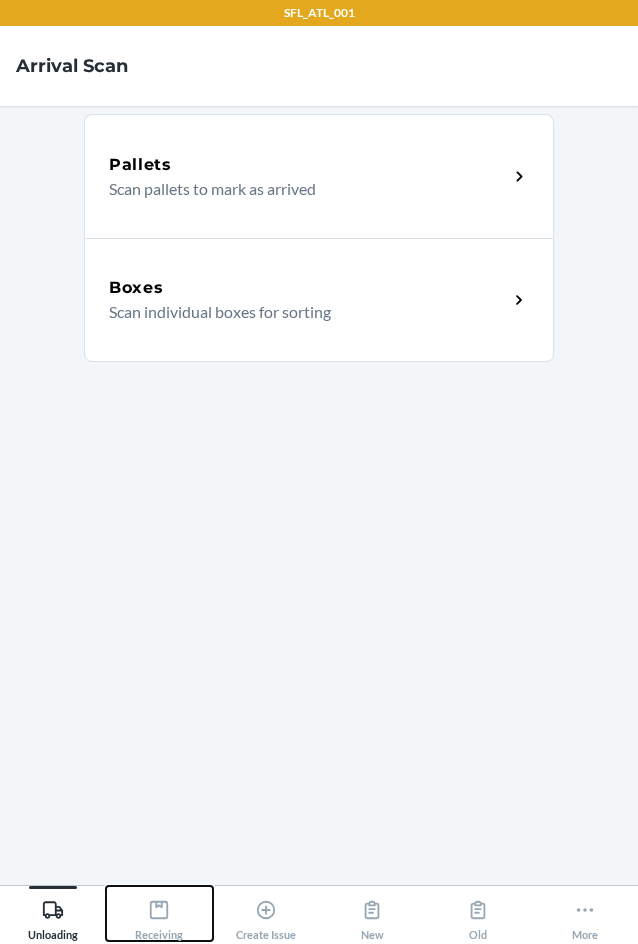 drag, startPoint x: 157, startPoint y: 920, endPoint x: 165, endPoint y: 888, distance: 32.984844 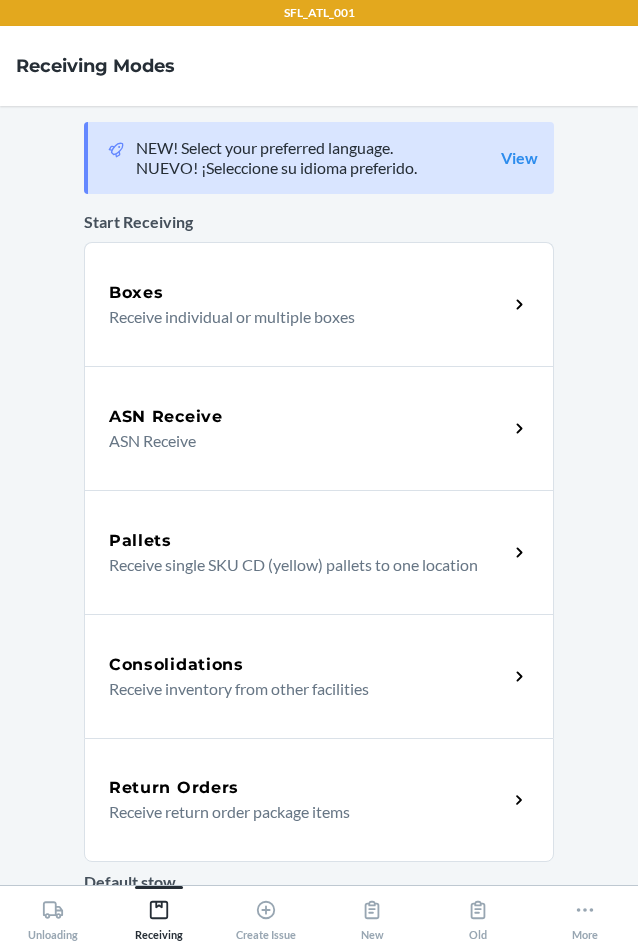 click on "Boxes Receive individual or multiple boxes" at bounding box center [319, 304] 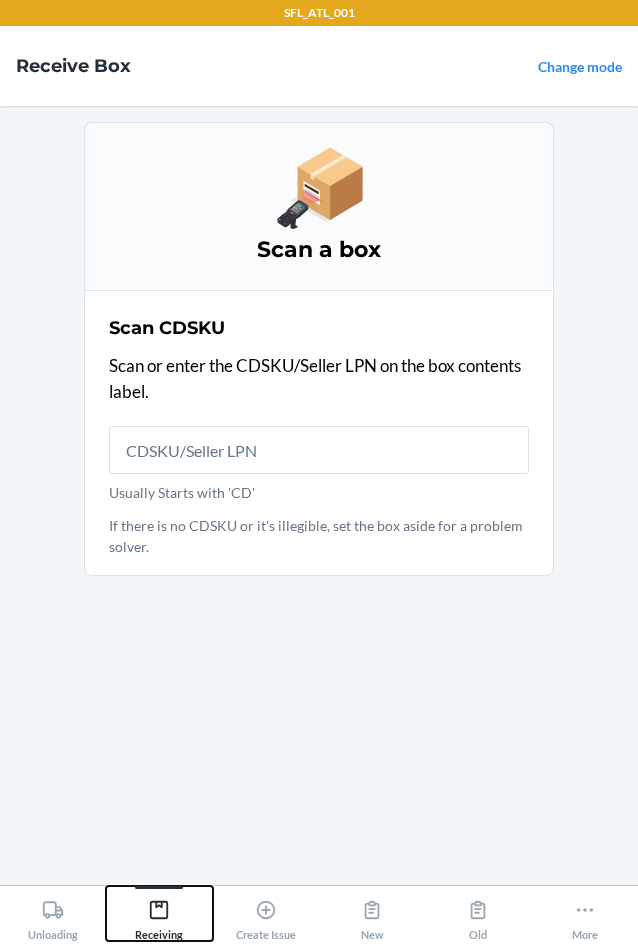 drag, startPoint x: 167, startPoint y: 895, endPoint x: 179, endPoint y: 885, distance: 15.6205 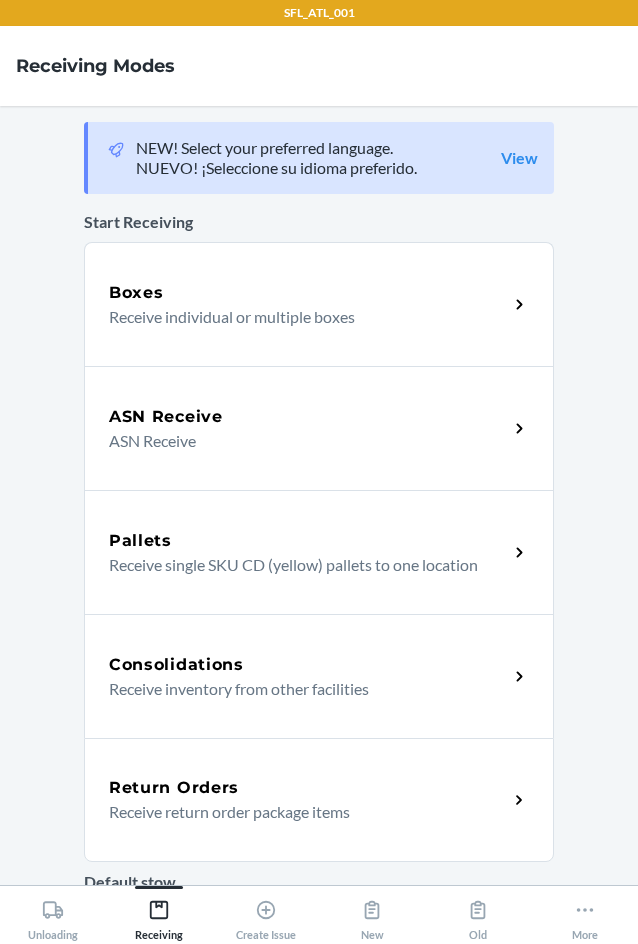 click on "Receive return order package items" at bounding box center (300, 812) 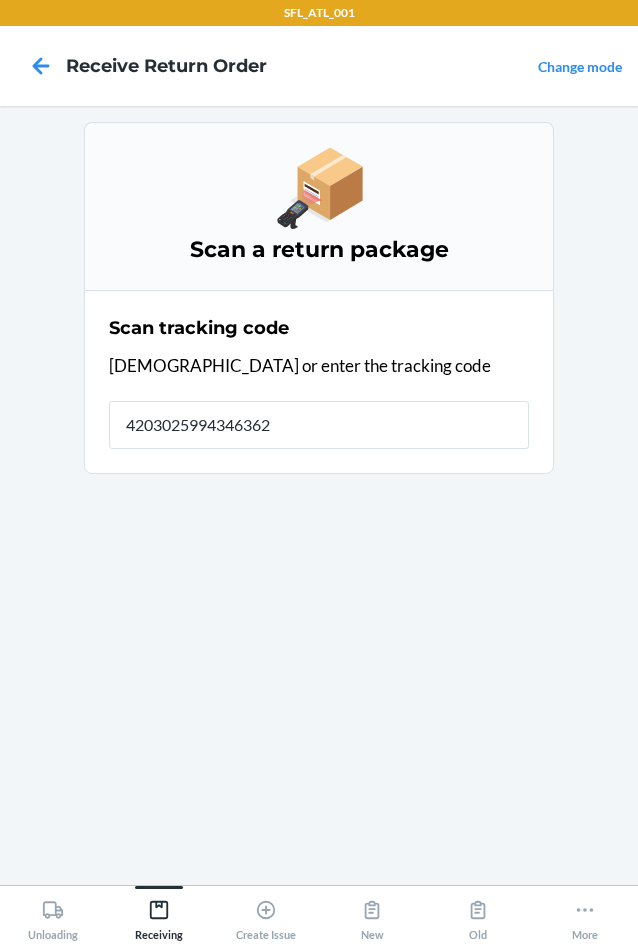 type on "42030259943463620" 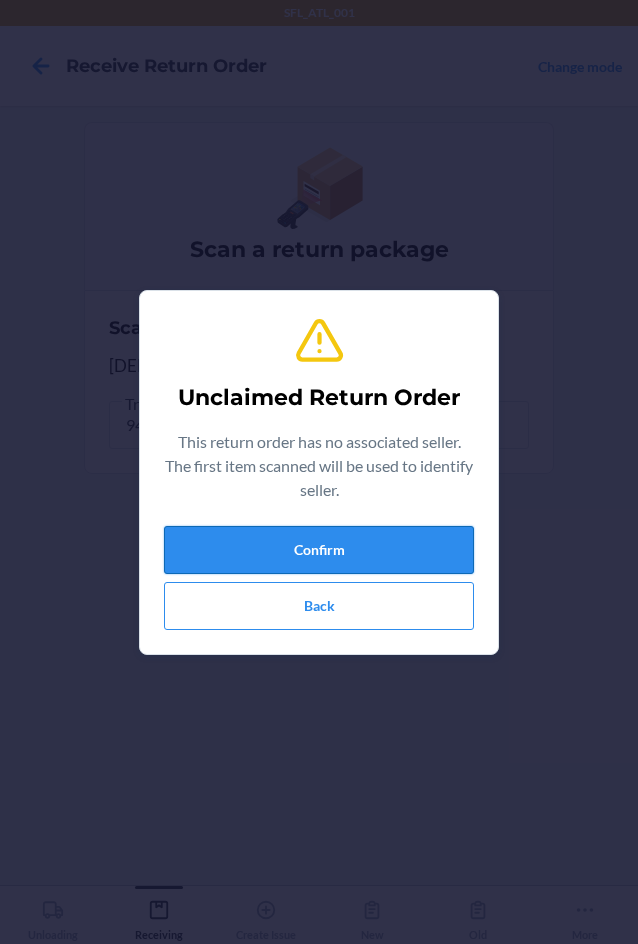 click on "Confirm" at bounding box center [319, 550] 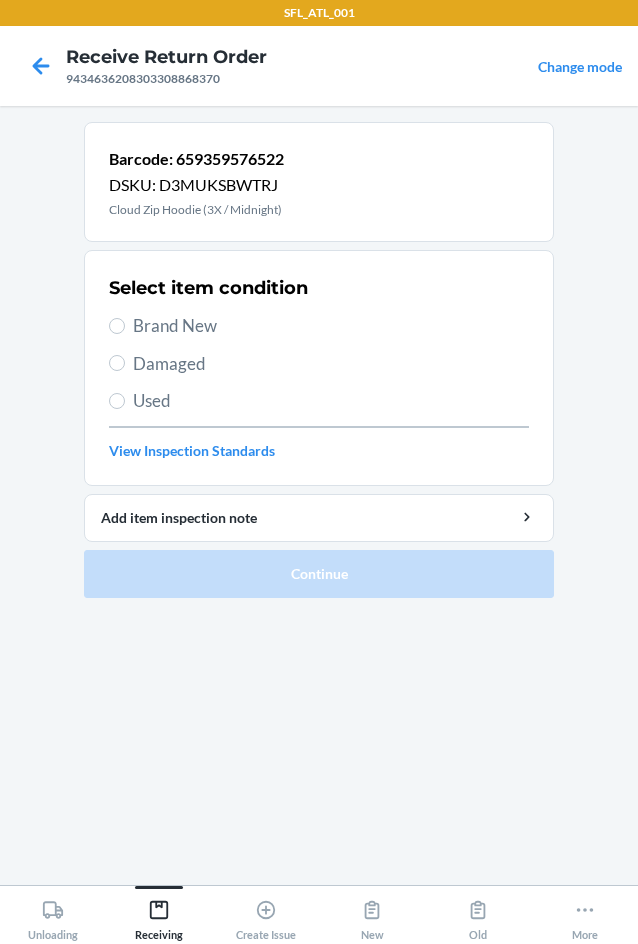 click on "Damaged" at bounding box center (331, 364) 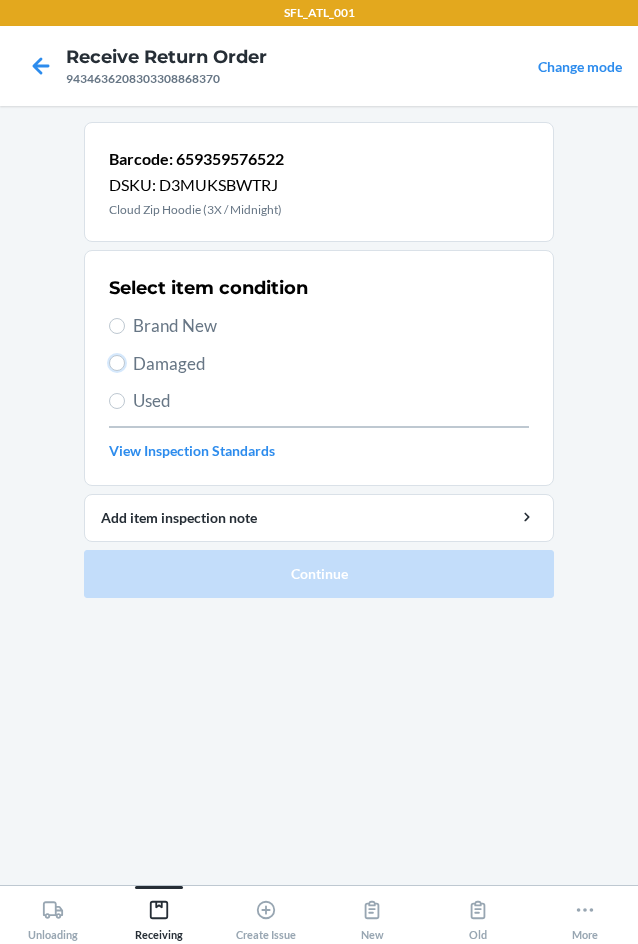 click on "Damaged" at bounding box center [117, 363] 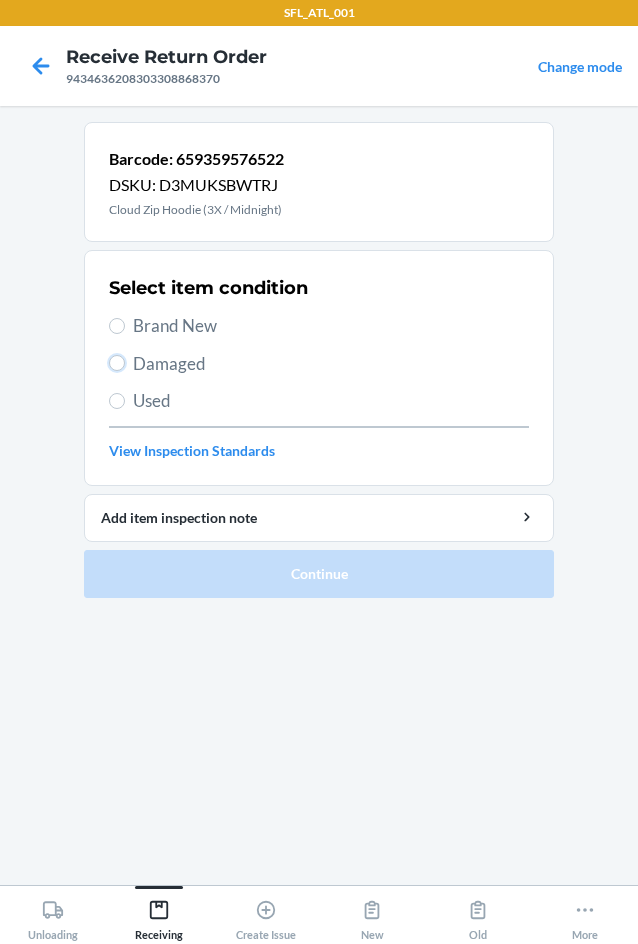 radio on "true" 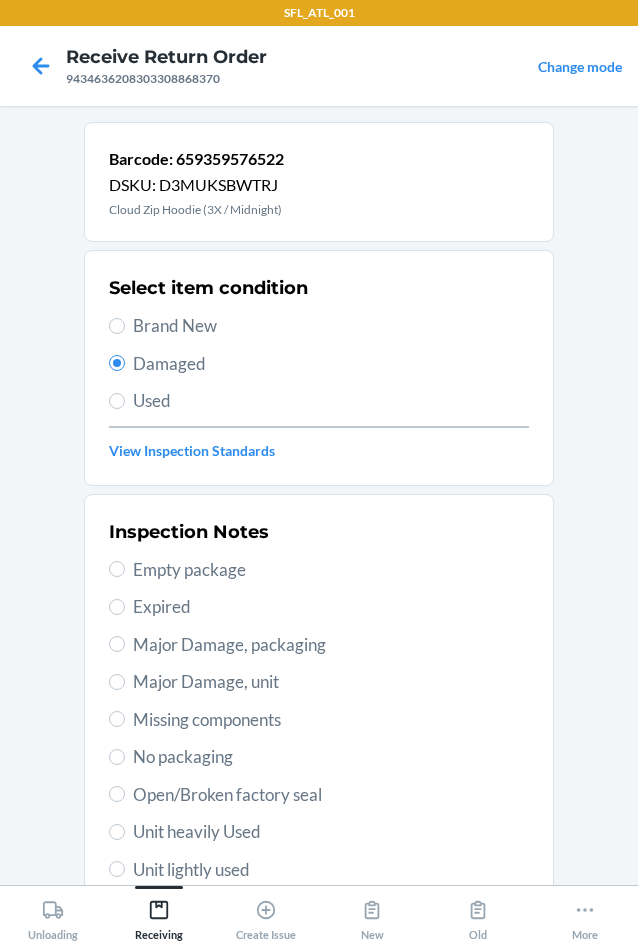 drag, startPoint x: 234, startPoint y: 649, endPoint x: 245, endPoint y: 643, distance: 12.529964 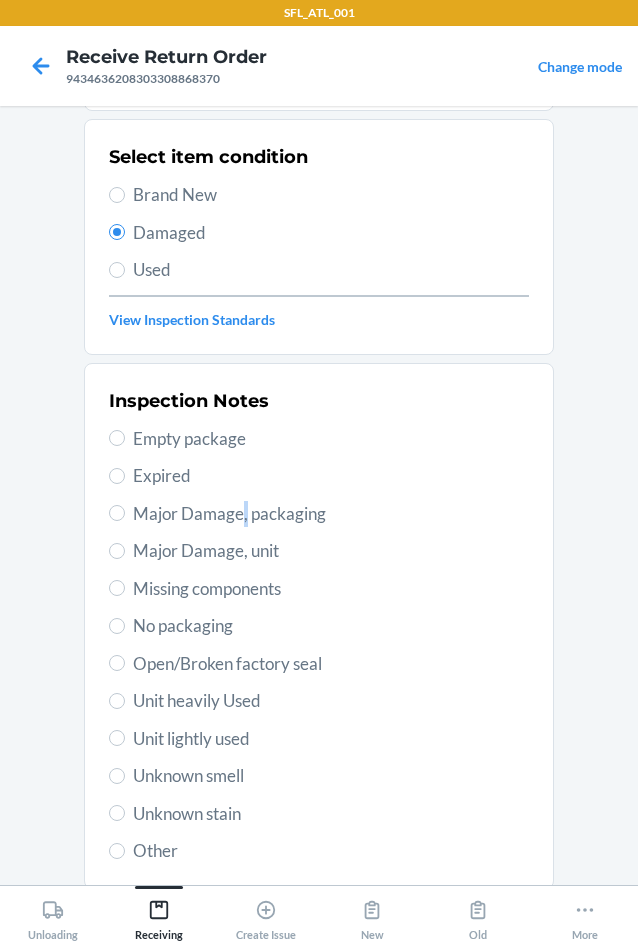 scroll, scrollTop: 200, scrollLeft: 0, axis: vertical 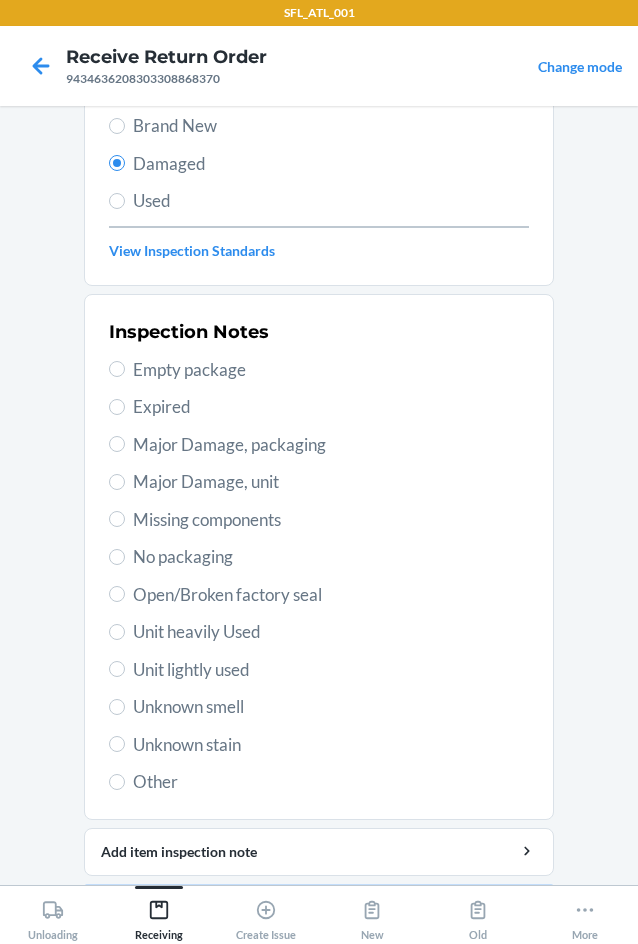 click on "Major Damage, packaging" at bounding box center [331, 445] 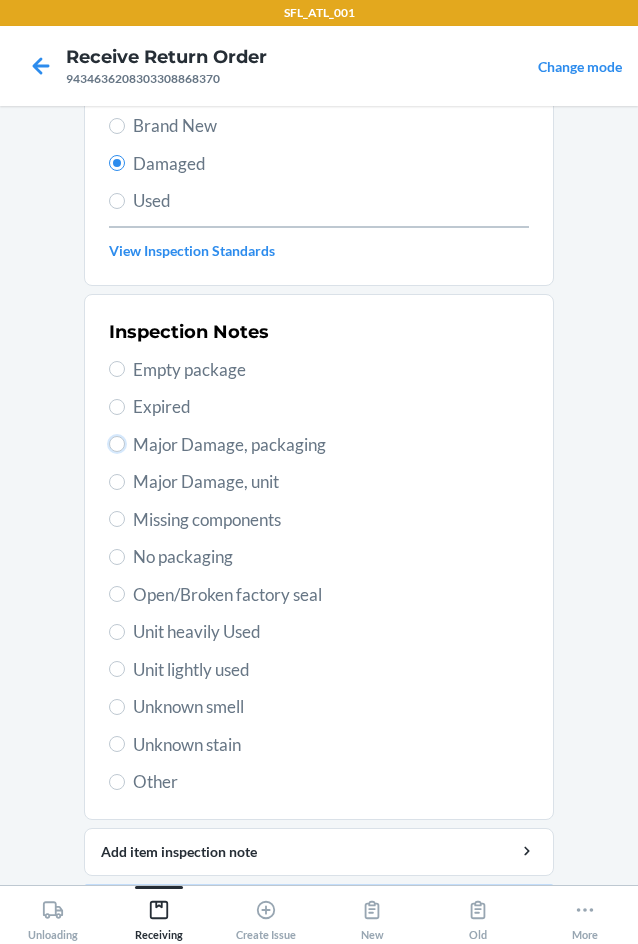 click on "Major Damage, packaging" at bounding box center [117, 444] 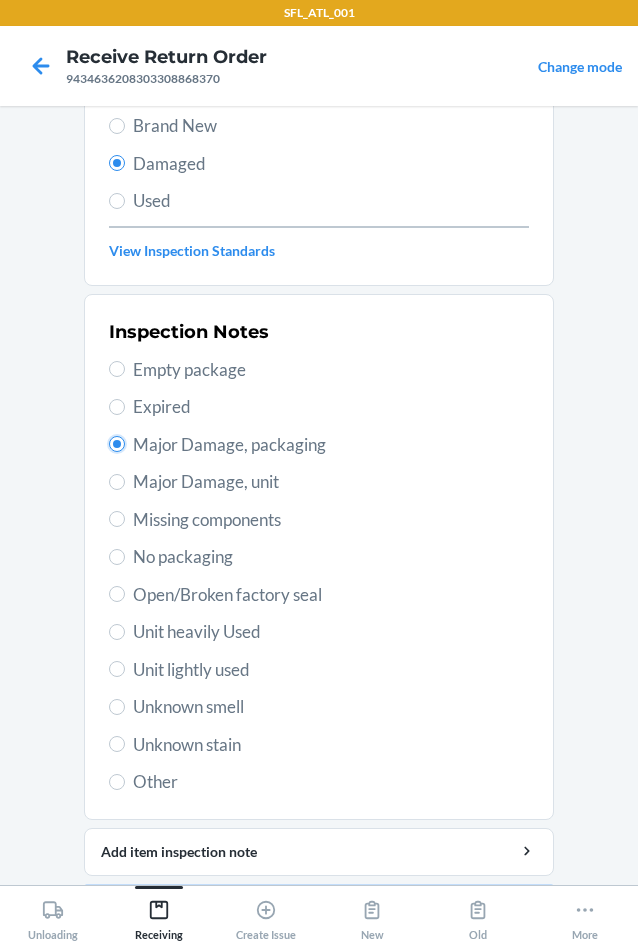radio on "true" 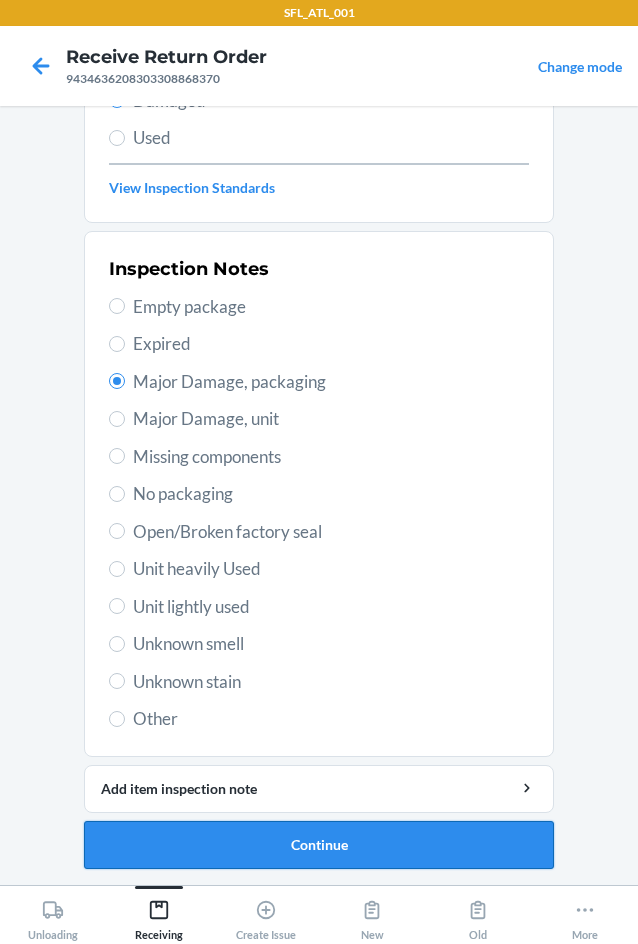 click on "Continue" at bounding box center (319, 845) 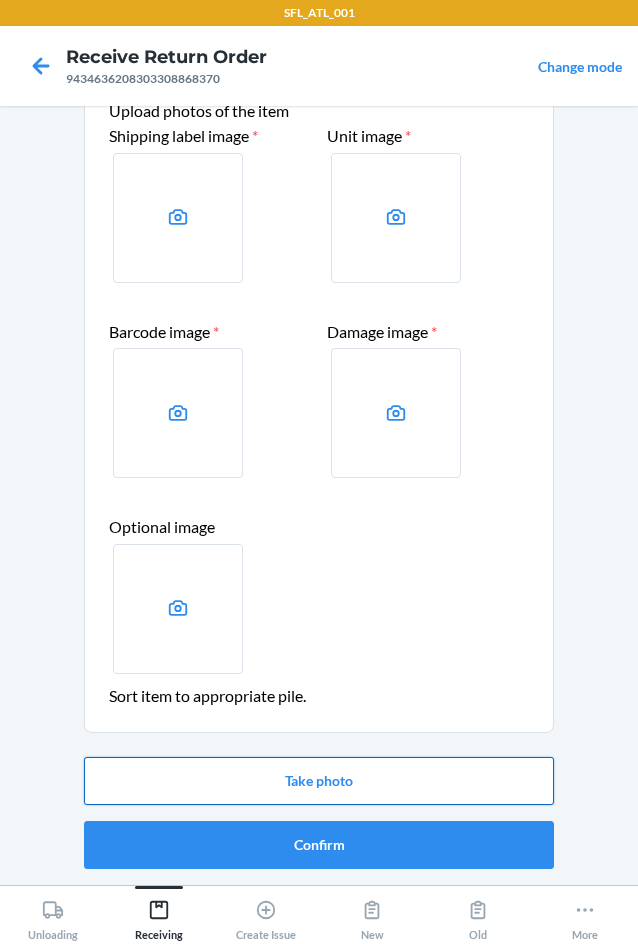 click on "Take photo" at bounding box center (319, 781) 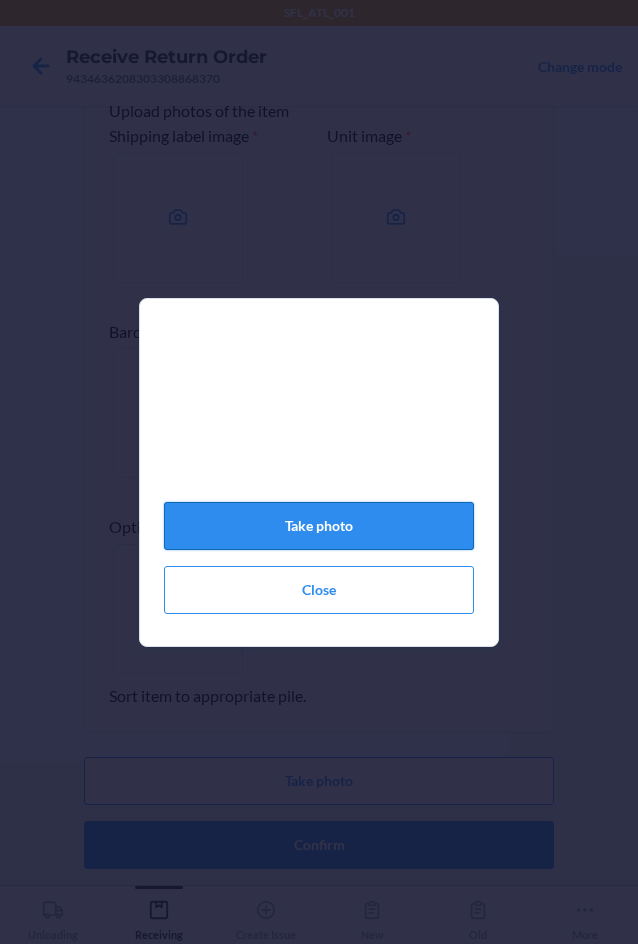 click on "Take photo" 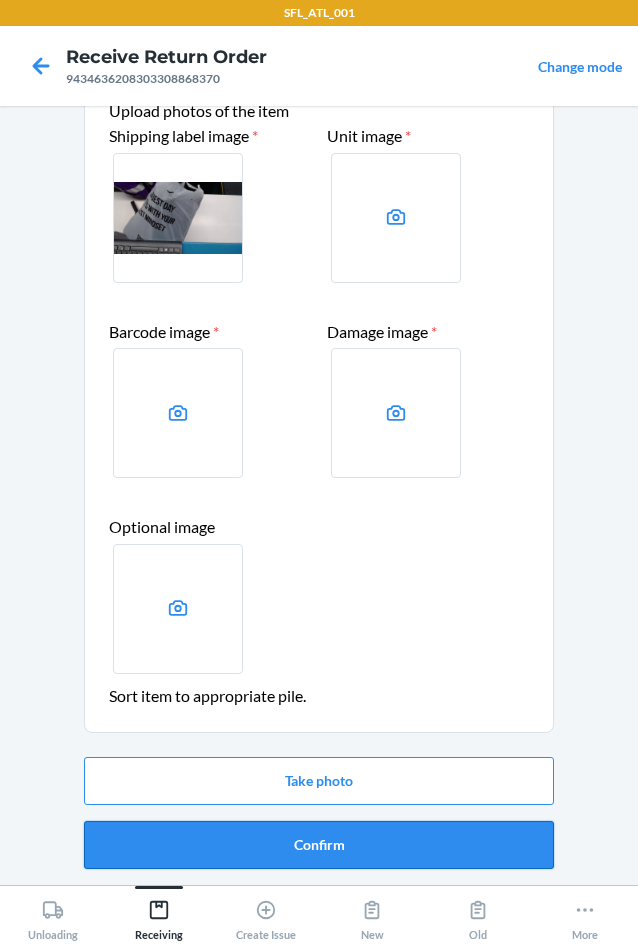 click on "Confirm" at bounding box center [319, 845] 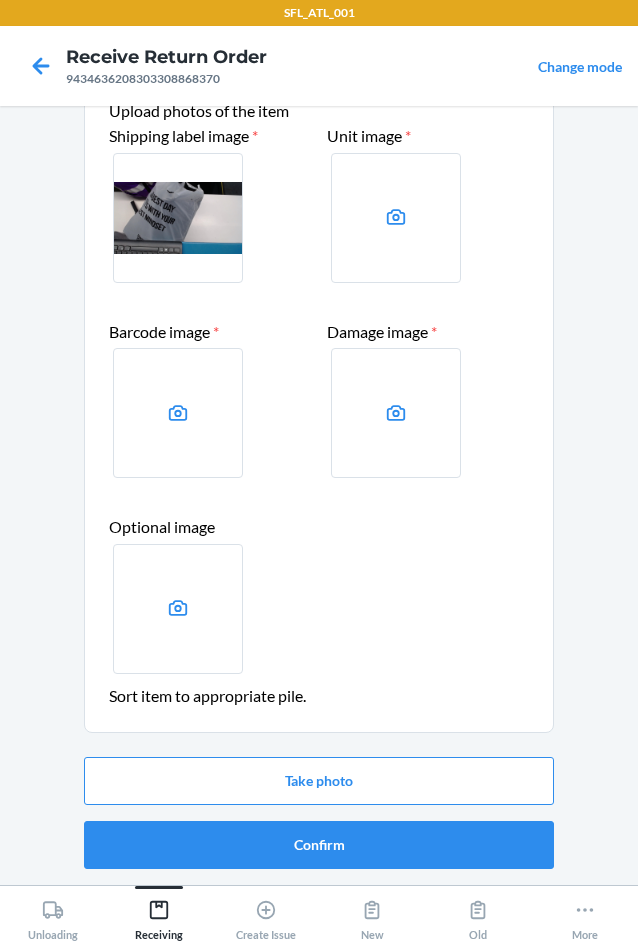 scroll, scrollTop: 0, scrollLeft: 0, axis: both 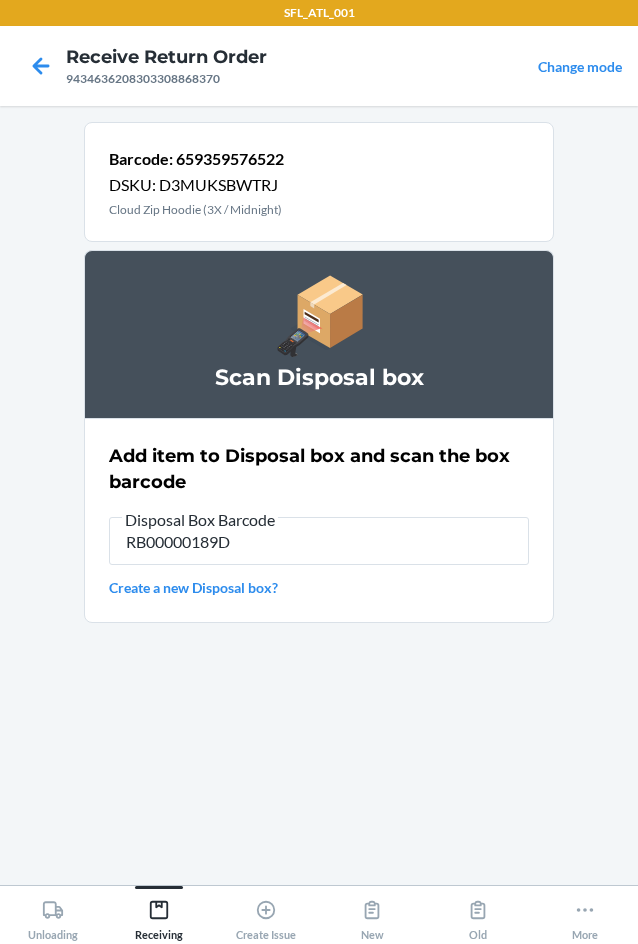 type on "RB00000189D" 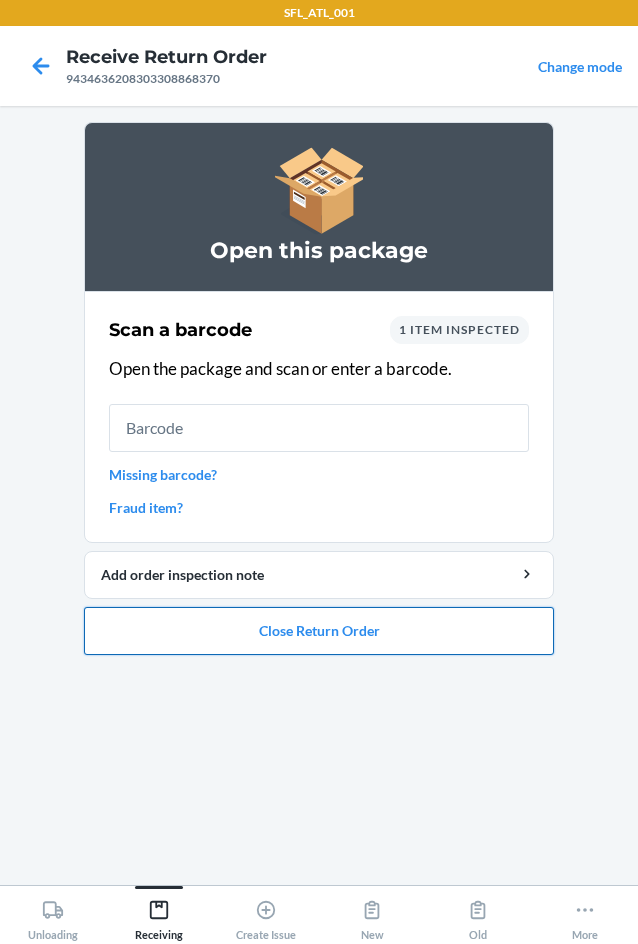 click on "Close Return Order" at bounding box center [319, 631] 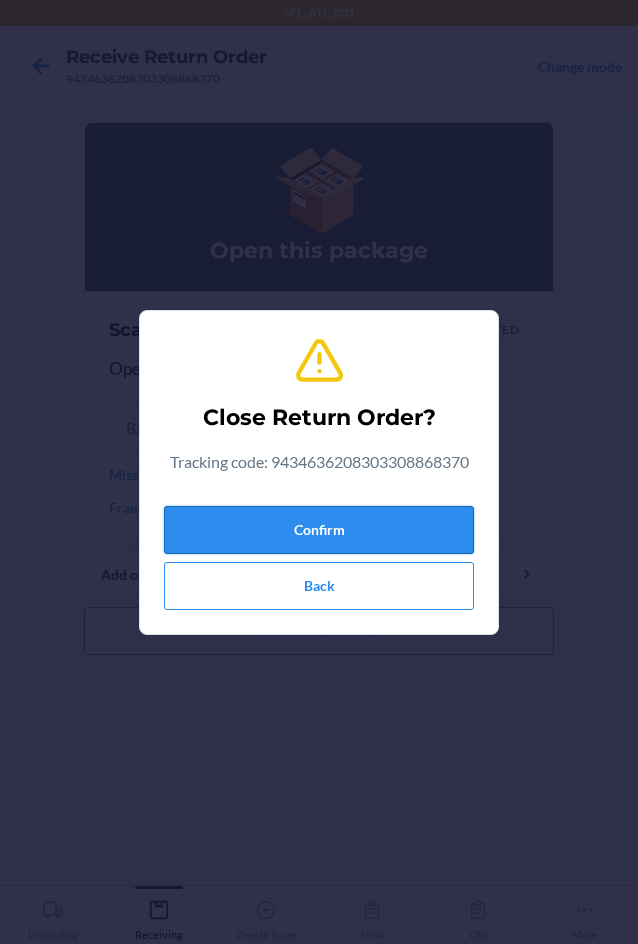 click on "Confirm" at bounding box center (319, 530) 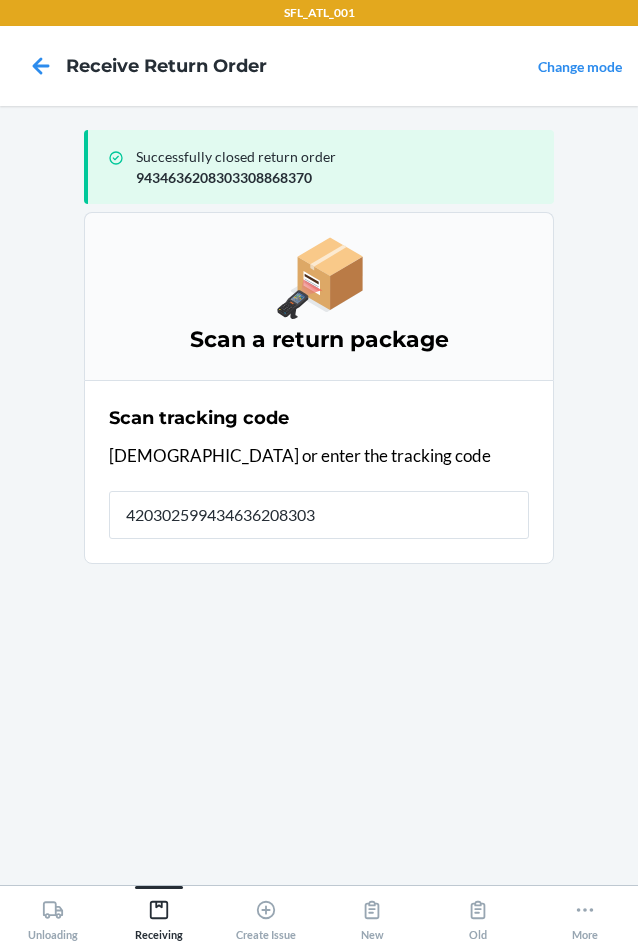 type on "4203025994346362083033" 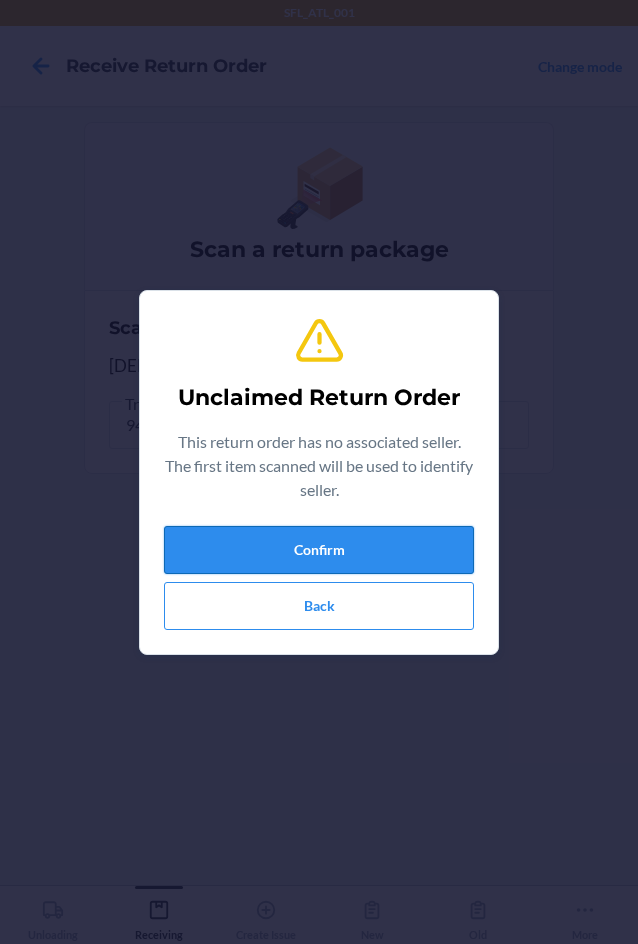 click on "Confirm" at bounding box center (319, 550) 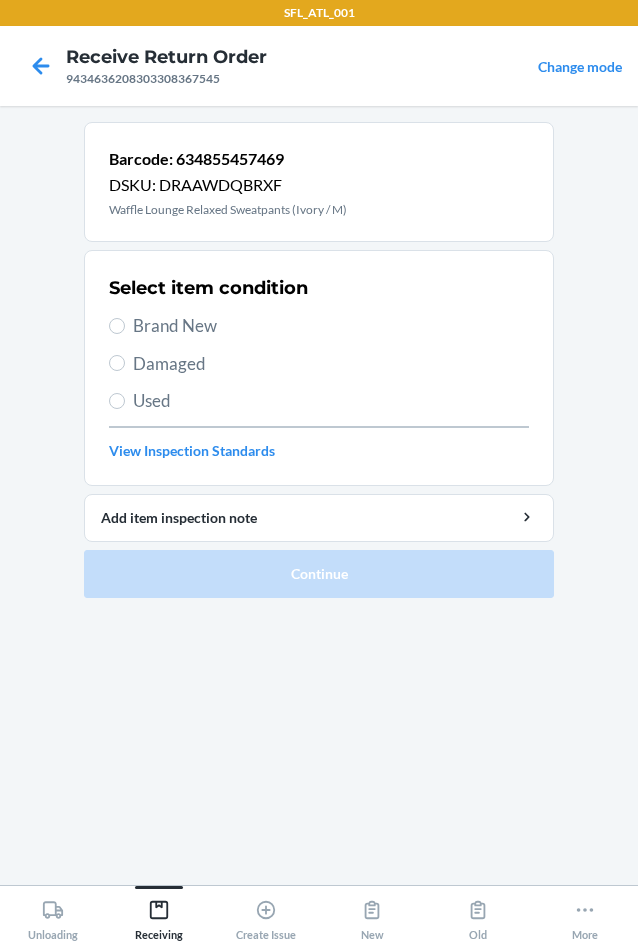 drag, startPoint x: 152, startPoint y: 326, endPoint x: 196, endPoint y: 388, distance: 76.02631 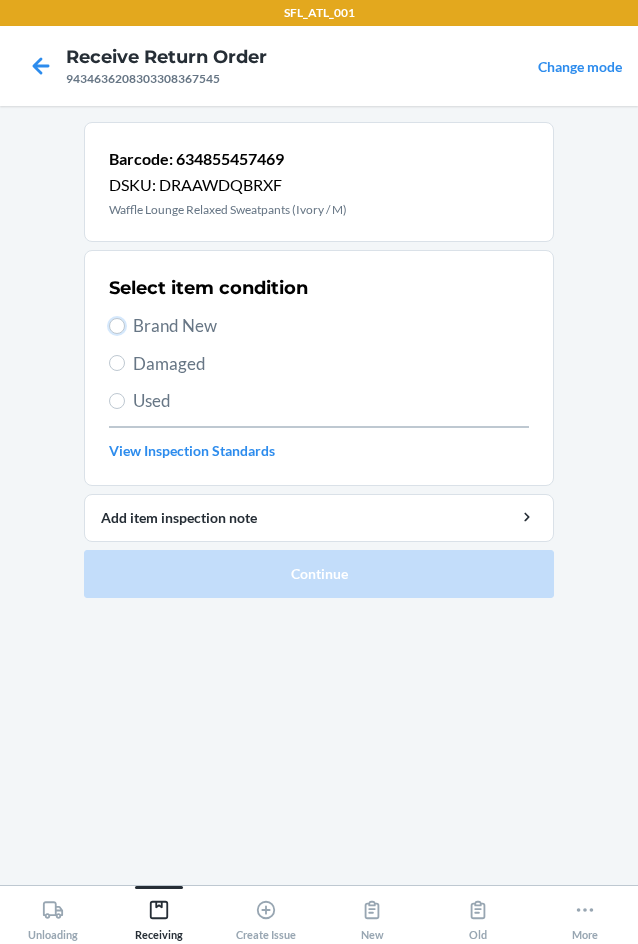 click on "Brand New" at bounding box center (117, 326) 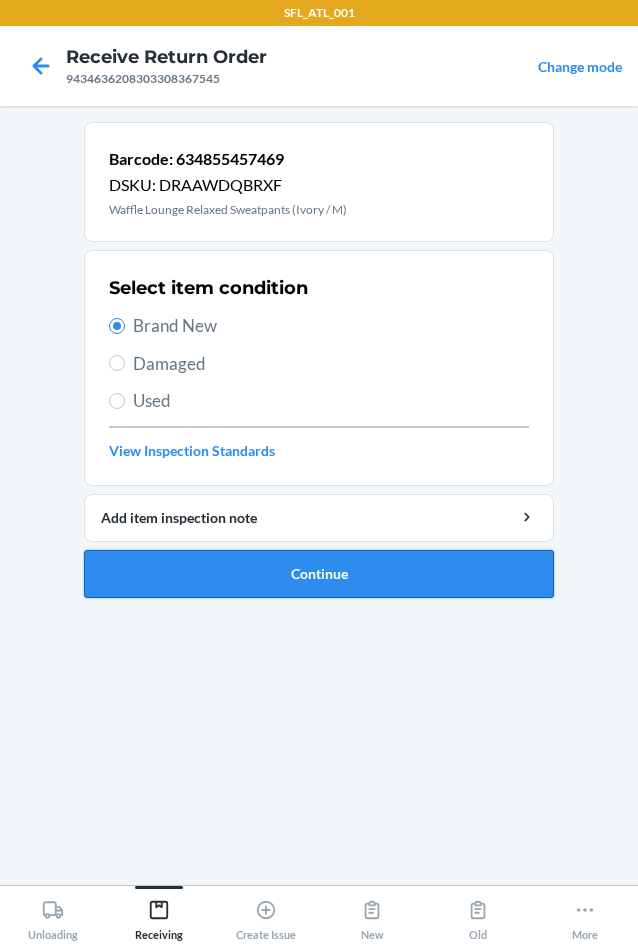 click on "Continue" at bounding box center [319, 574] 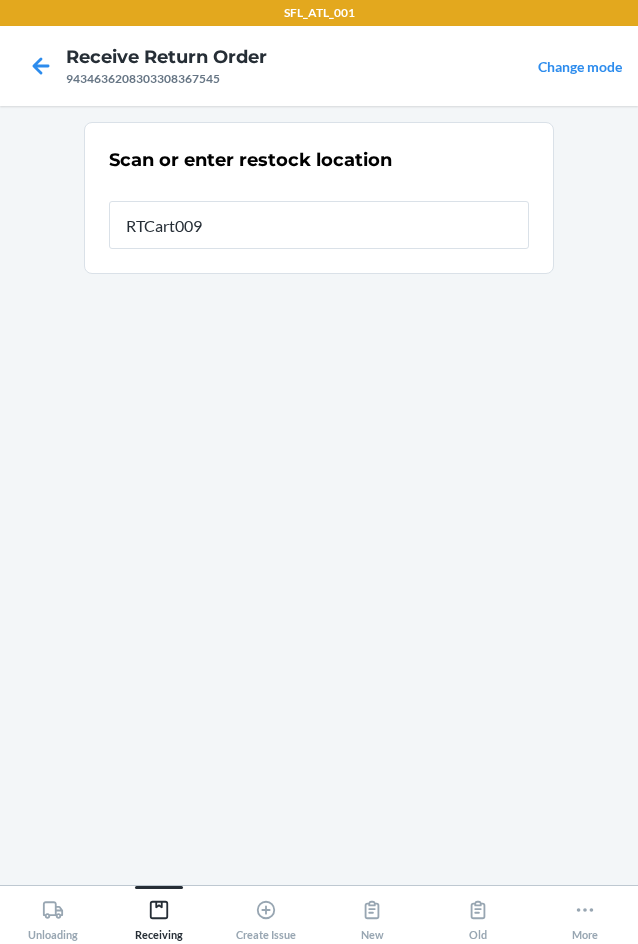 type on "RTCart009" 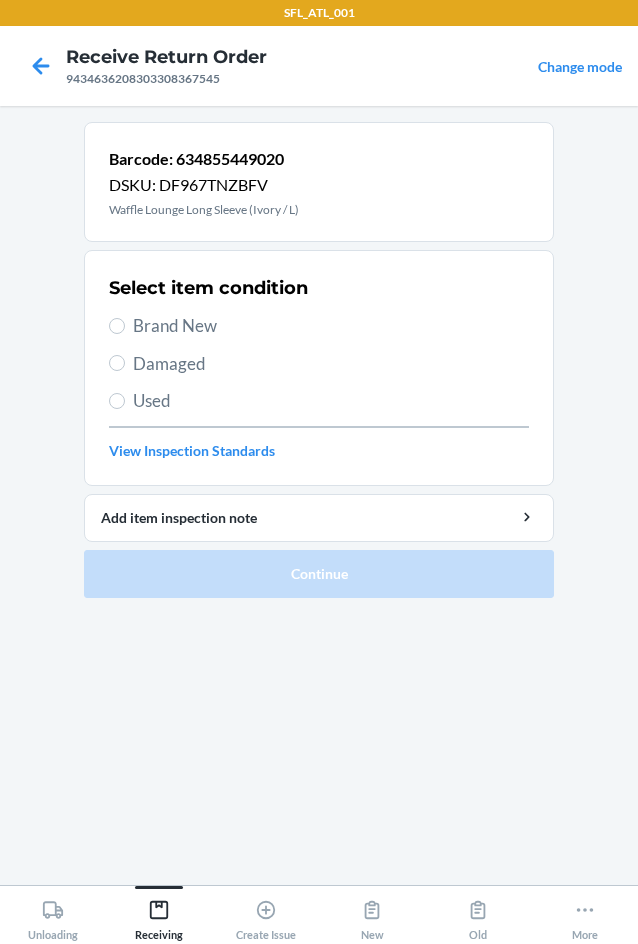 click on "Brand New" at bounding box center [331, 326] 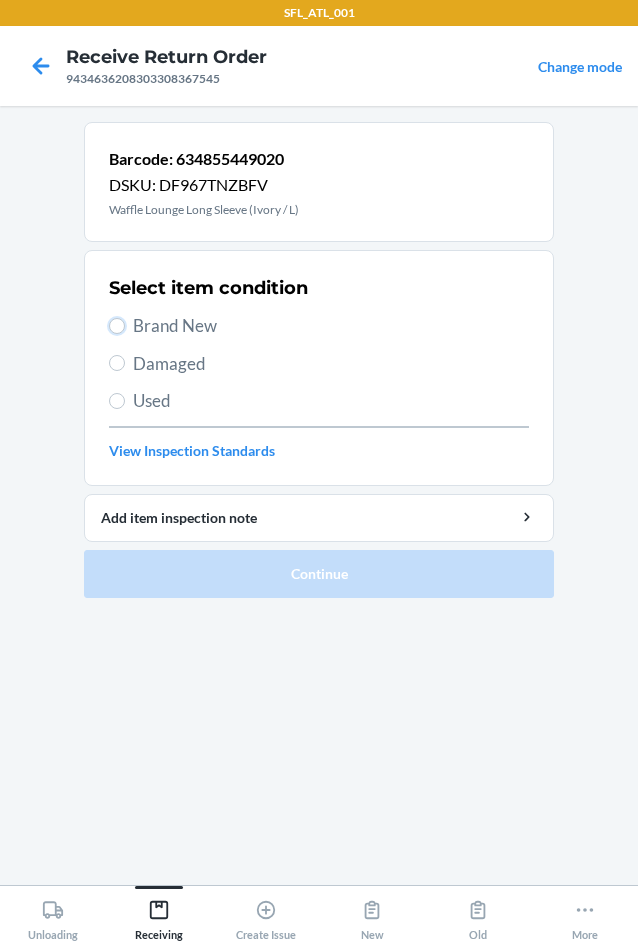 click on "Brand New" at bounding box center (117, 326) 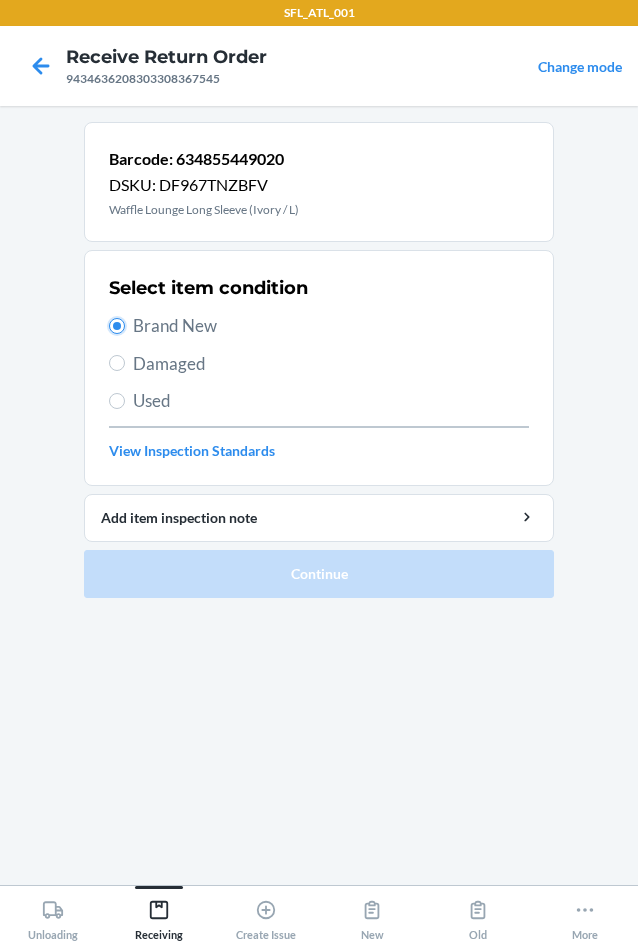 radio on "true" 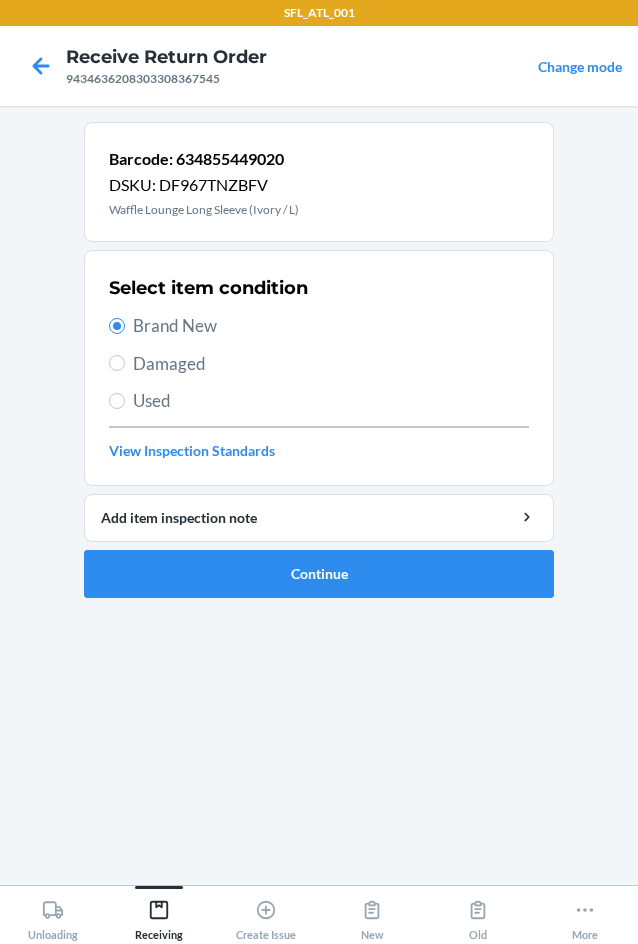 drag, startPoint x: 160, startPoint y: 325, endPoint x: 195, endPoint y: 404, distance: 86.40602 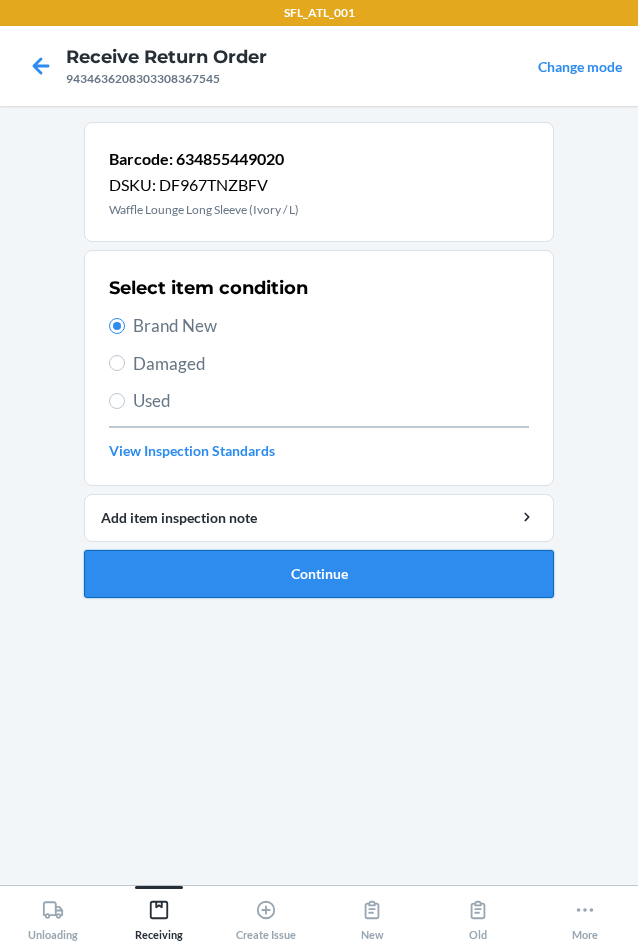 click on "Continue" at bounding box center [319, 574] 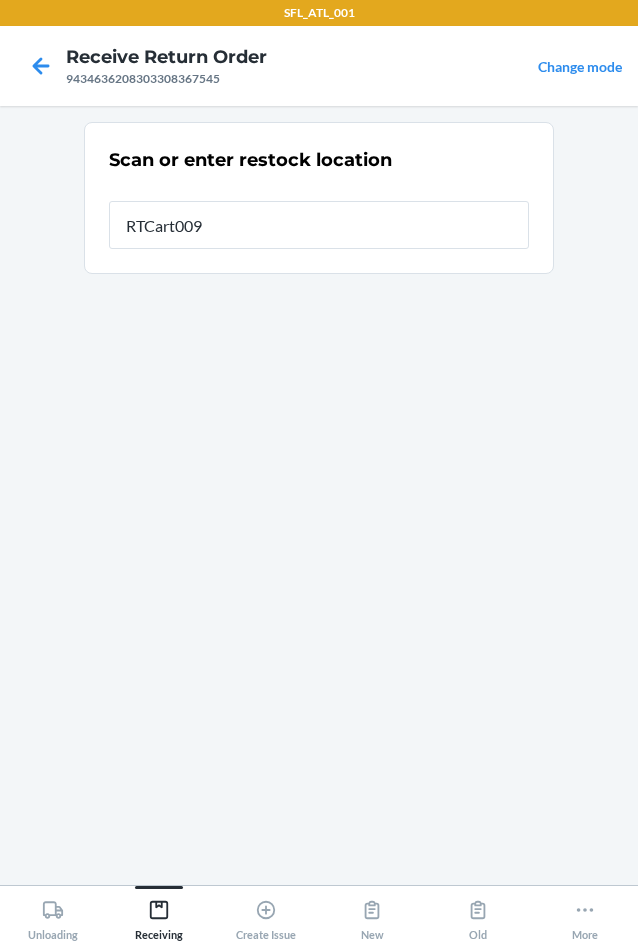 type on "RTCart009" 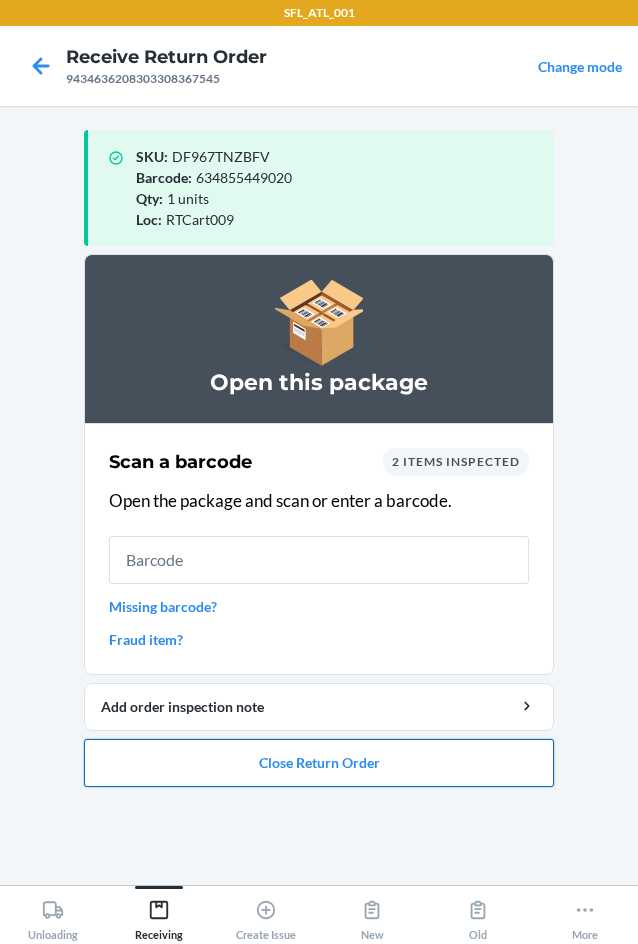click on "Close Return Order" at bounding box center [319, 763] 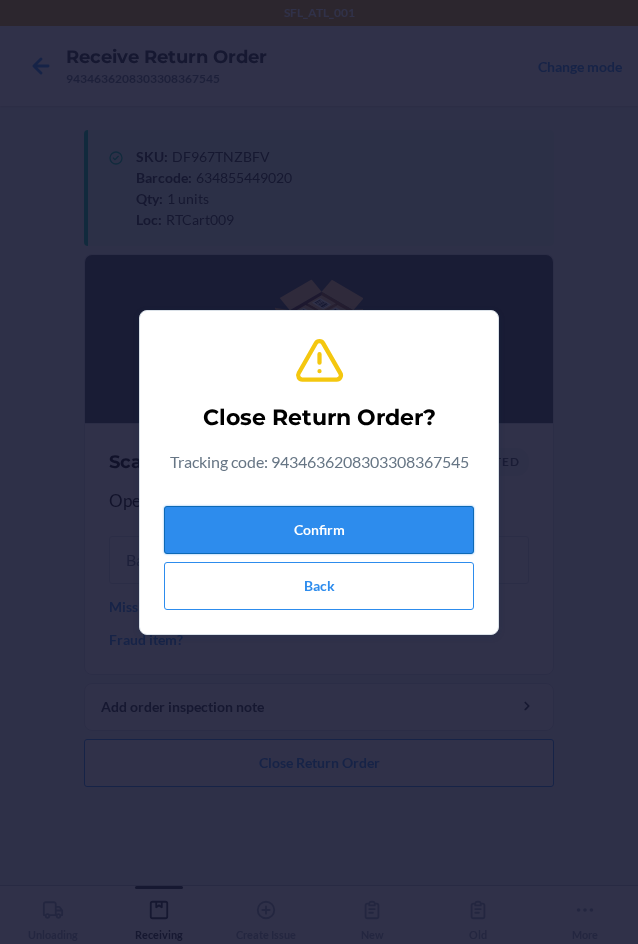 click on "Confirm" at bounding box center (319, 530) 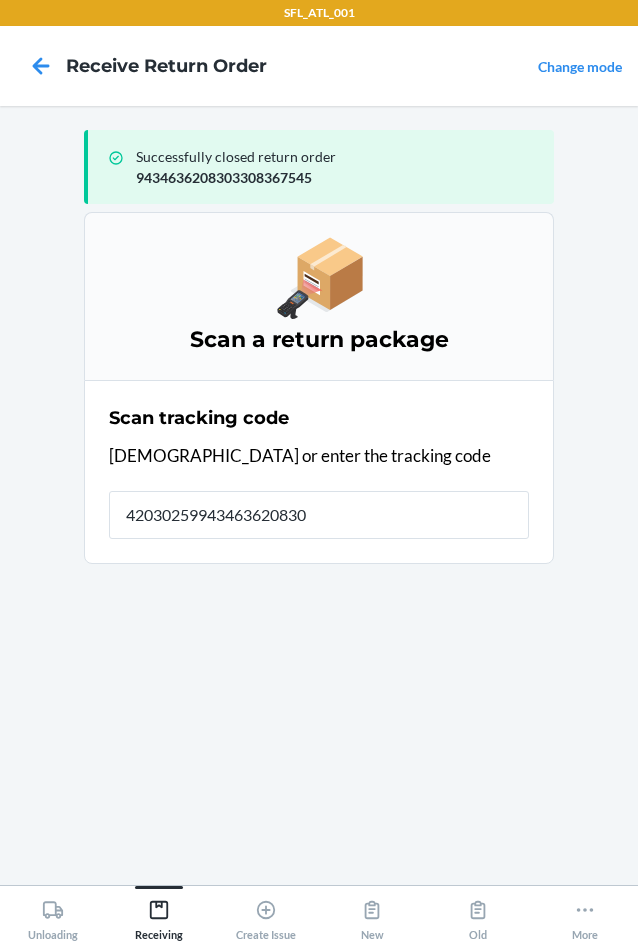 type on "420302599434636208303" 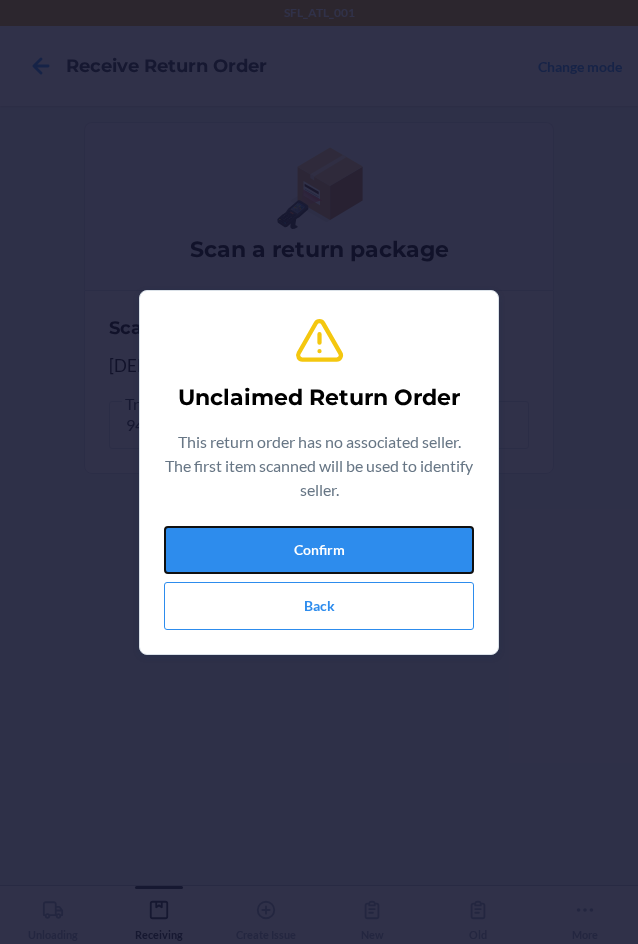 click on "Confirm" at bounding box center (319, 550) 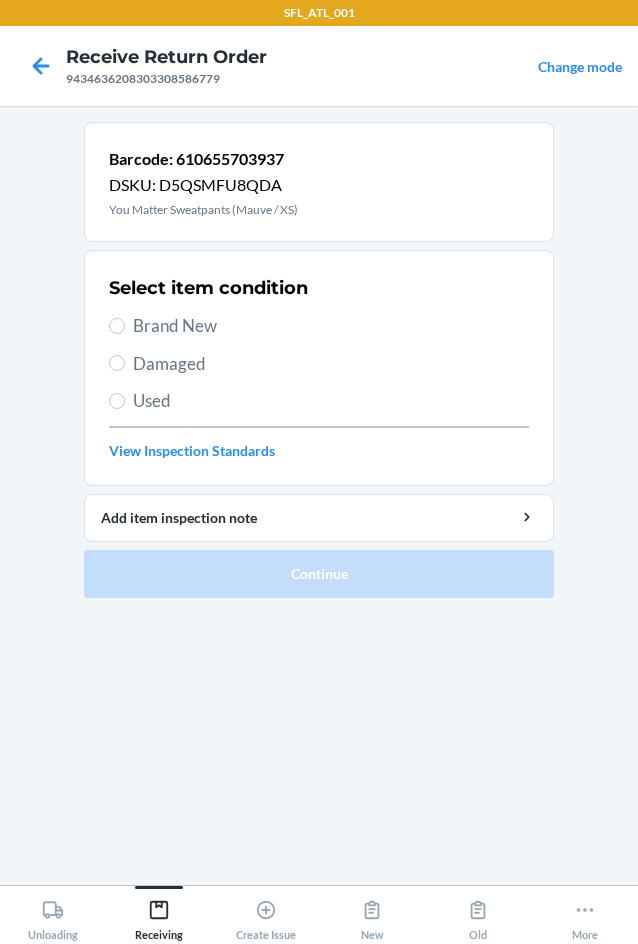 click on "Brand New" at bounding box center (331, 326) 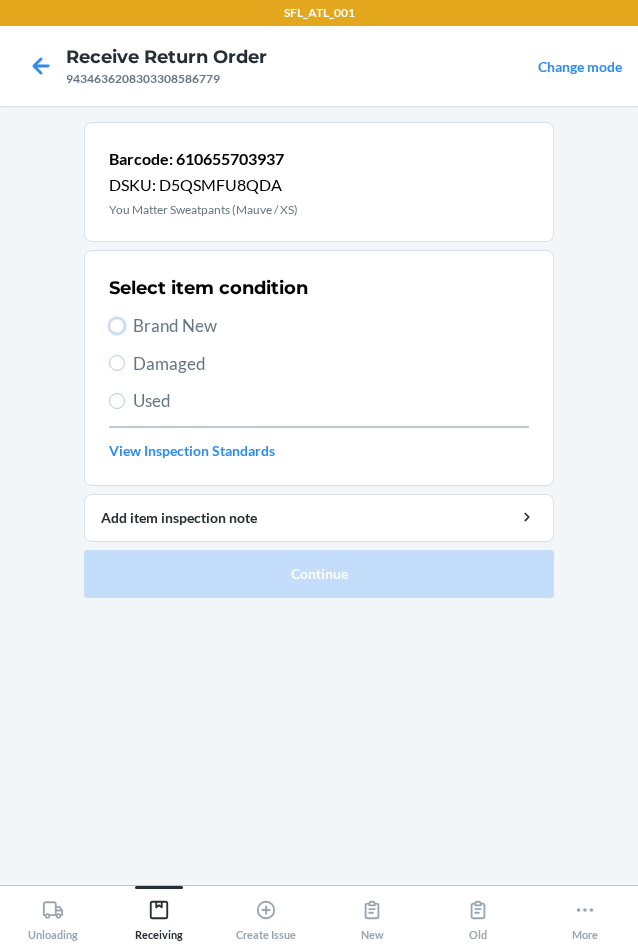 click on "Brand New" at bounding box center [117, 326] 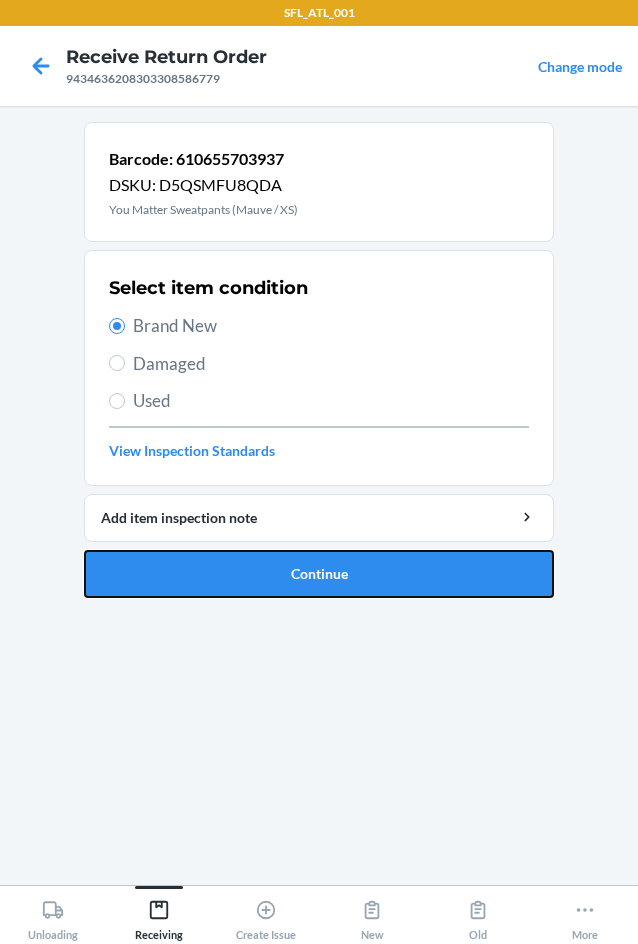 click on "Continue" at bounding box center [319, 574] 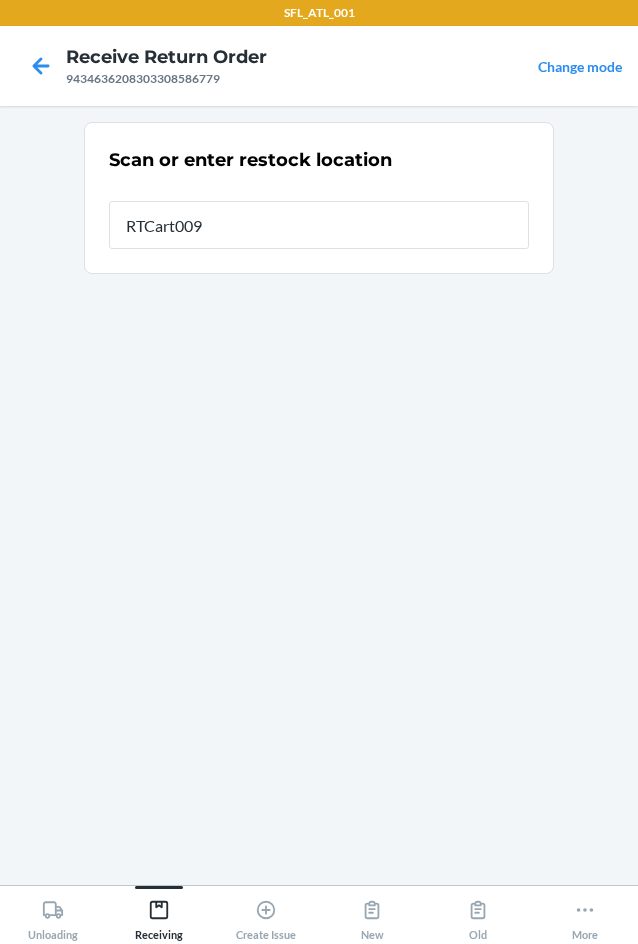 type on "RTCart009" 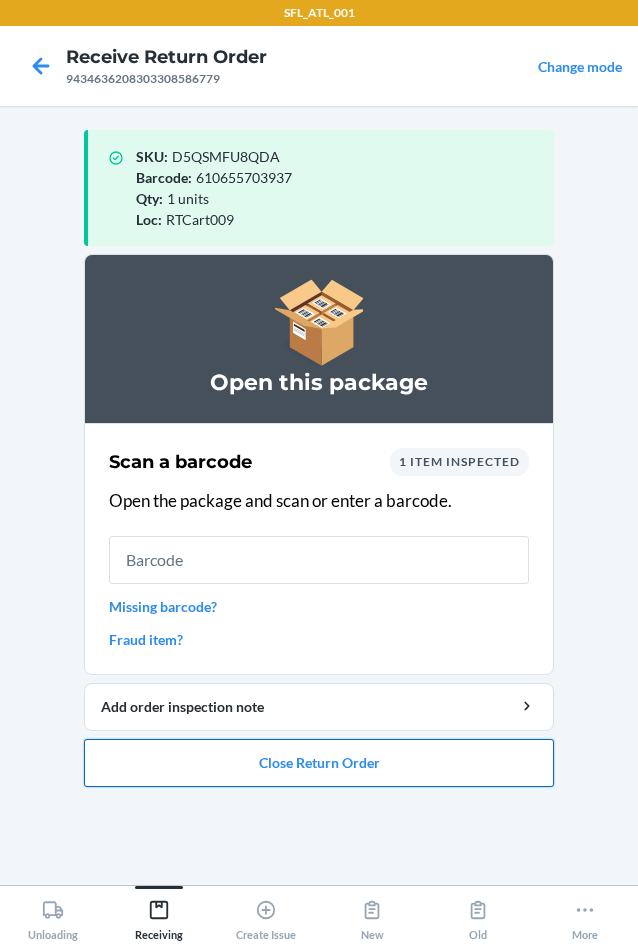 click on "Close Return Order" at bounding box center [319, 763] 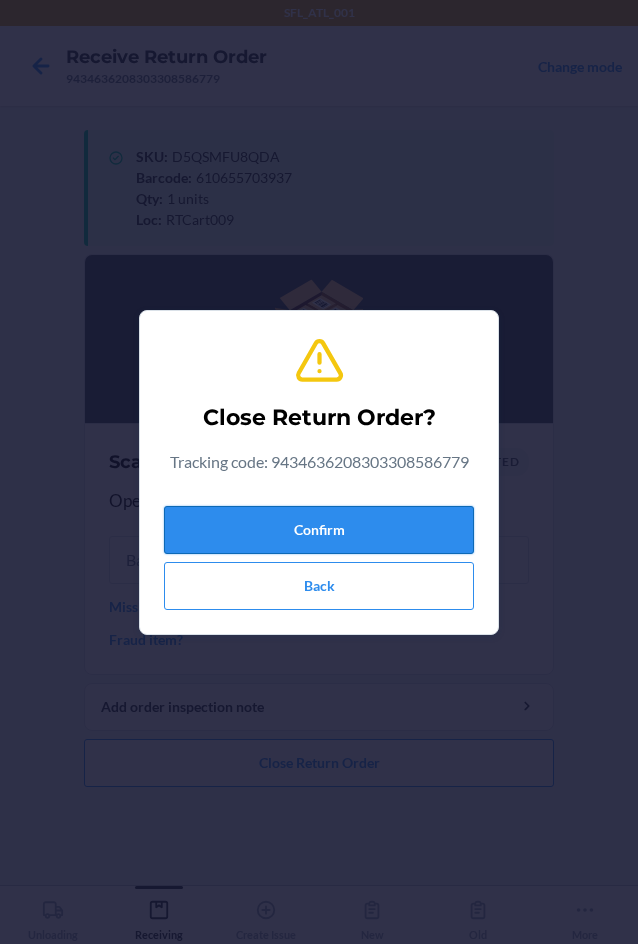 click on "Confirm" at bounding box center (319, 530) 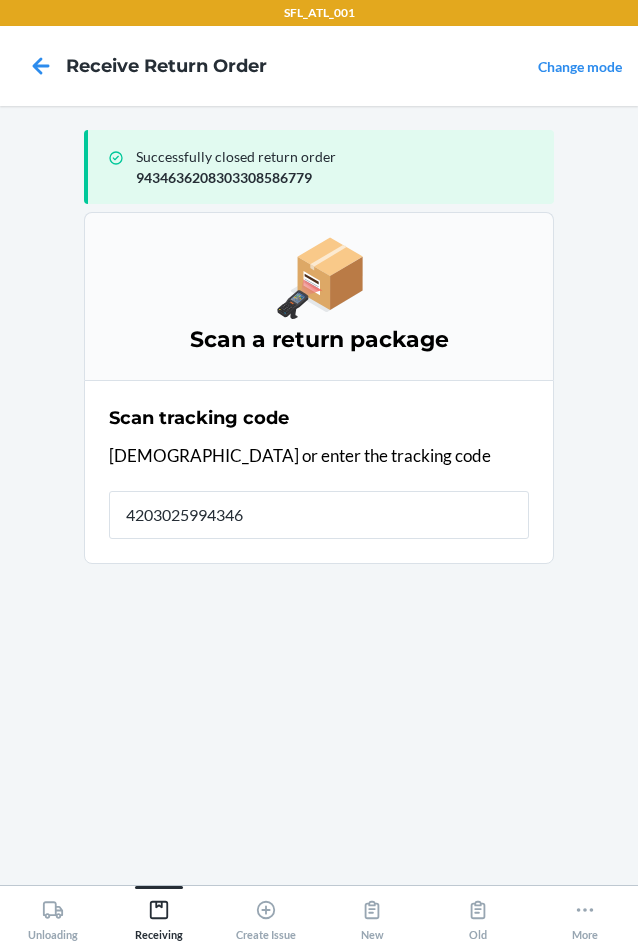 type on "42030259943463" 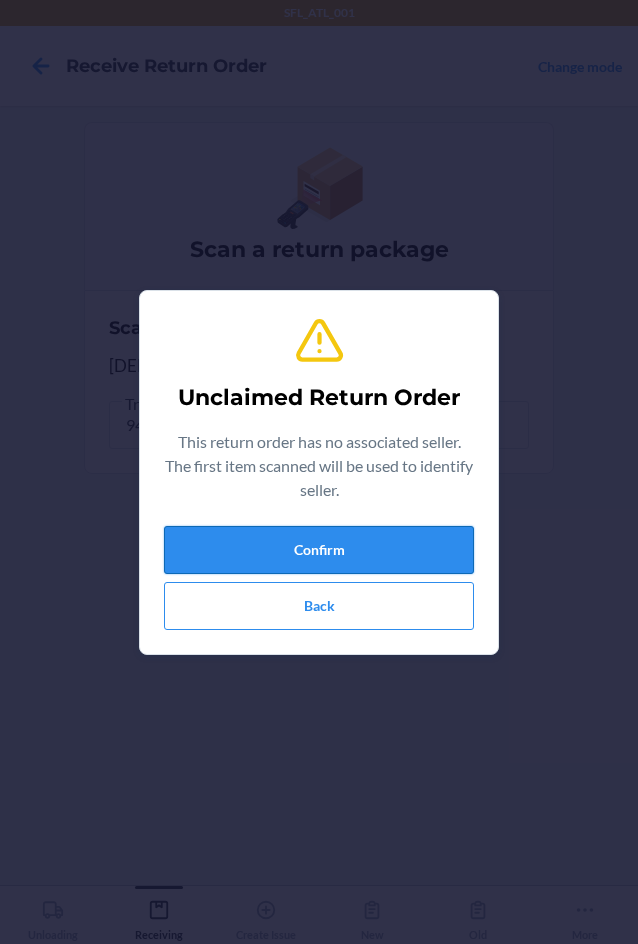 click on "Confirm" at bounding box center [319, 550] 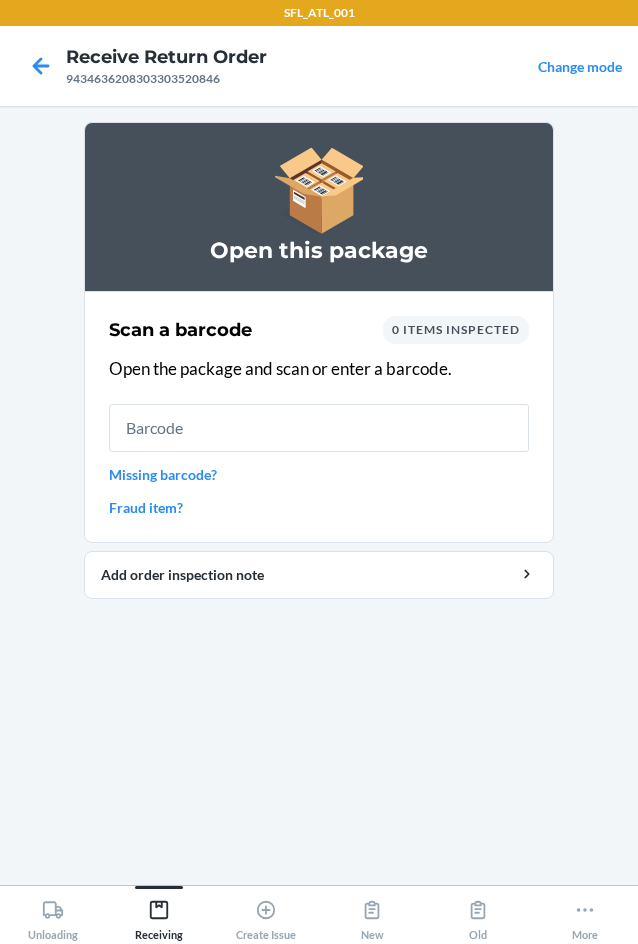 click on "Missing barcode?" at bounding box center (319, 474) 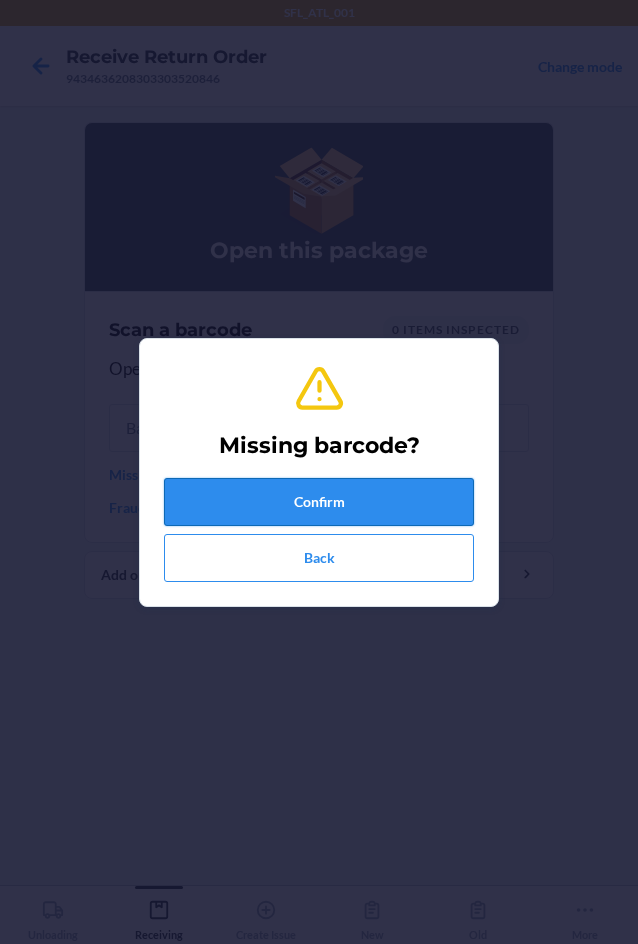 click on "Confirm" at bounding box center [319, 502] 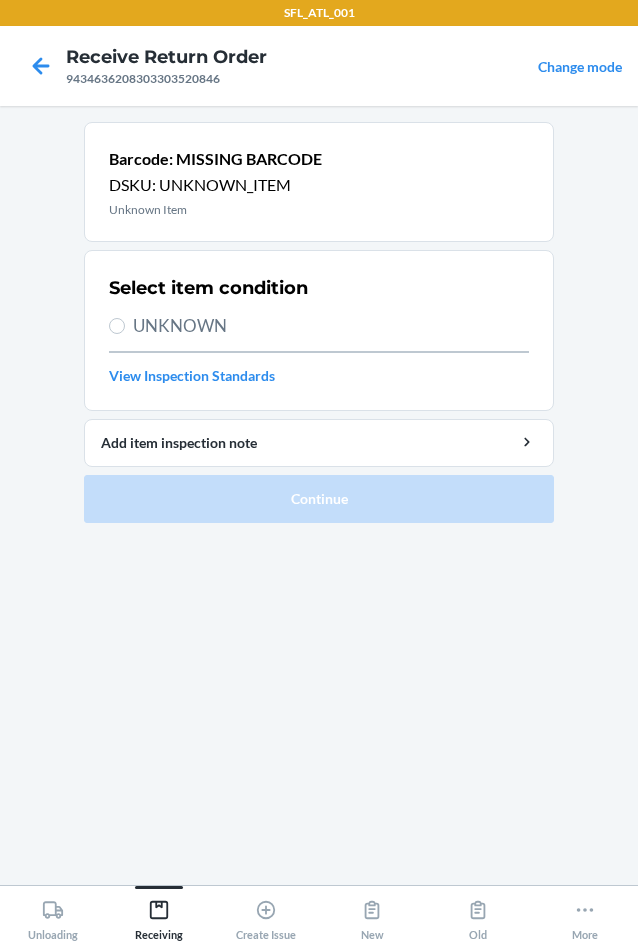 drag, startPoint x: 182, startPoint y: 327, endPoint x: 181, endPoint y: 340, distance: 13.038404 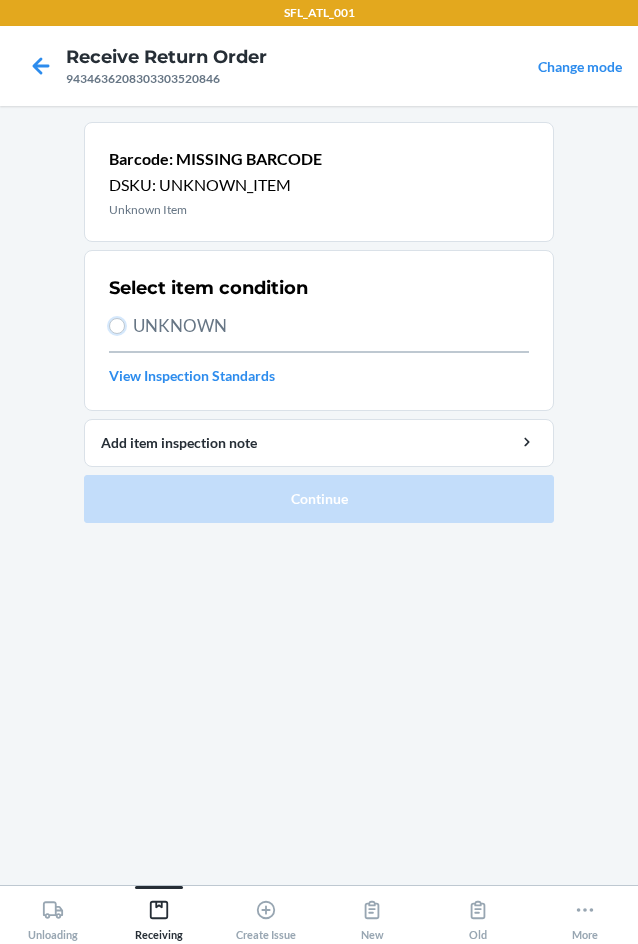 click on "UNKNOWN" at bounding box center (117, 326) 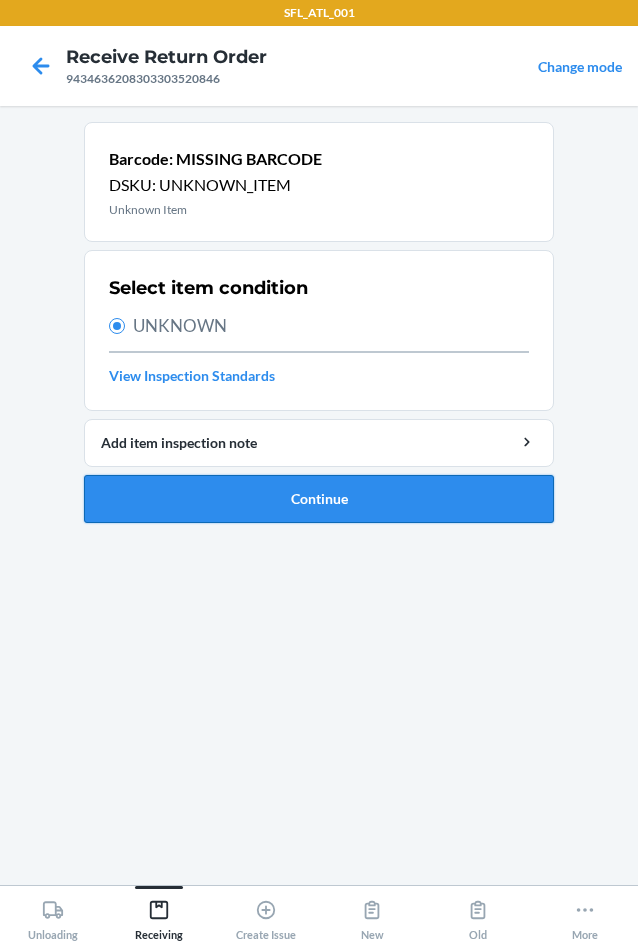 click on "Continue" at bounding box center (319, 499) 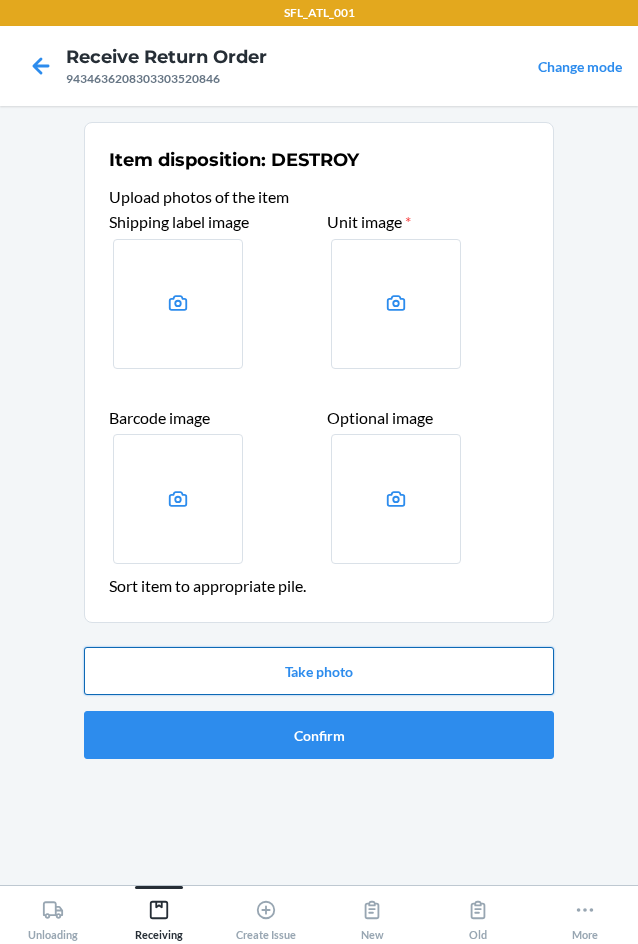 click on "Take photo" at bounding box center (319, 671) 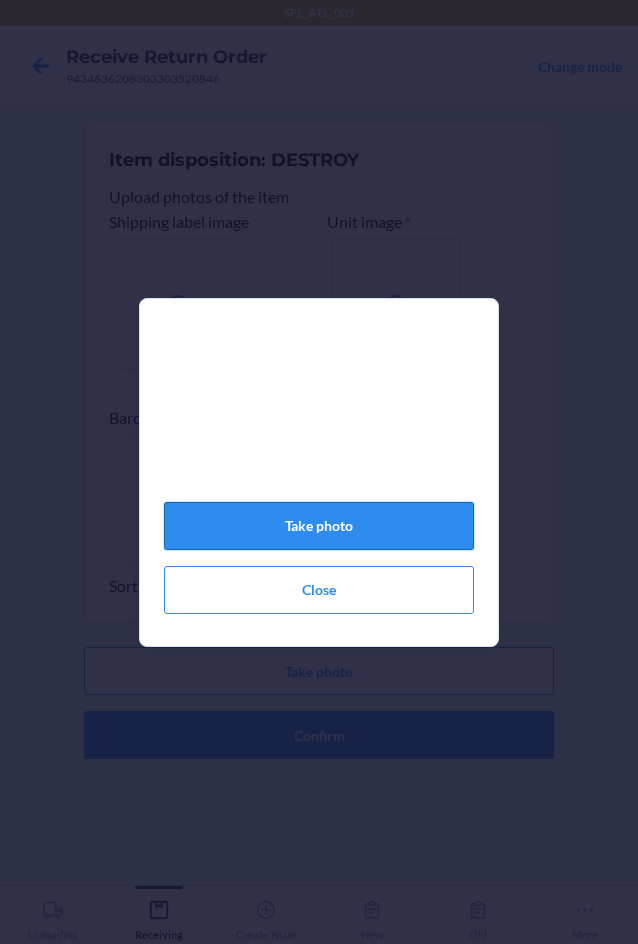 click on "Take photo" 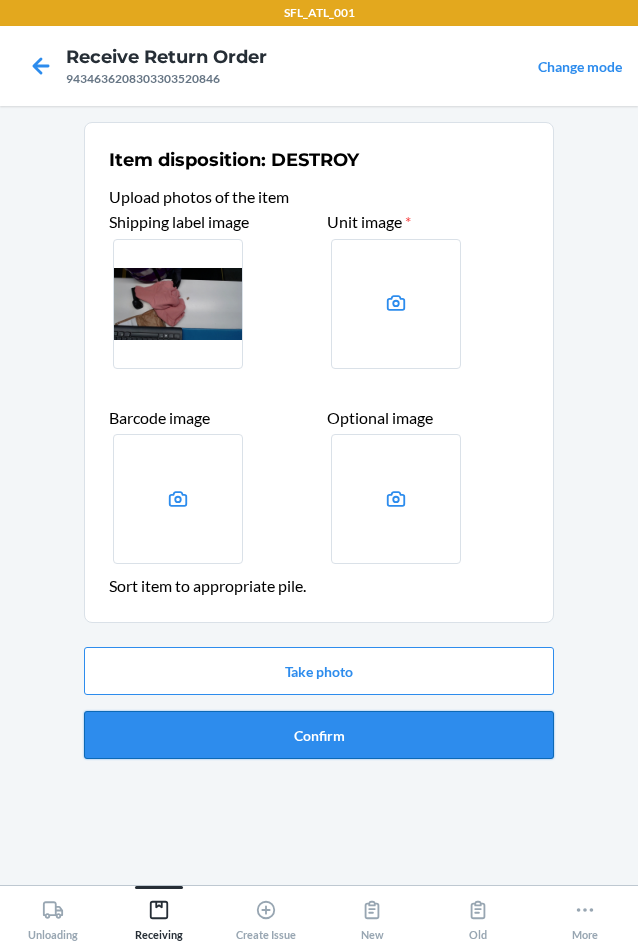 click on "Confirm" at bounding box center (319, 735) 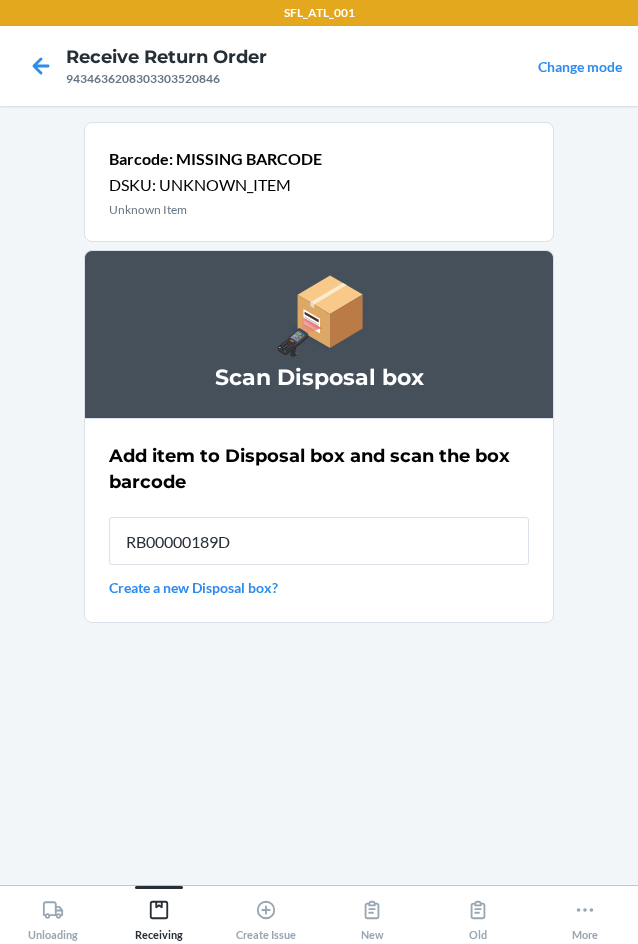 type on "RB00000189D" 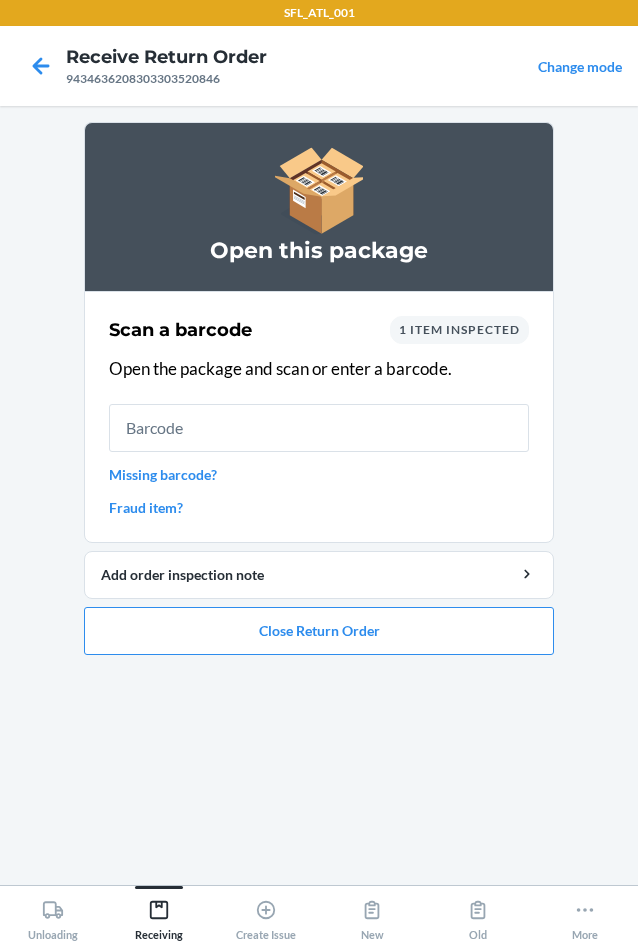 click on "Missing barcode?" at bounding box center (319, 474) 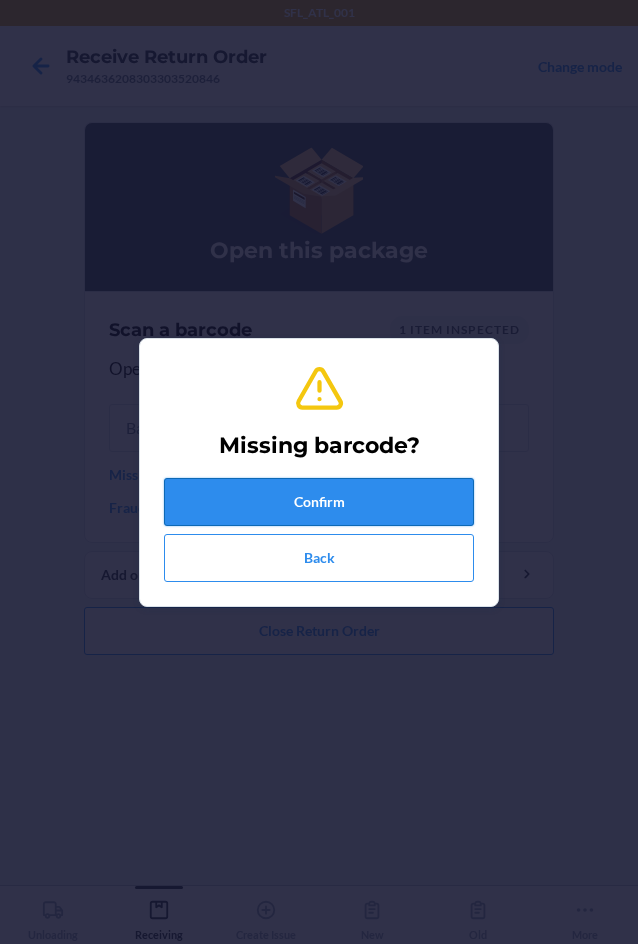 click on "Confirm" at bounding box center [319, 502] 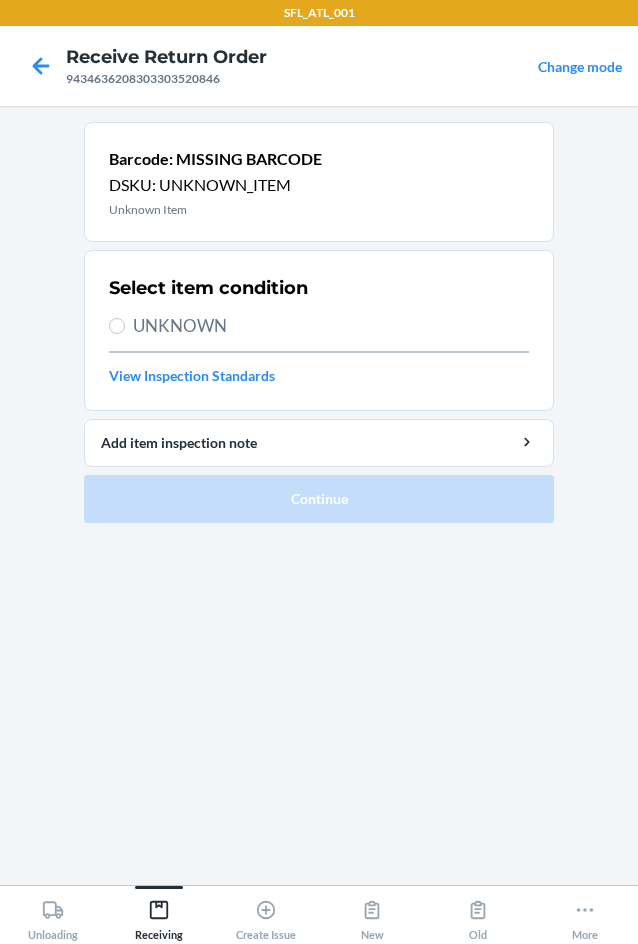 drag, startPoint x: 183, startPoint y: 319, endPoint x: 203, endPoint y: 376, distance: 60.40695 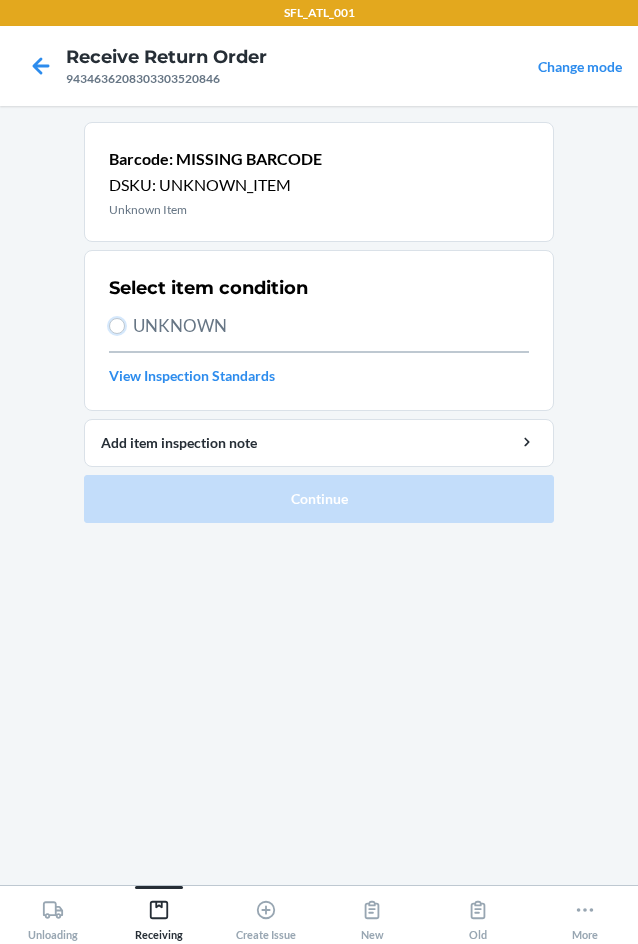 click on "UNKNOWN" at bounding box center [117, 326] 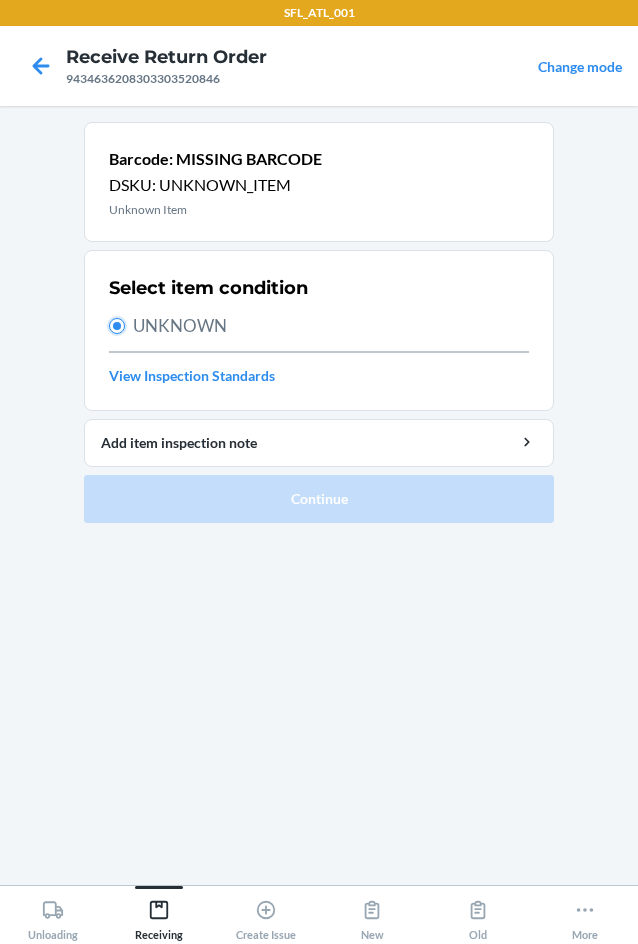 radio on "true" 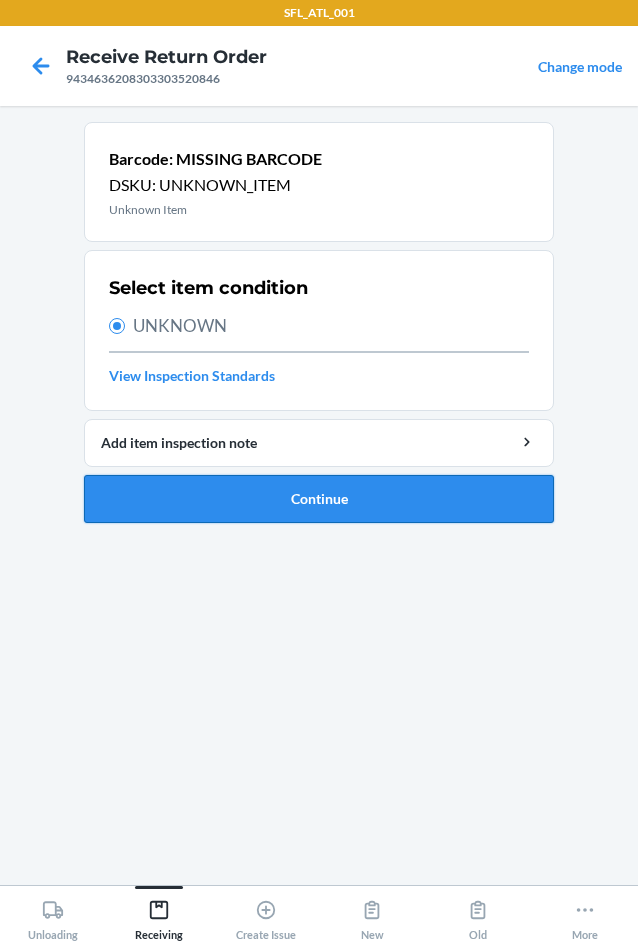 click on "Continue" at bounding box center [319, 499] 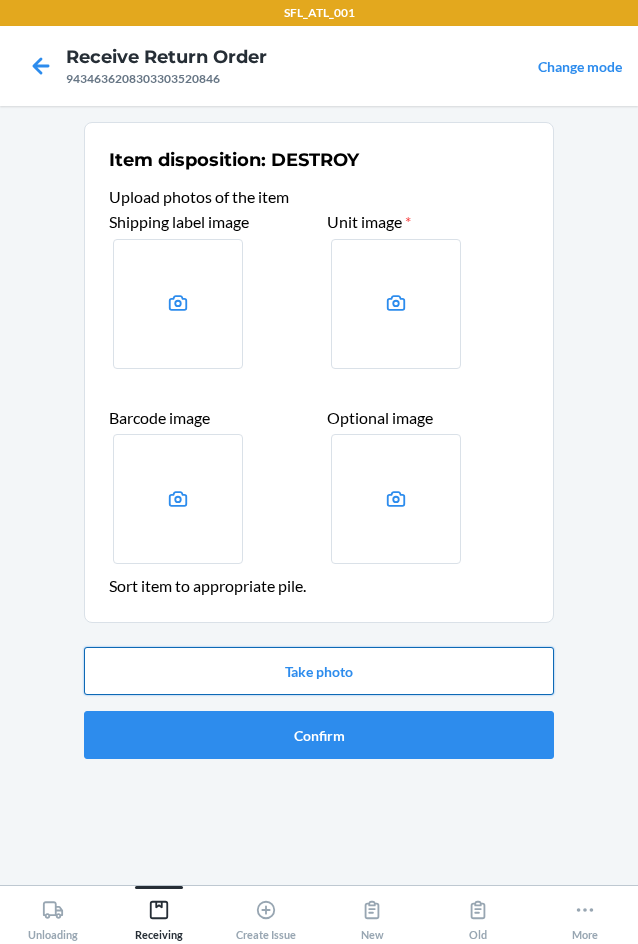 click on "Take photo" at bounding box center (319, 671) 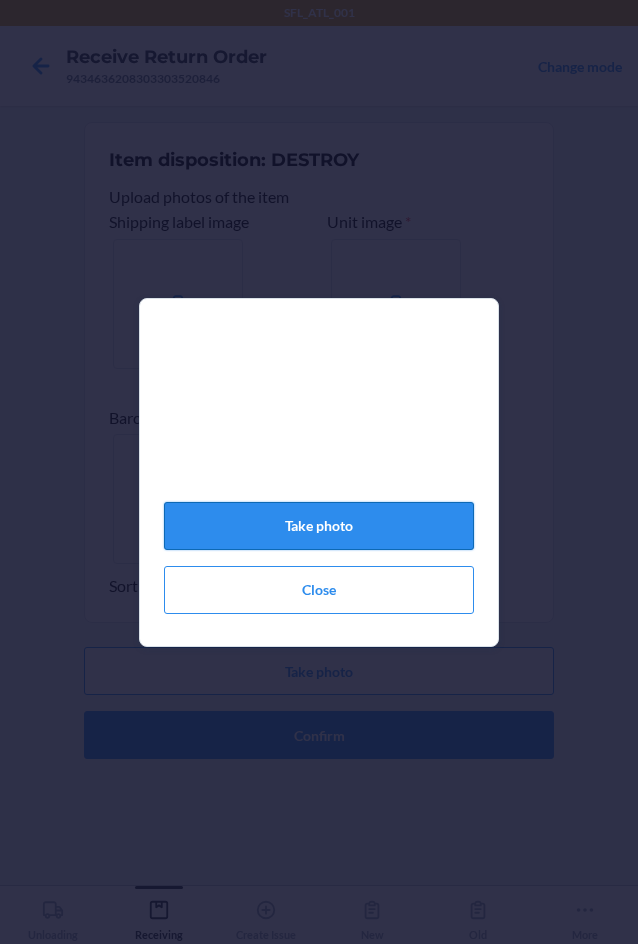 click on "Take photo" 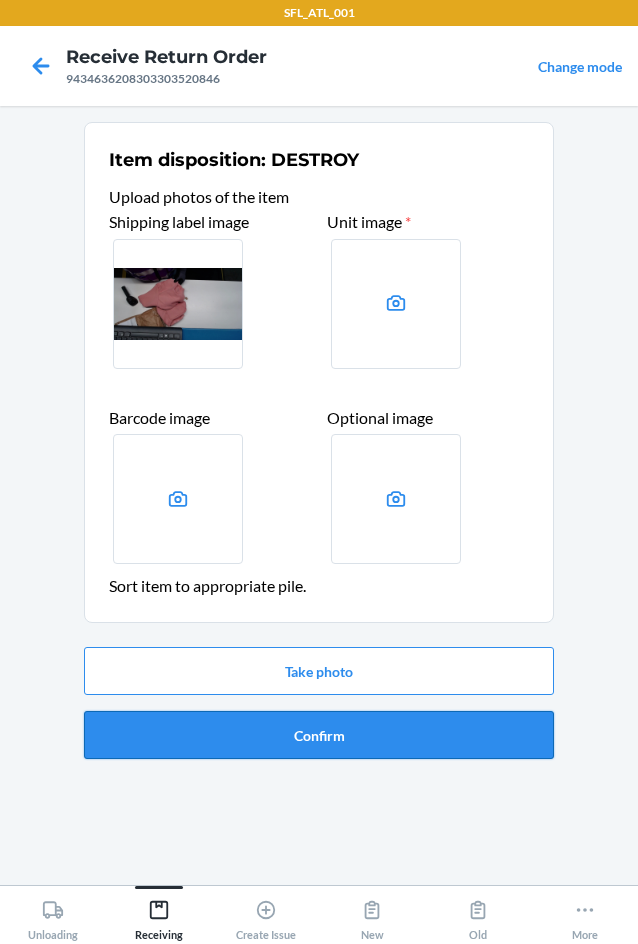click on "Confirm" at bounding box center [319, 735] 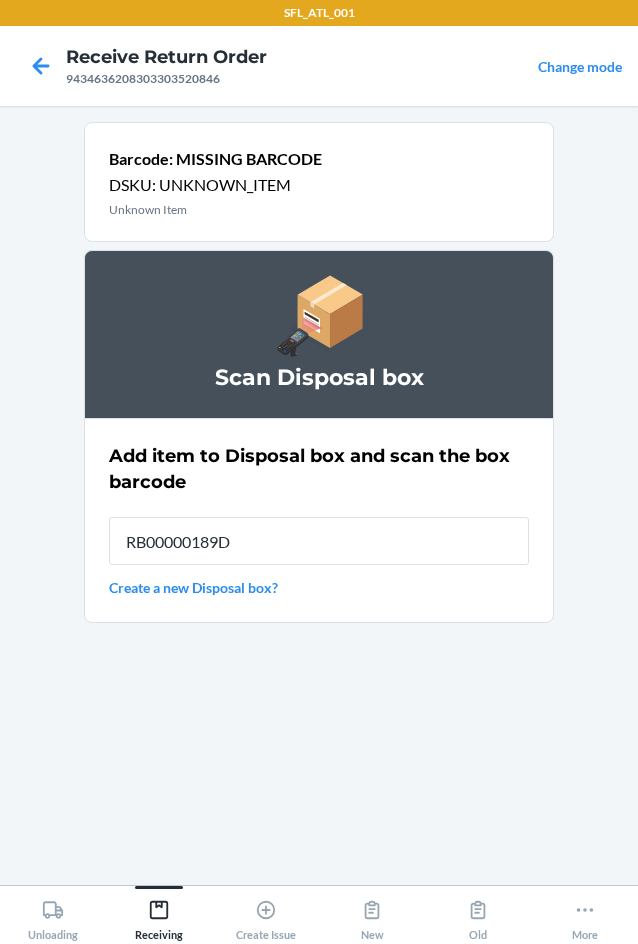 type on "RB00000189D" 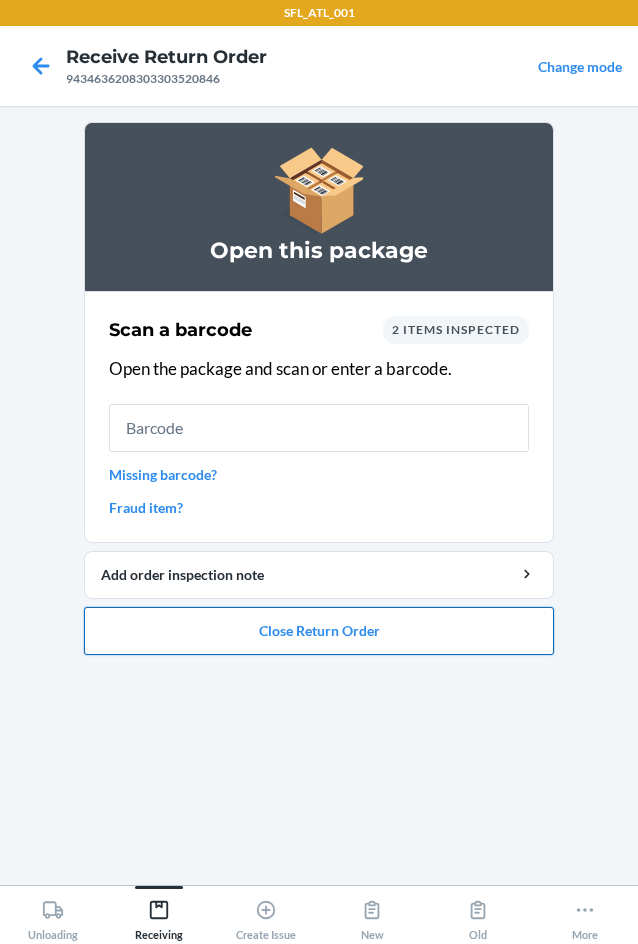 click on "Close Return Order" at bounding box center (319, 631) 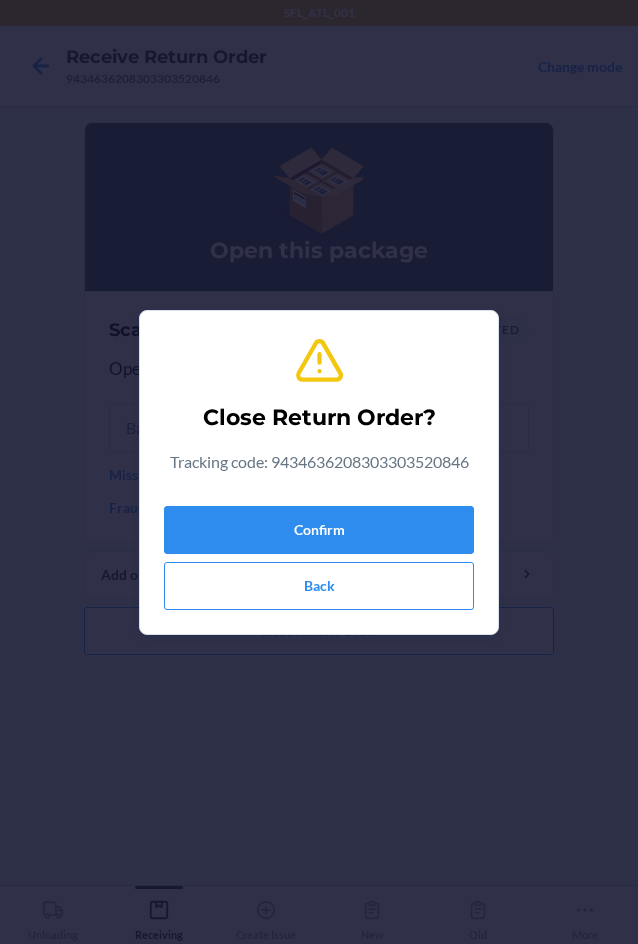 click on "Confirm Back" at bounding box center (319, 554) 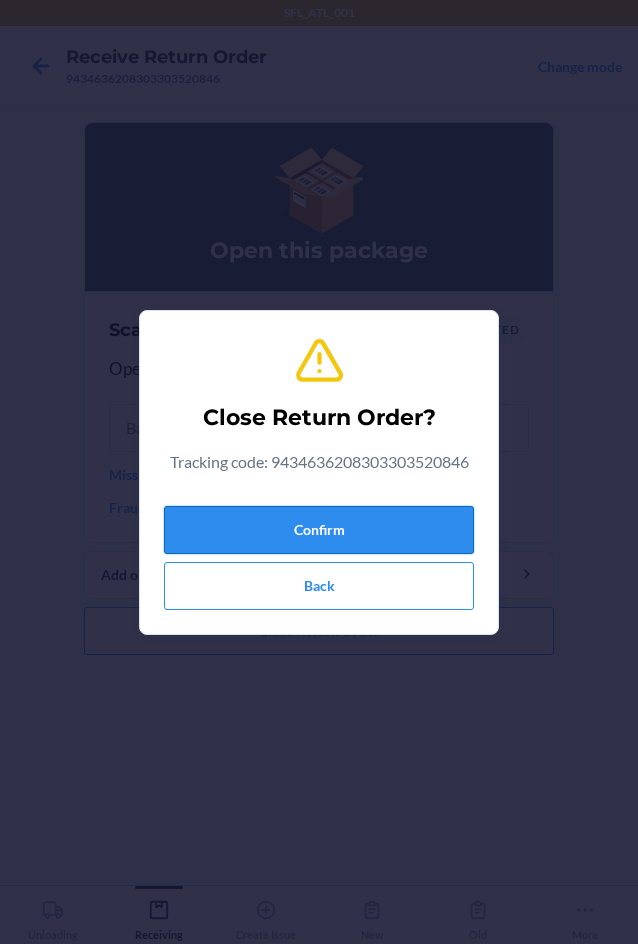 click on "Confirm" at bounding box center [319, 530] 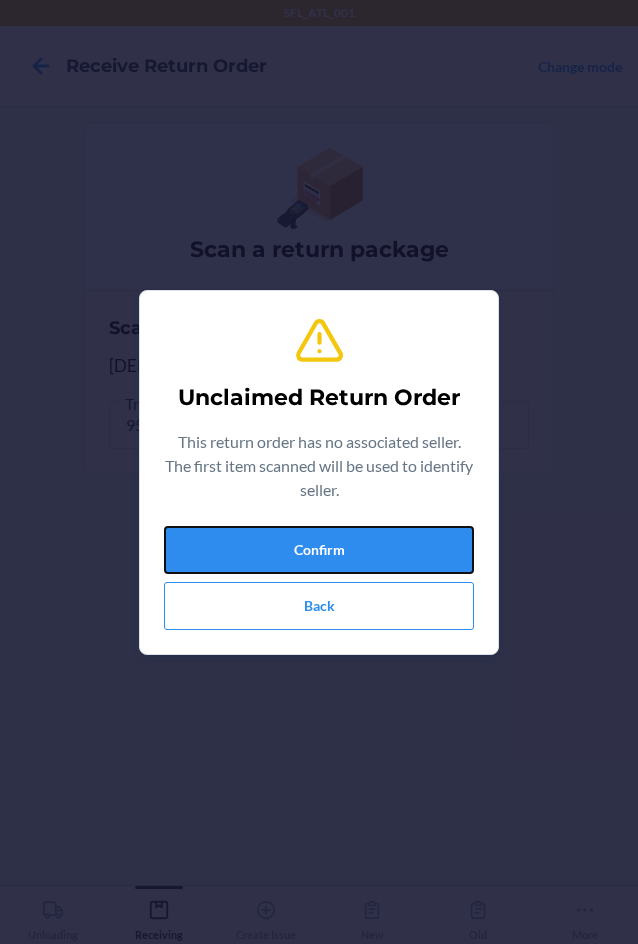 click on "Confirm" at bounding box center [319, 550] 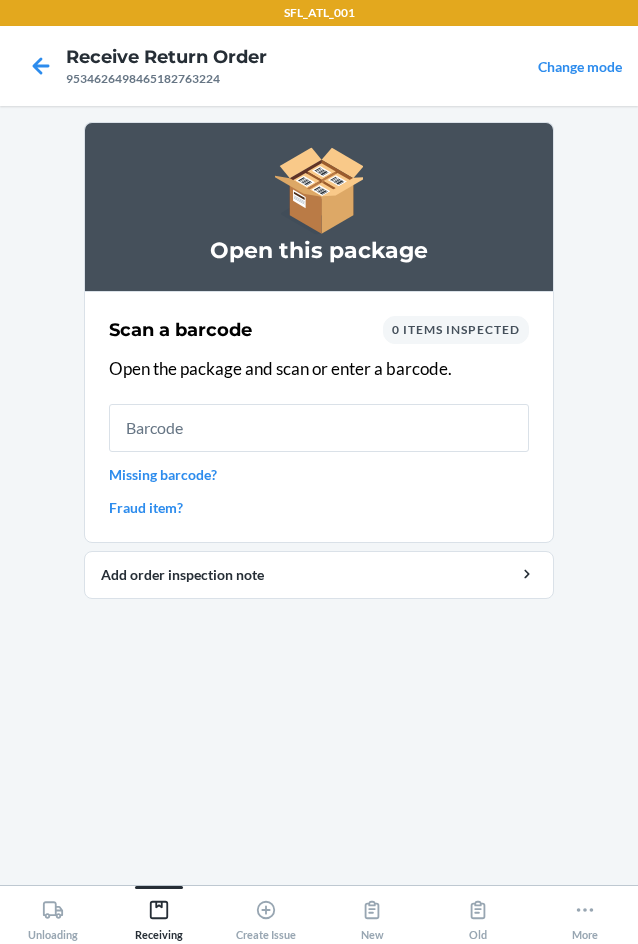 click on "Missing barcode?" at bounding box center (319, 474) 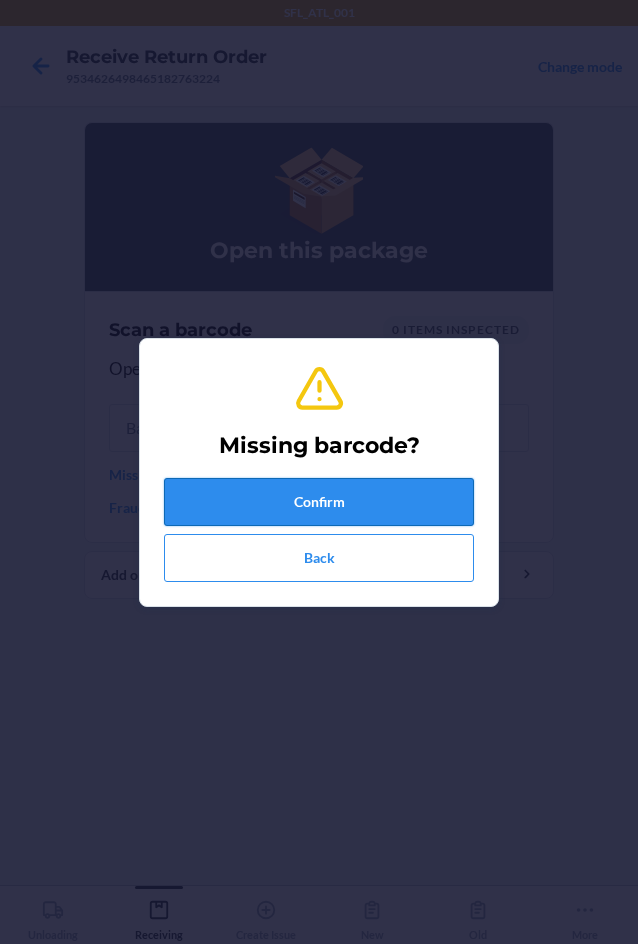 click on "Confirm" at bounding box center (319, 502) 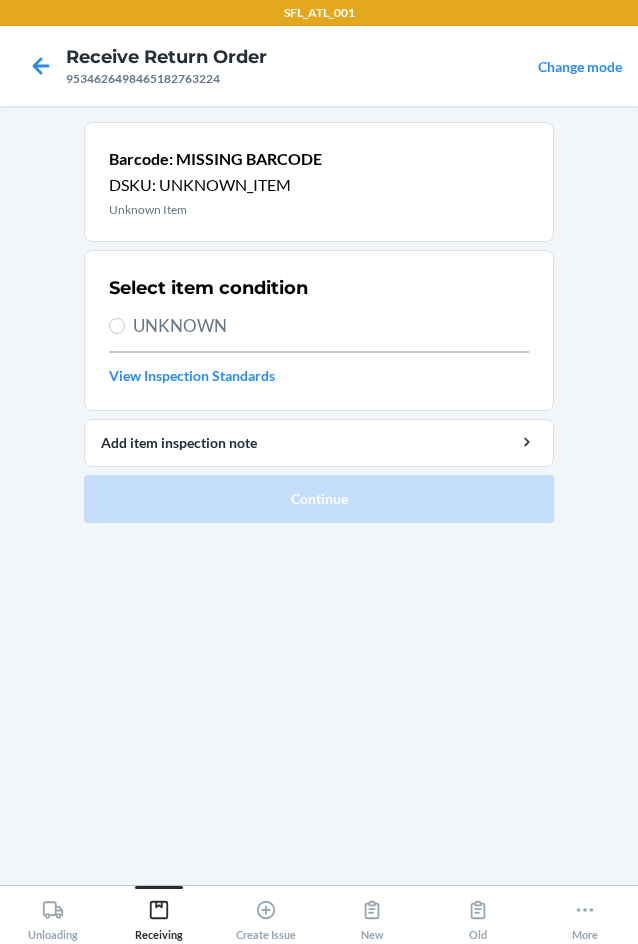 click on "UNKNOWN" at bounding box center [331, 326] 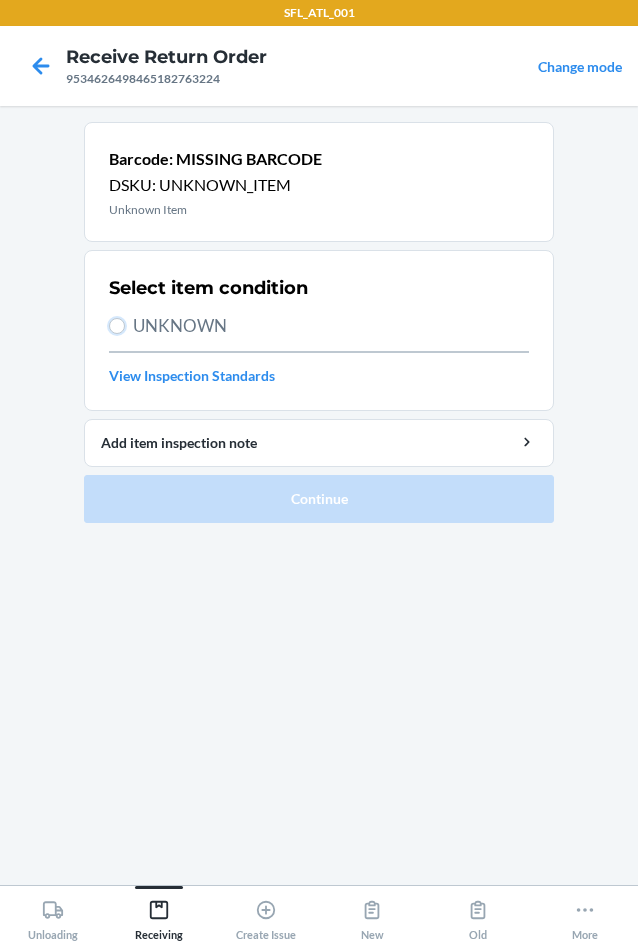 click on "UNKNOWN" at bounding box center (117, 326) 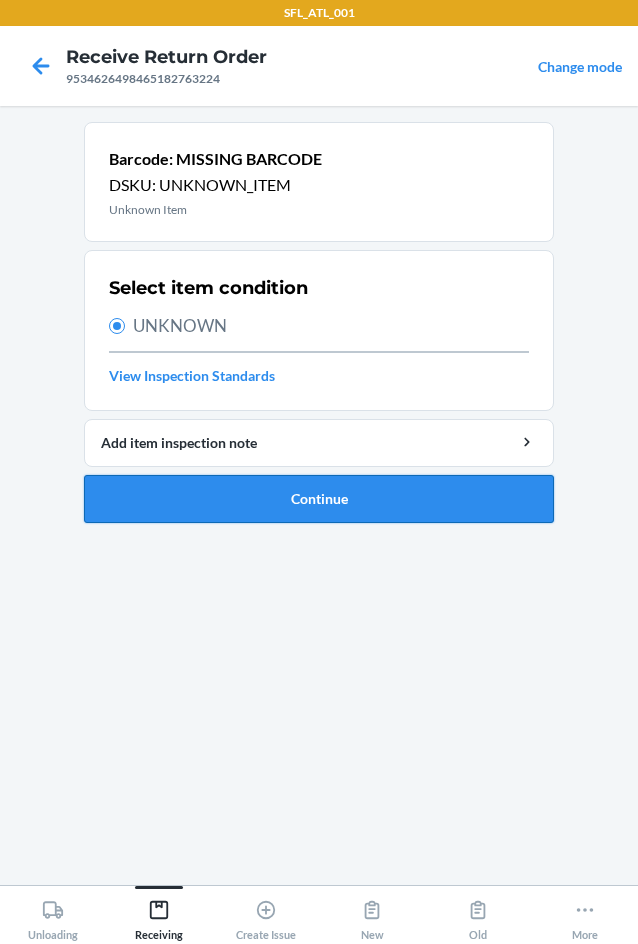 click on "Continue" at bounding box center [319, 499] 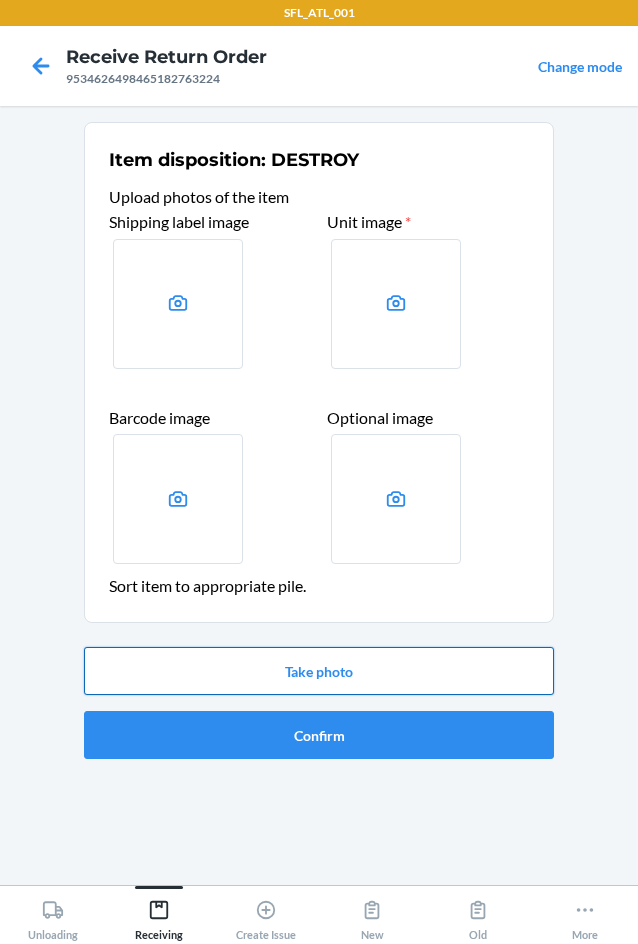 click on "Take photo" at bounding box center [319, 671] 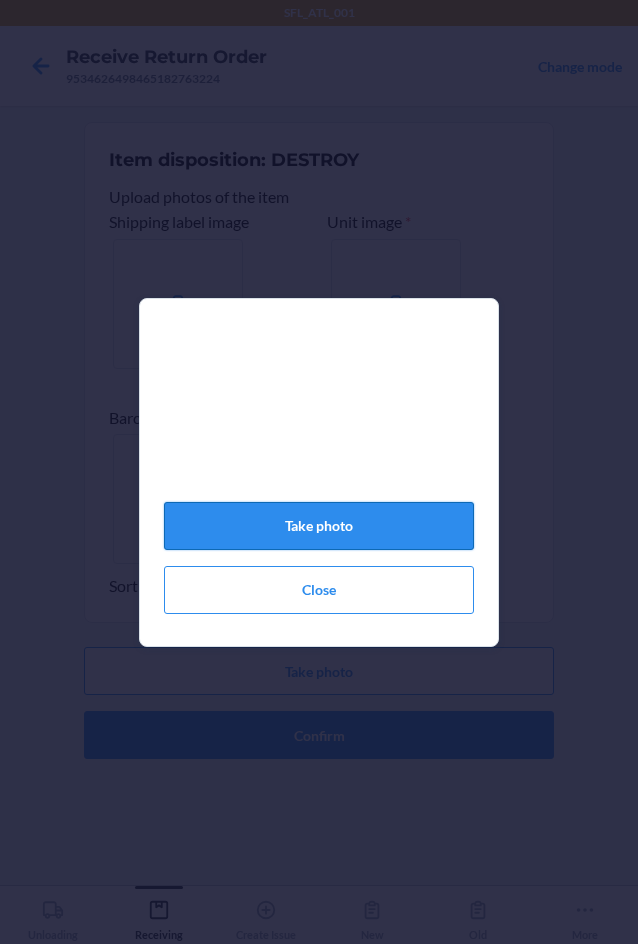 click on "Take photo" 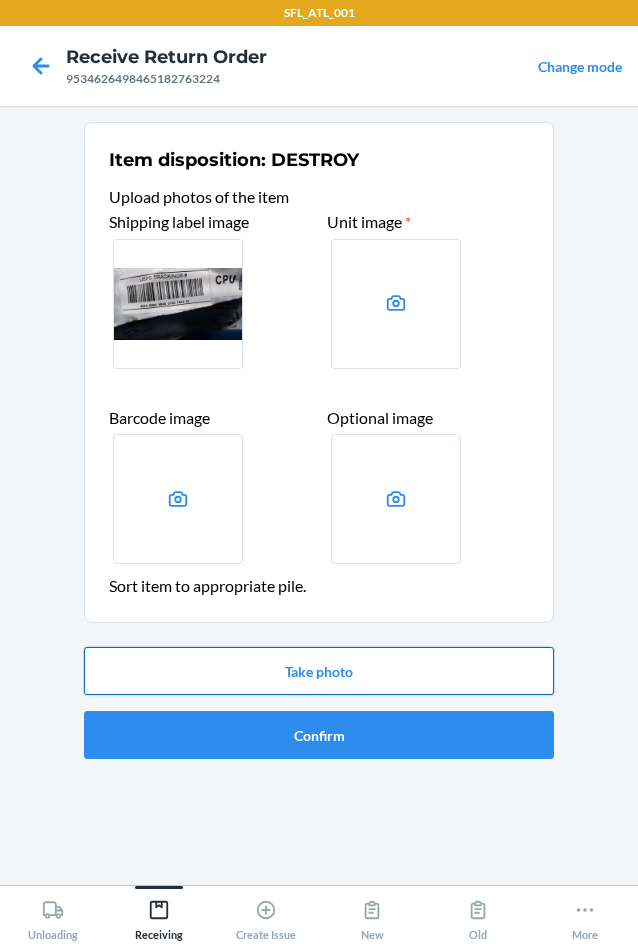 click on "Take photo" at bounding box center [319, 671] 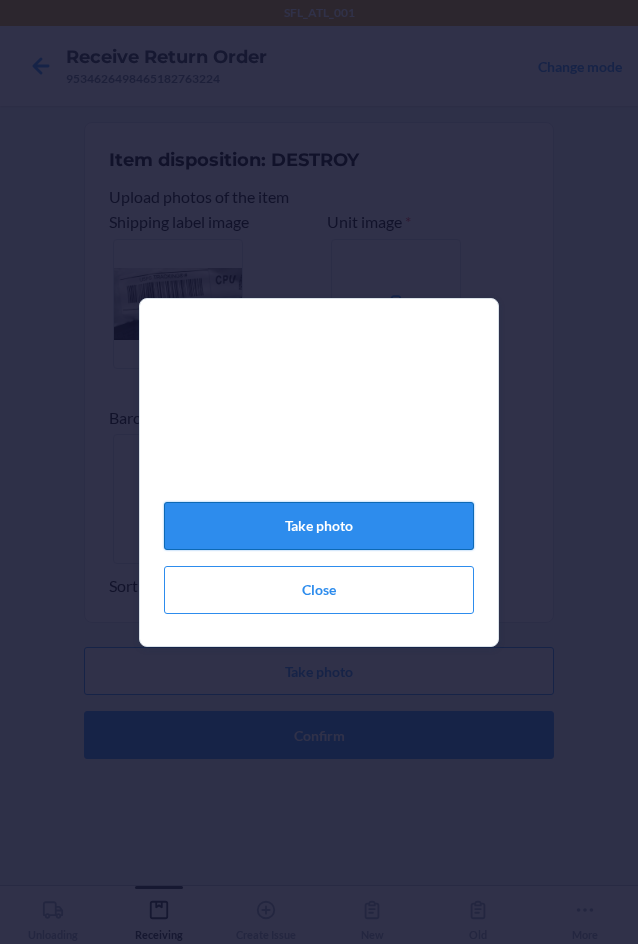 click on "Take photo" 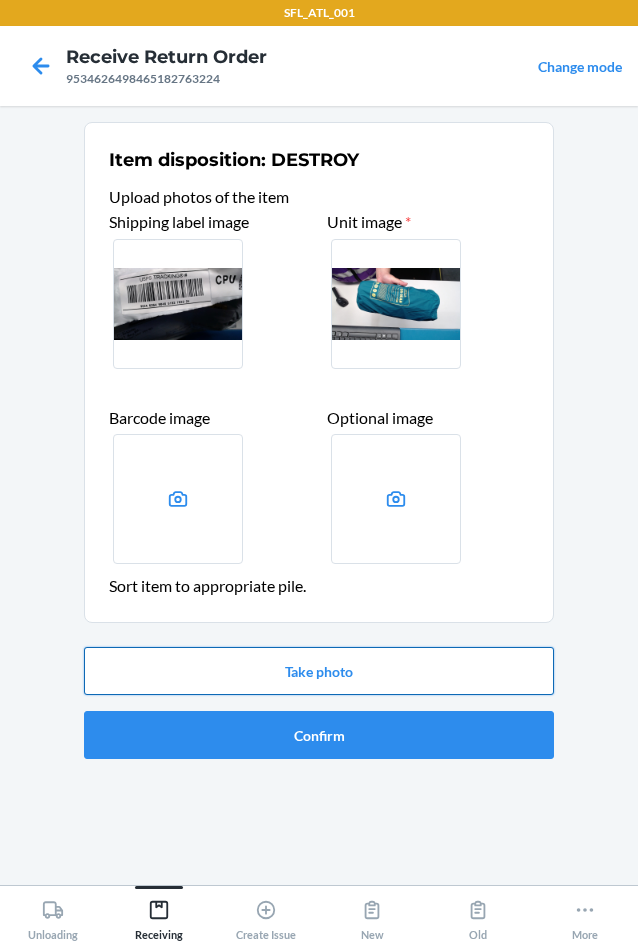 click on "Take photo" at bounding box center (319, 671) 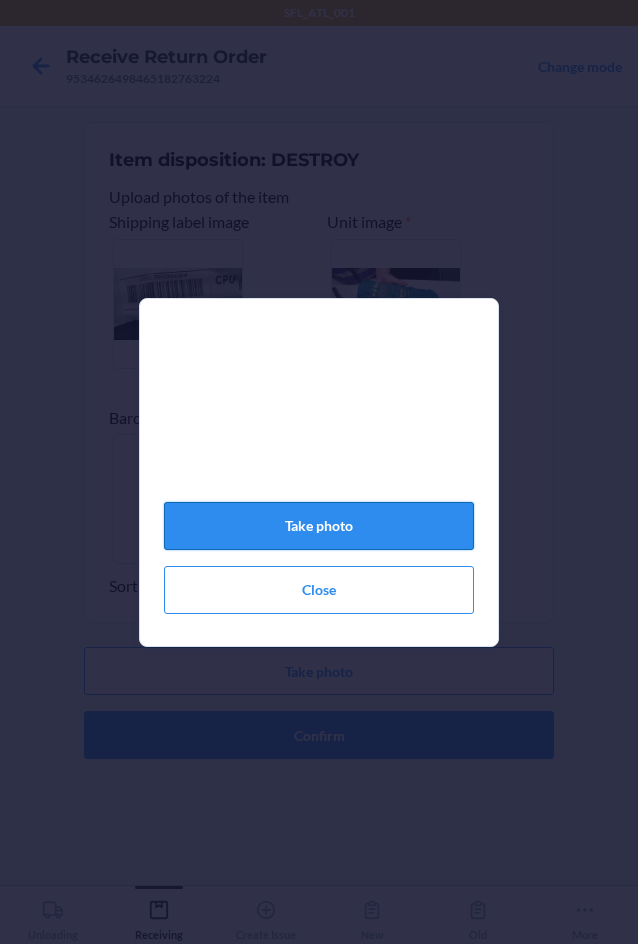 click on "Take photo" 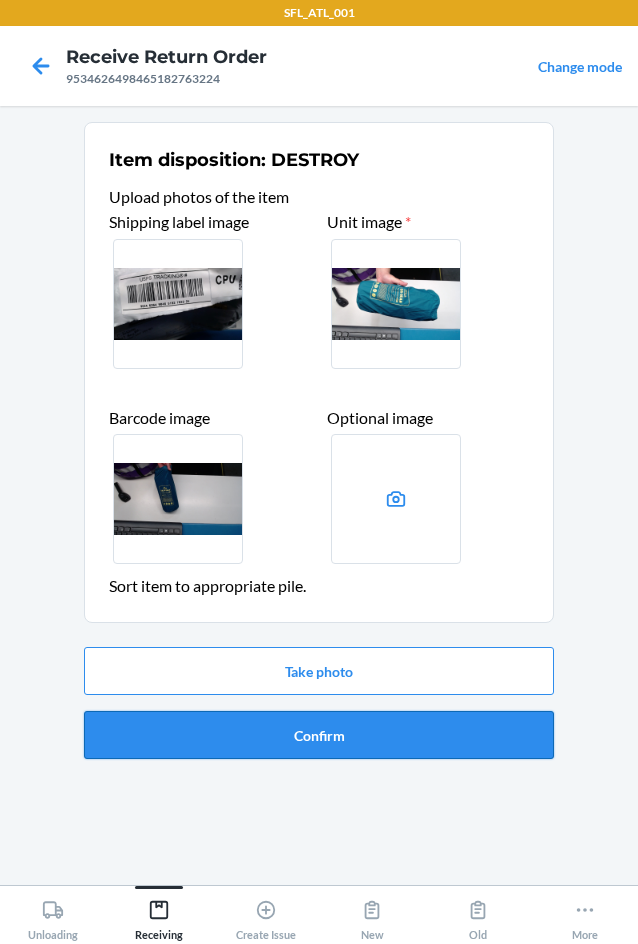 click on "Confirm" at bounding box center [319, 735] 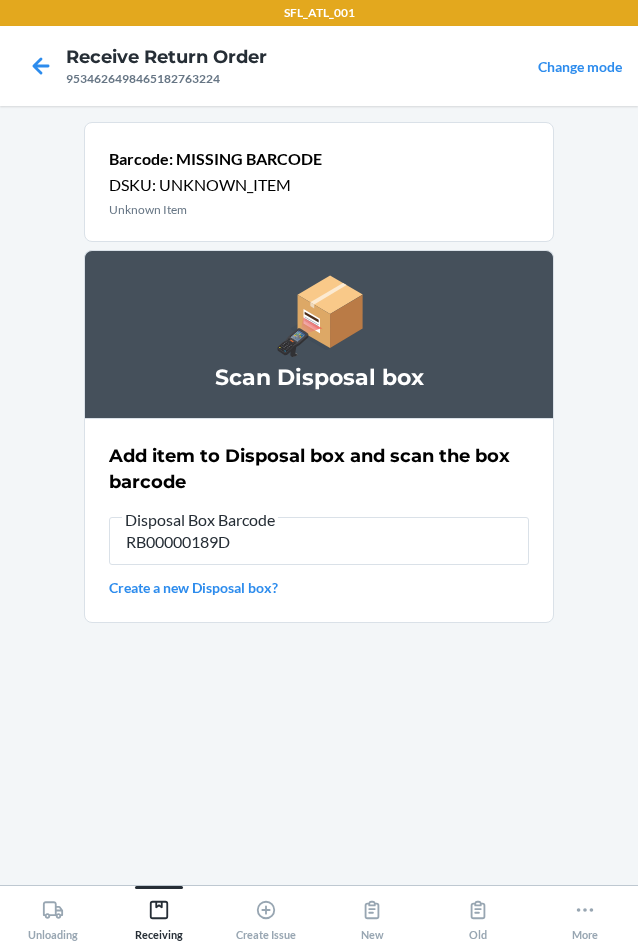 type on "RB00000189D" 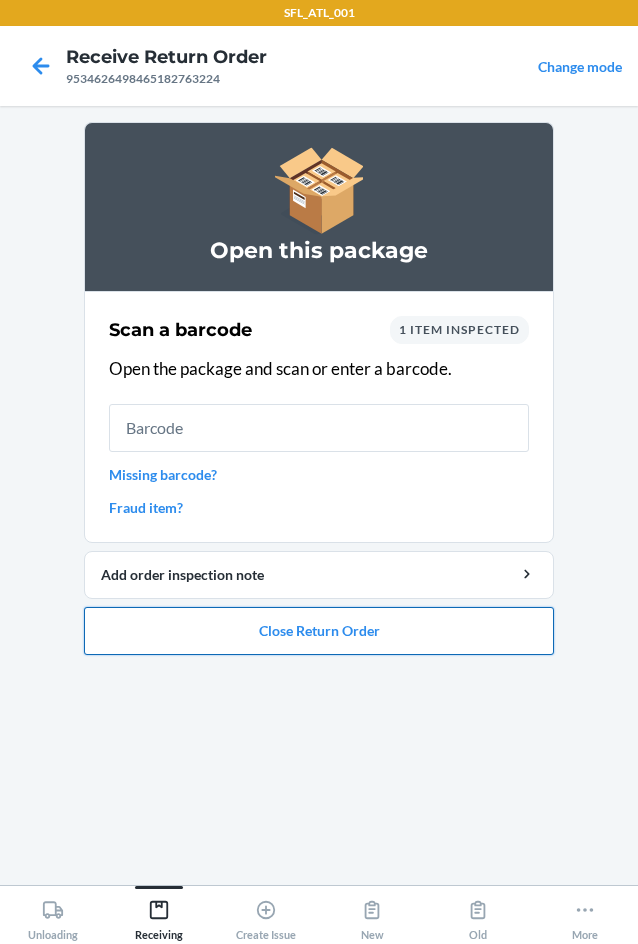 click on "Close Return Order" at bounding box center [319, 631] 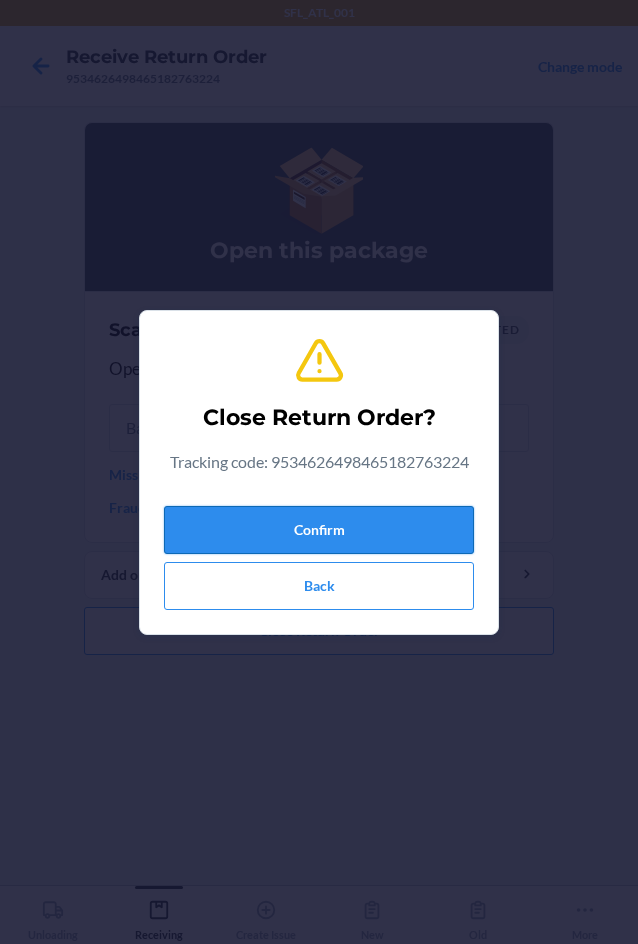 click on "Confirm" at bounding box center (319, 530) 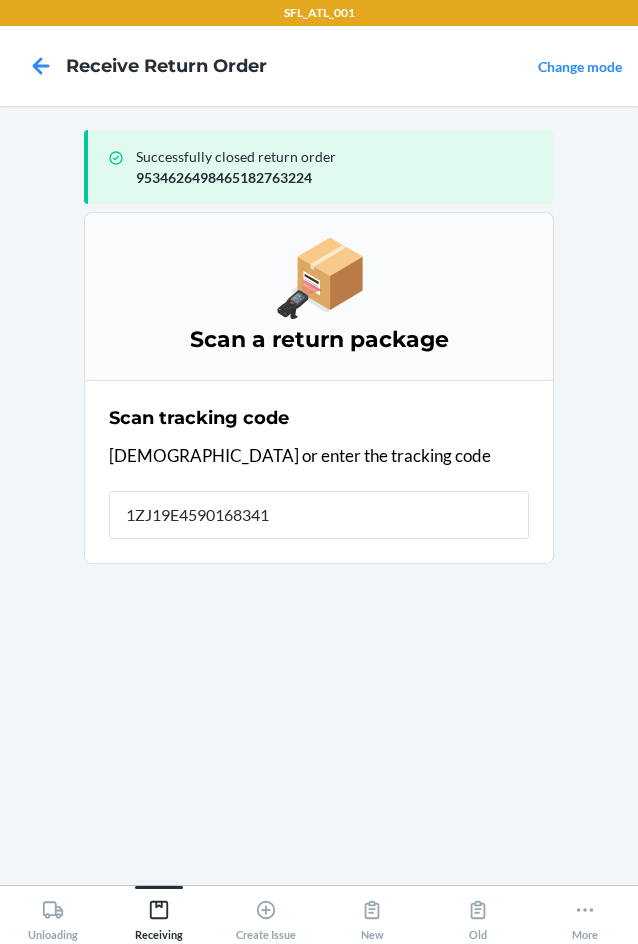 type on "[US_VEHICLE_IDENTIFICATION_NUMBER]" 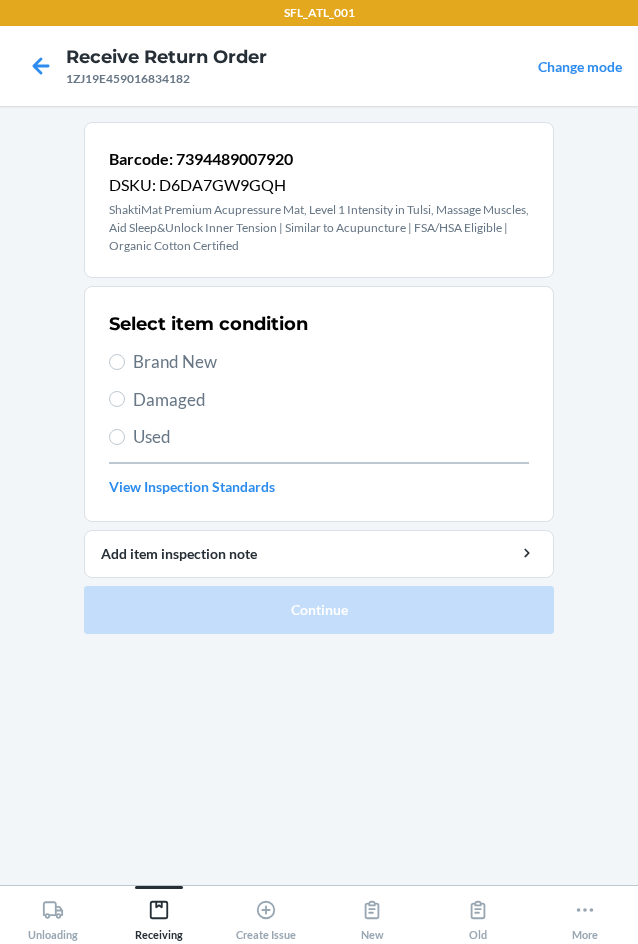 click on "Used" at bounding box center (331, 437) 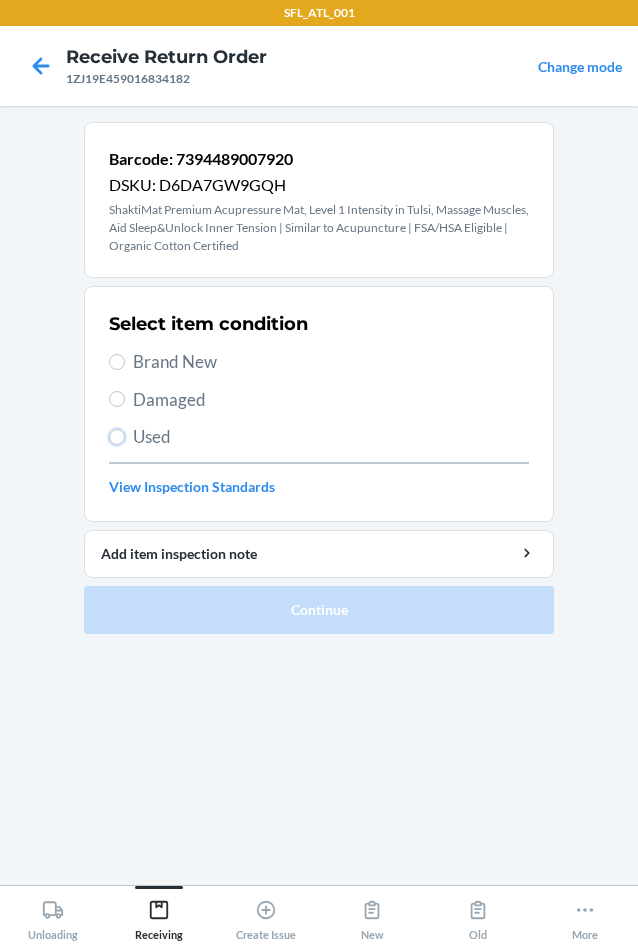 click on "Used" at bounding box center (117, 437) 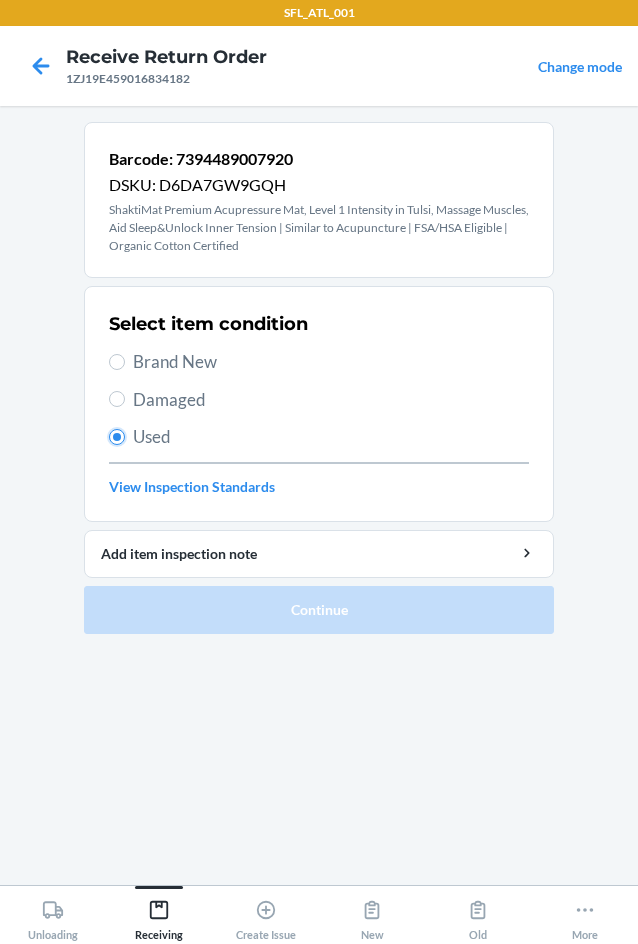 radio on "true" 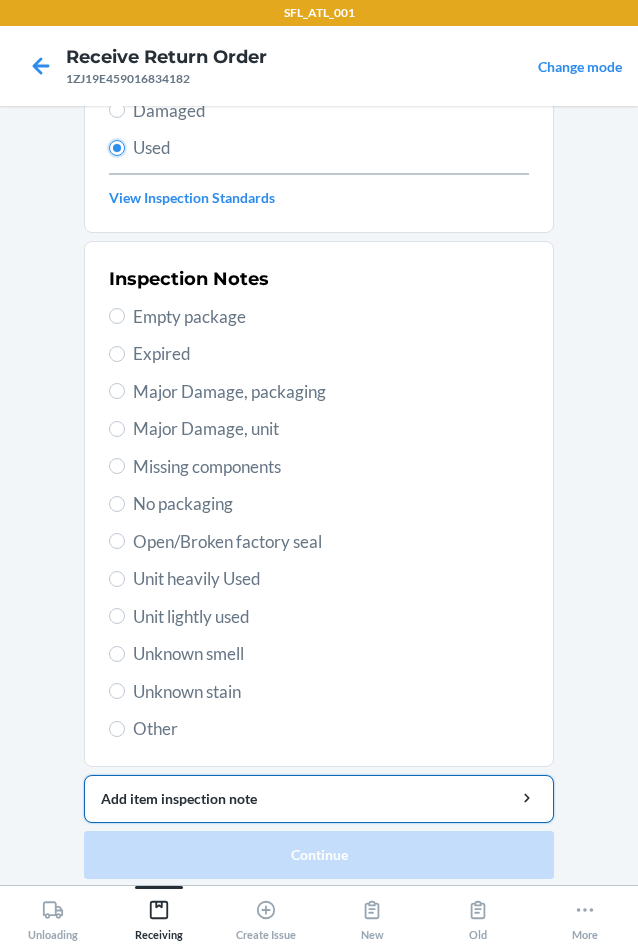 scroll, scrollTop: 299, scrollLeft: 0, axis: vertical 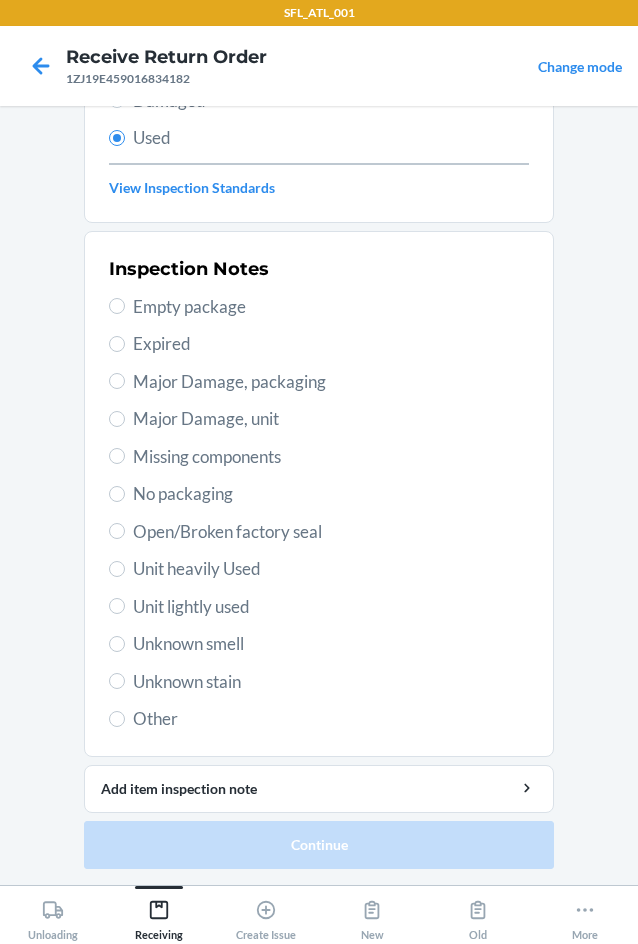 click on "Unit lightly used" at bounding box center [331, 607] 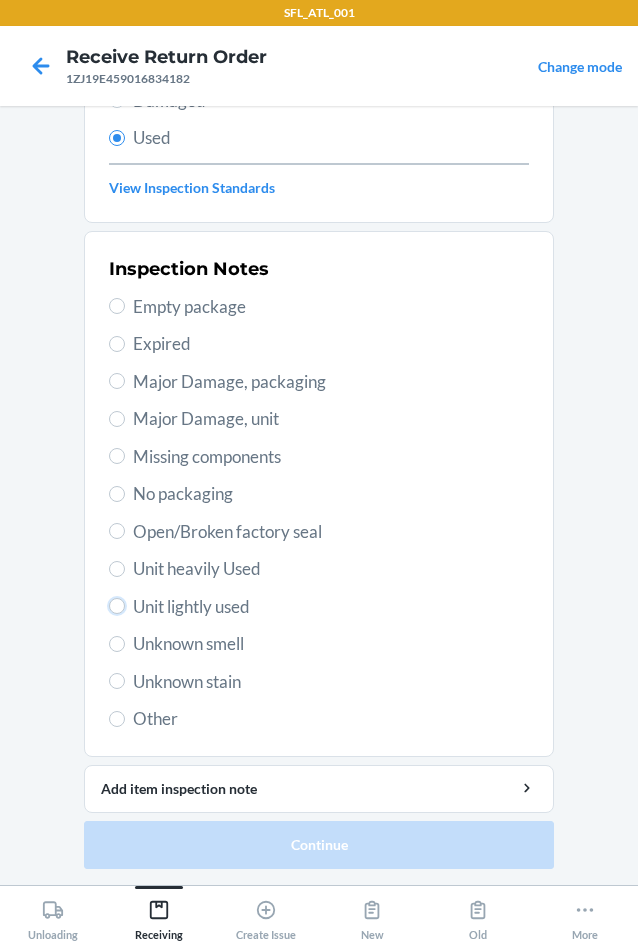click on "Unit lightly used" at bounding box center (117, 606) 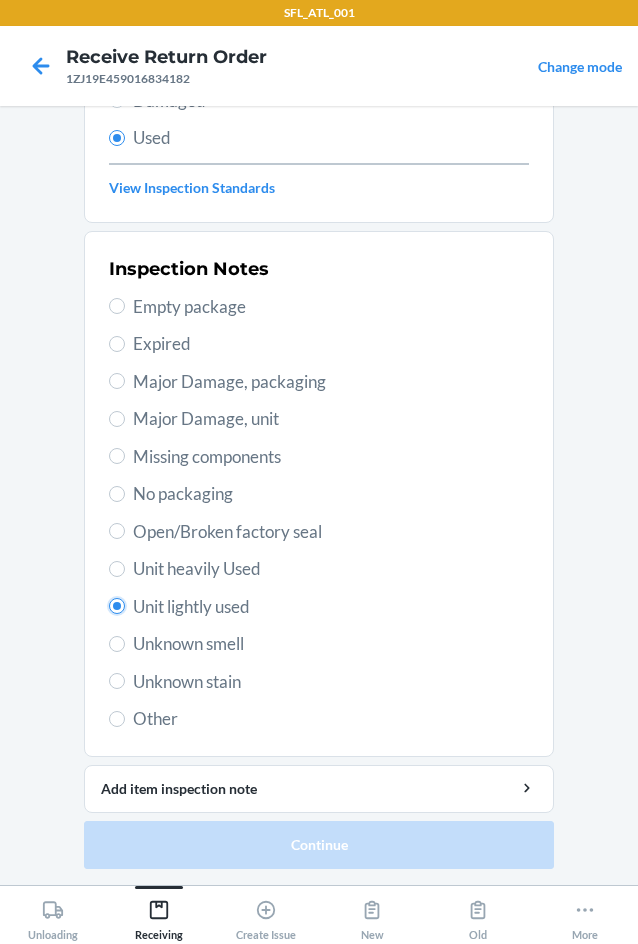radio on "true" 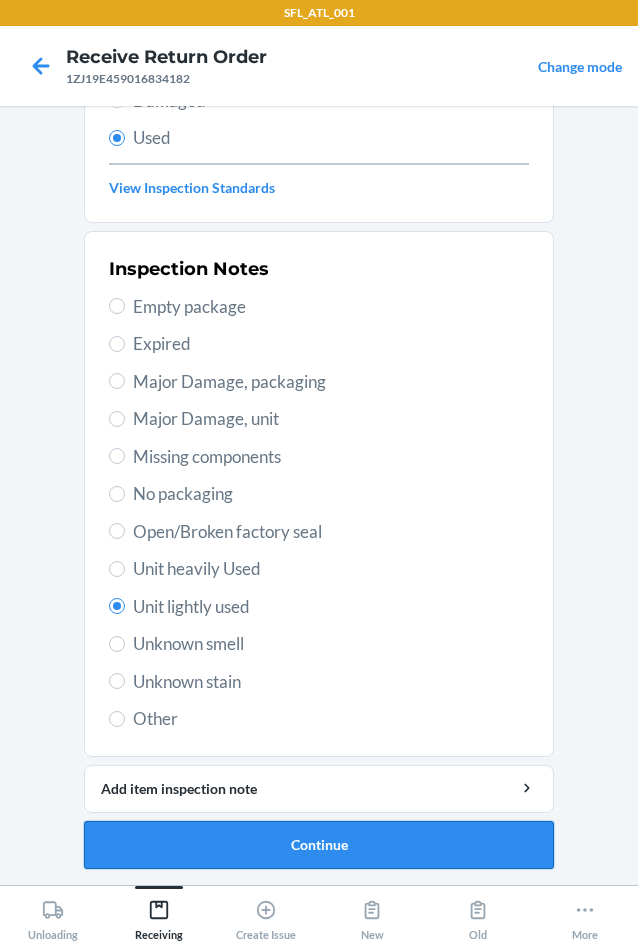 click on "Continue" at bounding box center [319, 845] 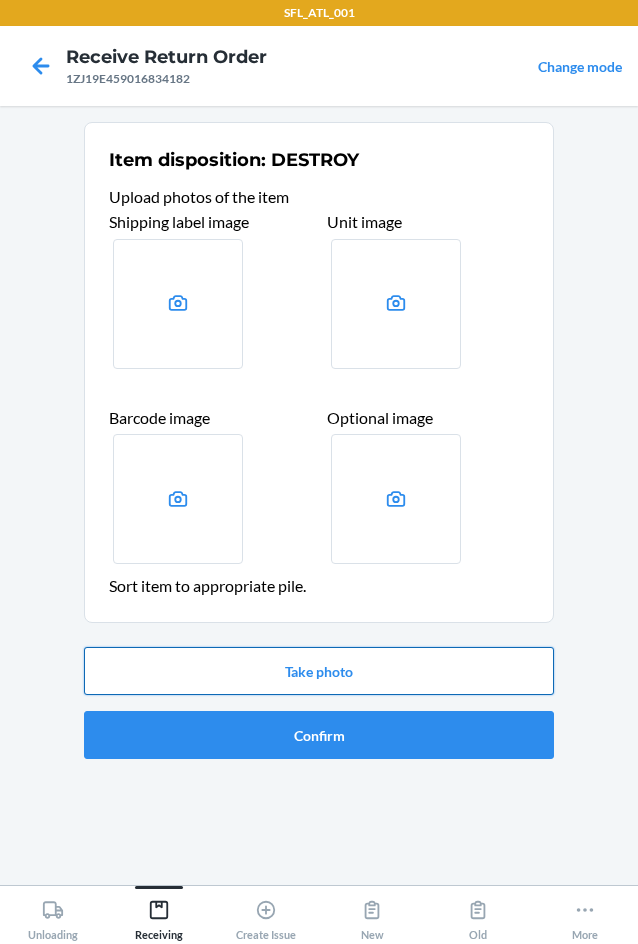 click on "Take photo" at bounding box center (319, 671) 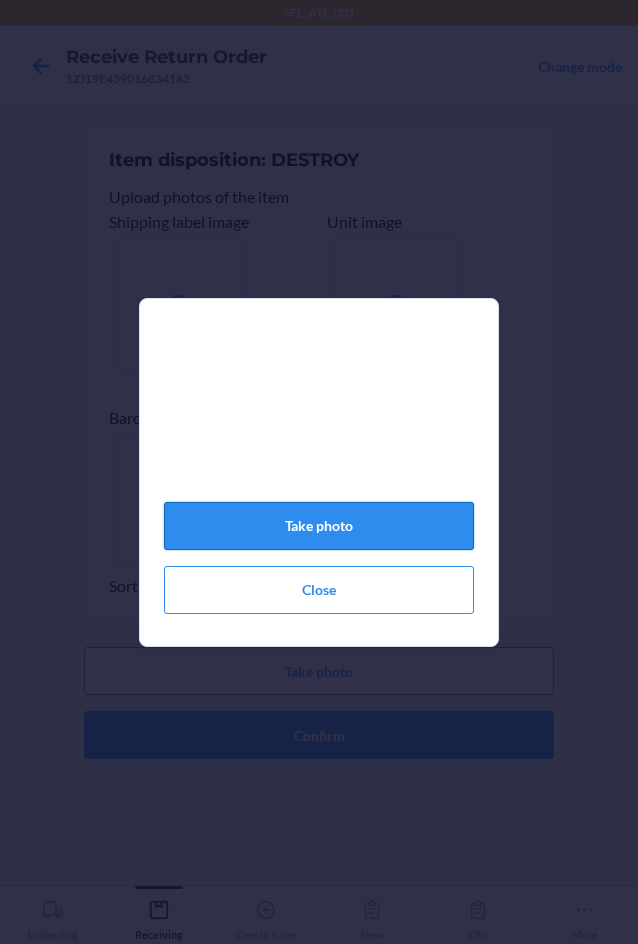 click on "Take photo" 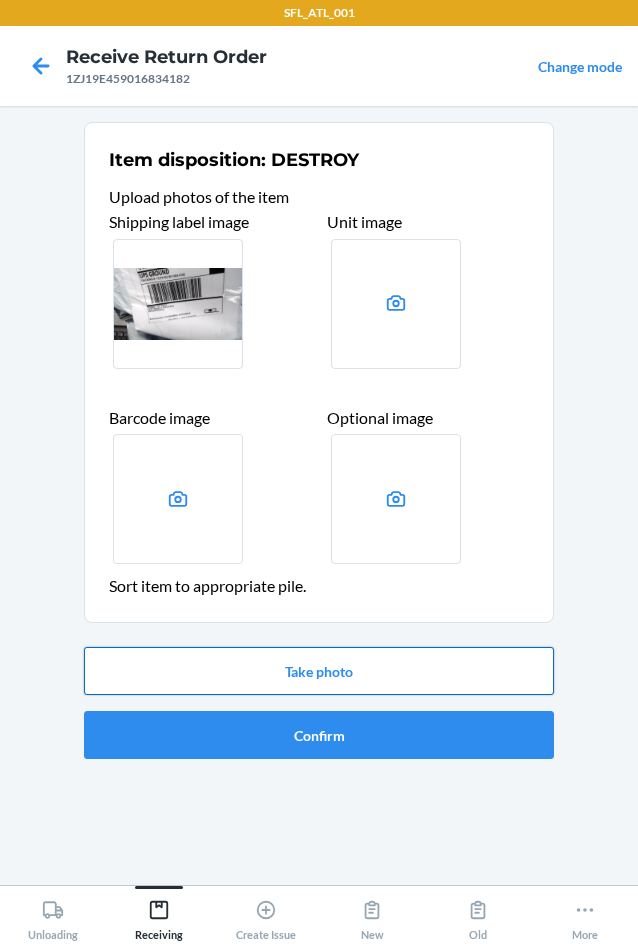 click on "Take photo" at bounding box center [319, 671] 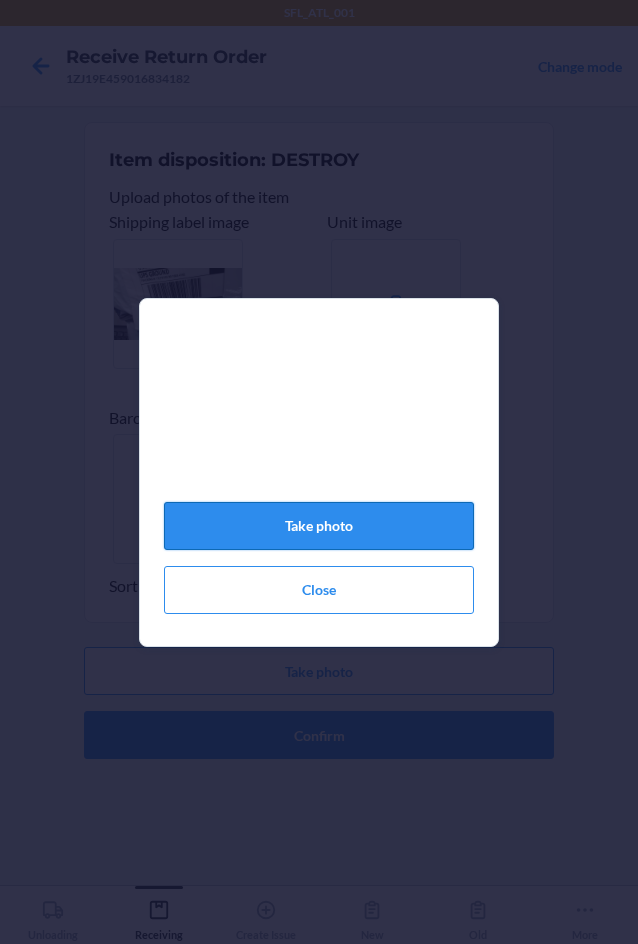 click on "Take photo" 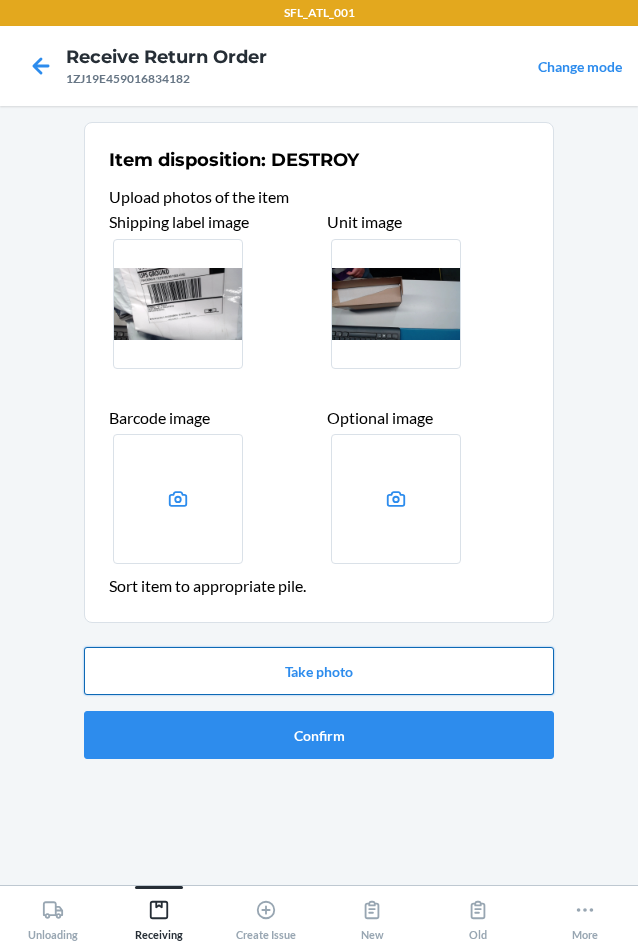 click on "Take photo" at bounding box center [319, 671] 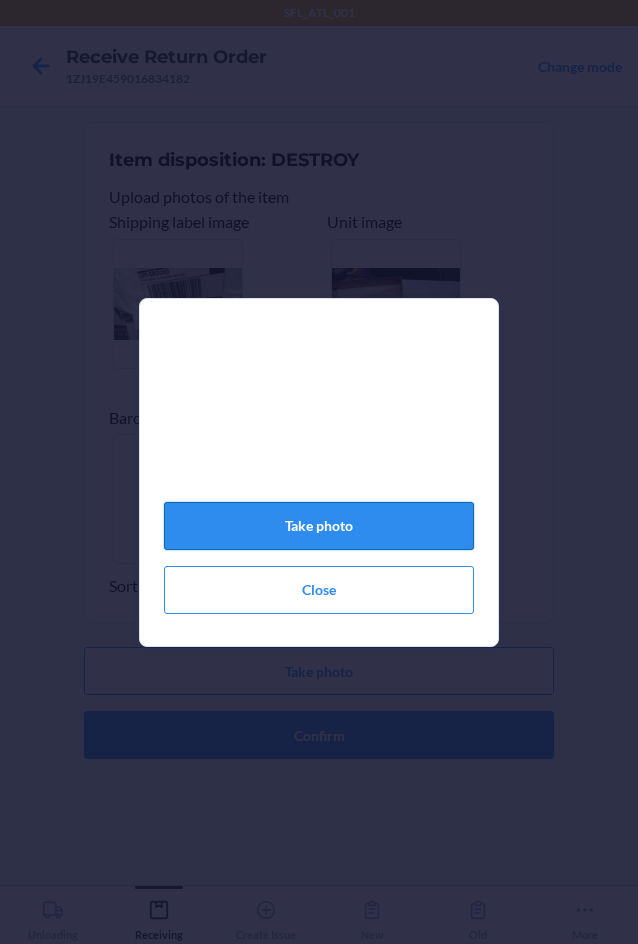 click on "Take photo" 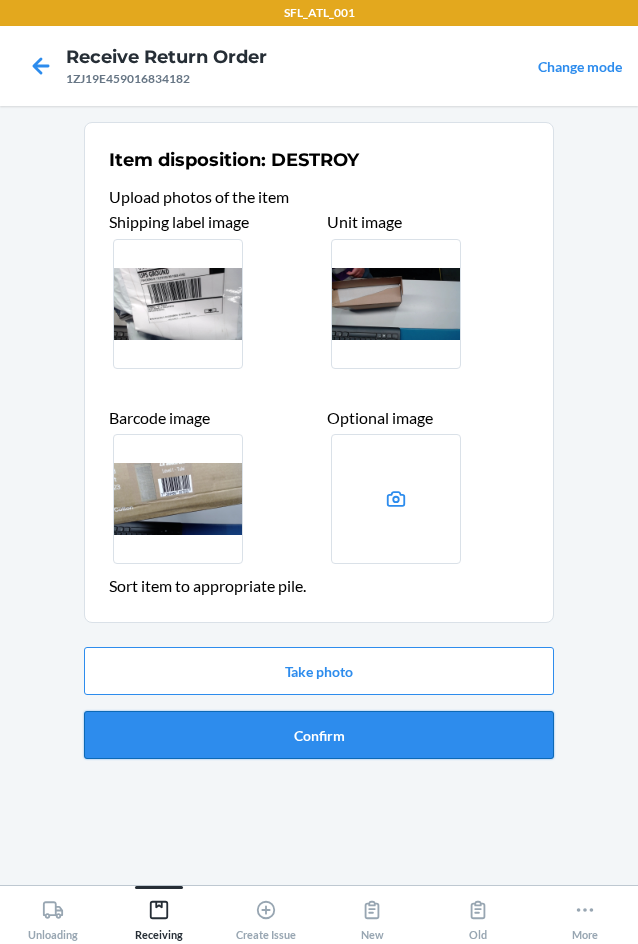 click on "Confirm" at bounding box center (319, 735) 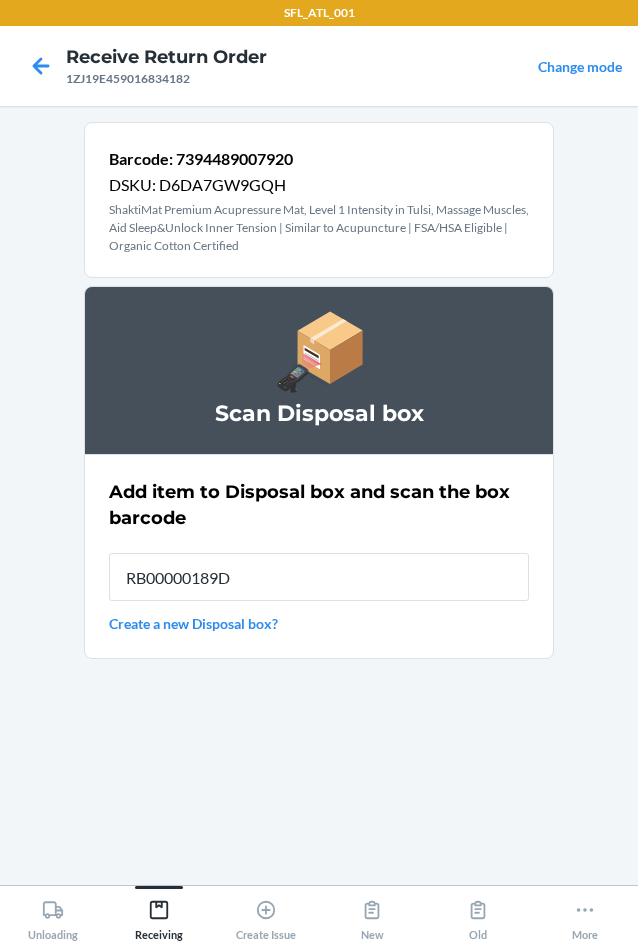 type on "RB00000189D" 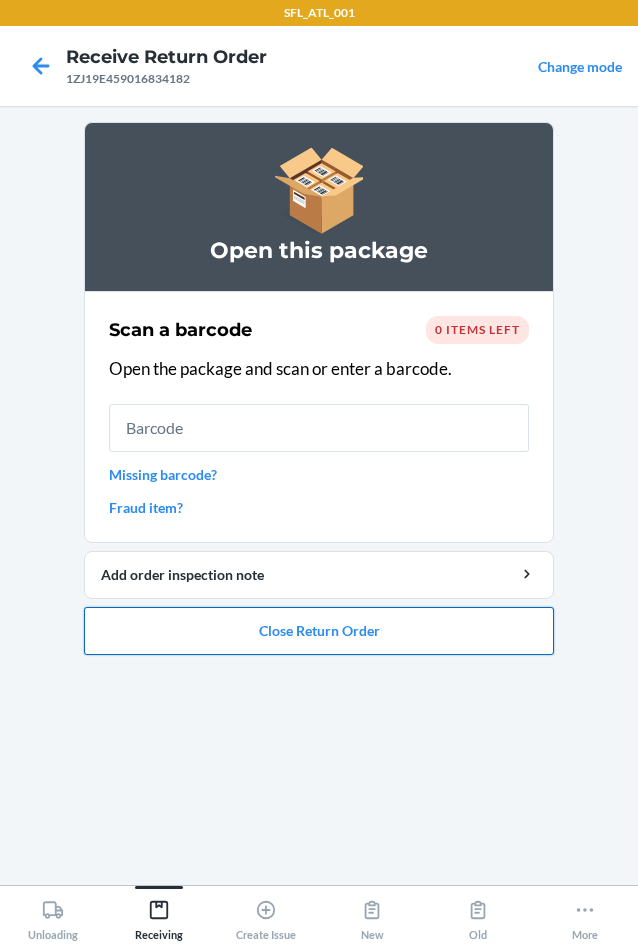 click on "Close Return Order" at bounding box center (319, 631) 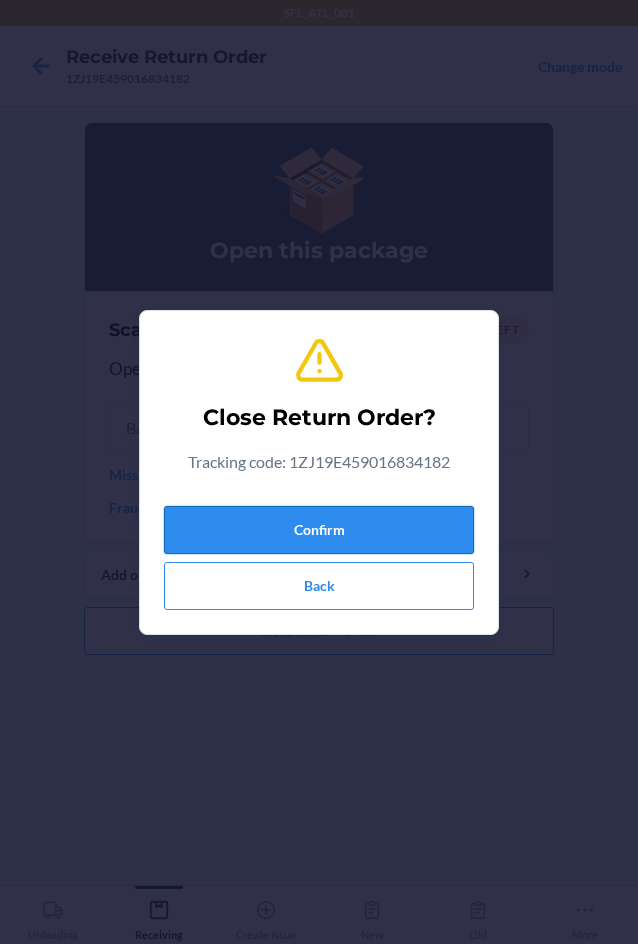 click on "Confirm" at bounding box center (319, 530) 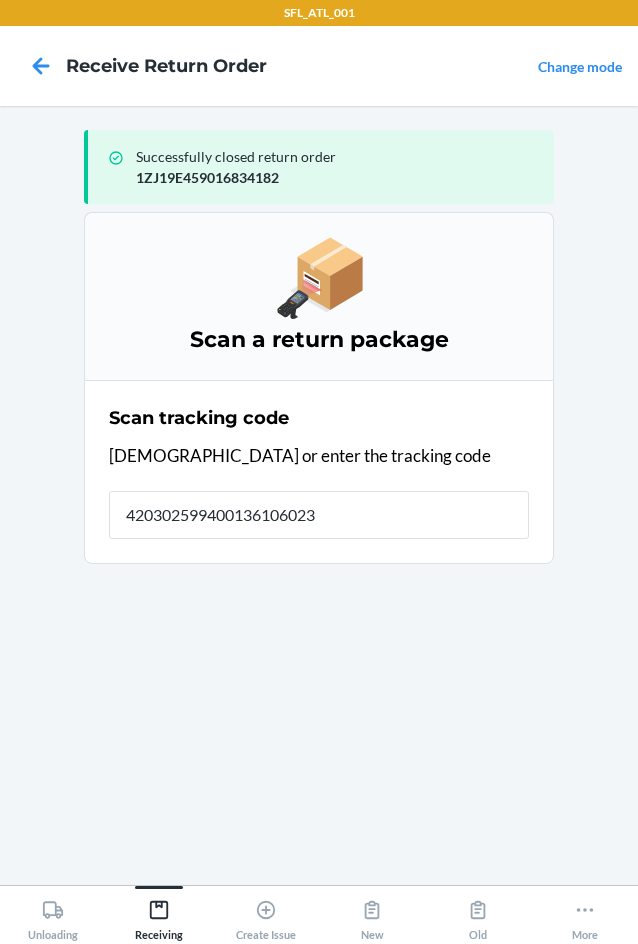type on "4203025994001361060232" 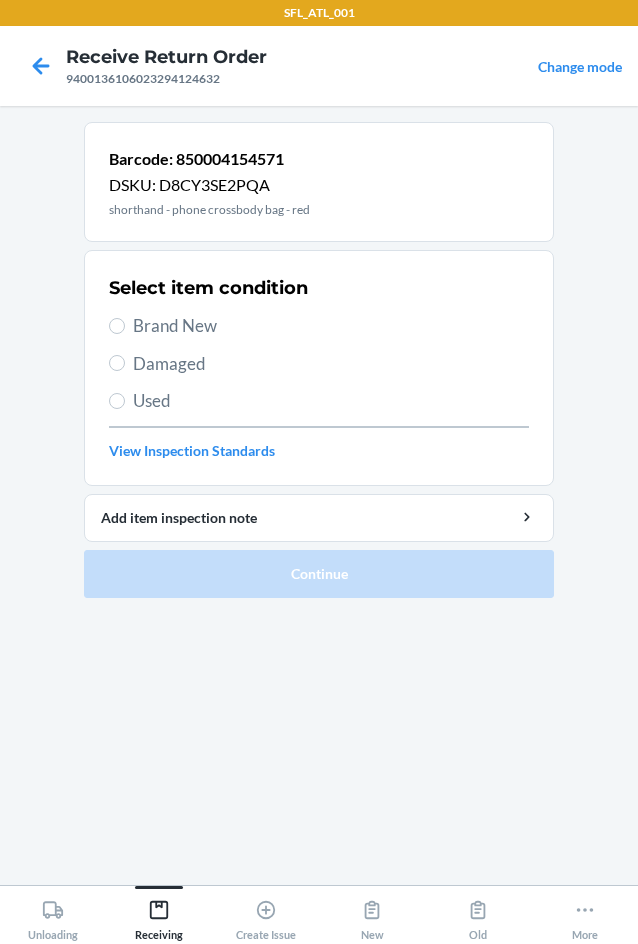 click on "Brand New" at bounding box center [331, 326] 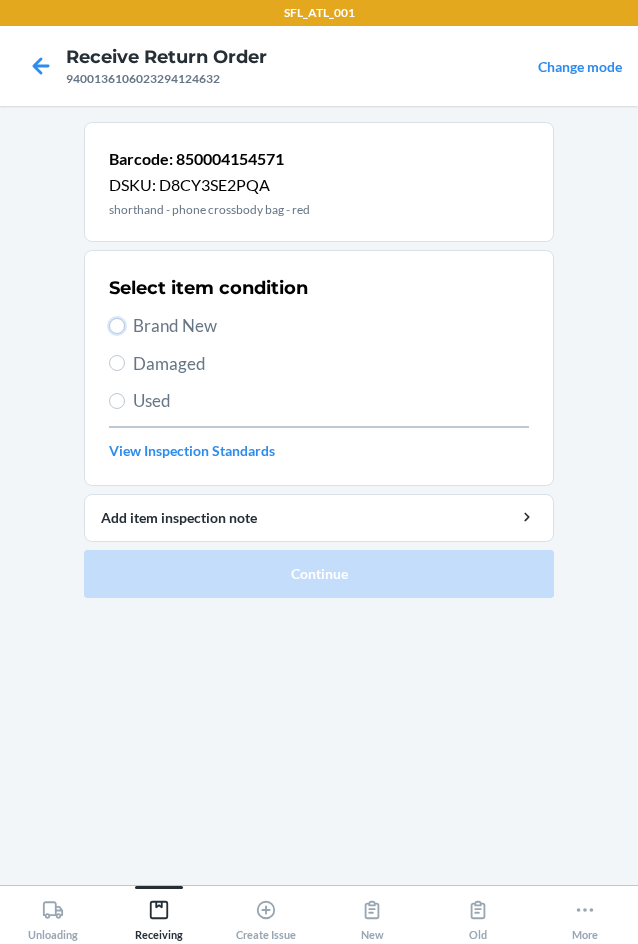 click on "Brand New" at bounding box center [117, 326] 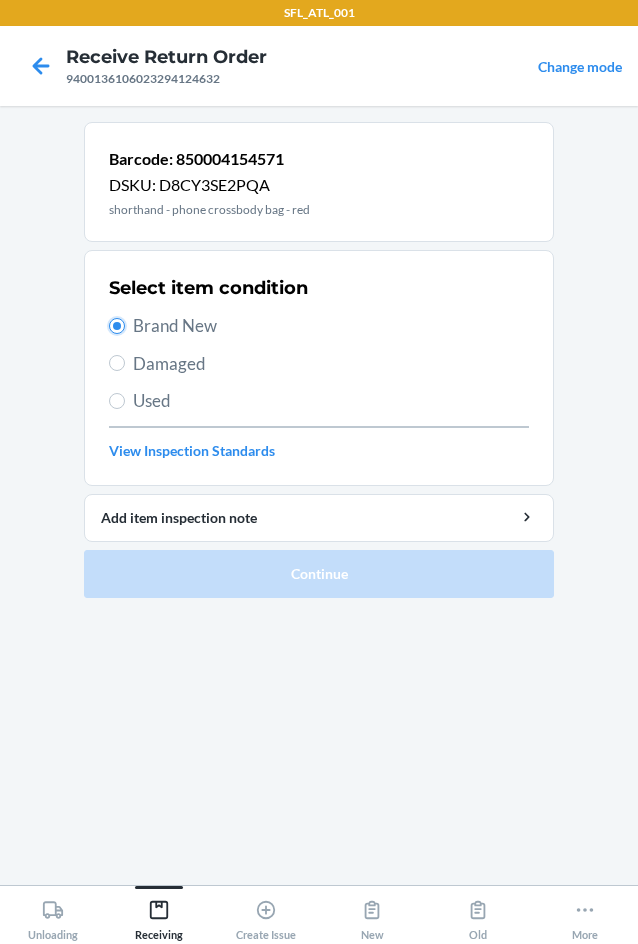 radio on "true" 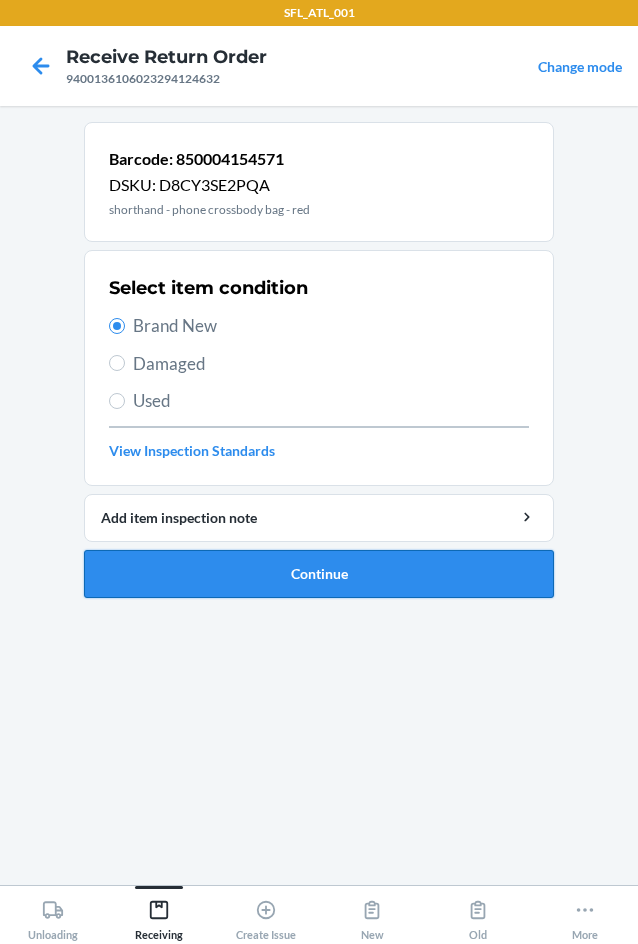 click on "Continue" at bounding box center (319, 574) 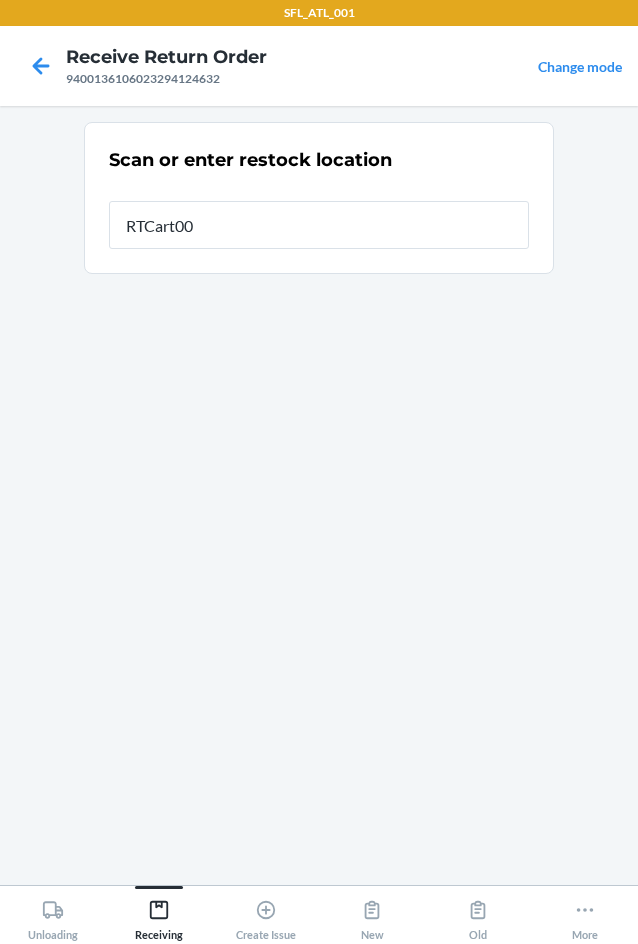 type on "RTCart009" 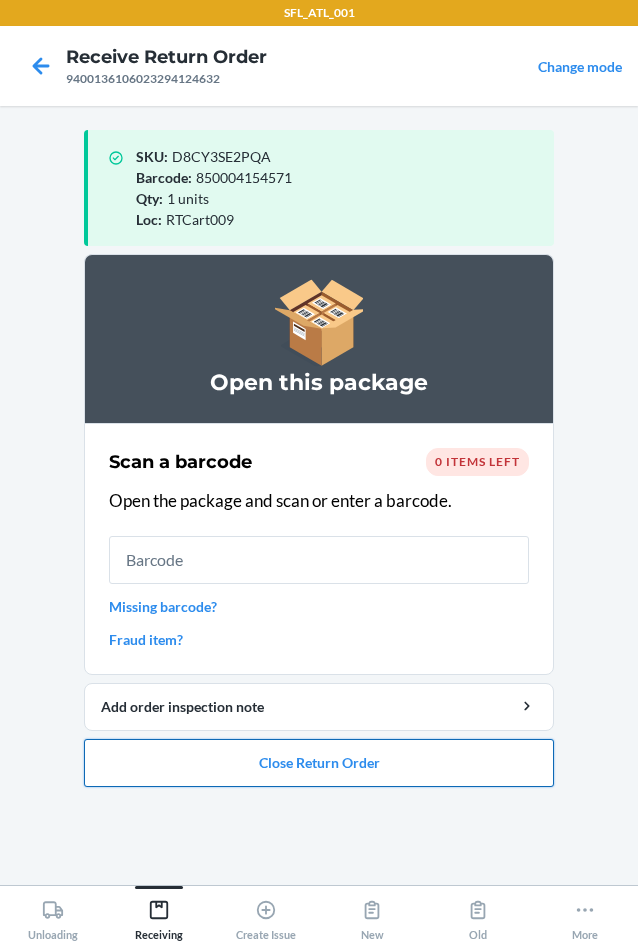 click on "Close Return Order" at bounding box center [319, 763] 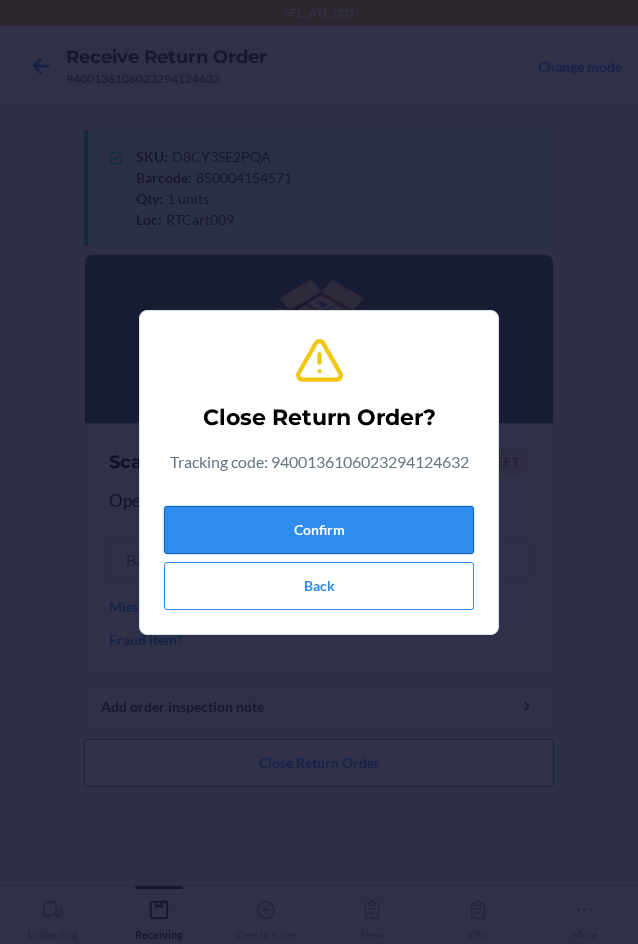 click on "Confirm" at bounding box center [319, 530] 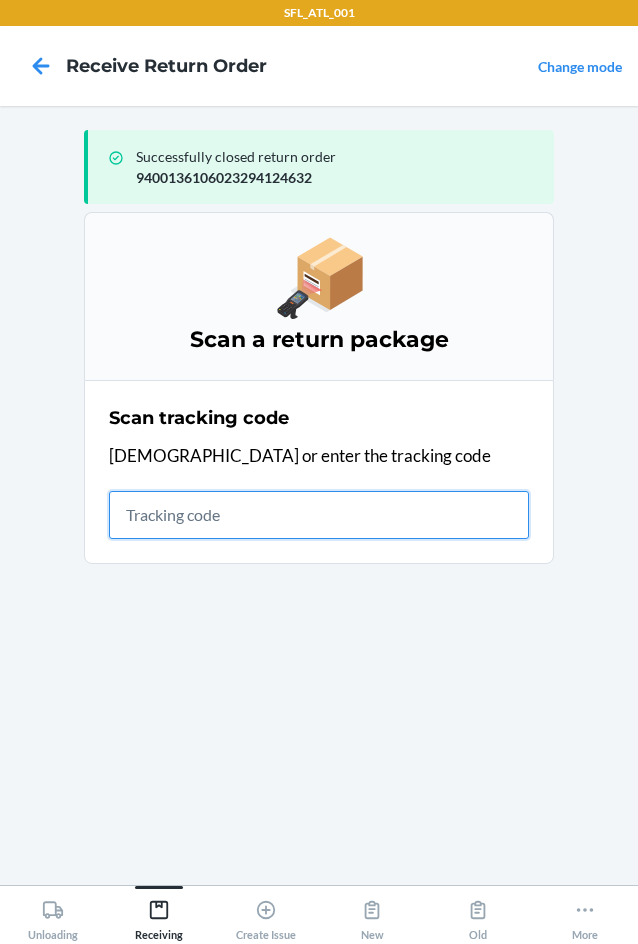 click at bounding box center (319, 515) 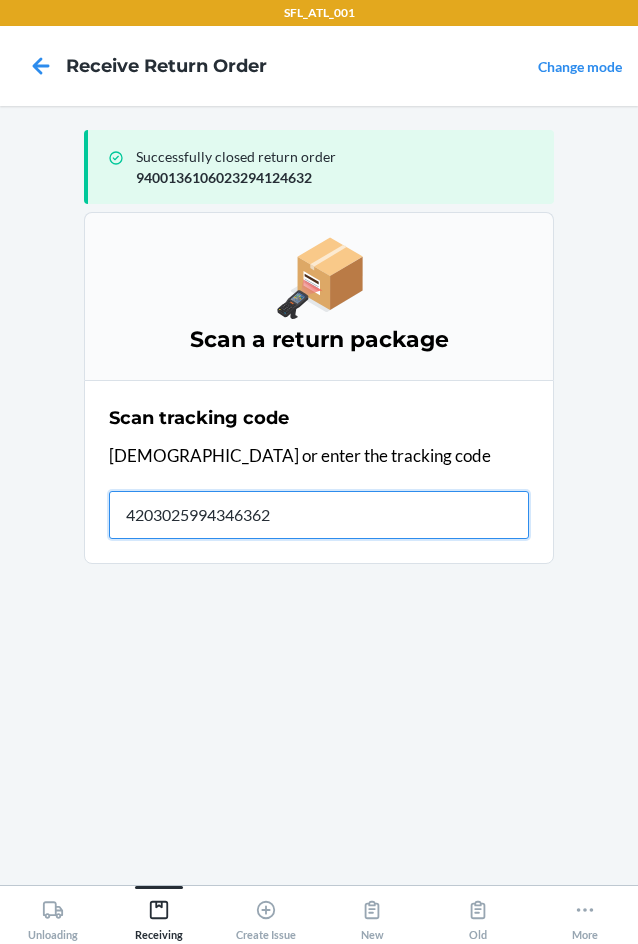 type on "42030259943463620" 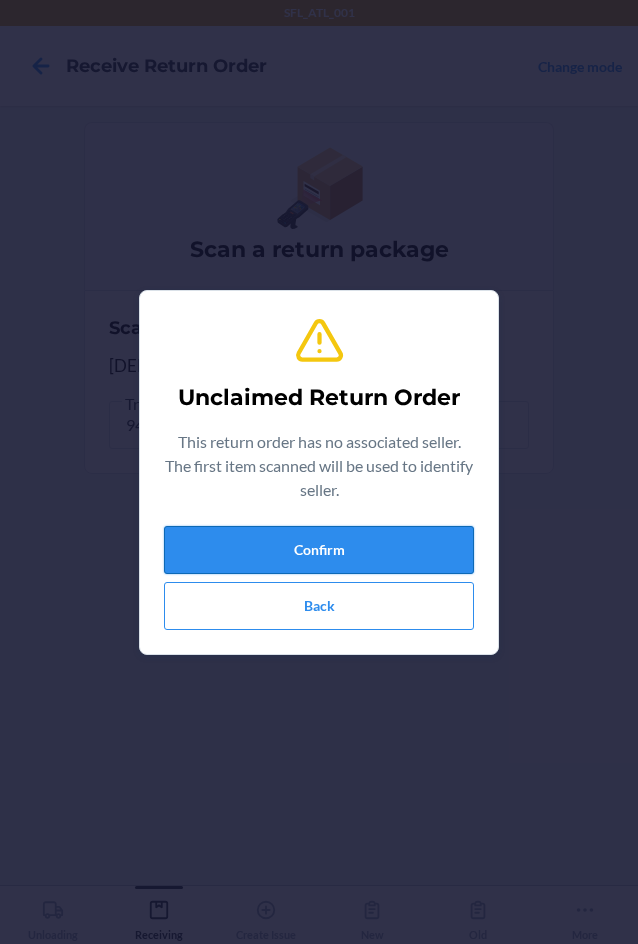 click on "Confirm" at bounding box center (319, 550) 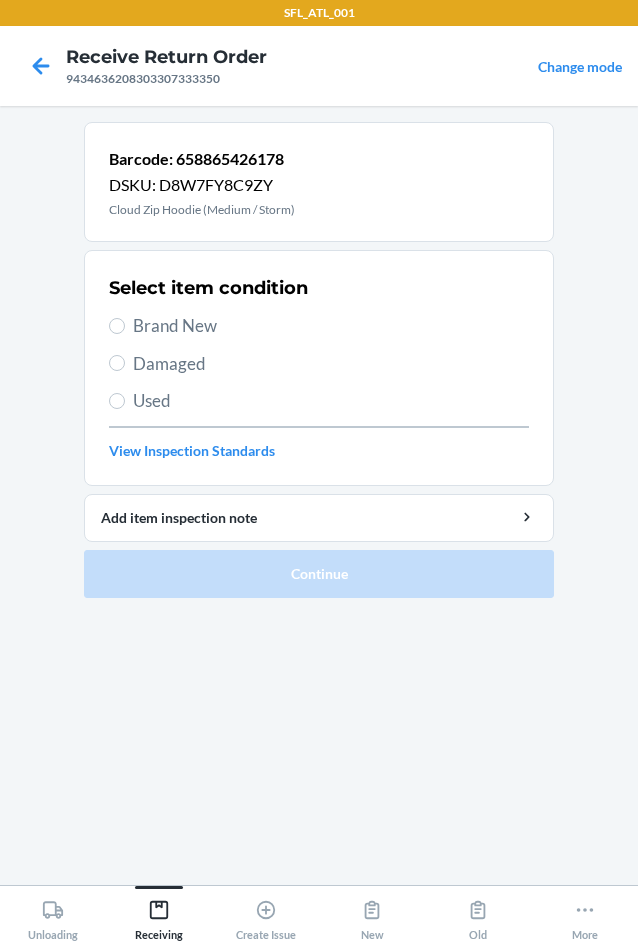 click on "Brand New" at bounding box center (331, 326) 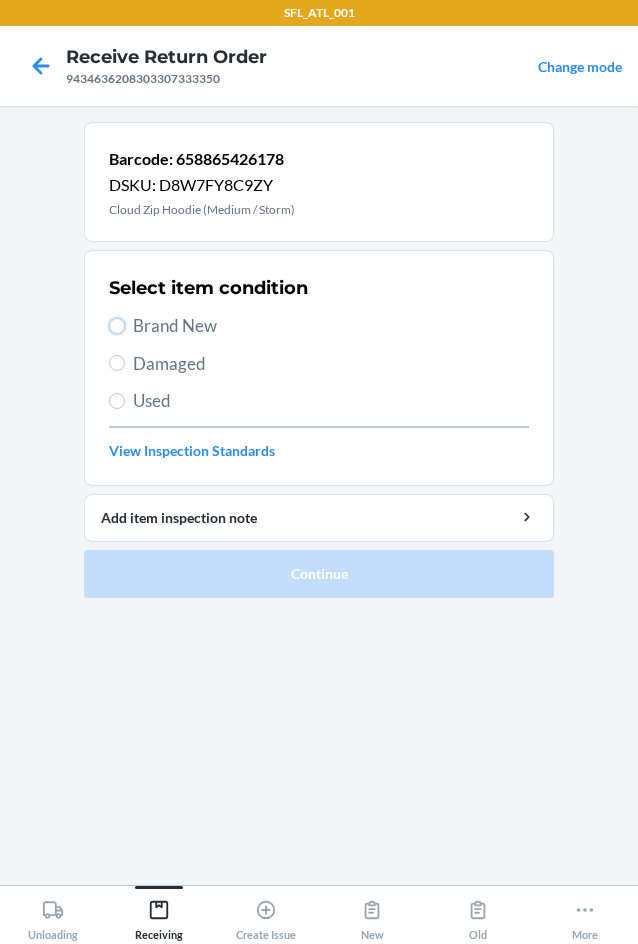 click on "Brand New" at bounding box center (117, 326) 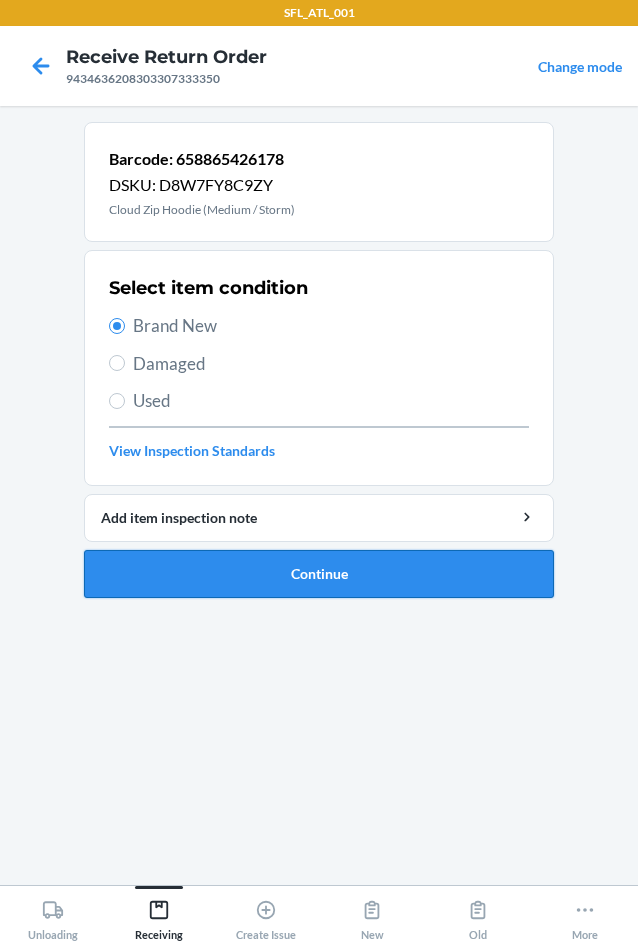 click on "Continue" at bounding box center [319, 574] 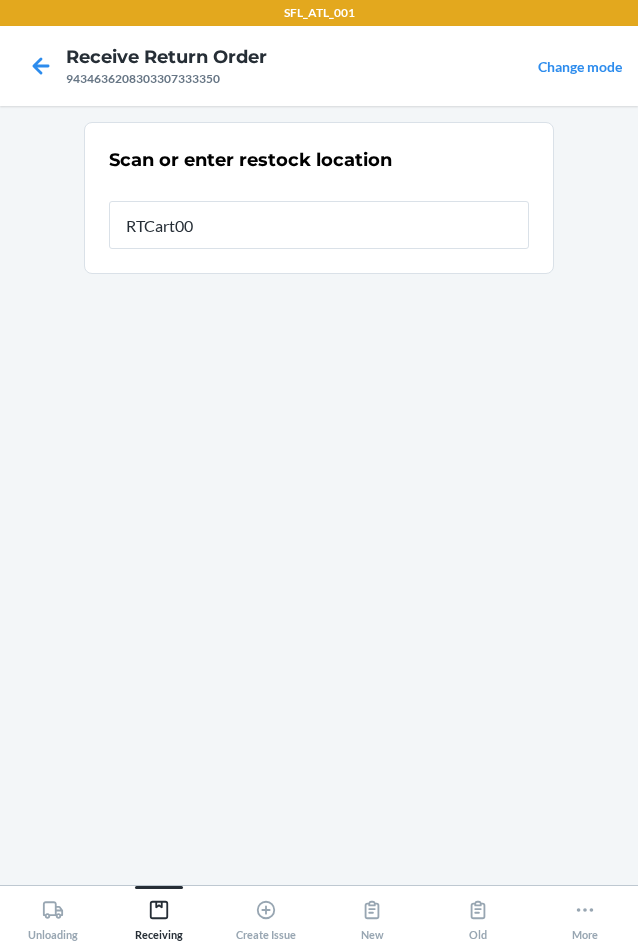 type on "RTCart009" 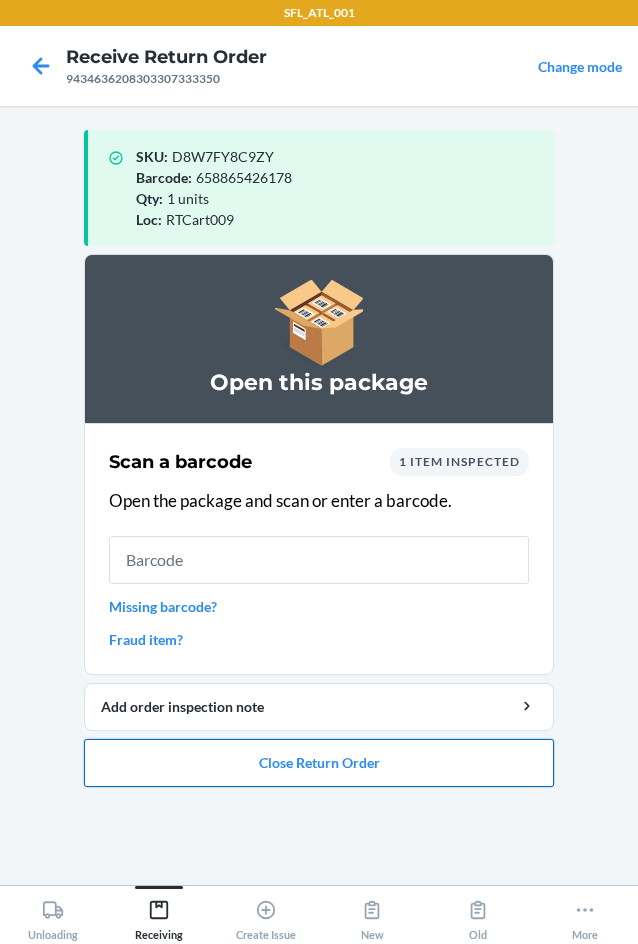 click on "Close Return Order" at bounding box center (319, 763) 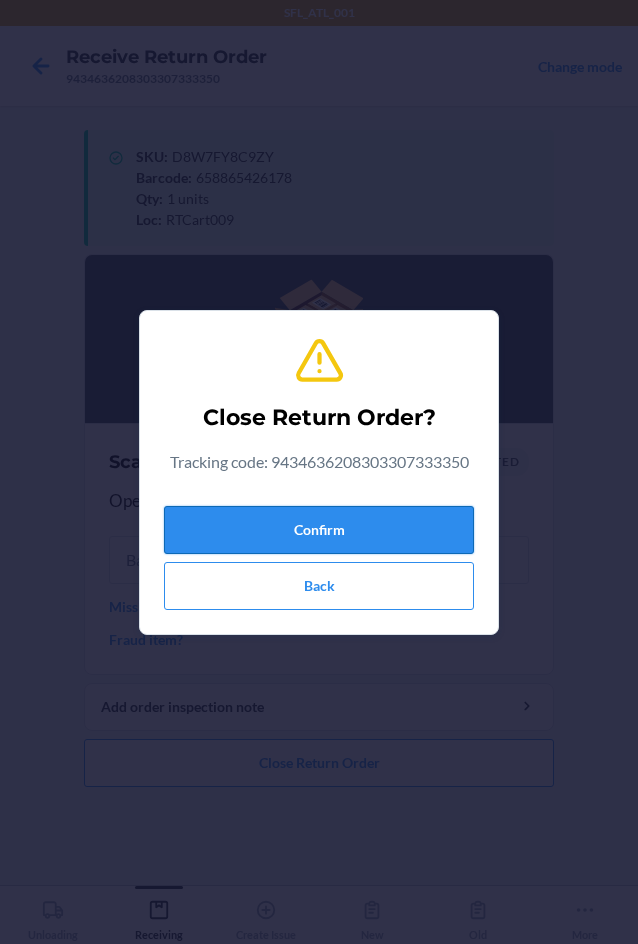 click on "Confirm" at bounding box center (319, 530) 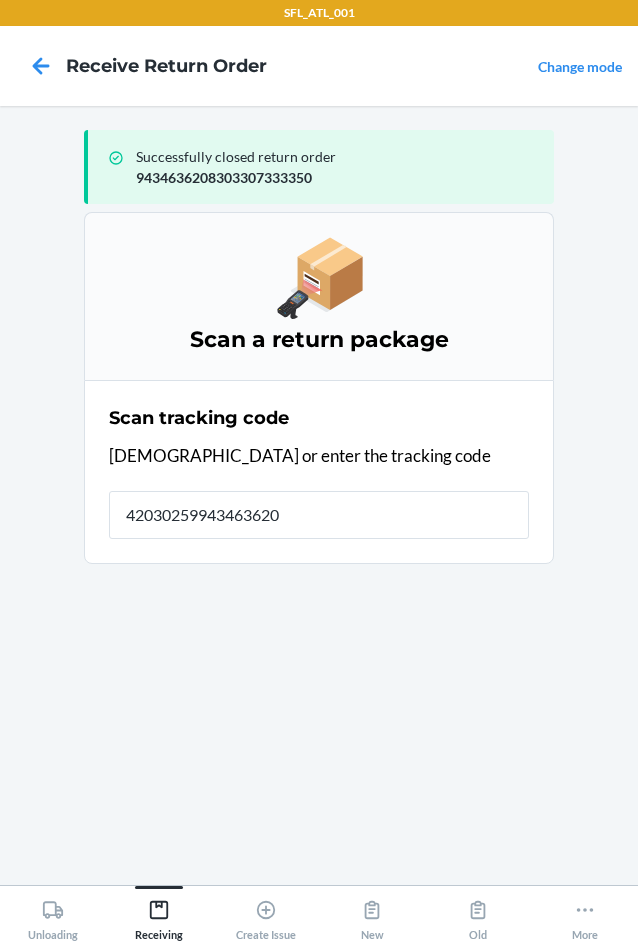 type on "420302599434636208" 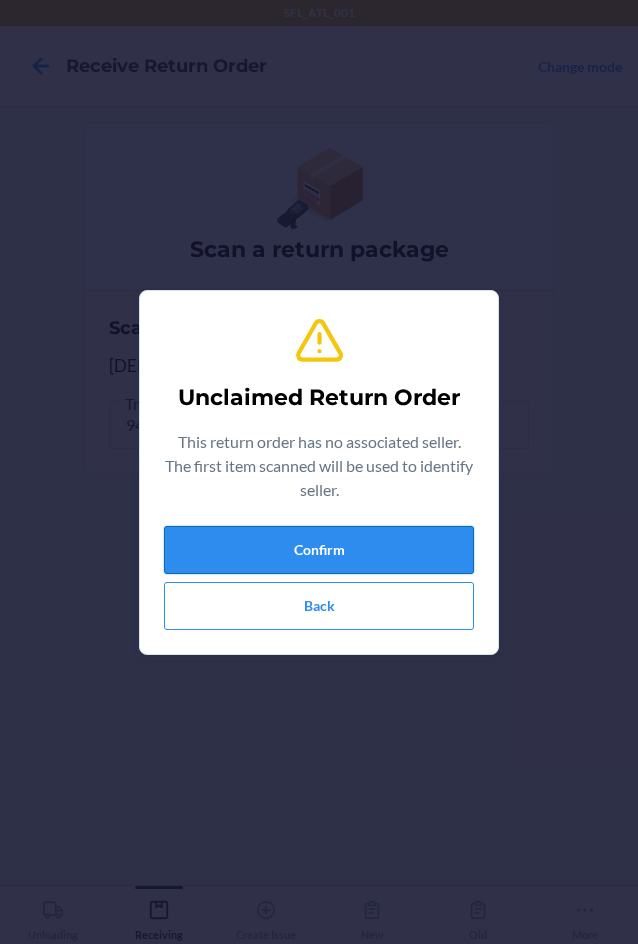 click on "Confirm" at bounding box center [319, 550] 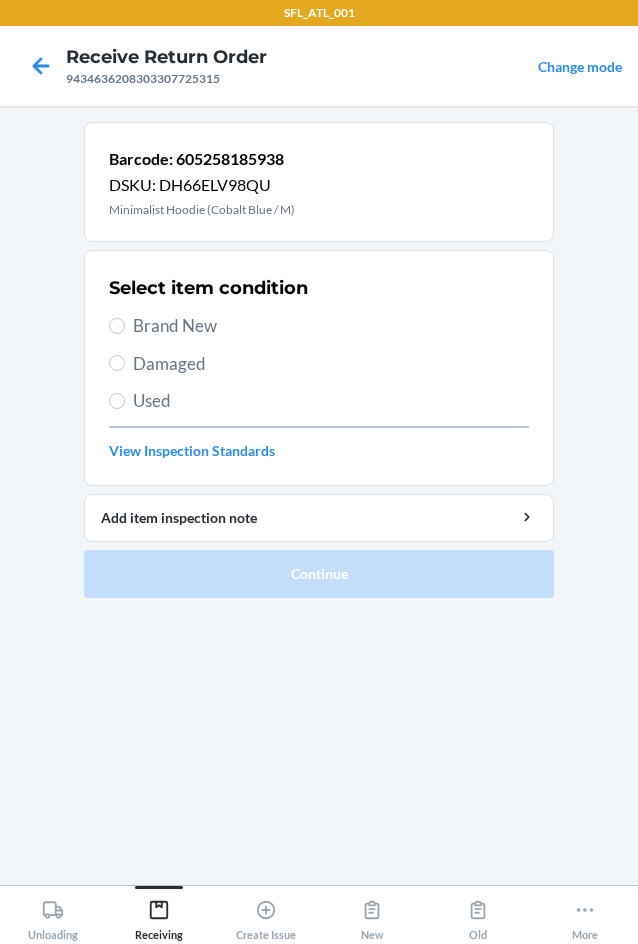 drag, startPoint x: 197, startPoint y: 326, endPoint x: 194, endPoint y: 409, distance: 83.0542 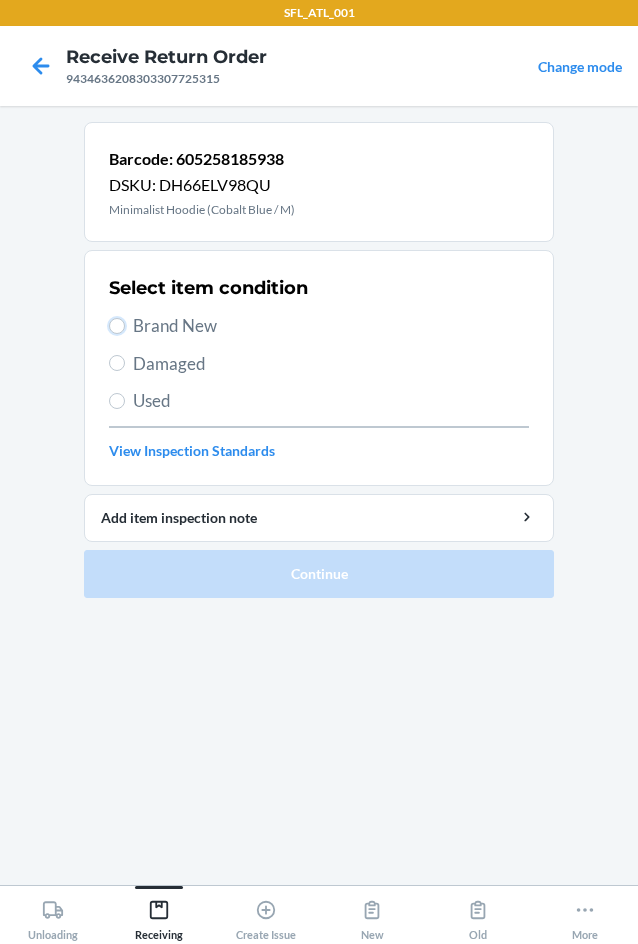 click on "Brand New" at bounding box center (117, 326) 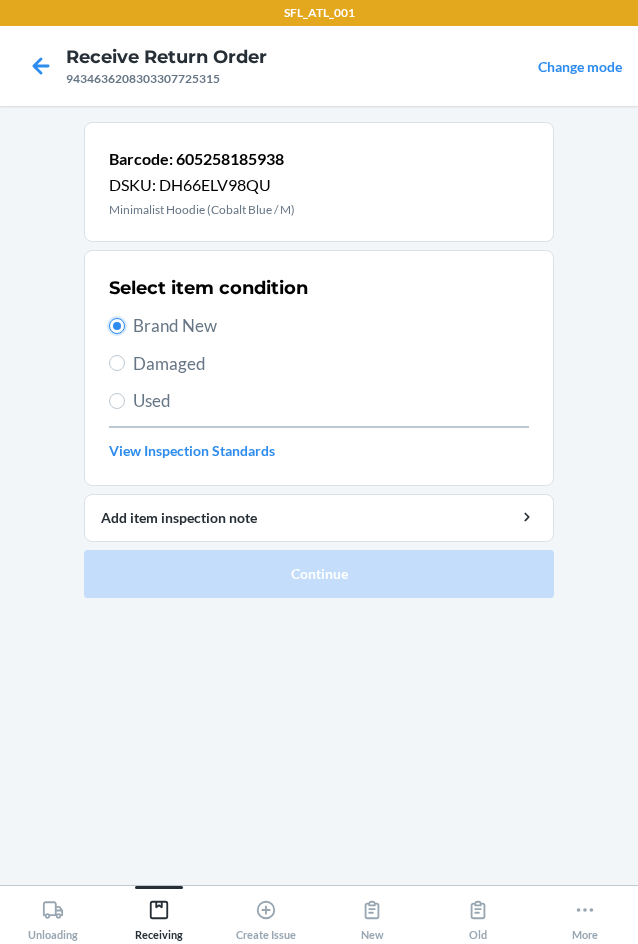 radio on "true" 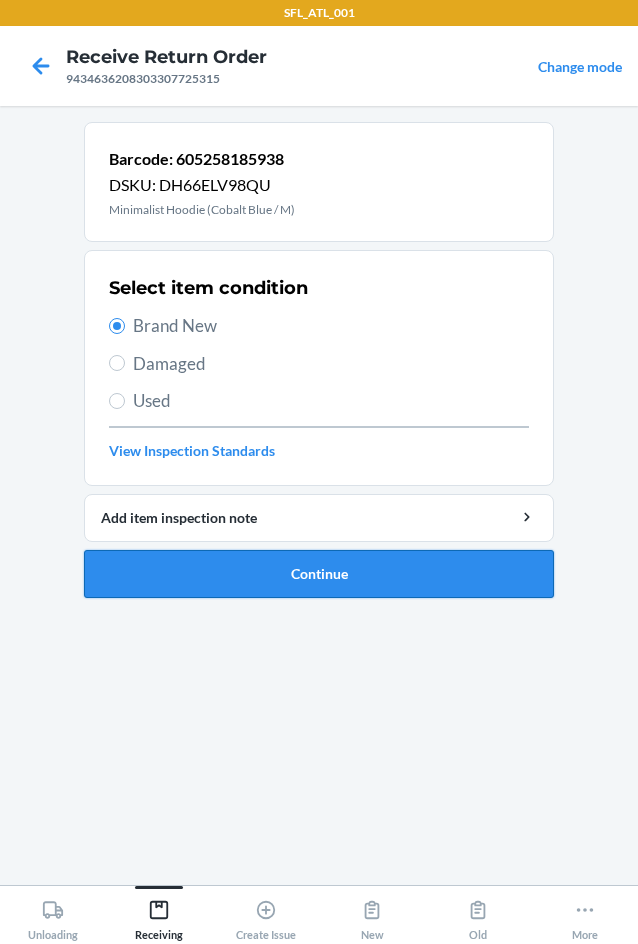 click on "Continue" at bounding box center [319, 574] 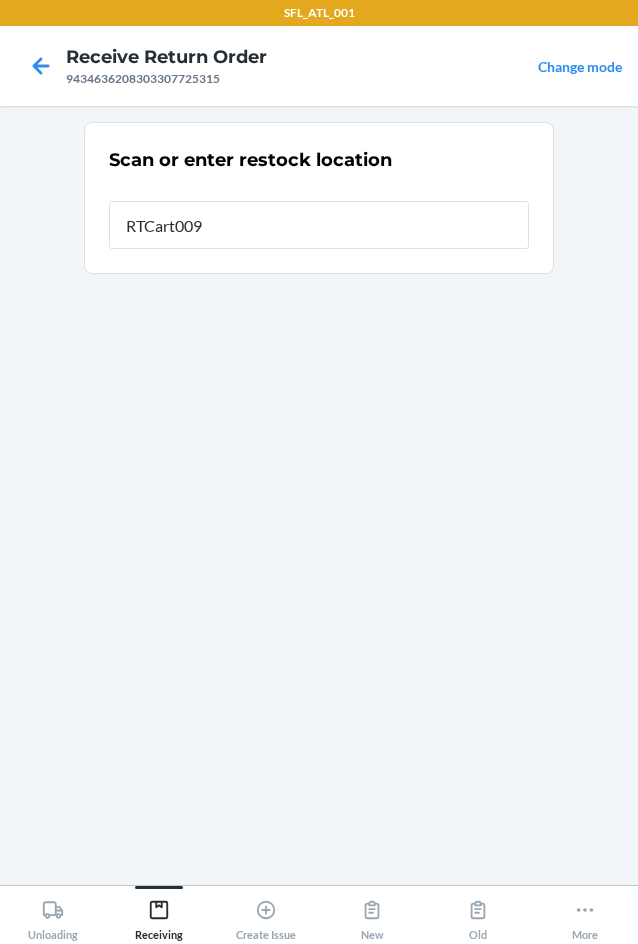 type on "RTCart009" 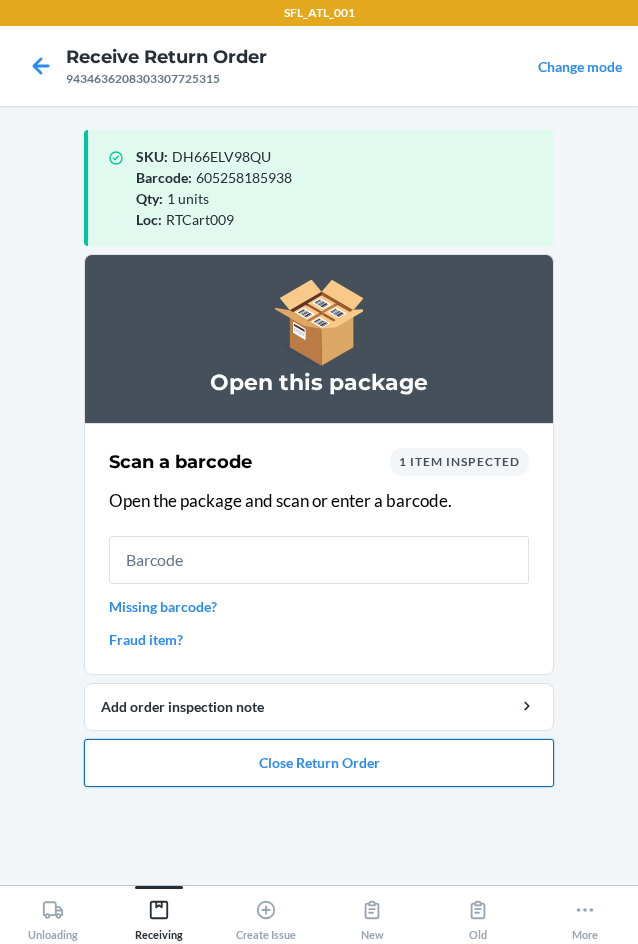 click on "Close Return Order" at bounding box center [319, 763] 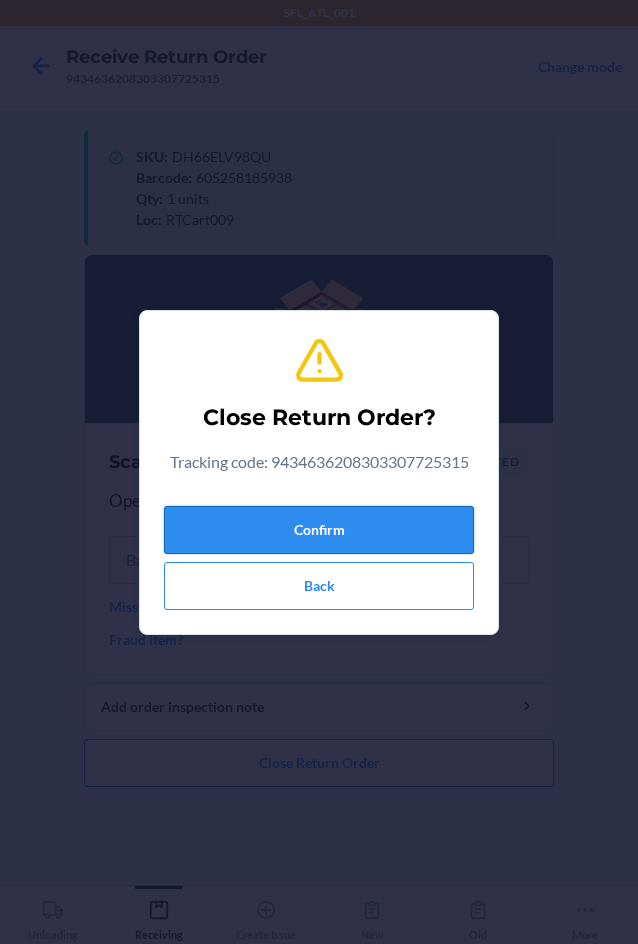 click on "Confirm" at bounding box center (319, 530) 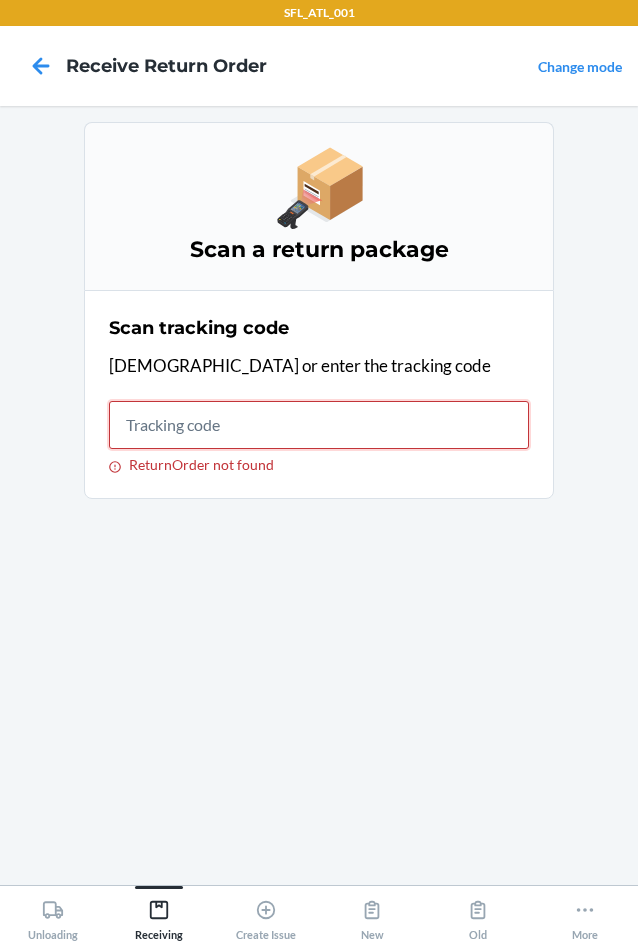 click on "ReturnOrder not found" at bounding box center (319, 425) 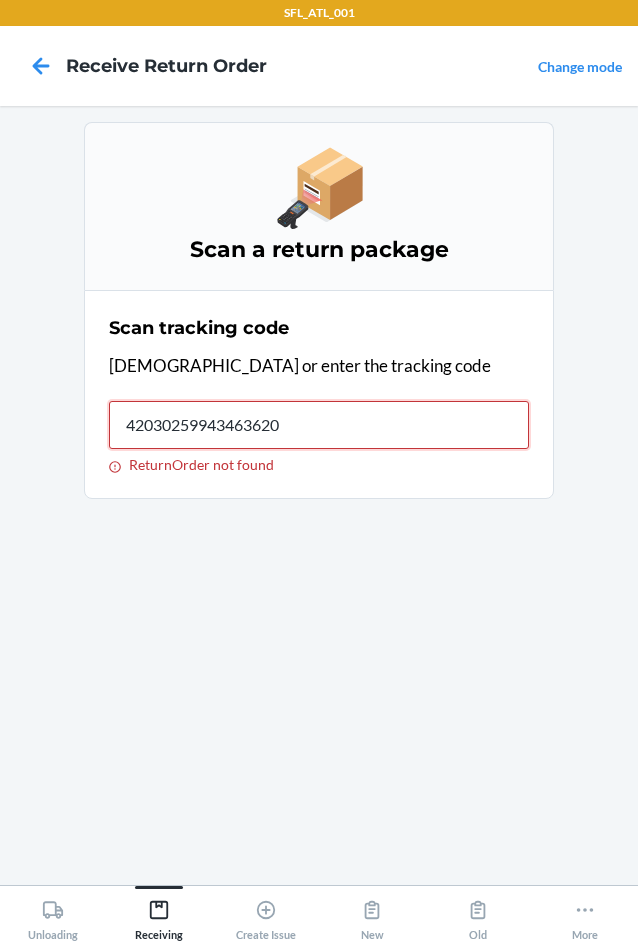 type on "420302599434636208" 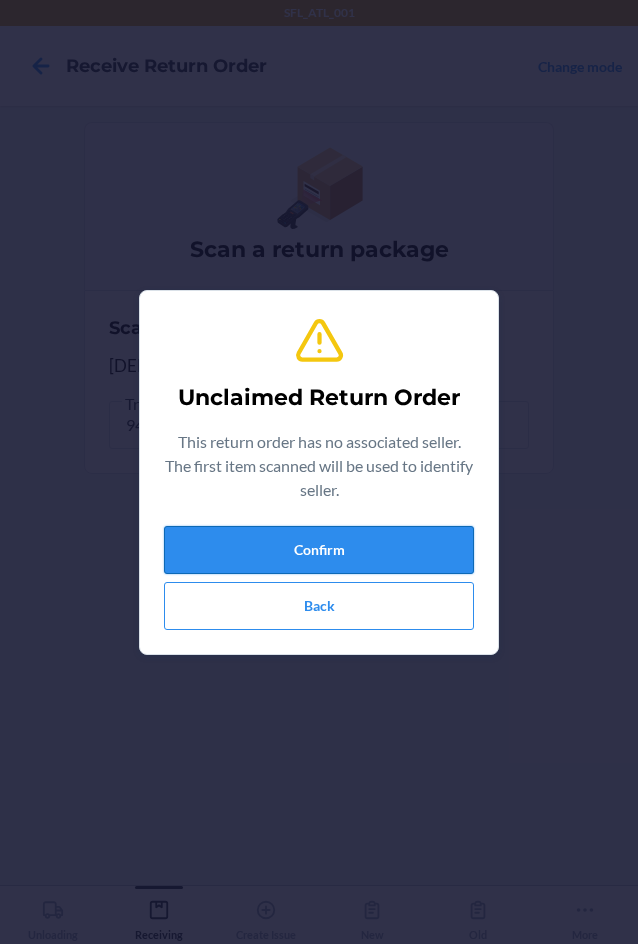 click on "Confirm" at bounding box center (319, 550) 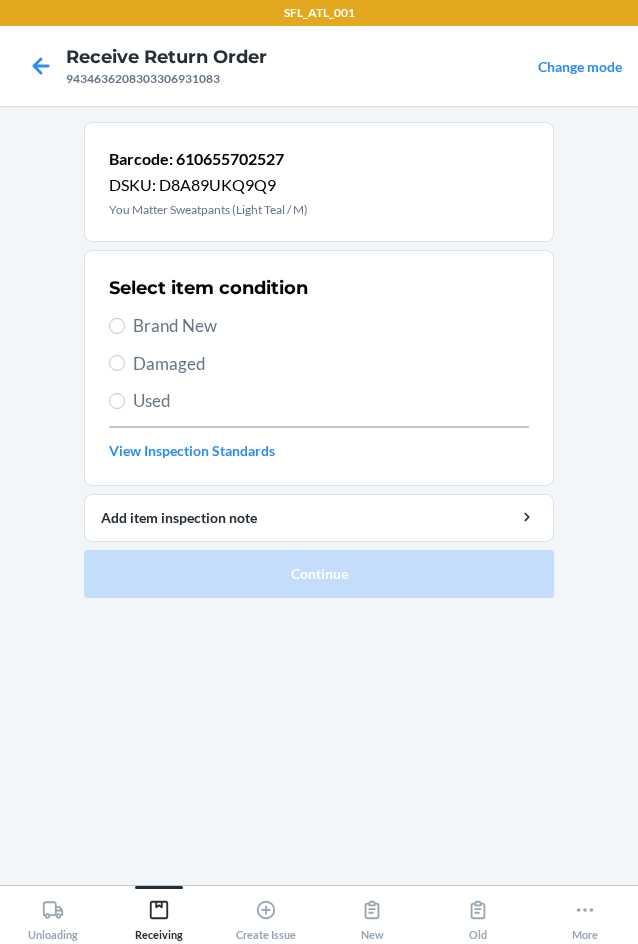 click on "Brand New" at bounding box center (331, 326) 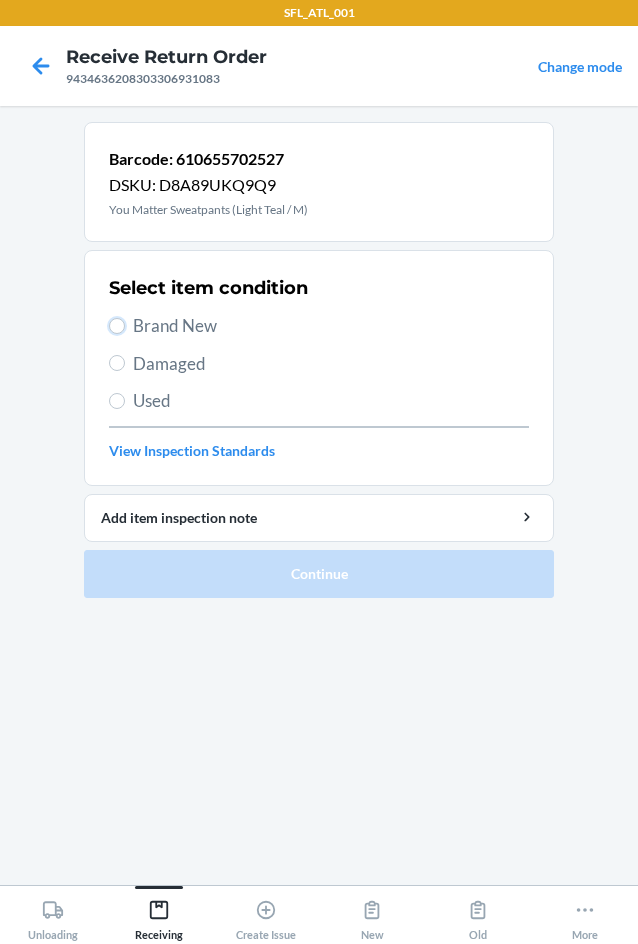 click on "Brand New" at bounding box center (117, 326) 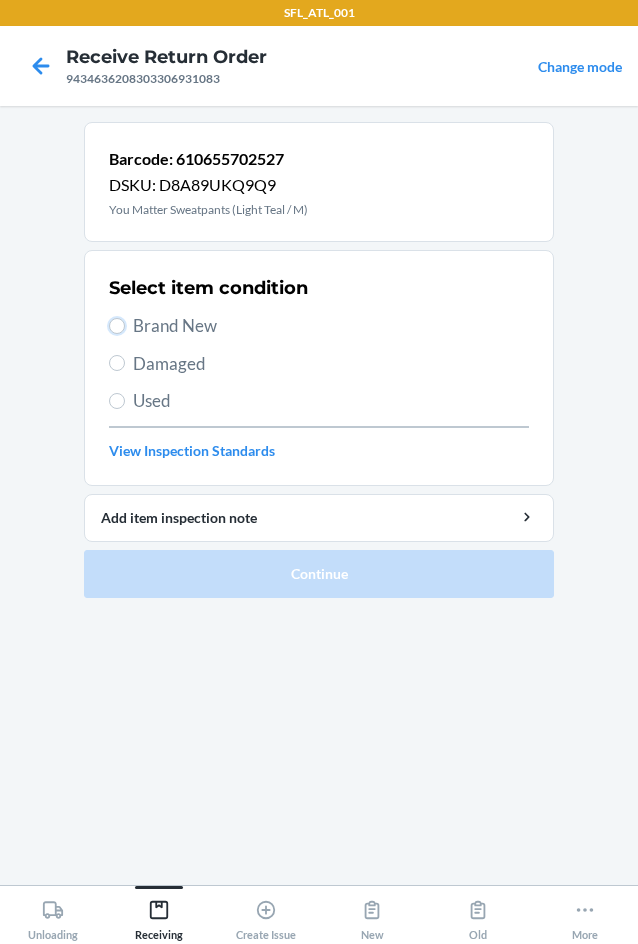 radio on "true" 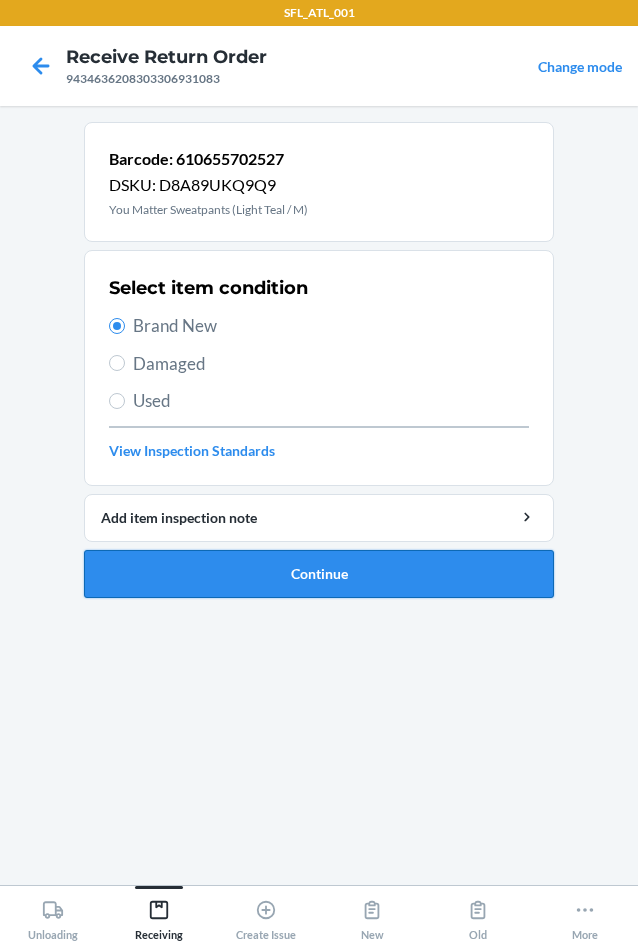 click on "Continue" at bounding box center [319, 574] 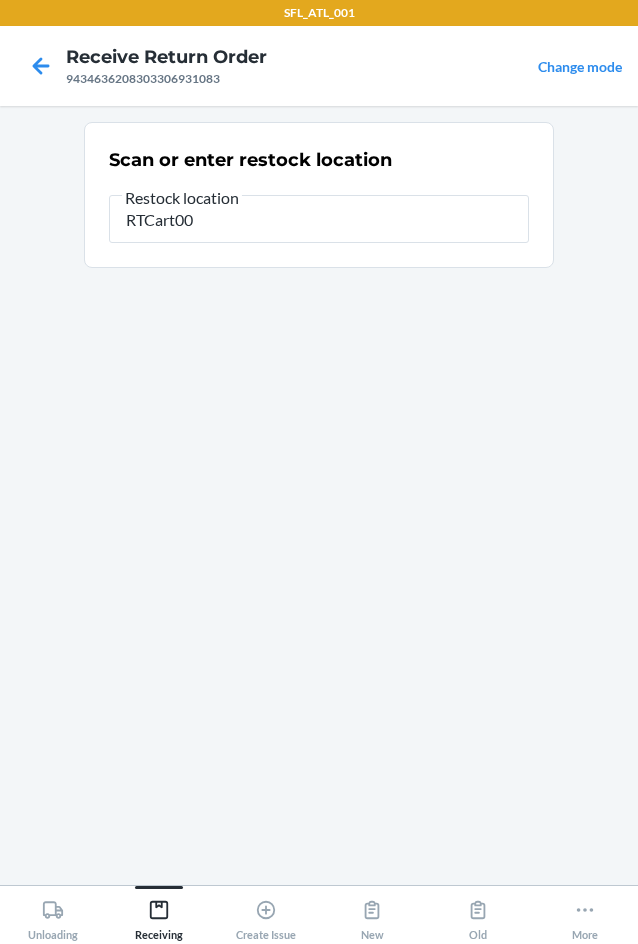 type on "RTCart009" 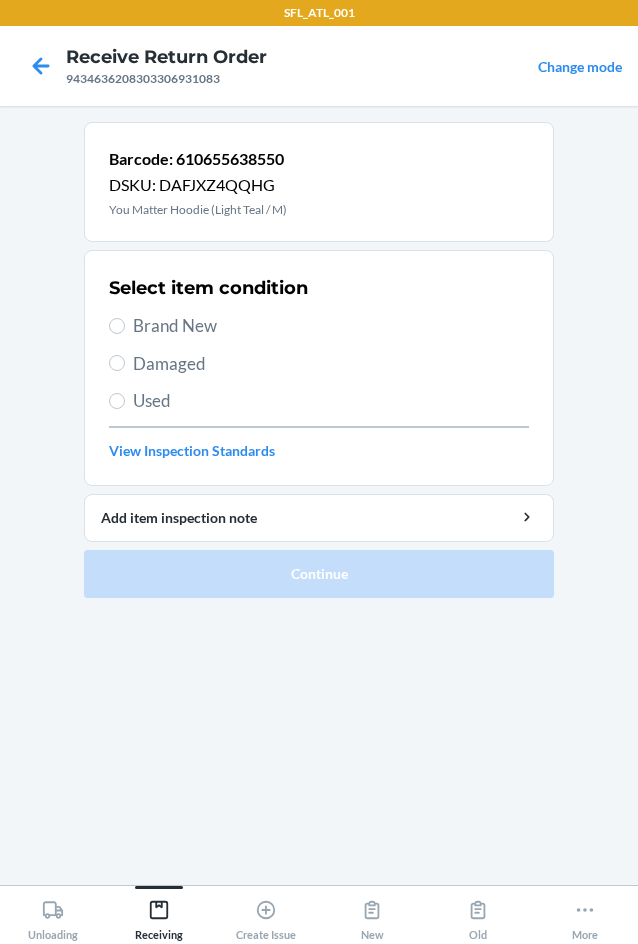 drag, startPoint x: 173, startPoint y: 320, endPoint x: 163, endPoint y: 349, distance: 30.675724 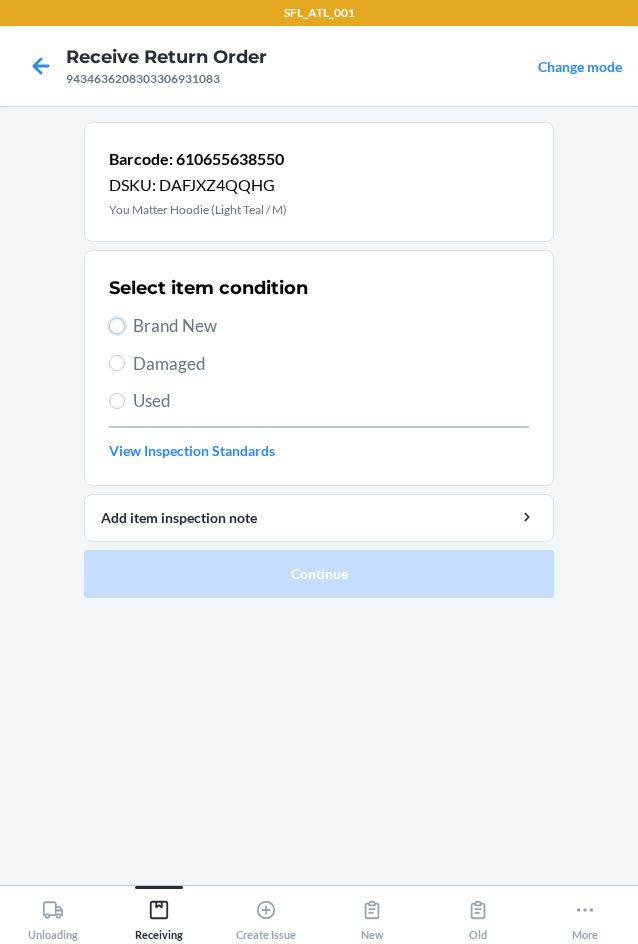 radio on "true" 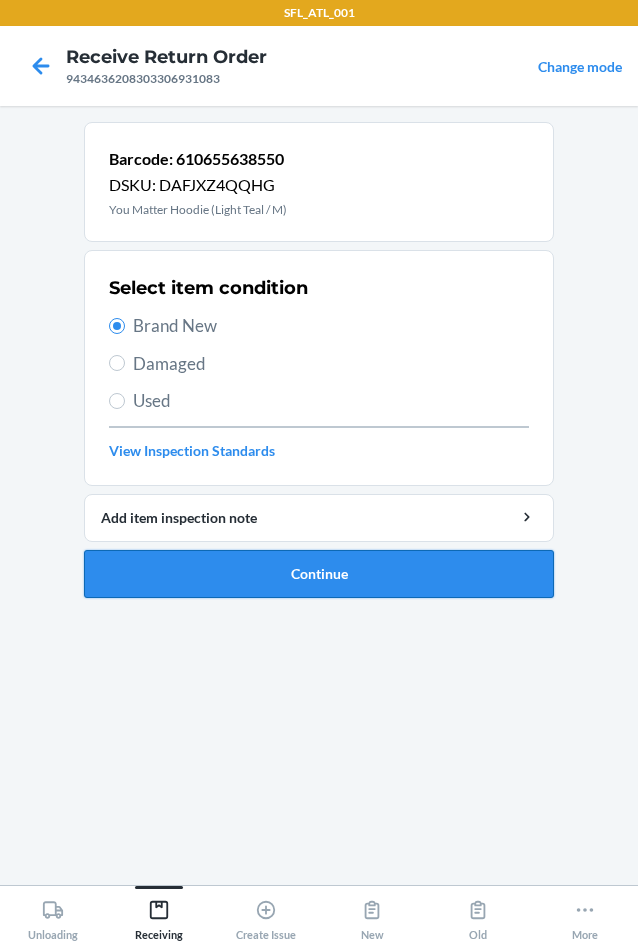 click on "Continue" at bounding box center [319, 574] 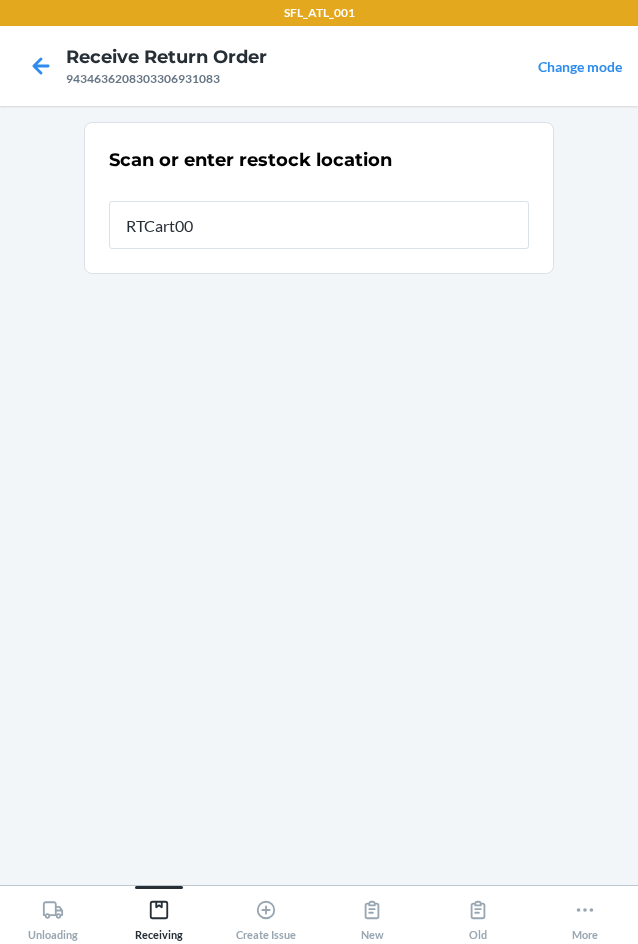 type on "RTCart009" 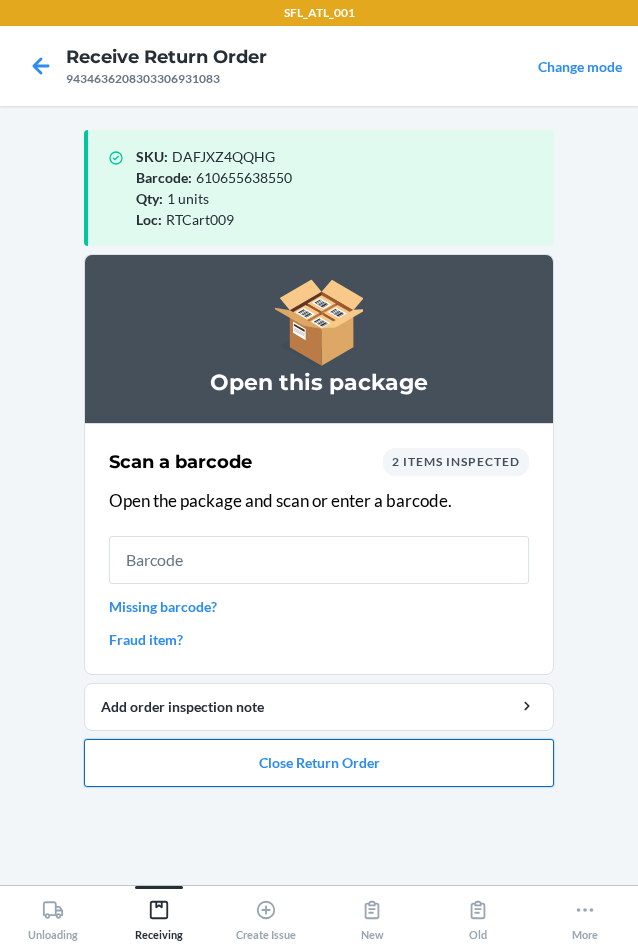 click on "Close Return Order" at bounding box center [319, 763] 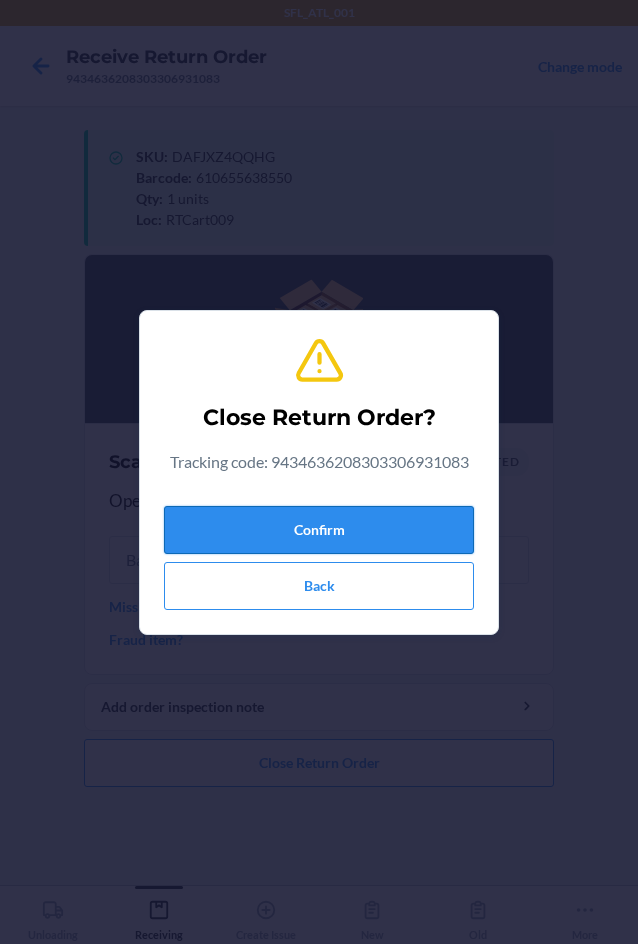 click on "Confirm" at bounding box center [319, 530] 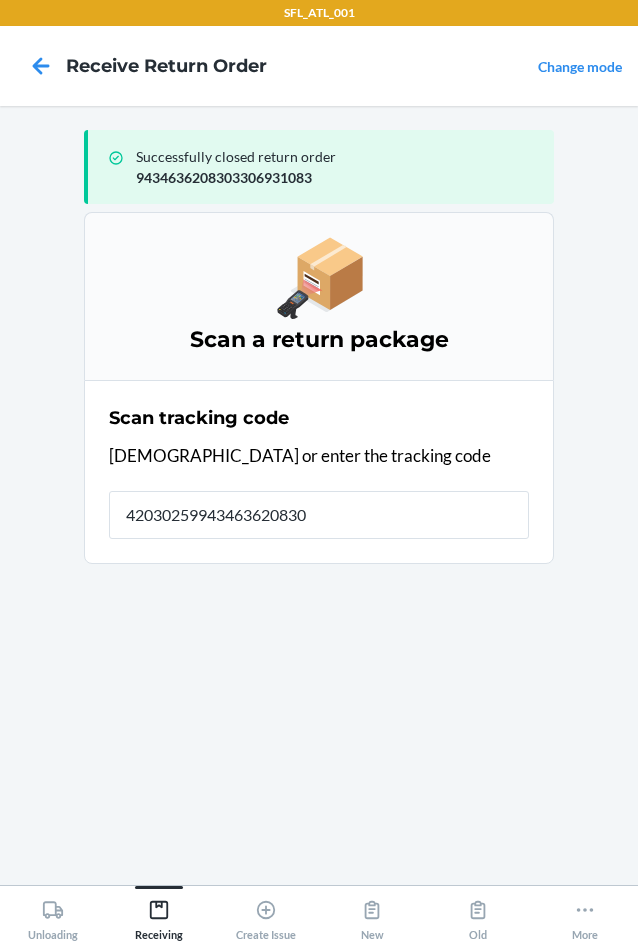 type on "420302599434636208303" 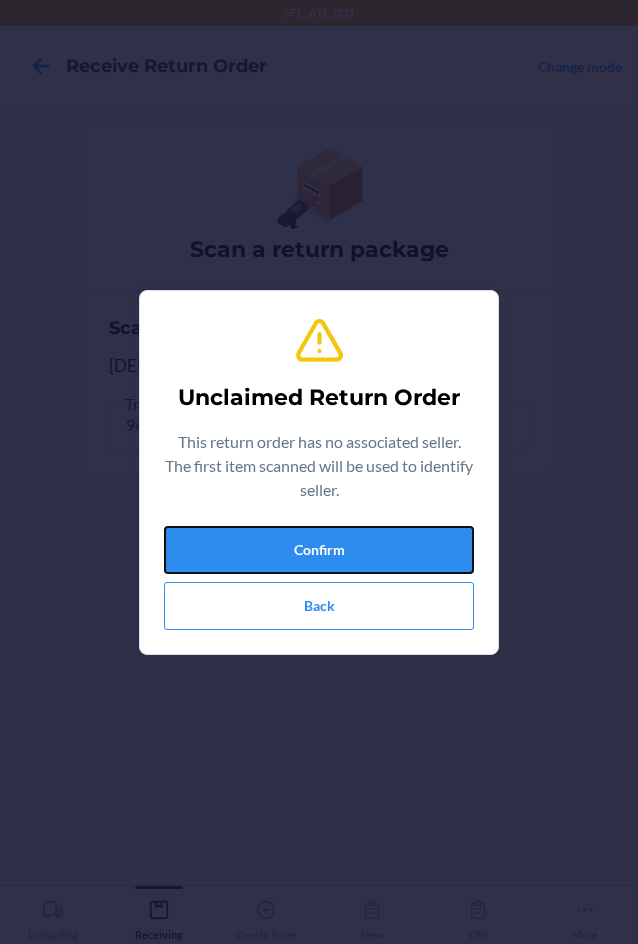 click on "Confirm" at bounding box center [319, 550] 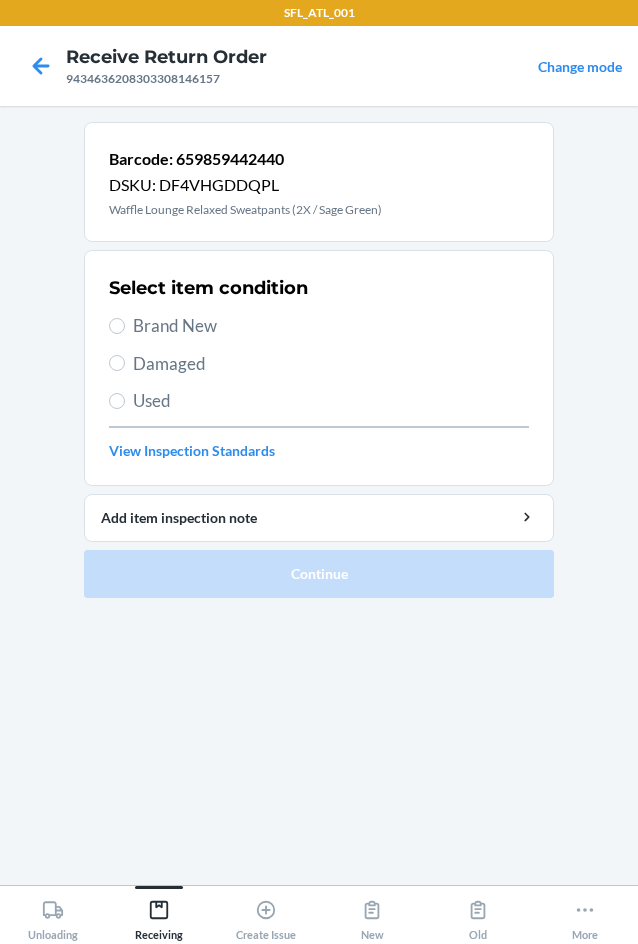 click on "Brand New" at bounding box center (319, 326) 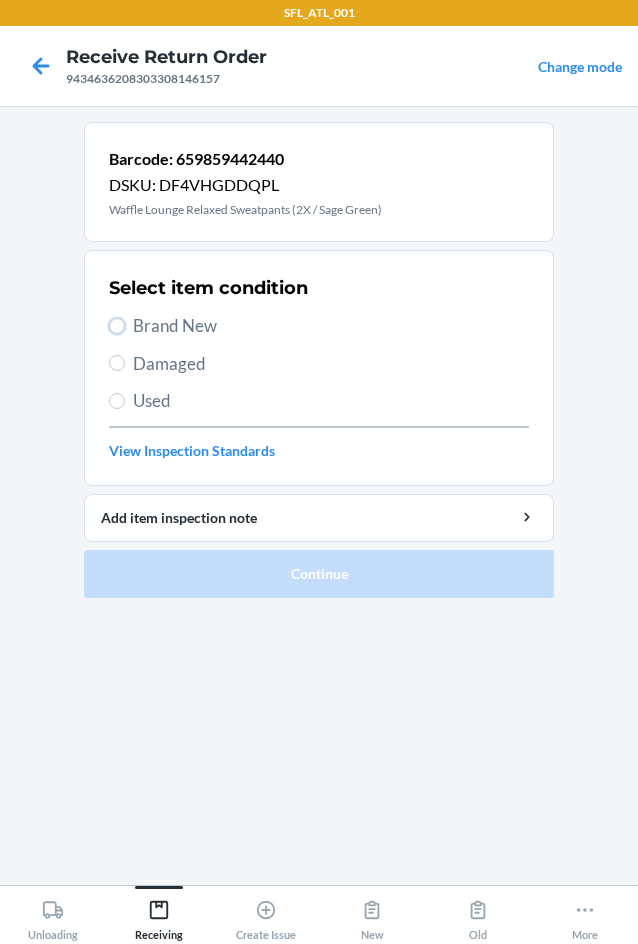 click on "Brand New" at bounding box center (117, 326) 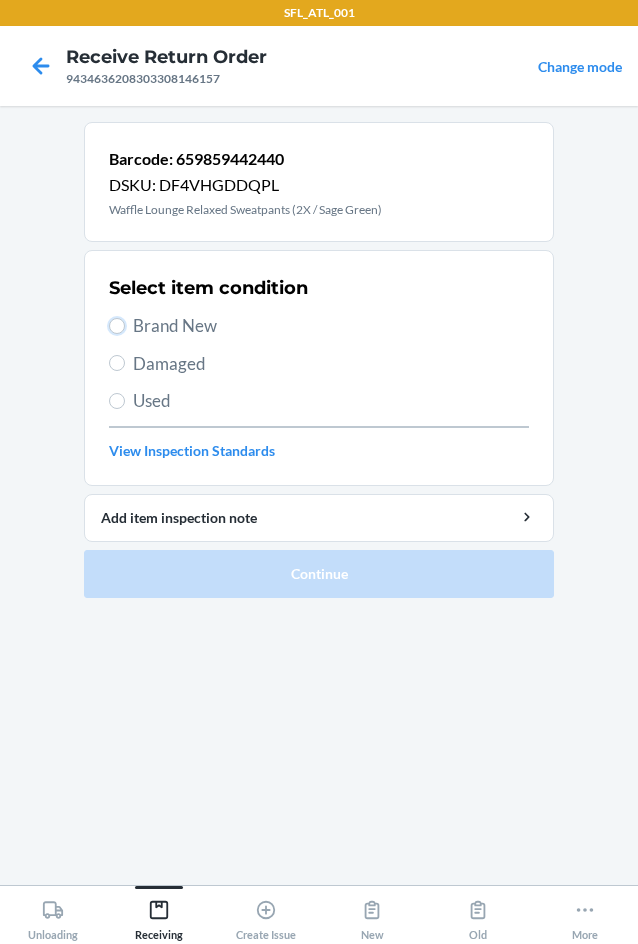 radio on "true" 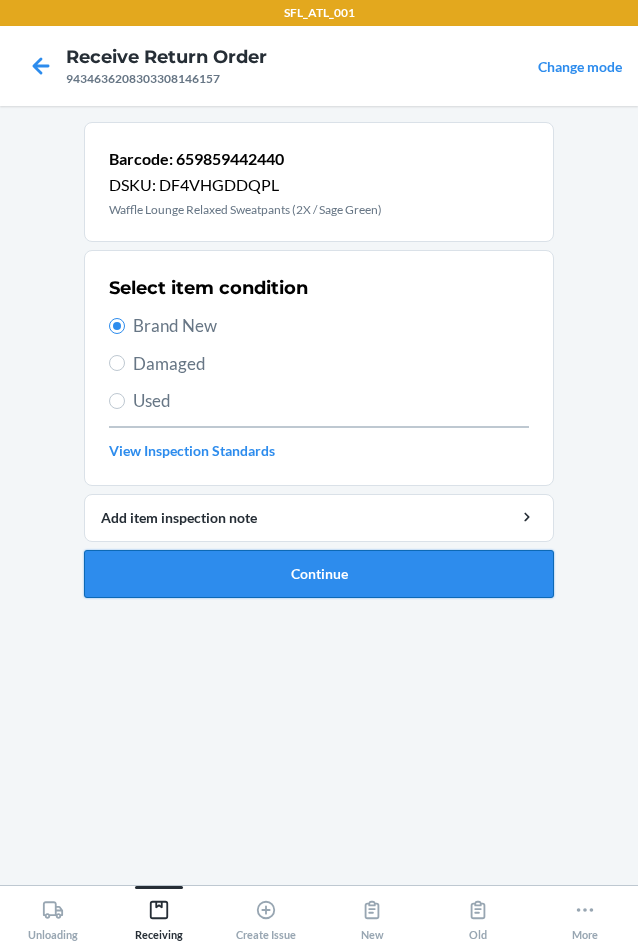 click on "Continue" at bounding box center (319, 574) 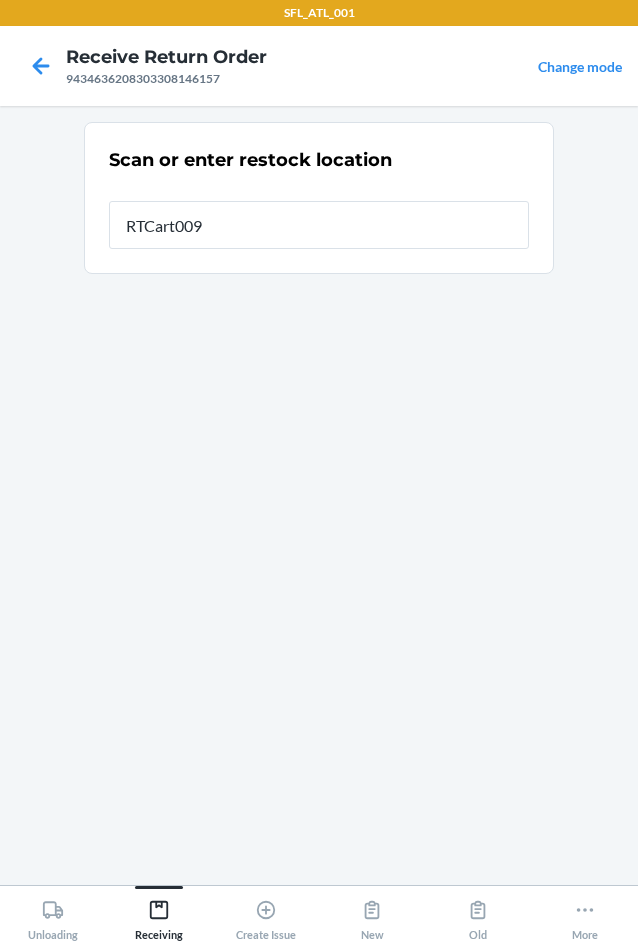 type on "RTCart009" 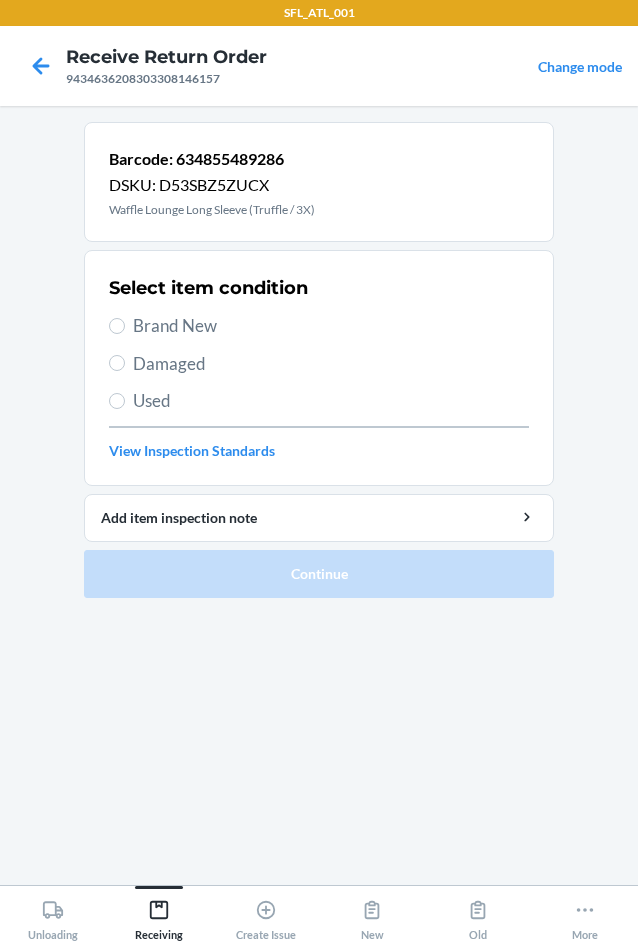 click on "Brand New" at bounding box center (331, 326) 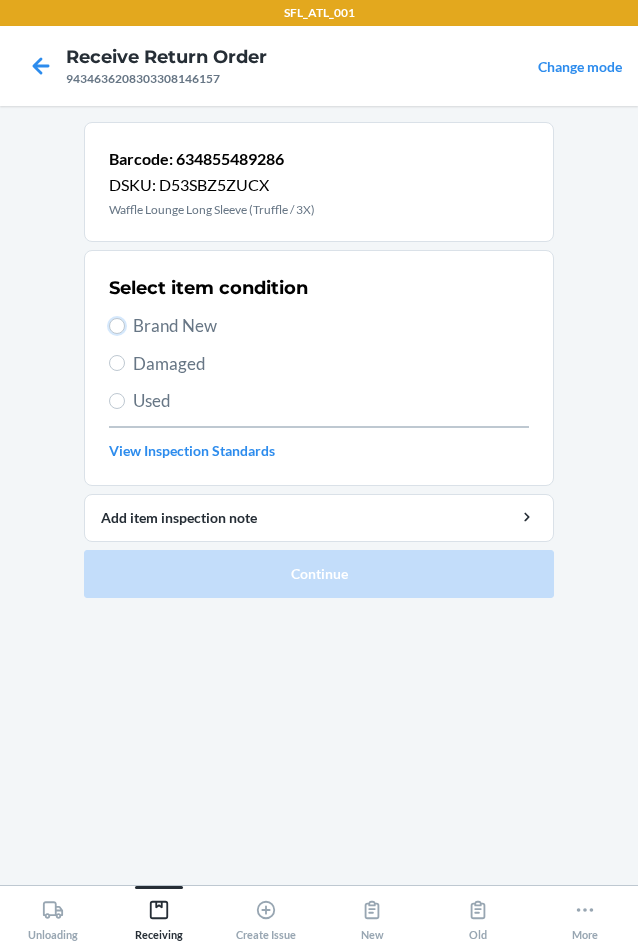click on "Brand New" at bounding box center [117, 326] 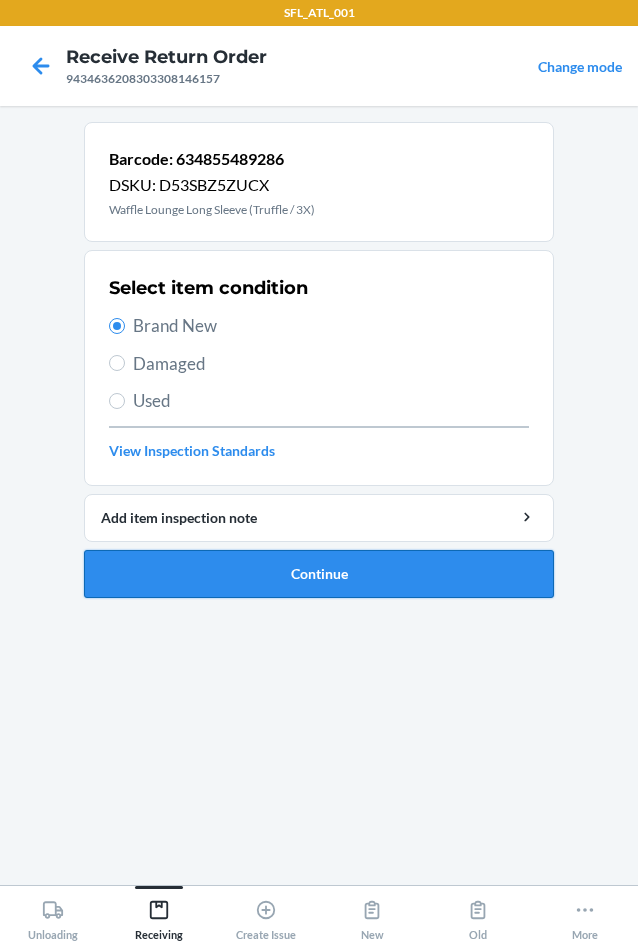click on "Continue" at bounding box center [319, 574] 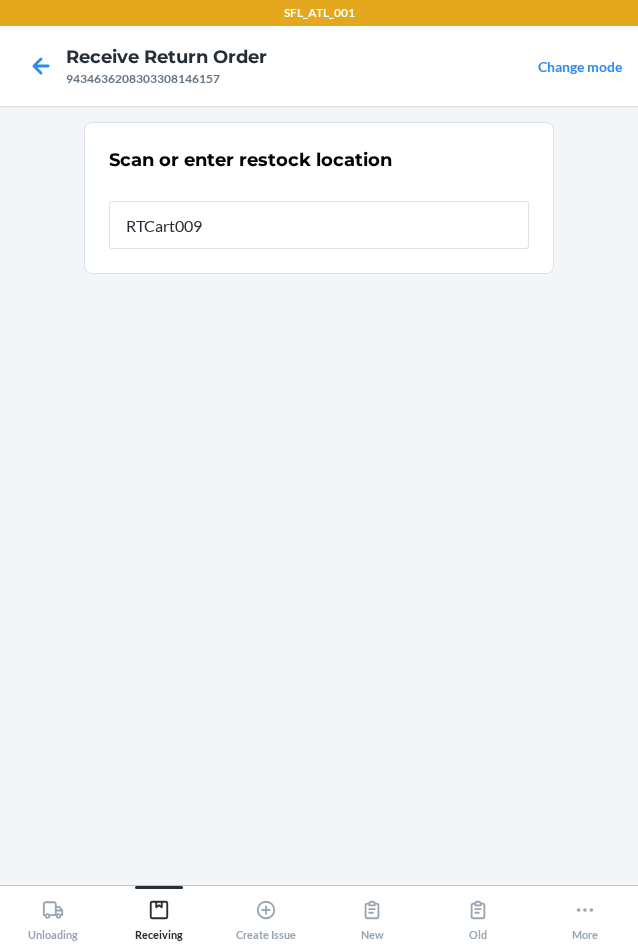 type on "RTCart009" 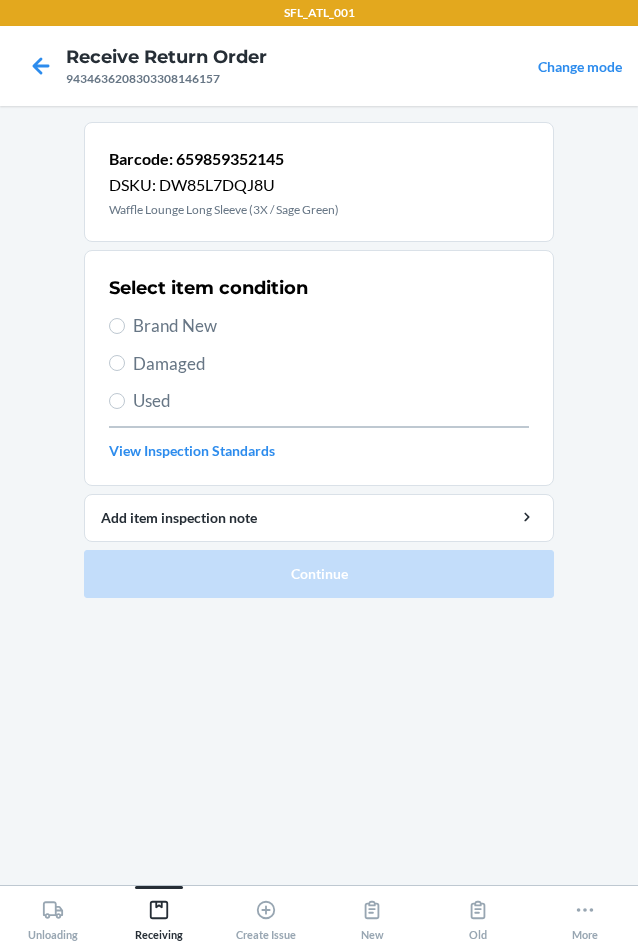 click on "Brand New" at bounding box center (331, 326) 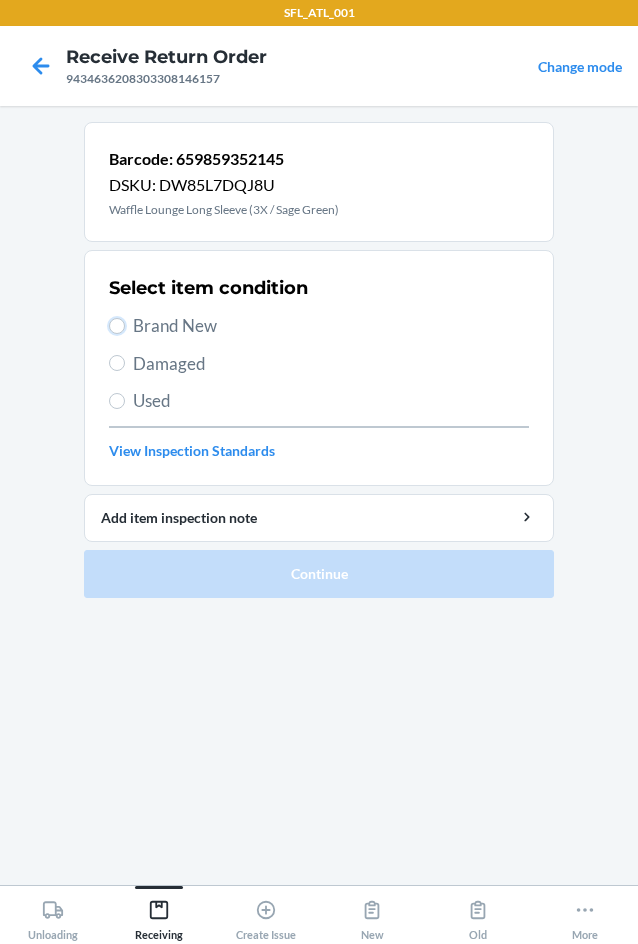 click on "Brand New" at bounding box center [117, 326] 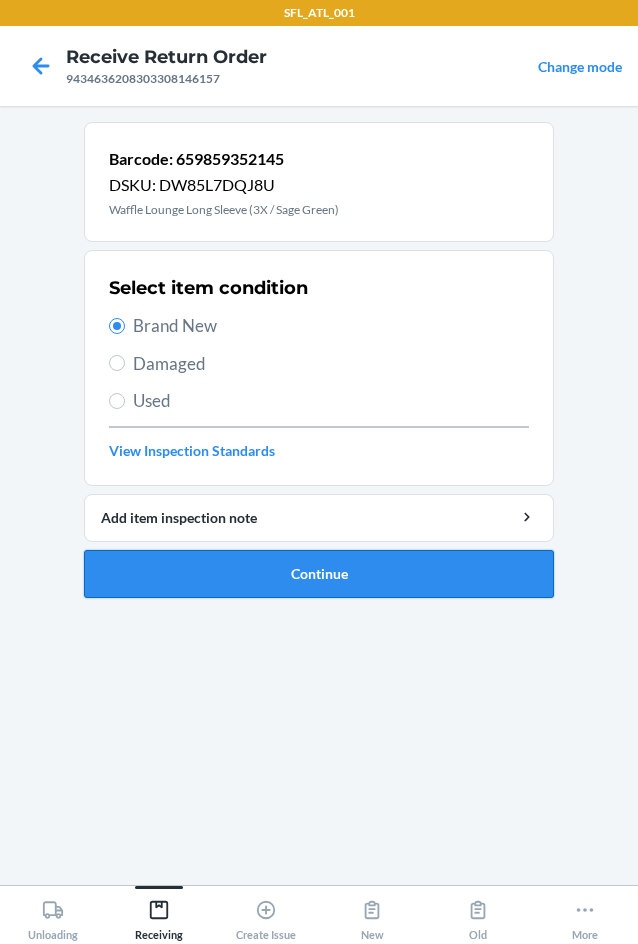 click on "Continue" at bounding box center [319, 574] 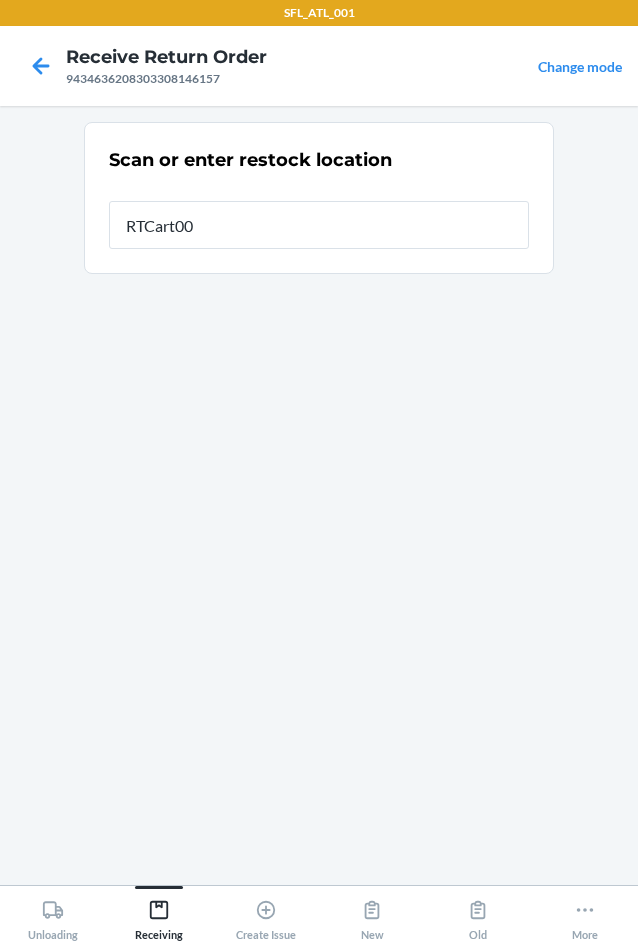 type on "RTCart009" 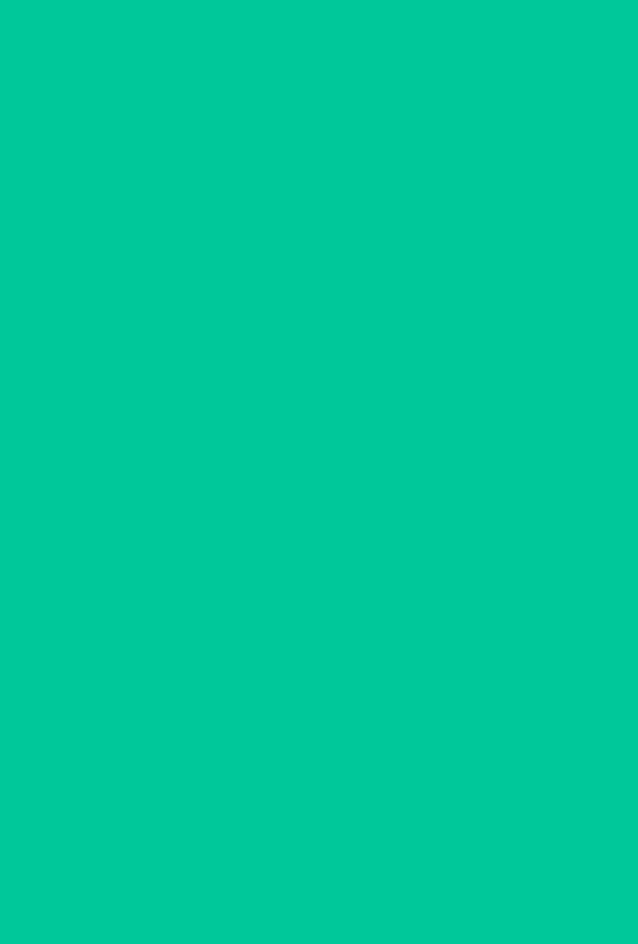 type 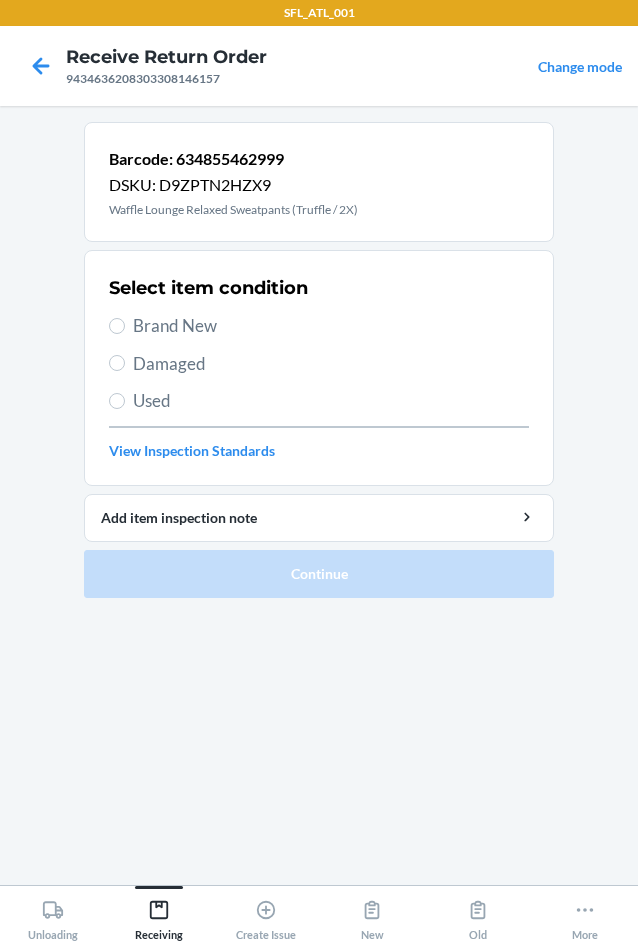 drag, startPoint x: 164, startPoint y: 319, endPoint x: 167, endPoint y: 342, distance: 23.194826 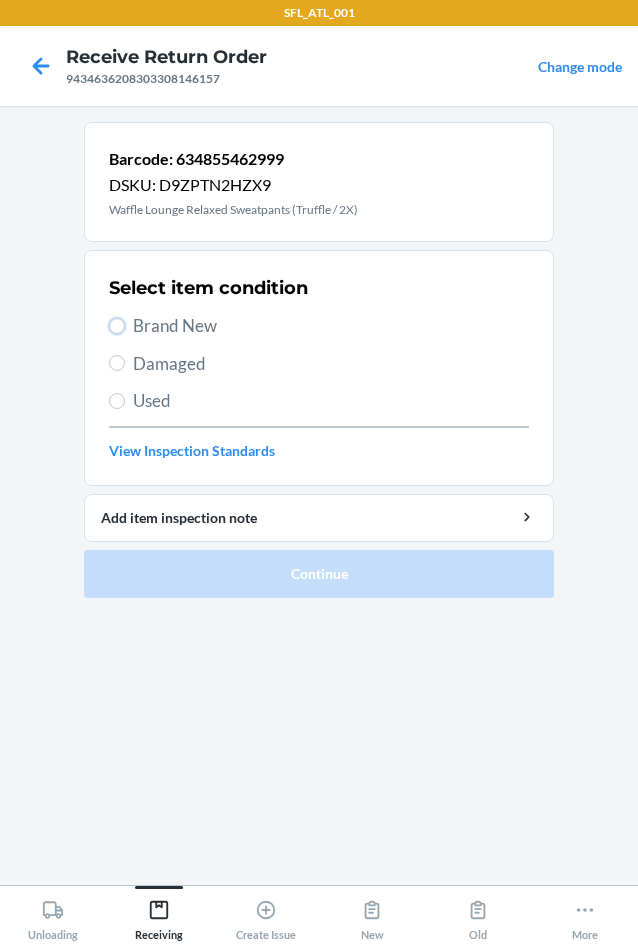 click on "Brand New" at bounding box center [117, 326] 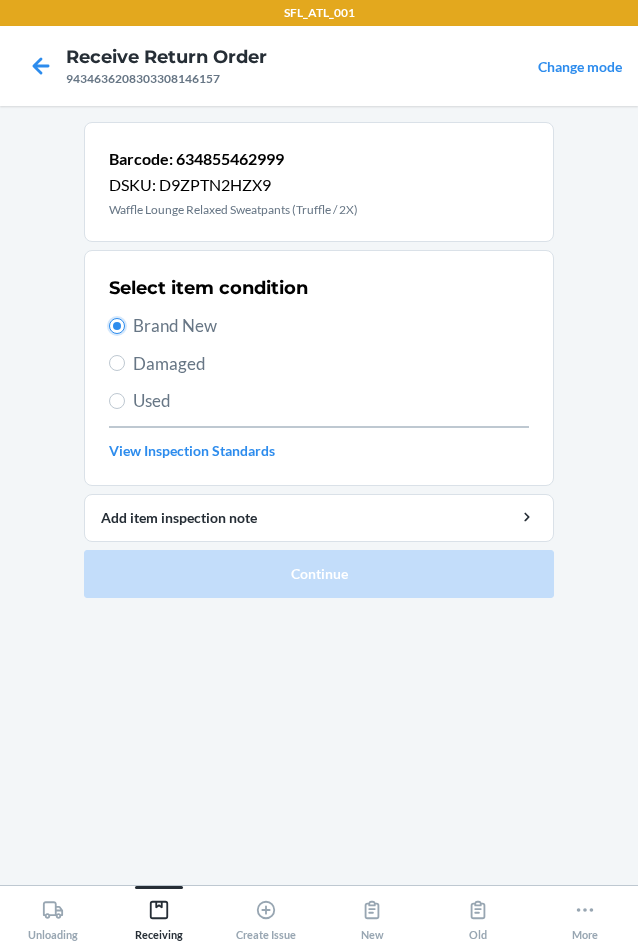 radio on "true" 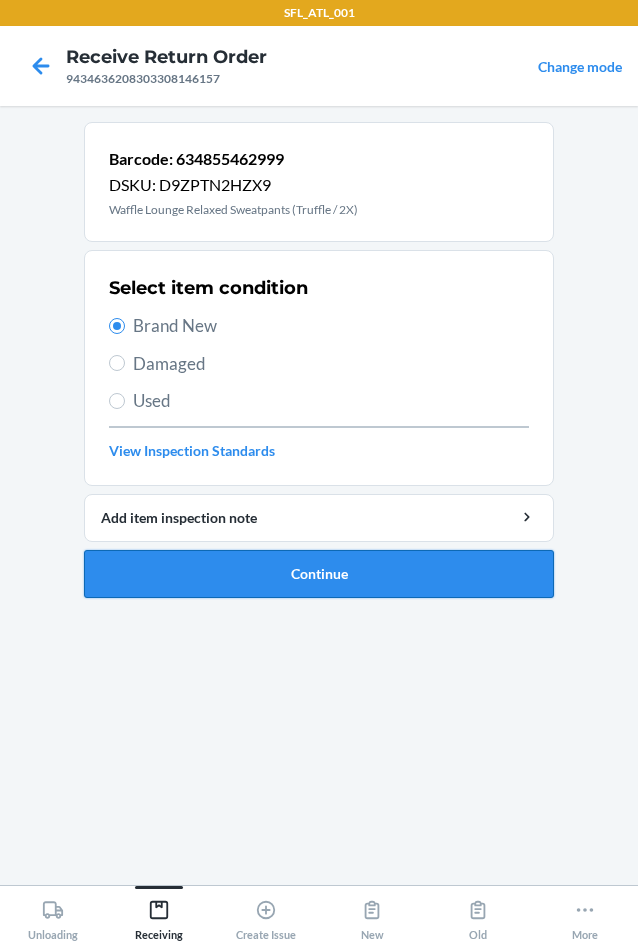 click on "Continue" at bounding box center [319, 574] 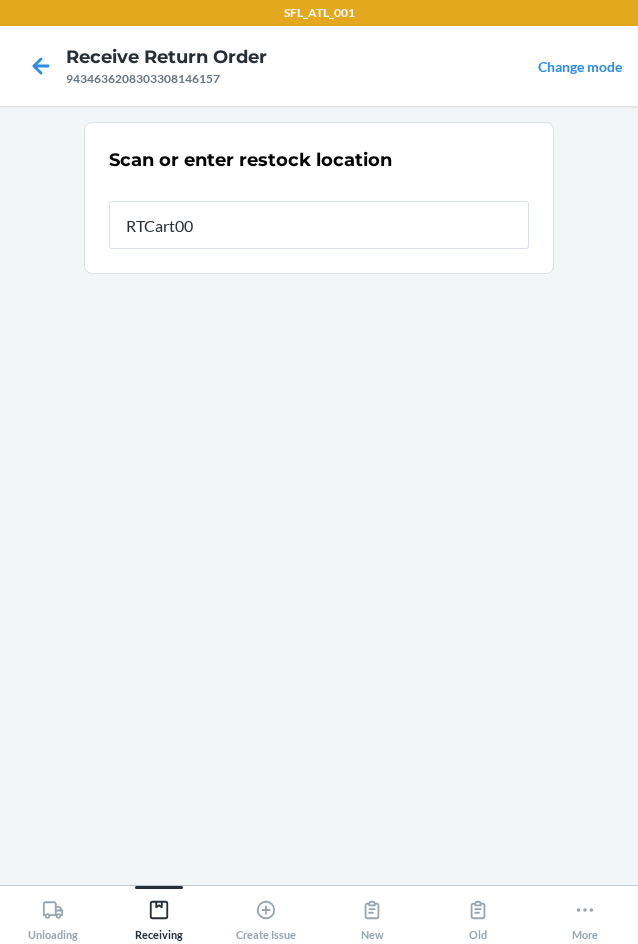 type on "RTCart009" 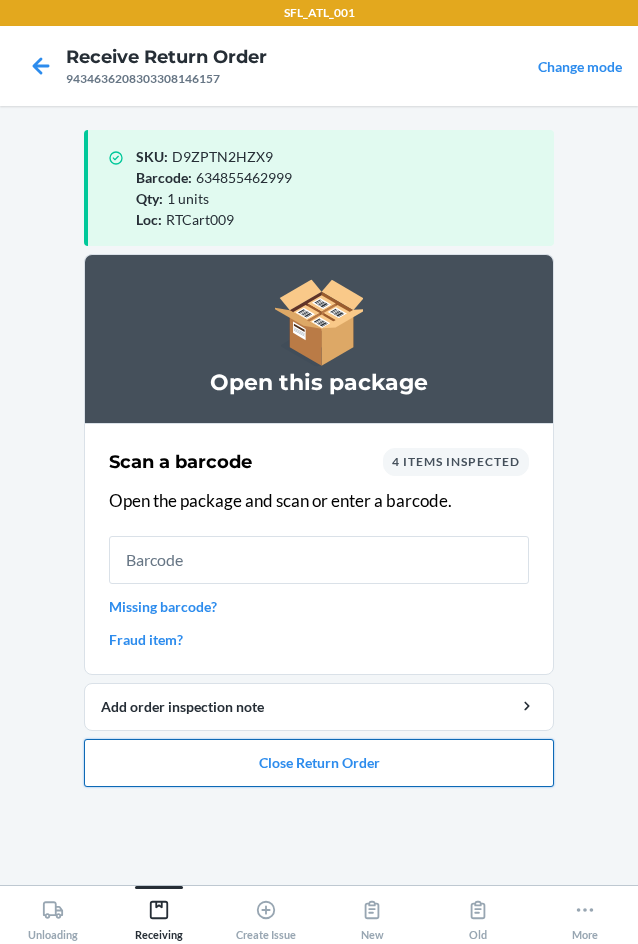 click on "Close Return Order" at bounding box center (319, 763) 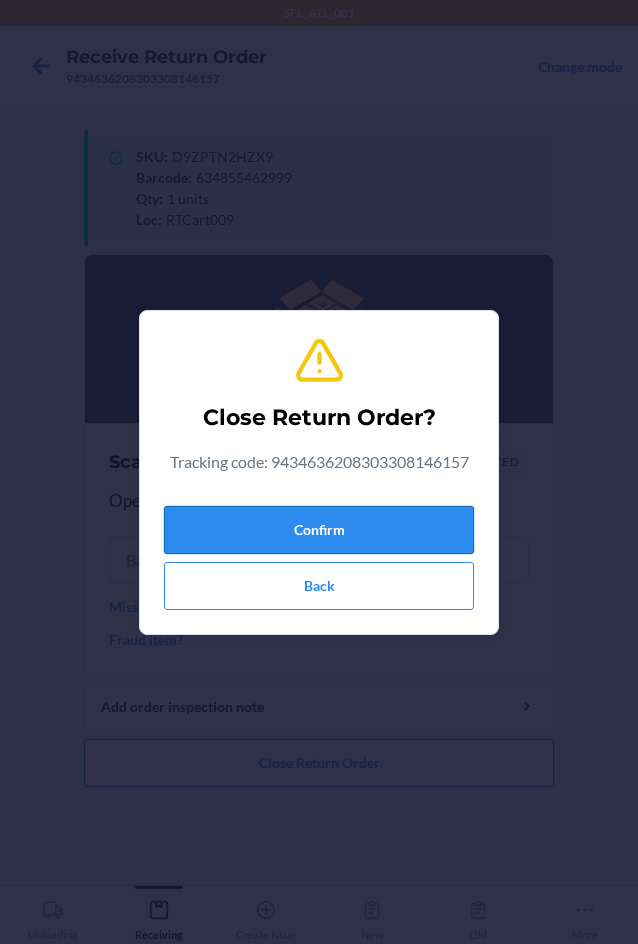 click on "Confirm" at bounding box center (319, 530) 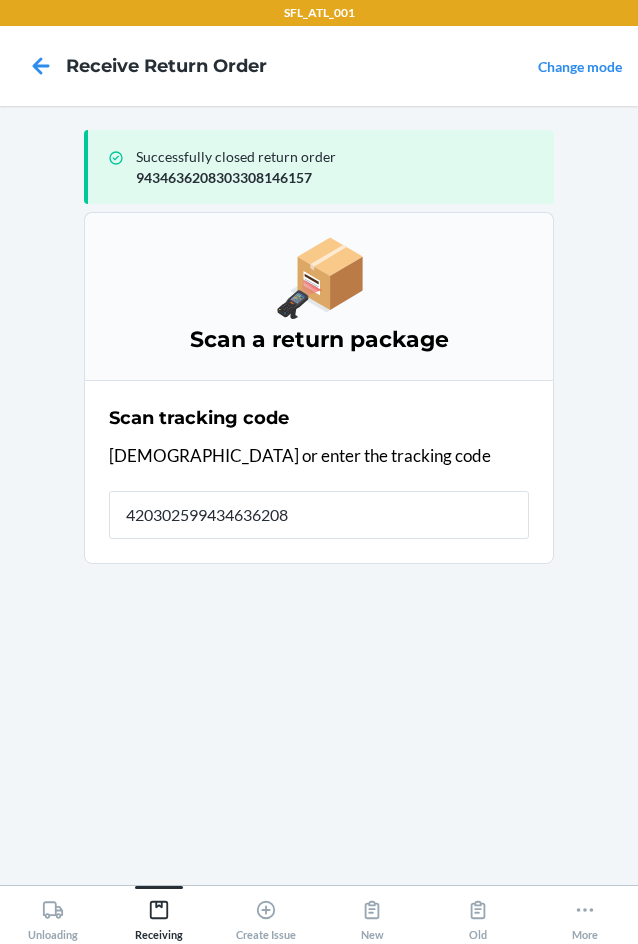 type on "4203025994346362083" 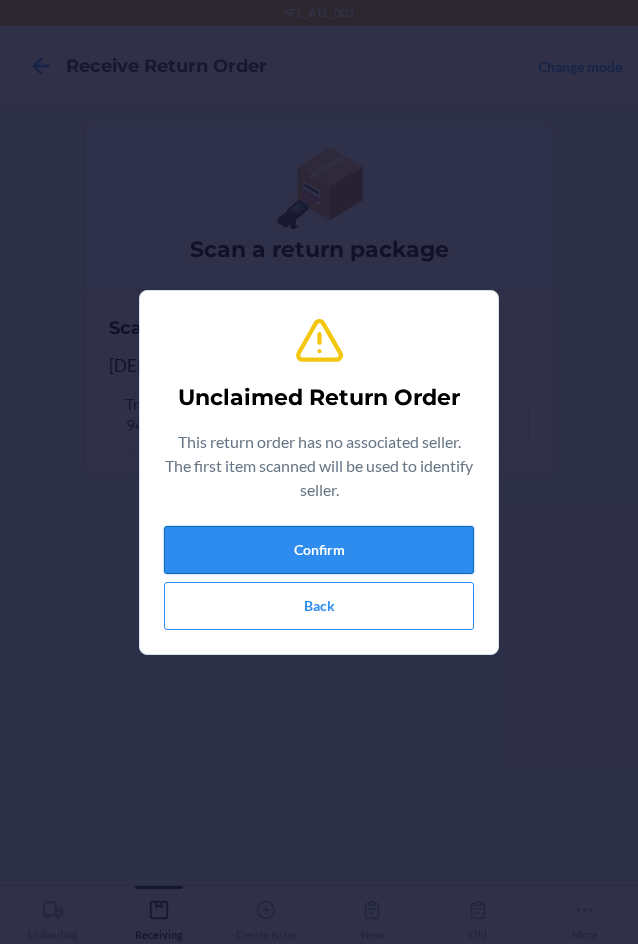 click on "Confirm" at bounding box center (319, 550) 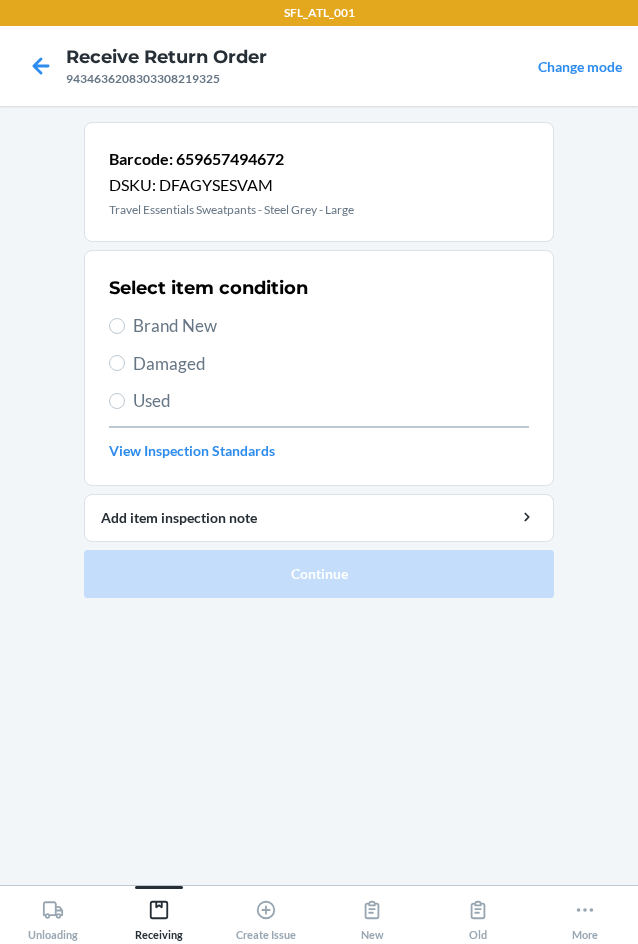 drag, startPoint x: 114, startPoint y: 334, endPoint x: 139, endPoint y: 353, distance: 31.400637 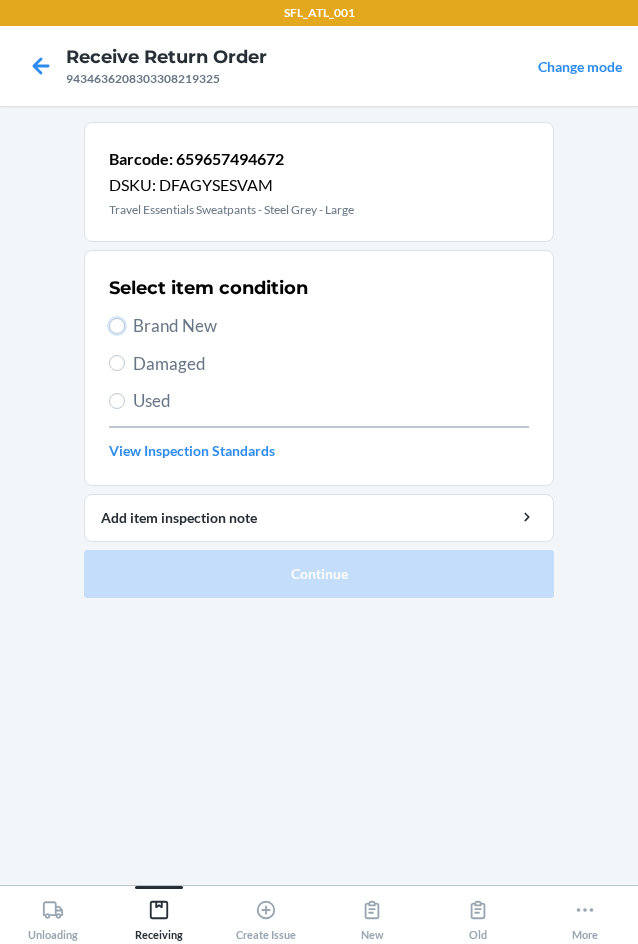 click on "Brand New" at bounding box center [117, 326] 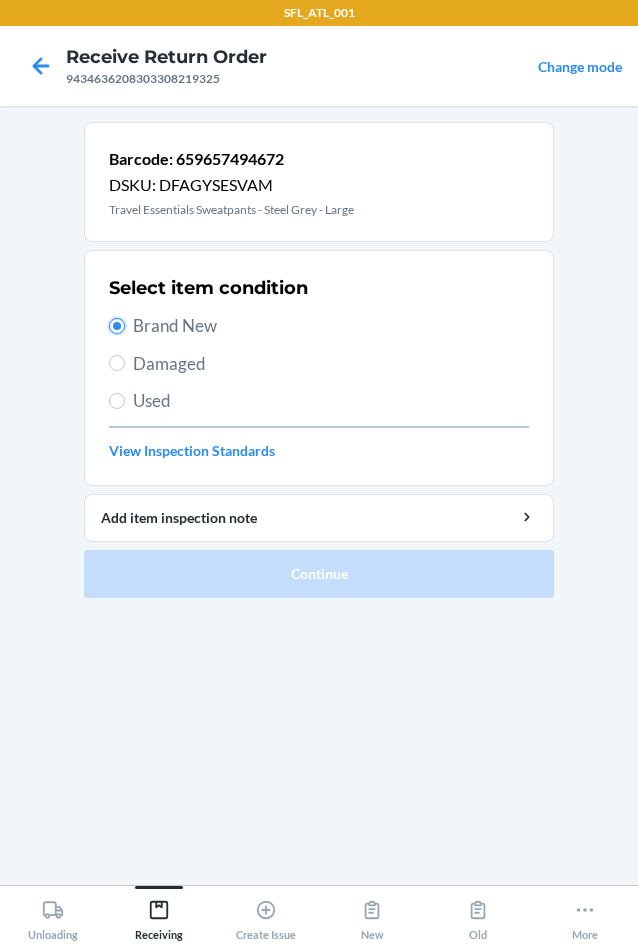 radio on "true" 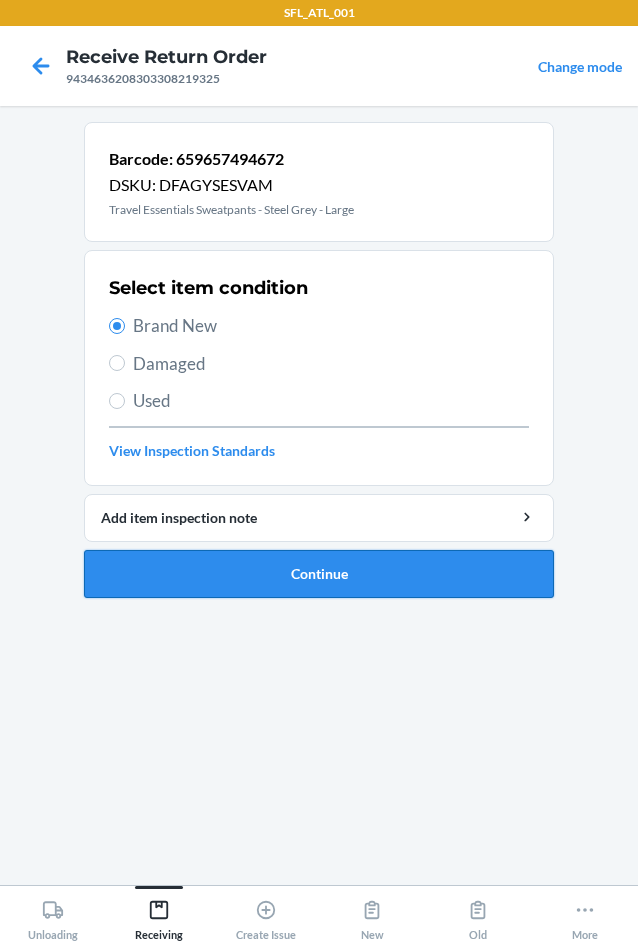 click on "Continue" at bounding box center [319, 574] 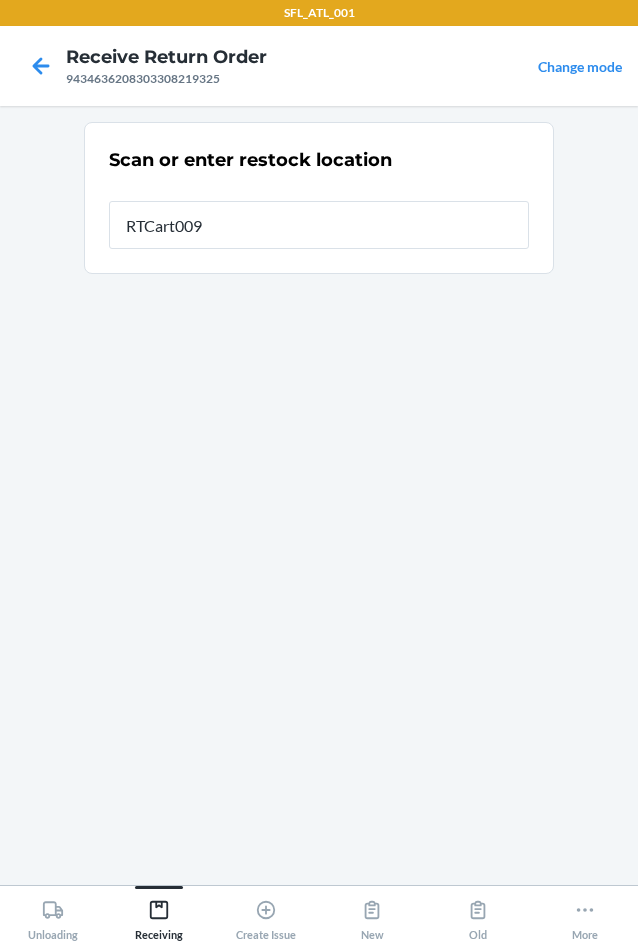 type on "RTCart009" 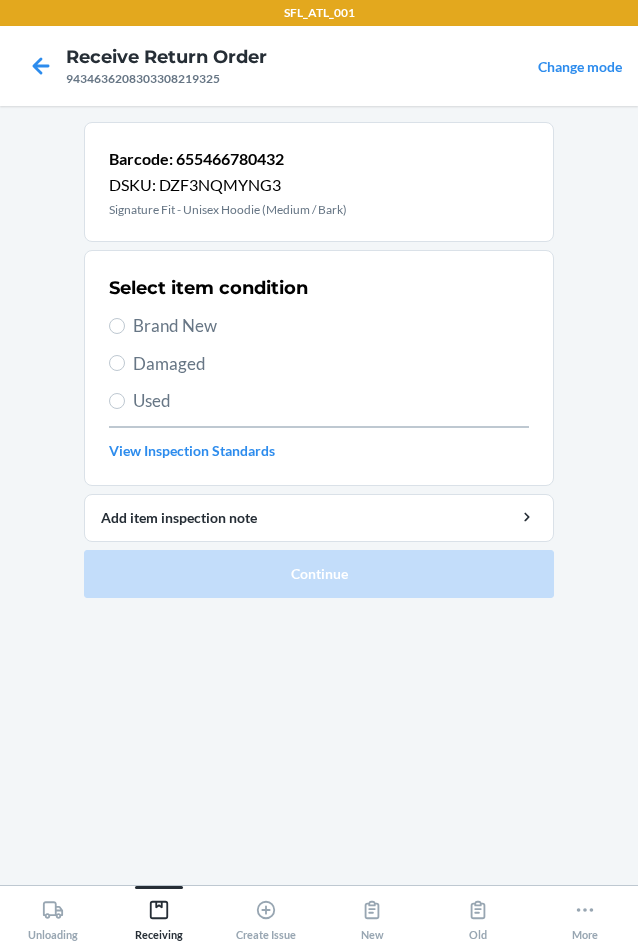 click on "Brand New" at bounding box center (331, 326) 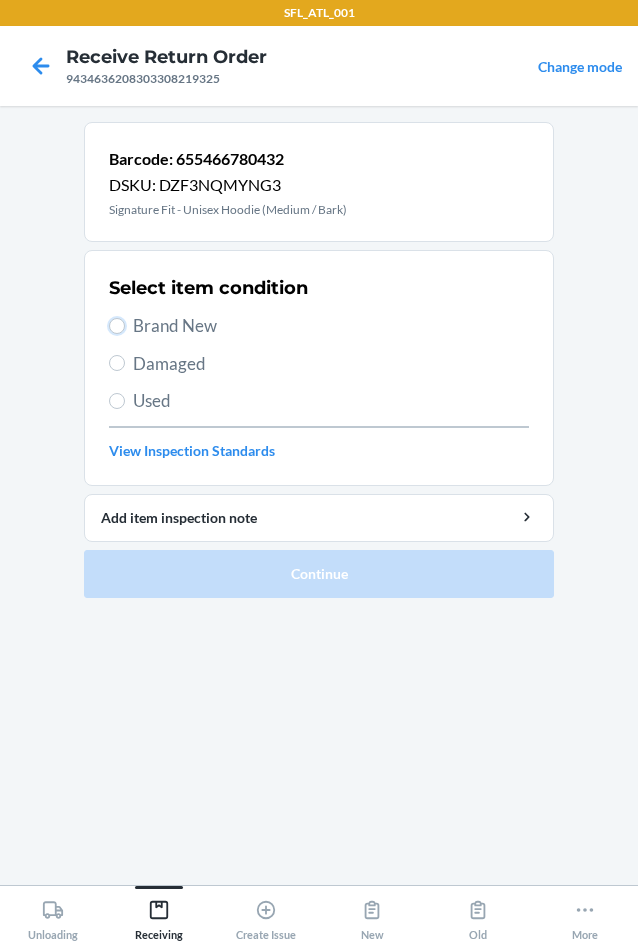 click on "Brand New" at bounding box center (117, 326) 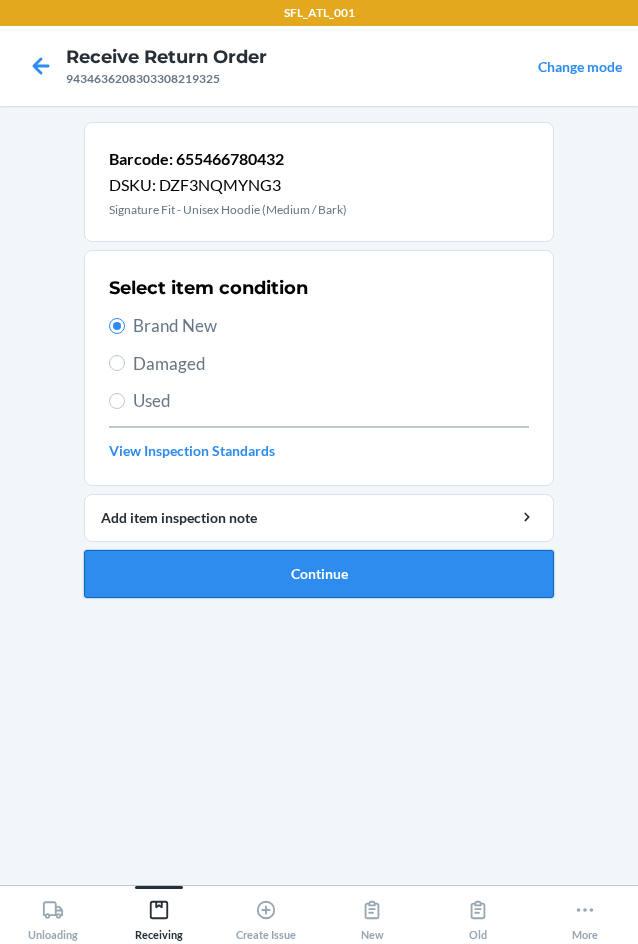 click on "Continue" at bounding box center (319, 574) 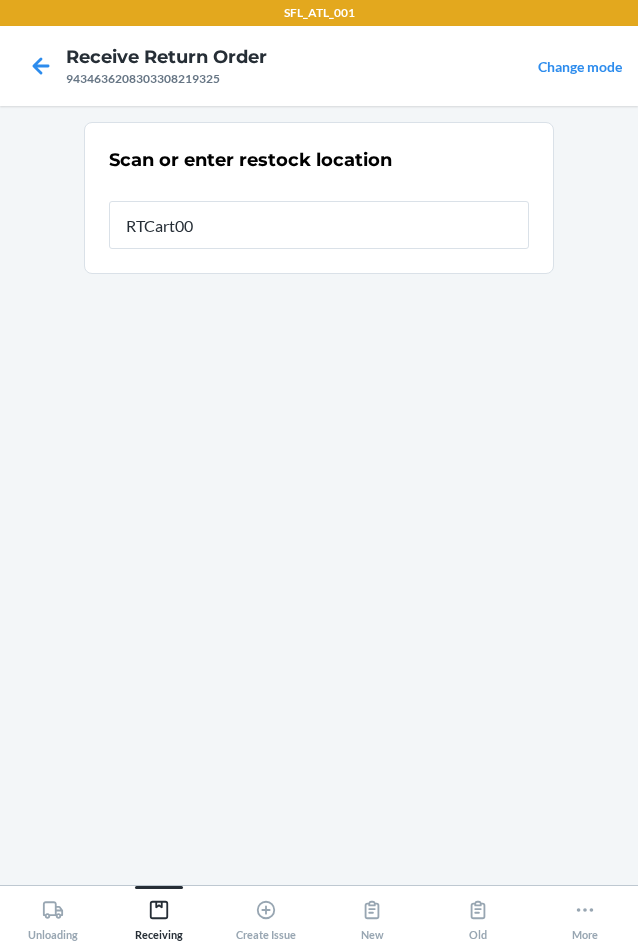 type on "RTCart009" 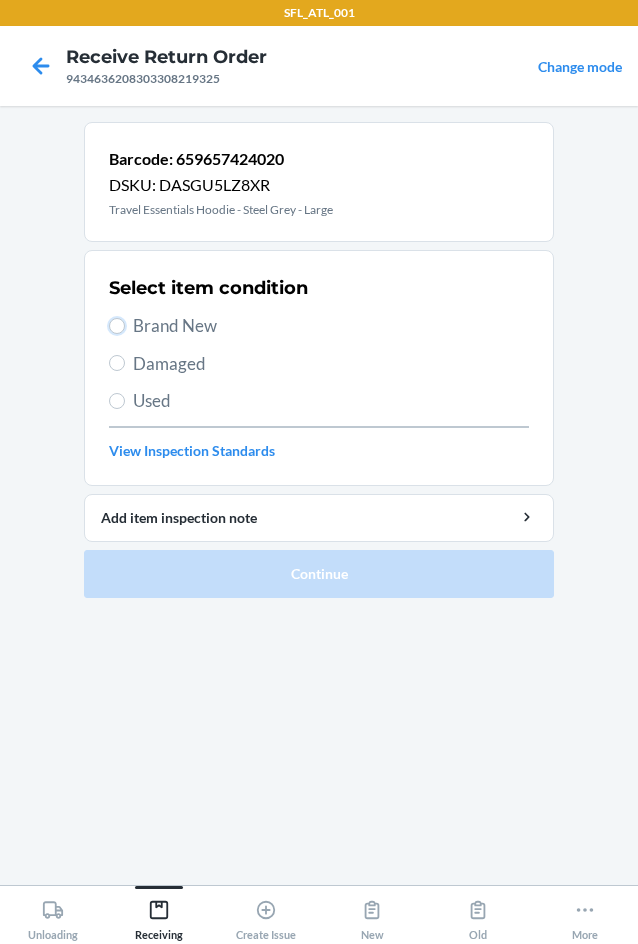 click on "Brand New" at bounding box center [117, 326] 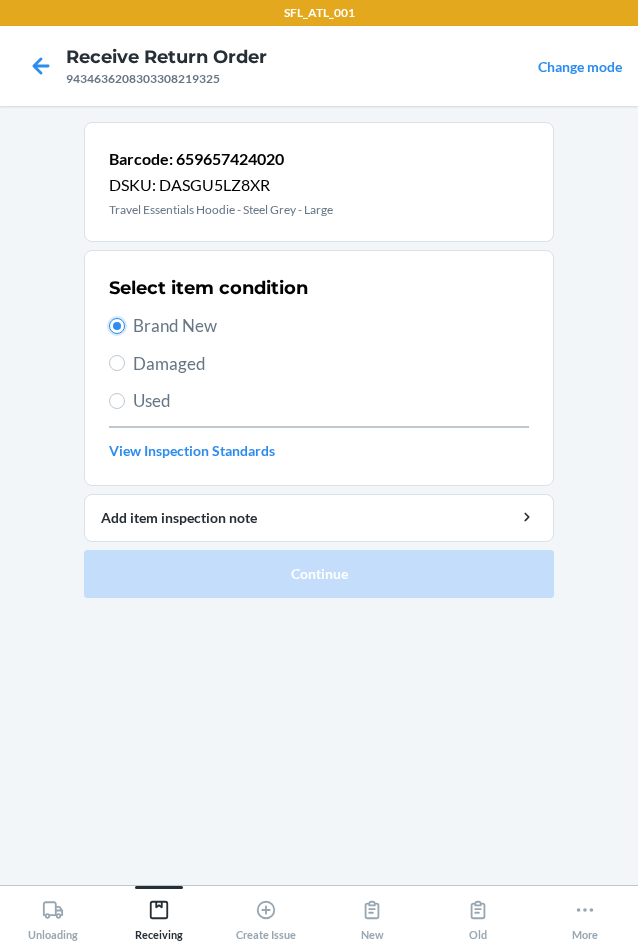 radio on "true" 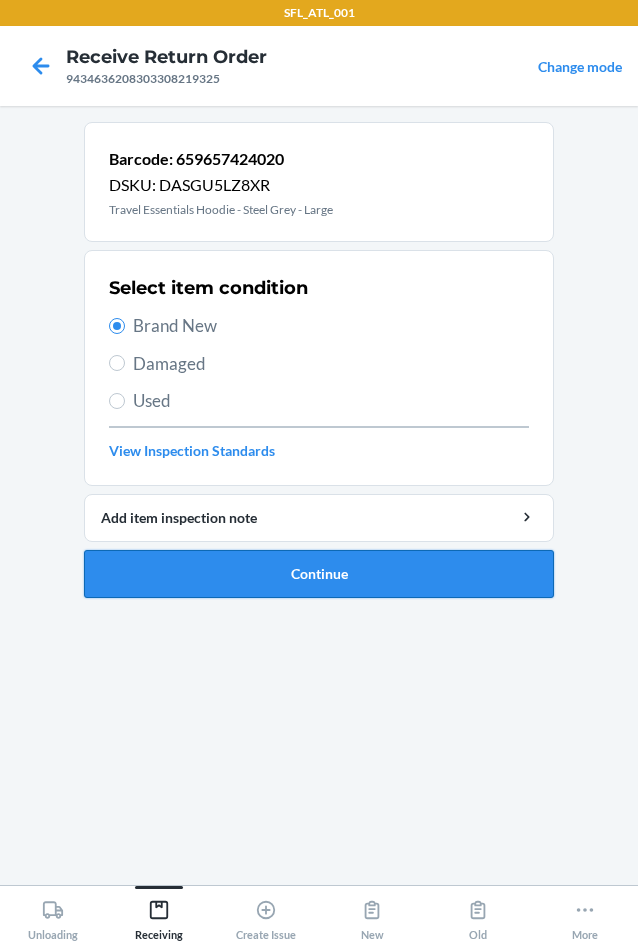 click on "Continue" at bounding box center (319, 574) 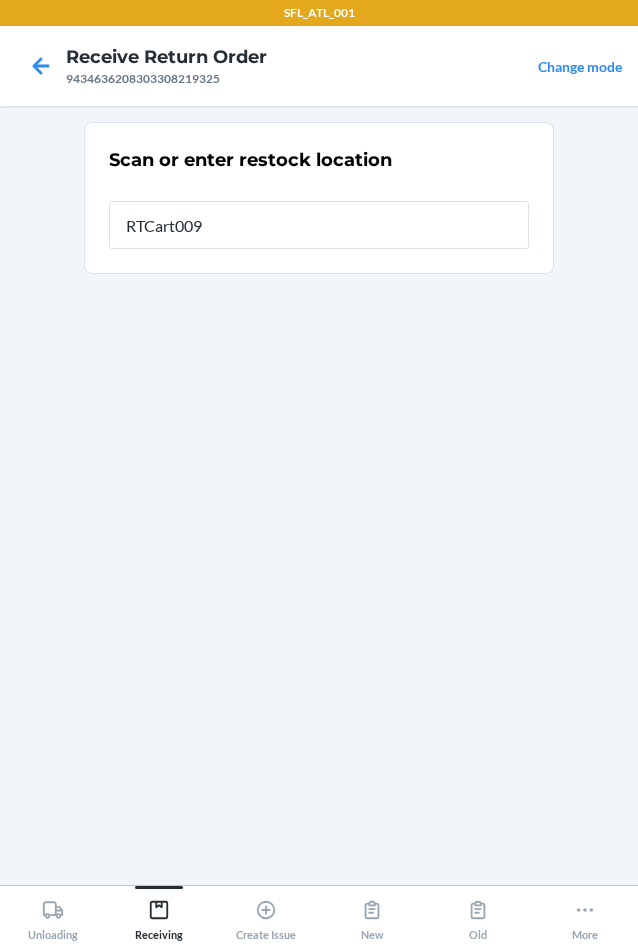 type on "RTCart009" 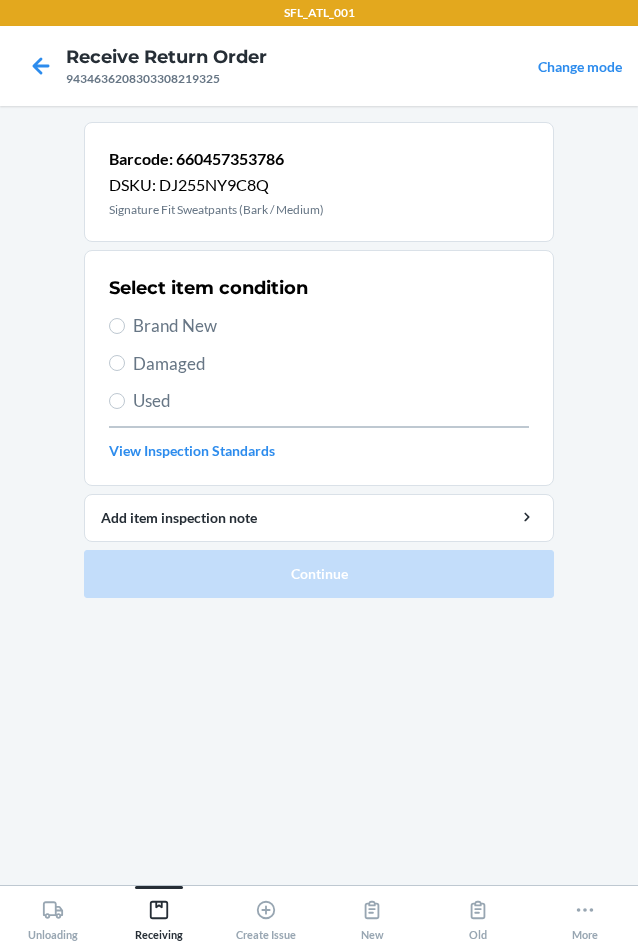 click on "Brand New" at bounding box center (331, 326) 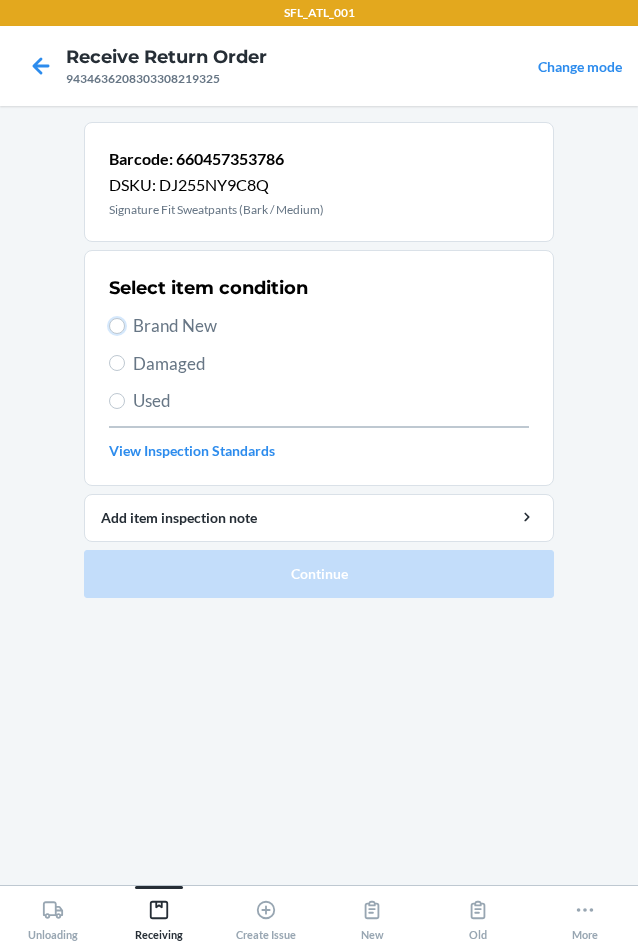 click on "Brand New" at bounding box center [117, 326] 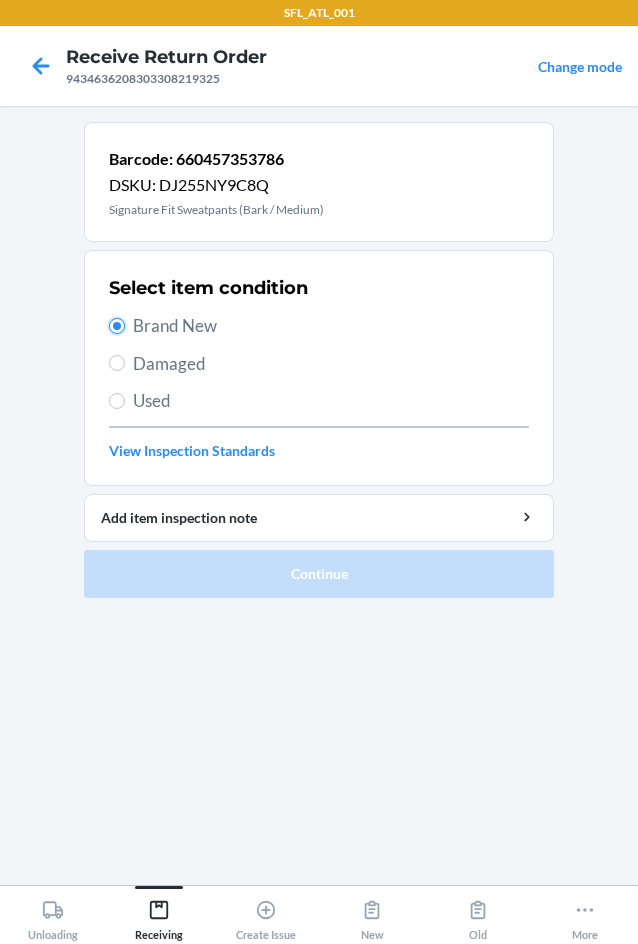 radio on "true" 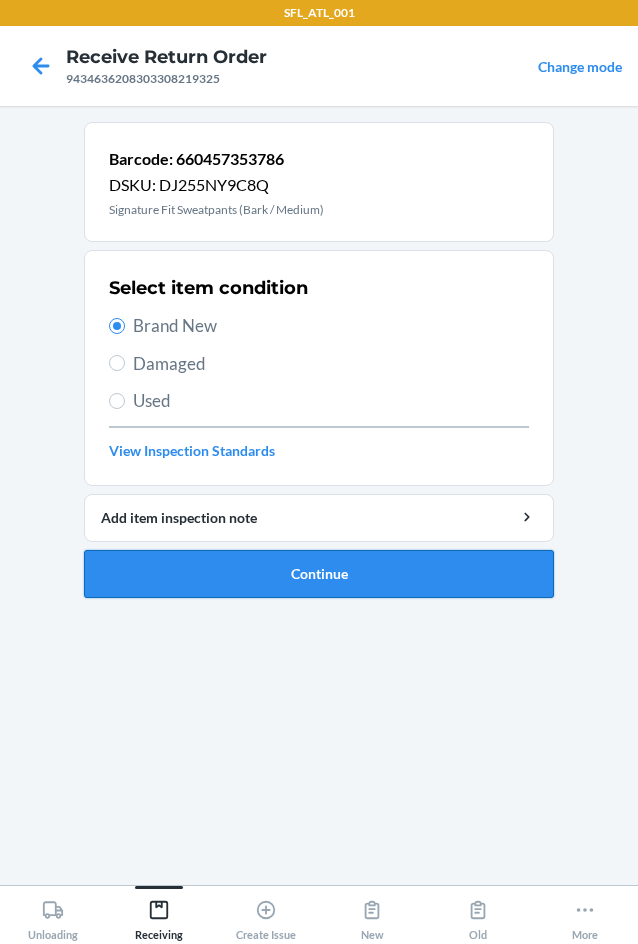 click on "Continue" at bounding box center [319, 574] 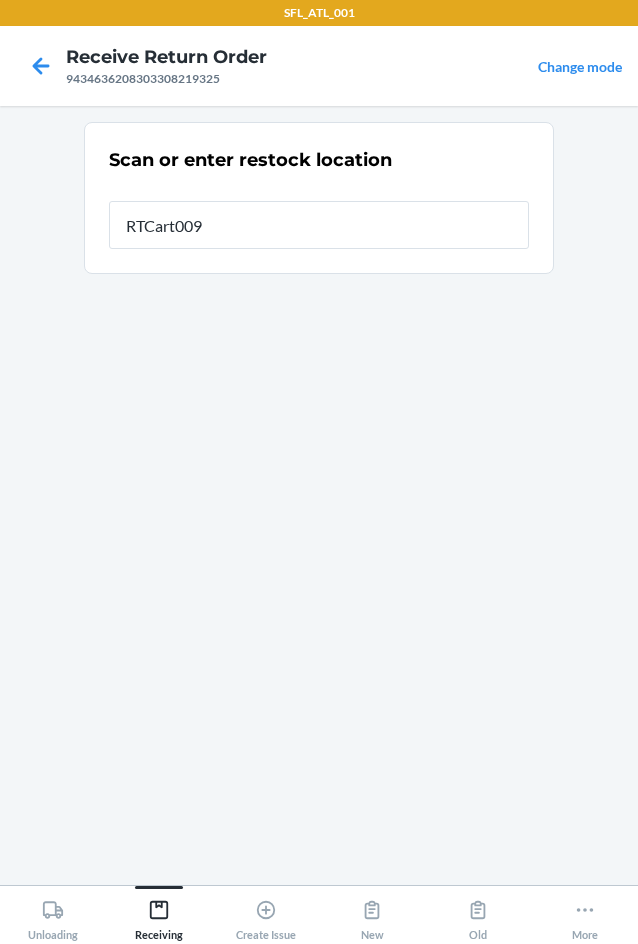 type on "RTCart009" 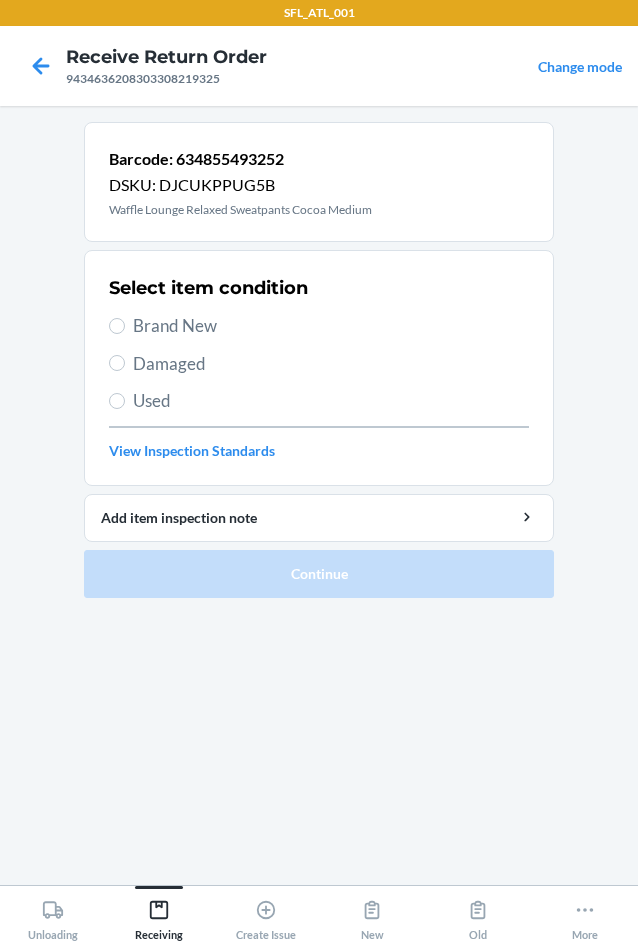 click on "Brand New" at bounding box center (331, 326) 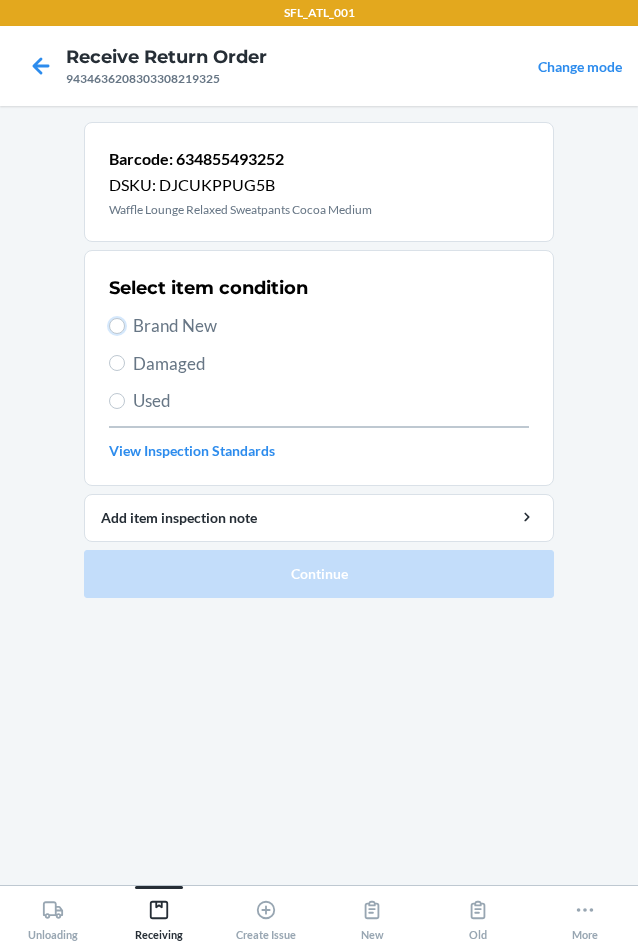click on "Brand New" at bounding box center [117, 326] 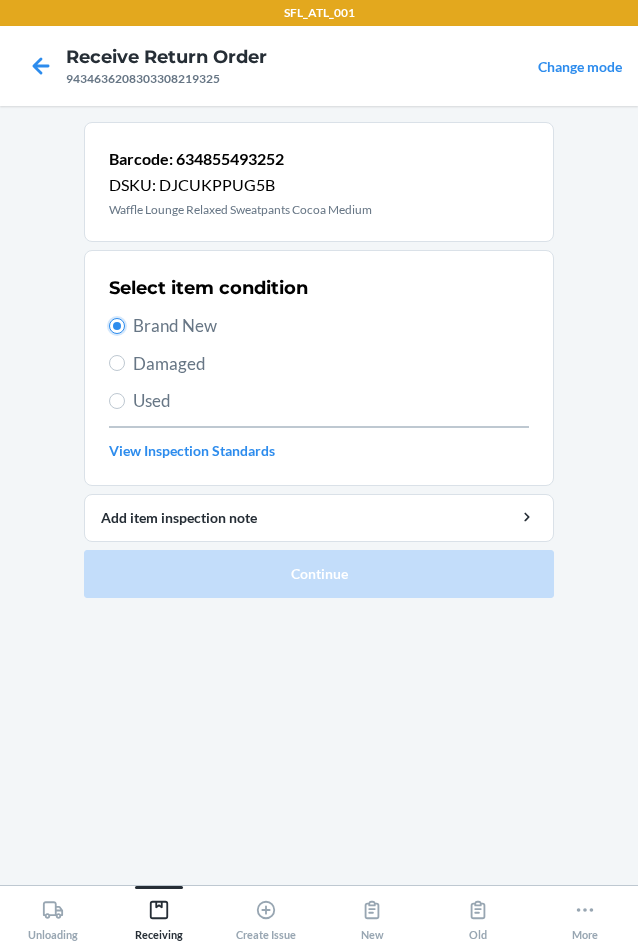 radio on "true" 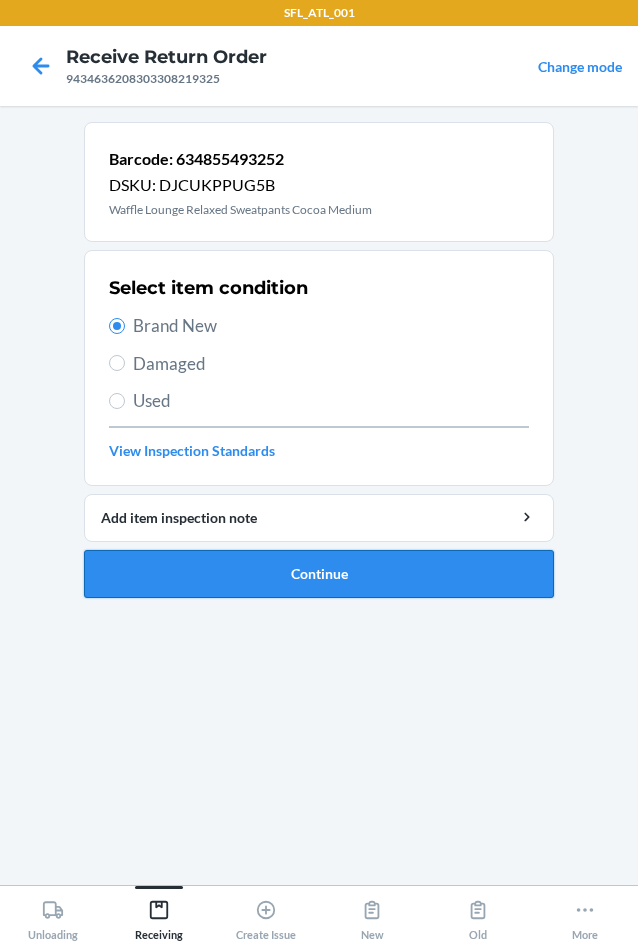 click on "Continue" at bounding box center (319, 574) 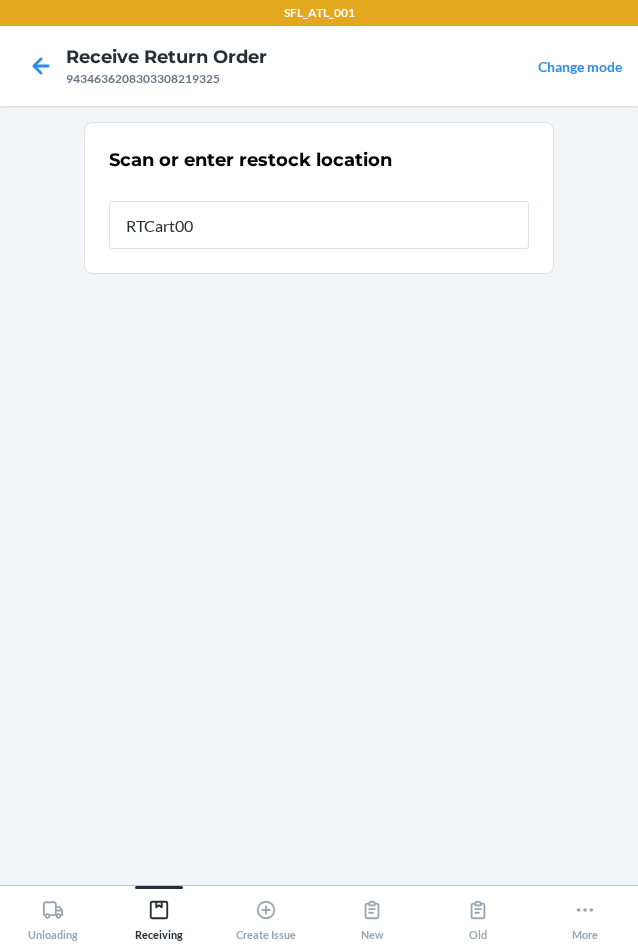 type on "RTCart009" 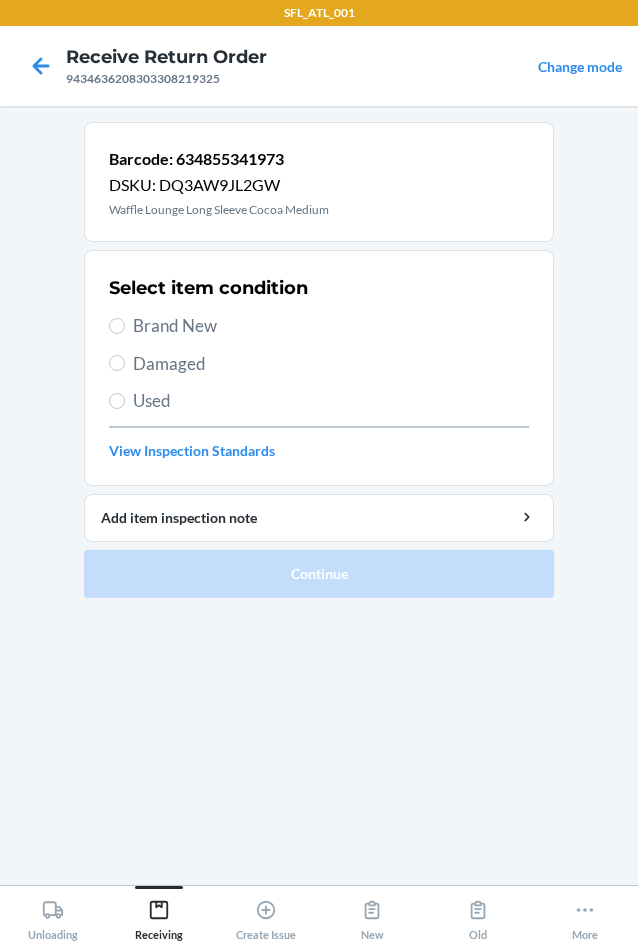 click on "Brand New" at bounding box center [331, 326] 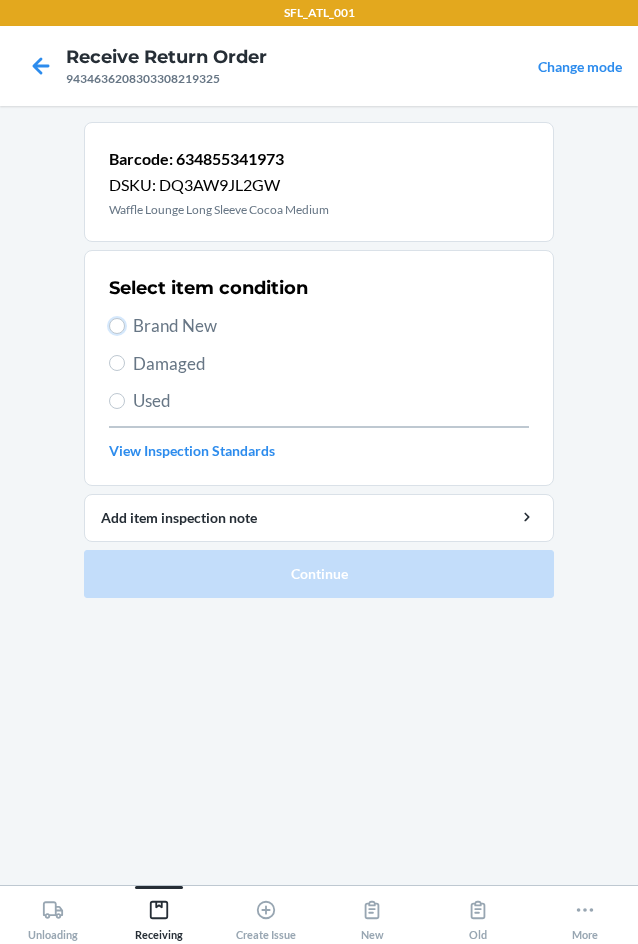 click on "Brand New" at bounding box center [117, 326] 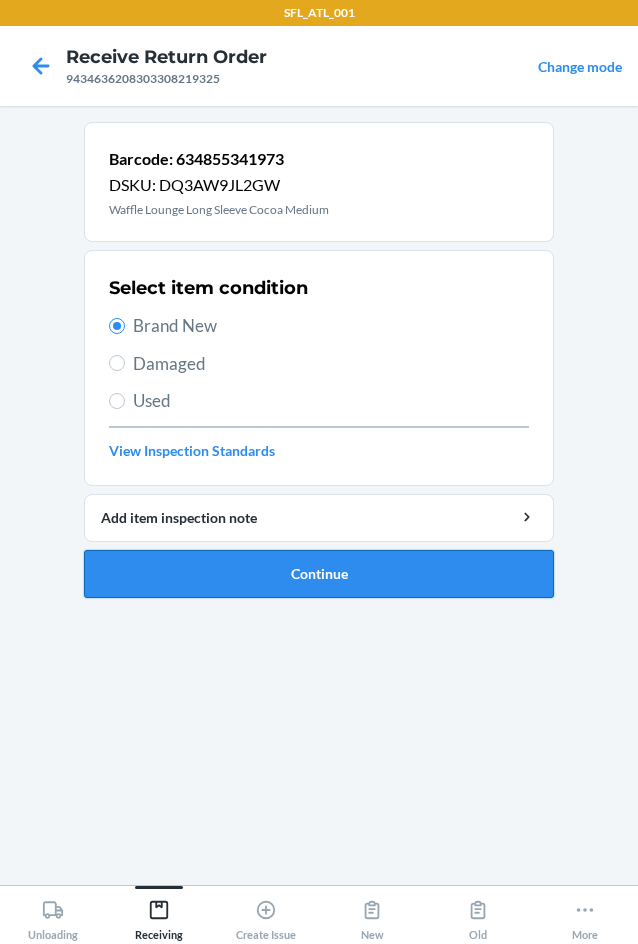 click on "Continue" at bounding box center [319, 574] 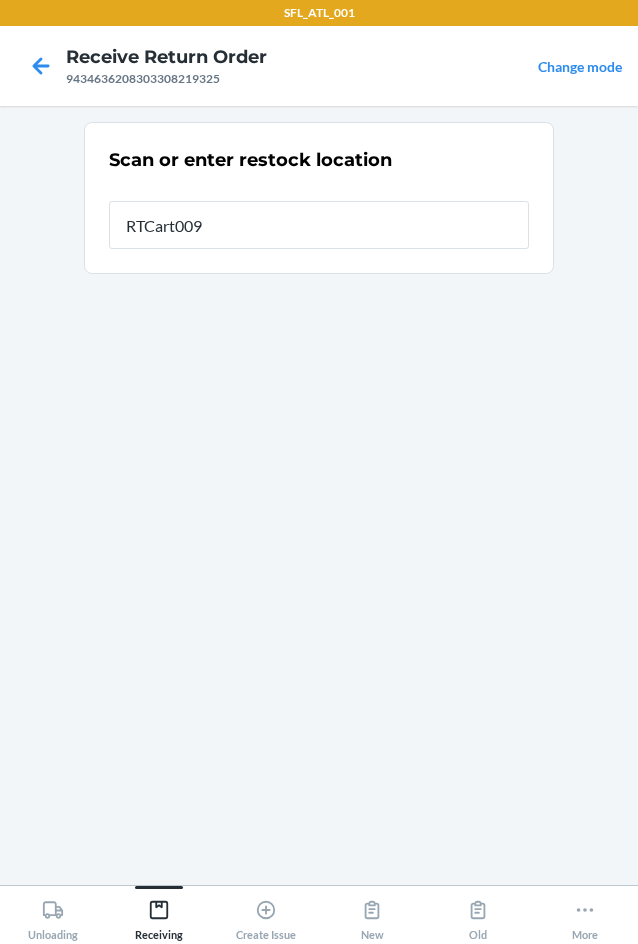 type on "RTCart009" 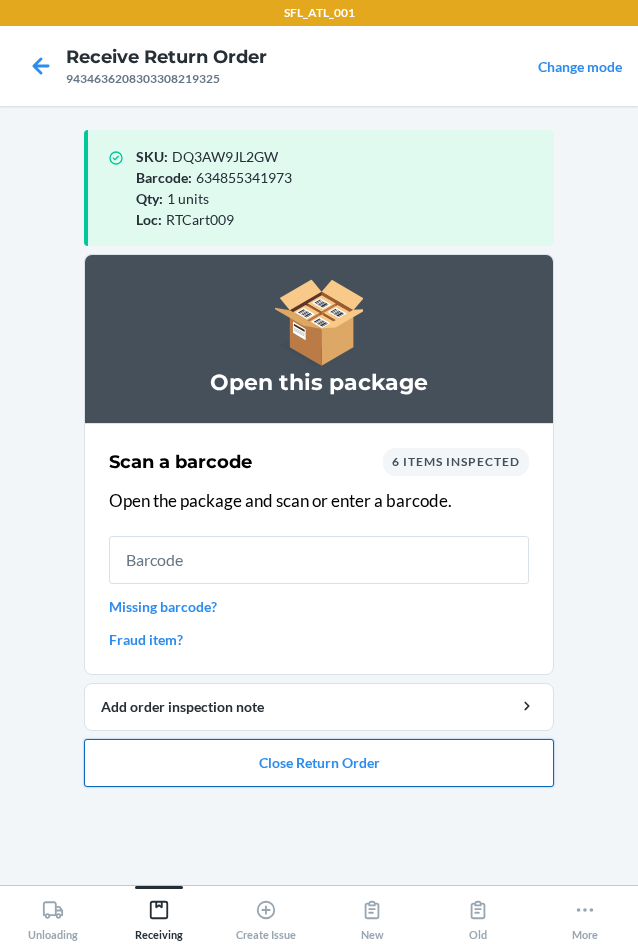 click on "Close Return Order" at bounding box center (319, 763) 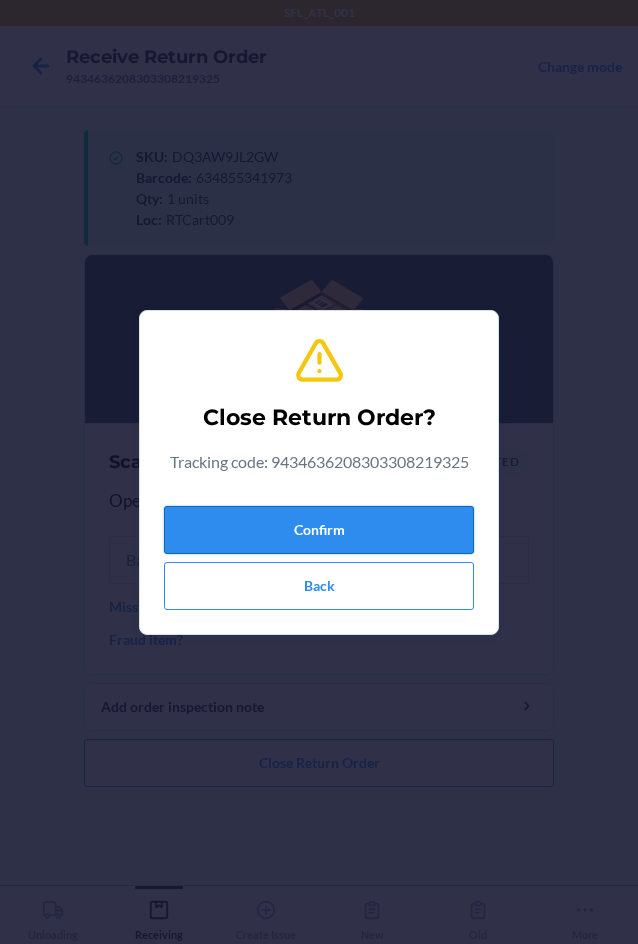 click on "Confirm" at bounding box center [319, 530] 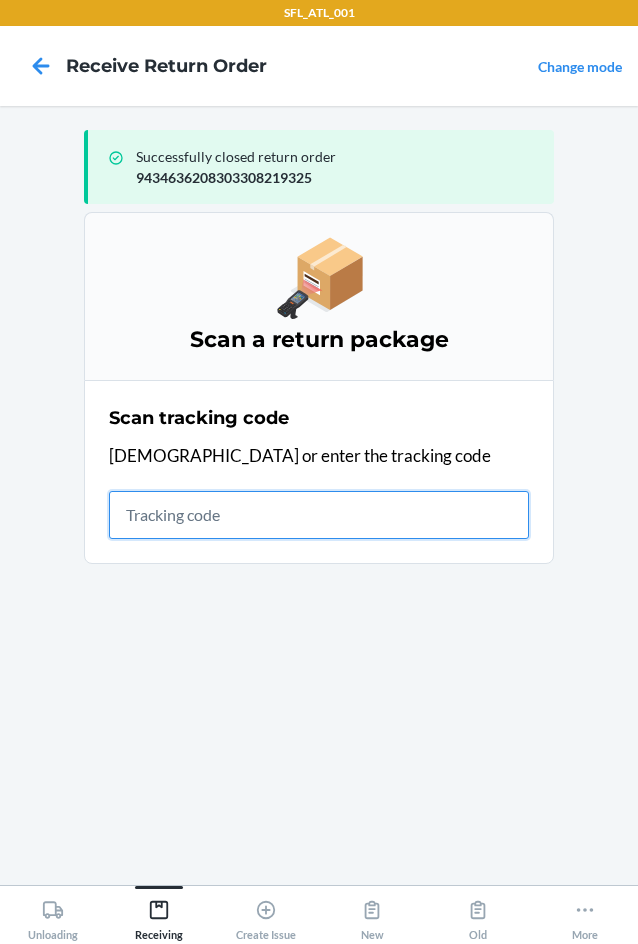 click at bounding box center [319, 515] 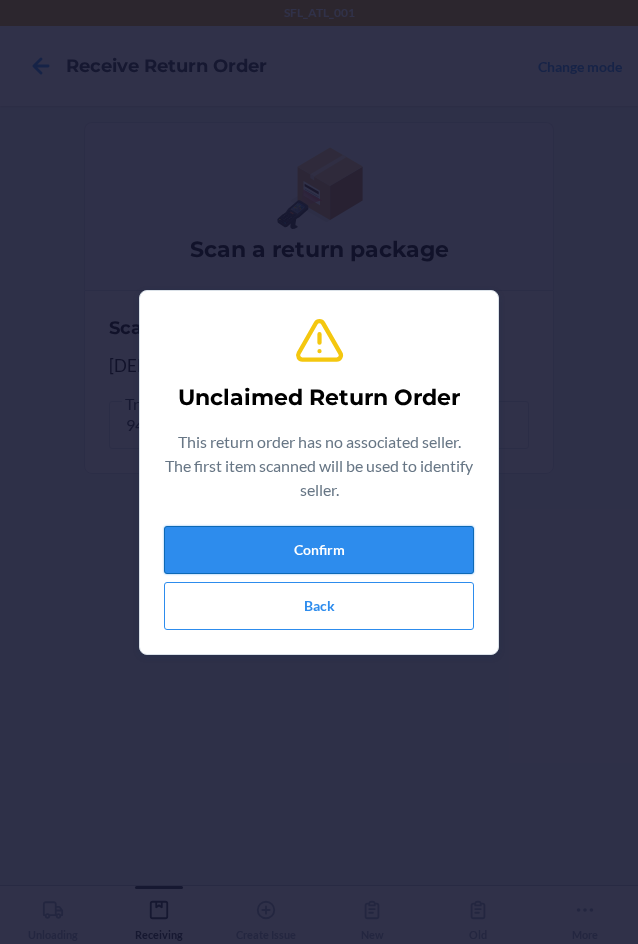 click on "Confirm" at bounding box center [319, 550] 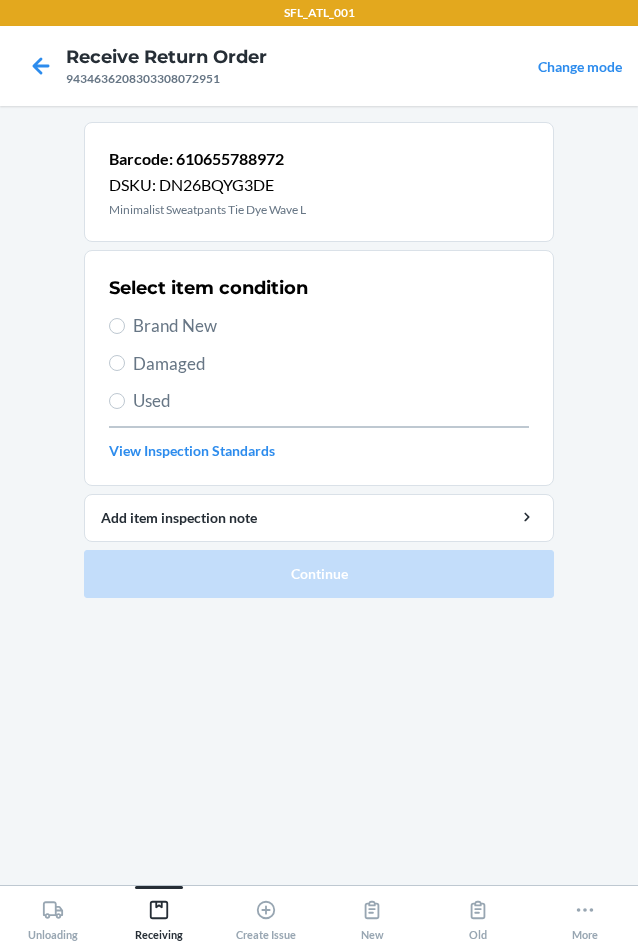 click on "Brand New" at bounding box center (331, 326) 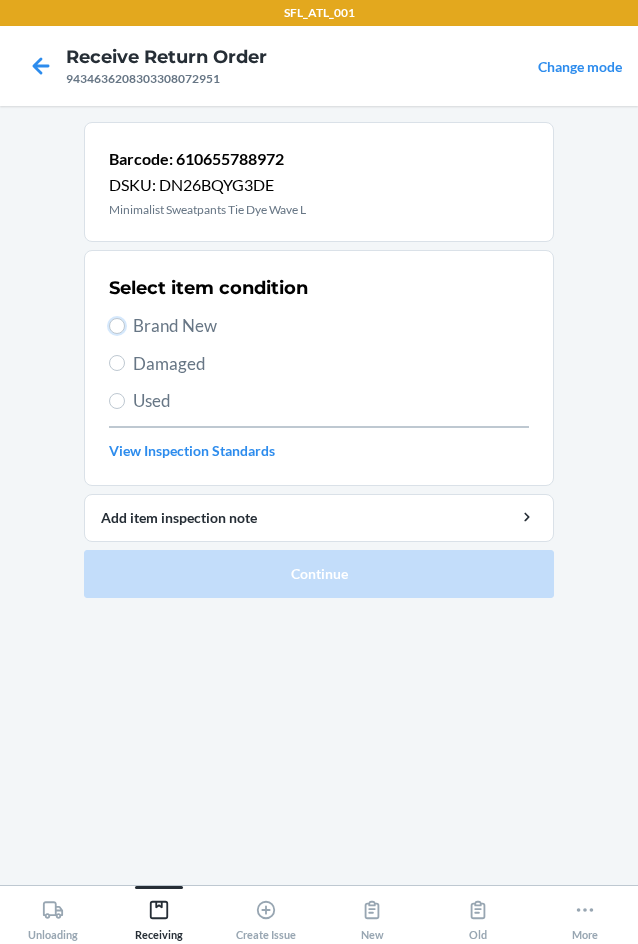 click on "Brand New" at bounding box center (117, 326) 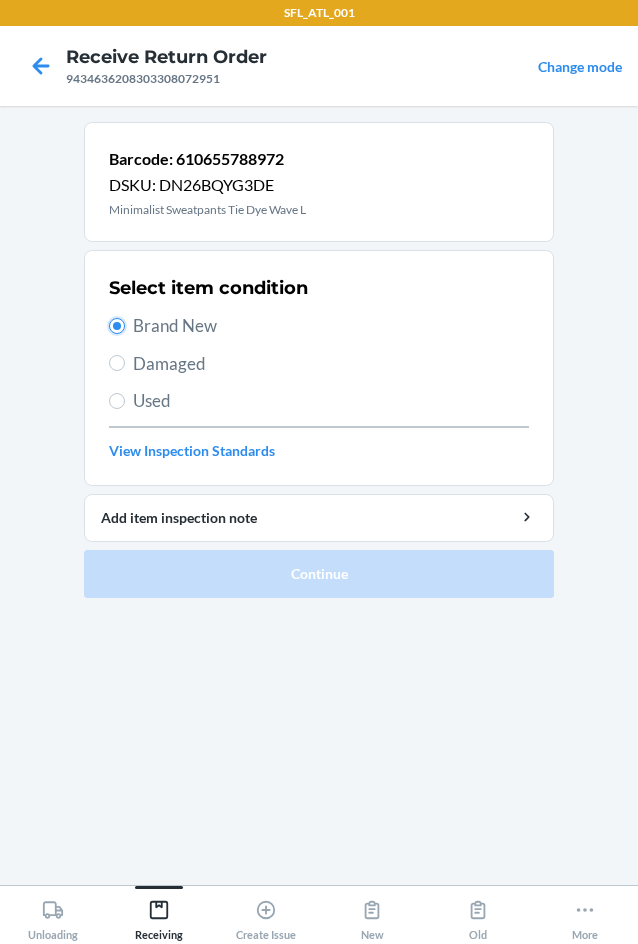 radio on "true" 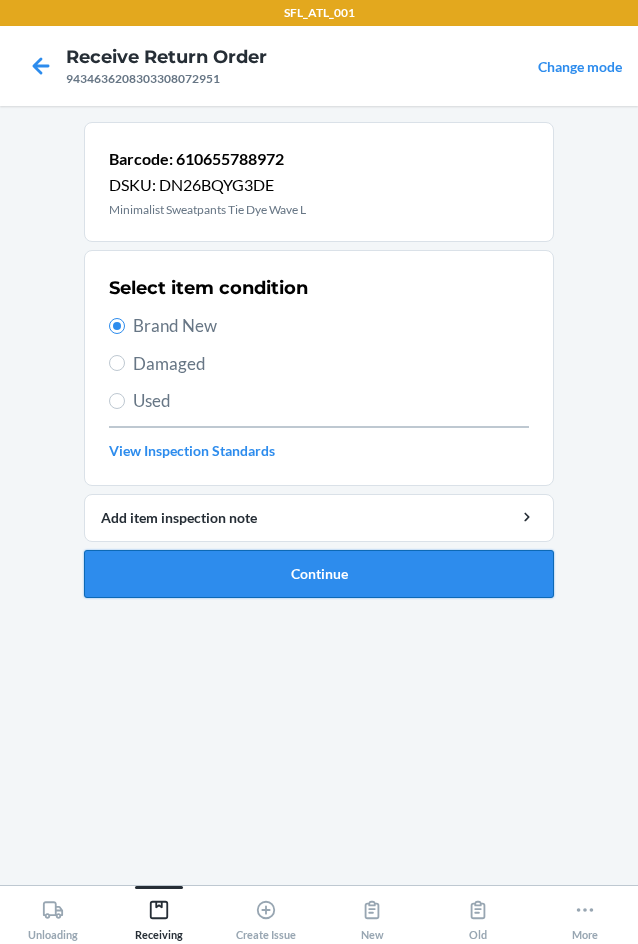 click on "Continue" at bounding box center (319, 574) 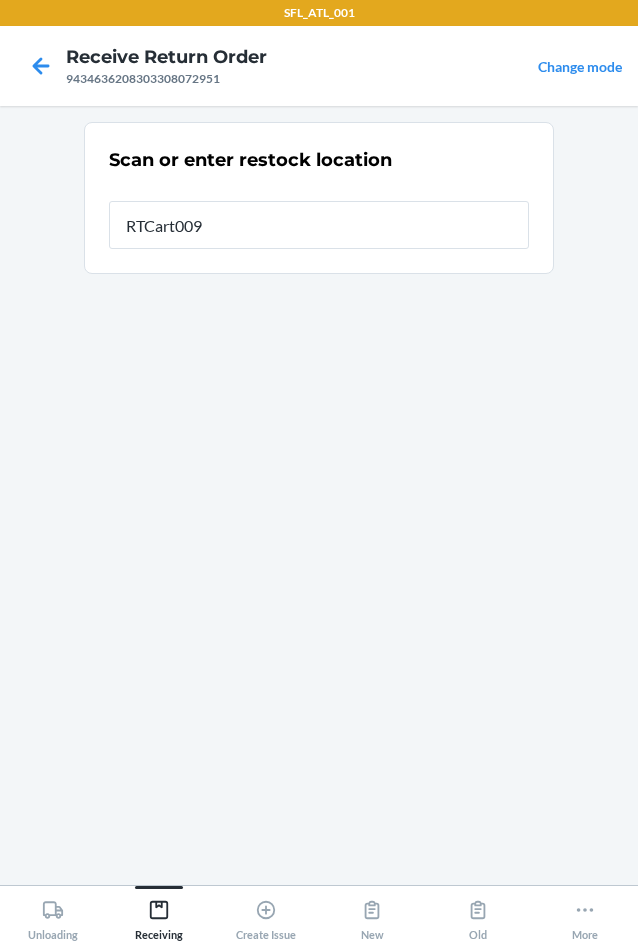 type on "RTCart009" 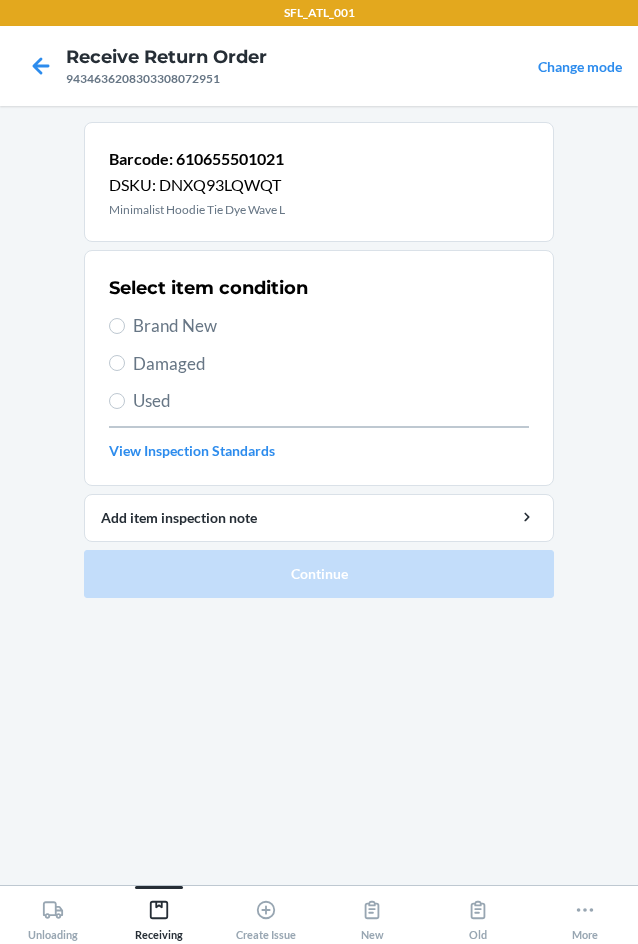 drag, startPoint x: 134, startPoint y: 321, endPoint x: 191, endPoint y: 555, distance: 240.84227 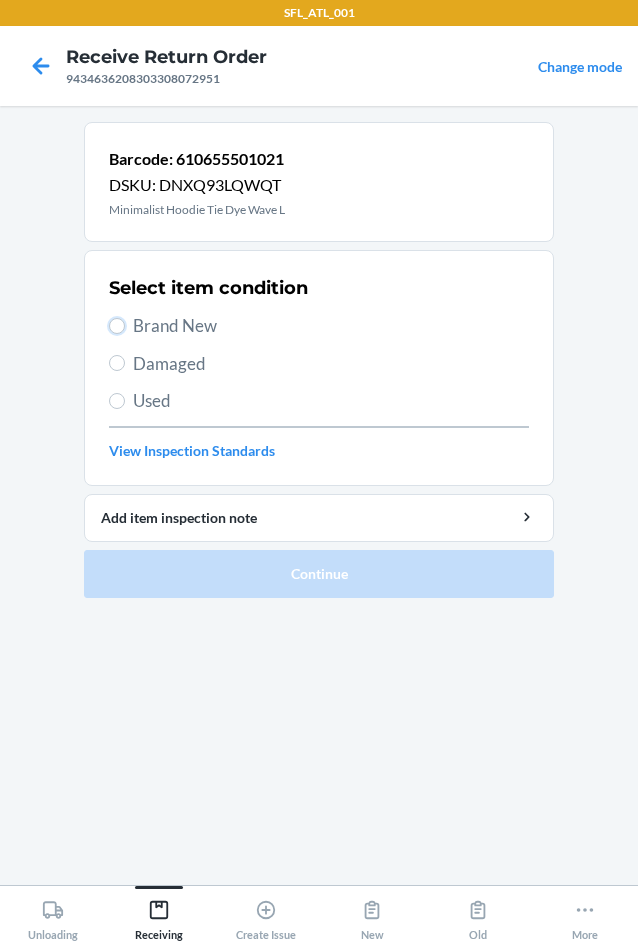 click on "Brand New" at bounding box center (117, 326) 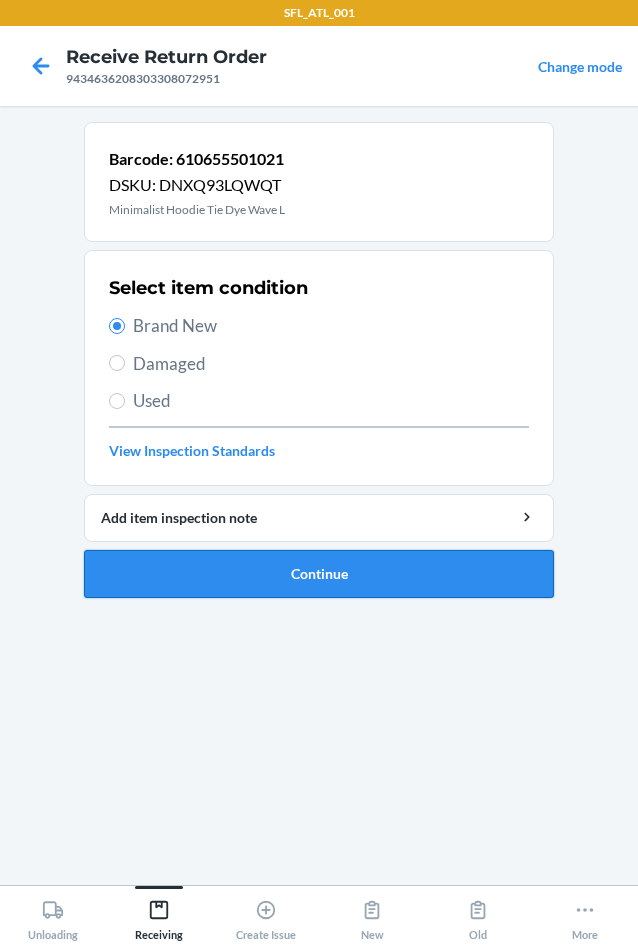 click on "Continue" at bounding box center [319, 574] 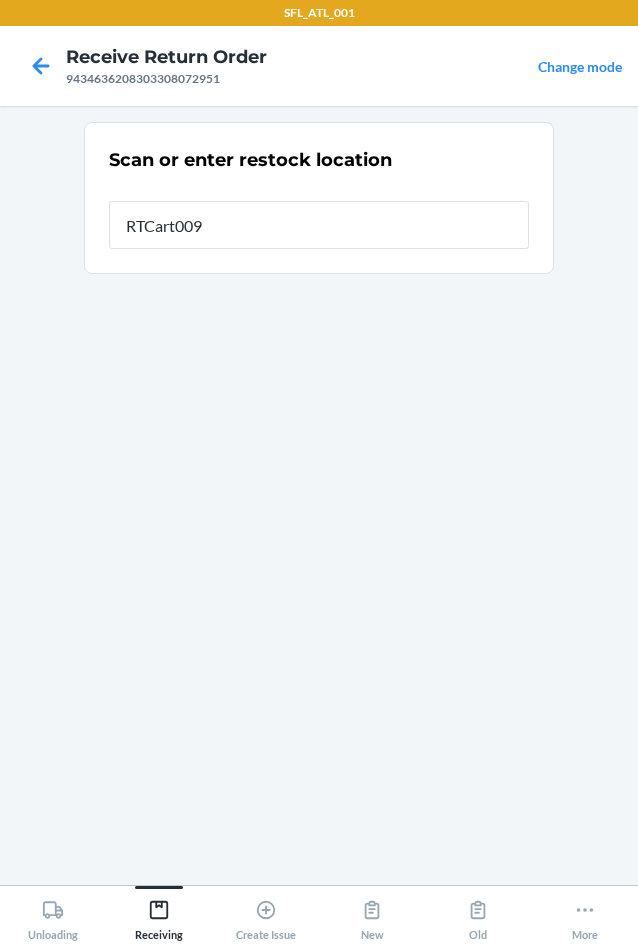 type on "RTCart009" 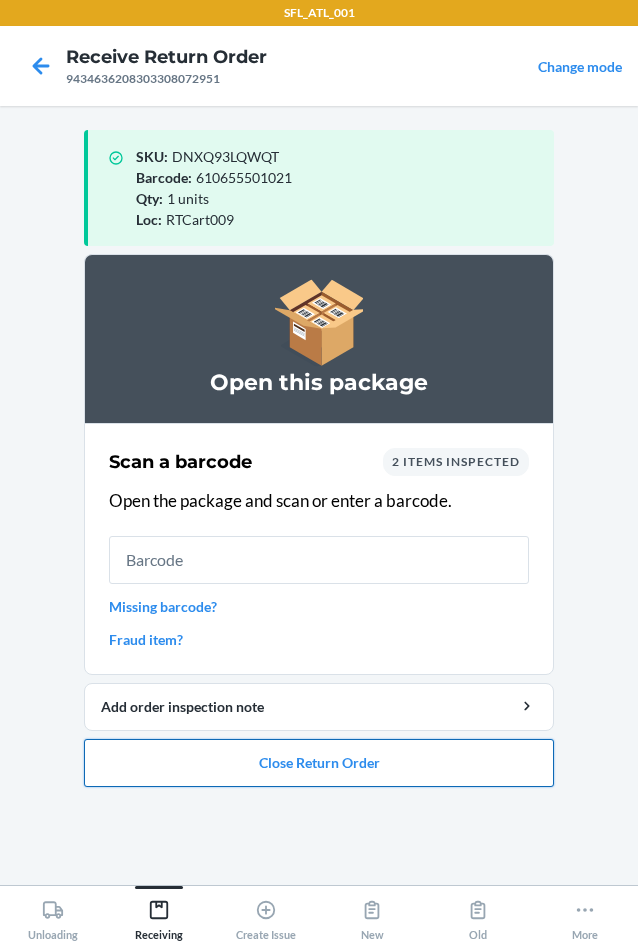 click on "Close Return Order" at bounding box center [319, 763] 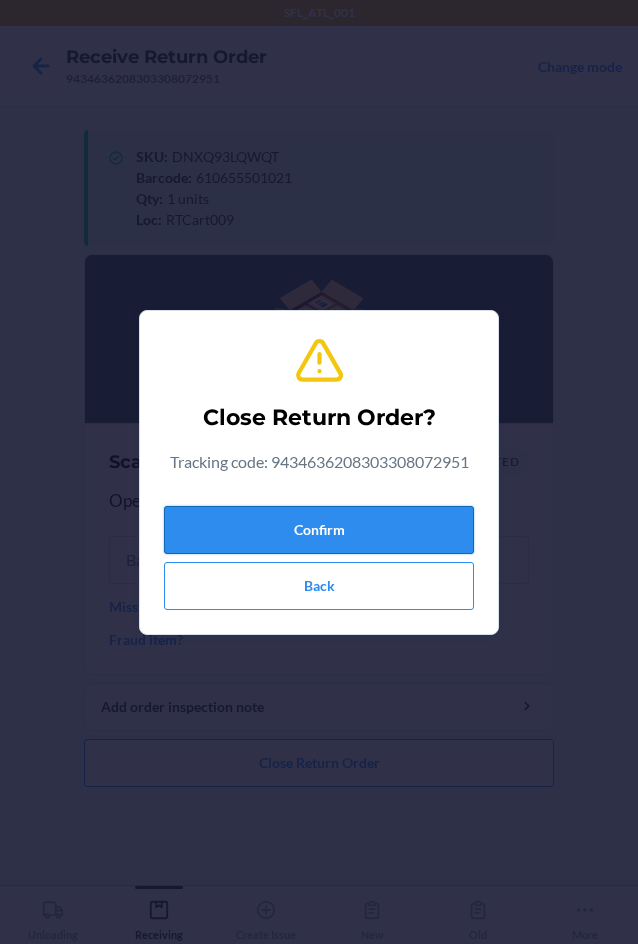 click on "Confirm" at bounding box center (319, 530) 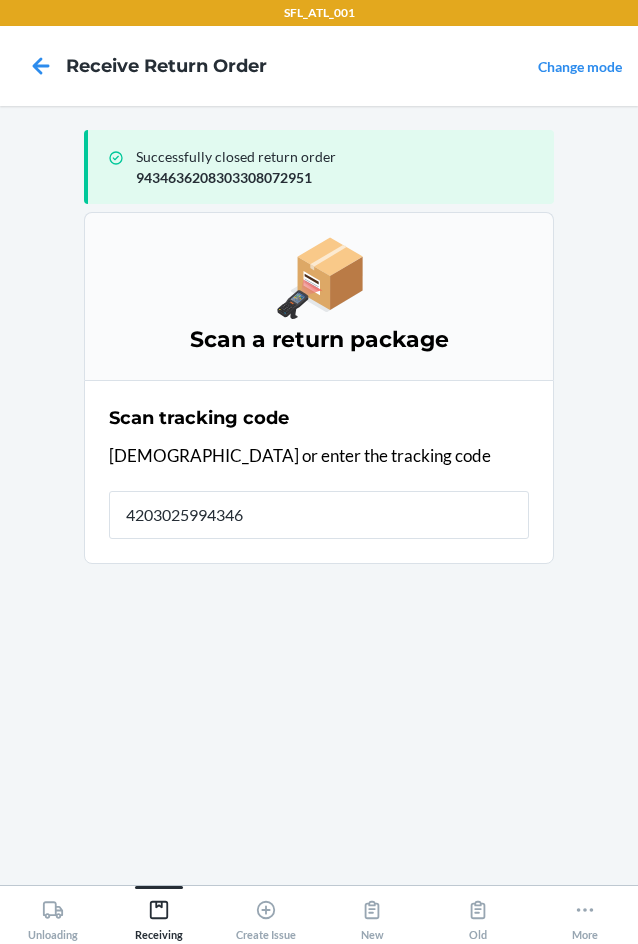 type on "42030259943463" 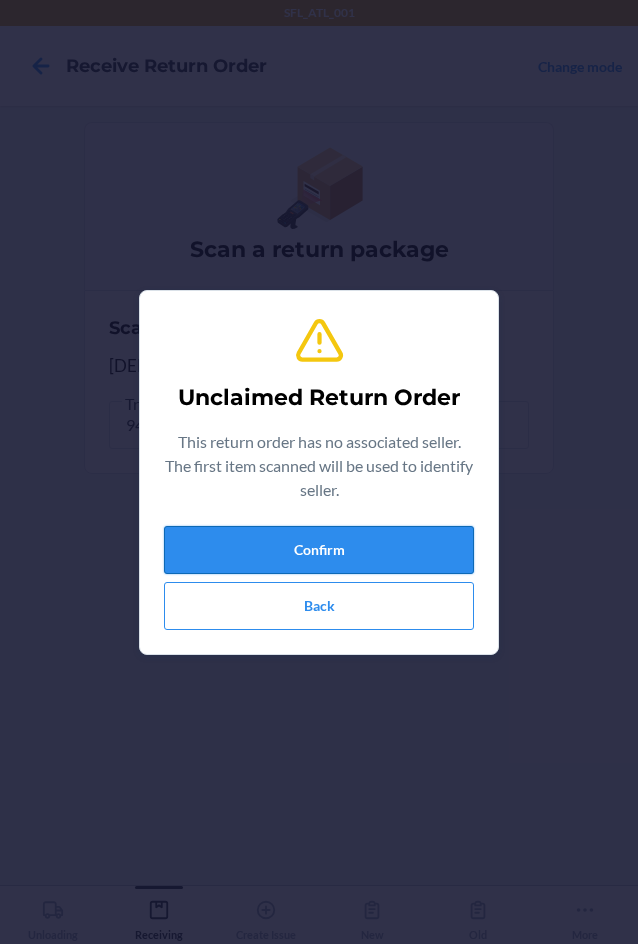 click on "Confirm" at bounding box center (319, 550) 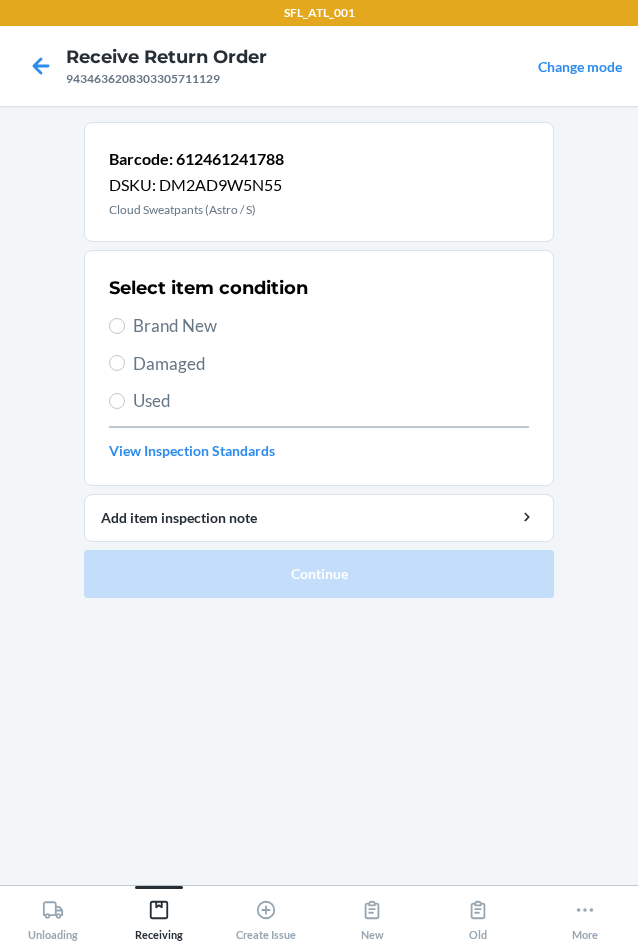 drag, startPoint x: 161, startPoint y: 325, endPoint x: 156, endPoint y: 369, distance: 44.28318 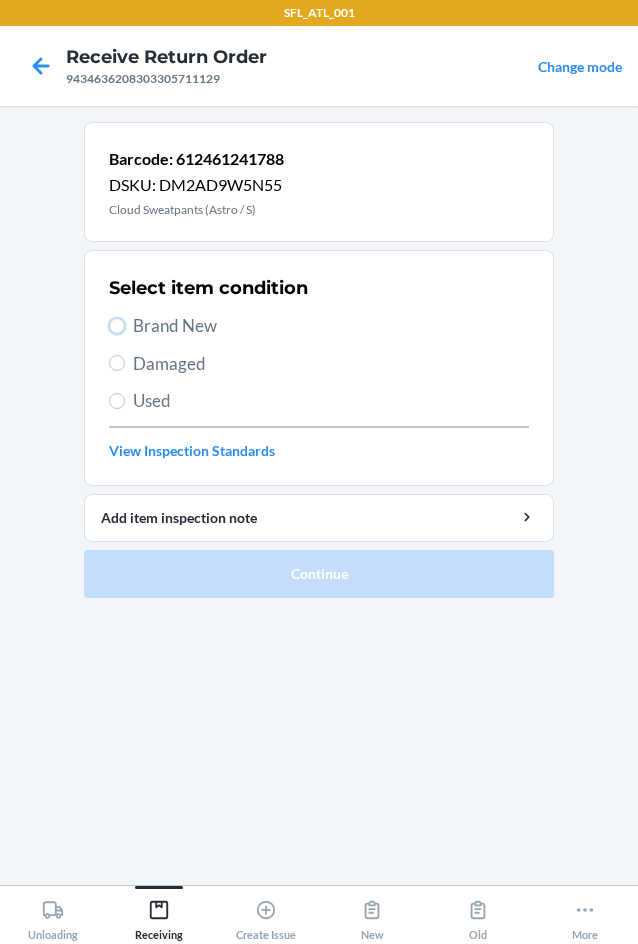 click on "Brand New" at bounding box center [117, 326] 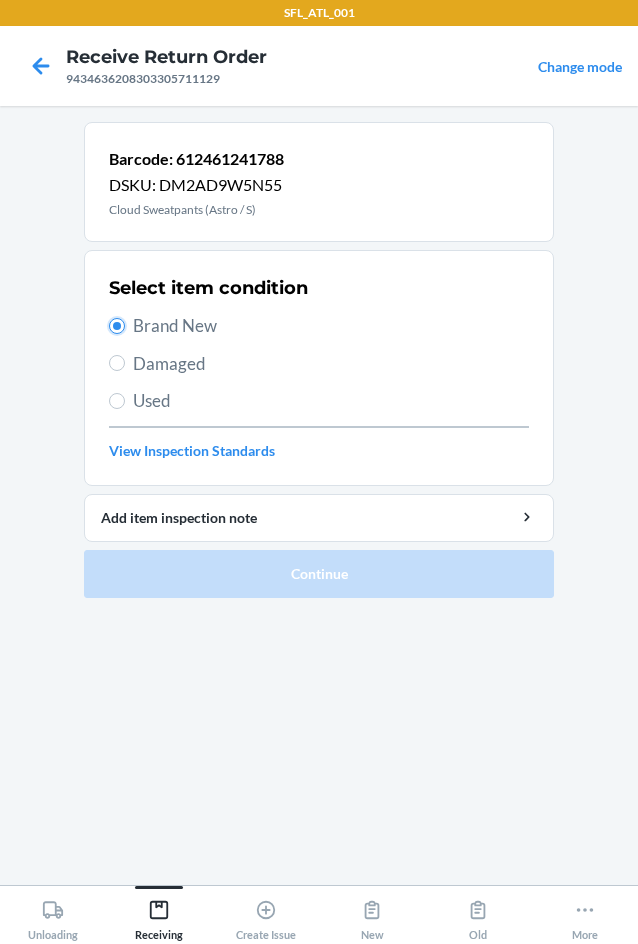 radio on "true" 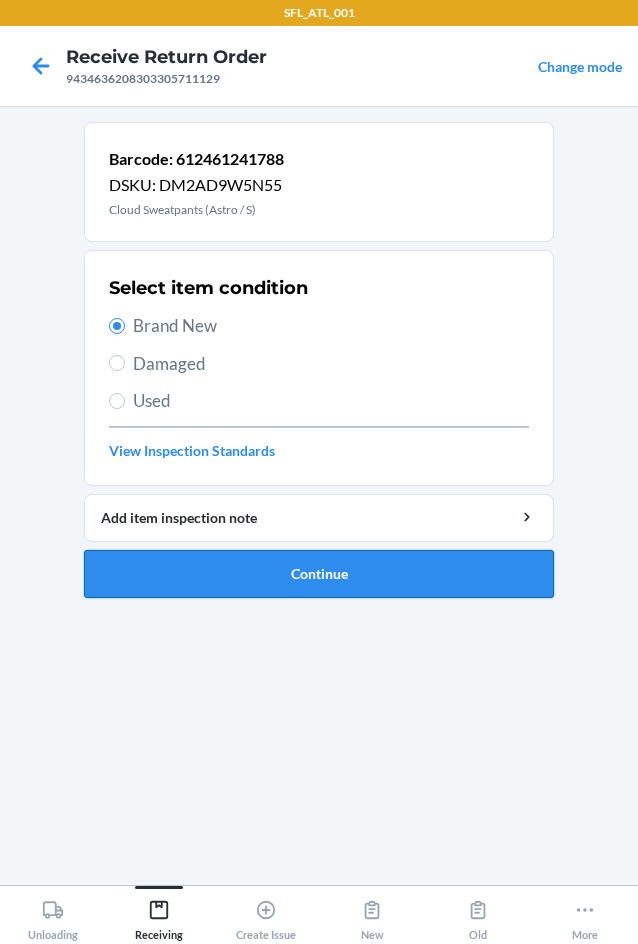 click on "Continue" at bounding box center (319, 574) 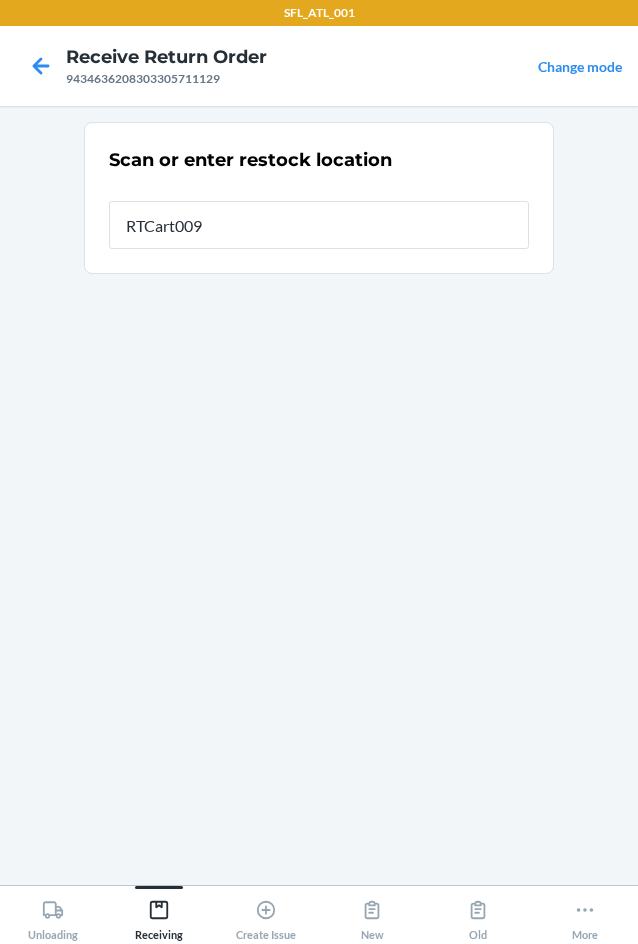 type on "RTCart009" 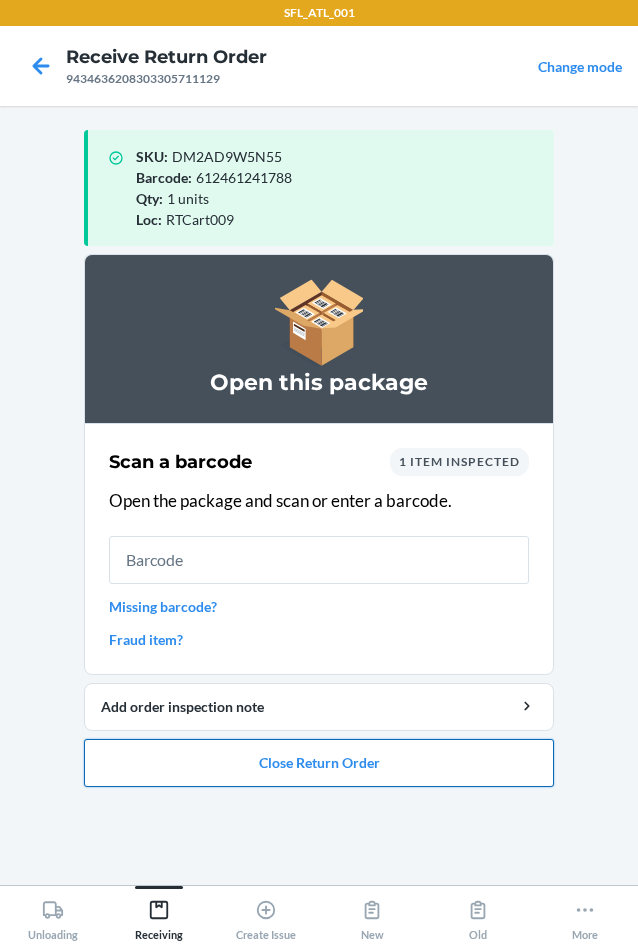 click on "Close Return Order" at bounding box center [319, 763] 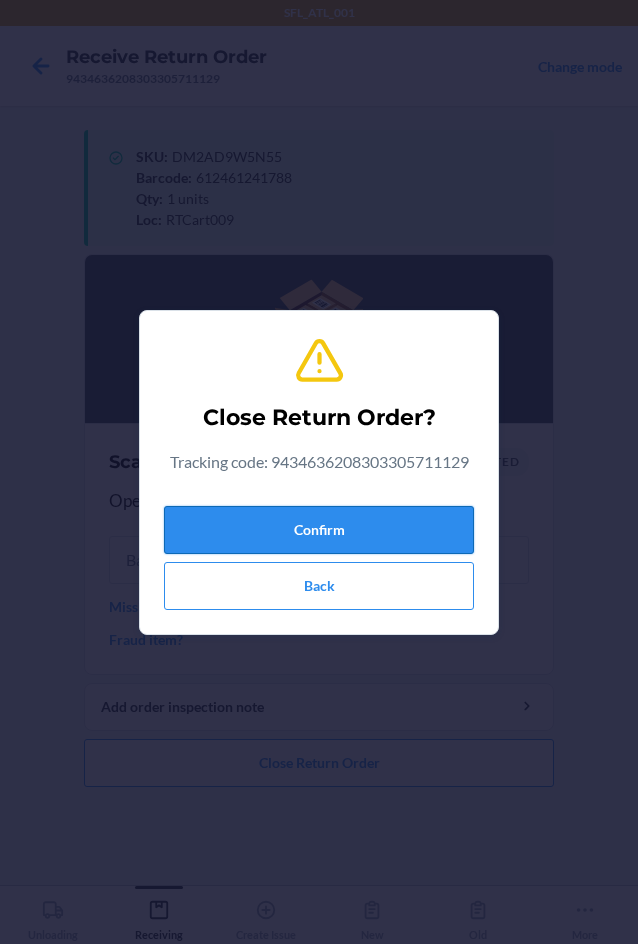 click on "Confirm" at bounding box center [319, 530] 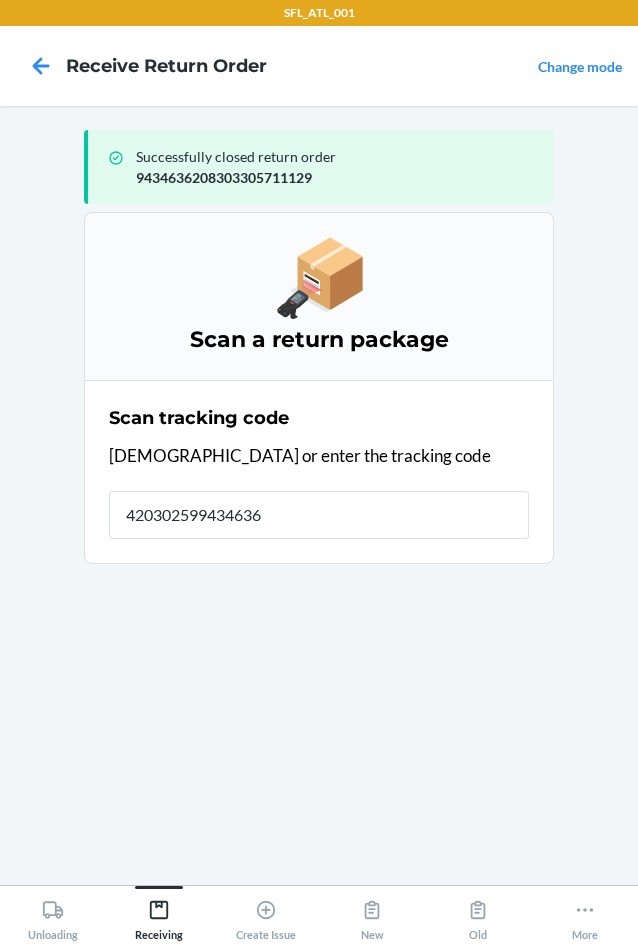type on "4203025994346362" 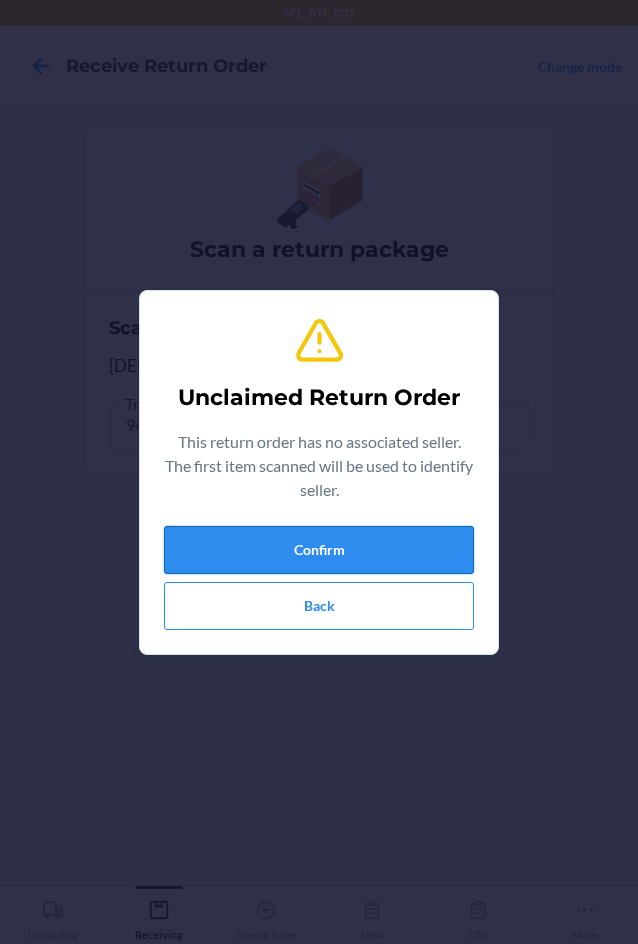 click on "Confirm" at bounding box center (319, 550) 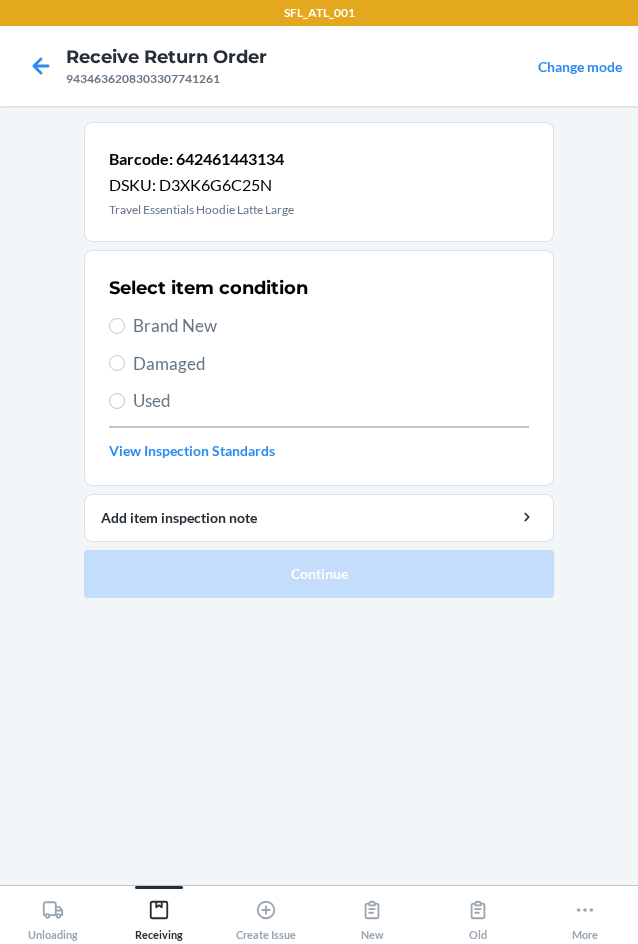 click on "Brand New" at bounding box center [331, 326] 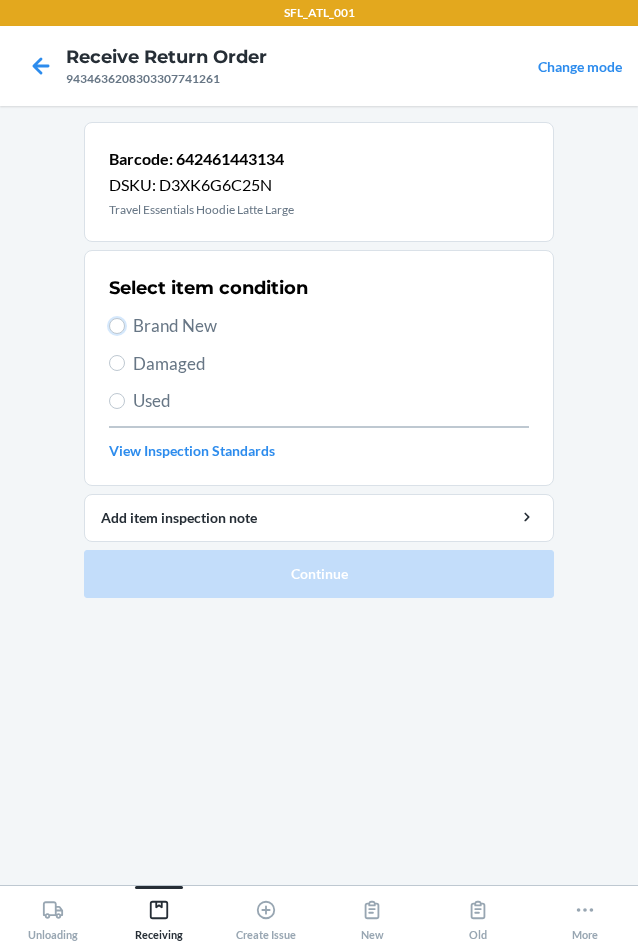 click on "Brand New" at bounding box center [117, 326] 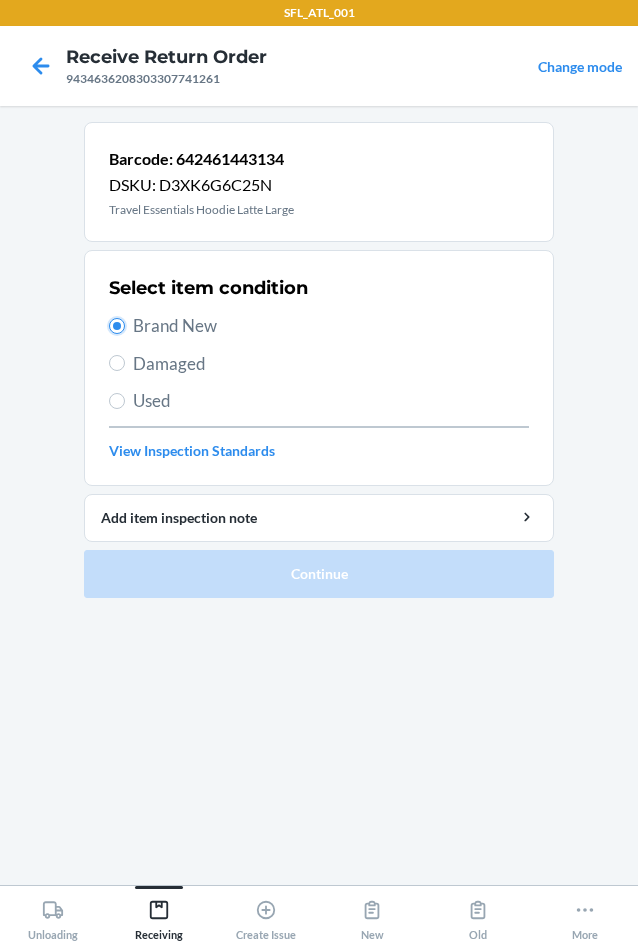 radio on "true" 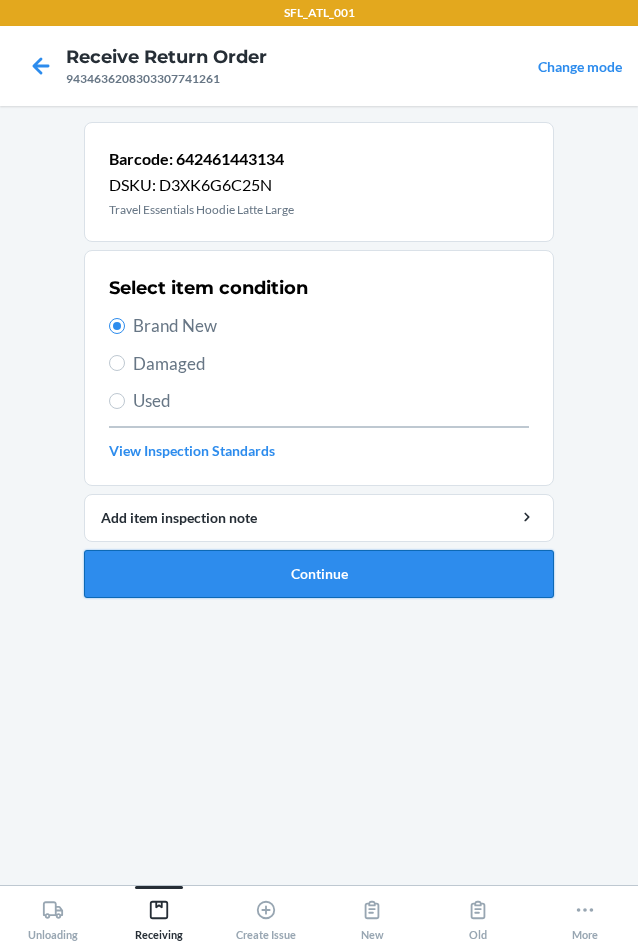 click on "Continue" at bounding box center (319, 574) 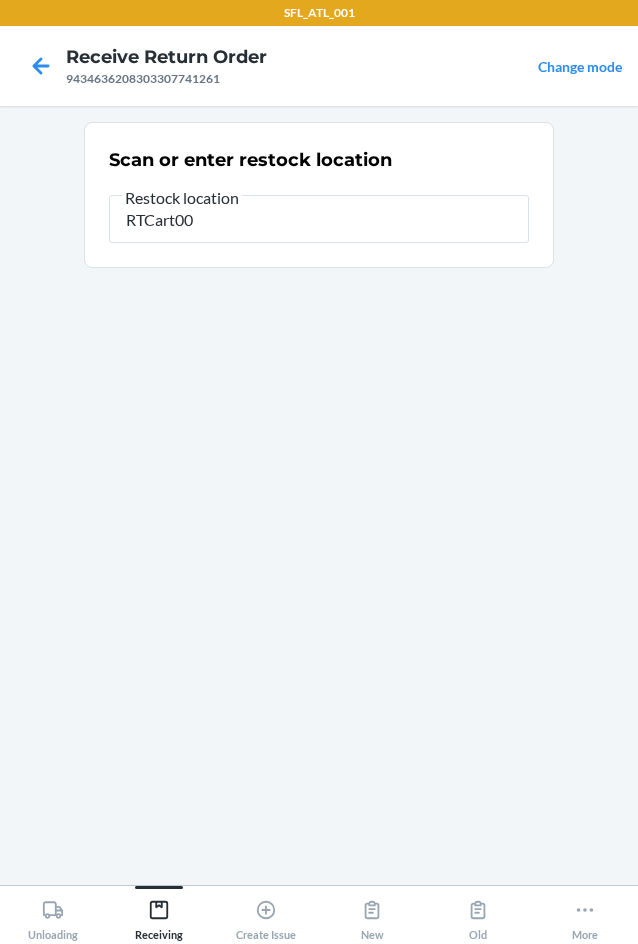 type on "RTCart009" 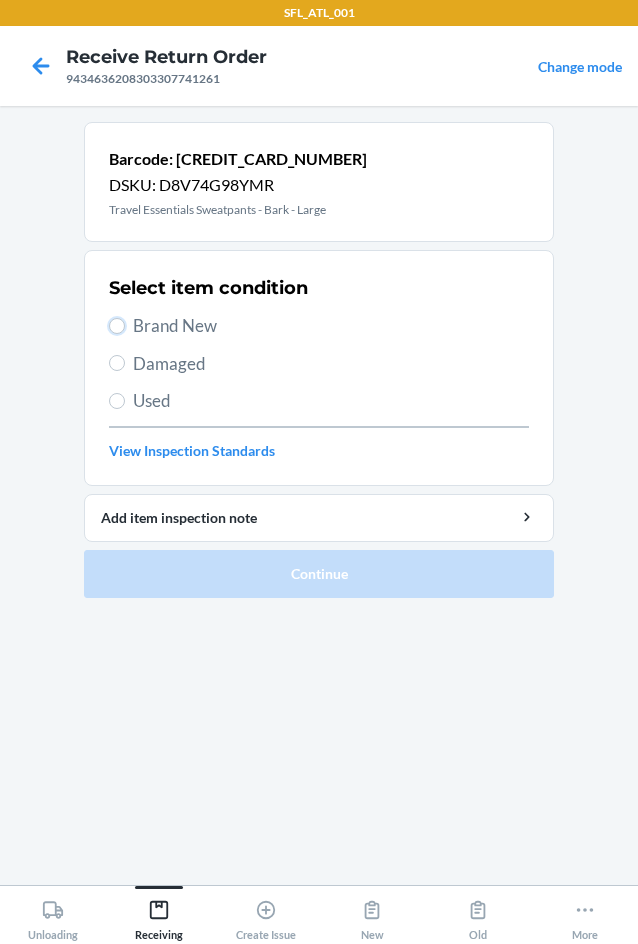 drag, startPoint x: 119, startPoint y: 329, endPoint x: 111, endPoint y: 392, distance: 63.505905 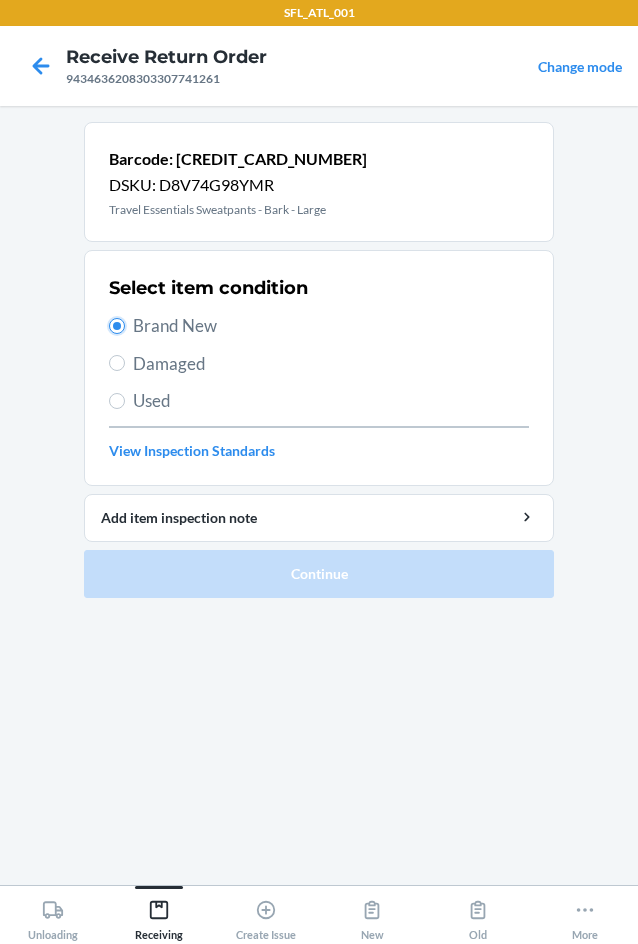 radio on "true" 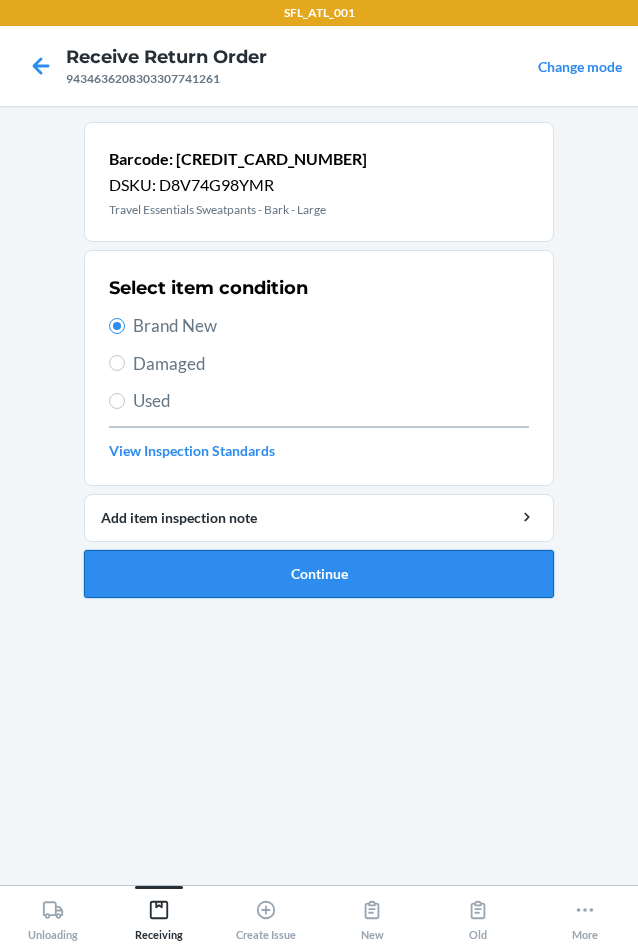 click on "Continue" at bounding box center (319, 574) 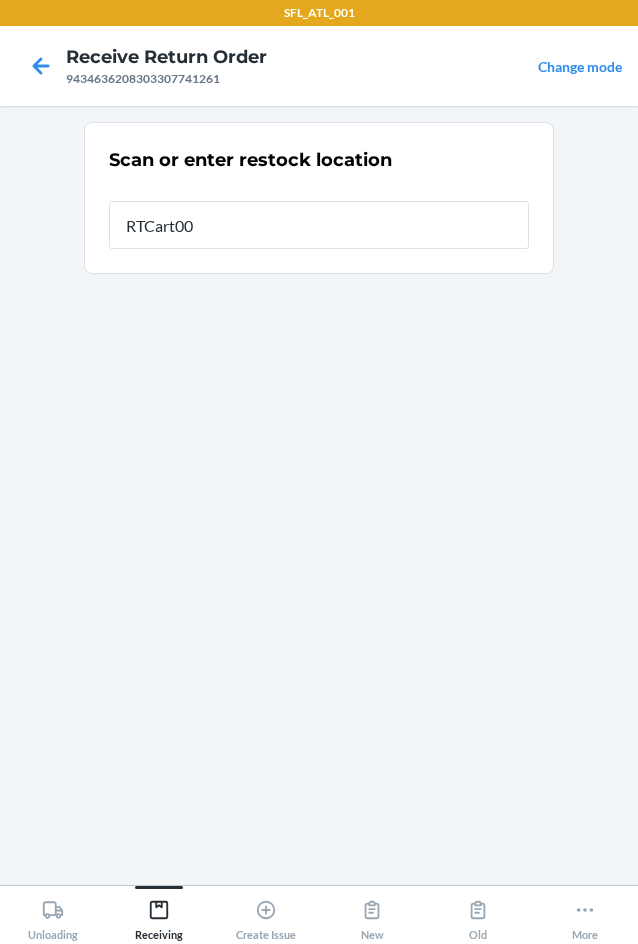 type on "RTCart009" 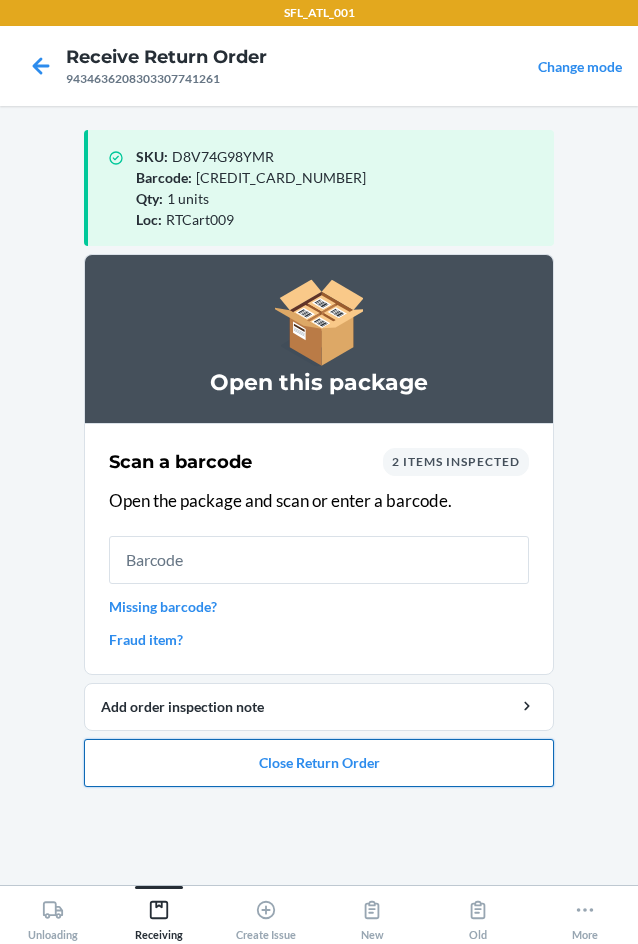 click on "Close Return Order" at bounding box center (319, 763) 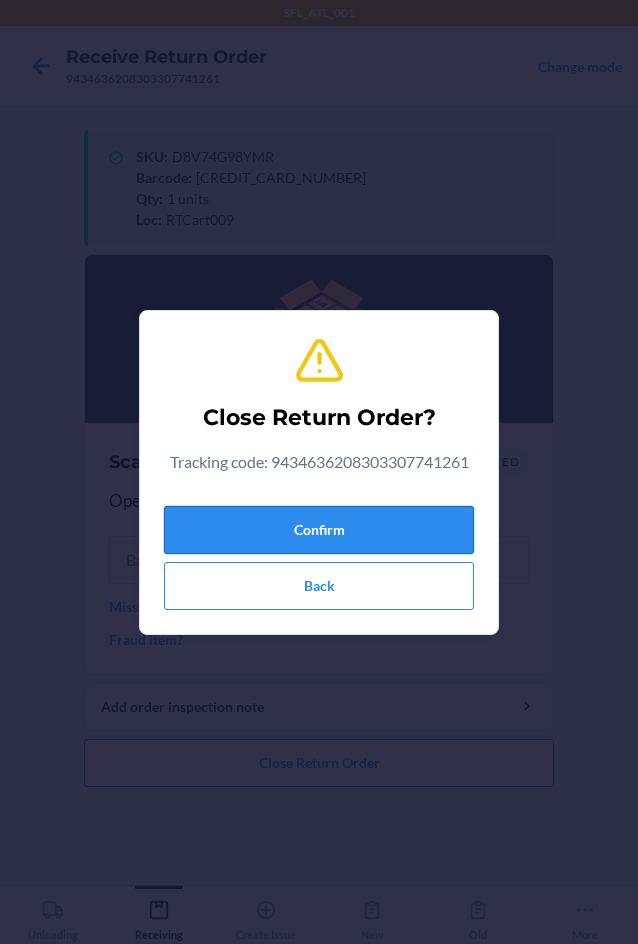 click on "Confirm" at bounding box center (319, 530) 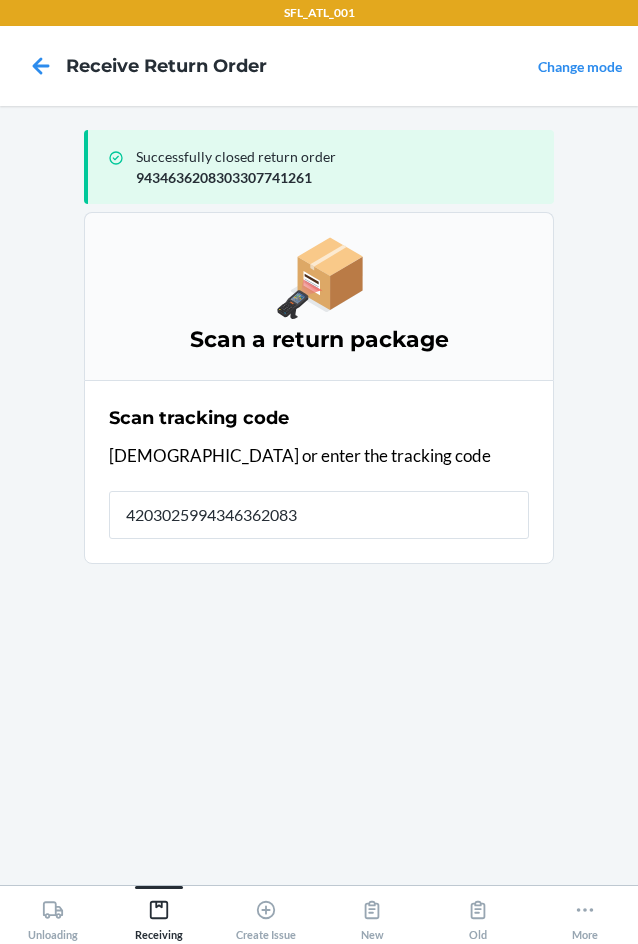 type on "42030259943463620830" 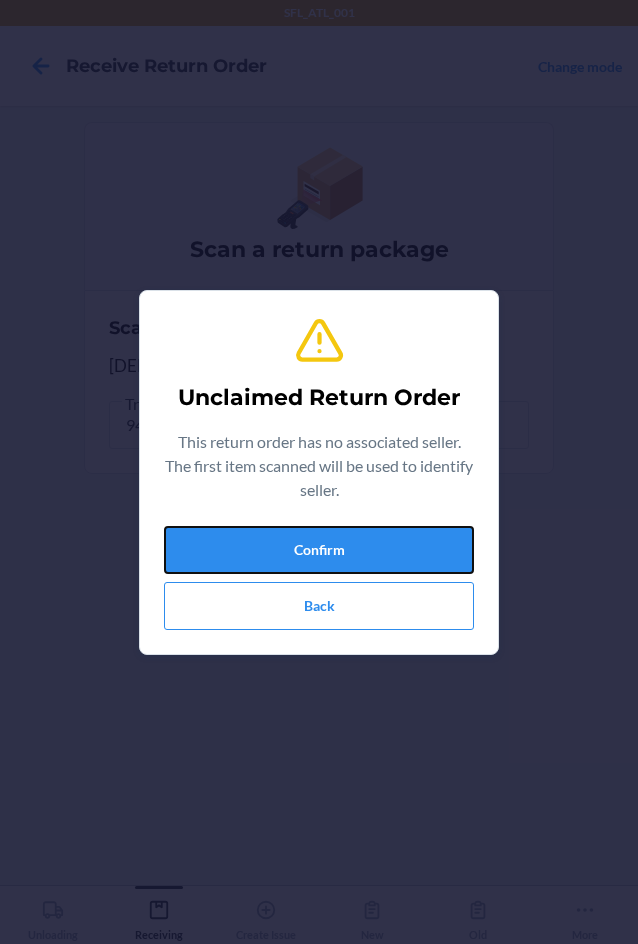 click on "Confirm" at bounding box center (319, 550) 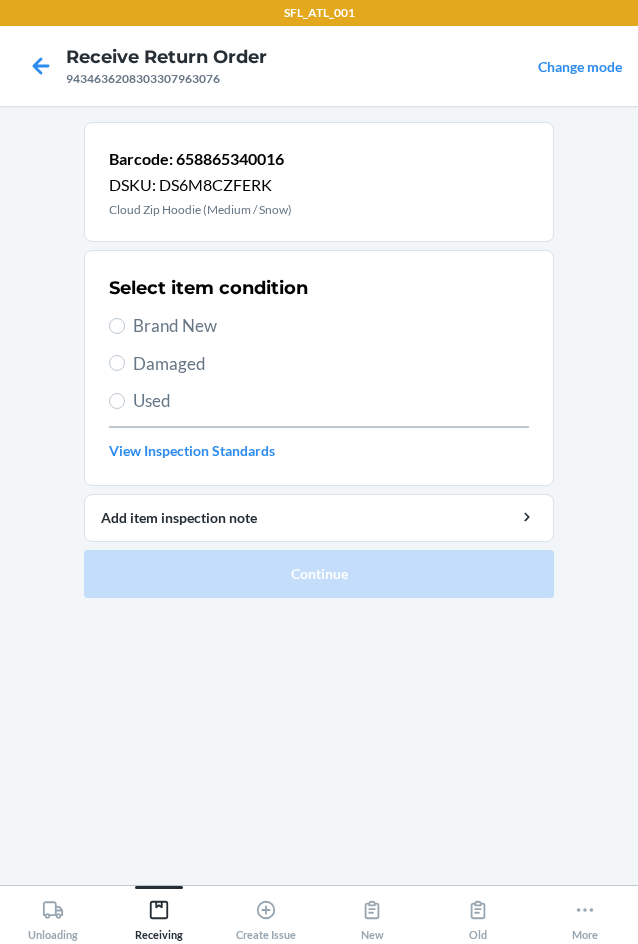 click on "Used" at bounding box center [319, 401] 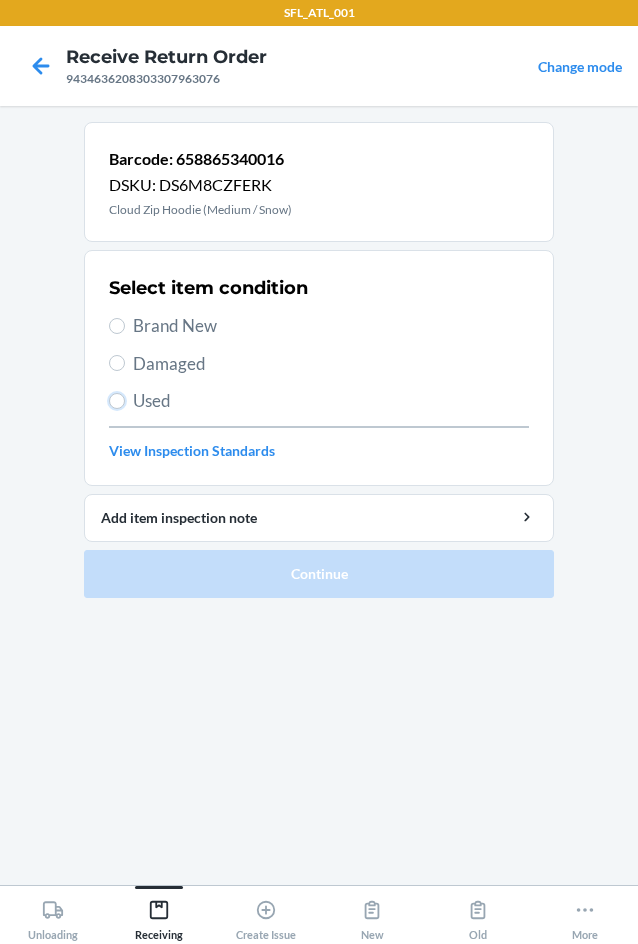 click on "Used" at bounding box center [117, 401] 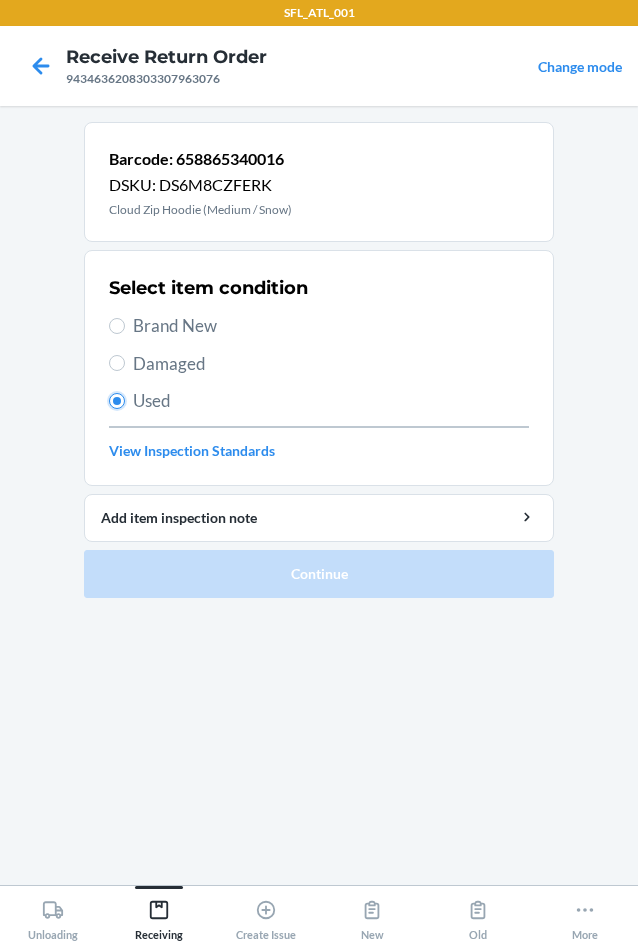 radio on "true" 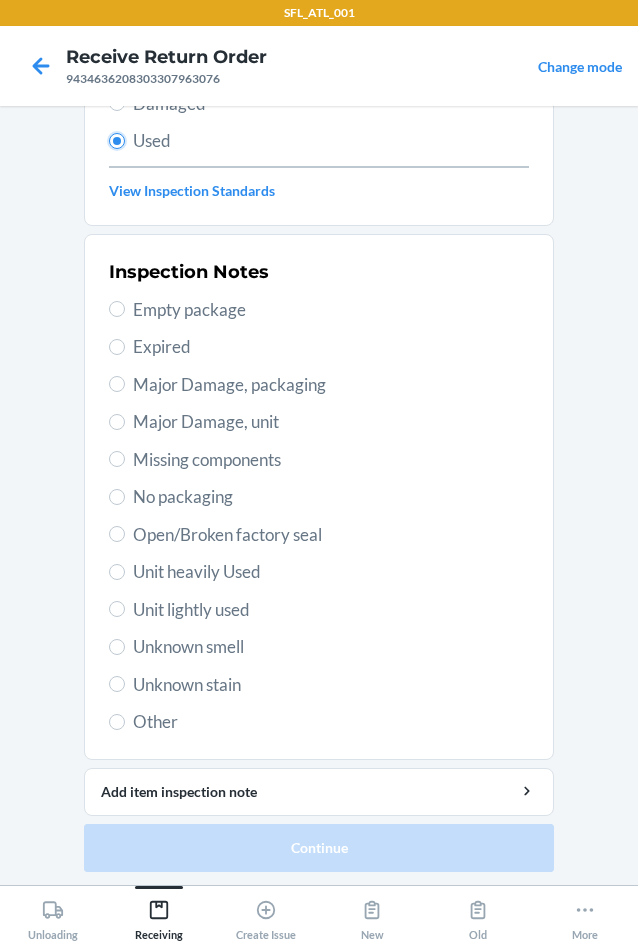 scroll, scrollTop: 263, scrollLeft: 0, axis: vertical 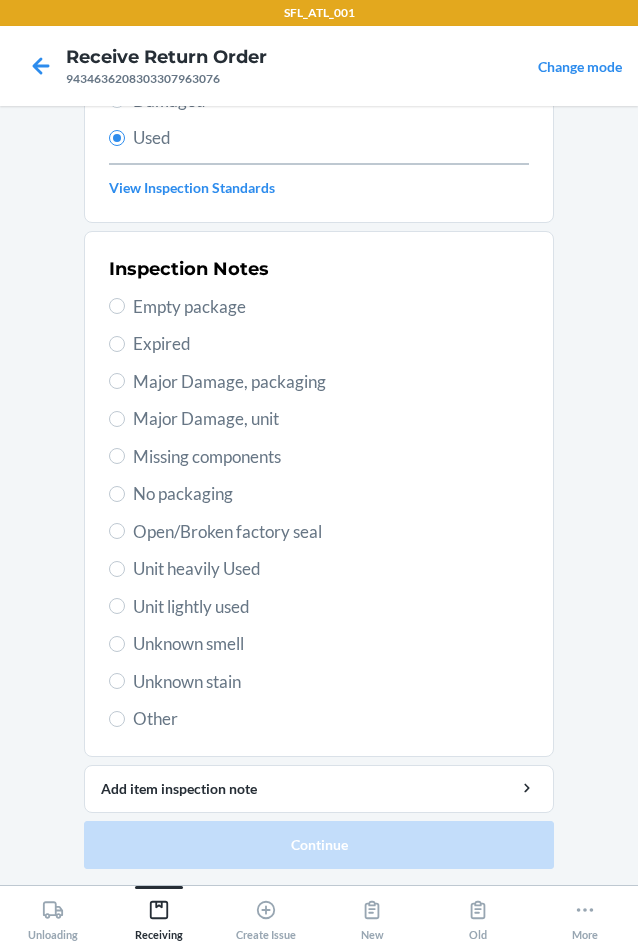 drag, startPoint x: 243, startPoint y: 572, endPoint x: 259, endPoint y: 616, distance: 46.818798 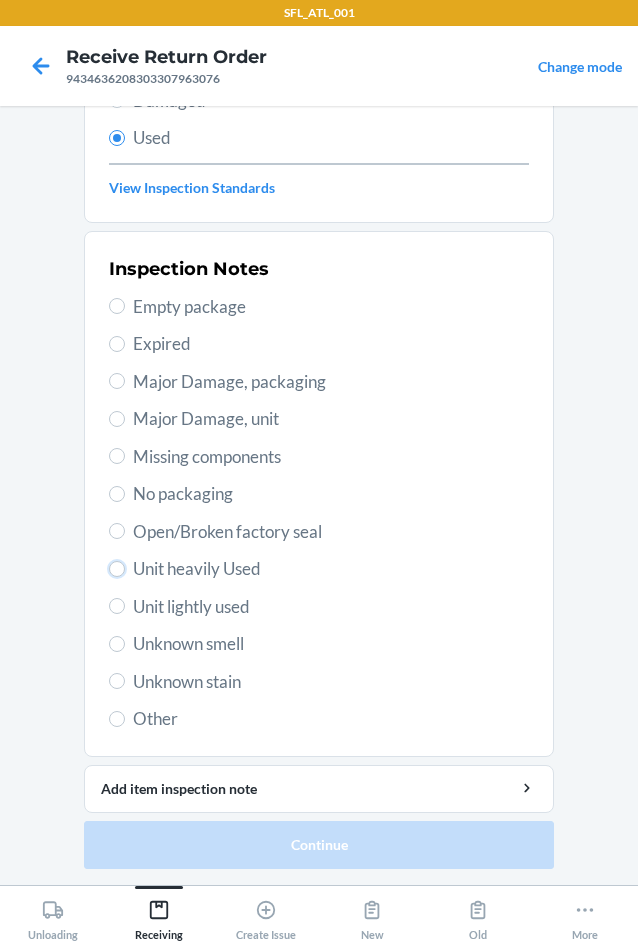 click on "Unit heavily Used" at bounding box center (117, 569) 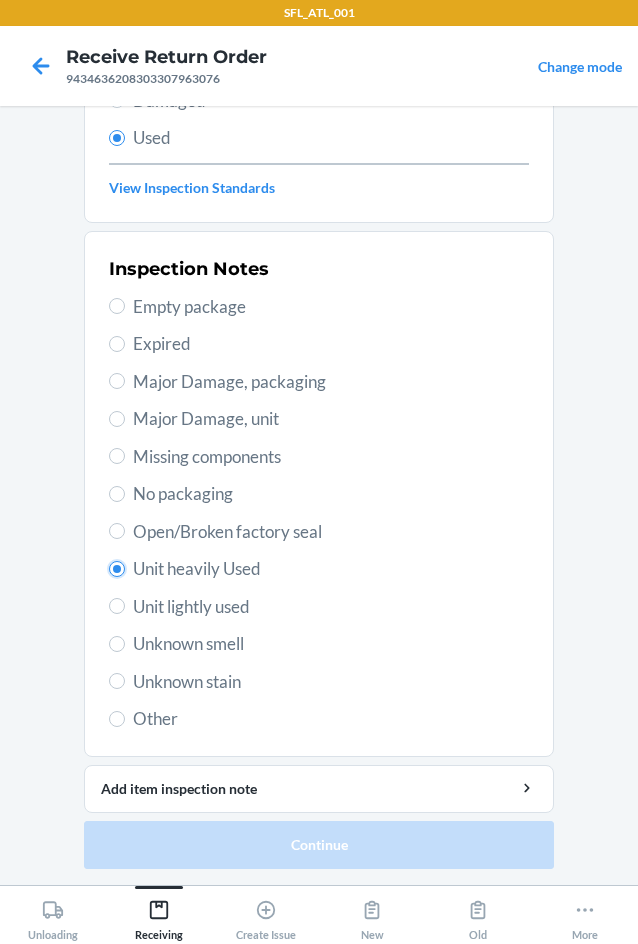 radio on "true" 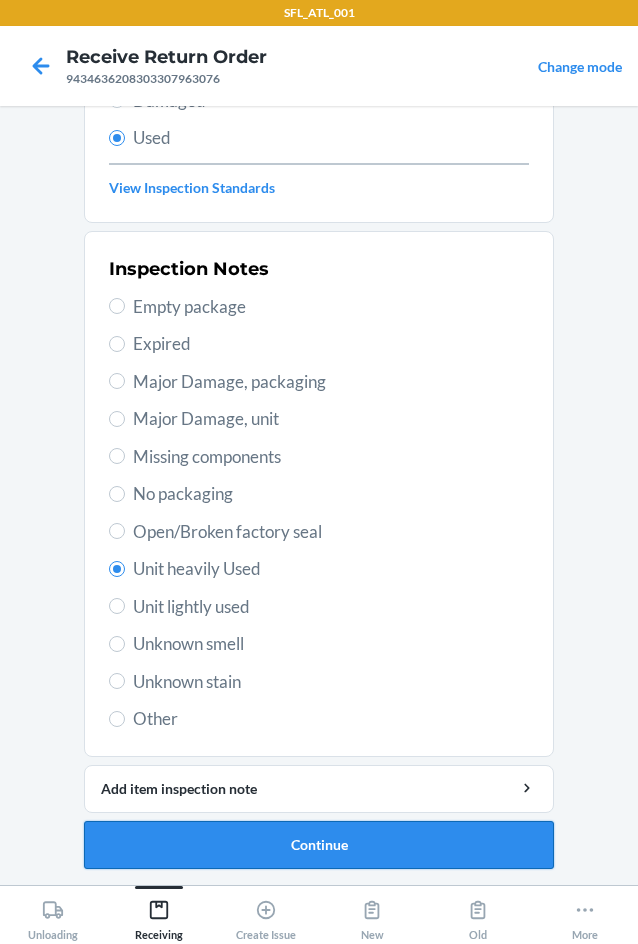 click on "Continue" at bounding box center (319, 845) 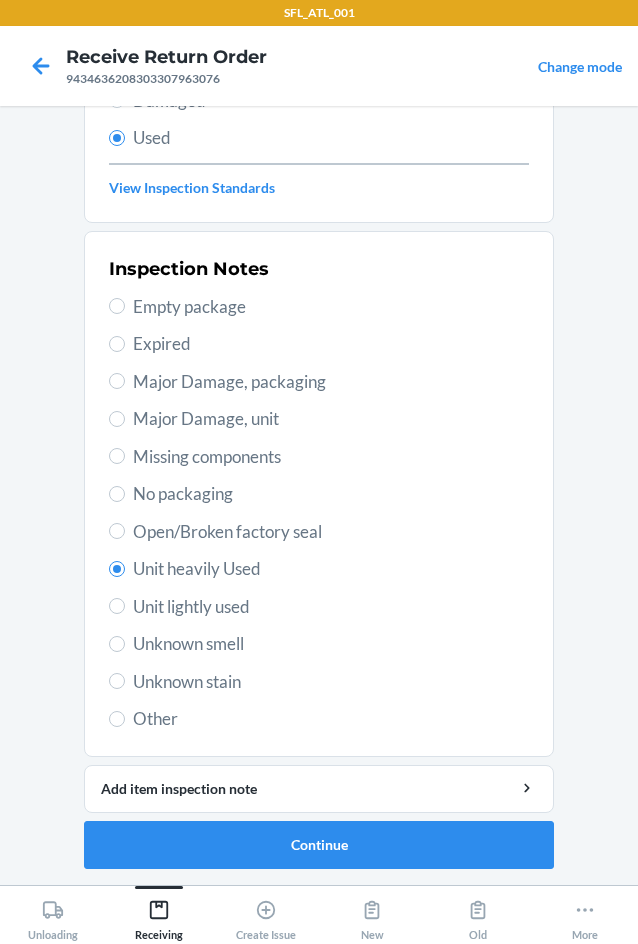 scroll, scrollTop: 0, scrollLeft: 0, axis: both 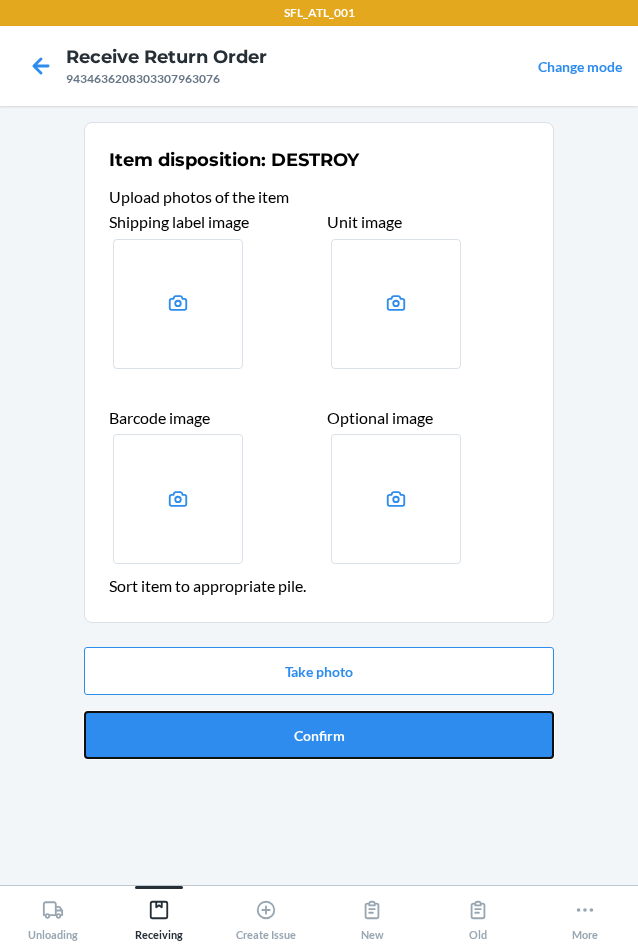 click on "Confirm" at bounding box center (319, 735) 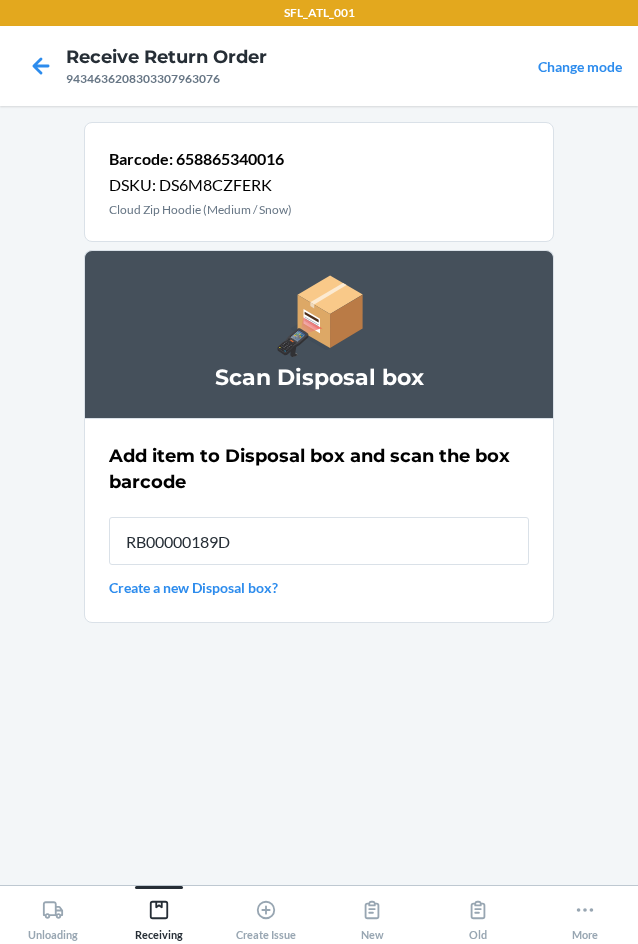 type on "RB00000189D" 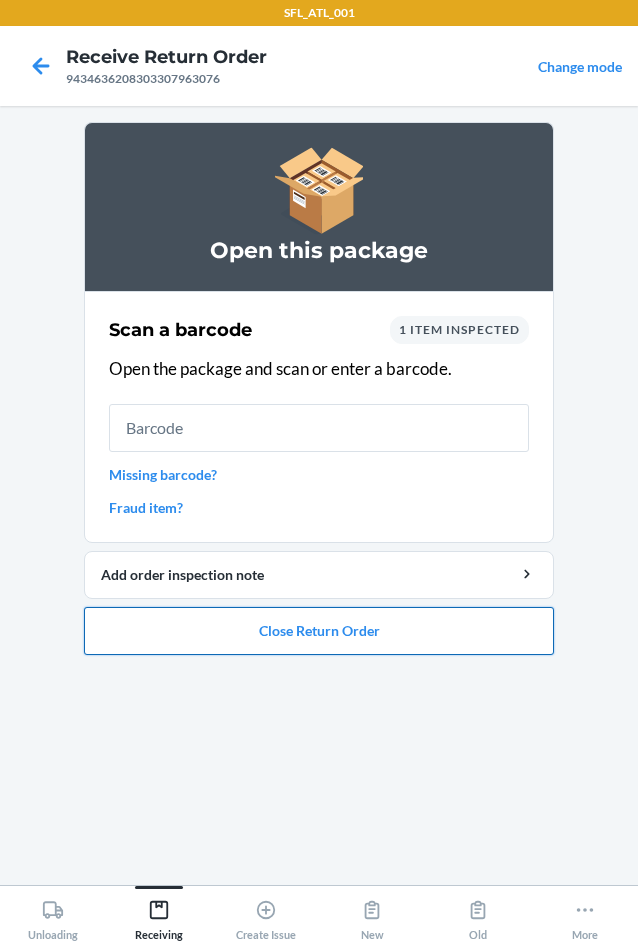 click on "Close Return Order" at bounding box center (319, 631) 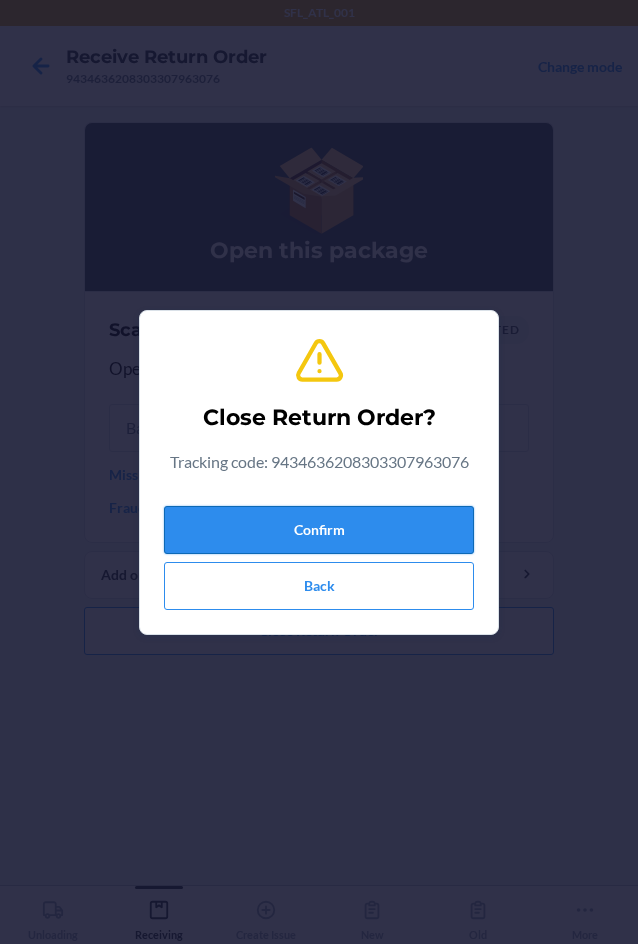 click on "Confirm" at bounding box center (319, 530) 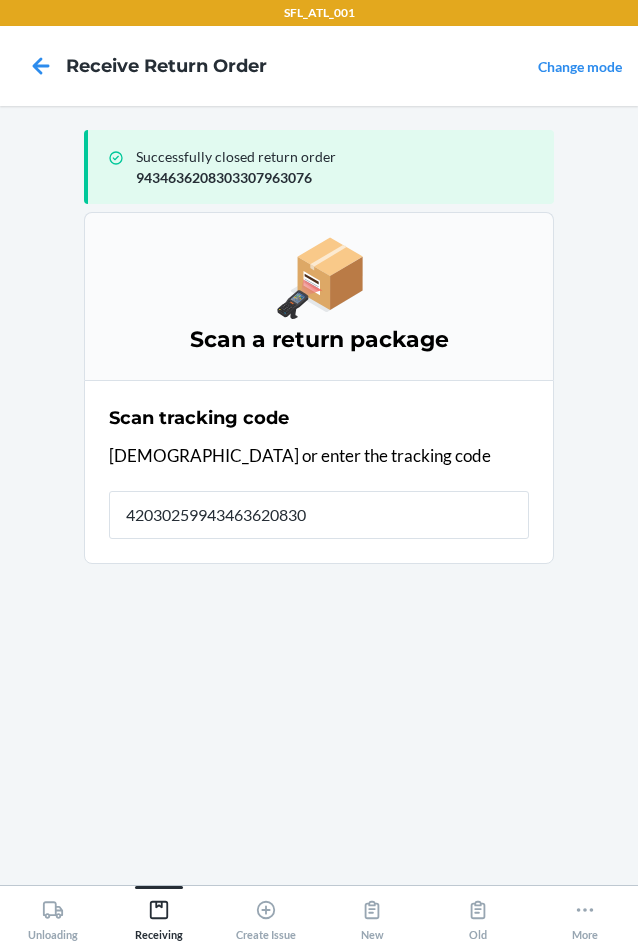 type on "420302599434636208303" 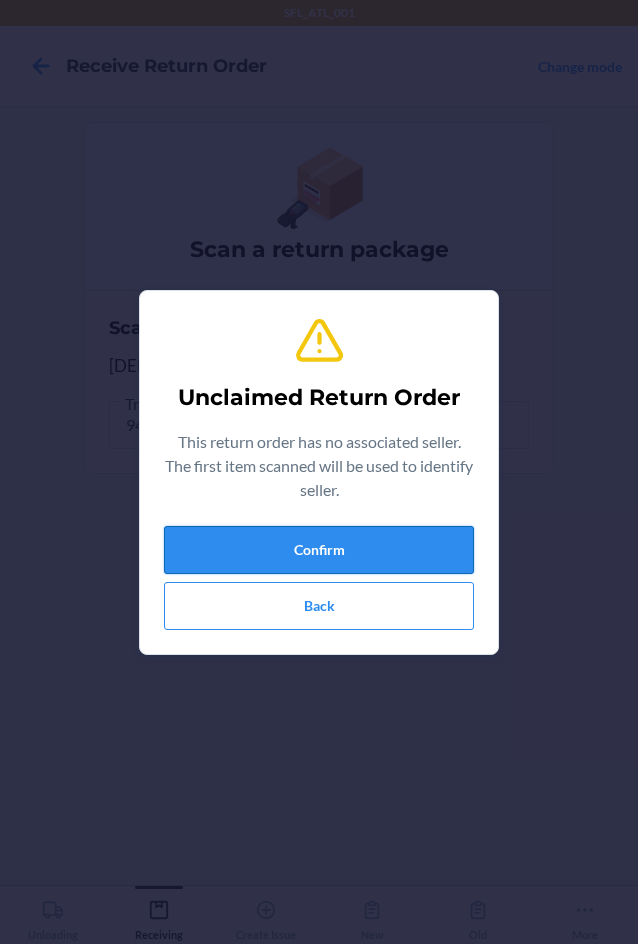 click on "Confirm" at bounding box center [319, 550] 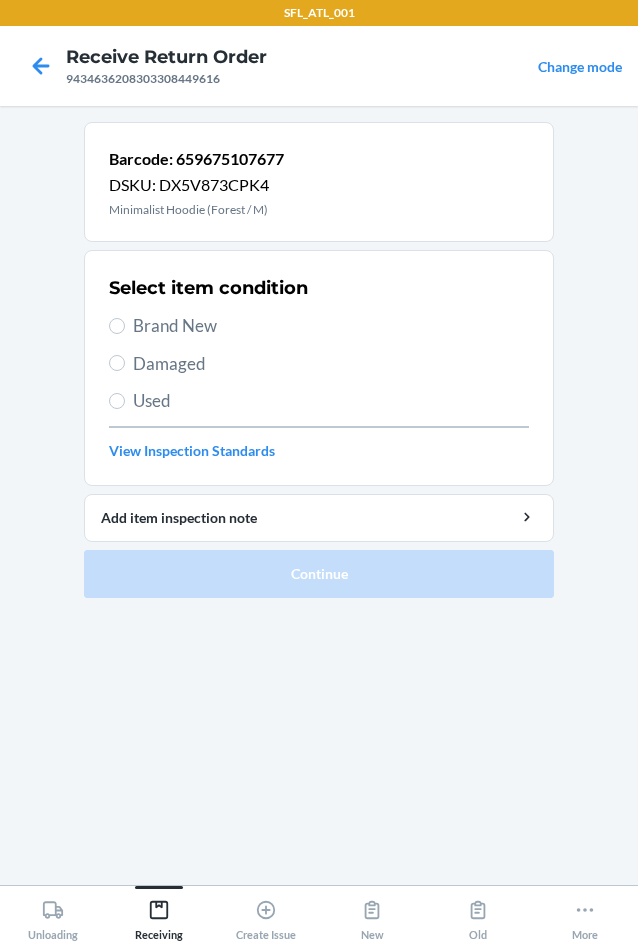 drag, startPoint x: 126, startPoint y: 326, endPoint x: 176, endPoint y: 501, distance: 182.00275 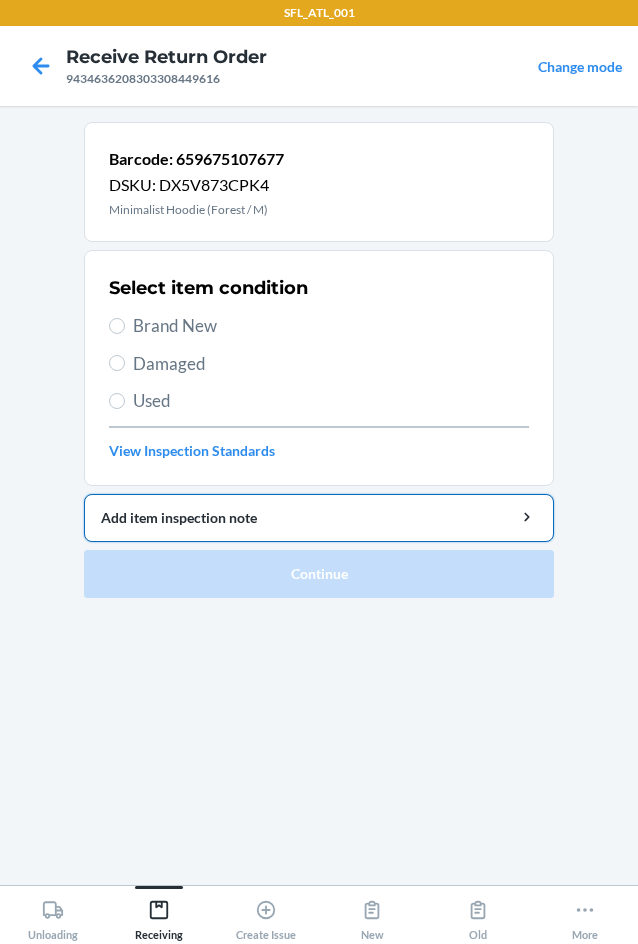click on "Brand New" at bounding box center [319, 326] 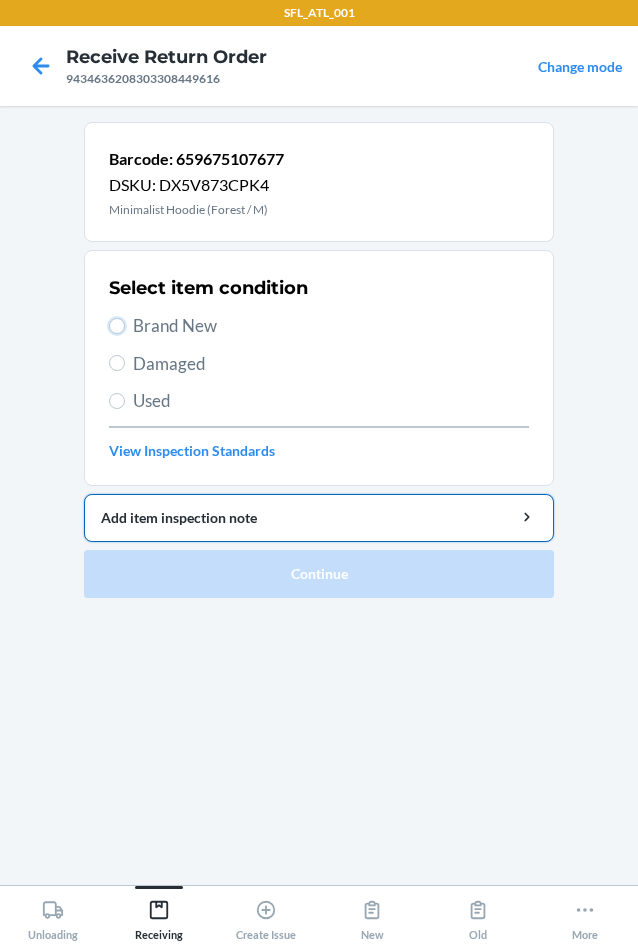 click on "Brand New" at bounding box center [117, 326] 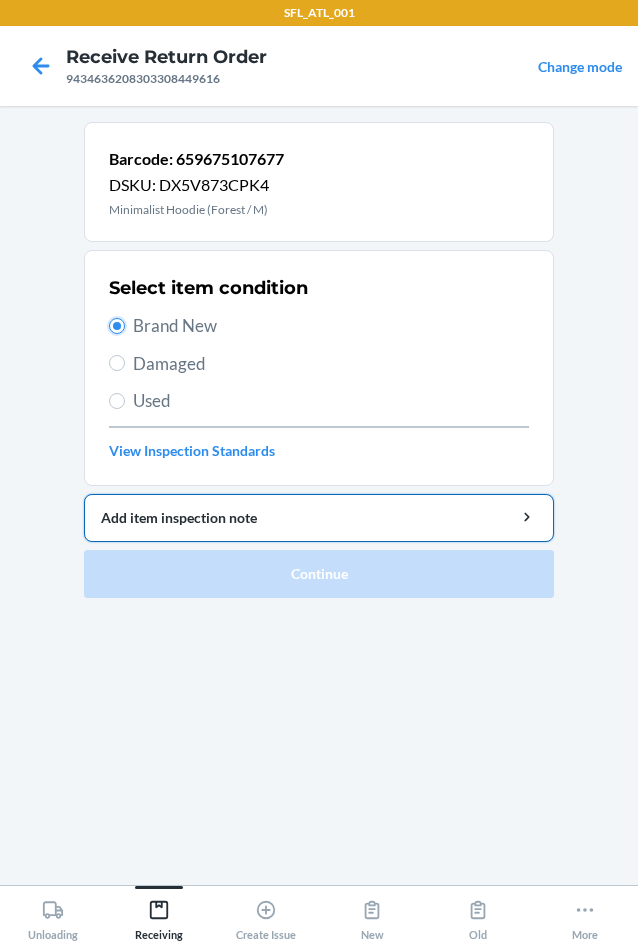 radio on "true" 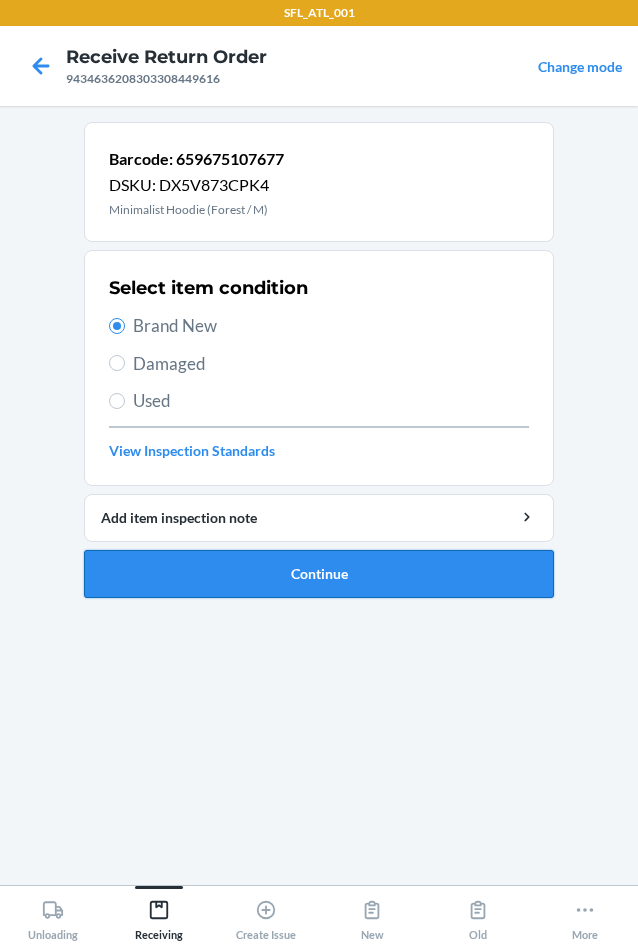 click on "Continue" at bounding box center (319, 574) 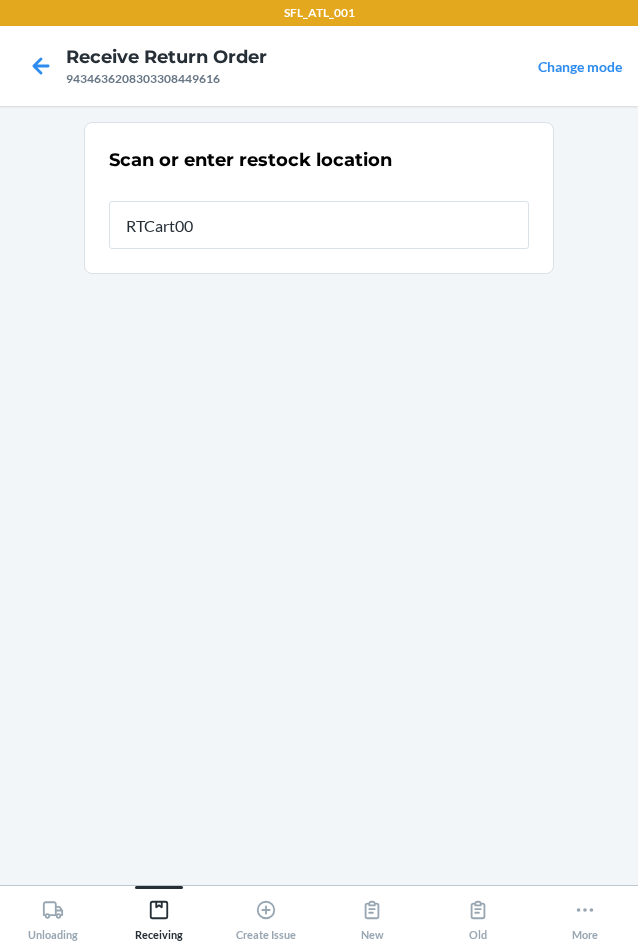type on "RTCart009" 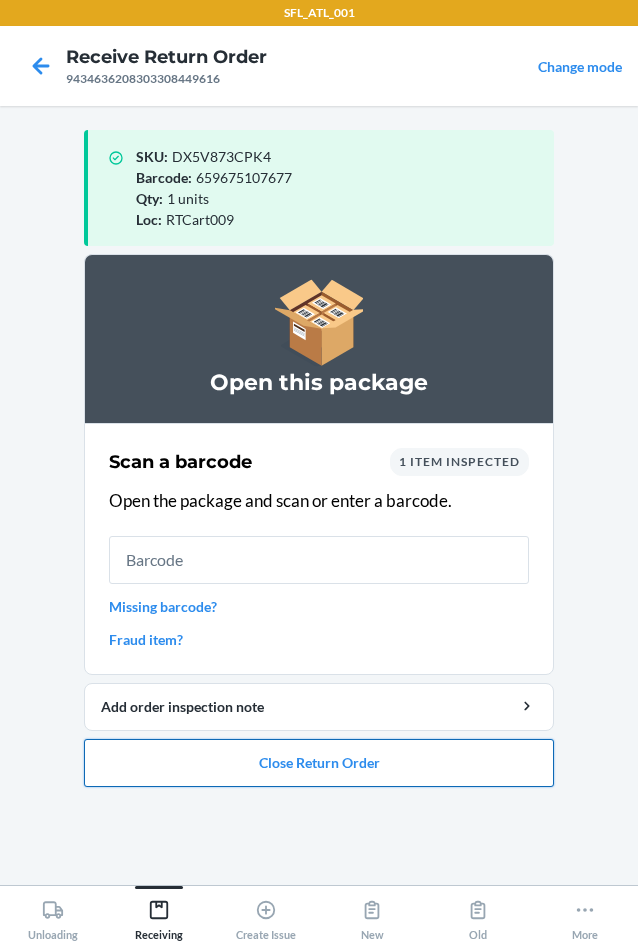 click on "Close Return Order" at bounding box center (319, 763) 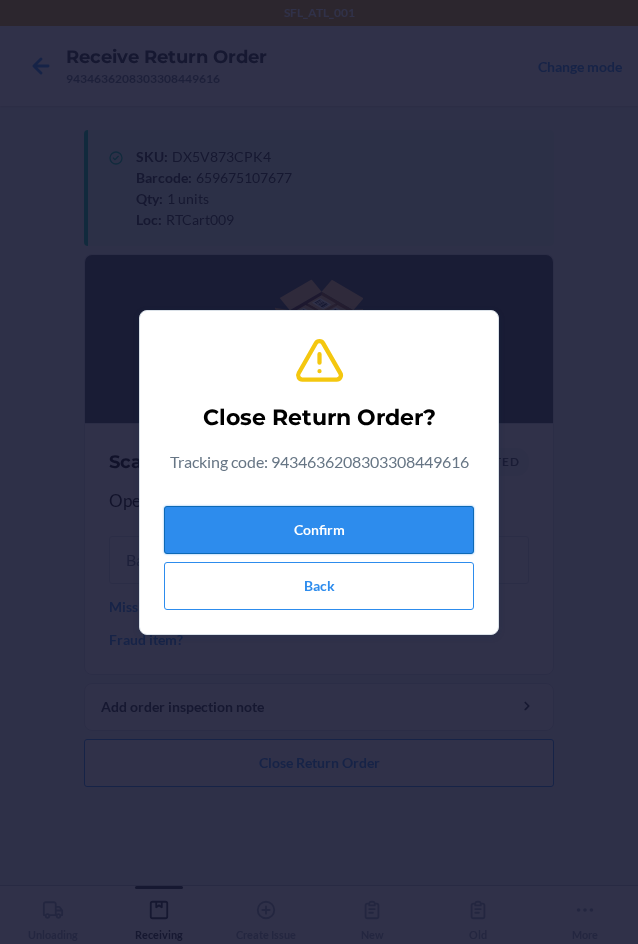 click on "Confirm" at bounding box center [319, 530] 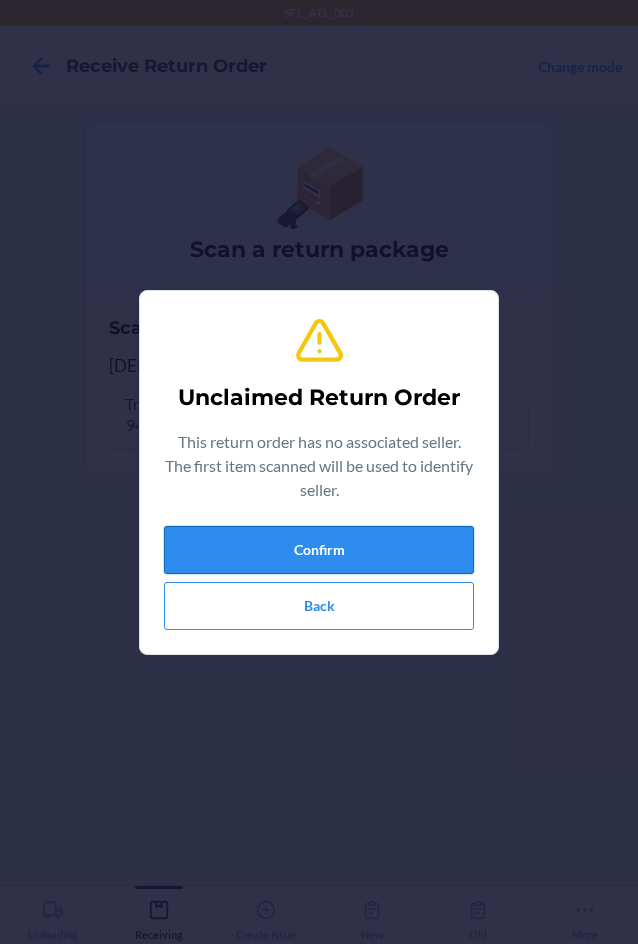 click on "Confirm" at bounding box center [319, 550] 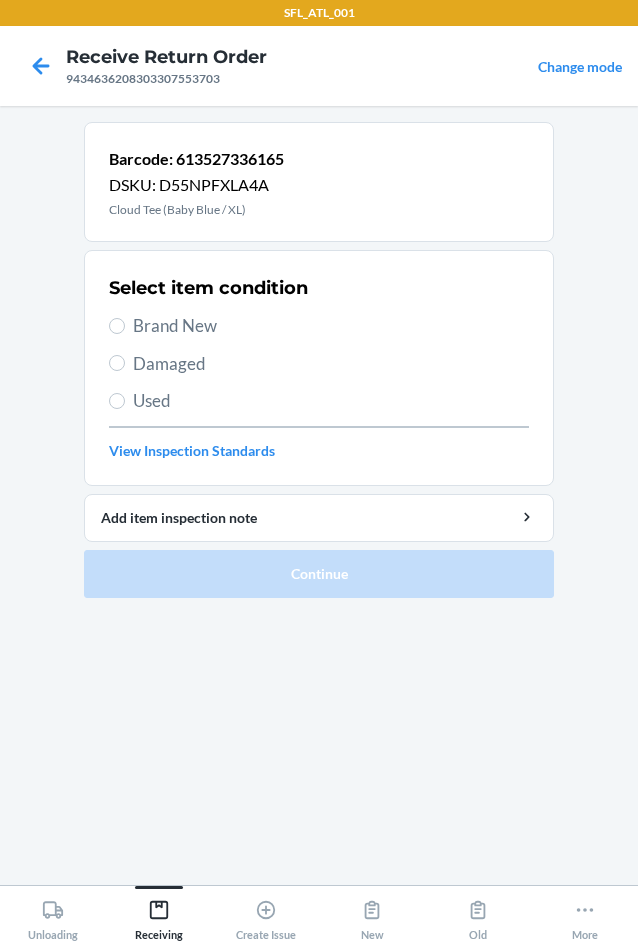 click on "Brand New" at bounding box center [331, 326] 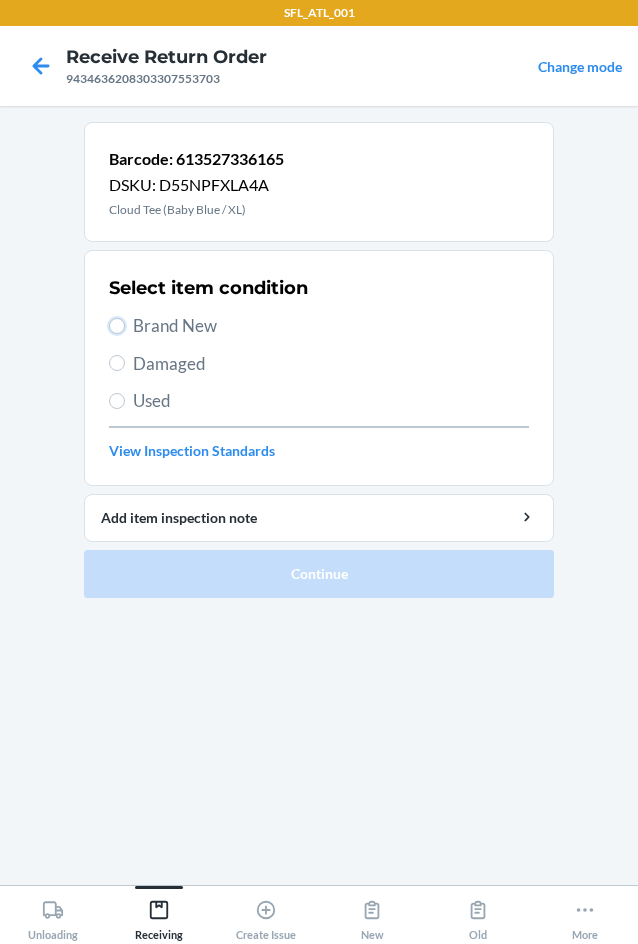 click on "Brand New" at bounding box center [117, 326] 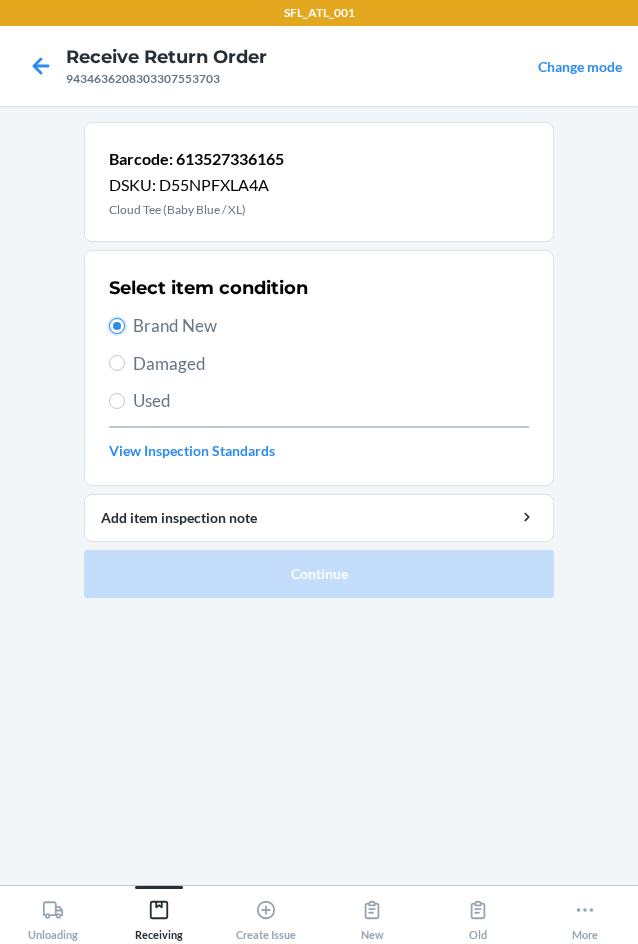 radio on "true" 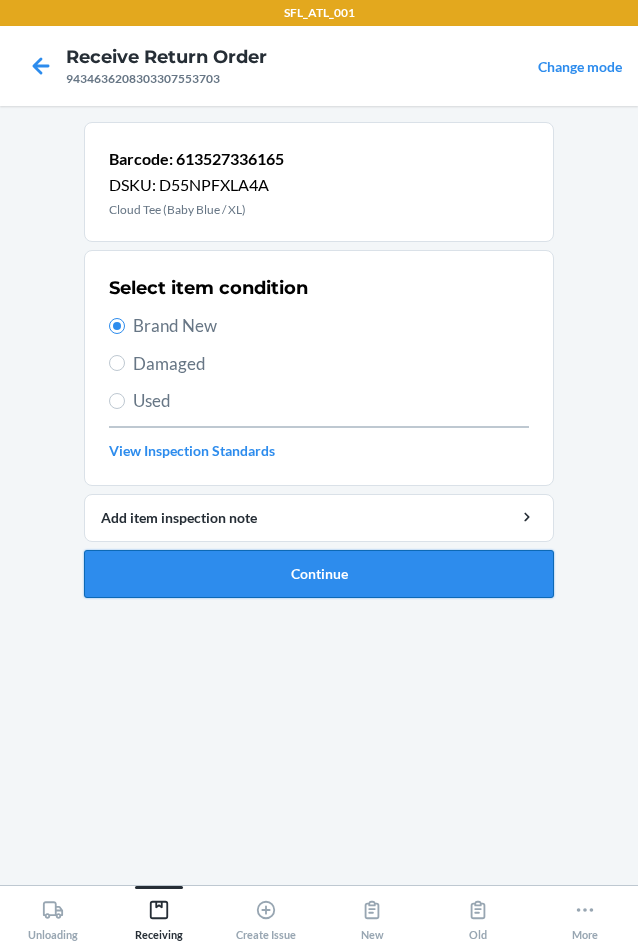 click on "Continue" at bounding box center [319, 574] 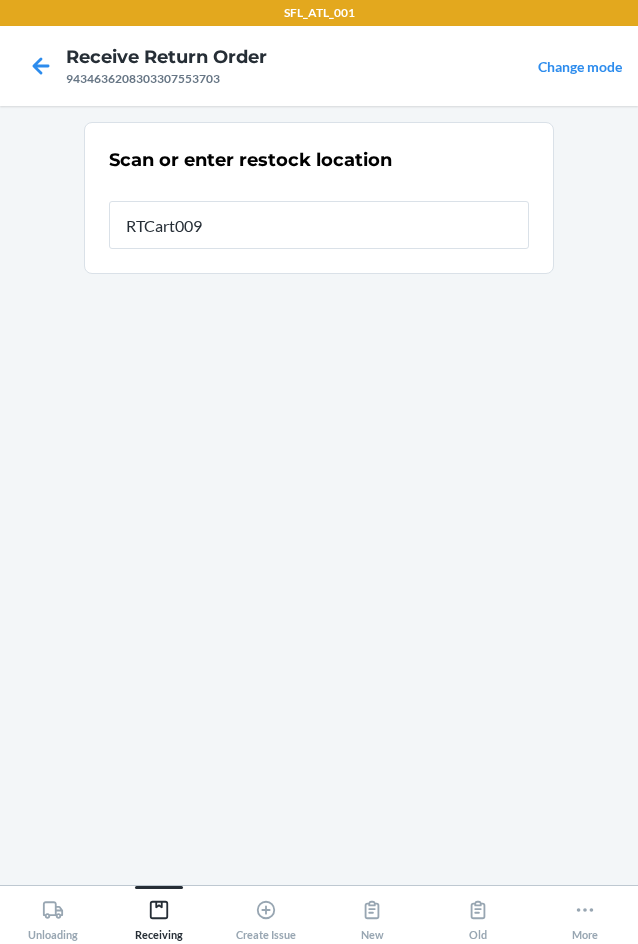 type on "RTCart009" 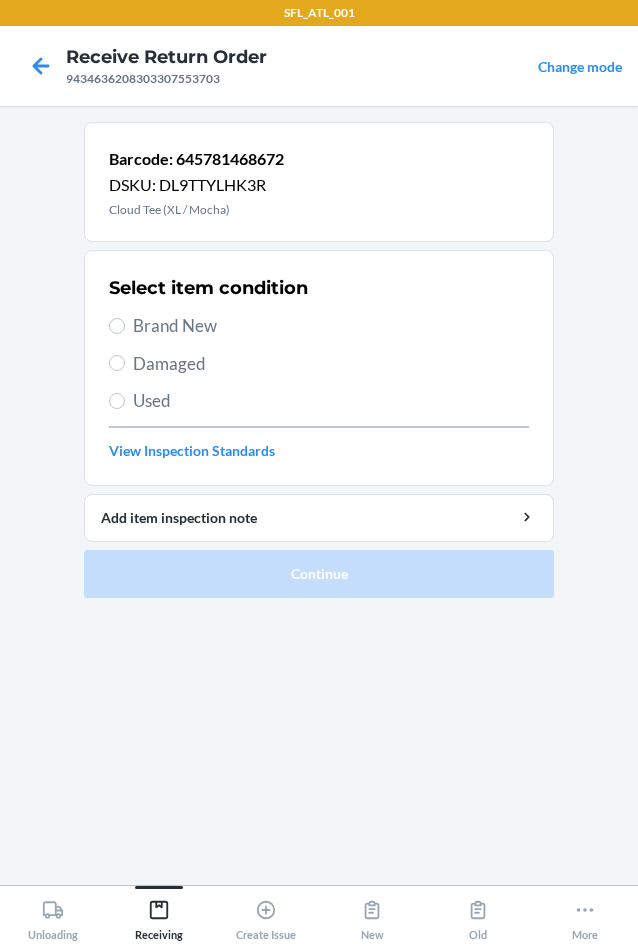 click on "Brand New" at bounding box center (331, 326) 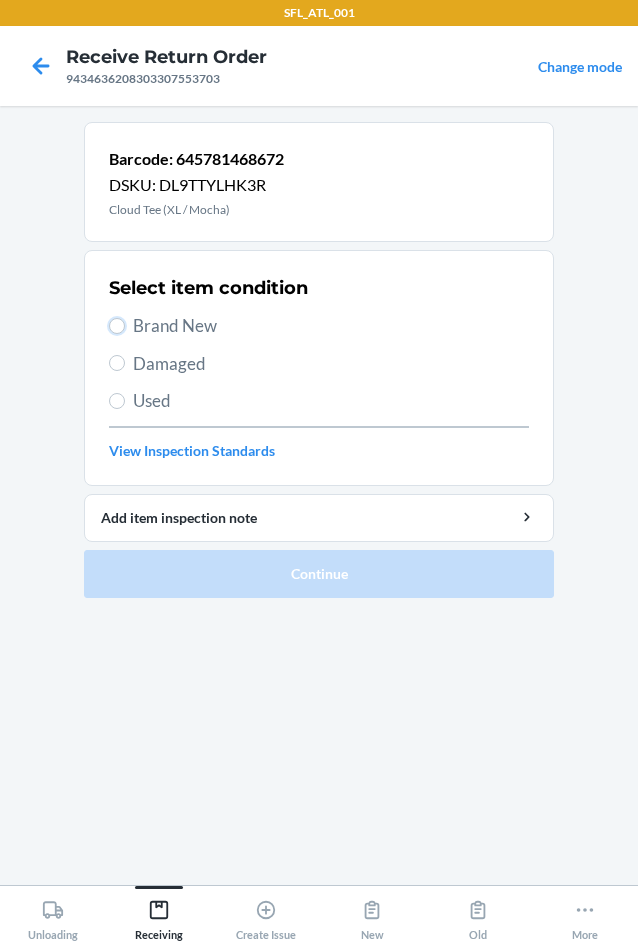 click on "Brand New" at bounding box center [117, 326] 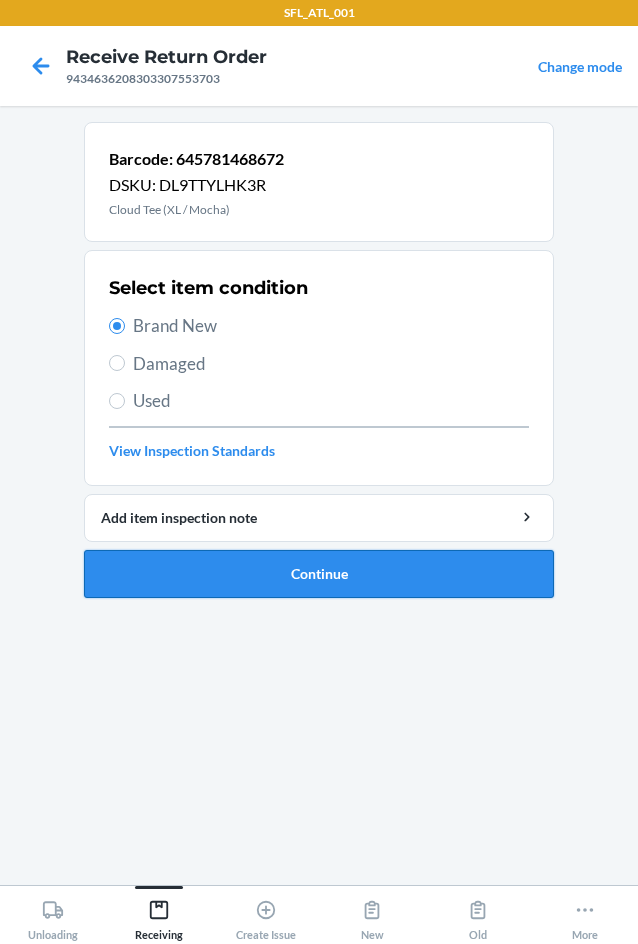 click on "Continue" at bounding box center (319, 574) 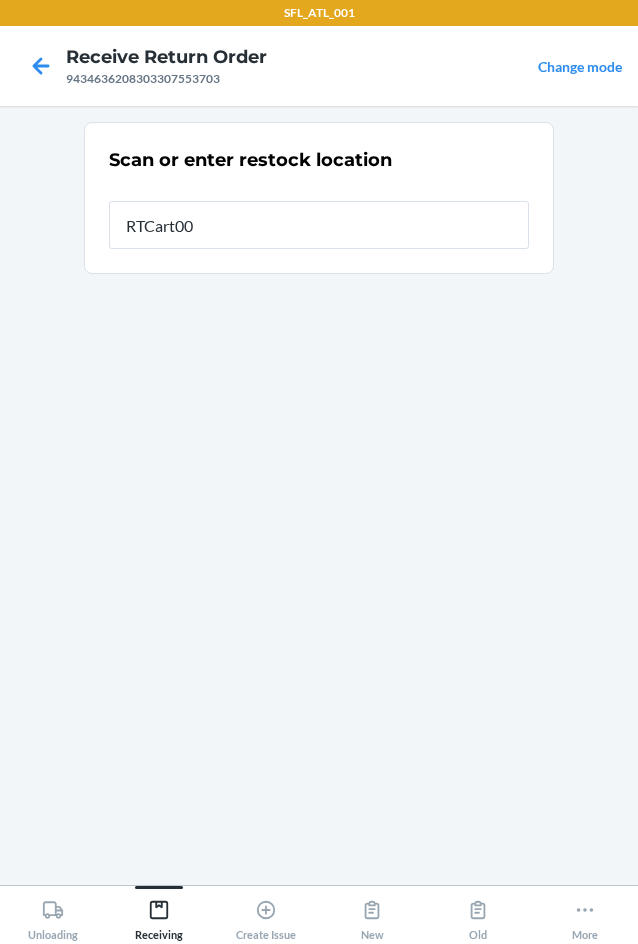 type on "RTCart009" 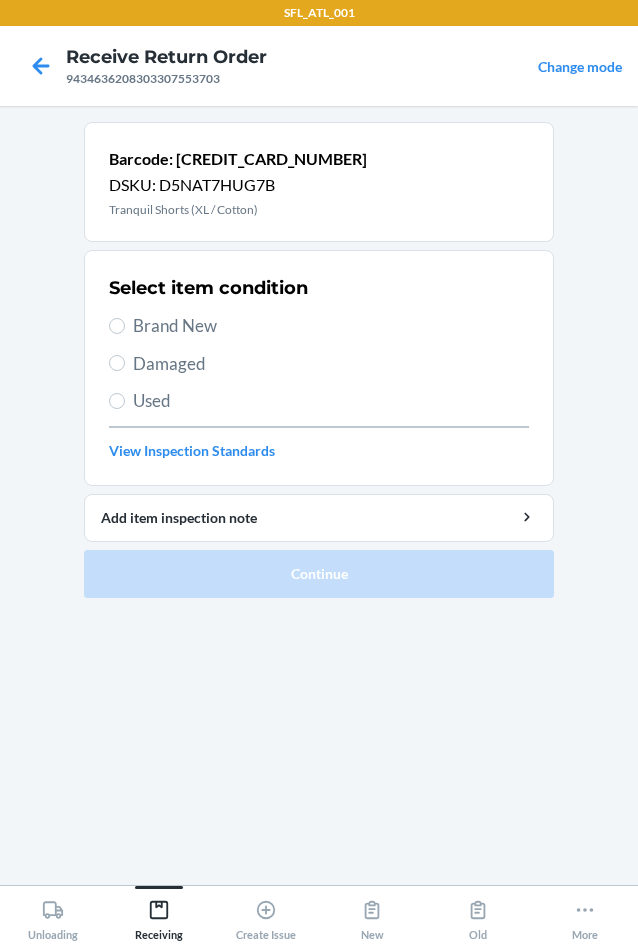 click on "Brand New" at bounding box center [331, 326] 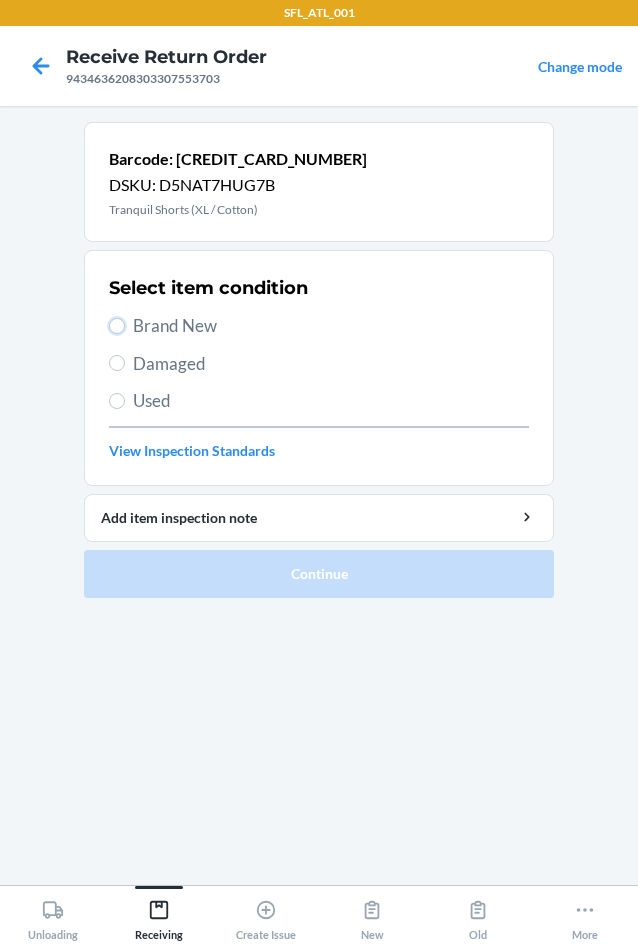 click on "Brand New" at bounding box center [117, 326] 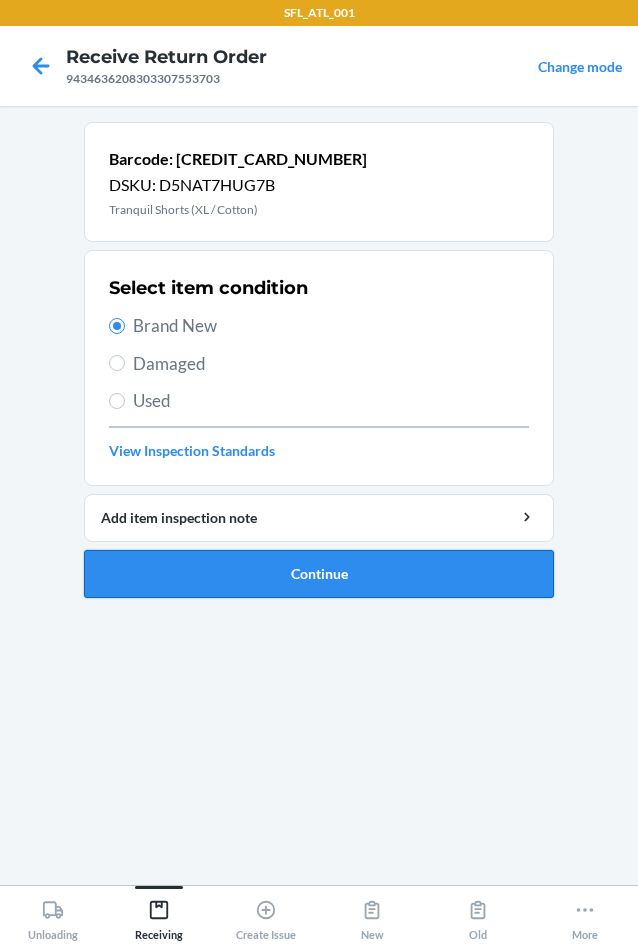 click on "Continue" at bounding box center (319, 574) 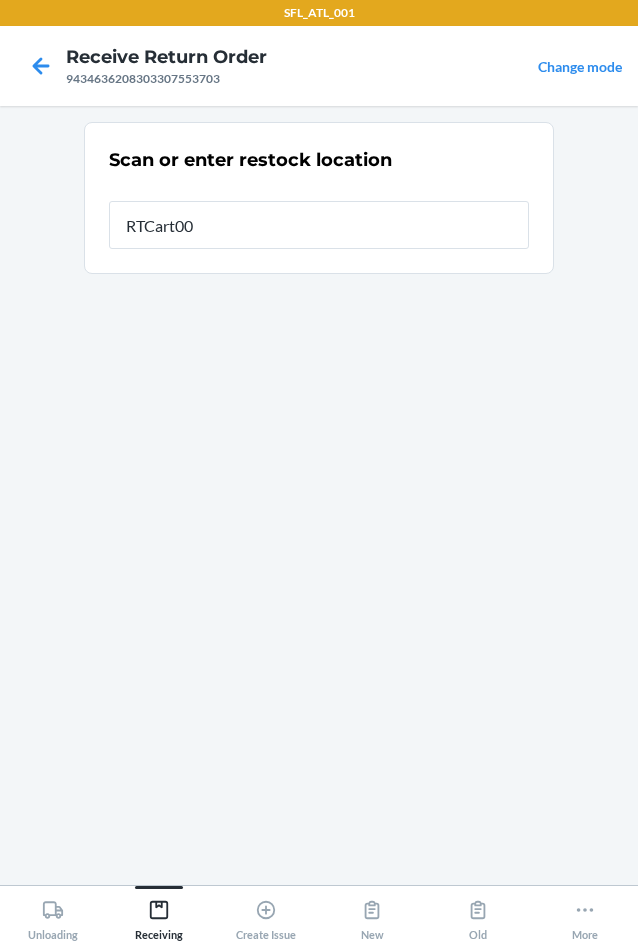 type on "RTCart009" 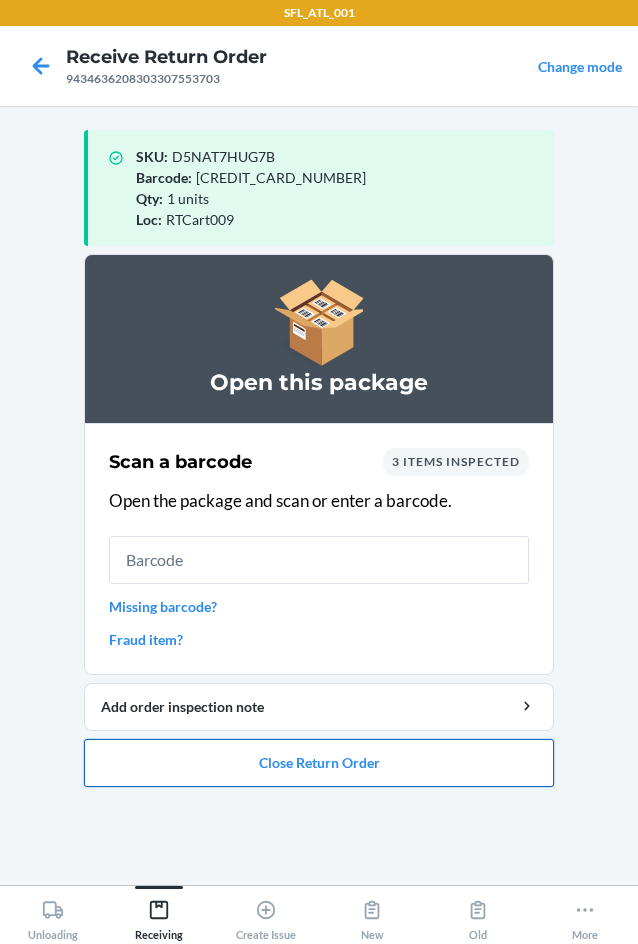 click on "Close Return Order" at bounding box center [319, 763] 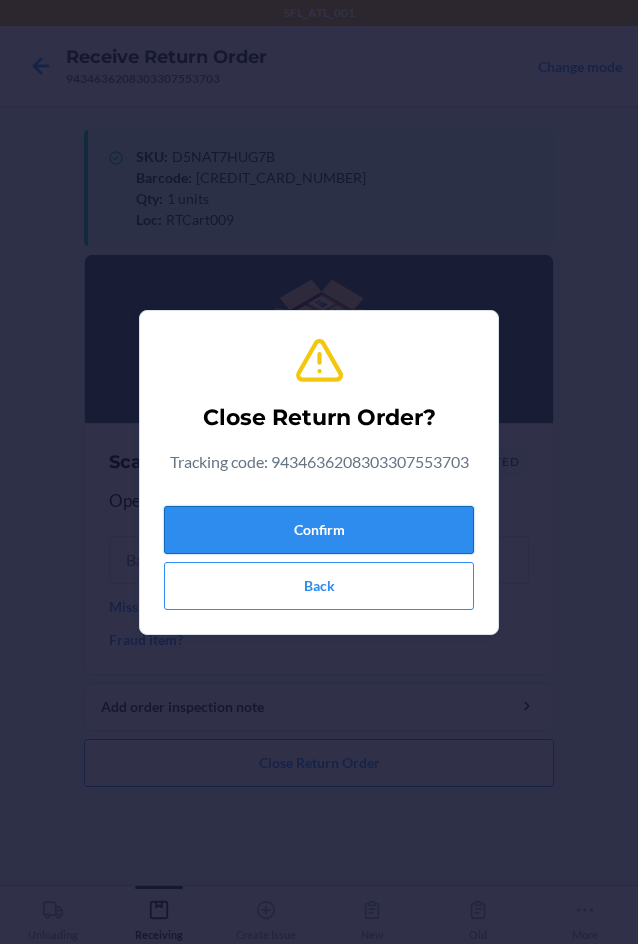 click on "Confirm" at bounding box center [319, 530] 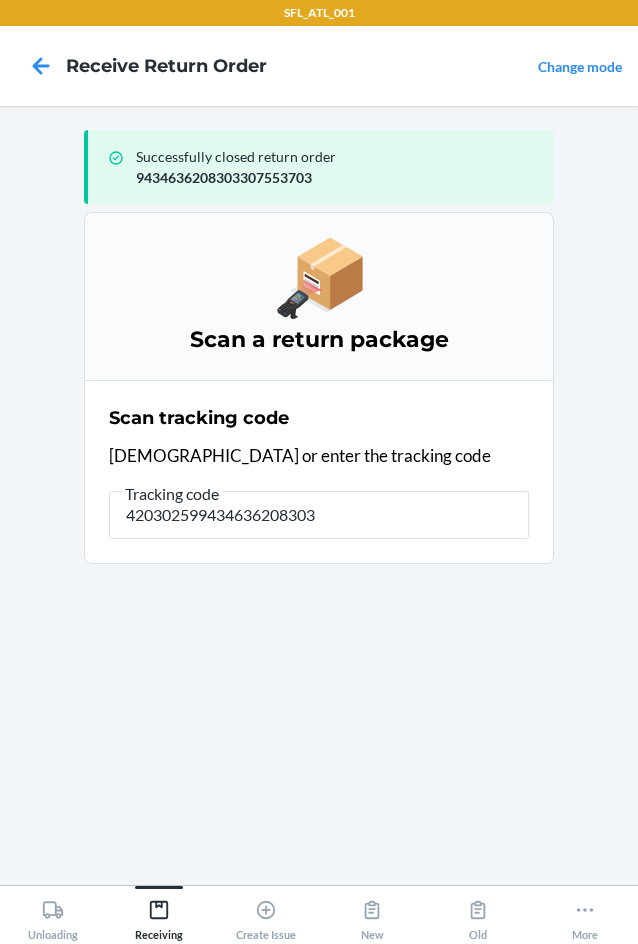 type on "4203025994346362083033" 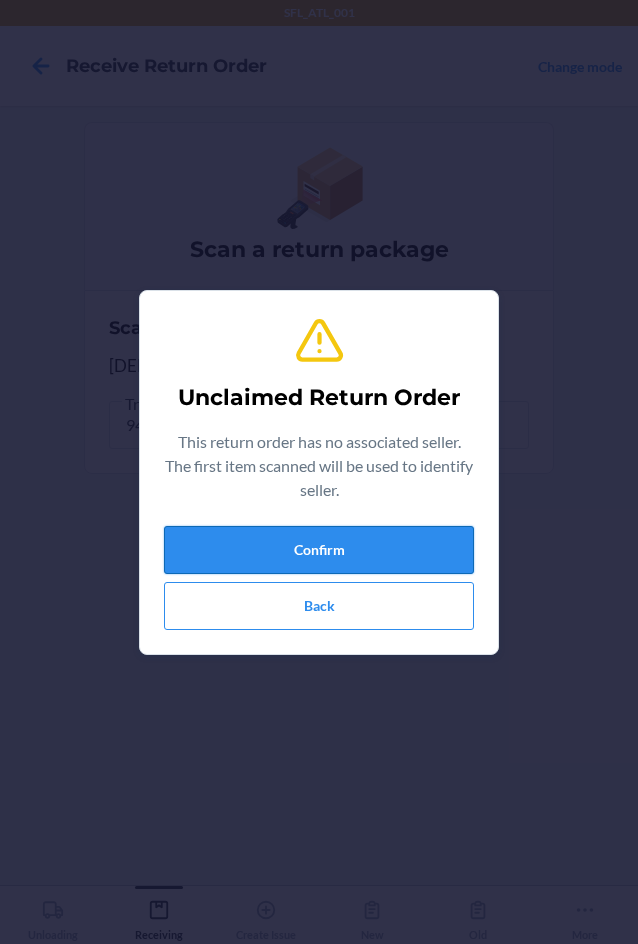 click on "Confirm" at bounding box center (319, 550) 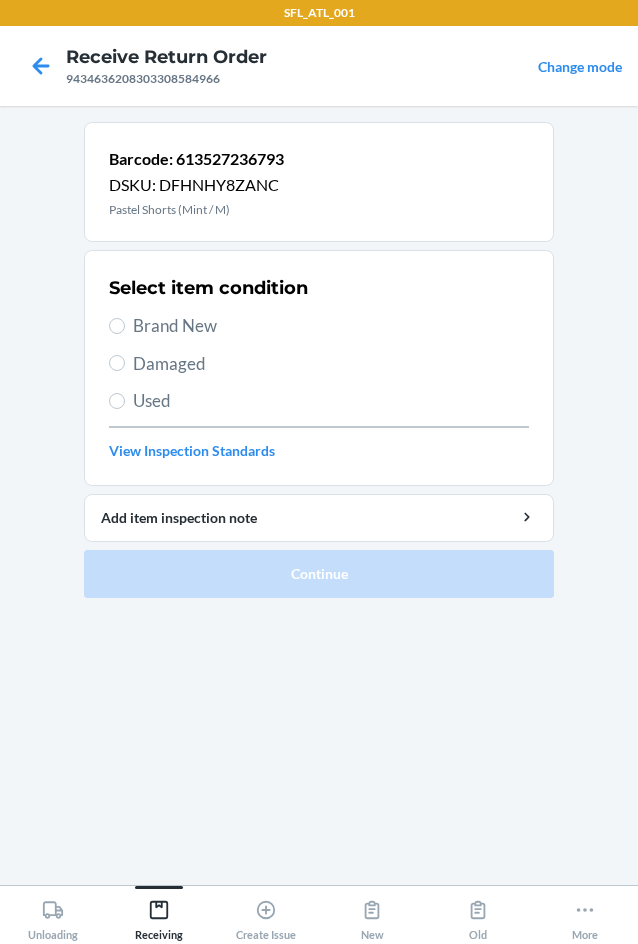 drag, startPoint x: 175, startPoint y: 328, endPoint x: 159, endPoint y: 465, distance: 137.93114 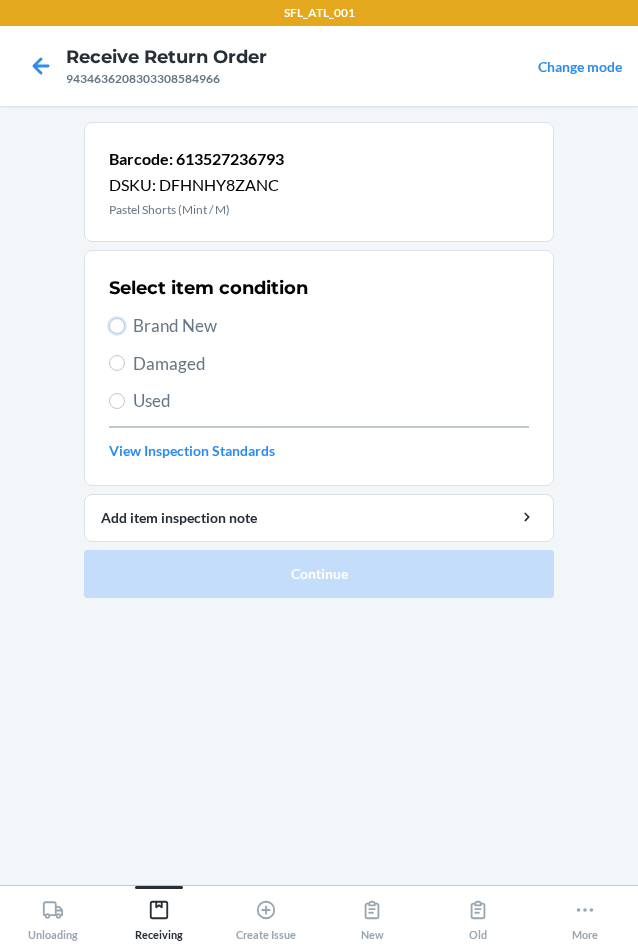 click on "Brand New" at bounding box center (117, 326) 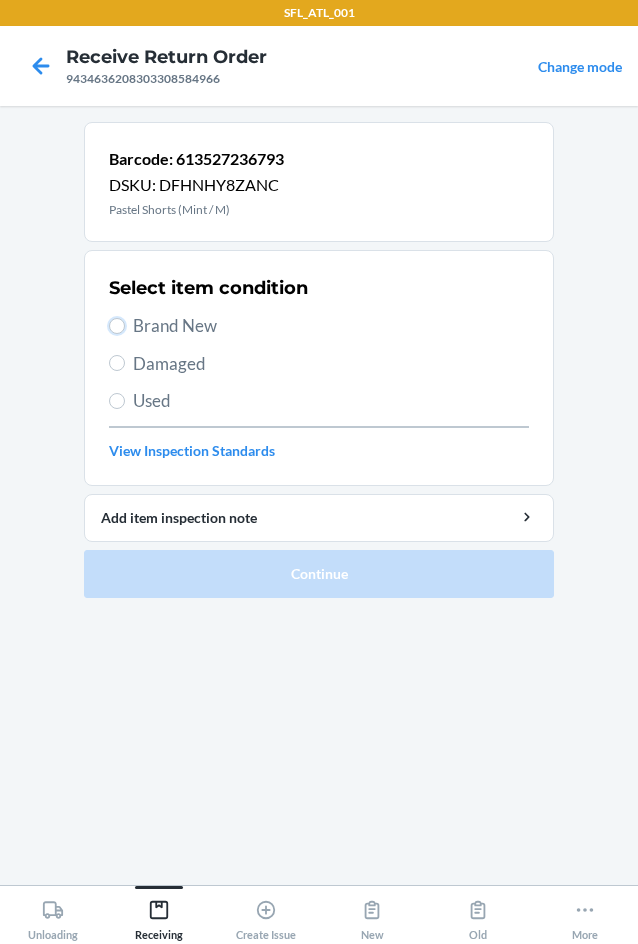 radio on "true" 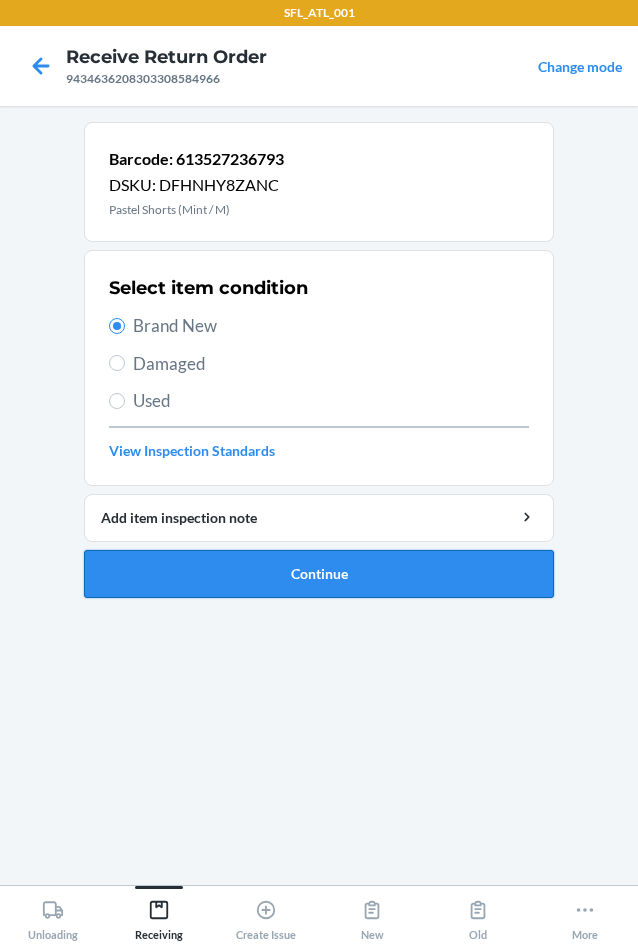 click on "Continue" at bounding box center (319, 574) 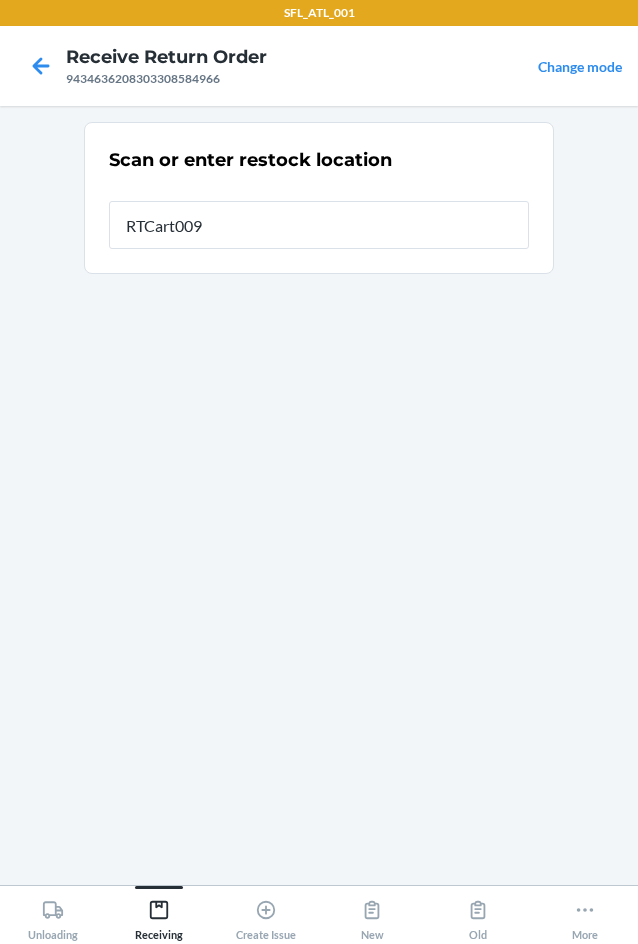 type on "RTCart009" 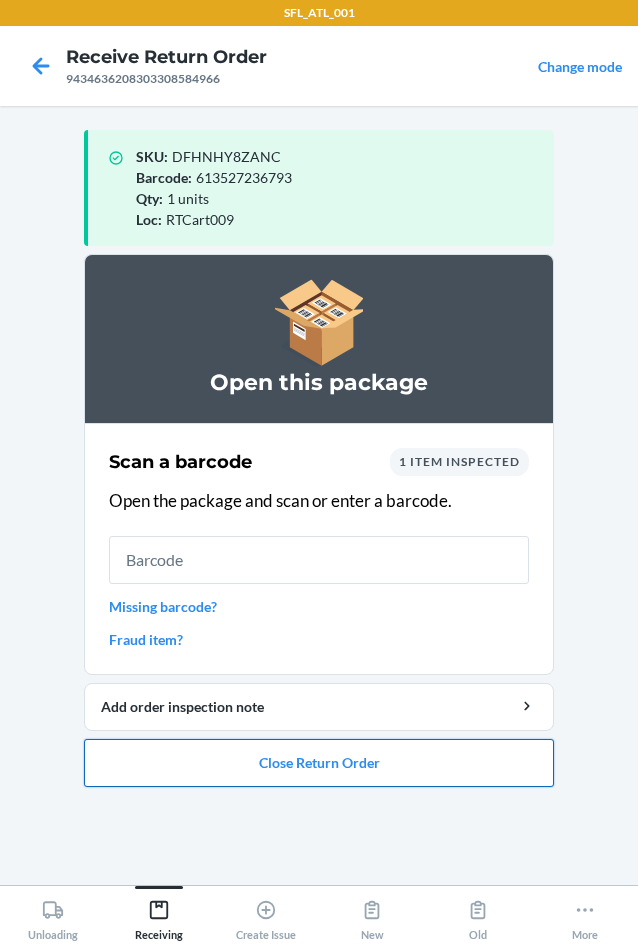 click on "Close Return Order" at bounding box center (319, 763) 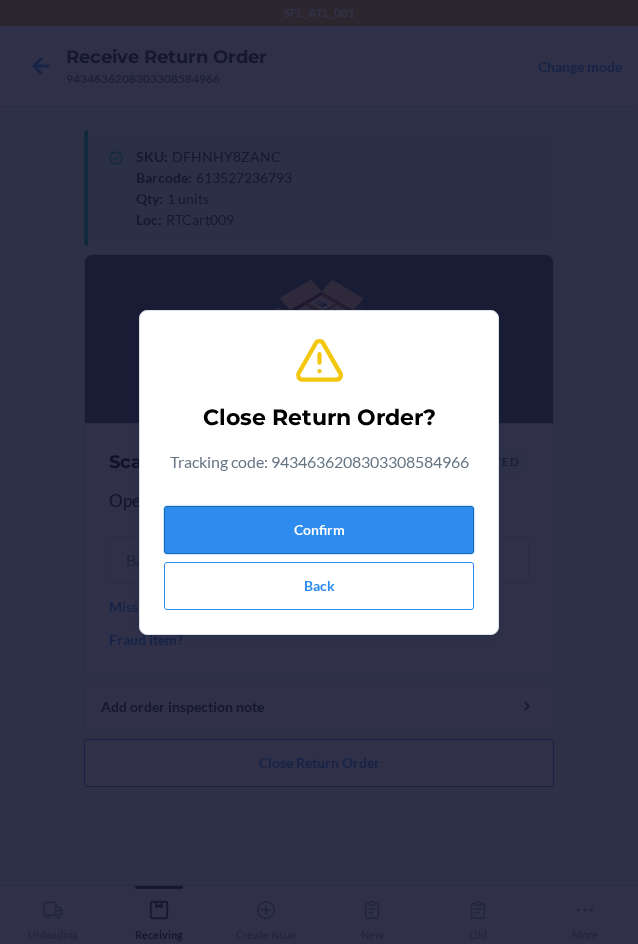 click on "Confirm" at bounding box center (319, 530) 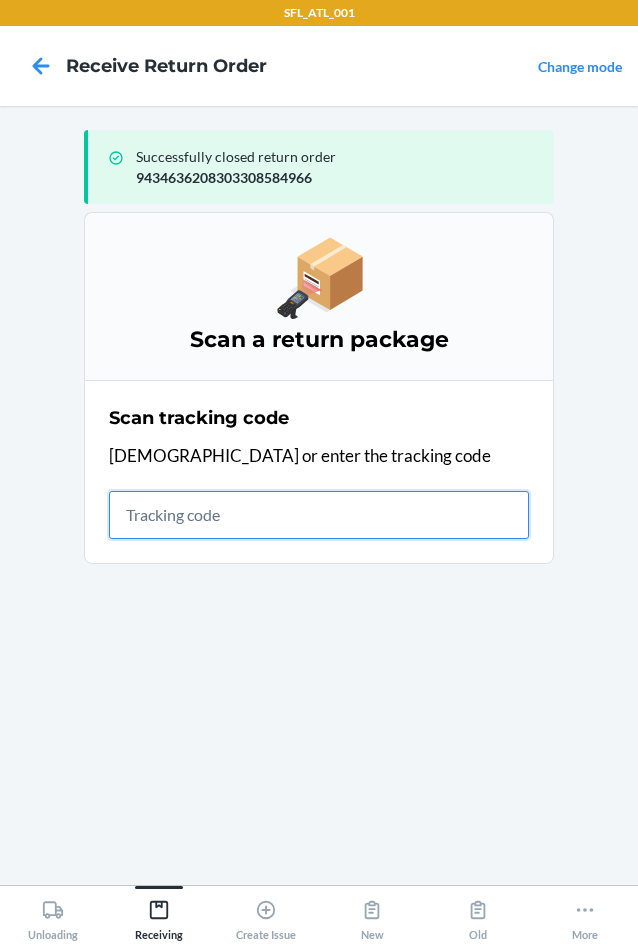 click at bounding box center [319, 515] 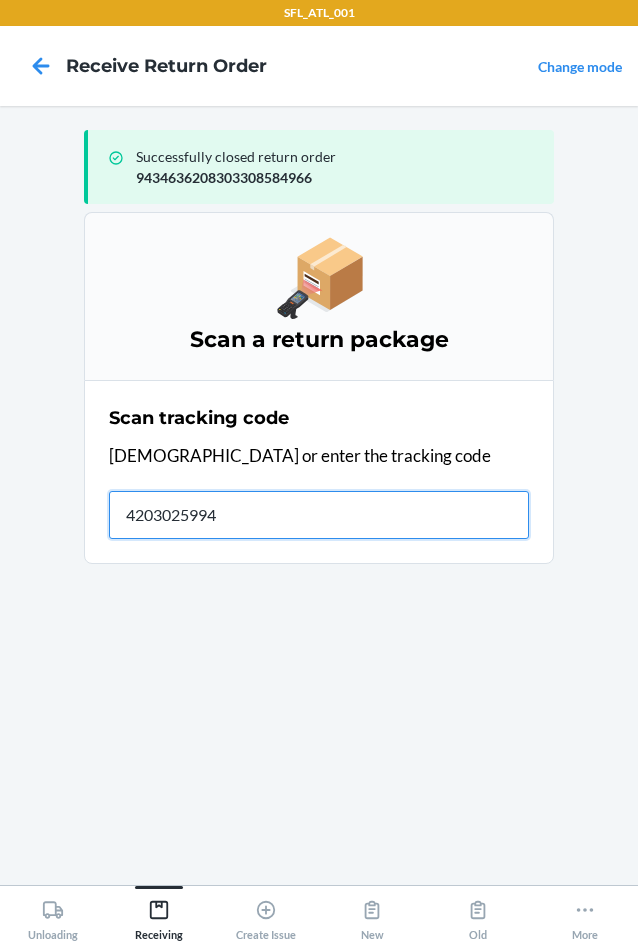 type on "42030259943" 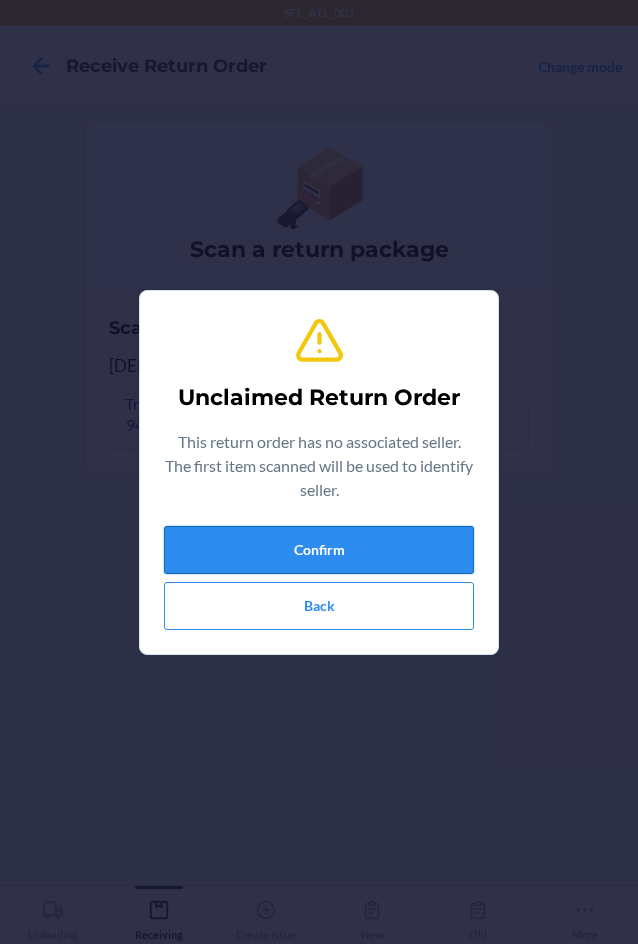 click on "Confirm" at bounding box center (319, 550) 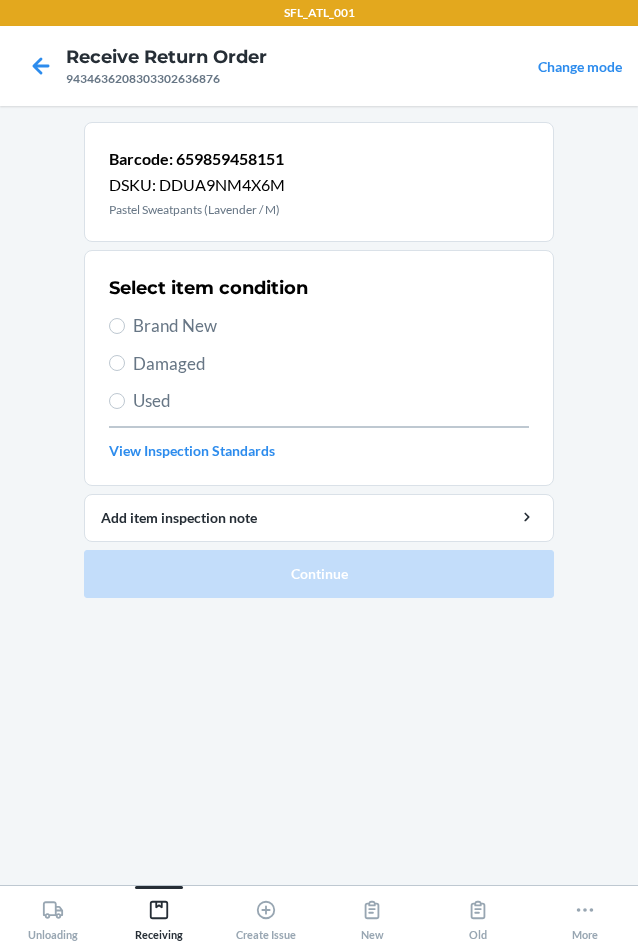 click on "Used" at bounding box center [331, 401] 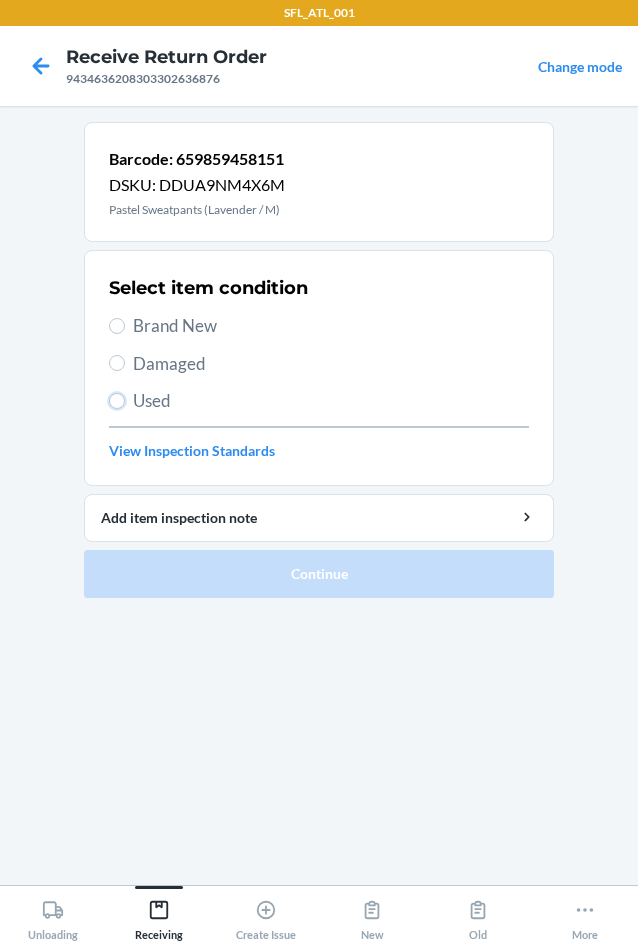 click on "Used" at bounding box center (117, 401) 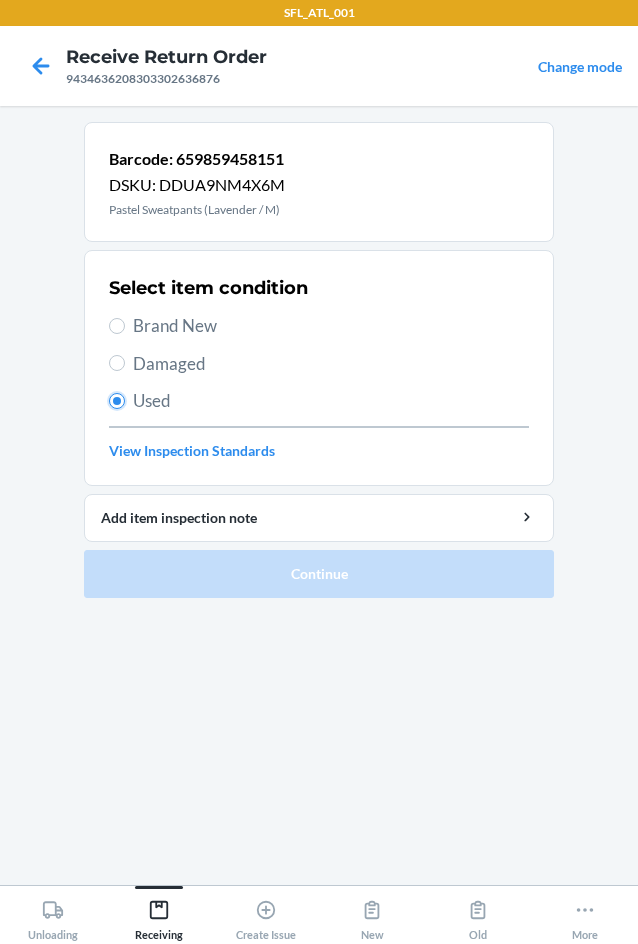 radio on "true" 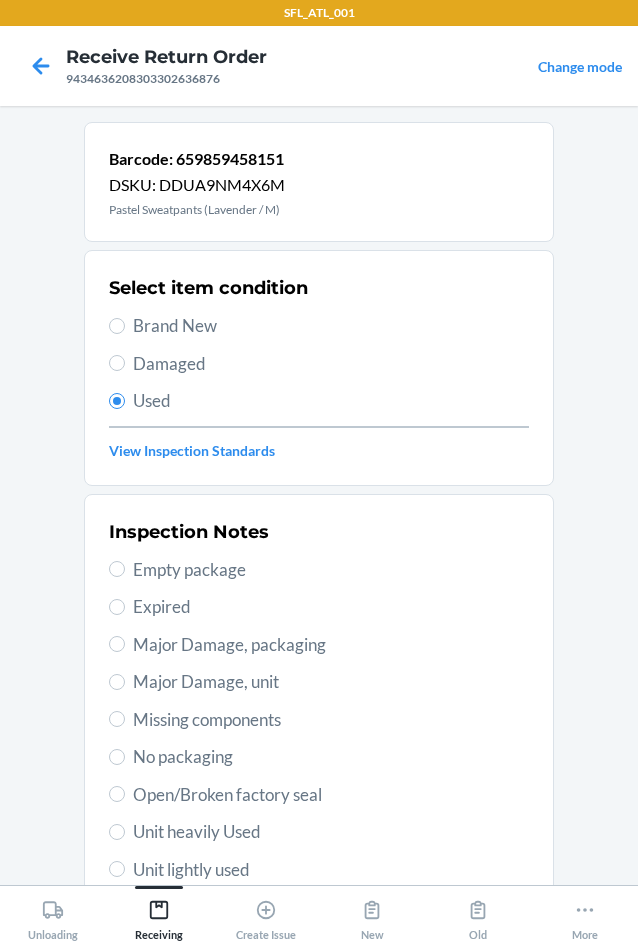 click on "Damaged" at bounding box center (331, 364) 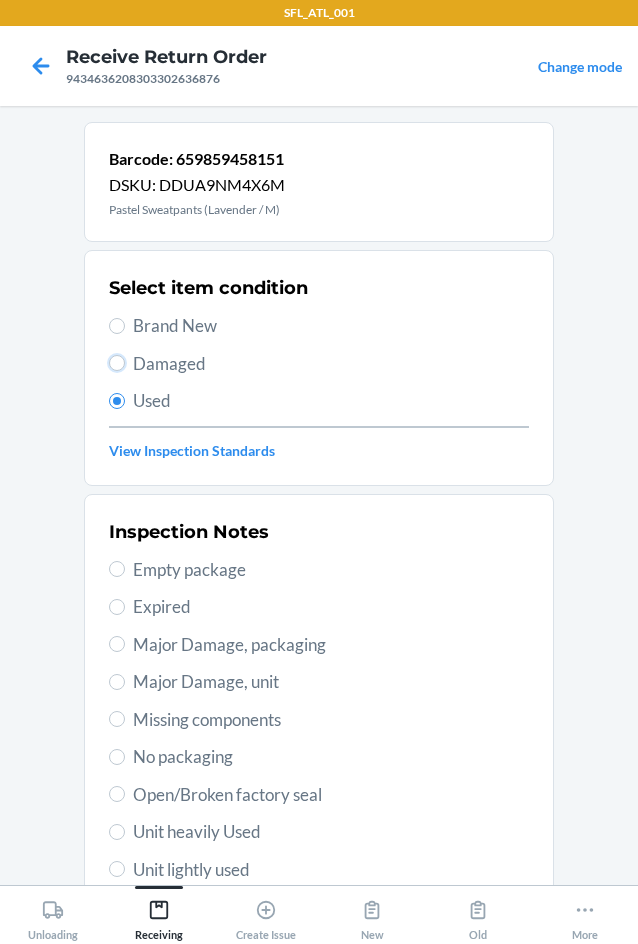click on "Damaged" at bounding box center [117, 363] 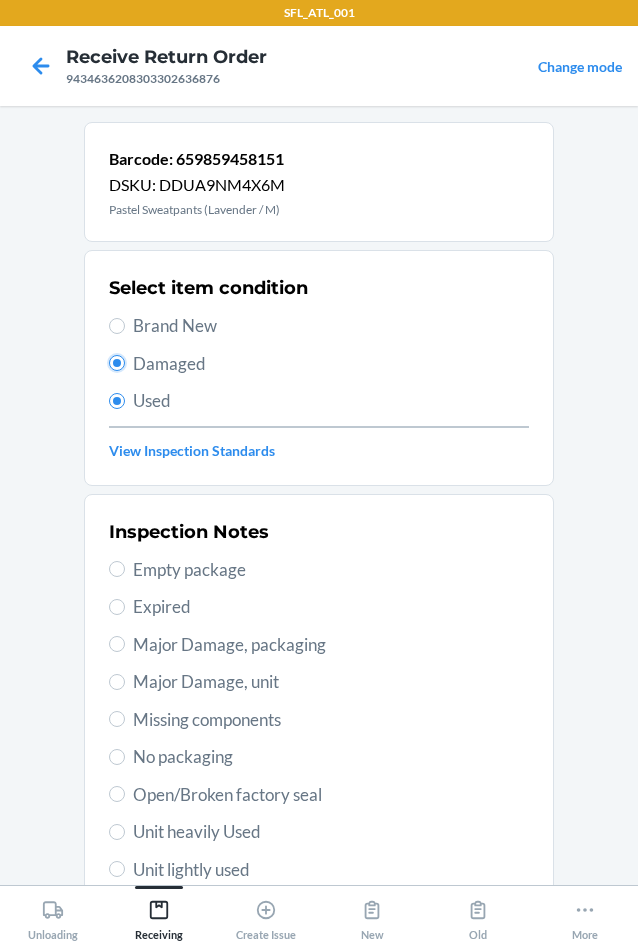 radio on "false" 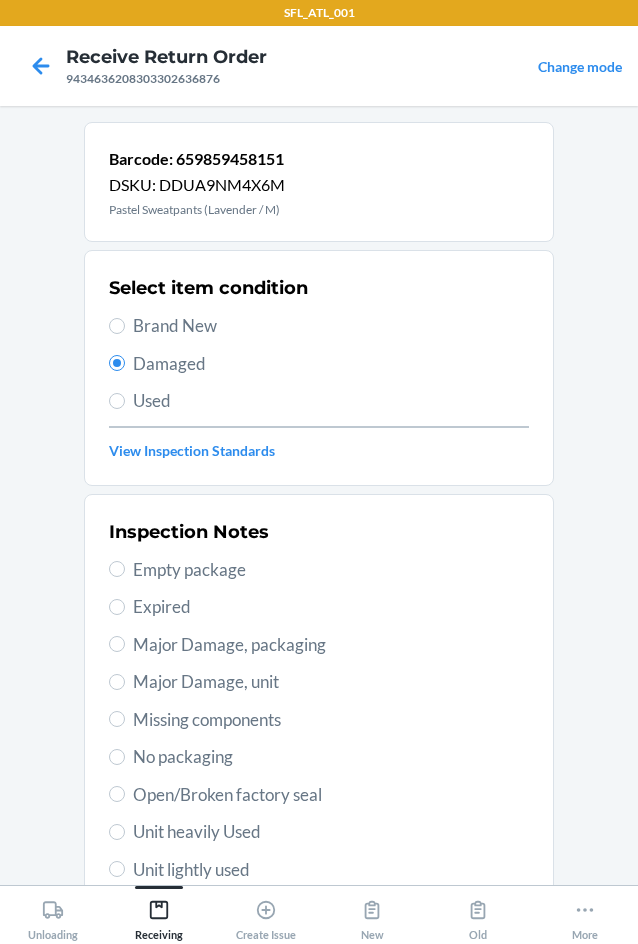 click on "Major Damage, packaging" at bounding box center (331, 645) 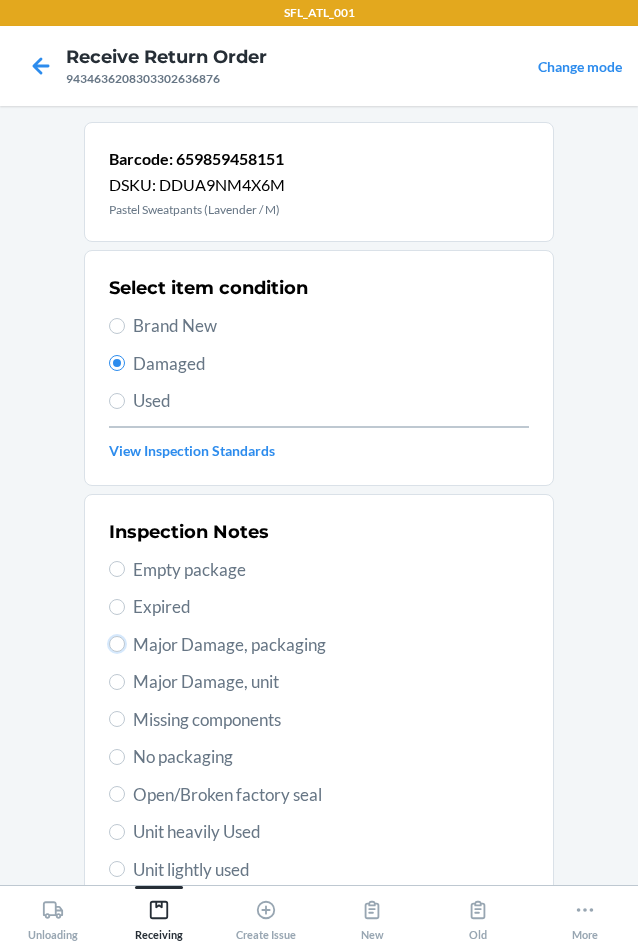 click on "Major Damage, packaging" at bounding box center [117, 644] 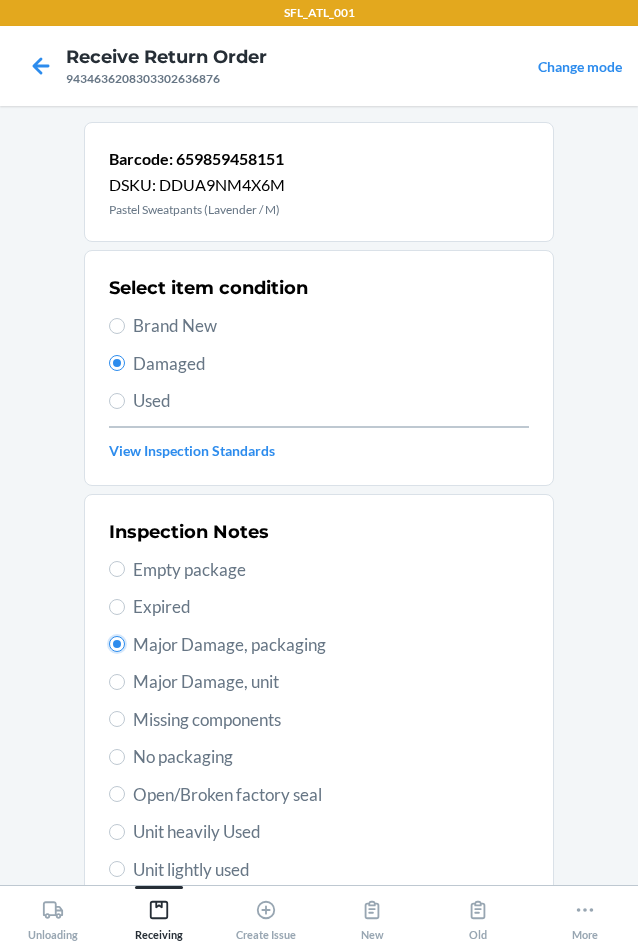 radio on "true" 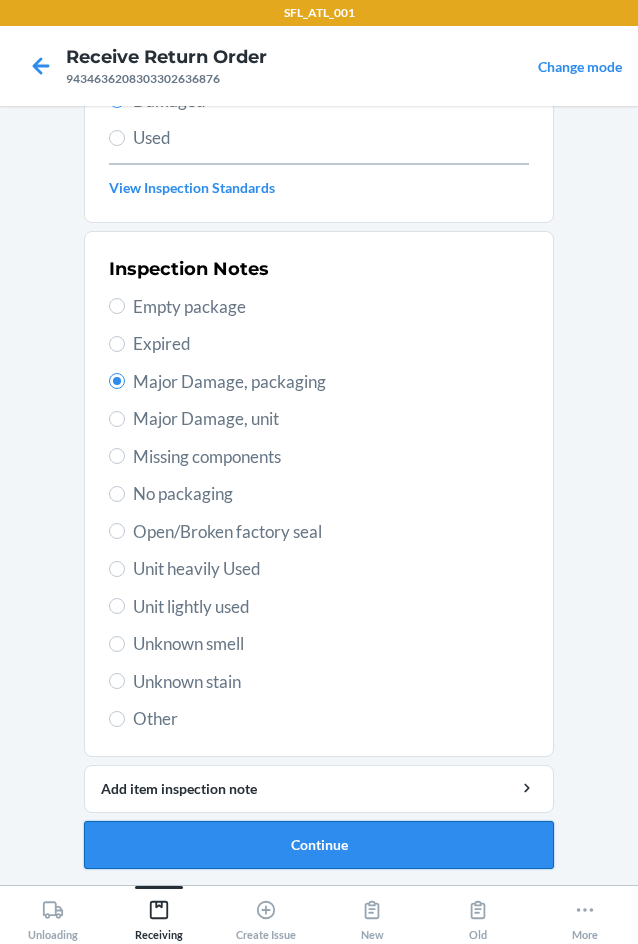 click on "Continue" at bounding box center [319, 845] 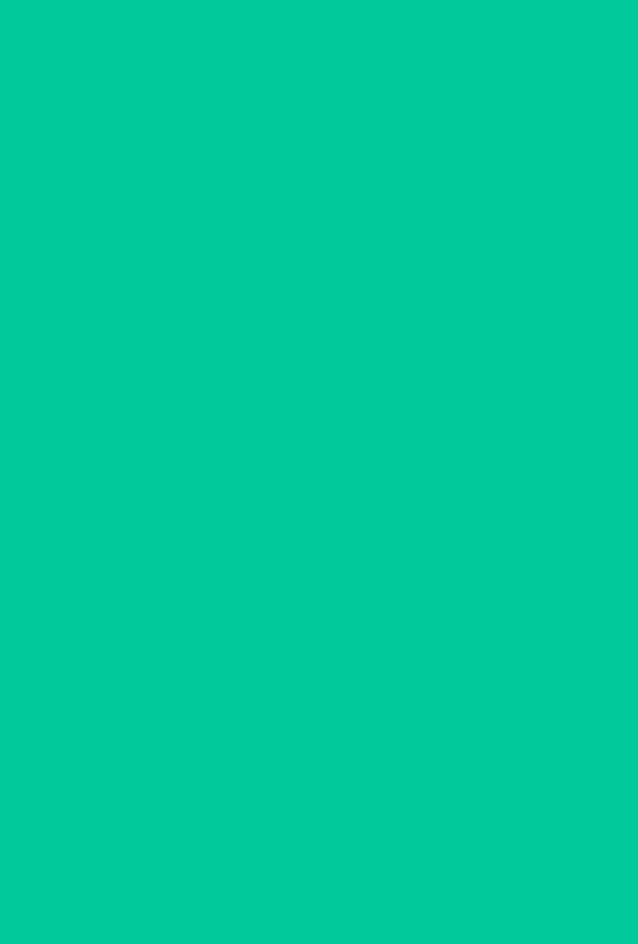 scroll, scrollTop: 86, scrollLeft: 0, axis: vertical 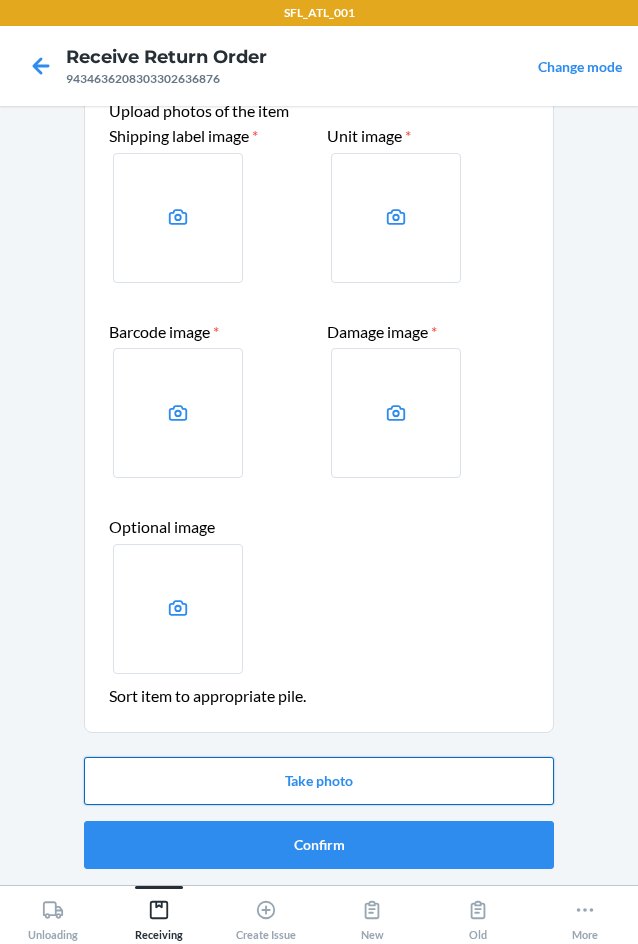 click on "Take photo" at bounding box center (319, 781) 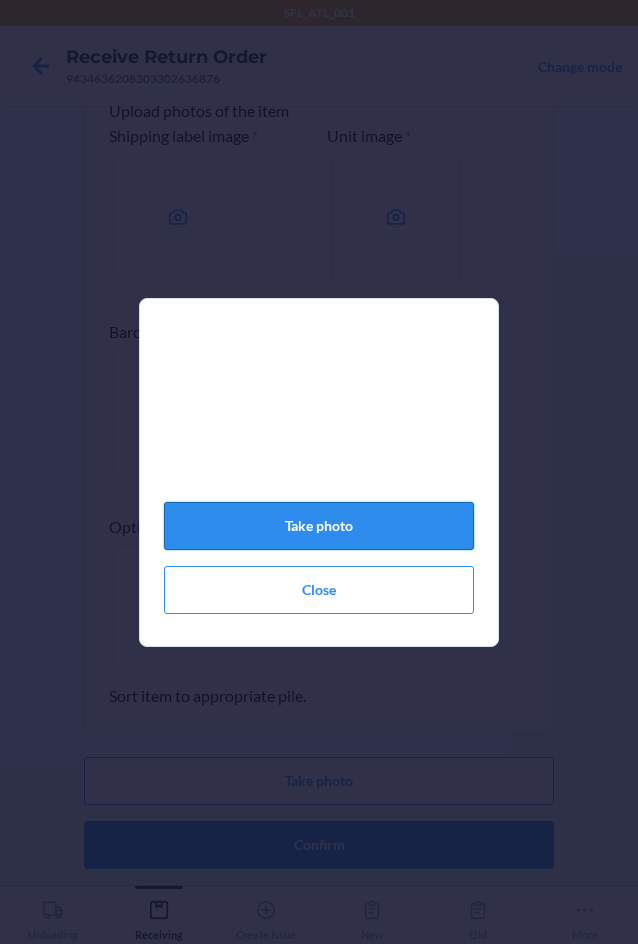 click on "Take photo" 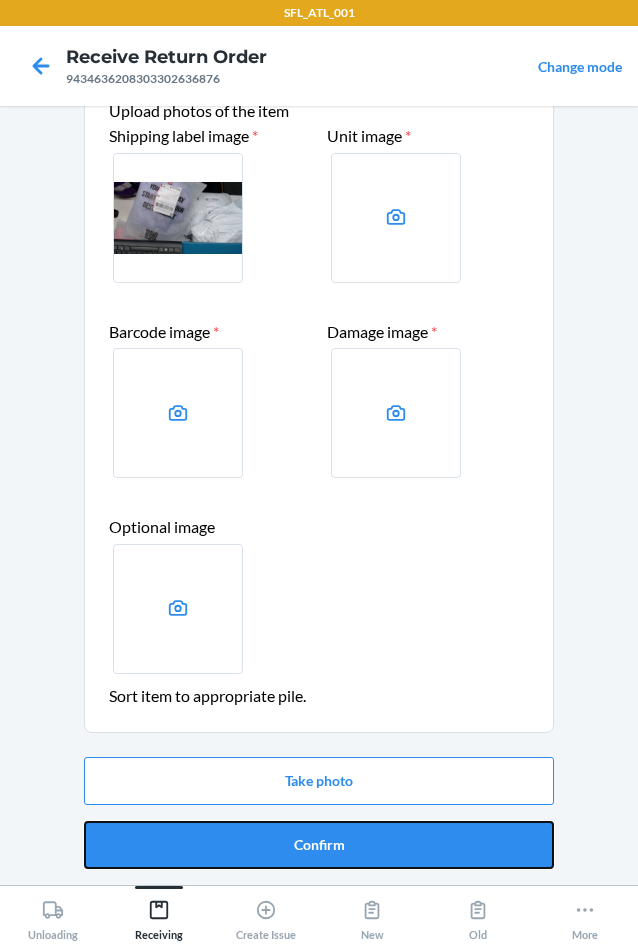 click on "Confirm" at bounding box center (319, 845) 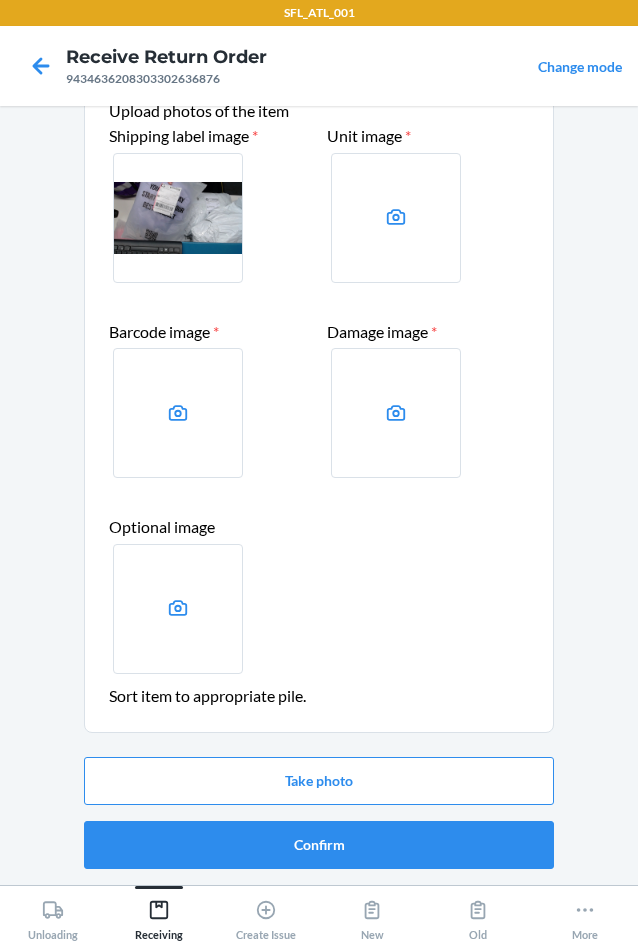 scroll, scrollTop: 0, scrollLeft: 0, axis: both 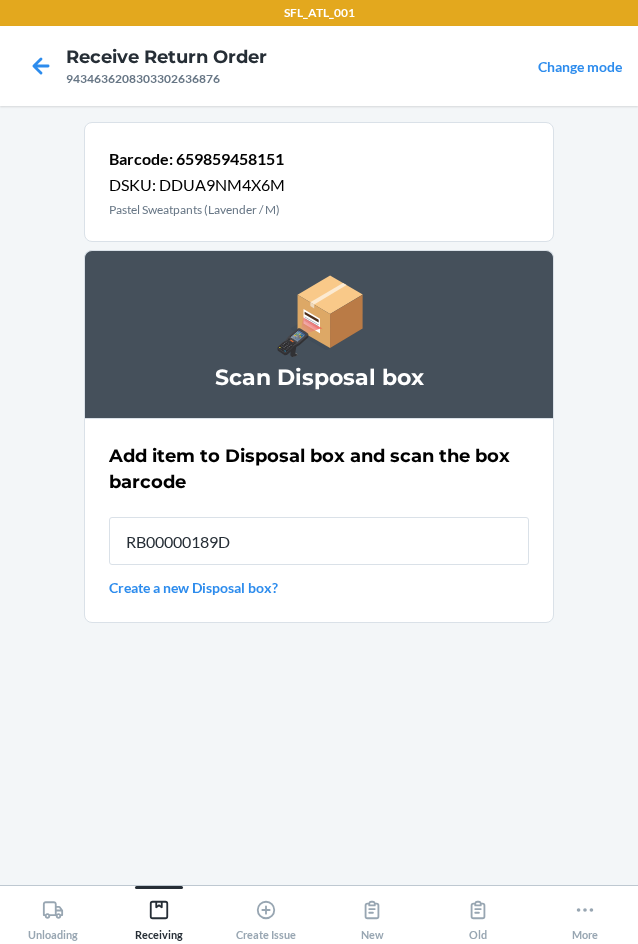 type on "RB00000189D" 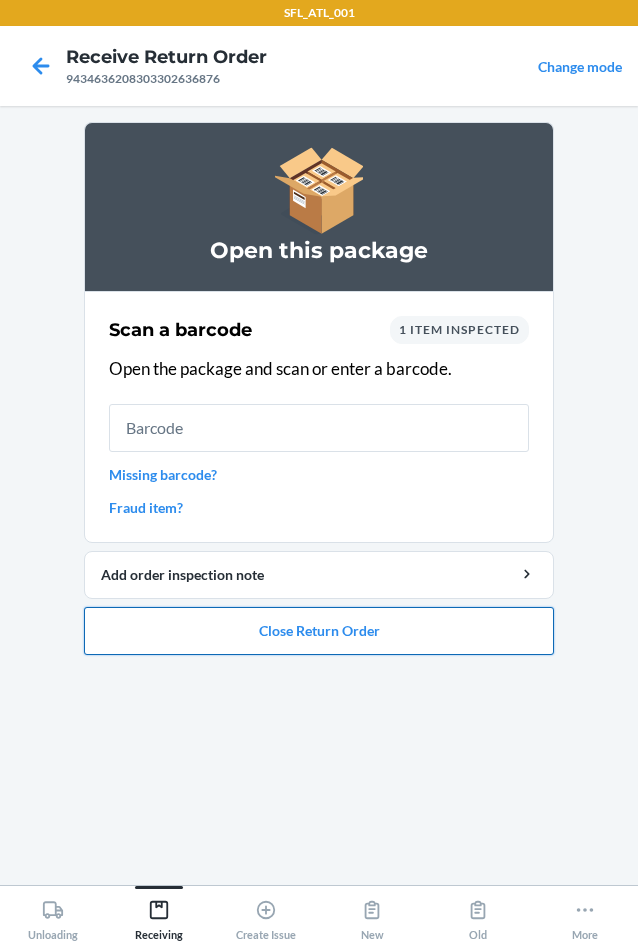 click on "Close Return Order" at bounding box center [319, 631] 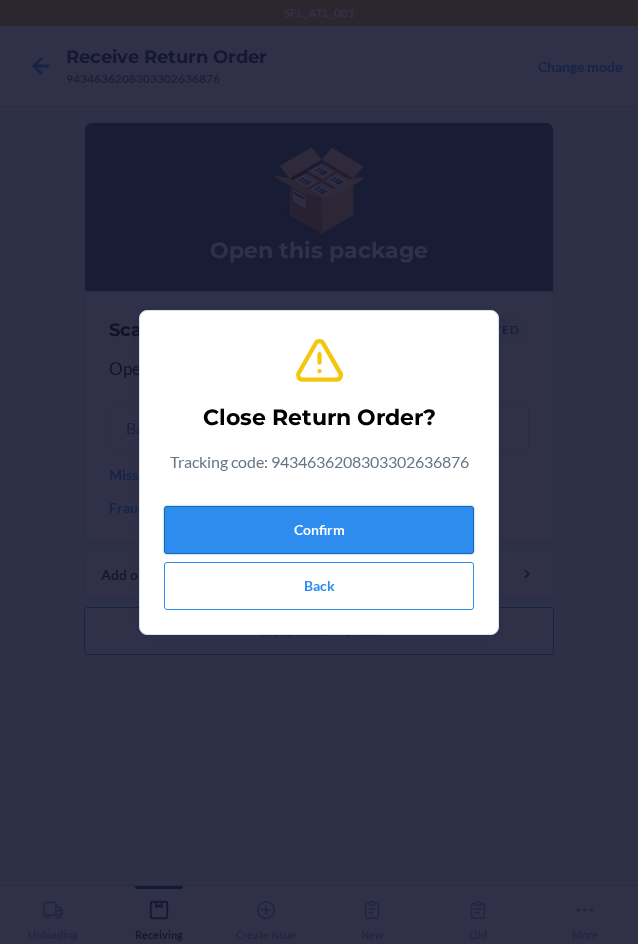 click on "Confirm" at bounding box center (319, 530) 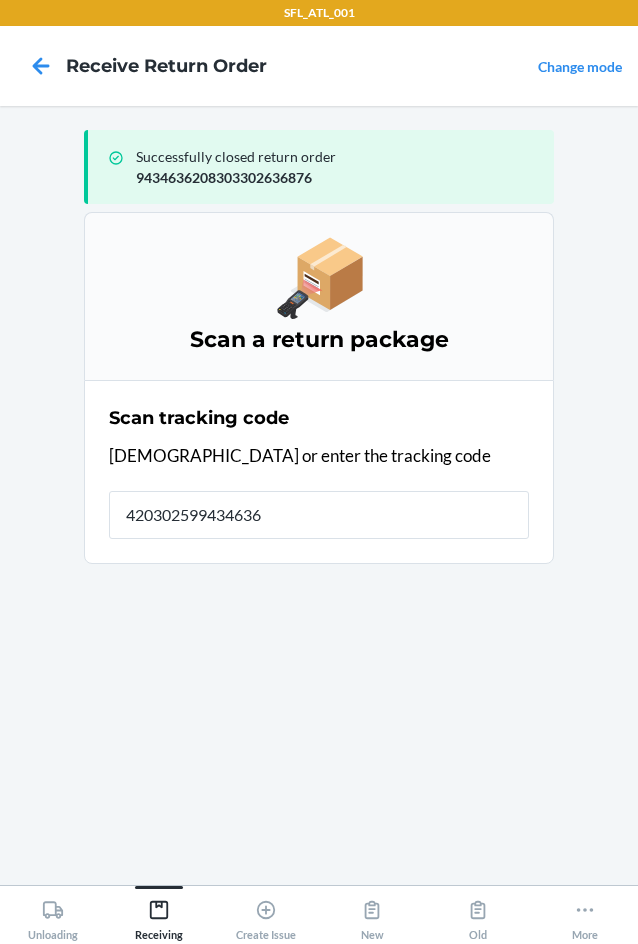 type on "4203025994346362" 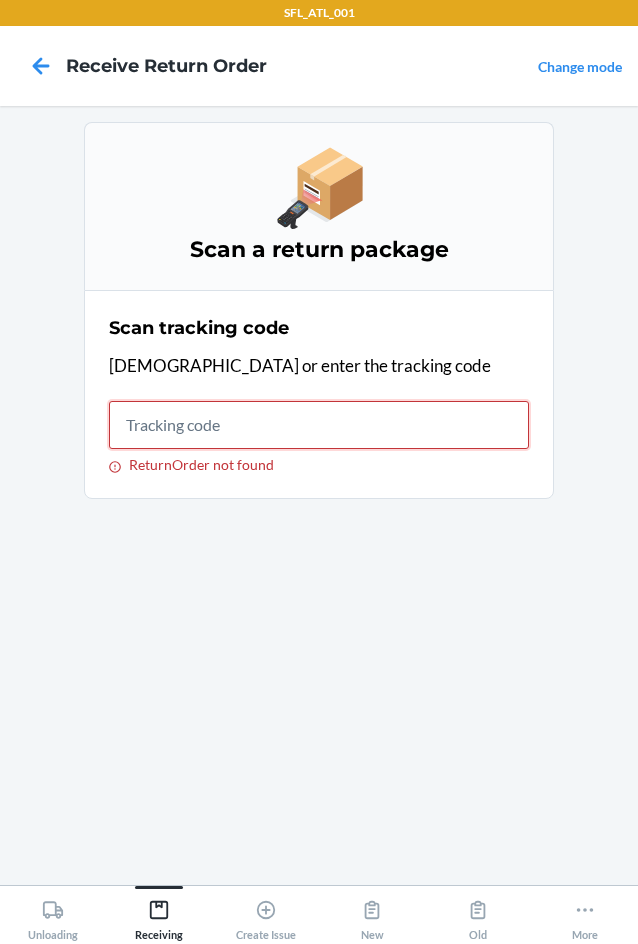 click on "ReturnOrder not found" at bounding box center (319, 425) 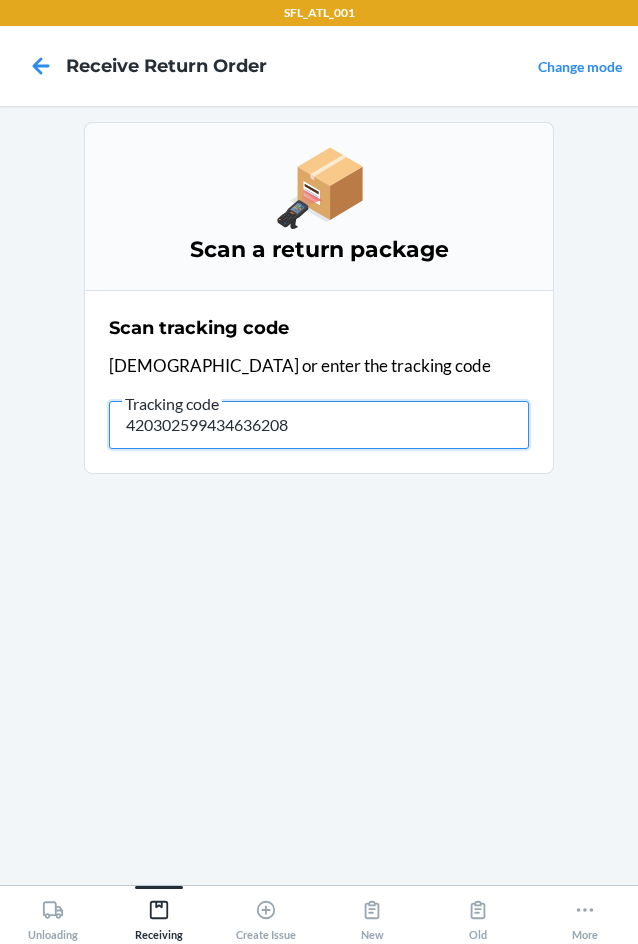 type on "4203025994346362083" 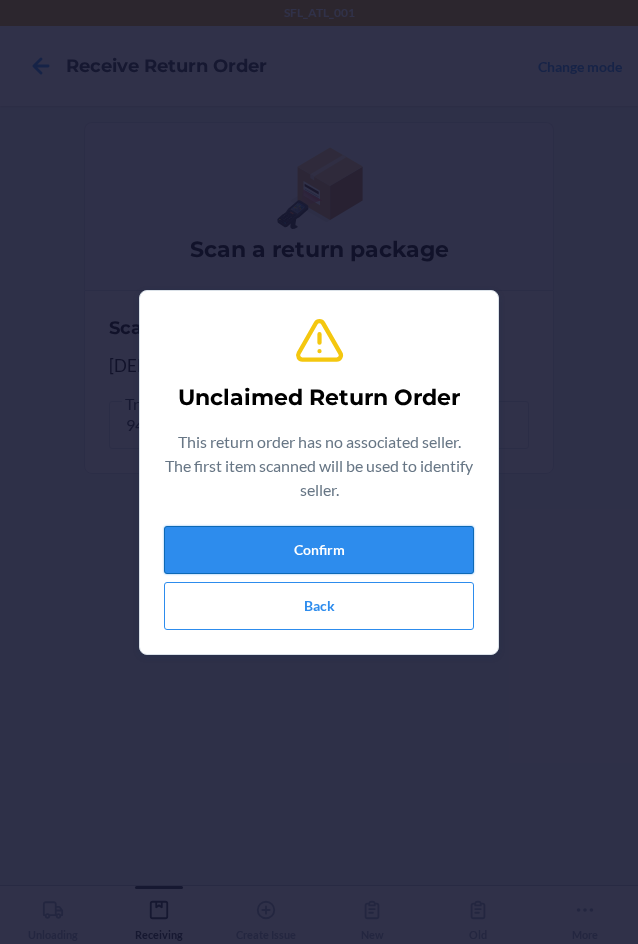click on "Confirm" at bounding box center [319, 550] 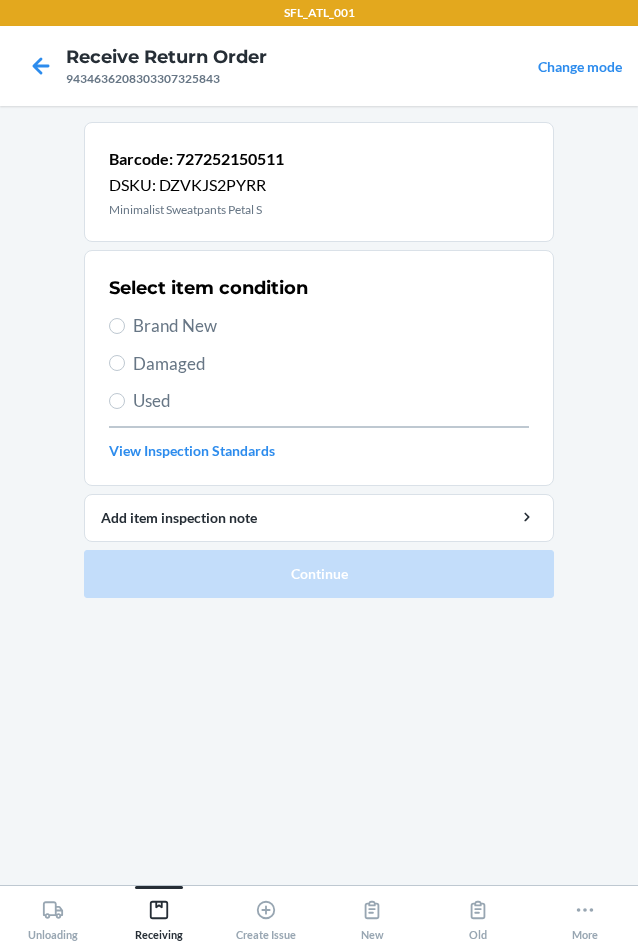 click on "Damaged" at bounding box center (331, 364) 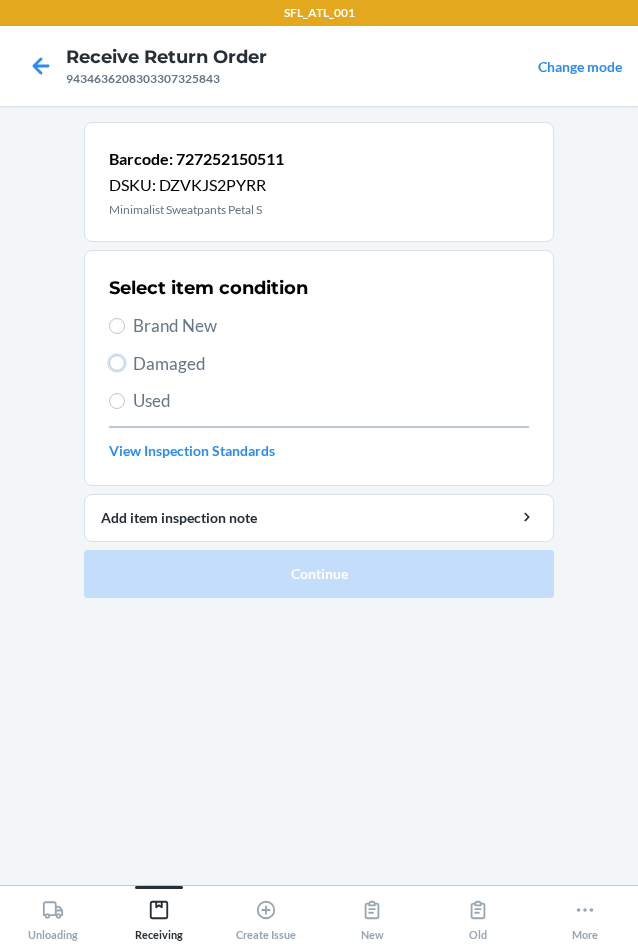 click on "Damaged" at bounding box center (117, 363) 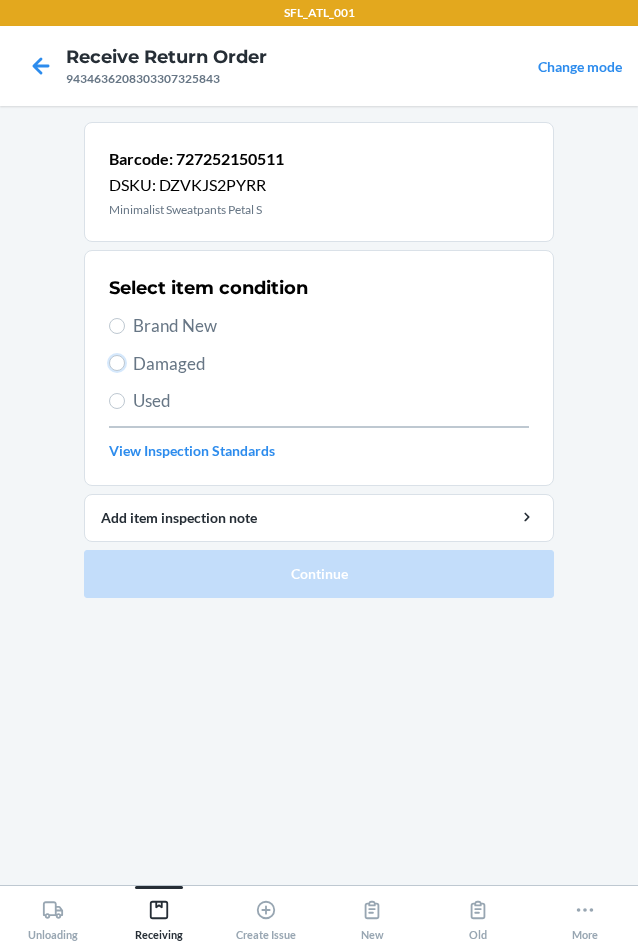 radio on "true" 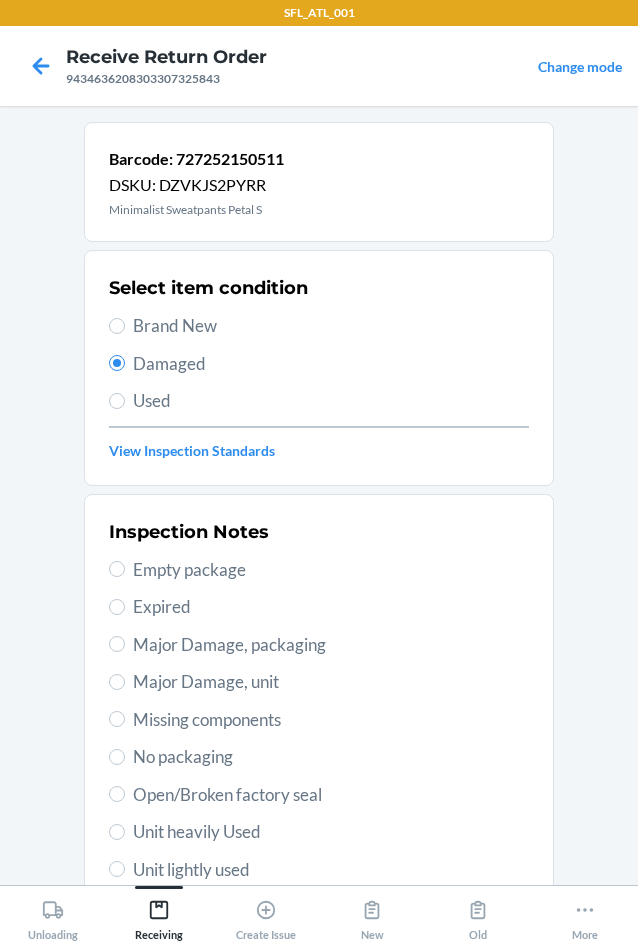 click on "Major Damage, packaging" at bounding box center (331, 645) 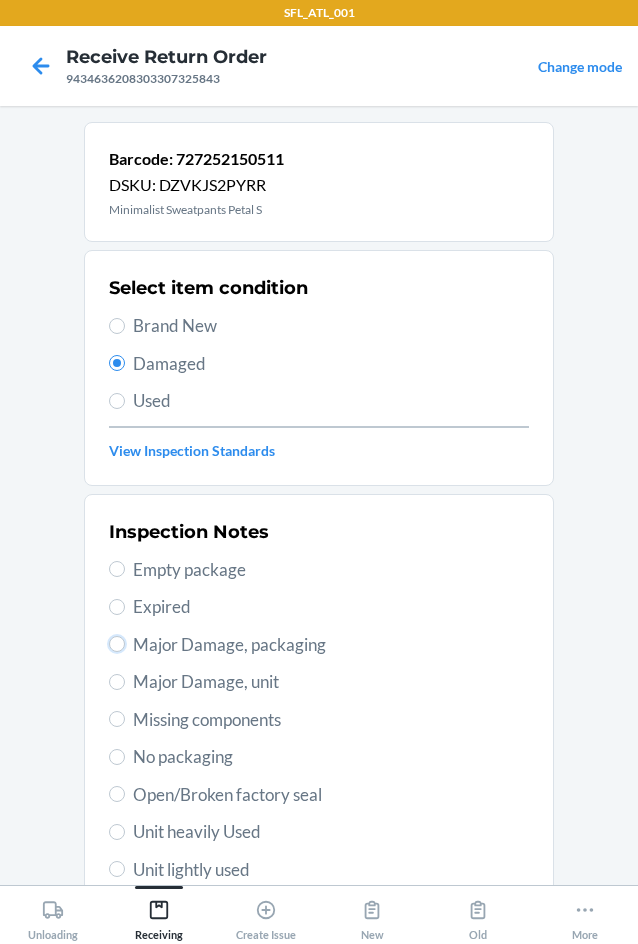 click on "Major Damage, packaging" at bounding box center (117, 644) 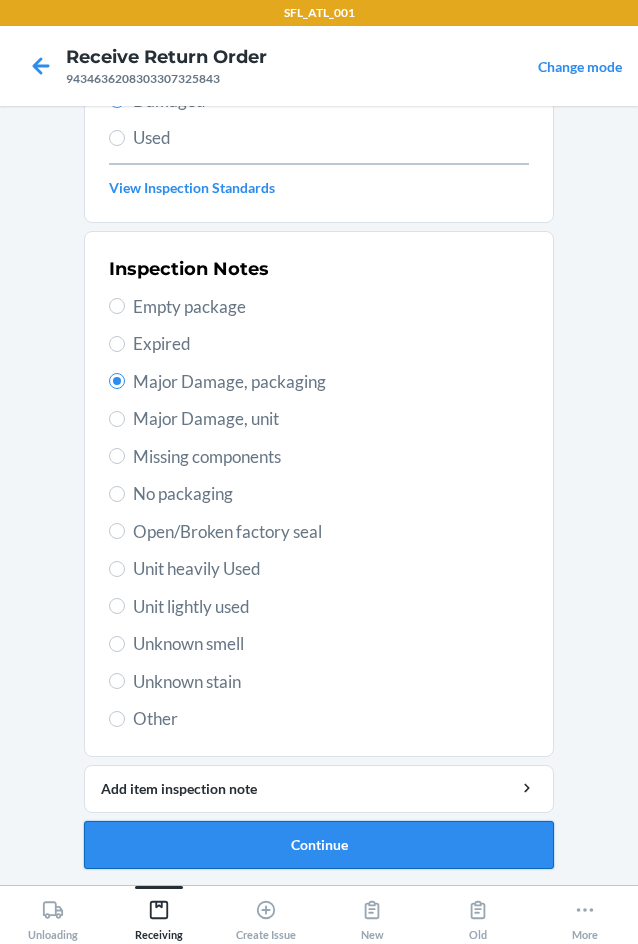 click on "Continue" at bounding box center (319, 845) 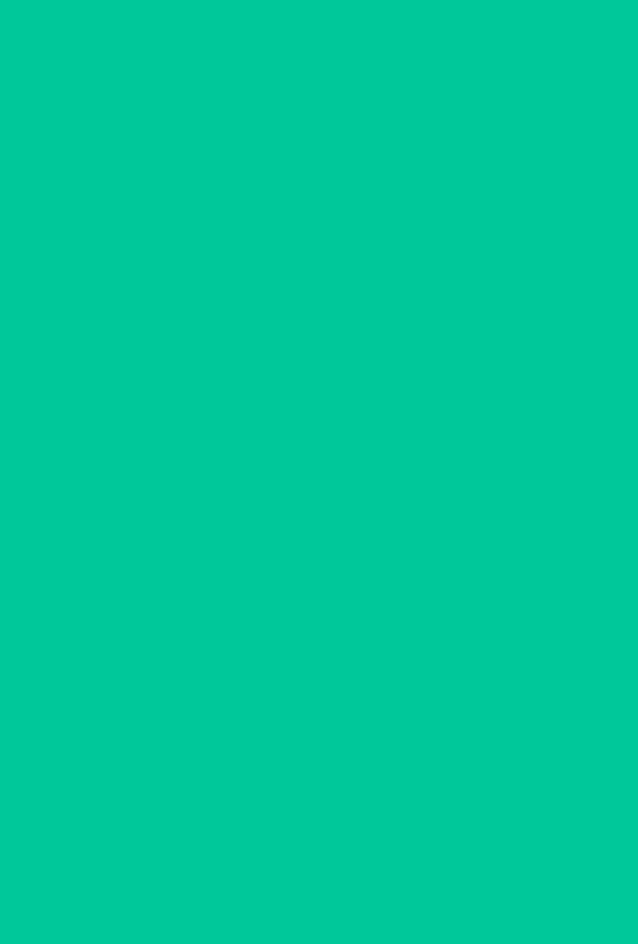 scroll, scrollTop: 86, scrollLeft: 0, axis: vertical 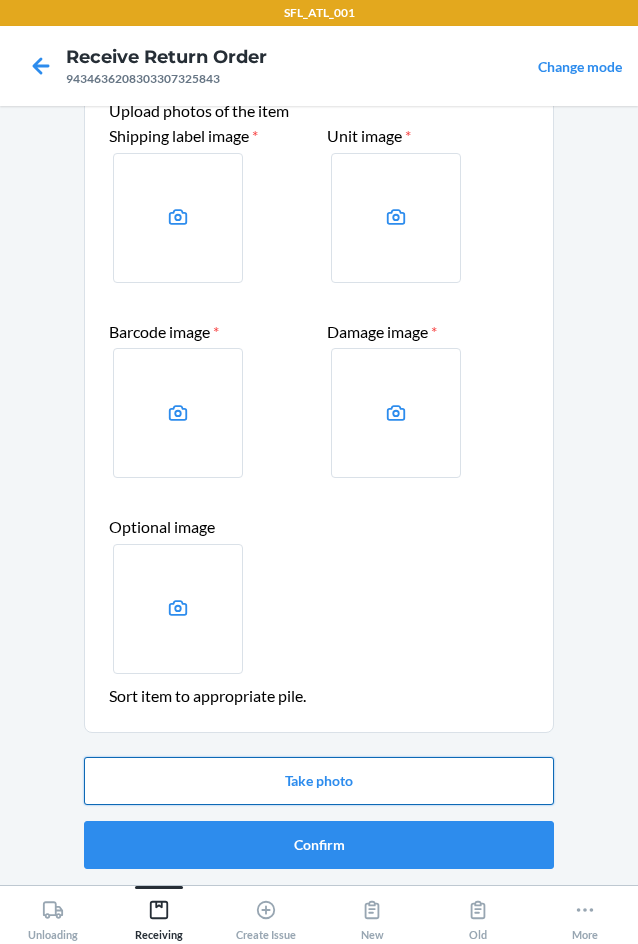 click on "Take photo" at bounding box center [319, 781] 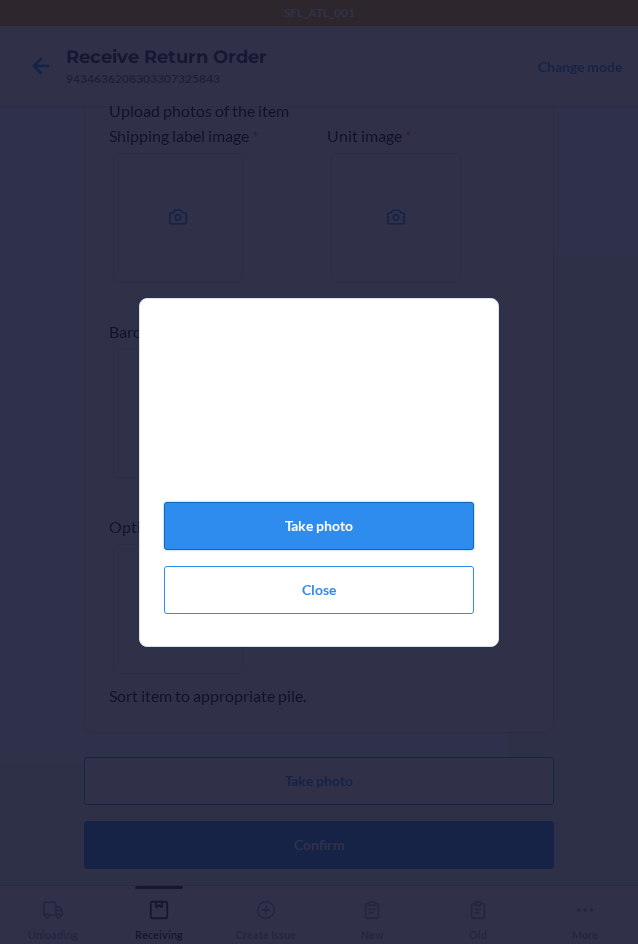 click on "Take photo" 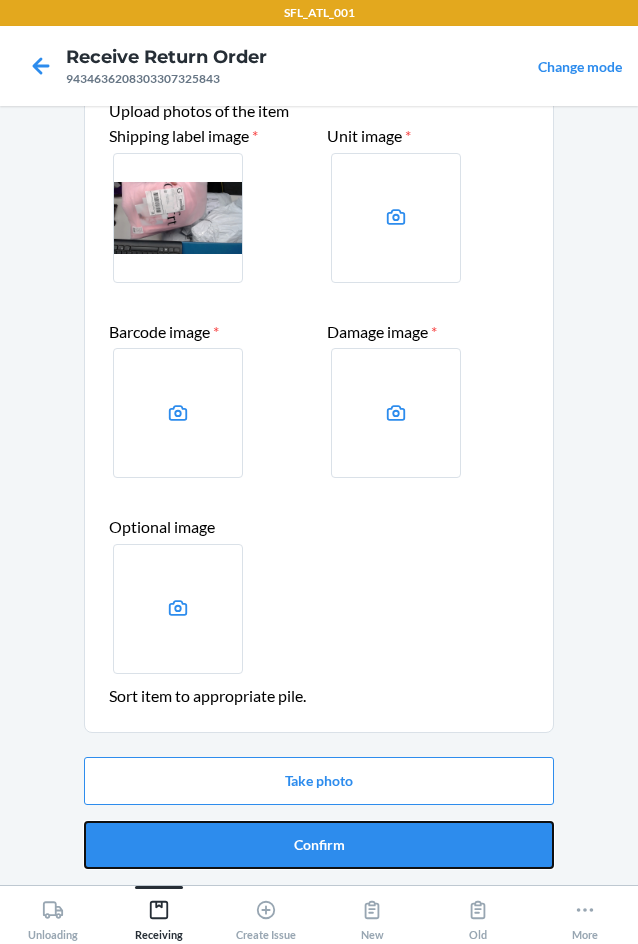 click on "Confirm" at bounding box center [319, 845] 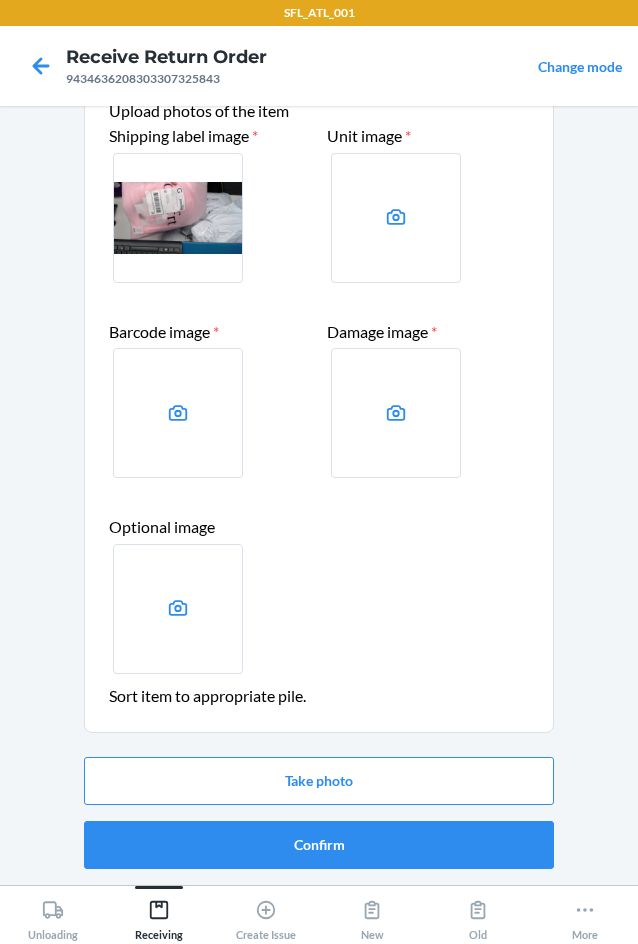 scroll, scrollTop: 0, scrollLeft: 0, axis: both 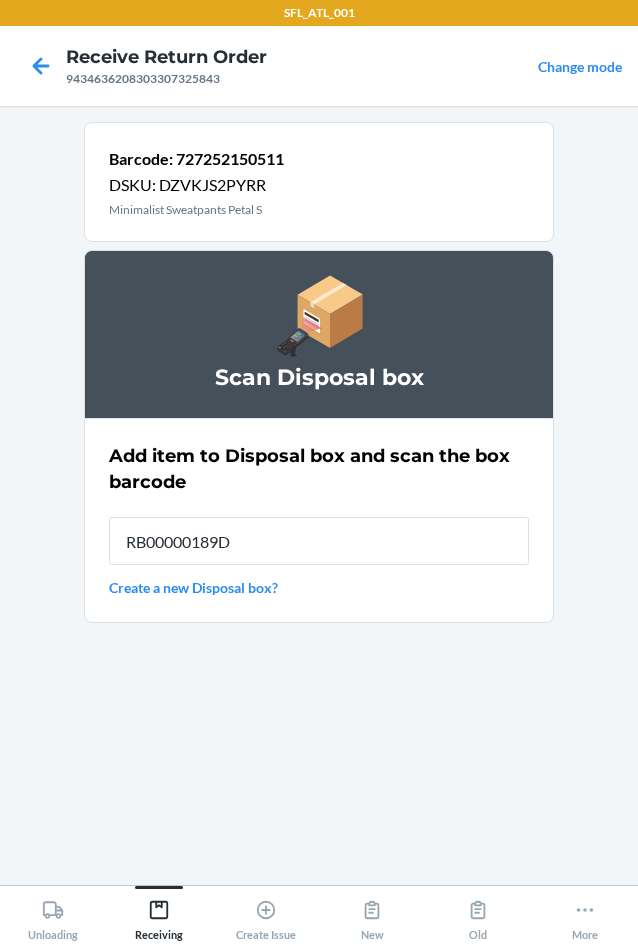 type on "RB00000189D" 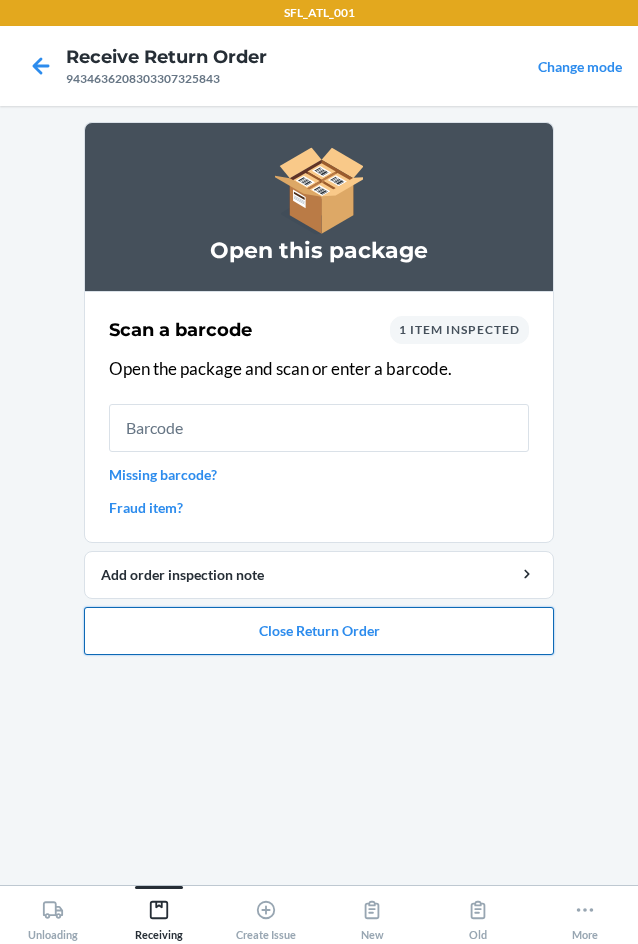 click on "Close Return Order" at bounding box center [319, 631] 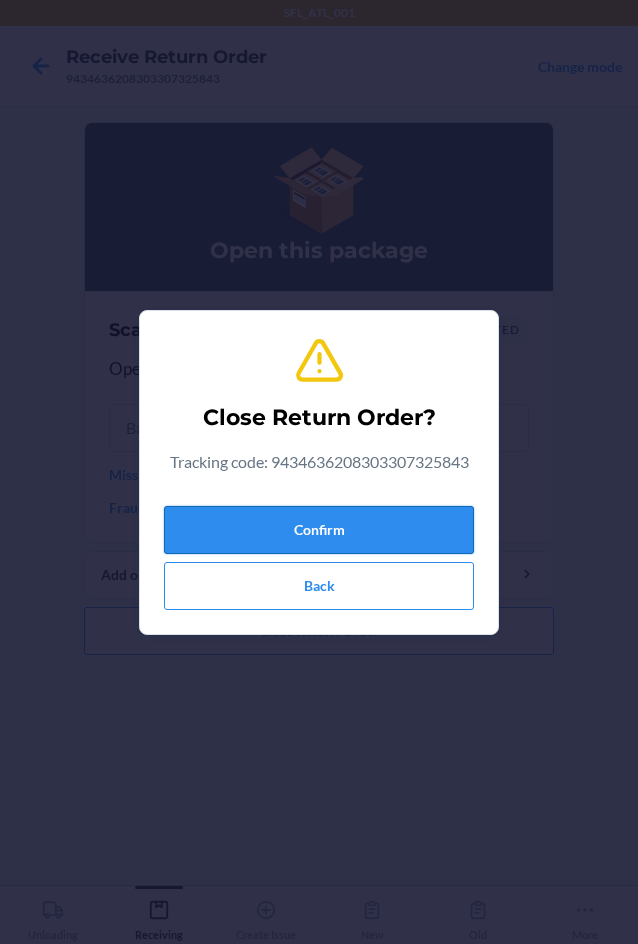 click on "Confirm" at bounding box center [319, 530] 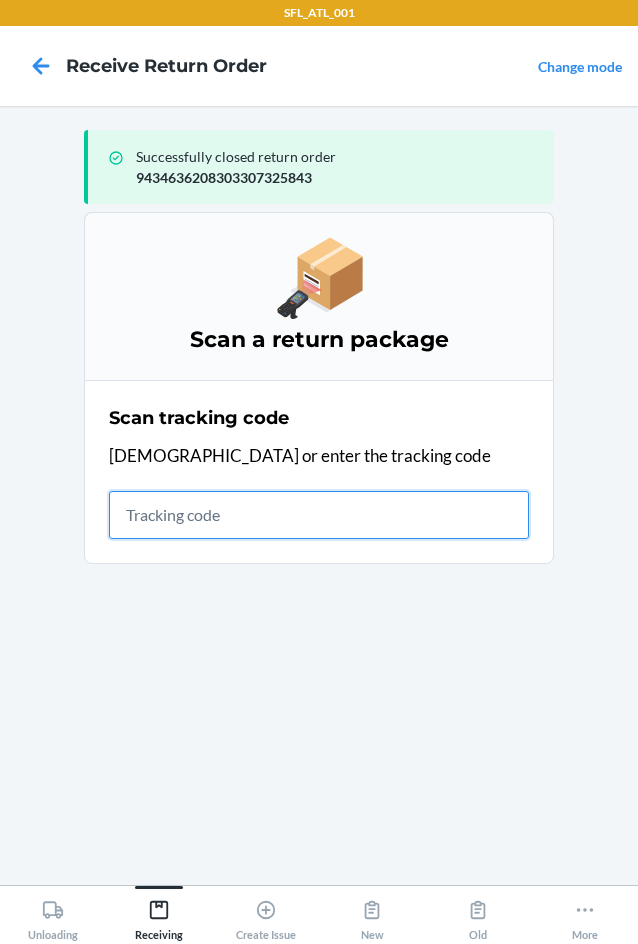 click at bounding box center (319, 515) 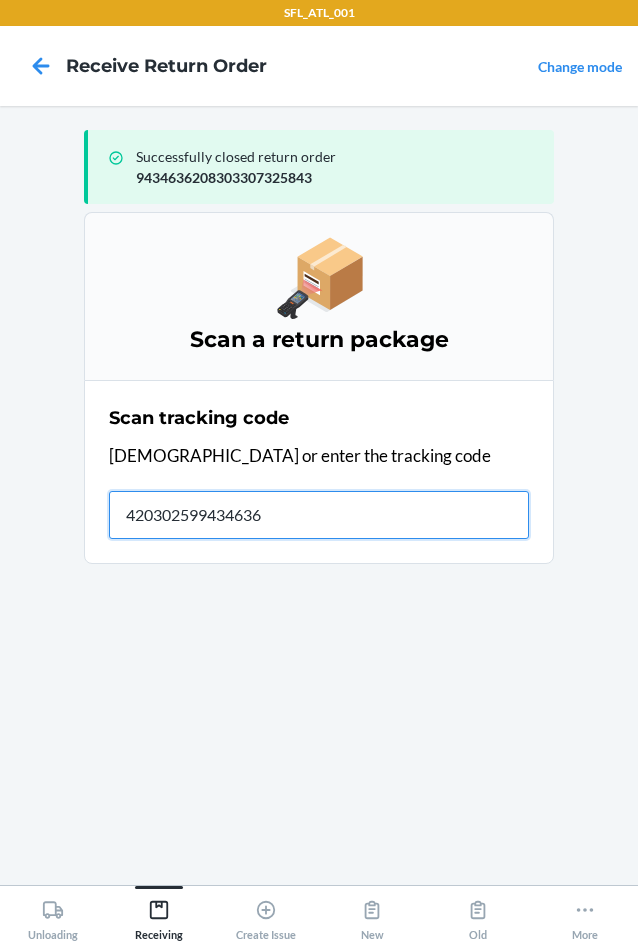 type on "4203025994346362" 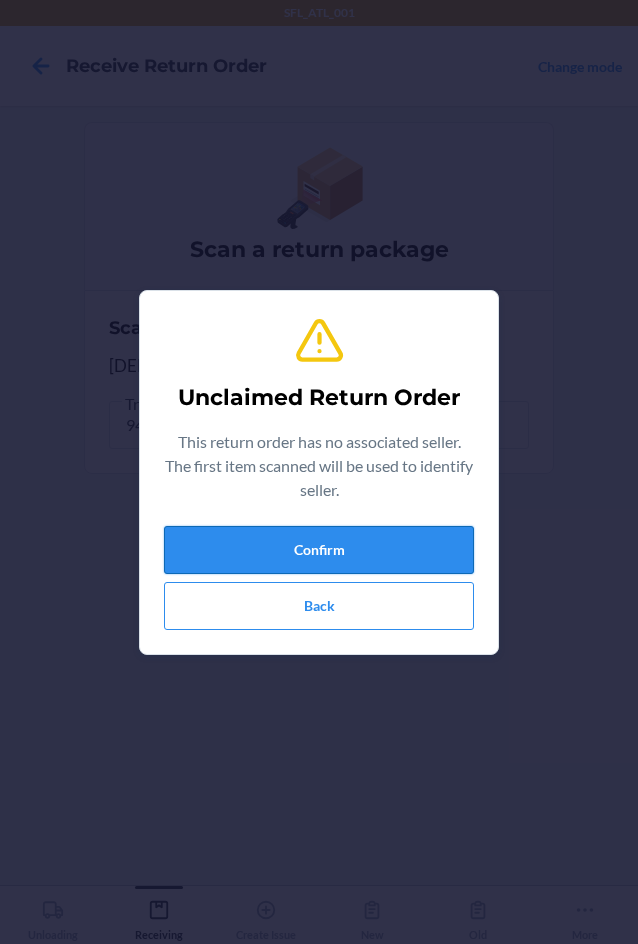 click on "Confirm" at bounding box center (319, 550) 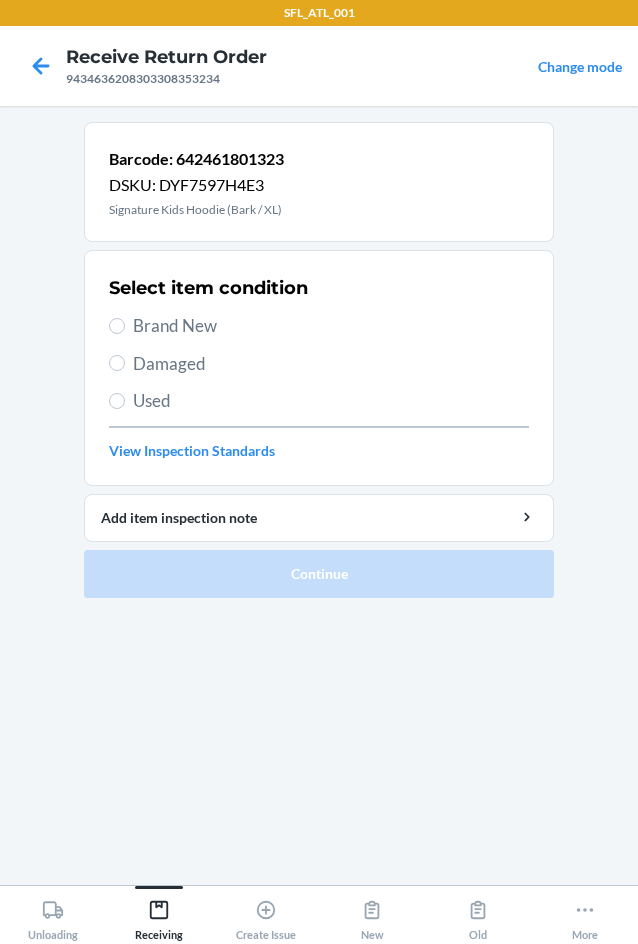 click on "Brand New" at bounding box center (331, 326) 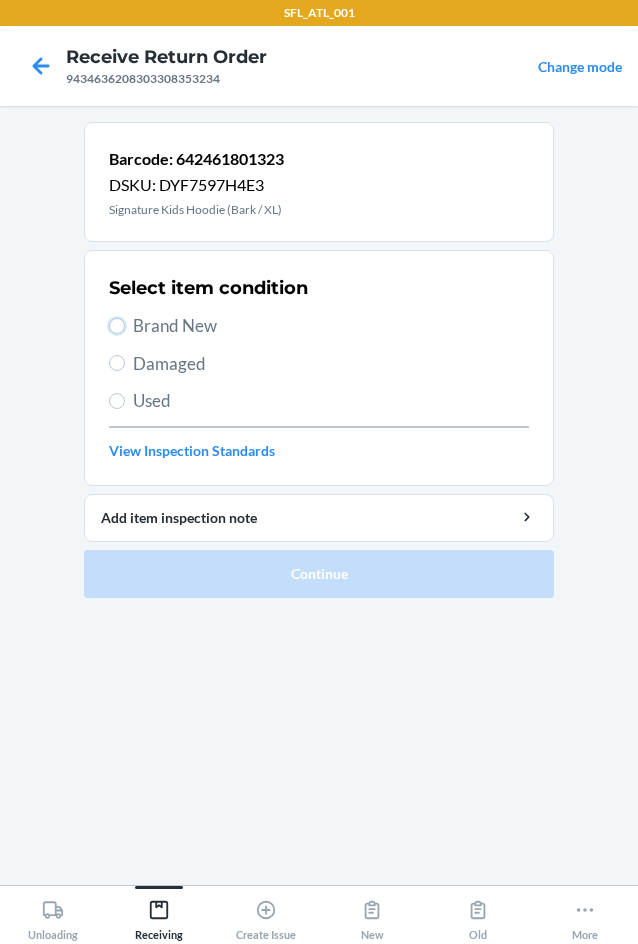 click on "Brand New" at bounding box center (117, 326) 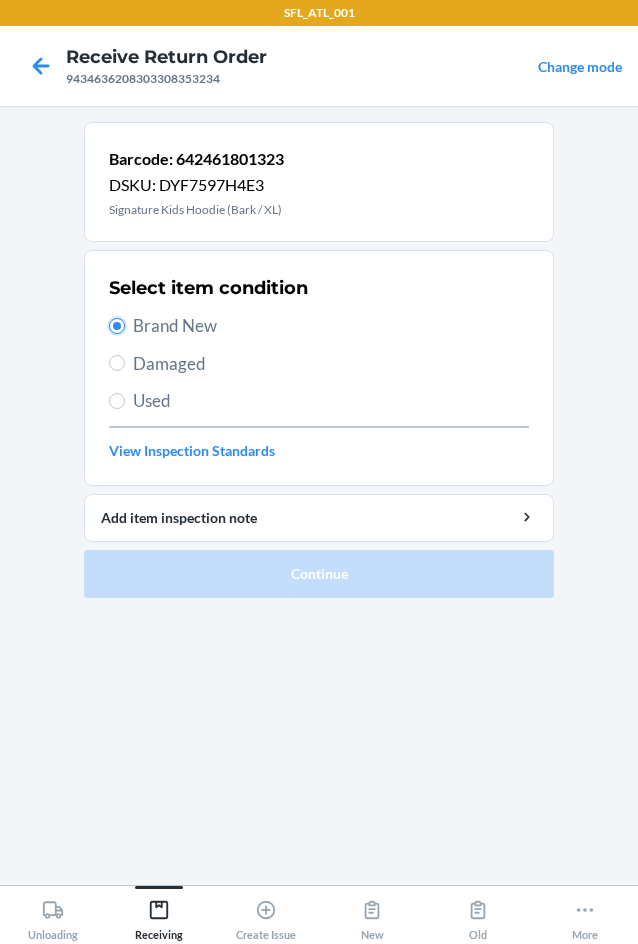 radio on "true" 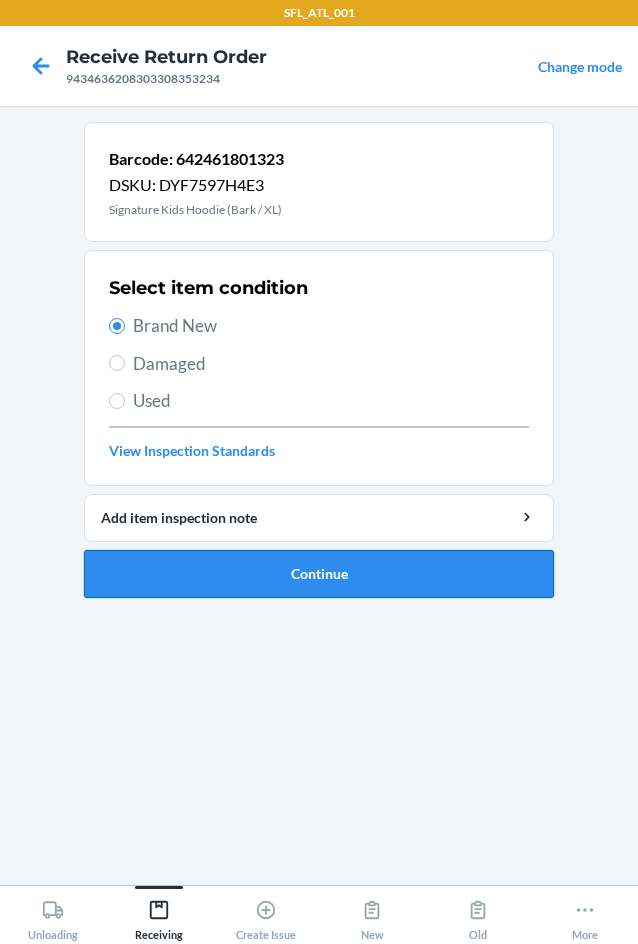click on "Continue" at bounding box center (319, 574) 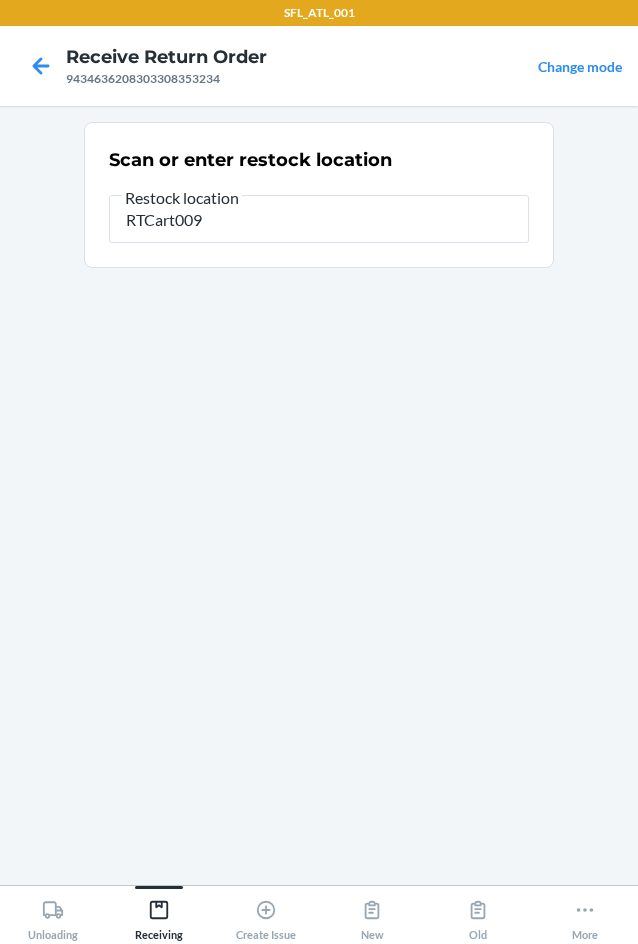 type on "RTCart009" 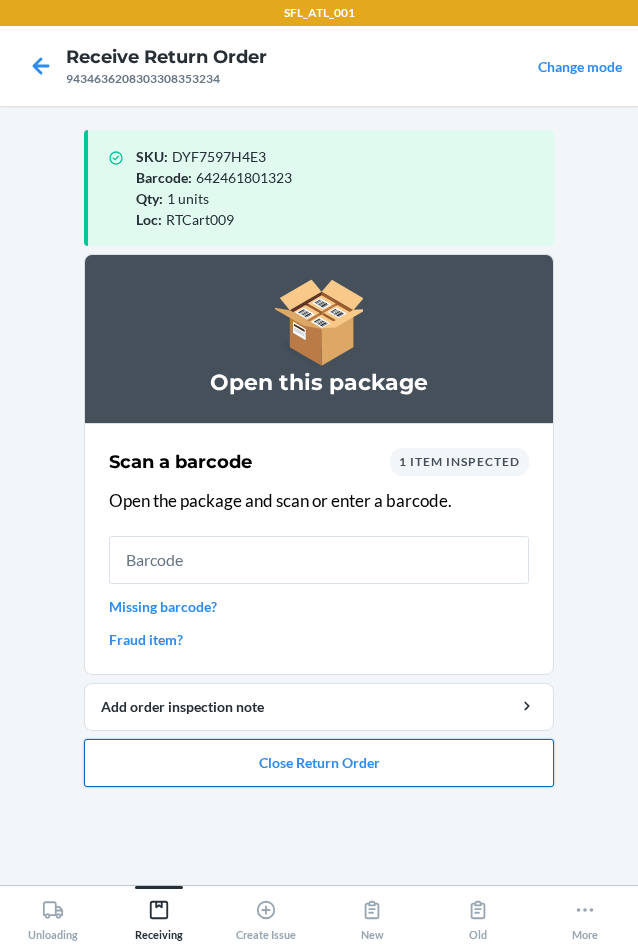 click on "Close Return Order" at bounding box center (319, 763) 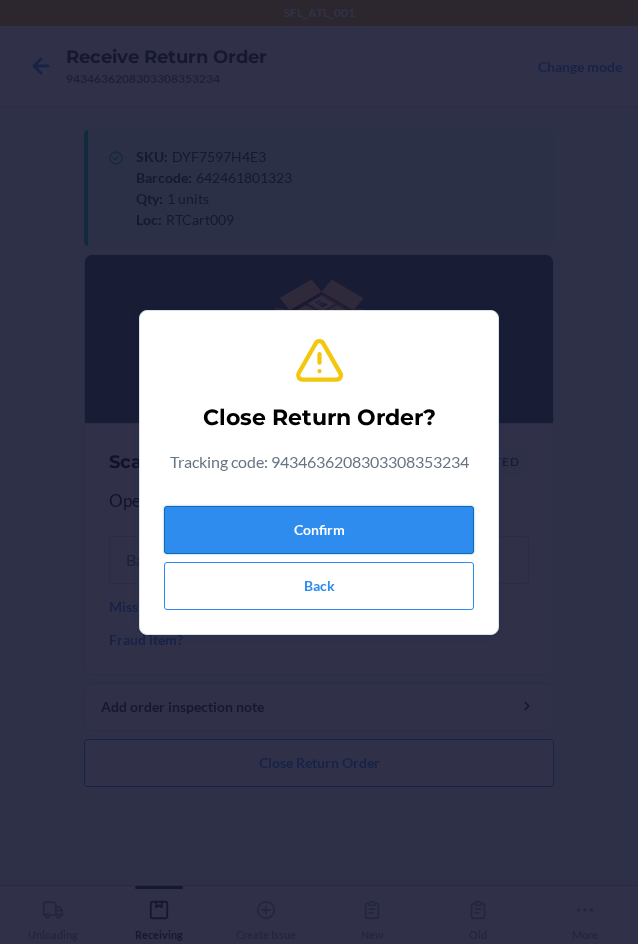 click on "Confirm" at bounding box center [319, 530] 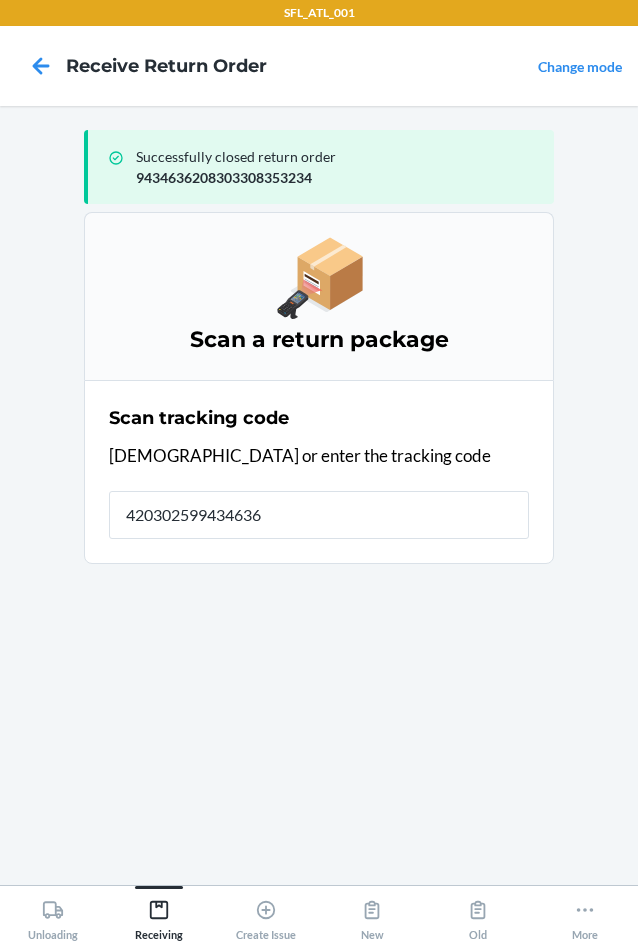 type on "4203025994346362" 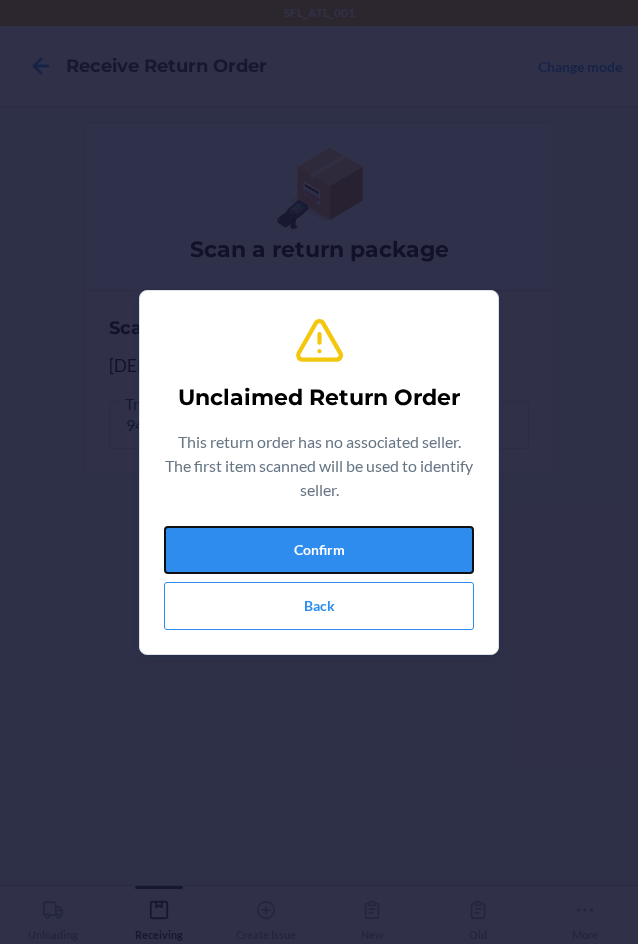click on "Confirm" at bounding box center [319, 550] 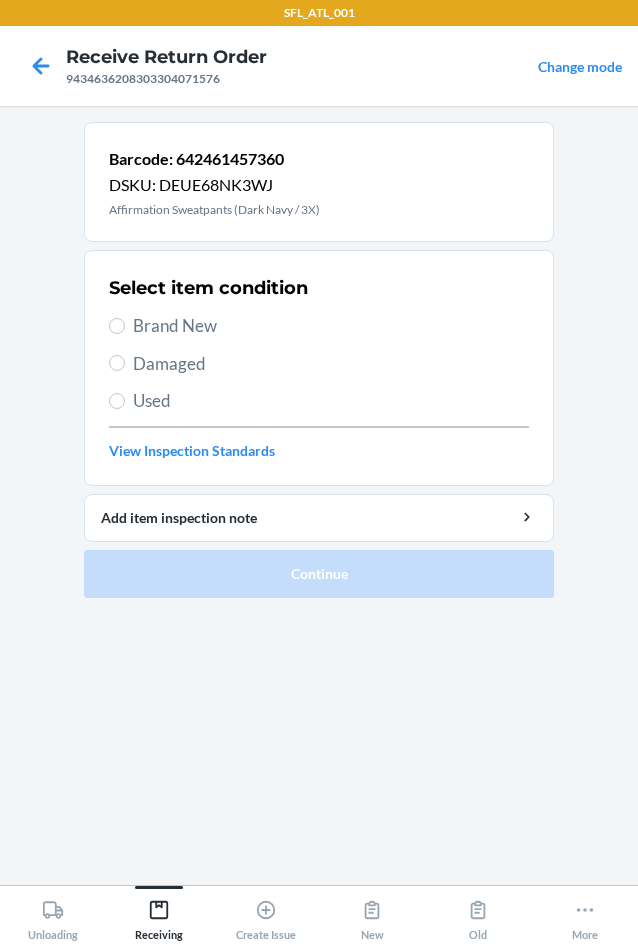 click on "Brand New" at bounding box center (331, 326) 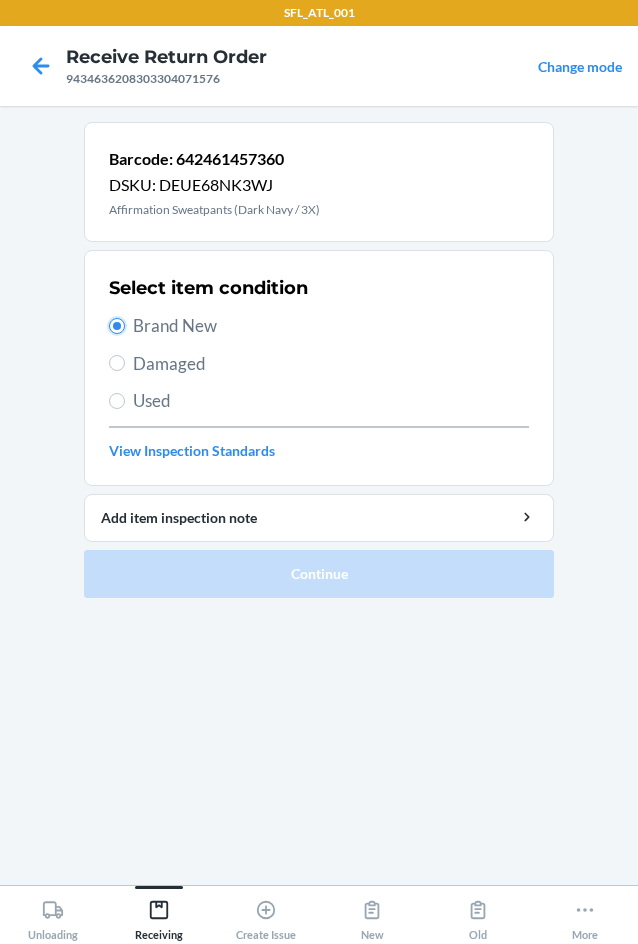 radio on "true" 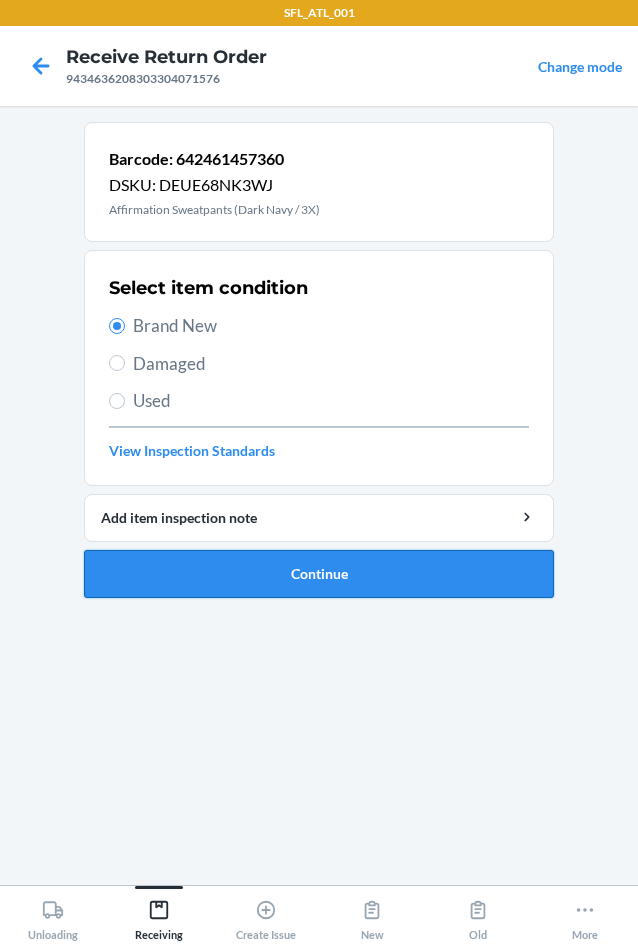 click on "Continue" at bounding box center [319, 574] 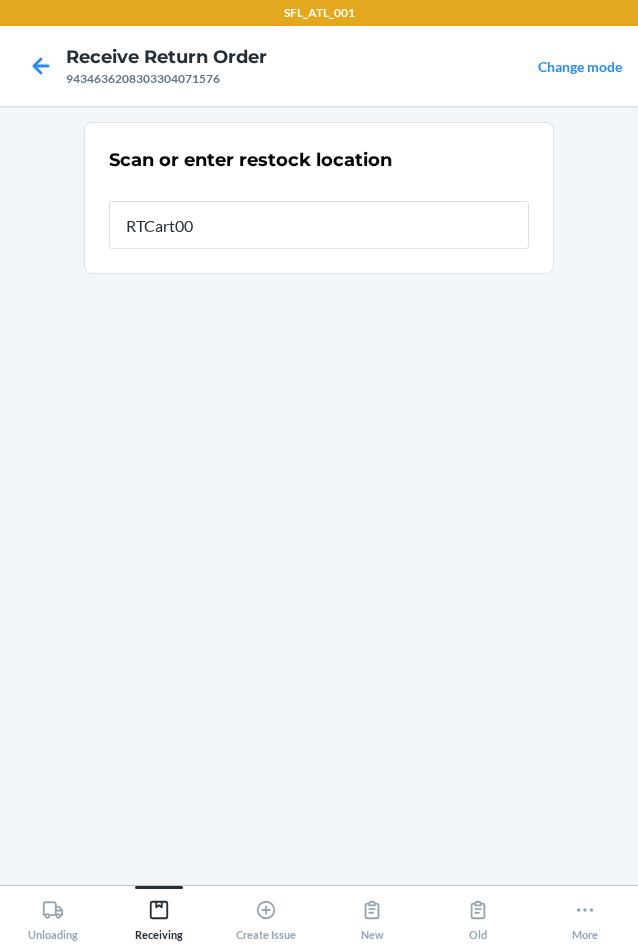 type on "RTCart009" 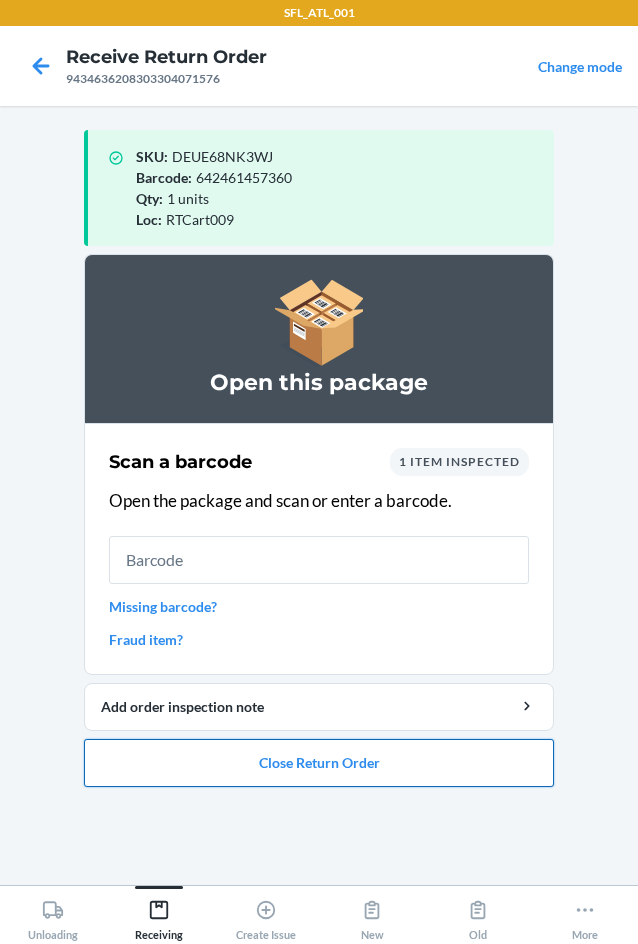 click on "Close Return Order" at bounding box center [319, 763] 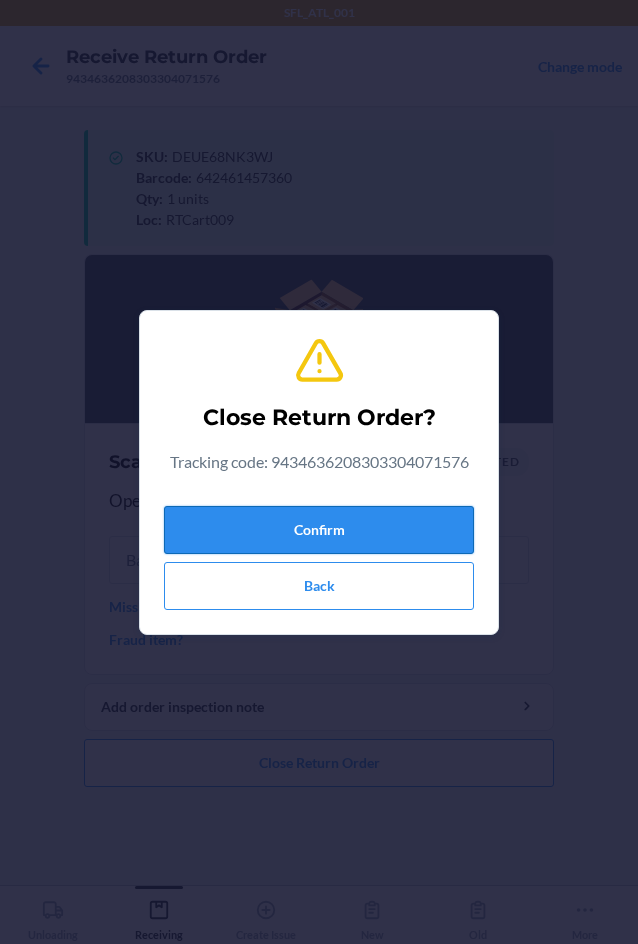 click on "Confirm" at bounding box center [319, 530] 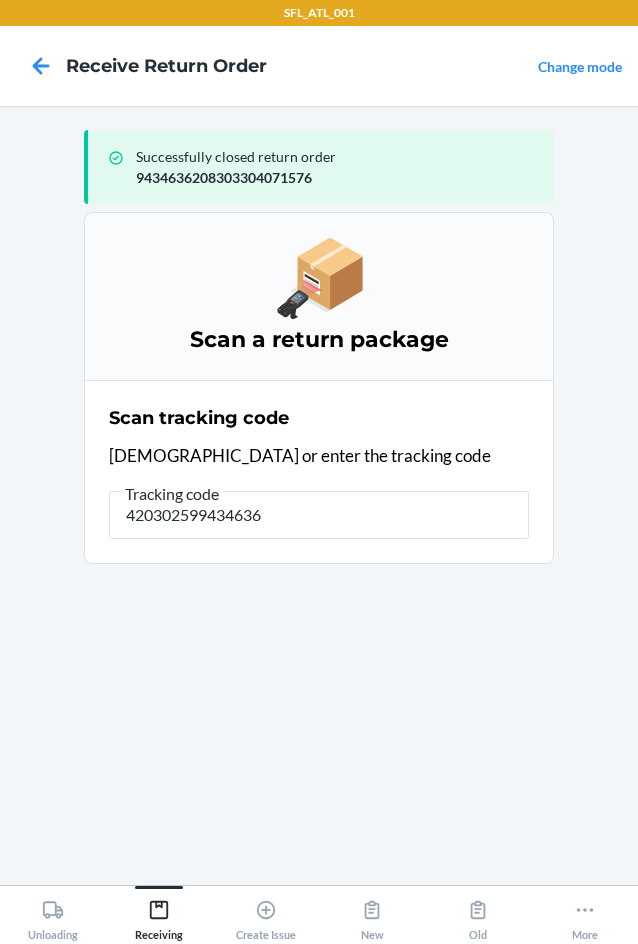 type on "4203025994346362" 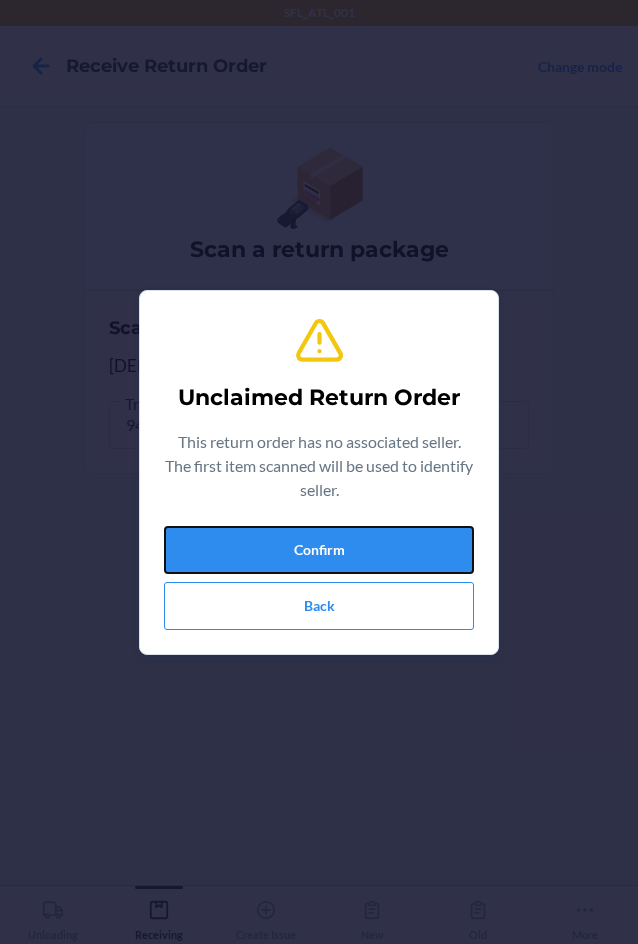 click on "Confirm" at bounding box center [319, 550] 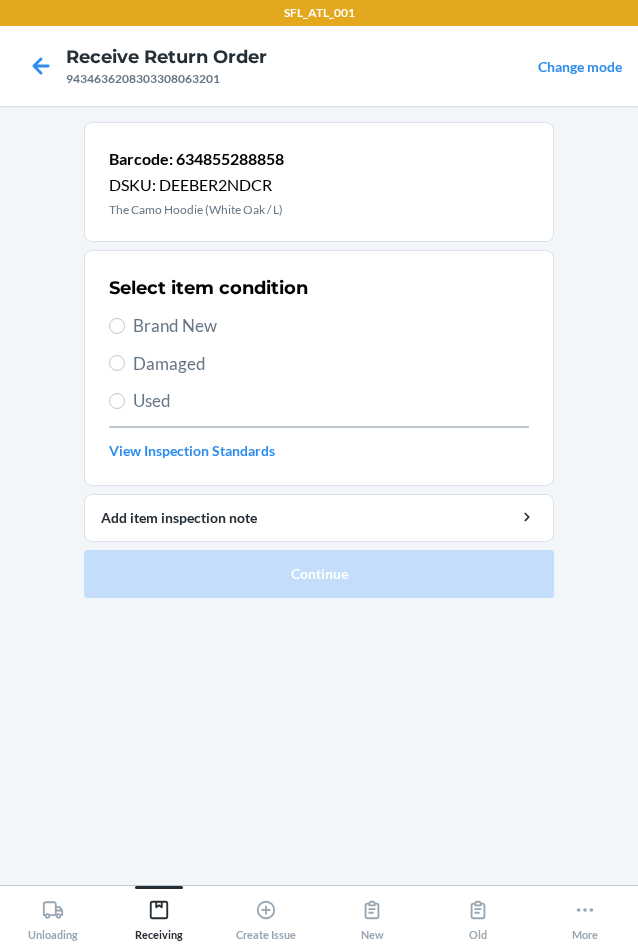 drag, startPoint x: 192, startPoint y: 322, endPoint x: 238, endPoint y: 446, distance: 132.25732 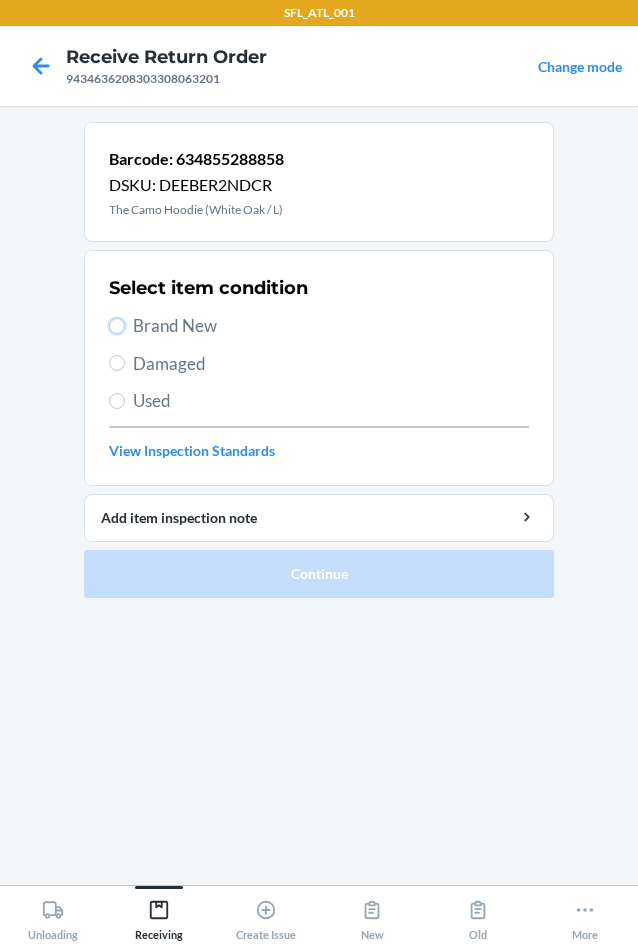 click on "Brand New" at bounding box center (117, 326) 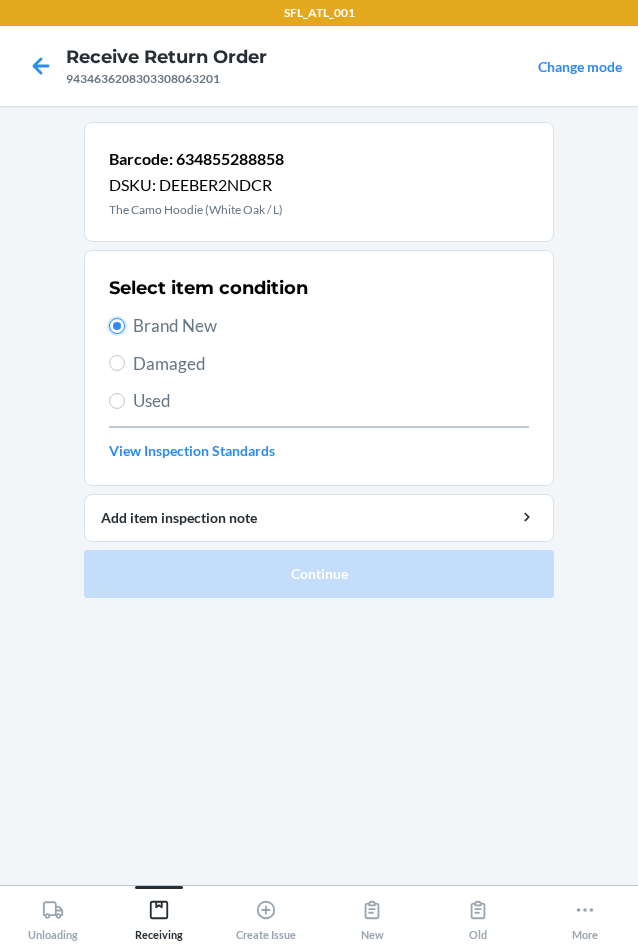 radio on "true" 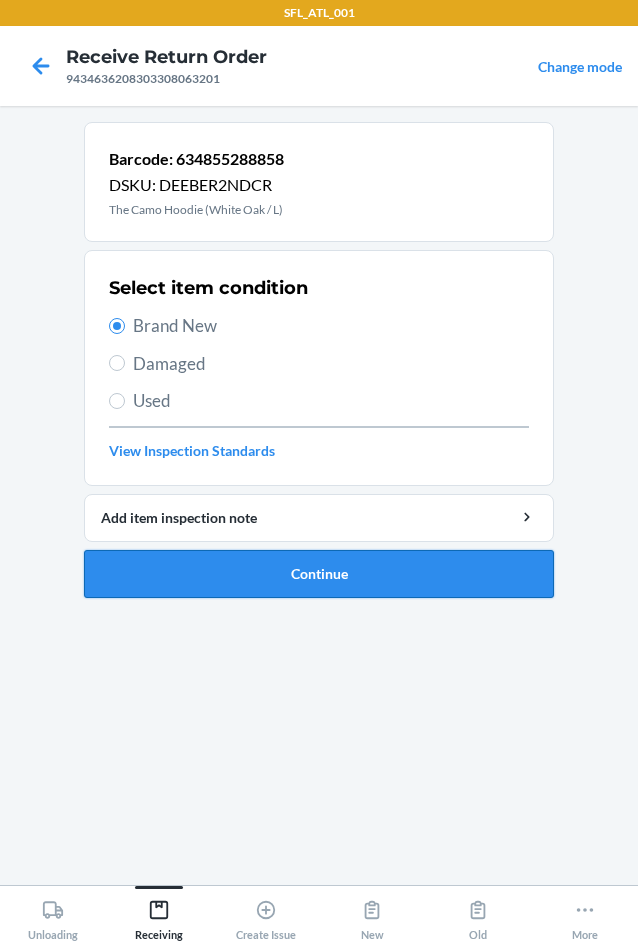 click on "Continue" at bounding box center (319, 574) 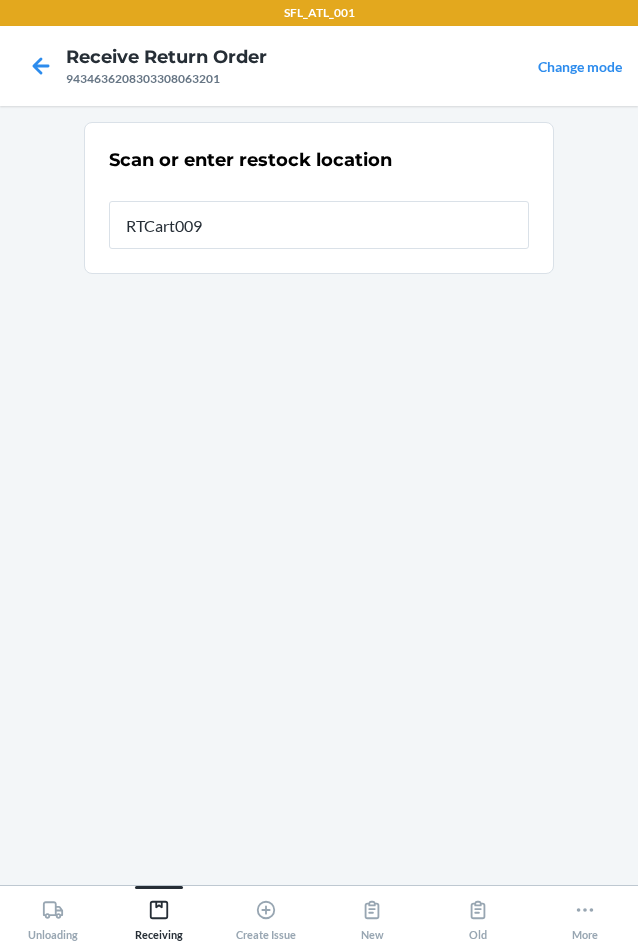 type on "RTCart009" 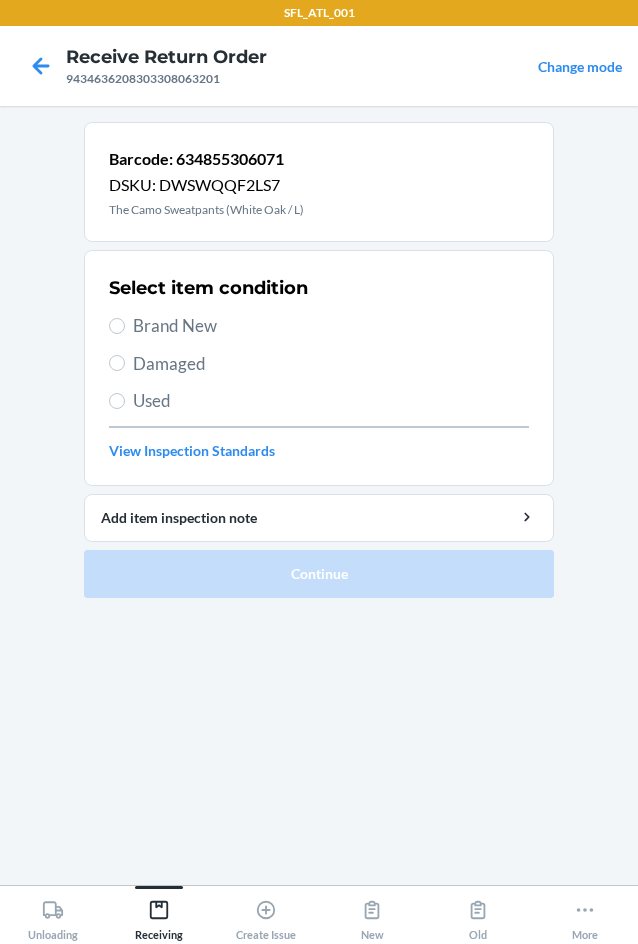 click on "Select item condition Brand New Damaged Used View Inspection Standards" at bounding box center (319, 368) 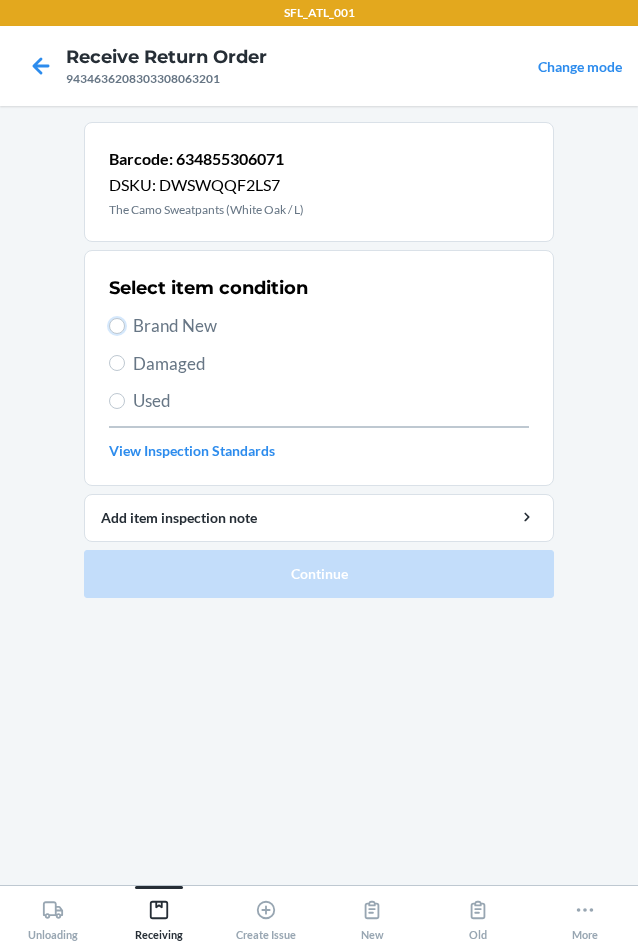 click on "Brand New" at bounding box center (117, 326) 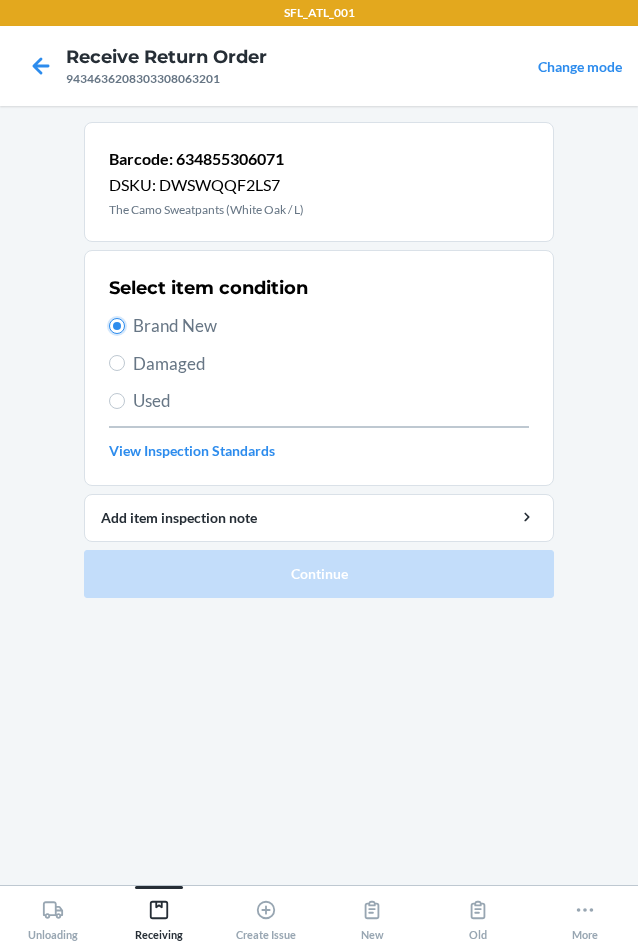radio on "true" 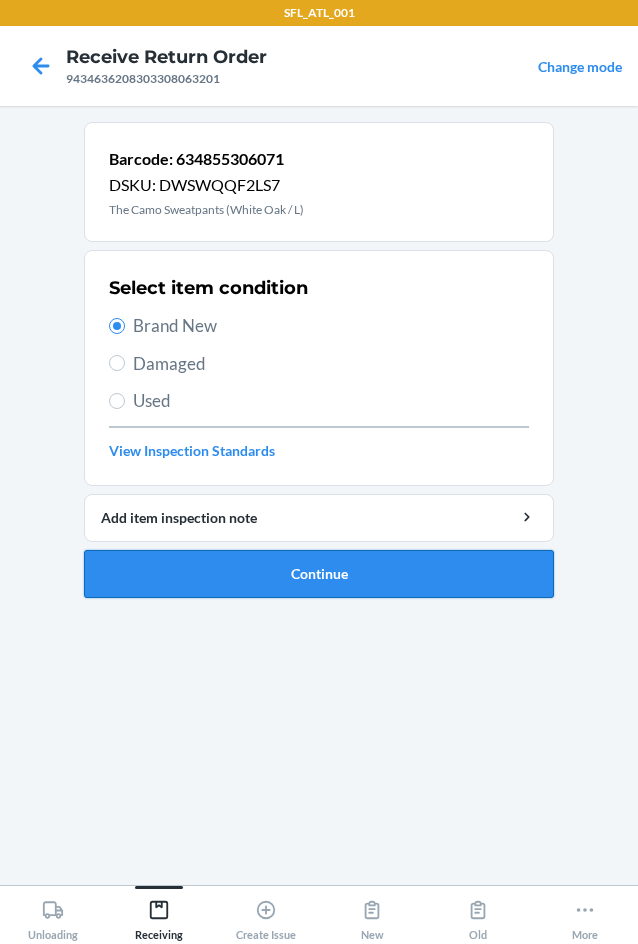 click on "Continue" at bounding box center [319, 574] 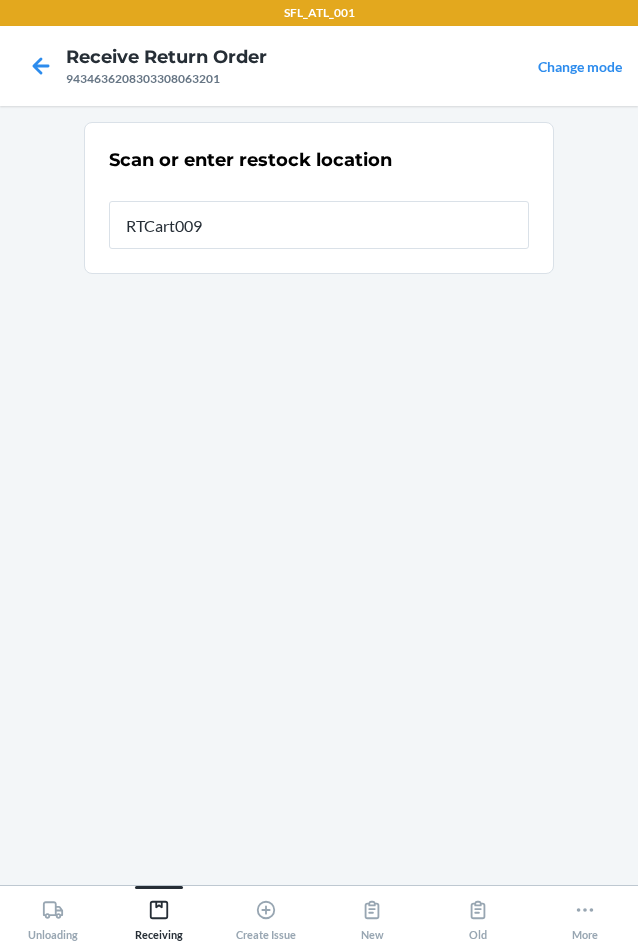 type on "RTCart009" 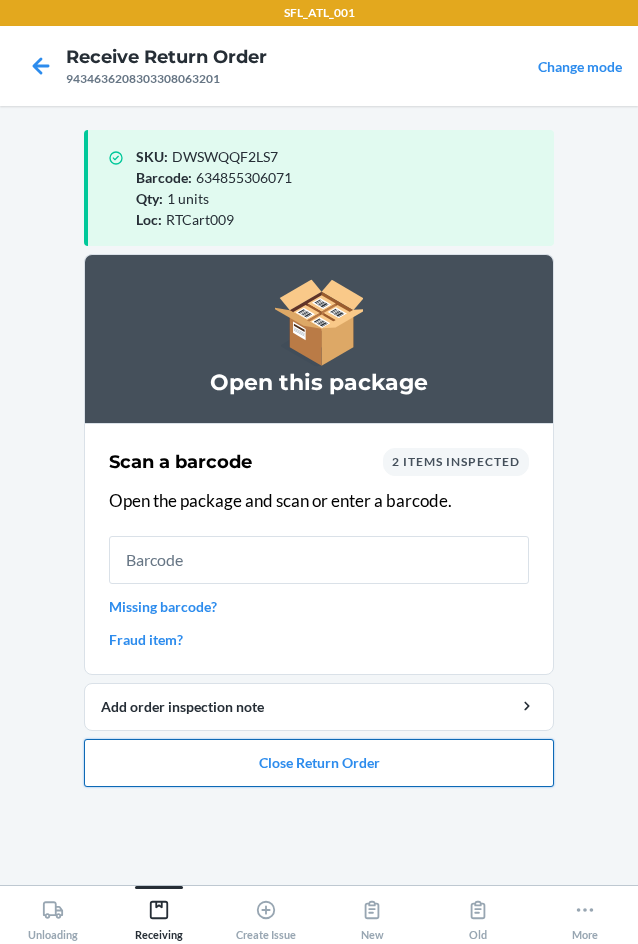 click on "Close Return Order" at bounding box center [319, 763] 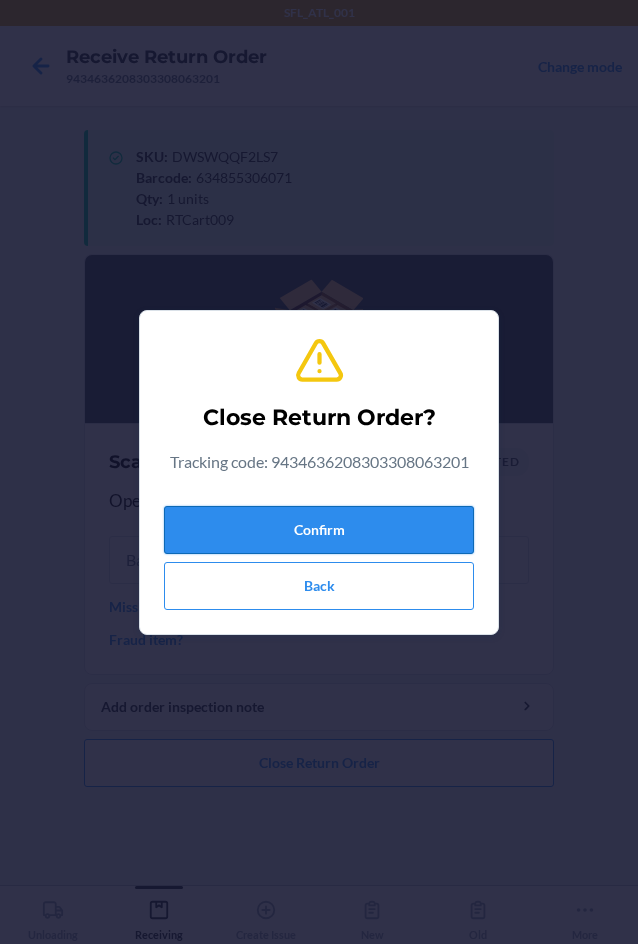 click on "Confirm" at bounding box center (319, 530) 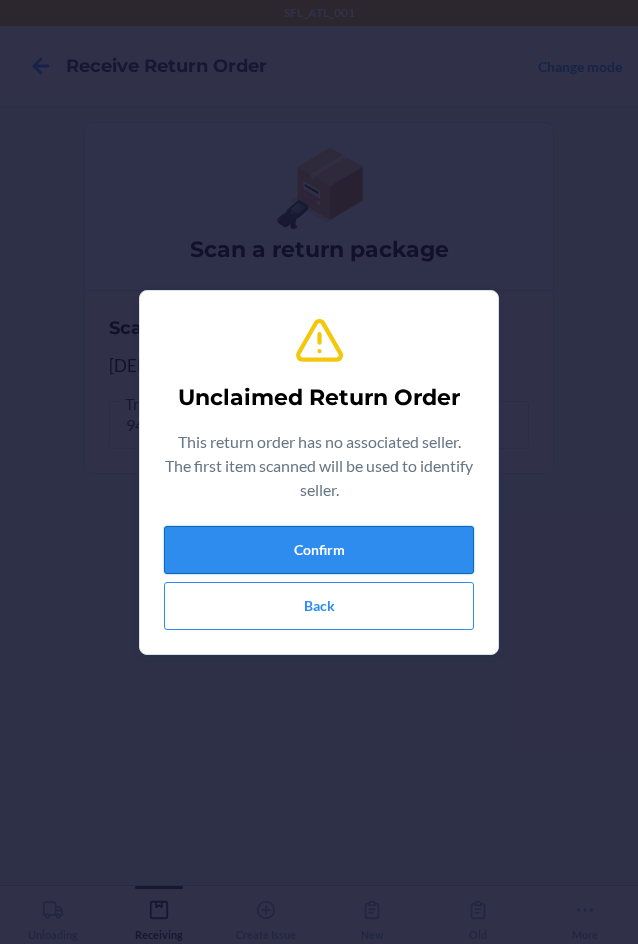 click on "Confirm" at bounding box center [319, 550] 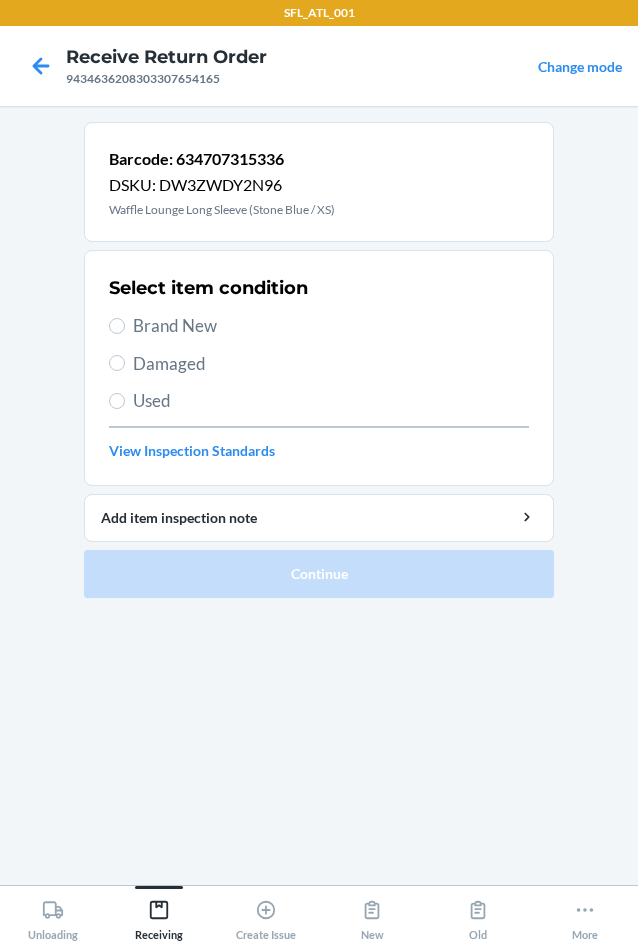 click on "Brand New" at bounding box center [331, 326] 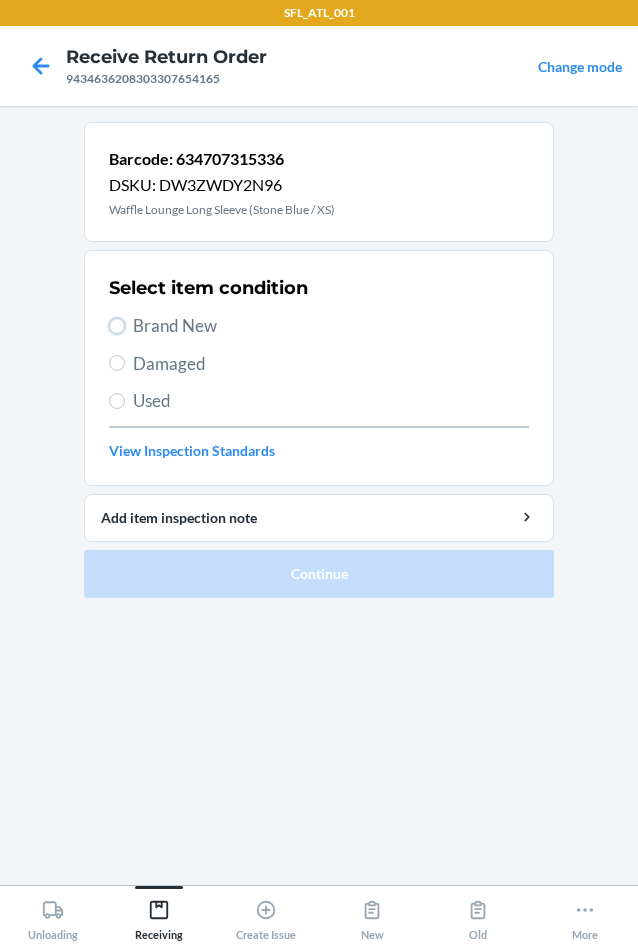 click on "Brand New" at bounding box center [117, 326] 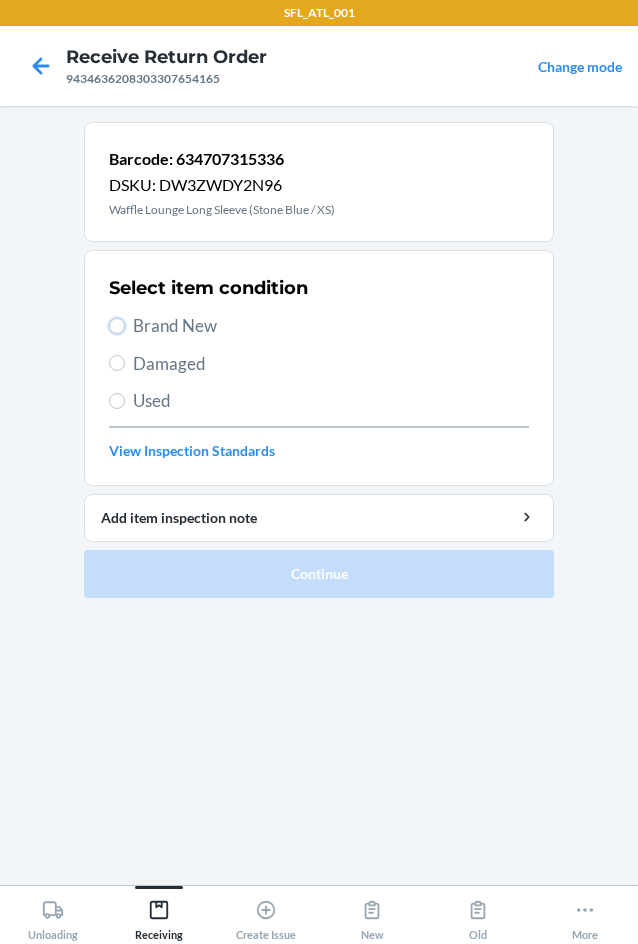 radio on "true" 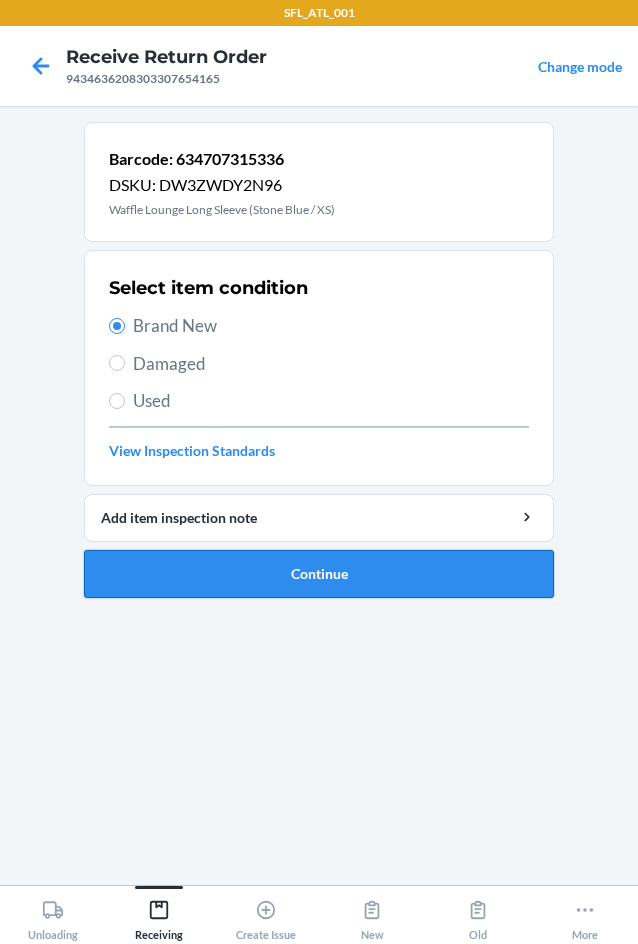 click on "Continue" at bounding box center [319, 574] 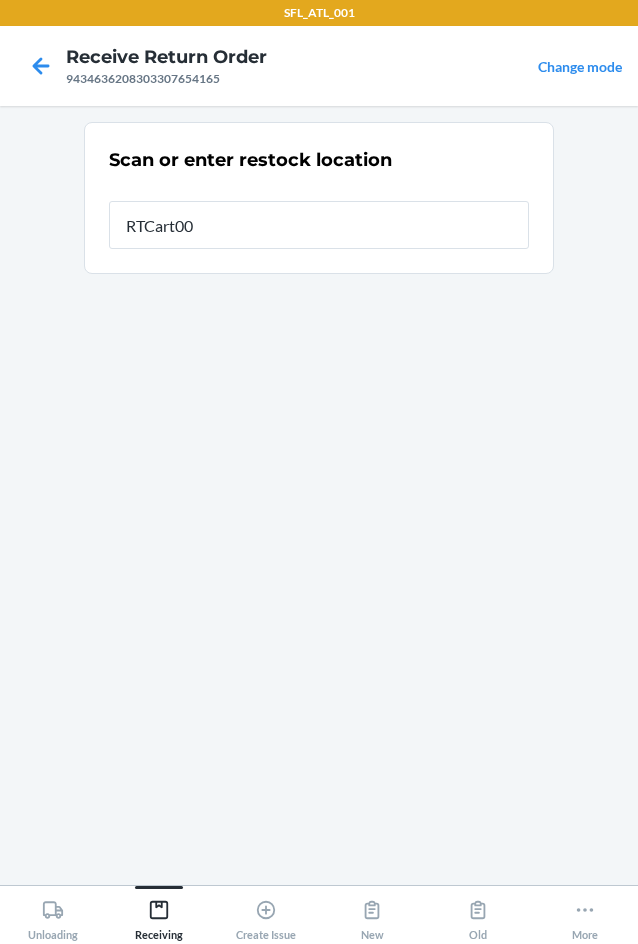 type on "RTCart009" 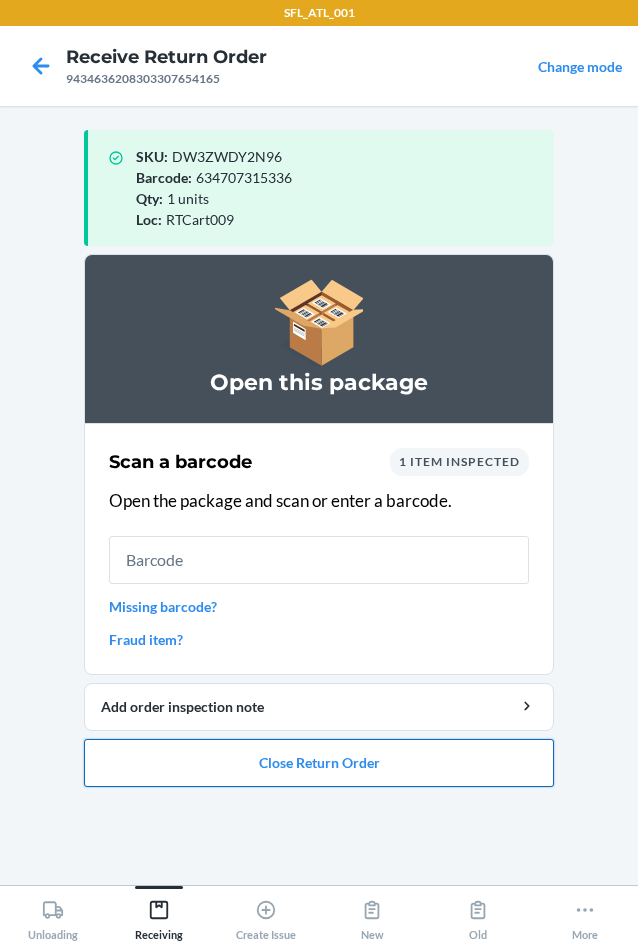click on "Close Return Order" at bounding box center [319, 763] 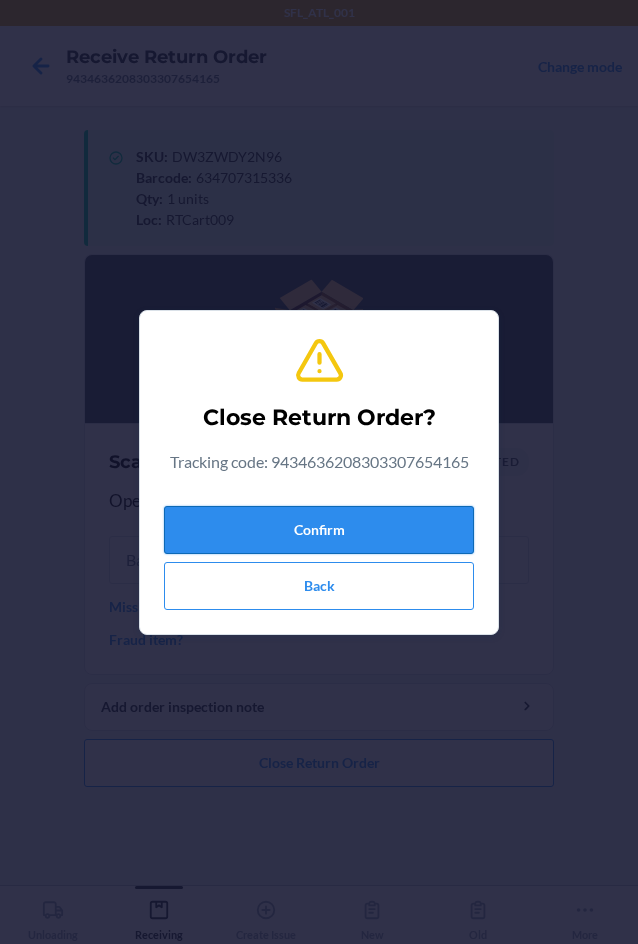 click on "Confirm" at bounding box center [319, 530] 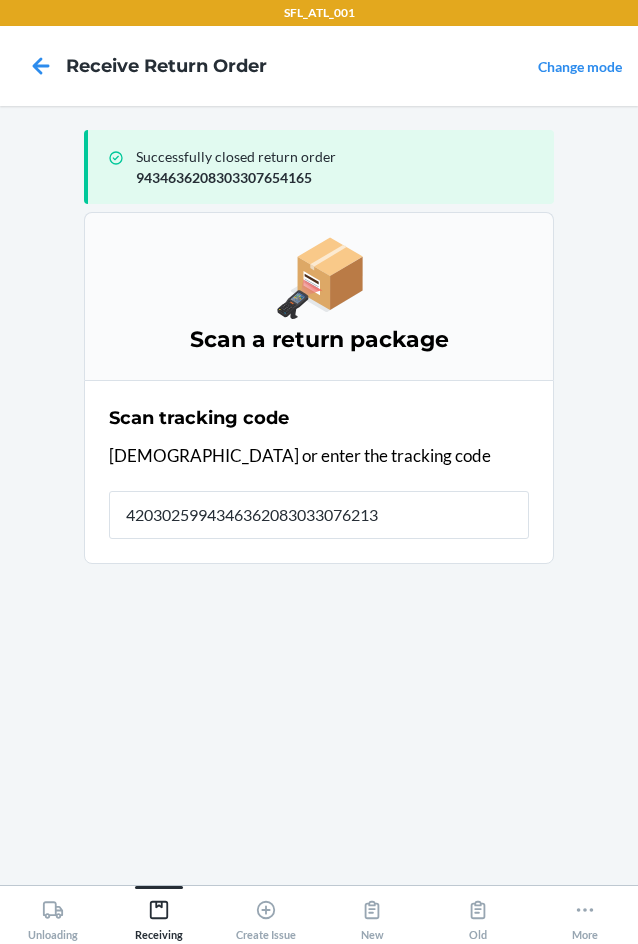 type on "42030259943463620830330762134" 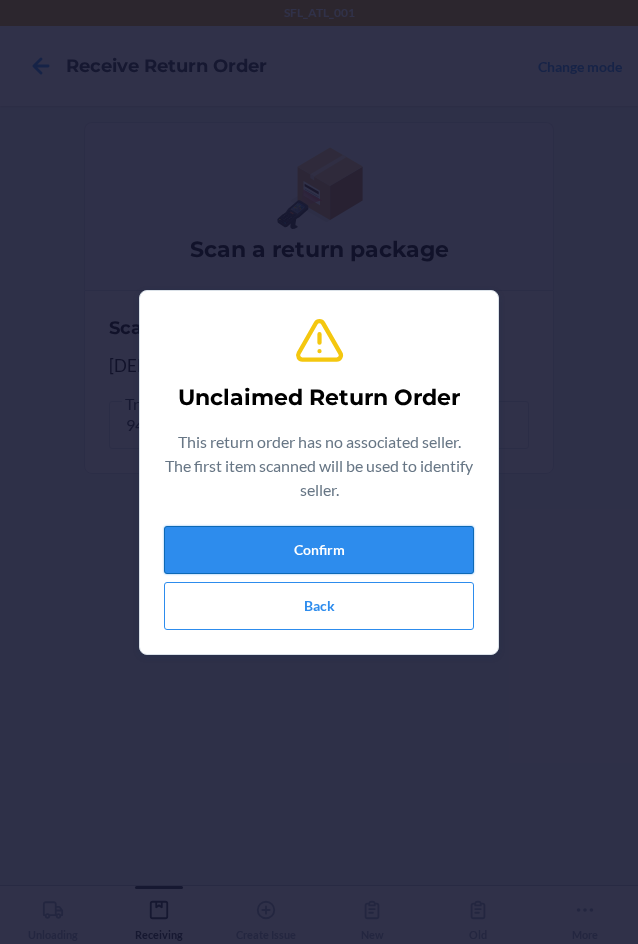 click on "Confirm" at bounding box center (319, 550) 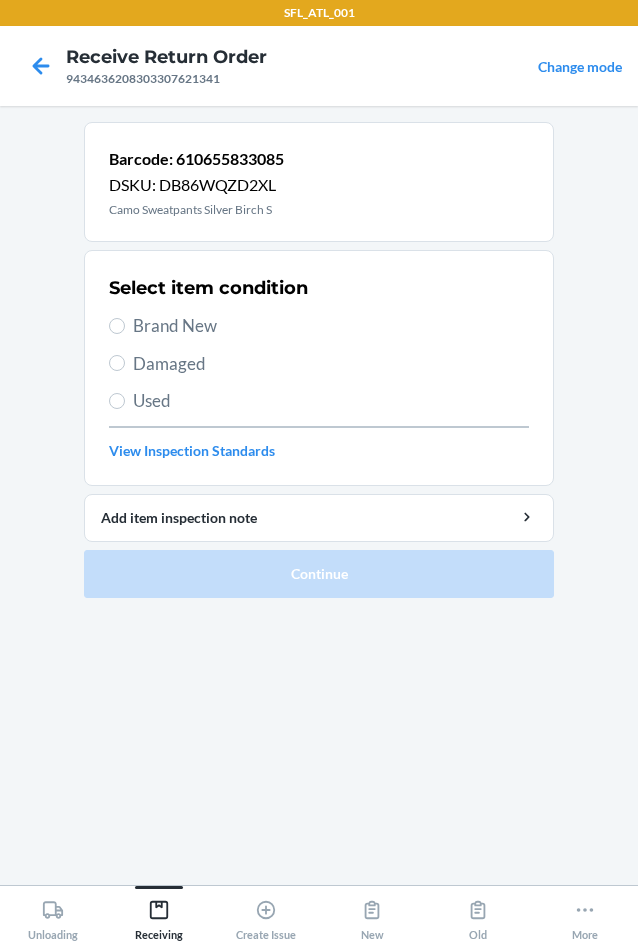 click on "Brand New" at bounding box center (331, 326) 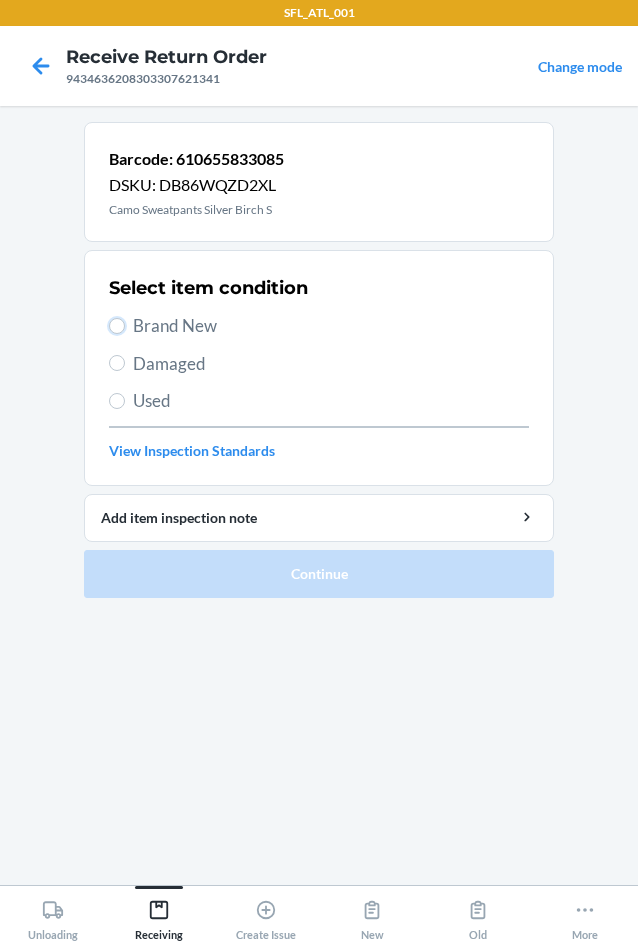 click on "Brand New" at bounding box center (117, 326) 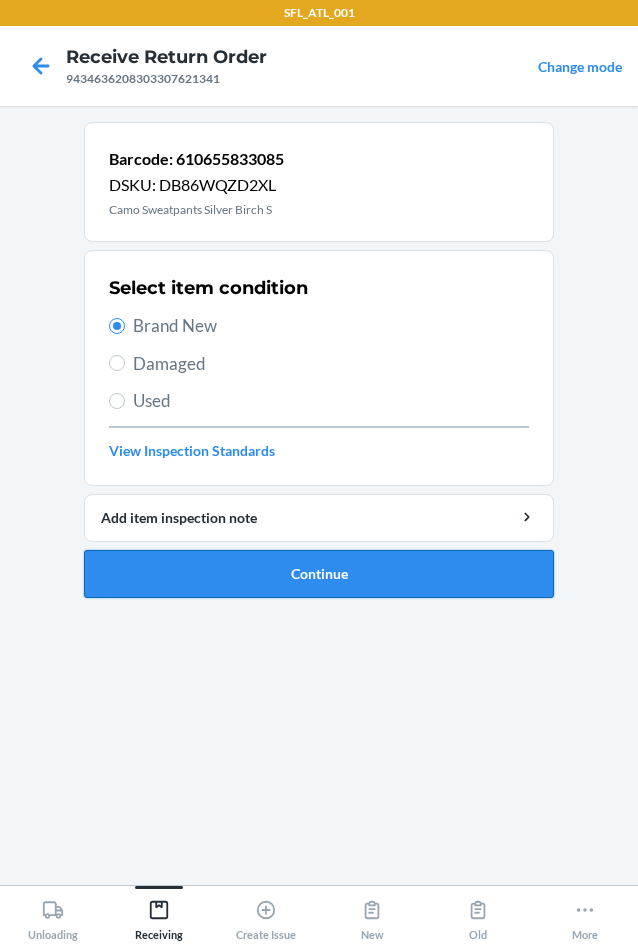 click on "Continue" at bounding box center (319, 574) 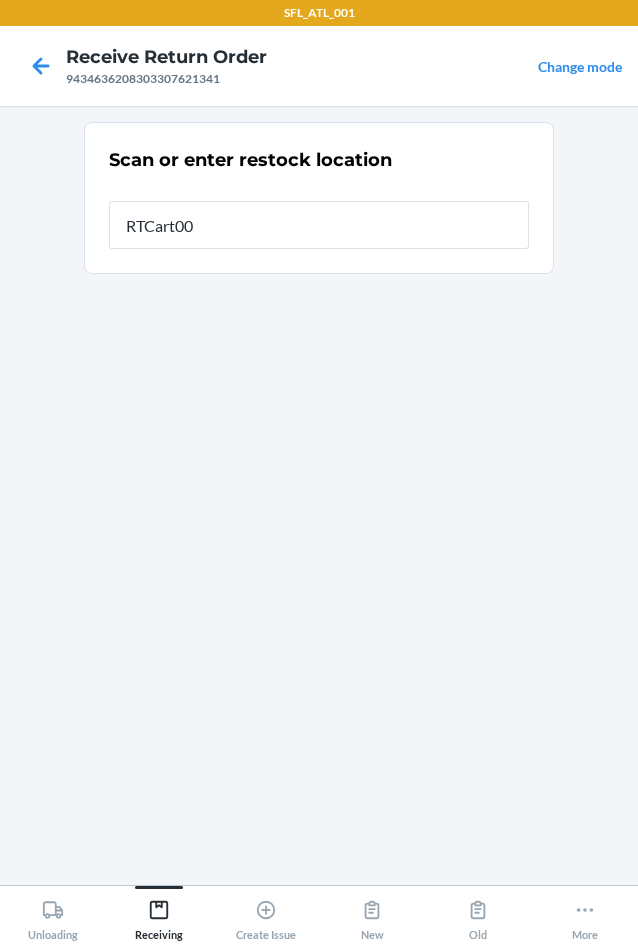 type on "RTCart009" 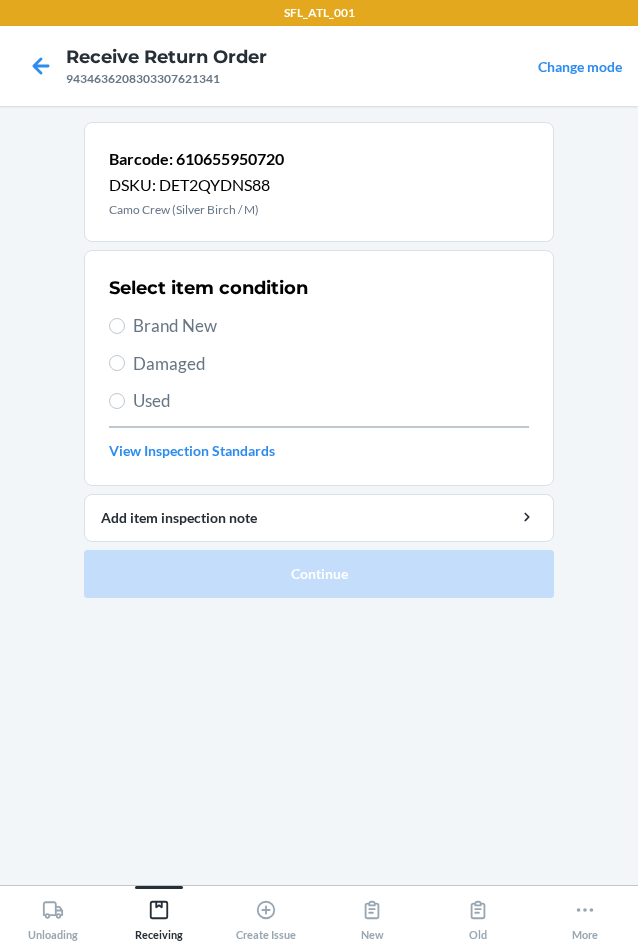 drag, startPoint x: 154, startPoint y: 323, endPoint x: 160, endPoint y: 360, distance: 37.48333 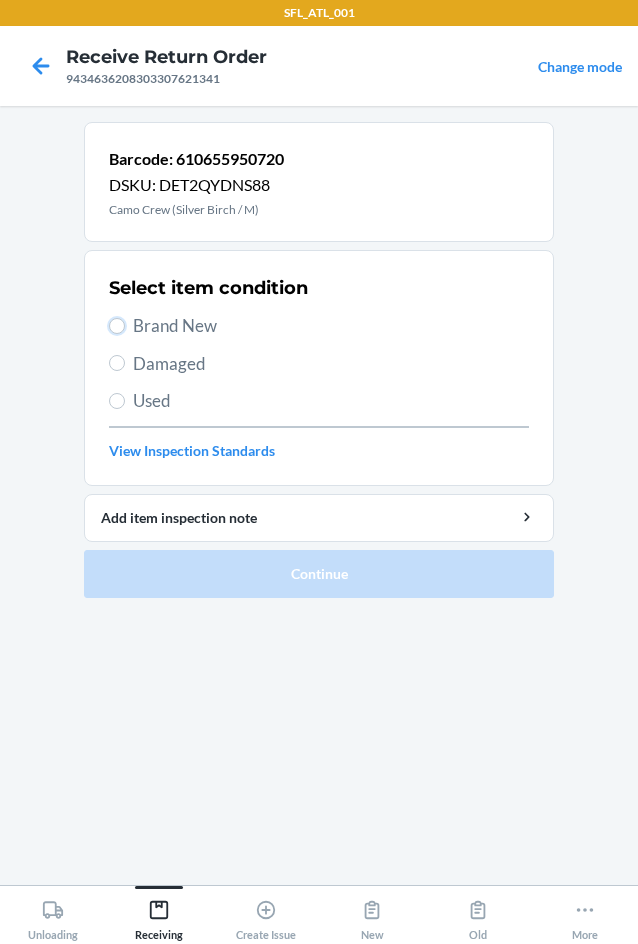 click on "Brand New" at bounding box center (117, 326) 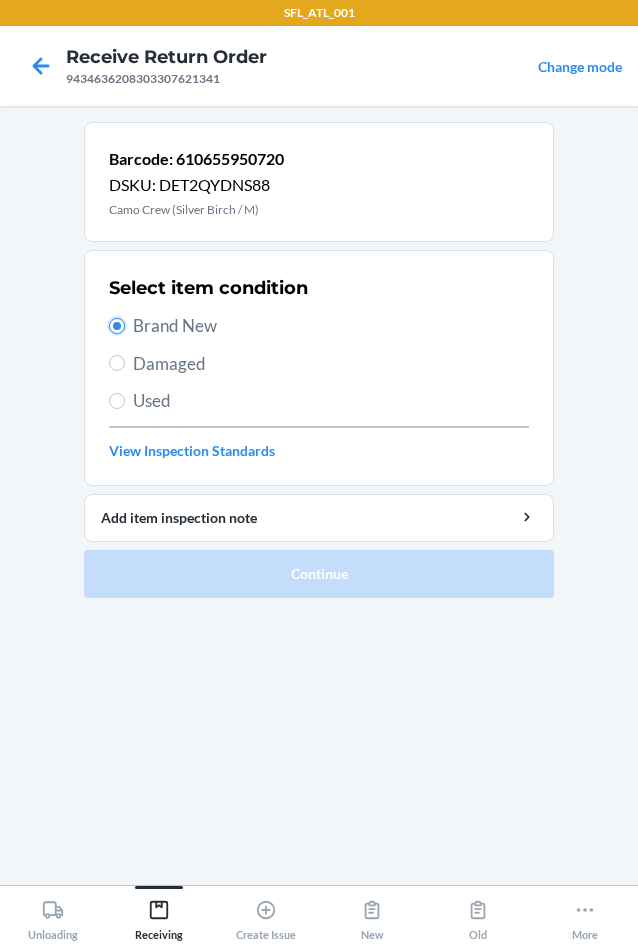 radio on "true" 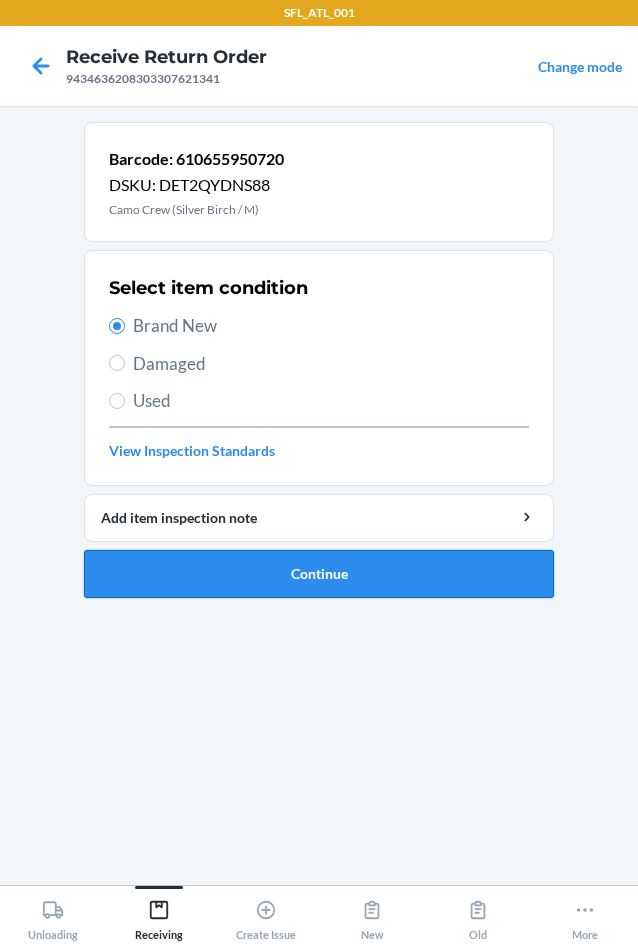 click on "Continue" at bounding box center (319, 574) 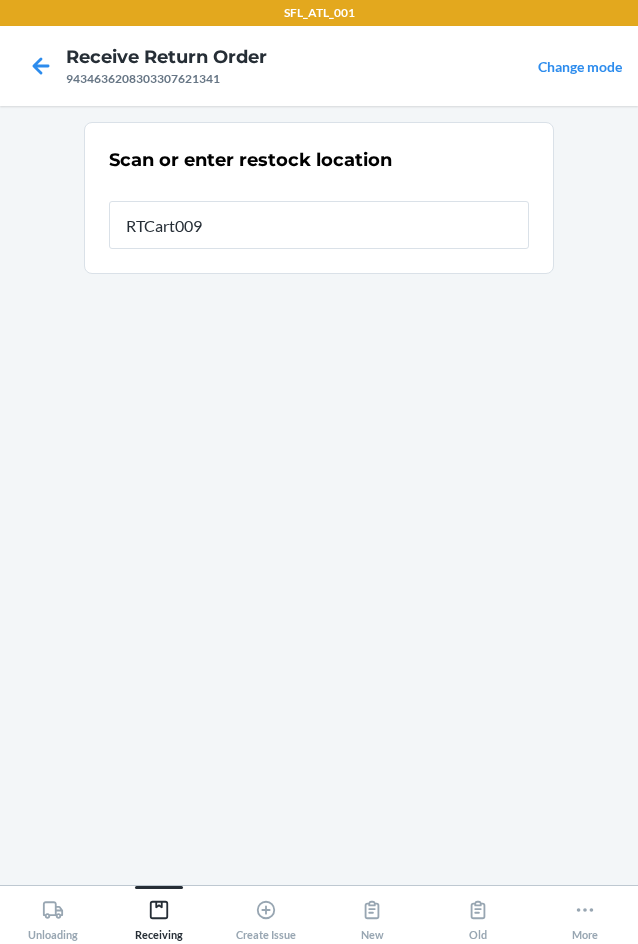 type on "RTCart009" 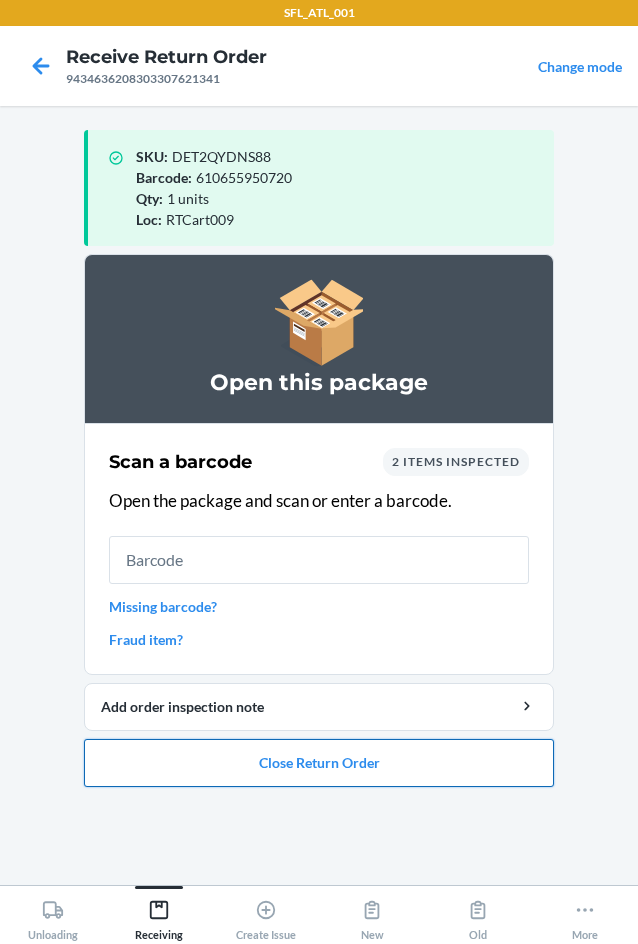 click on "Close Return Order" at bounding box center (319, 763) 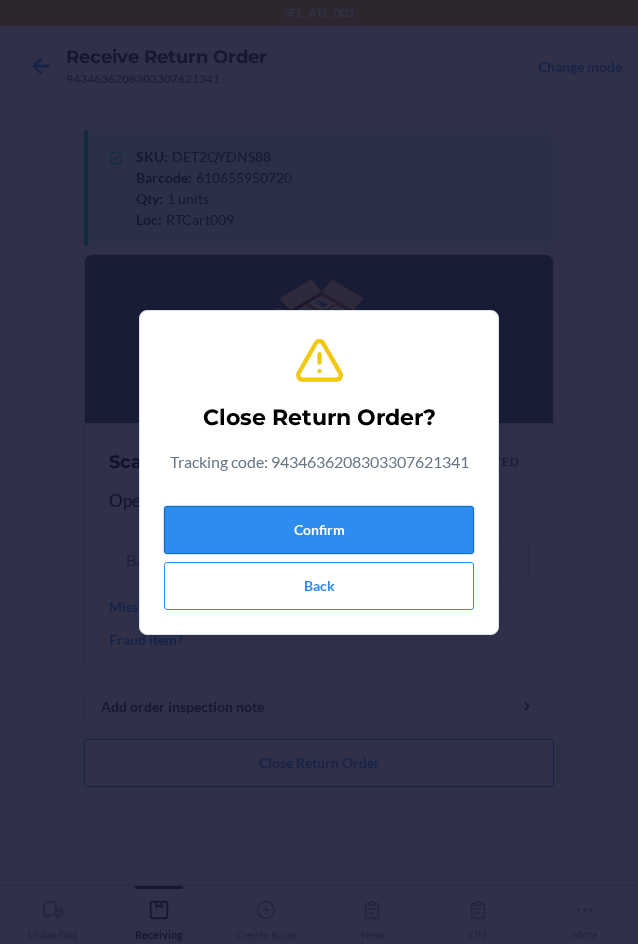 click on "Confirm" at bounding box center (319, 530) 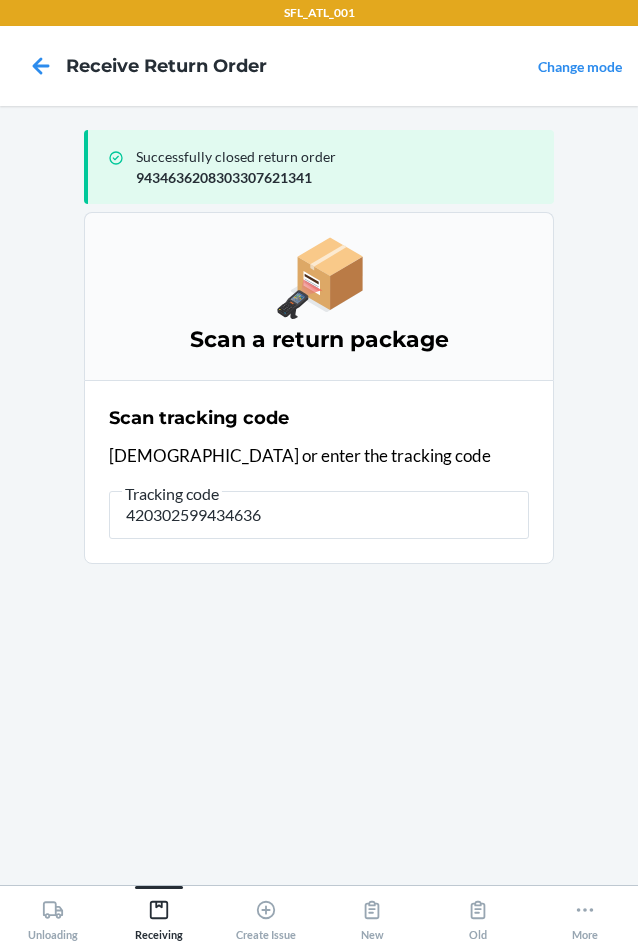 type on "4203025994346362" 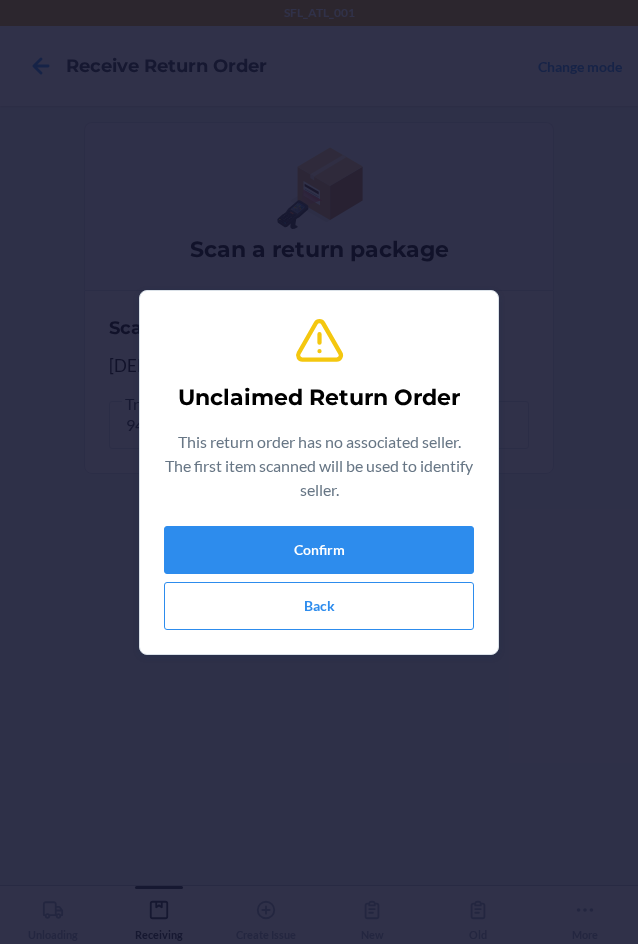 click on "Unclaimed Return Order This return order has no associated seller. The first item scanned will be used to identify seller. Confirm Back" at bounding box center (319, 472) 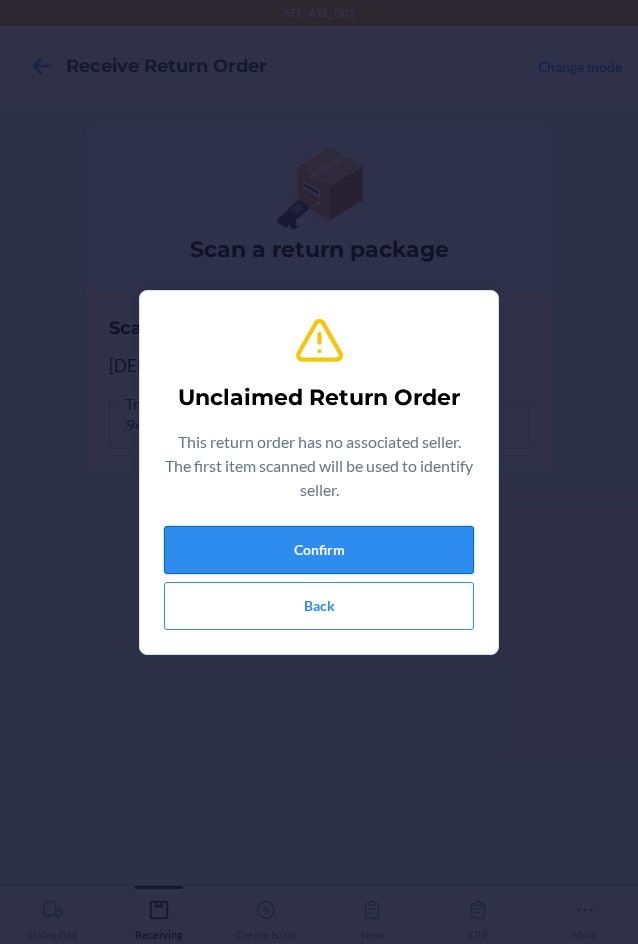 click on "Confirm" at bounding box center [319, 550] 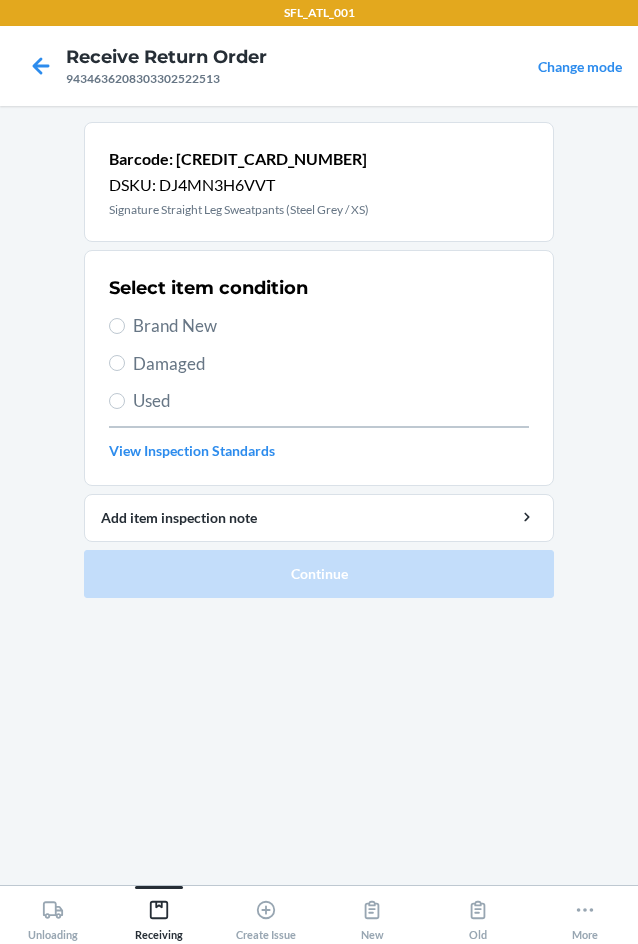 click on "Brand New" at bounding box center [331, 326] 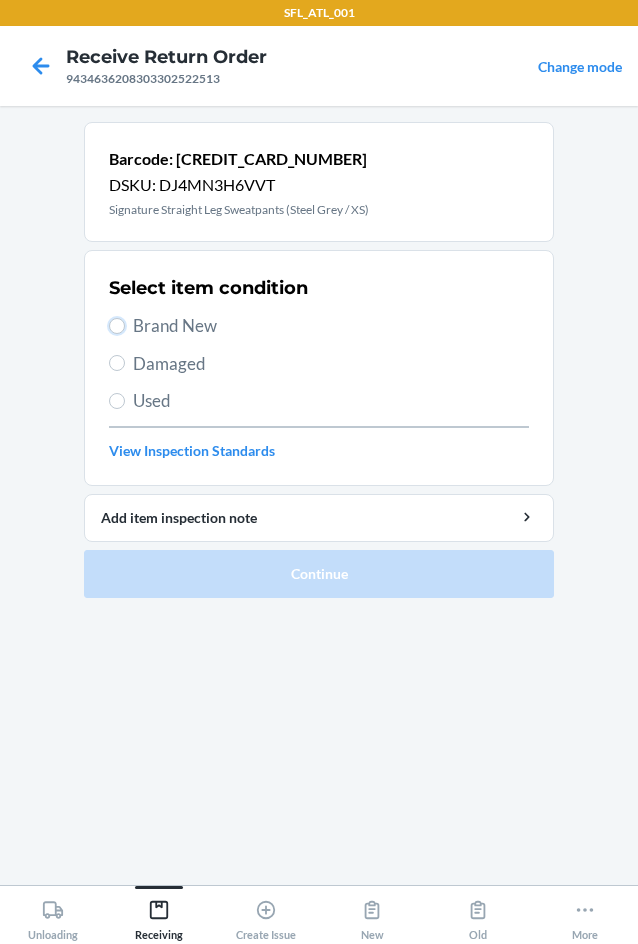 click on "Brand New" at bounding box center (117, 326) 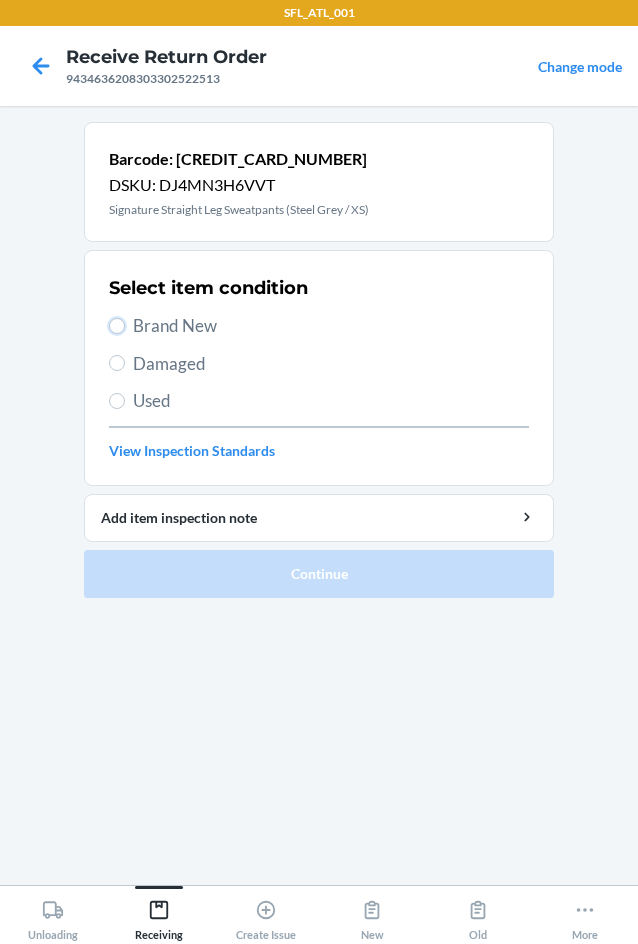radio on "true" 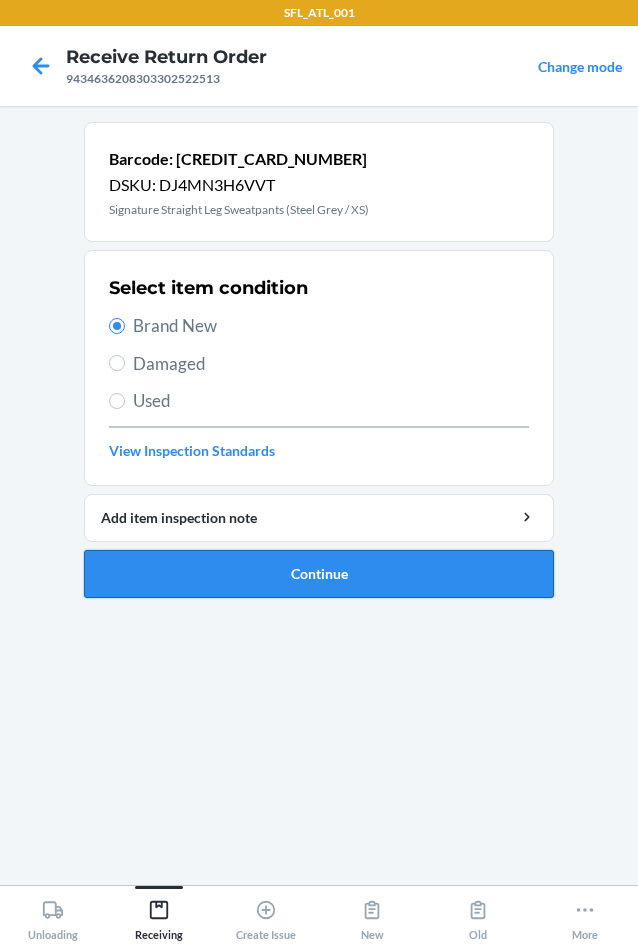 click on "Continue" at bounding box center (319, 574) 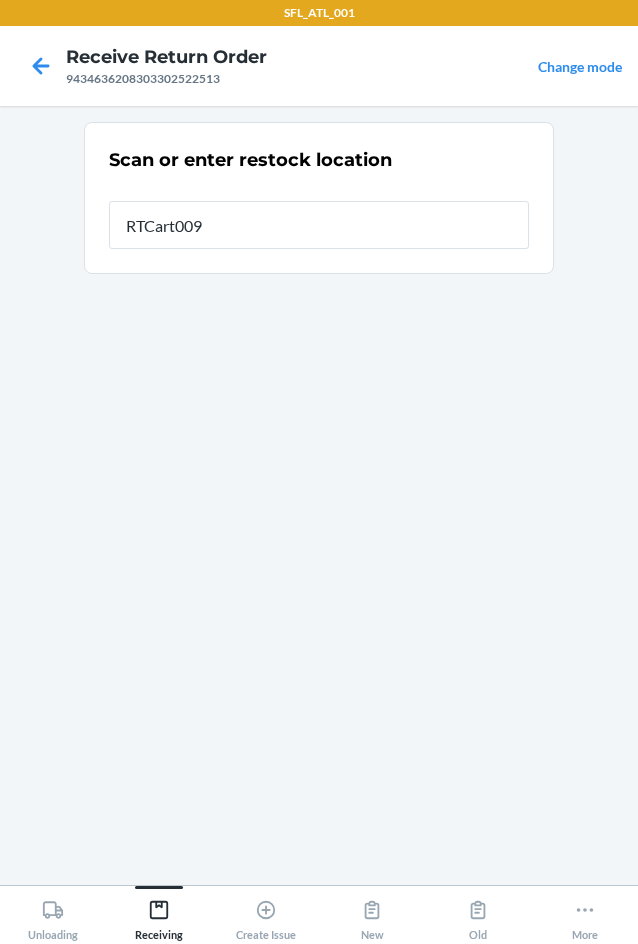 type on "RTCart009" 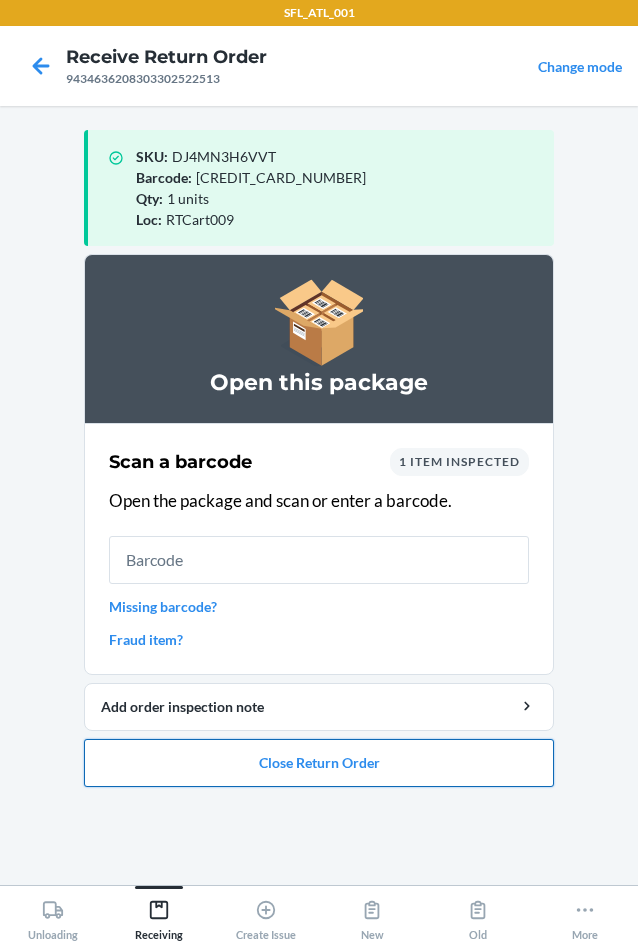 click on "Close Return Order" at bounding box center (319, 763) 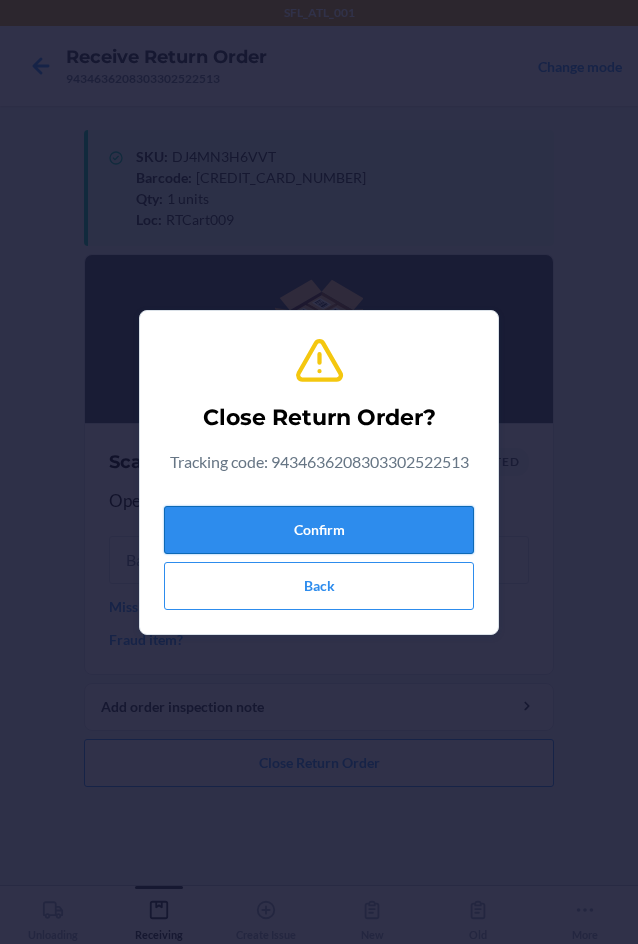 click on "Confirm" at bounding box center (319, 530) 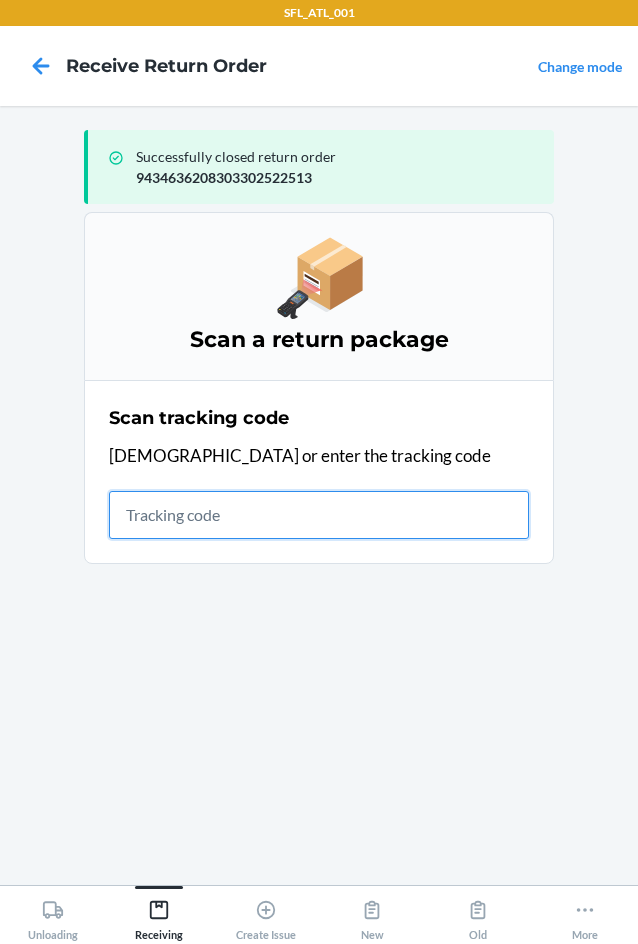 click at bounding box center (319, 515) 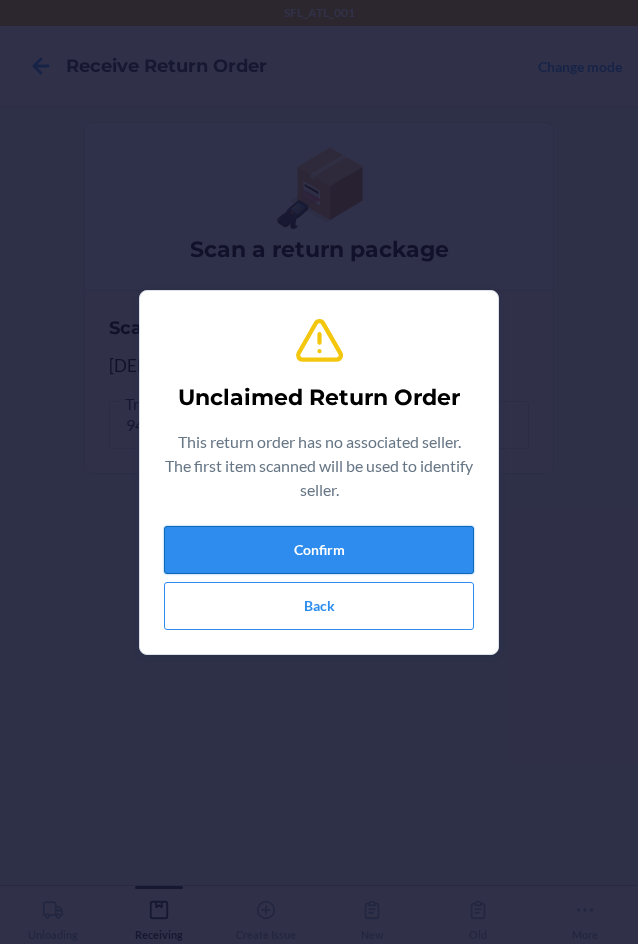 click on "Confirm" at bounding box center (319, 550) 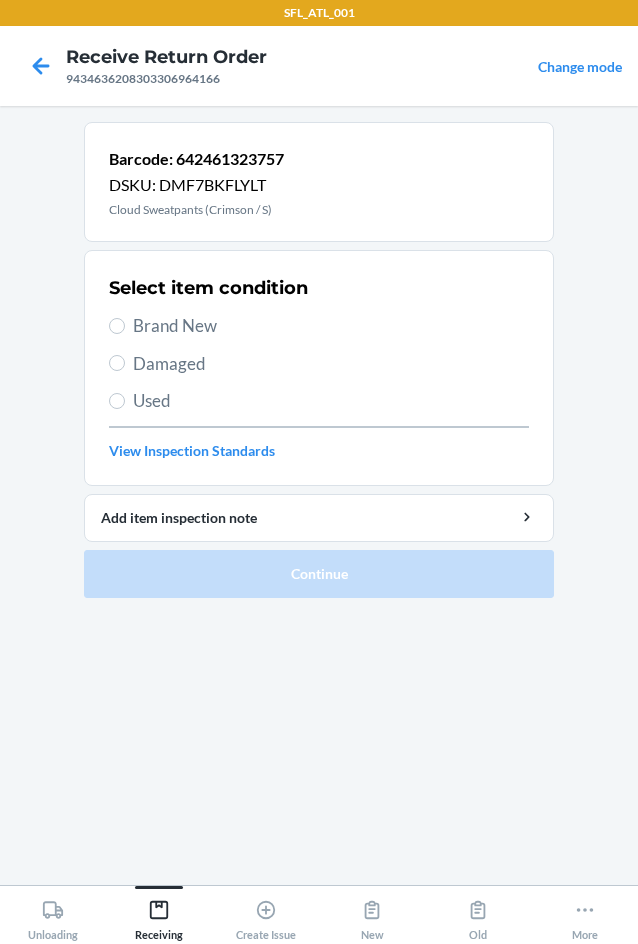 click on "Select item condition Brand New Damaged Used View Inspection Standards" at bounding box center (319, 368) 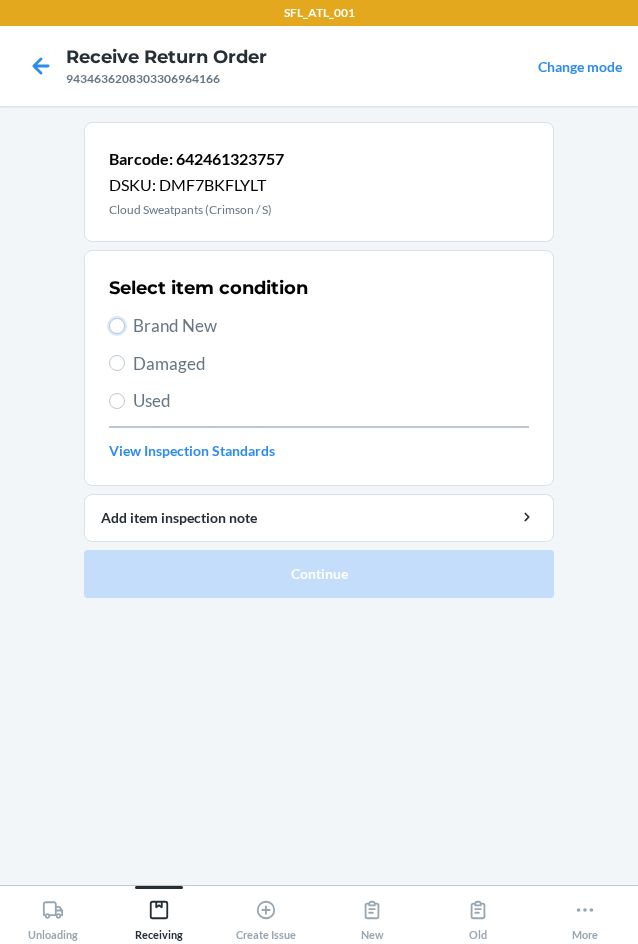 click on "Brand New" at bounding box center (117, 326) 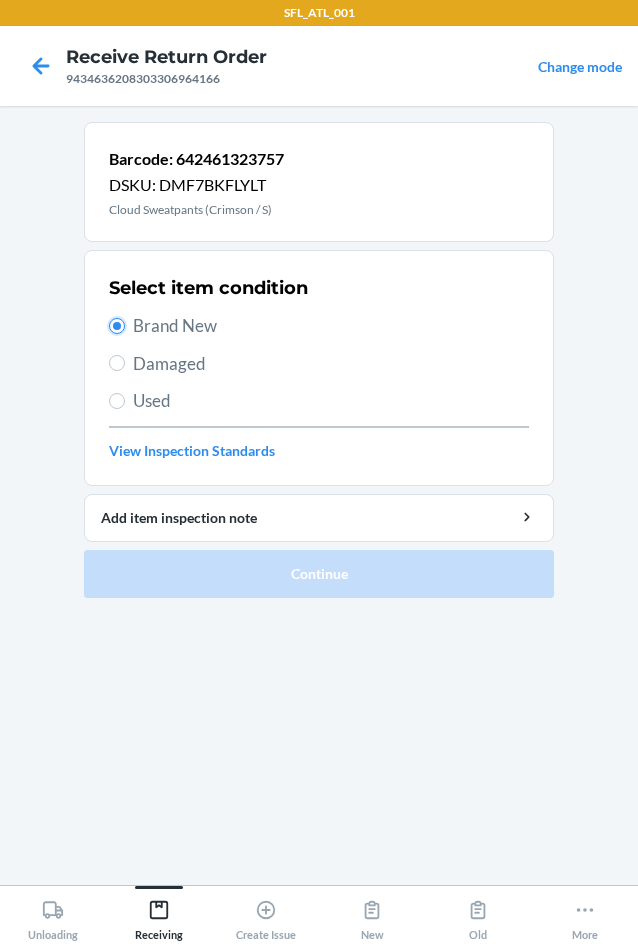 radio on "true" 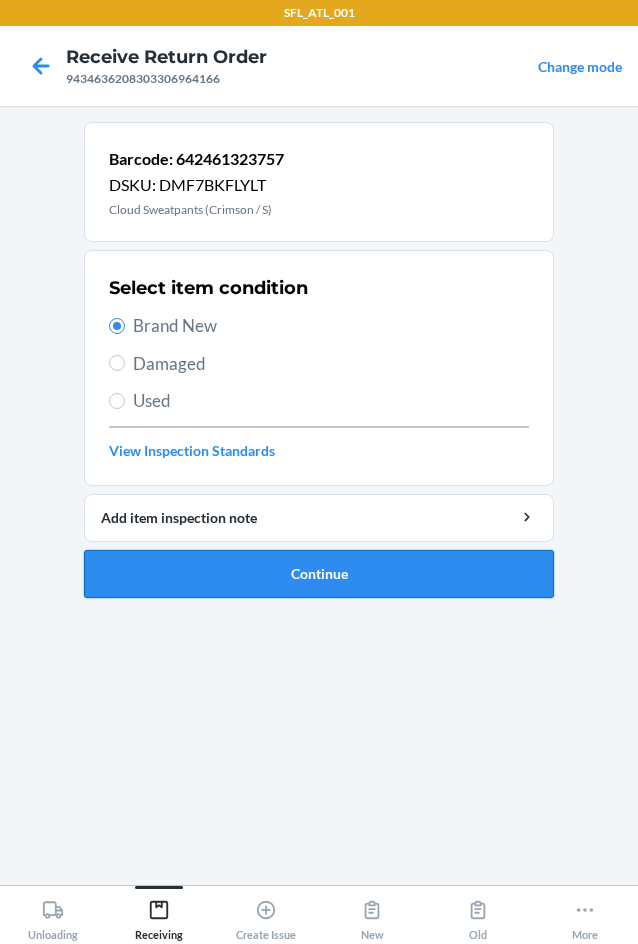 click on "Continue" at bounding box center [319, 574] 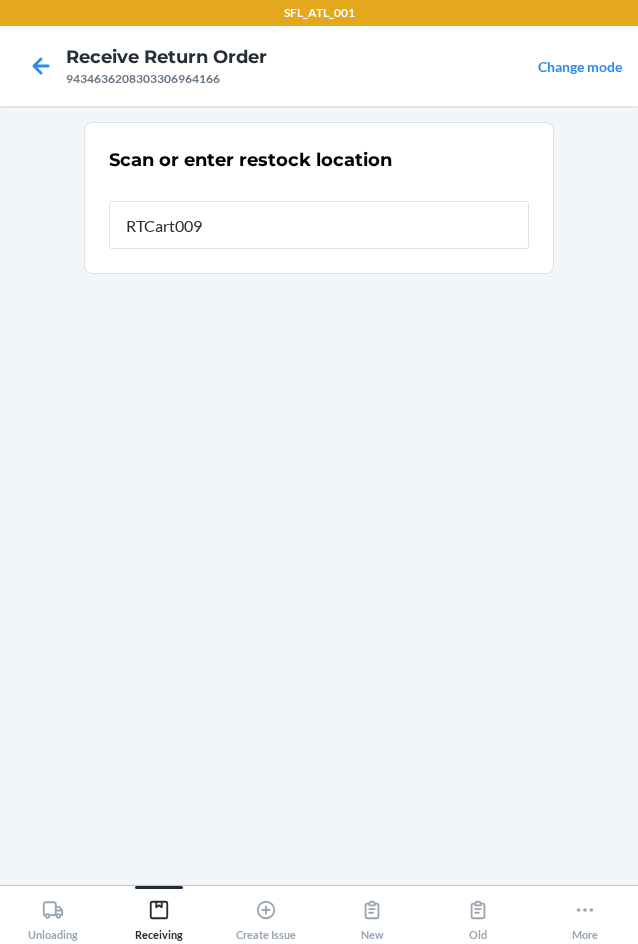 type on "RTCart009" 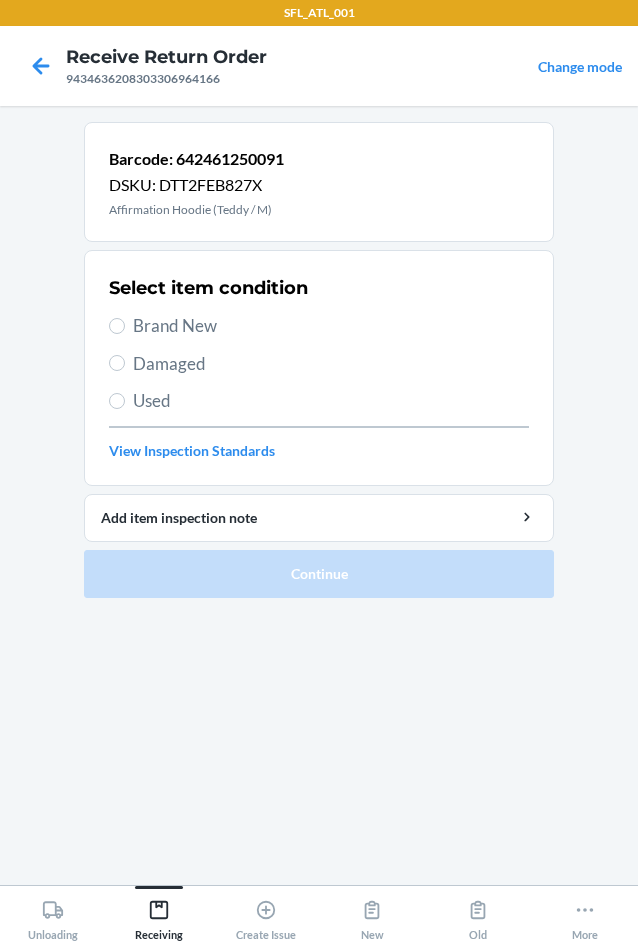 drag, startPoint x: 189, startPoint y: 327, endPoint x: 179, endPoint y: 444, distance: 117.426575 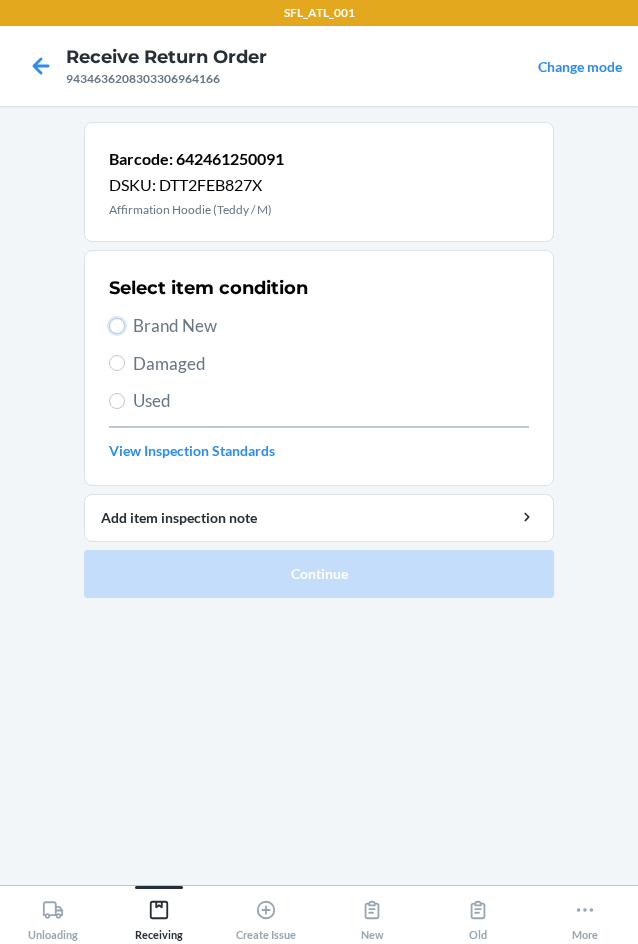 click on "Brand New" at bounding box center (117, 326) 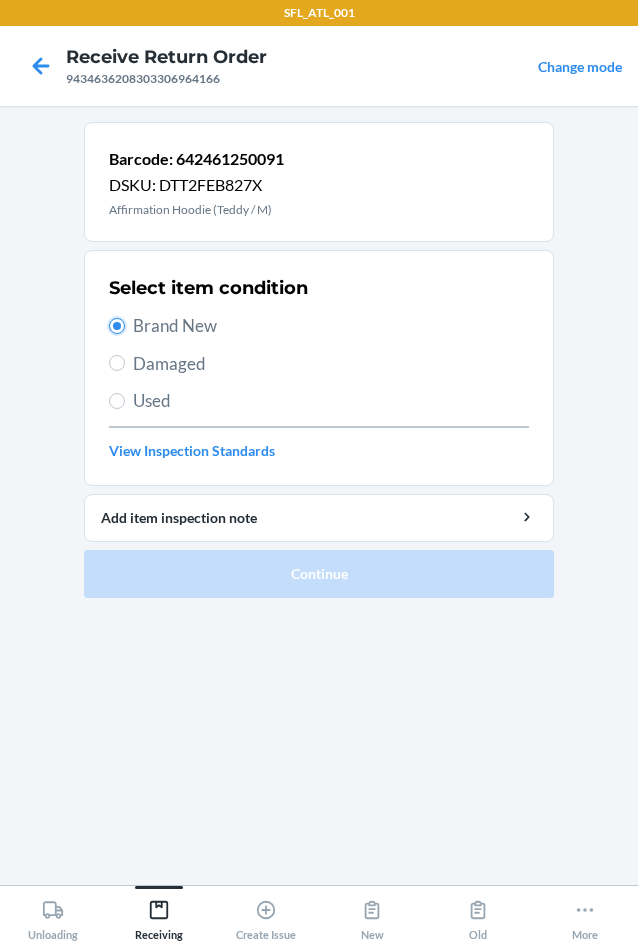 radio on "true" 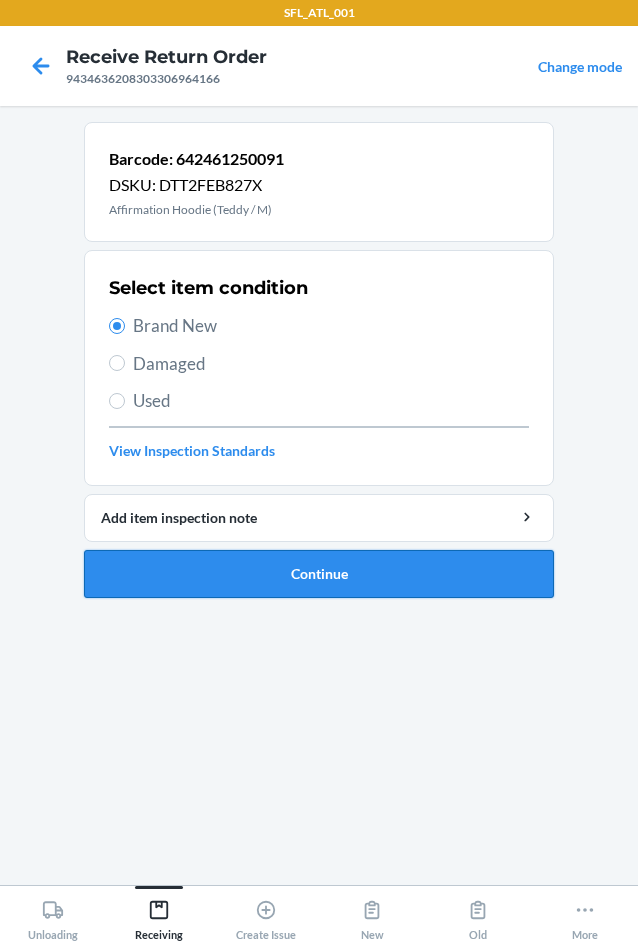 click on "Continue" at bounding box center (319, 574) 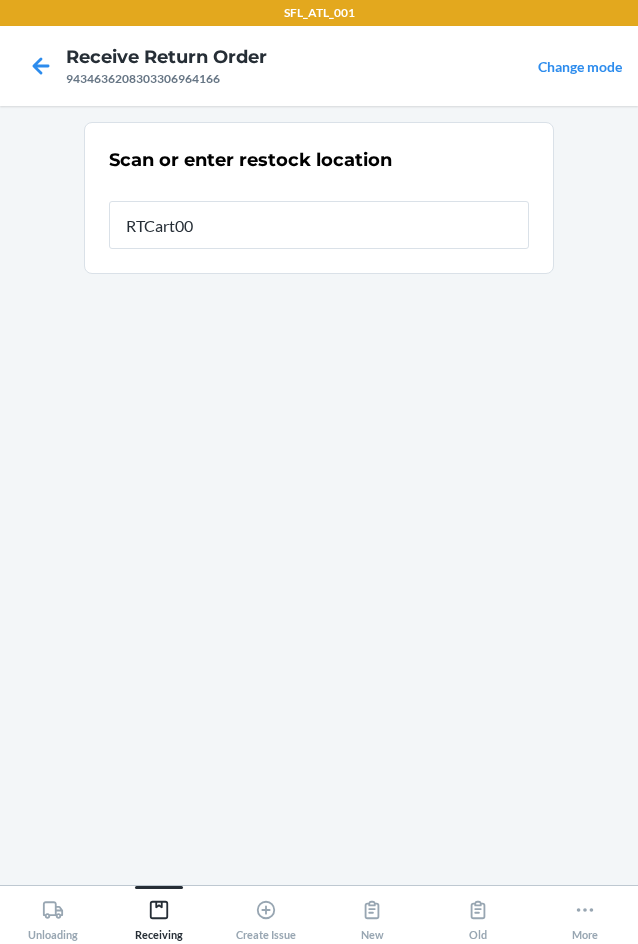 type on "RTCart009" 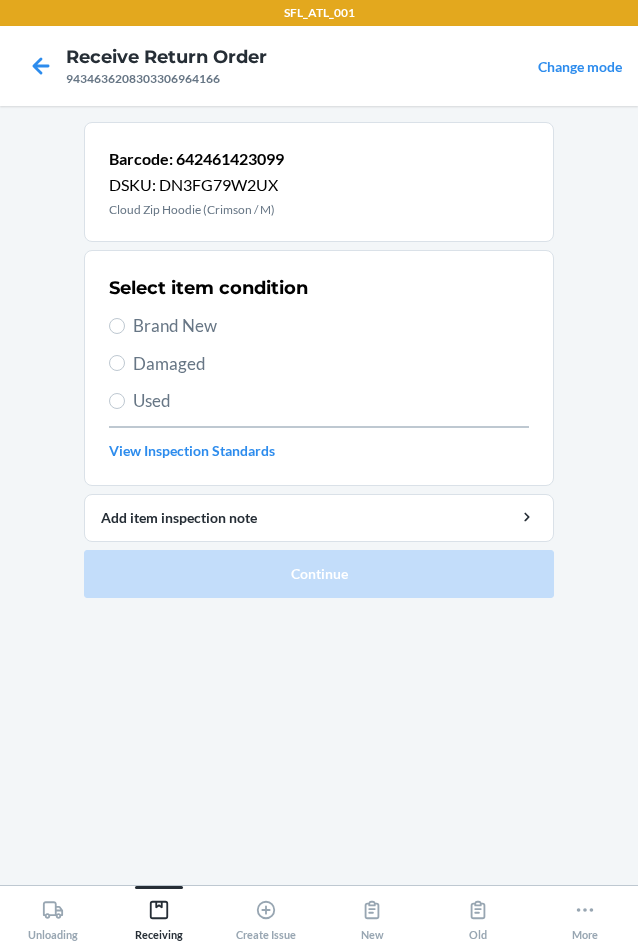 drag, startPoint x: 172, startPoint y: 324, endPoint x: 198, endPoint y: 409, distance: 88.88757 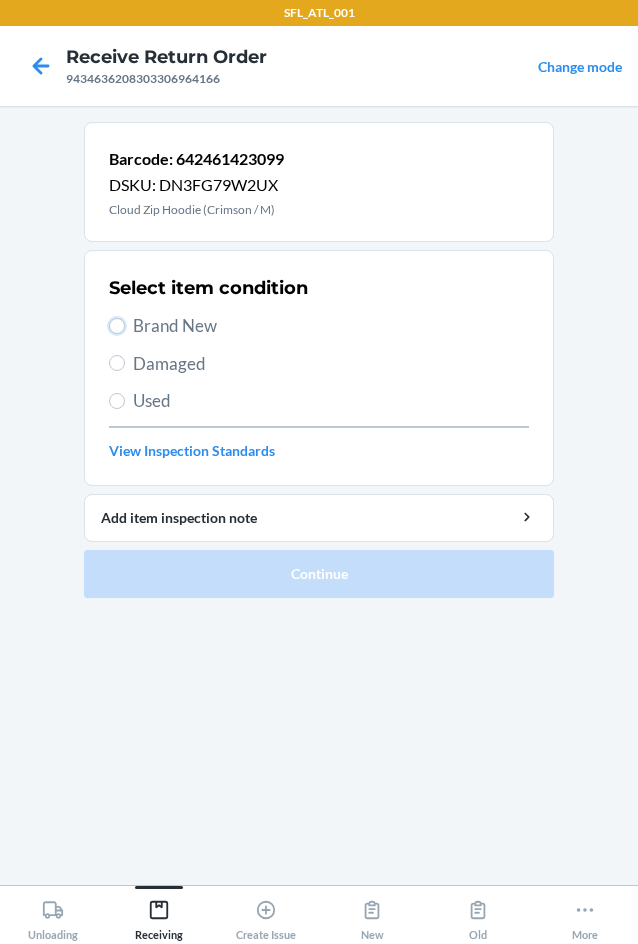click on "Brand New" at bounding box center [117, 326] 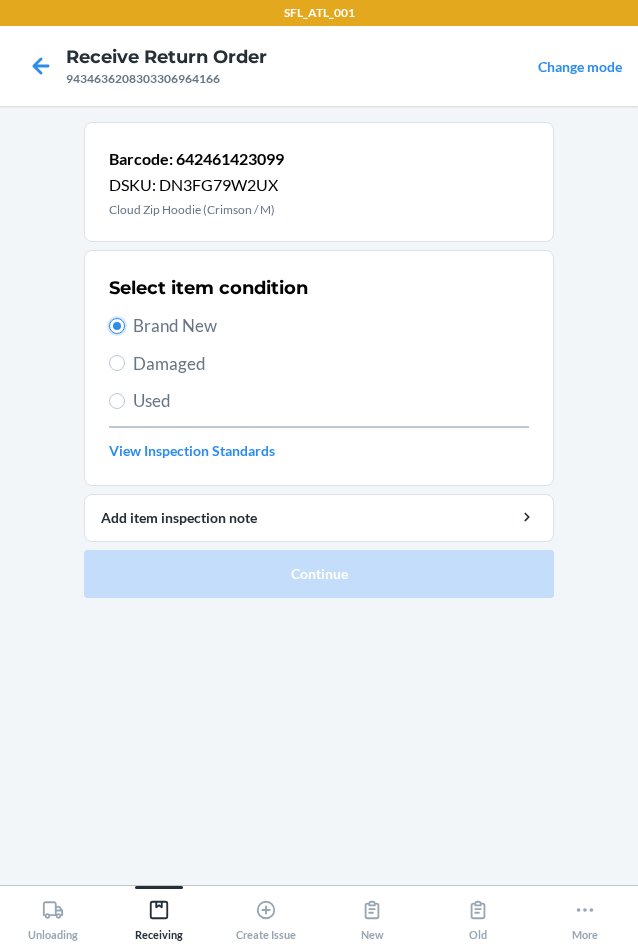 radio on "true" 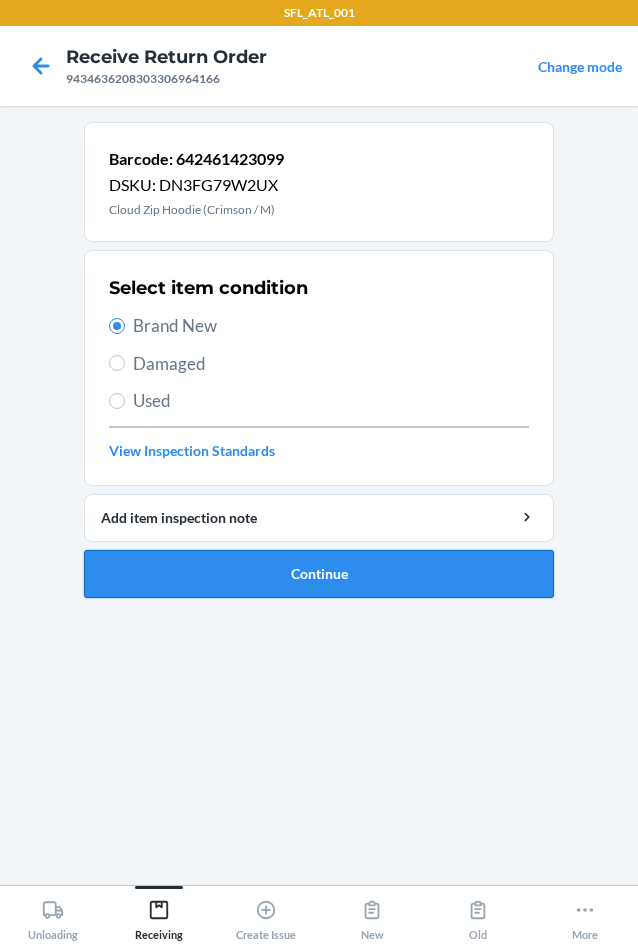 click on "Continue" at bounding box center [319, 574] 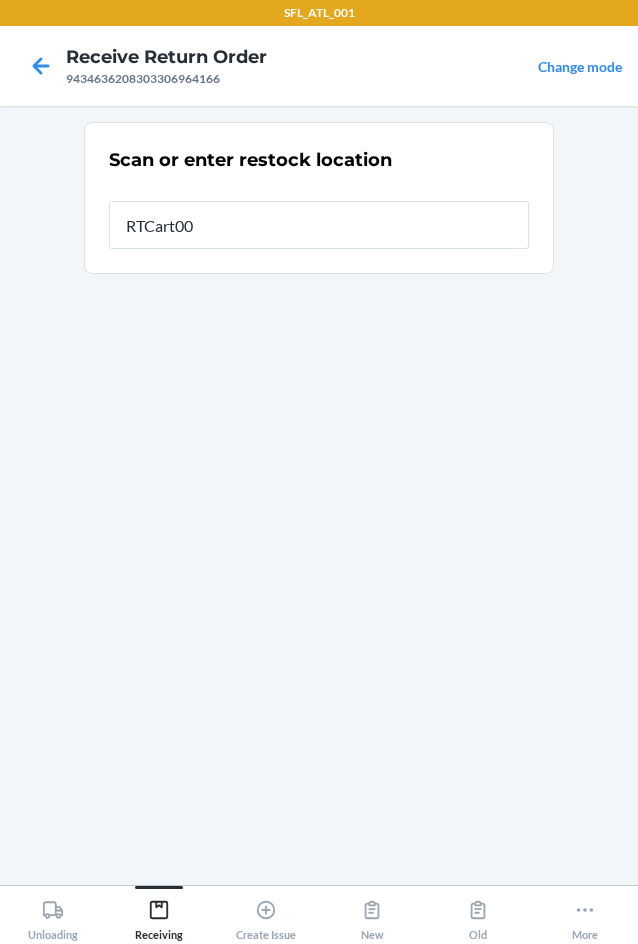 type on "RTCart009" 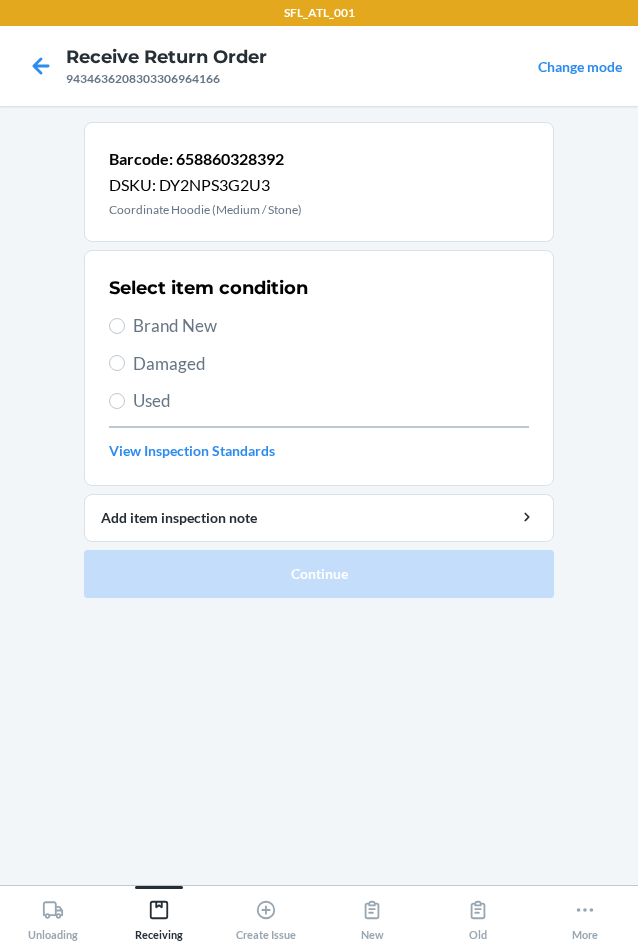 drag, startPoint x: 169, startPoint y: 322, endPoint x: 186, endPoint y: 442, distance: 121.19818 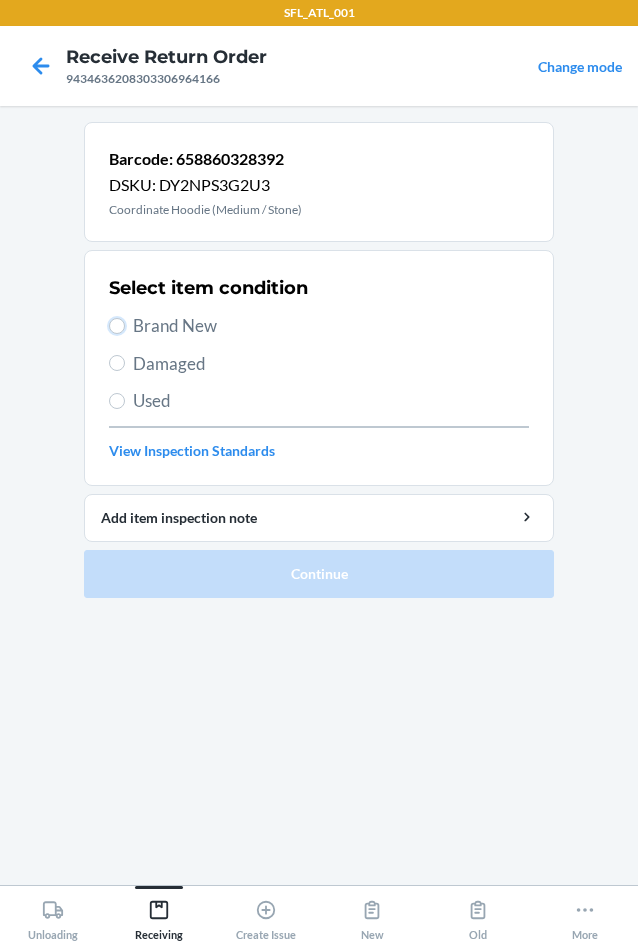 radio on "true" 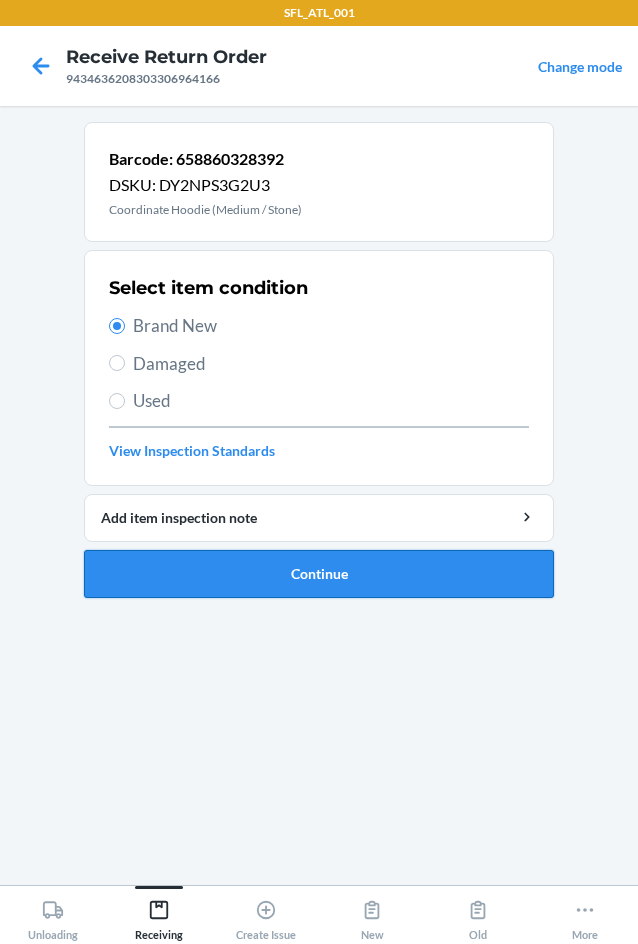 drag, startPoint x: 214, startPoint y: 546, endPoint x: 214, endPoint y: 580, distance: 34 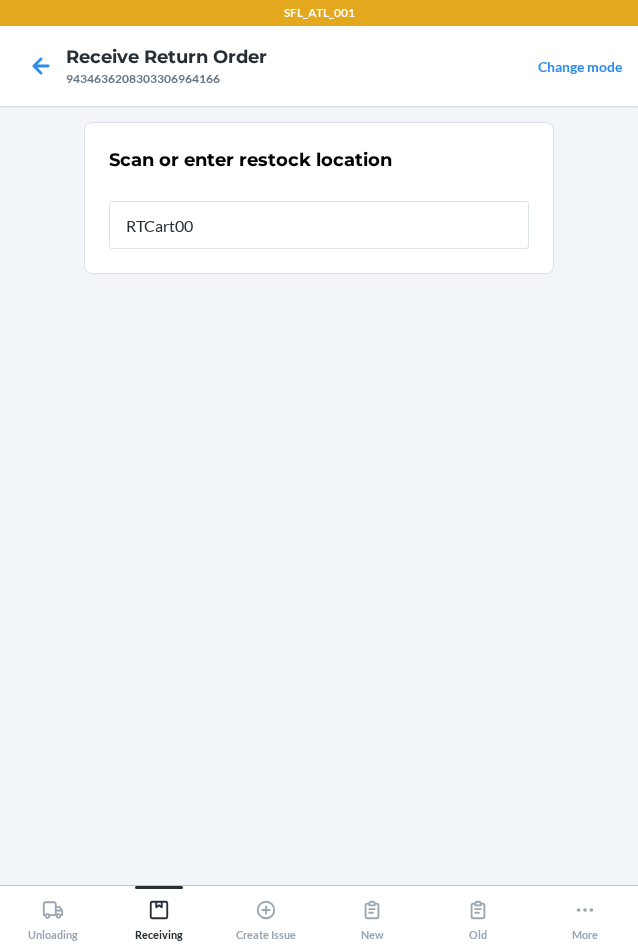 type on "RTCart009" 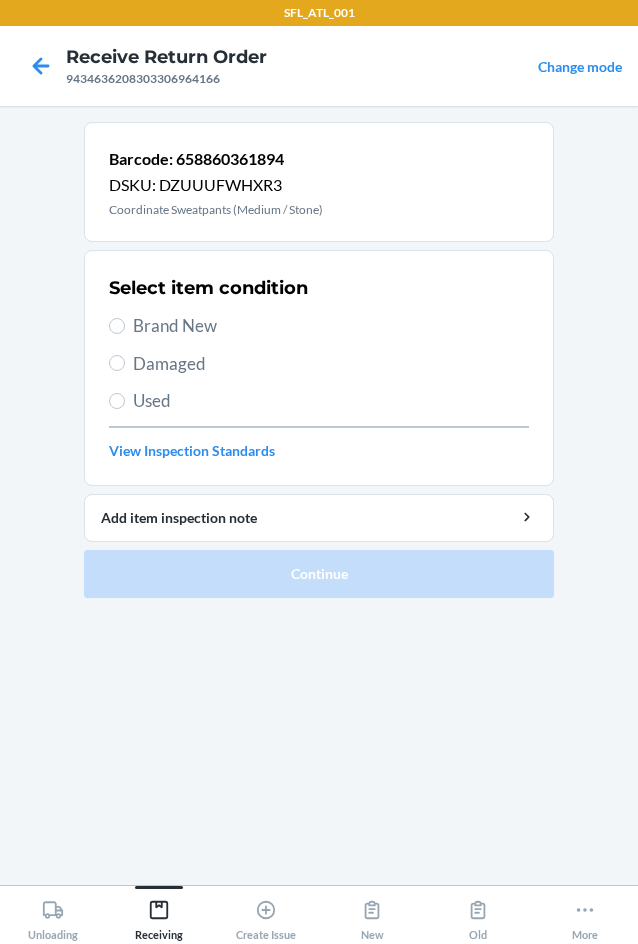 click on "Brand New" at bounding box center [331, 326] 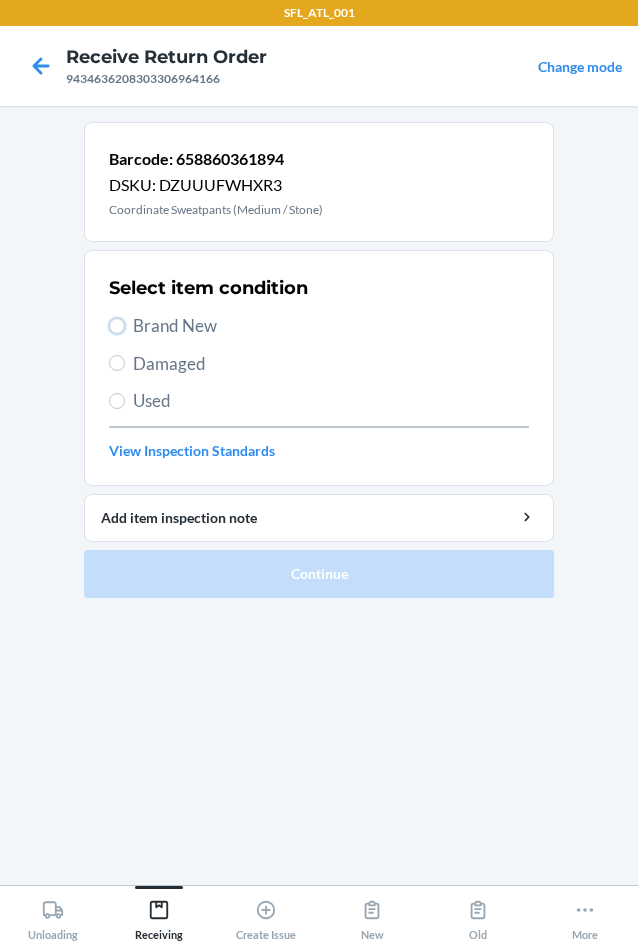 click on "Brand New" at bounding box center [117, 326] 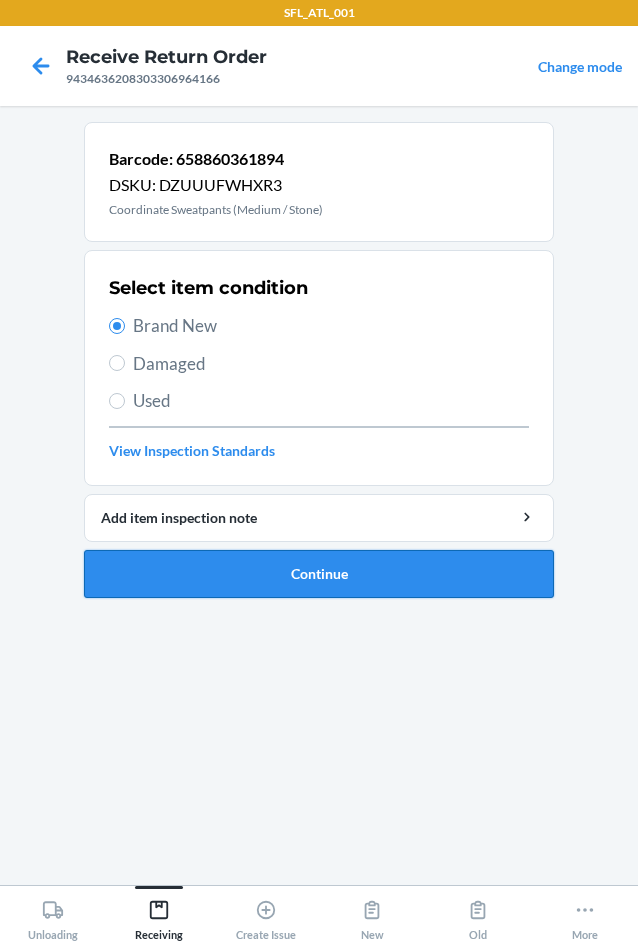click on "Continue" at bounding box center [319, 574] 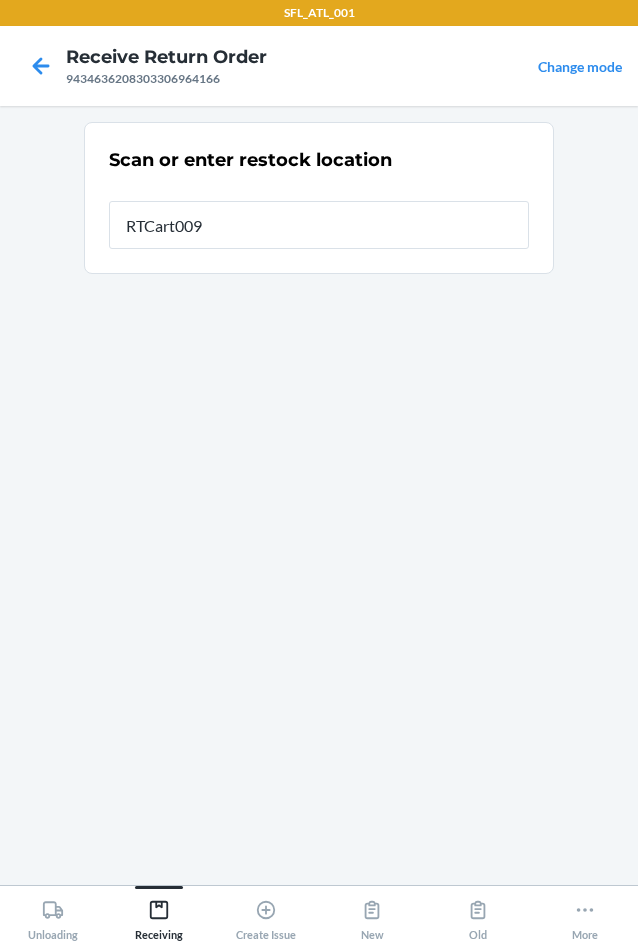 type on "RTCart009" 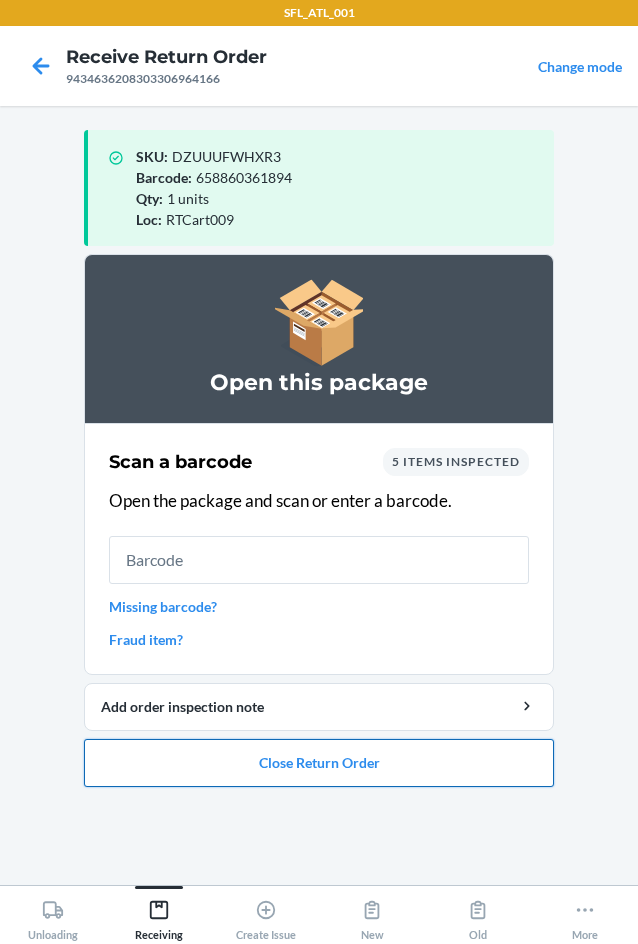 click on "Close Return Order" at bounding box center [319, 763] 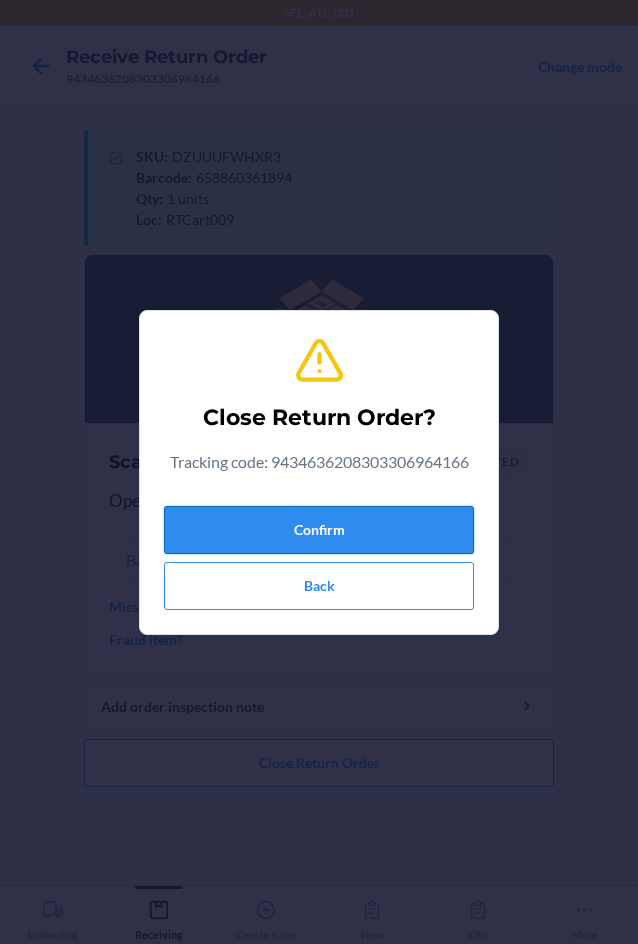 click on "Confirm" at bounding box center [319, 530] 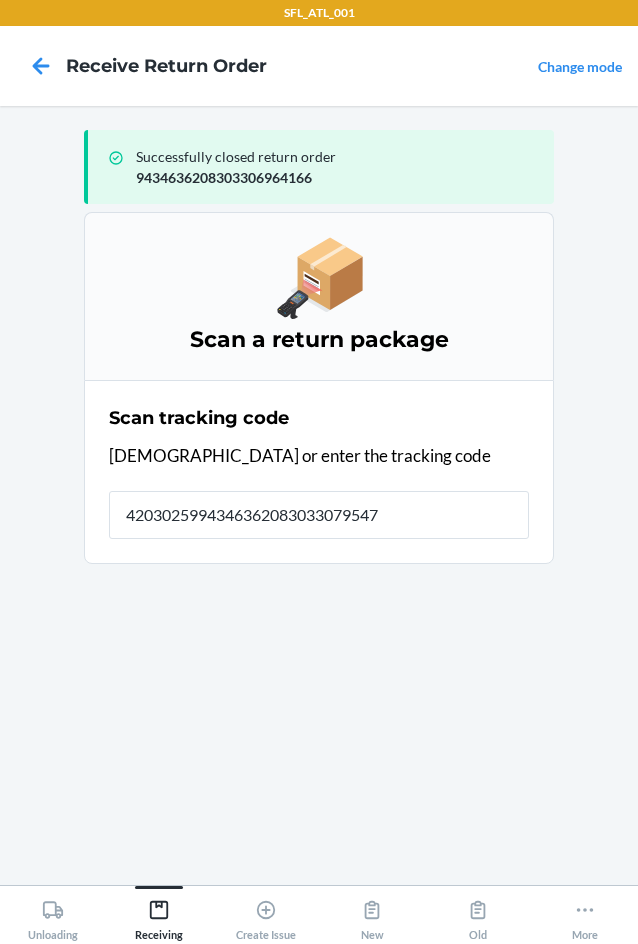 type on "42030259943463620830330795474" 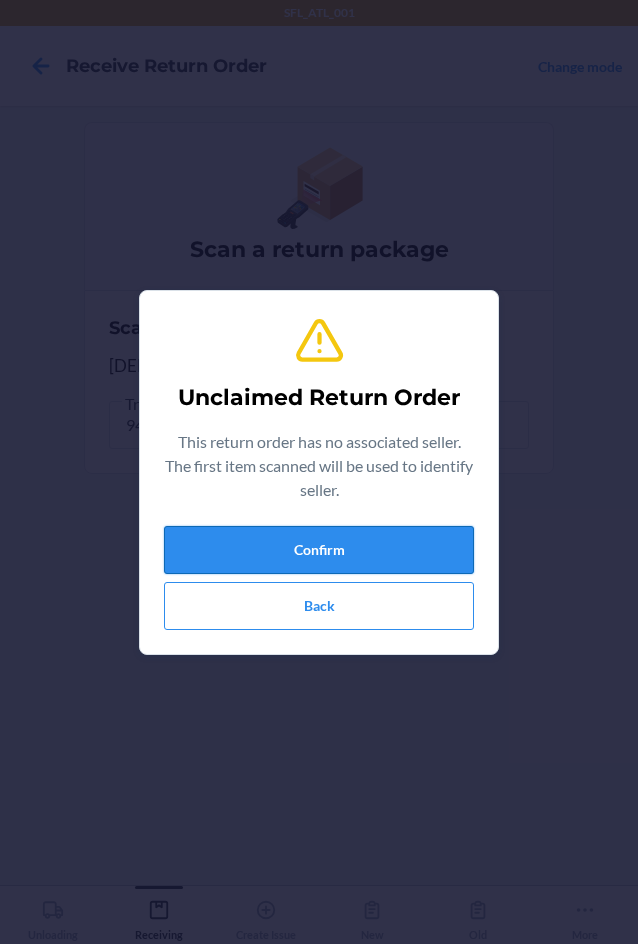 click on "Confirm" at bounding box center (319, 550) 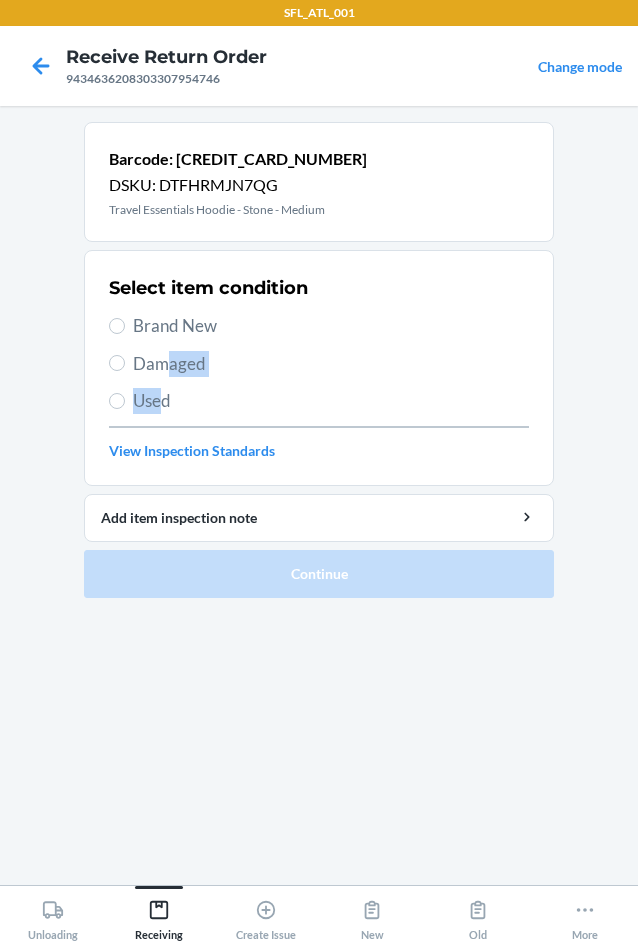 drag, startPoint x: 165, startPoint y: 382, endPoint x: 165, endPoint y: 369, distance: 13 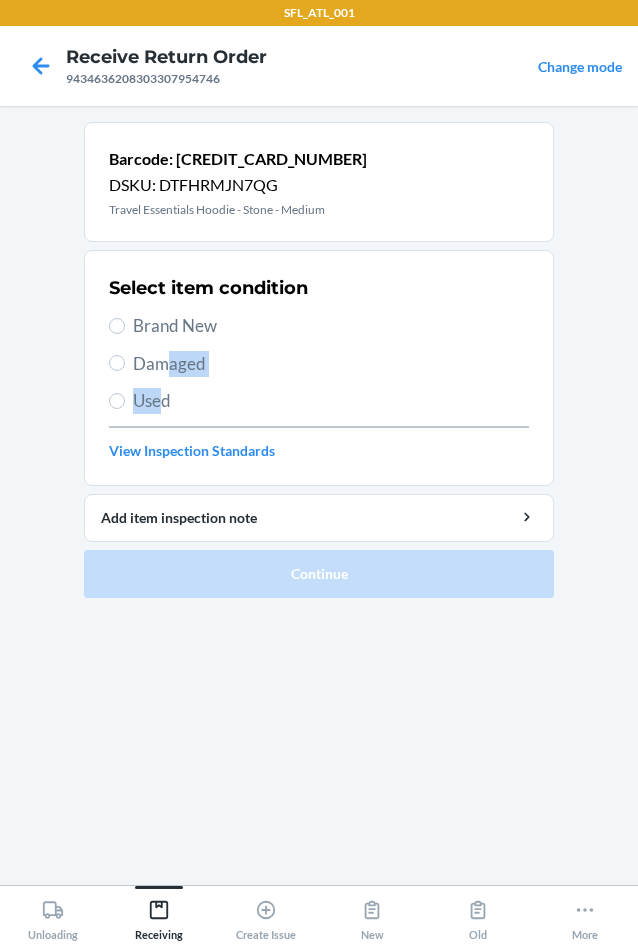 click on "Select item condition Brand New Damaged Used View Inspection Standards" at bounding box center [319, 368] 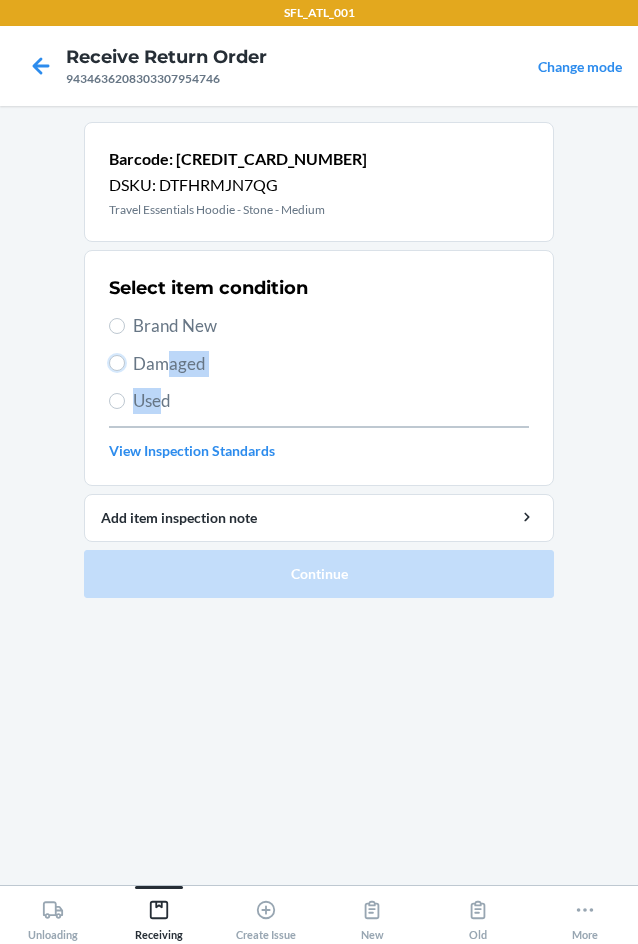 click on "Damaged" at bounding box center (117, 363) 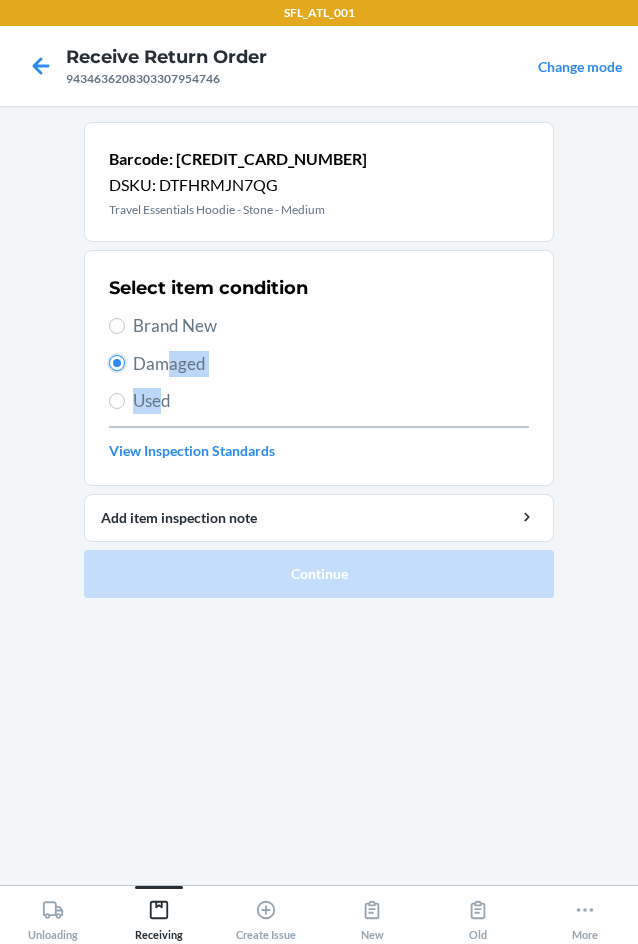 radio on "true" 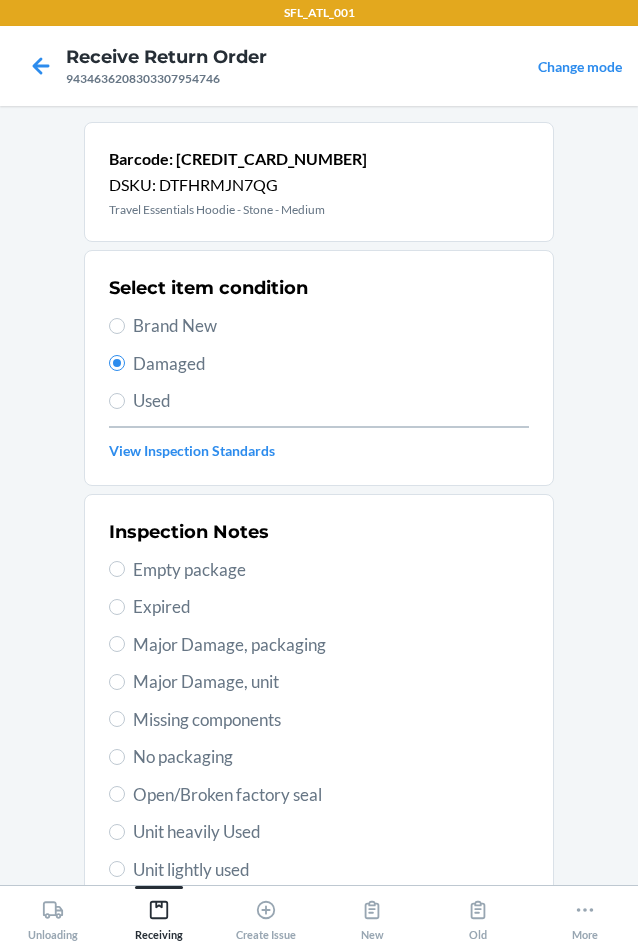 click on "Major Damage, packaging" at bounding box center [331, 645] 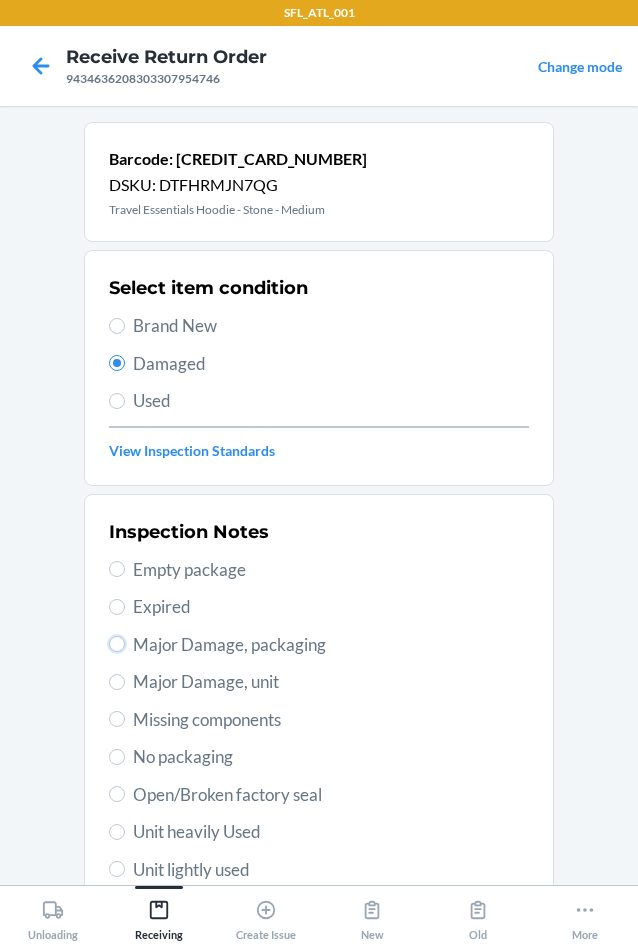 click on "Major Damage, packaging" at bounding box center [117, 644] 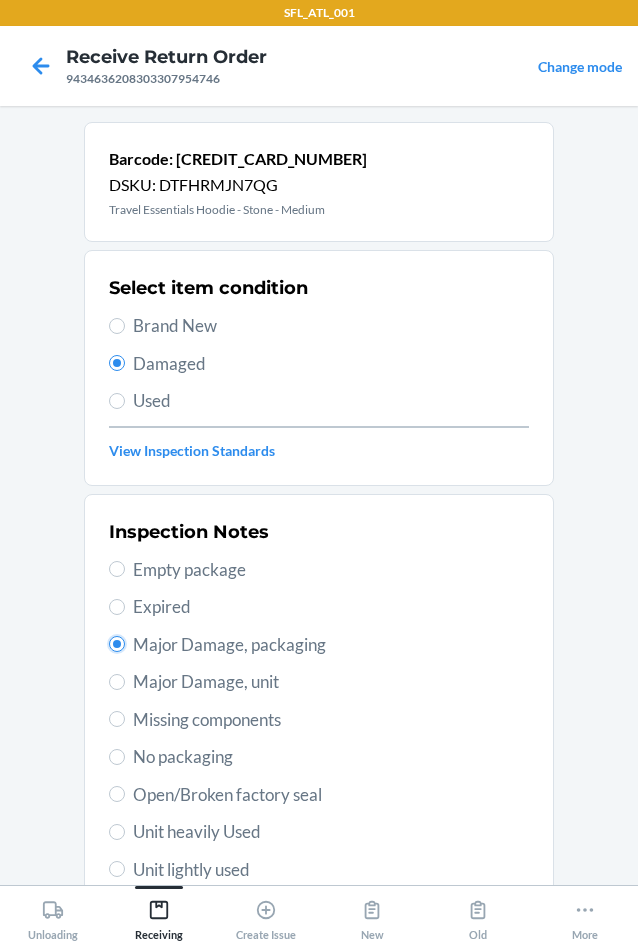 radio on "true" 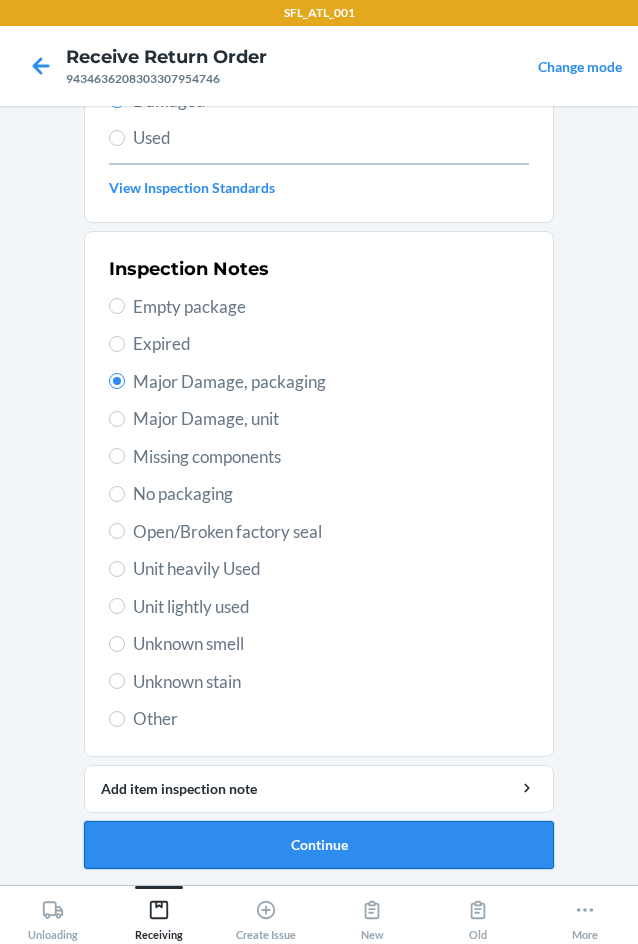 click on "Continue" at bounding box center (319, 845) 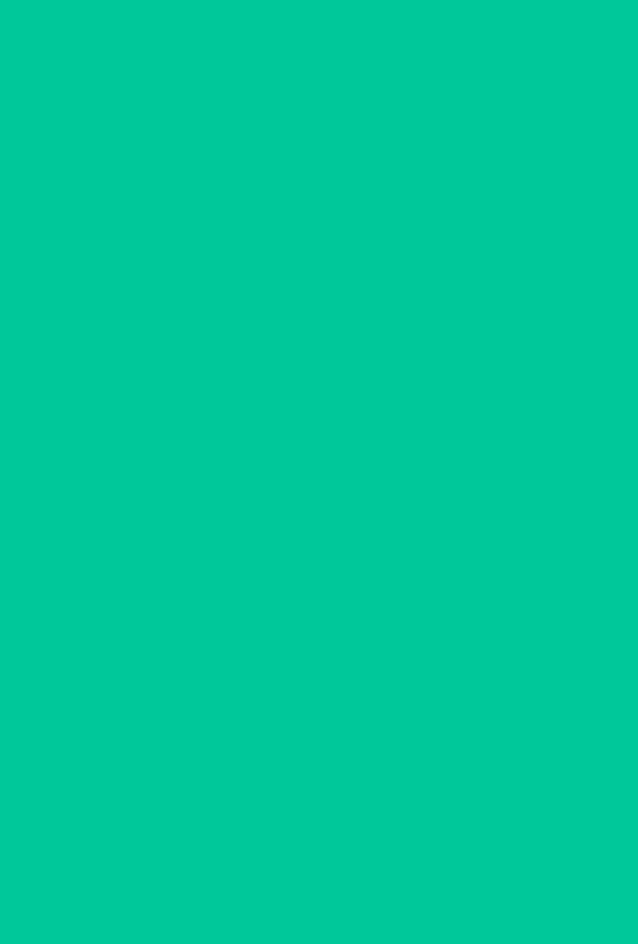 scroll, scrollTop: 86, scrollLeft: 0, axis: vertical 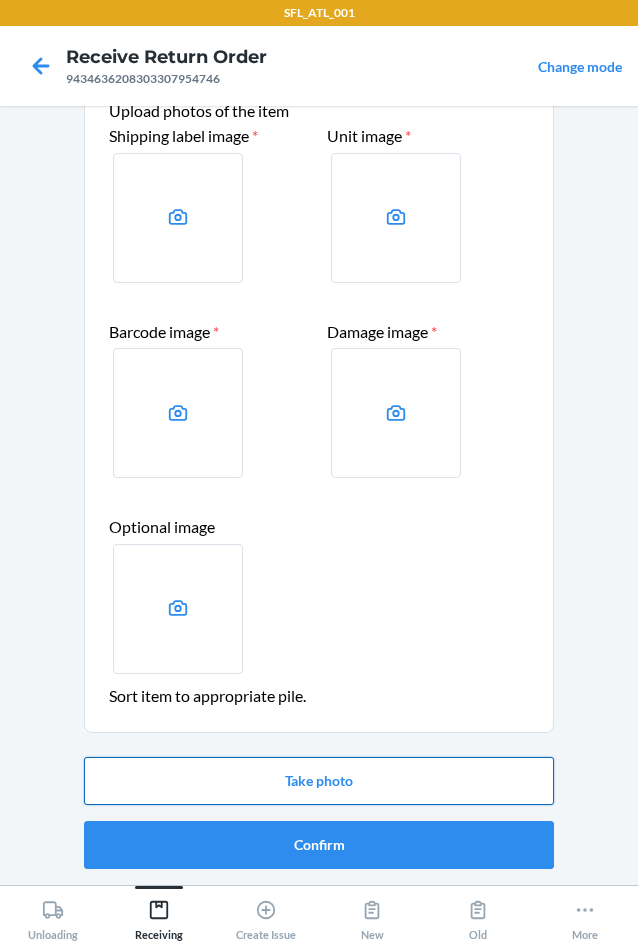 click on "Take photo" at bounding box center (319, 781) 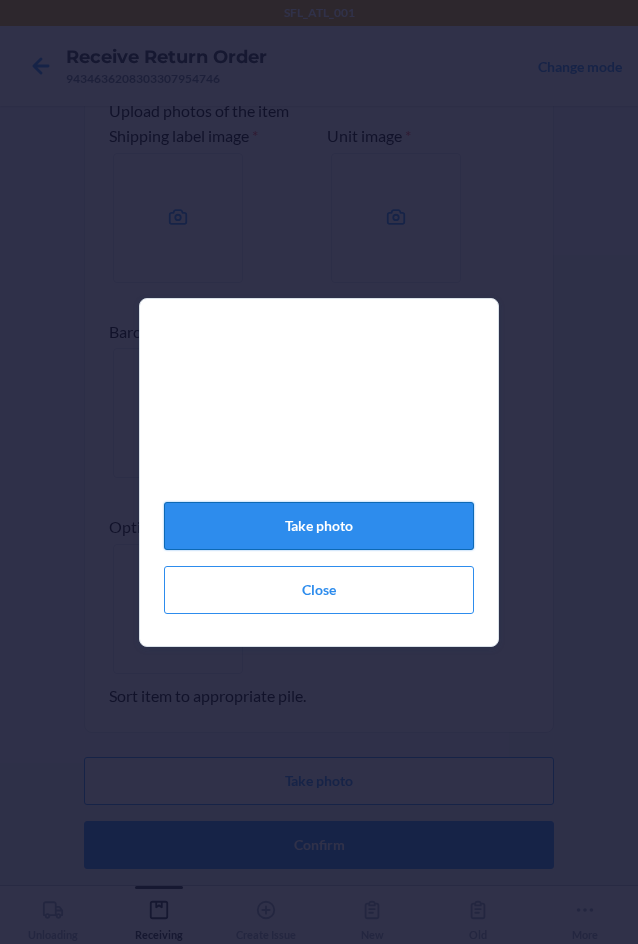 click on "Take photo" 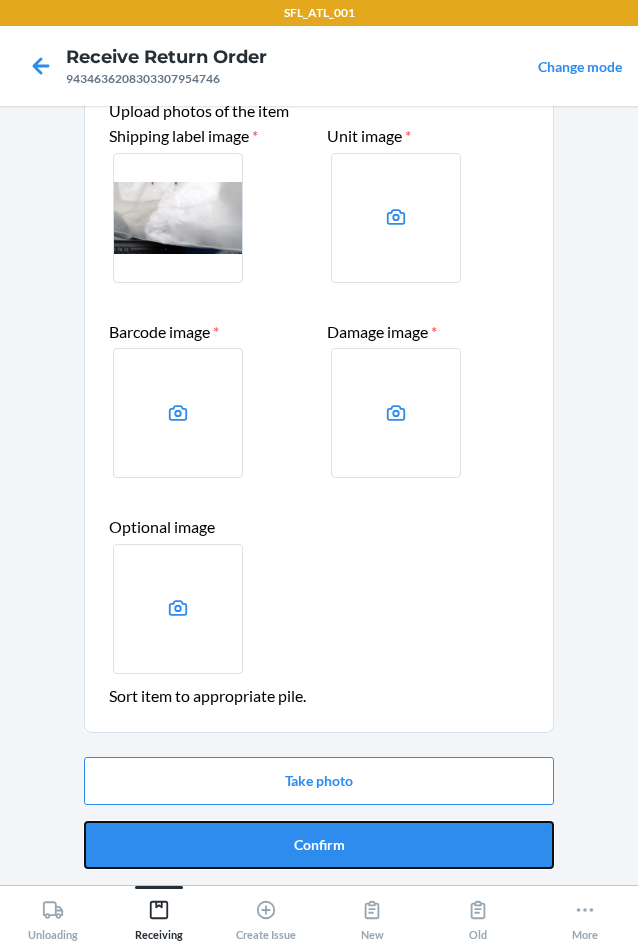 drag, startPoint x: 339, startPoint y: 848, endPoint x: 352, endPoint y: 840, distance: 15.264338 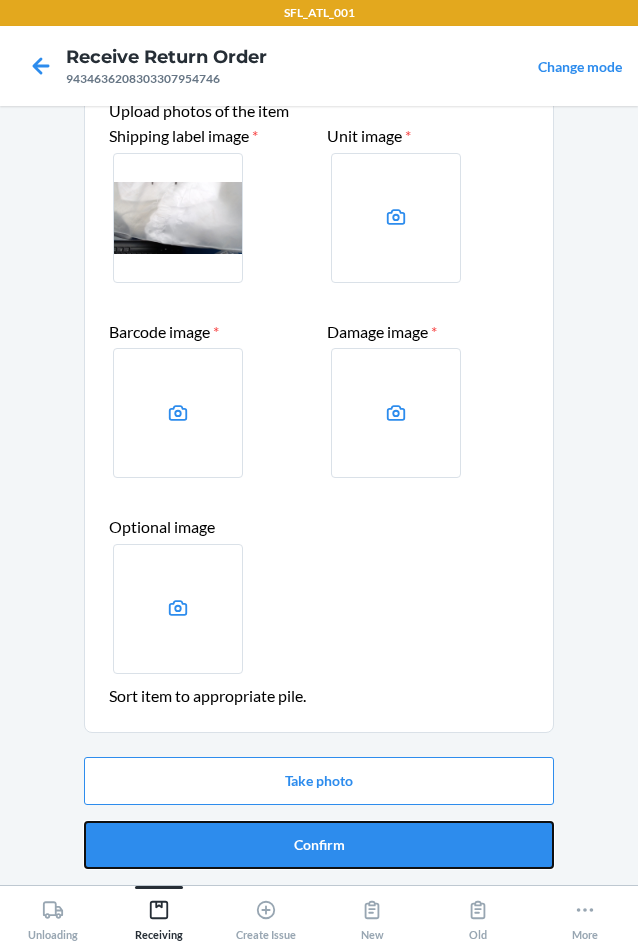 click on "Confirm" at bounding box center (319, 845) 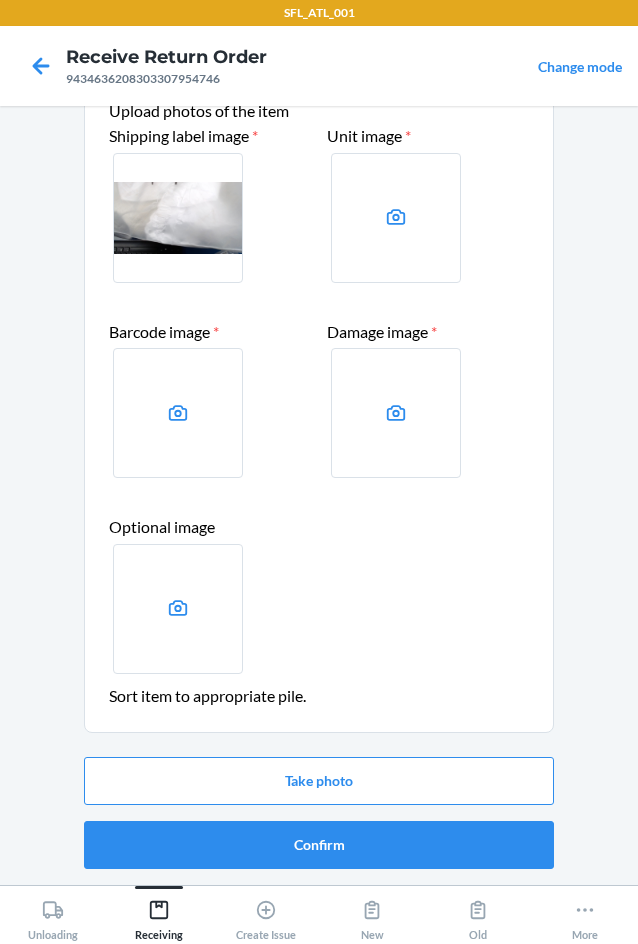 scroll, scrollTop: 0, scrollLeft: 0, axis: both 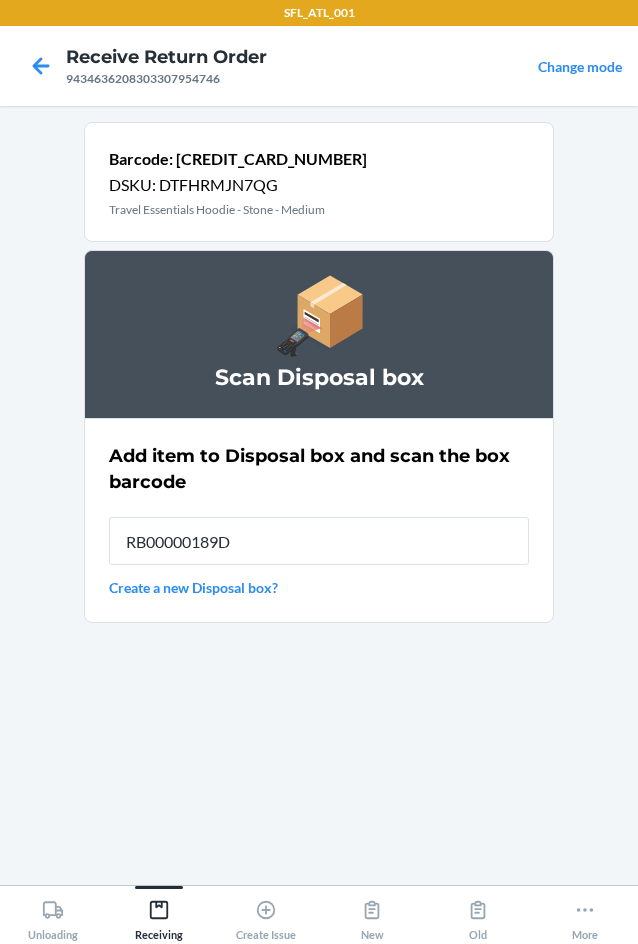 type on "RB00000189D" 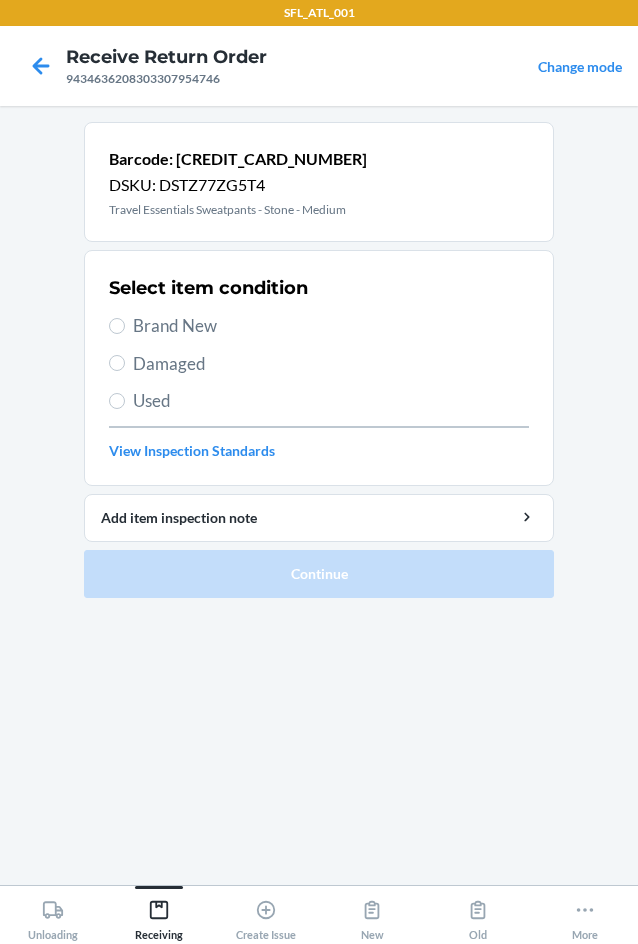 click on "Brand New" at bounding box center [331, 326] 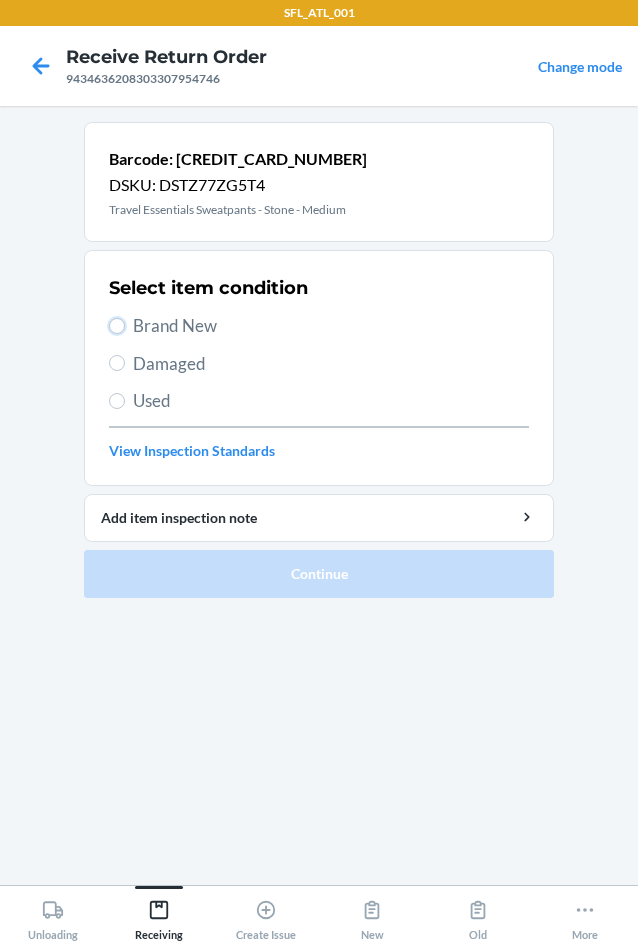 click on "Brand New" at bounding box center (117, 326) 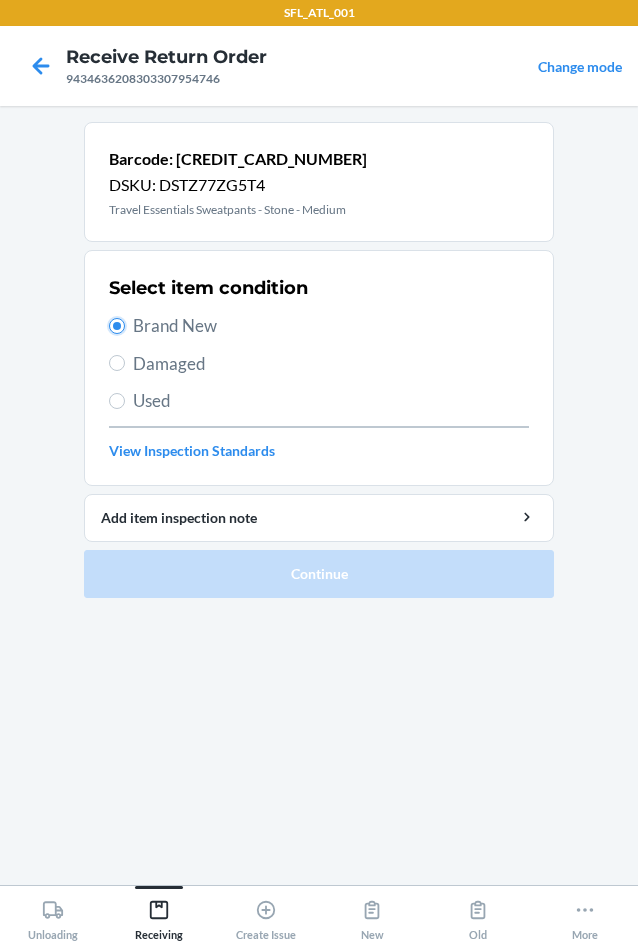 radio on "true" 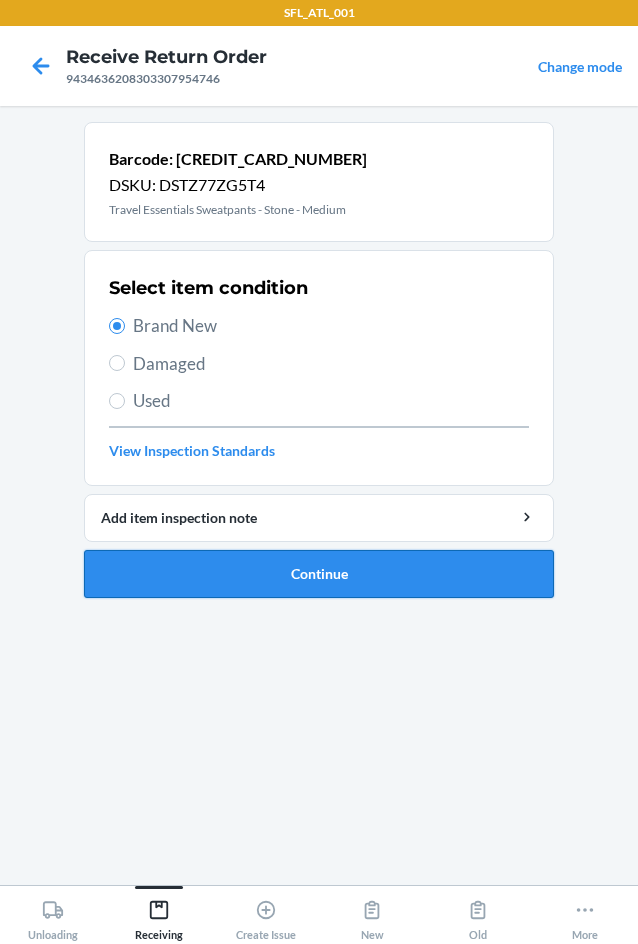 click on "Continue" at bounding box center (319, 574) 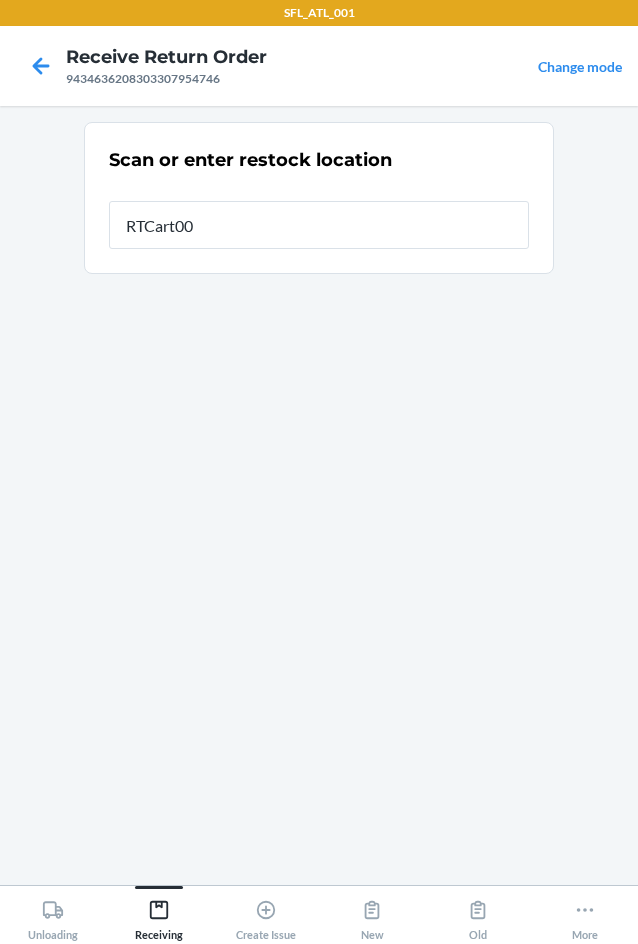 type on "RTCart009" 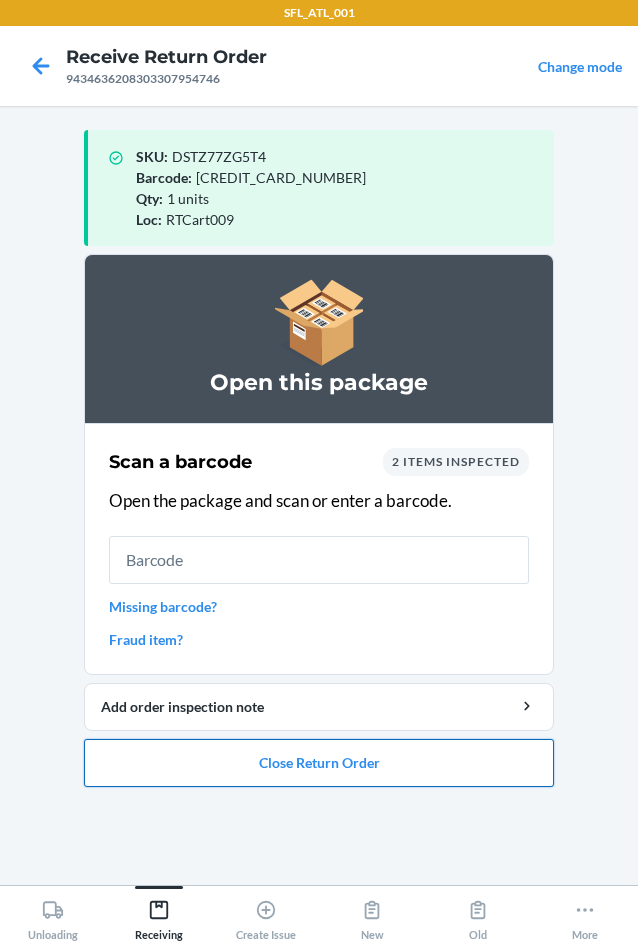 click on "Close Return Order" at bounding box center (319, 763) 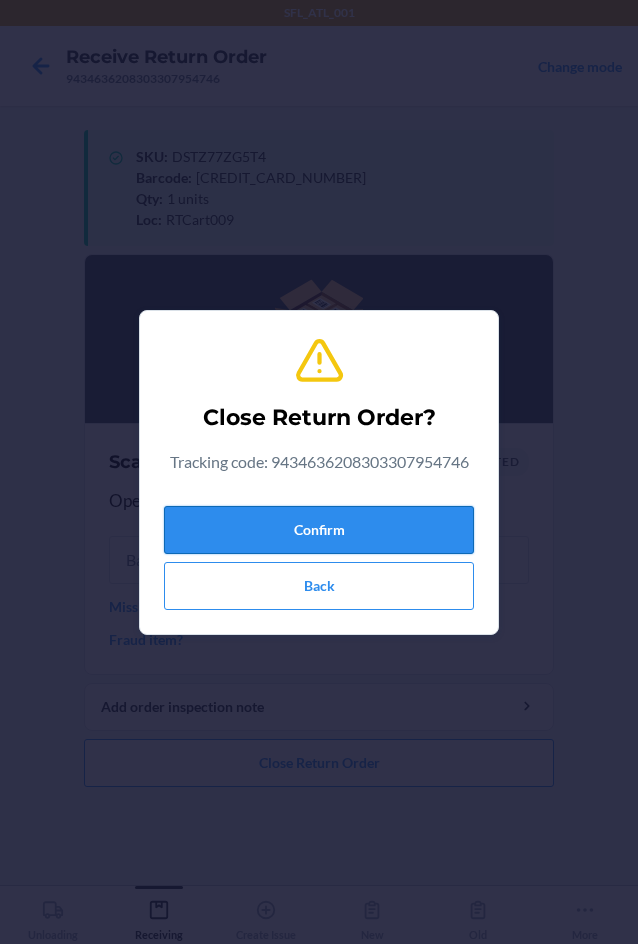 click on "Confirm" at bounding box center (319, 530) 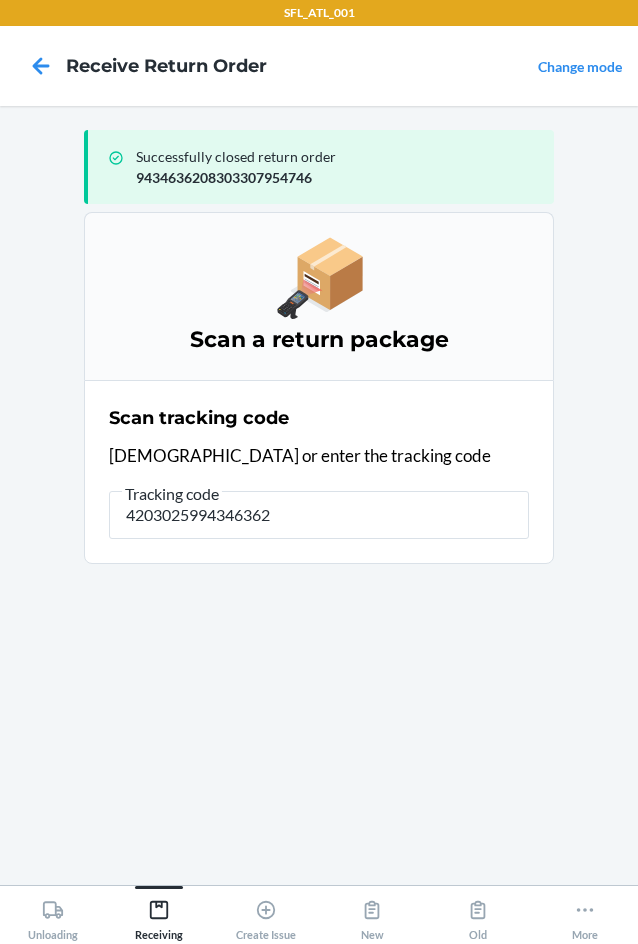 type on "42030259943463620" 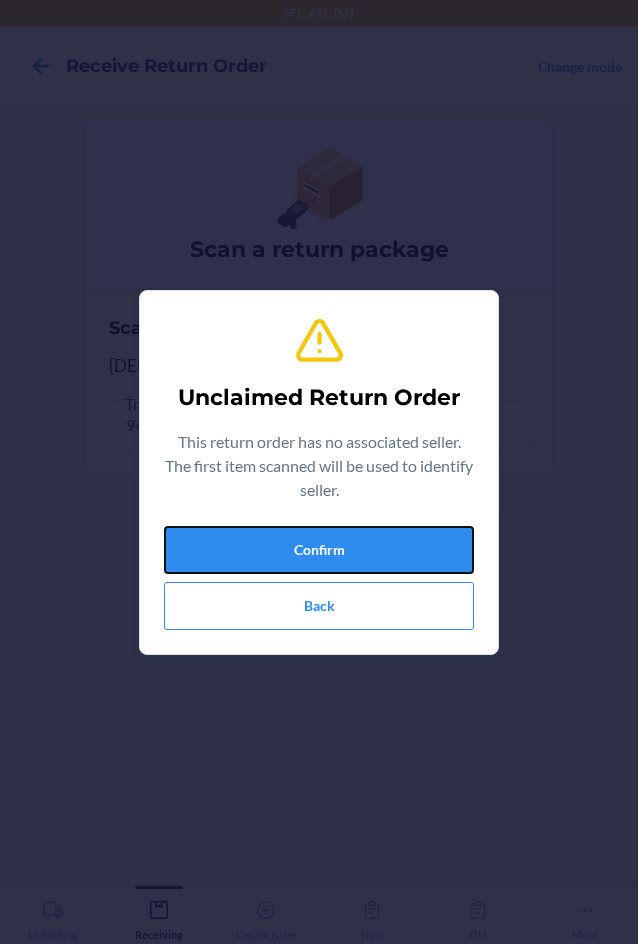 click on "Confirm" at bounding box center (319, 550) 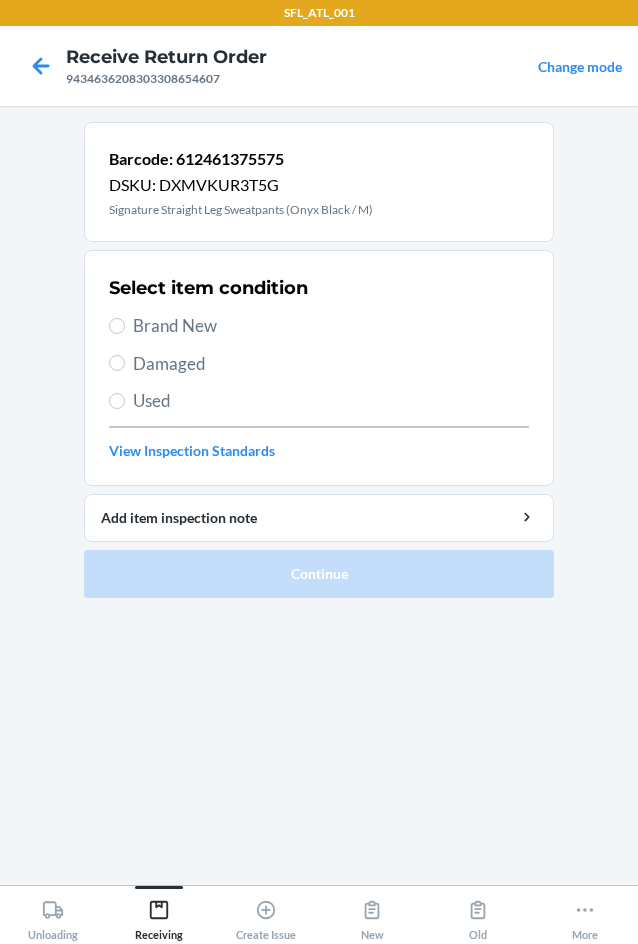 click on "Brand New" at bounding box center (331, 326) 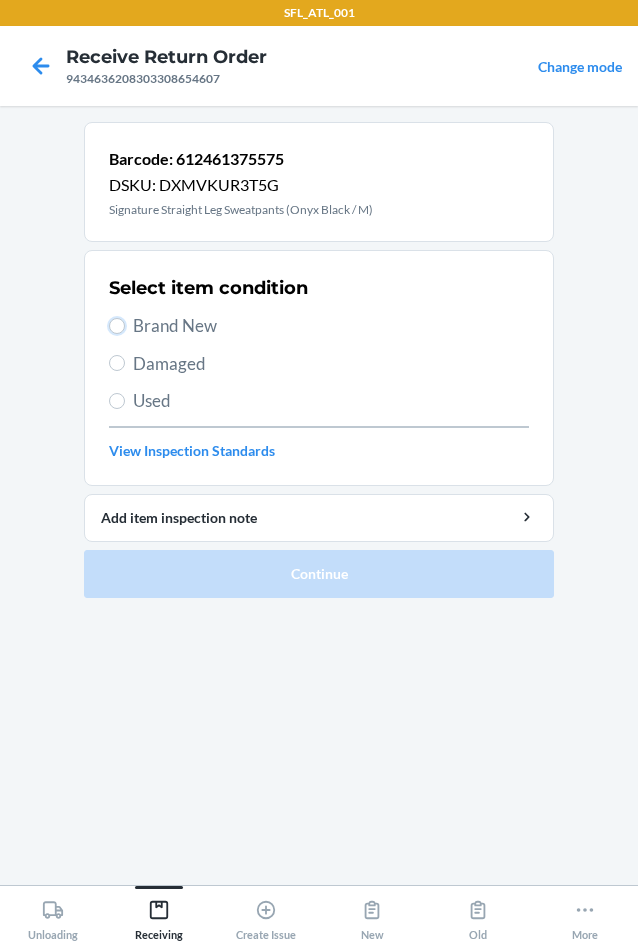 click on "Brand New" at bounding box center [117, 326] 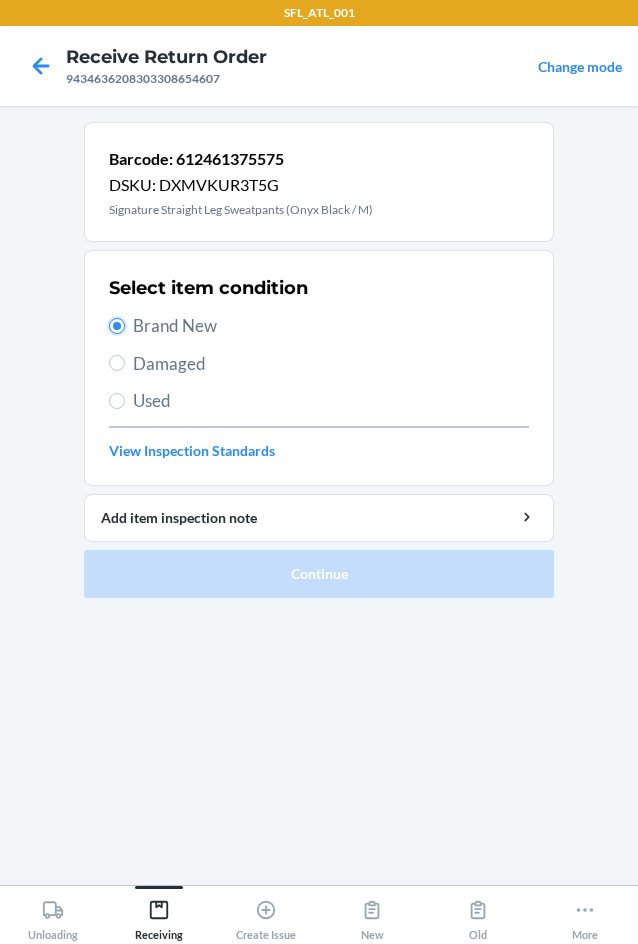 radio on "true" 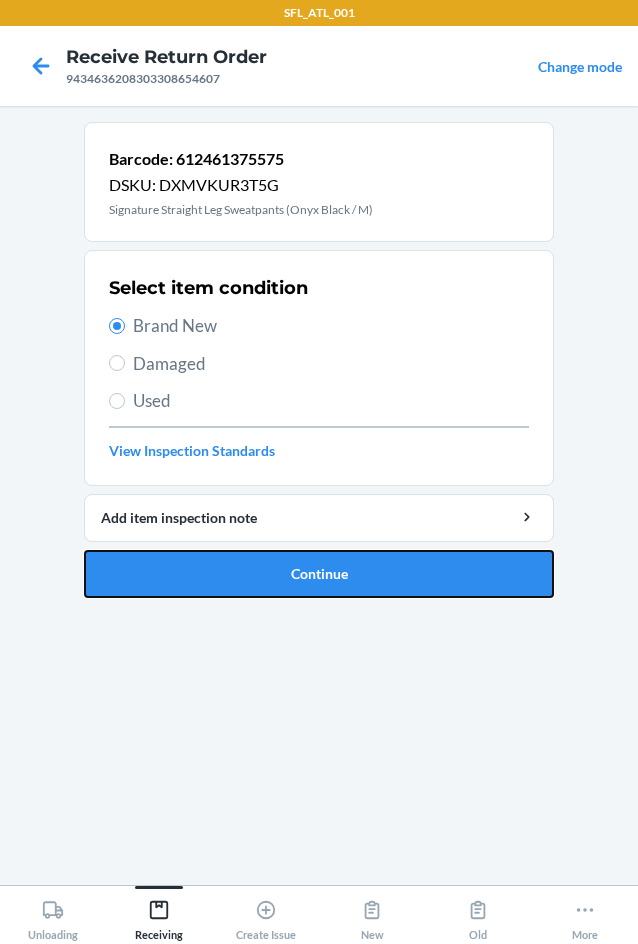 click on "Continue" at bounding box center [319, 574] 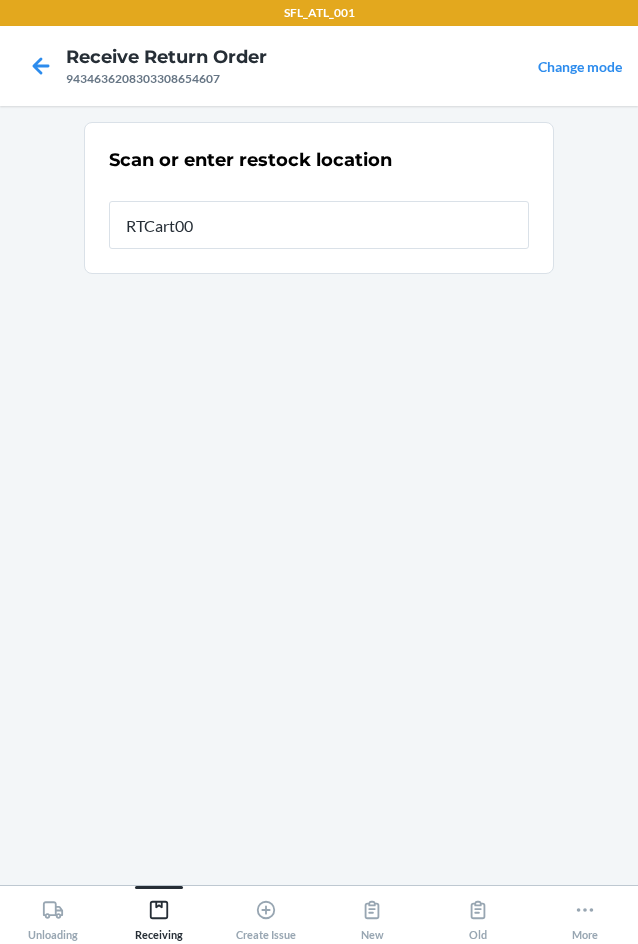 type on "RTCart009" 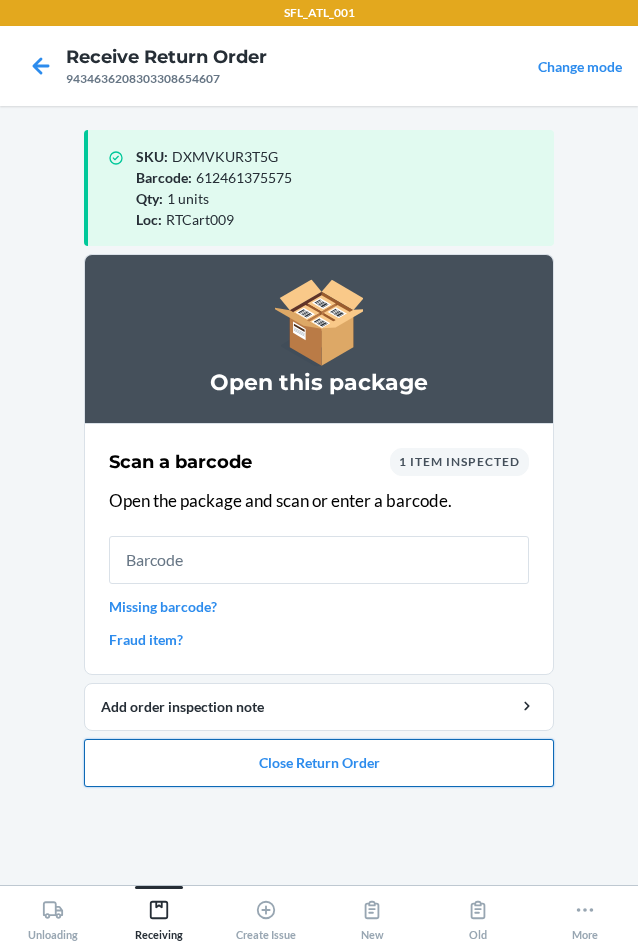 click on "Close Return Order" at bounding box center (319, 763) 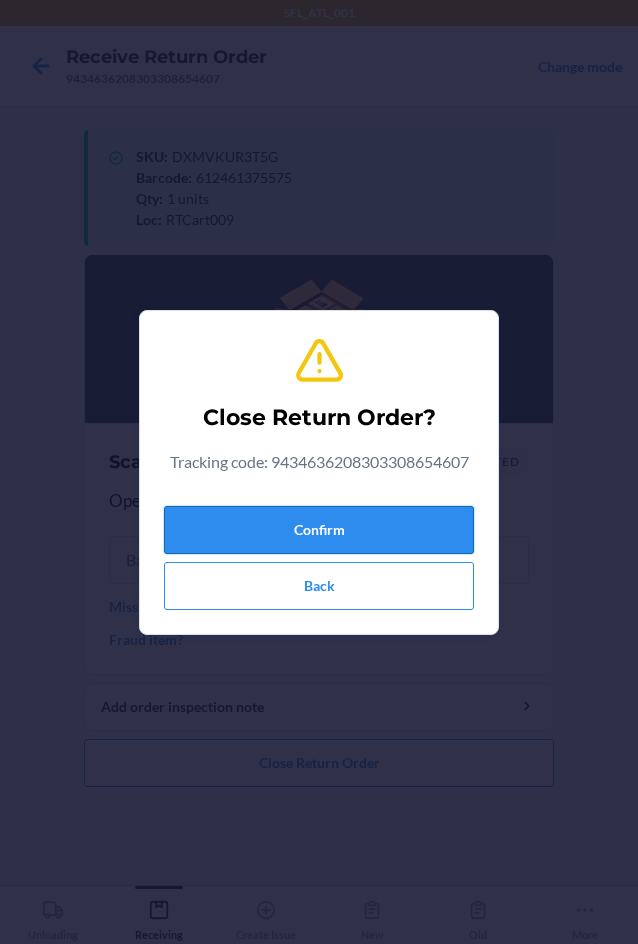 click on "Confirm" at bounding box center [319, 530] 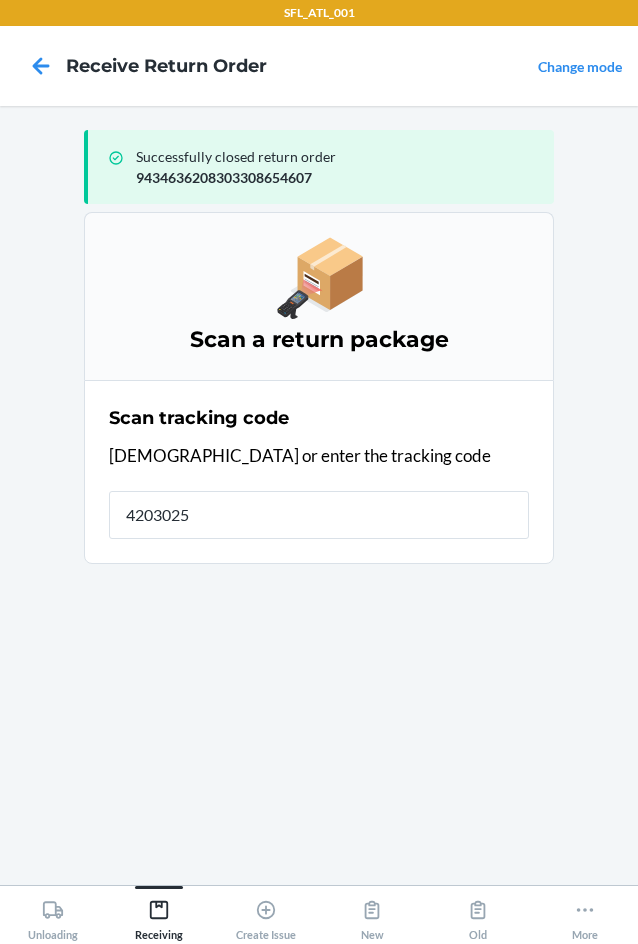 type on "42030259" 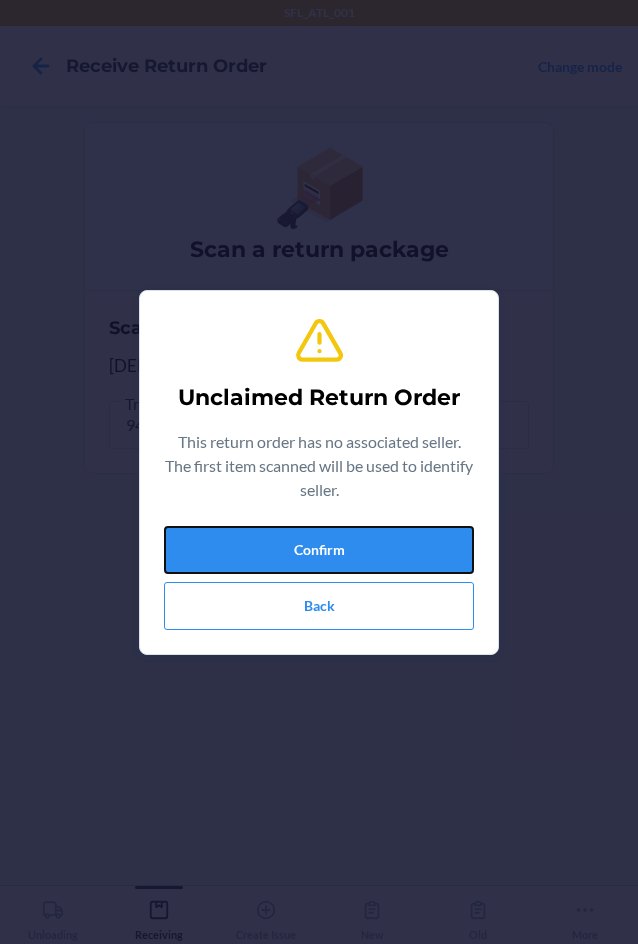 click on "Confirm" at bounding box center [319, 550] 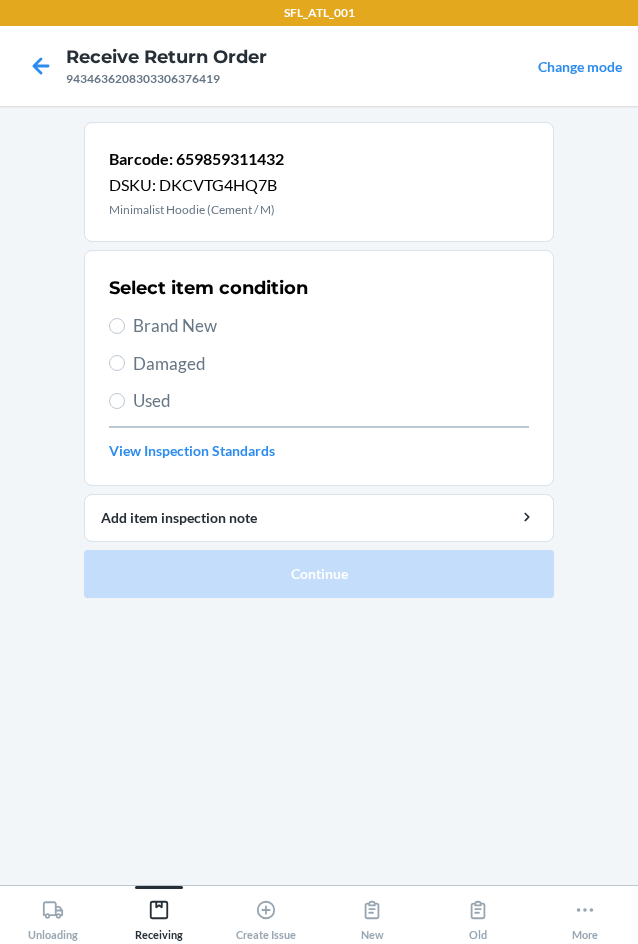 click on "Brand New" at bounding box center [331, 326] 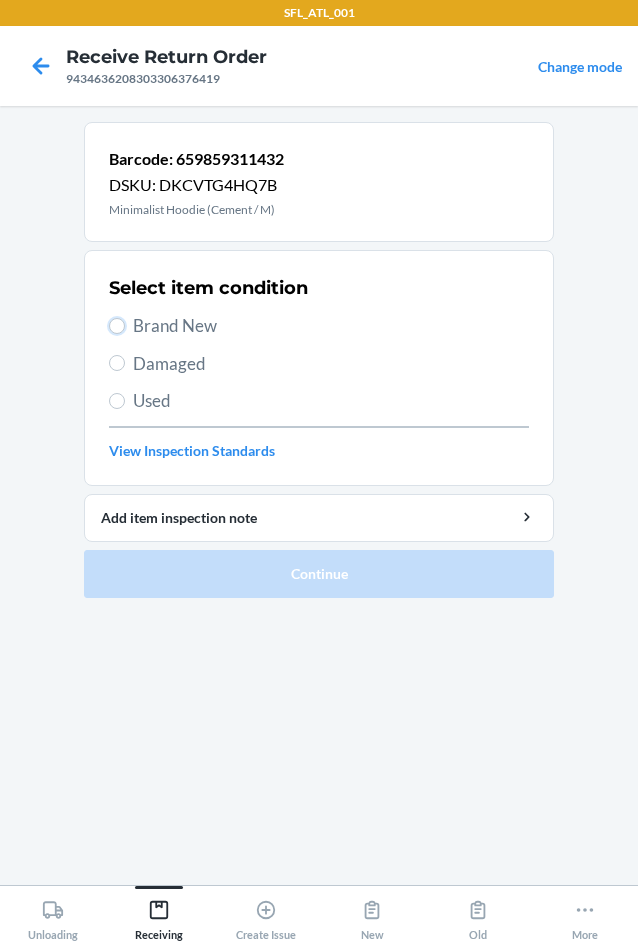 click on "Brand New" at bounding box center [117, 326] 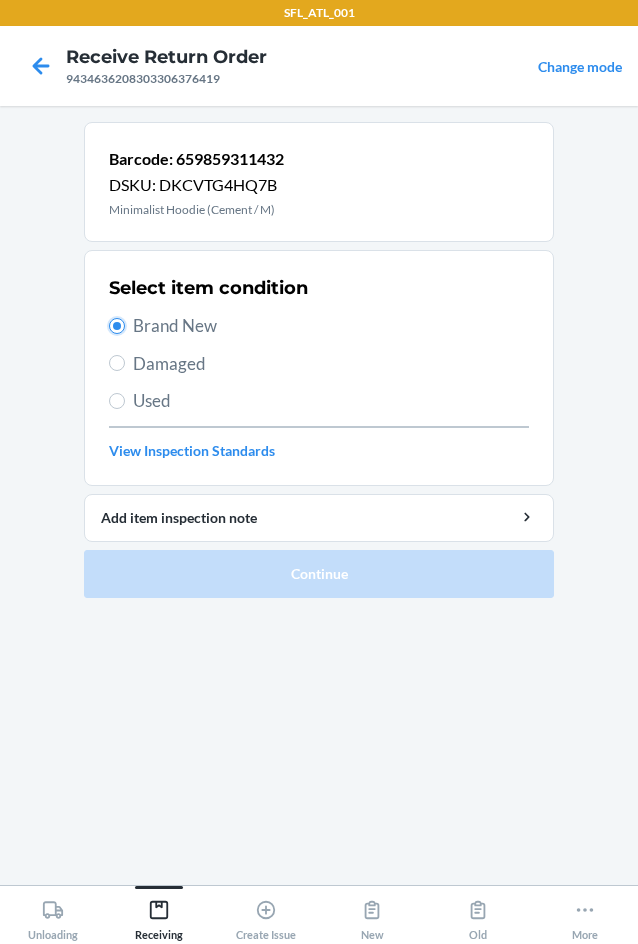 radio on "true" 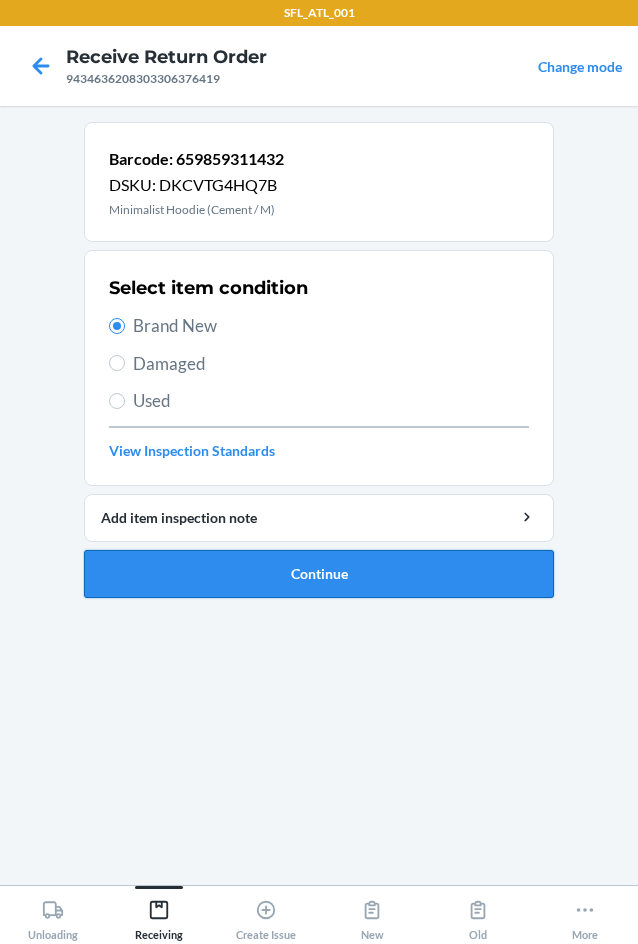 click on "Continue" at bounding box center (319, 574) 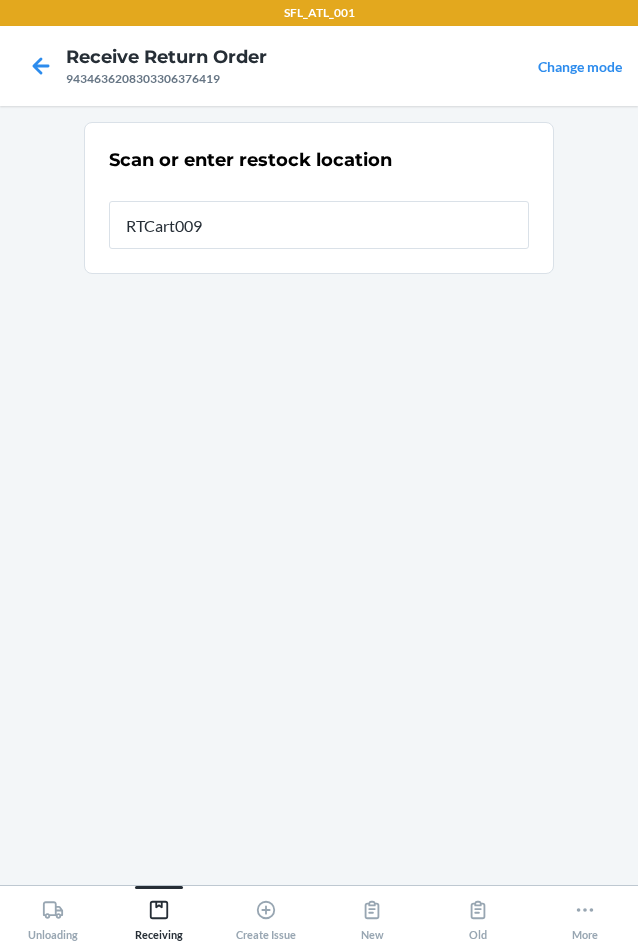 type on "RTCart009" 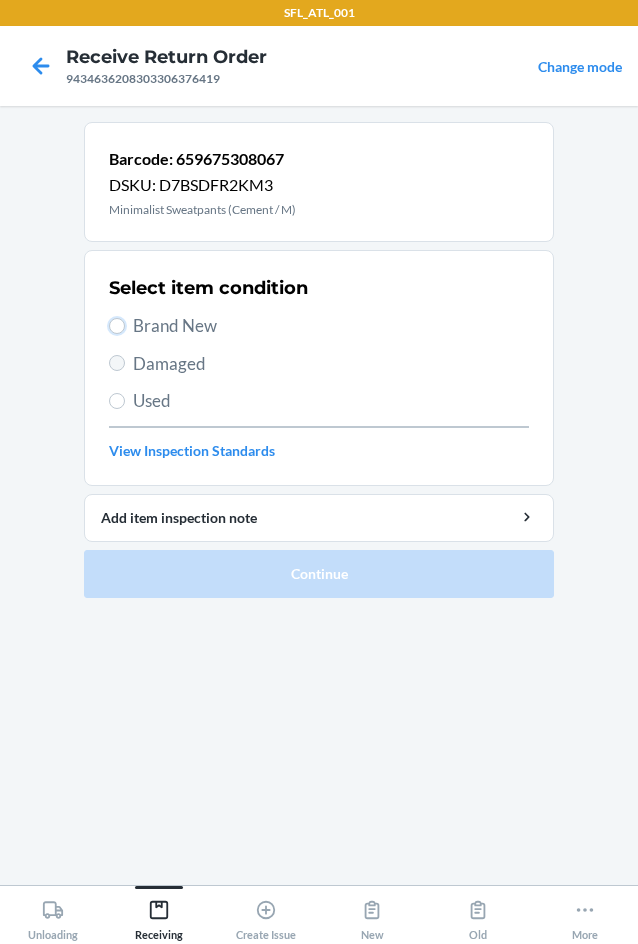 drag, startPoint x: 109, startPoint y: 327, endPoint x: 116, endPoint y: 355, distance: 28.86174 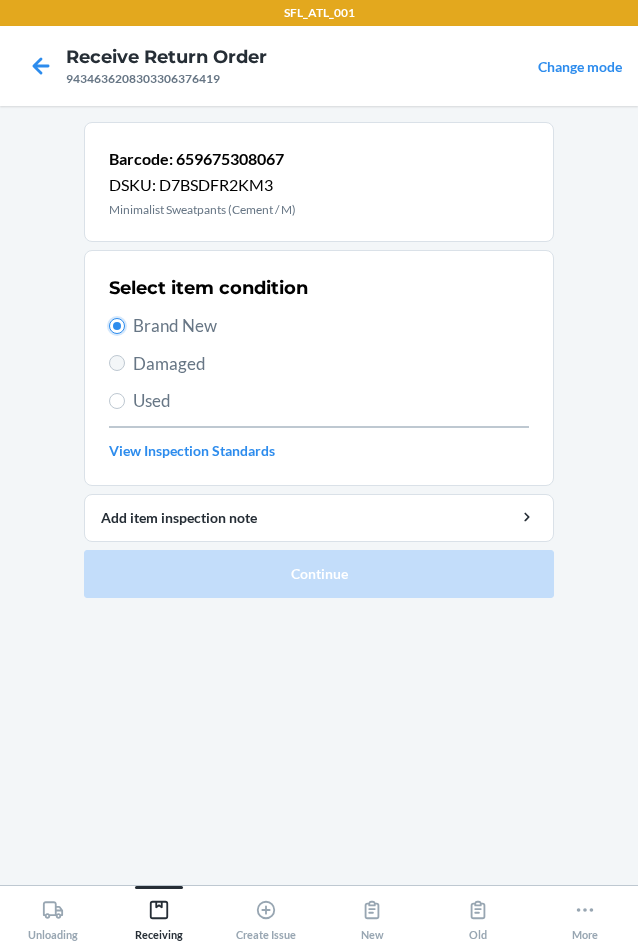 radio on "true" 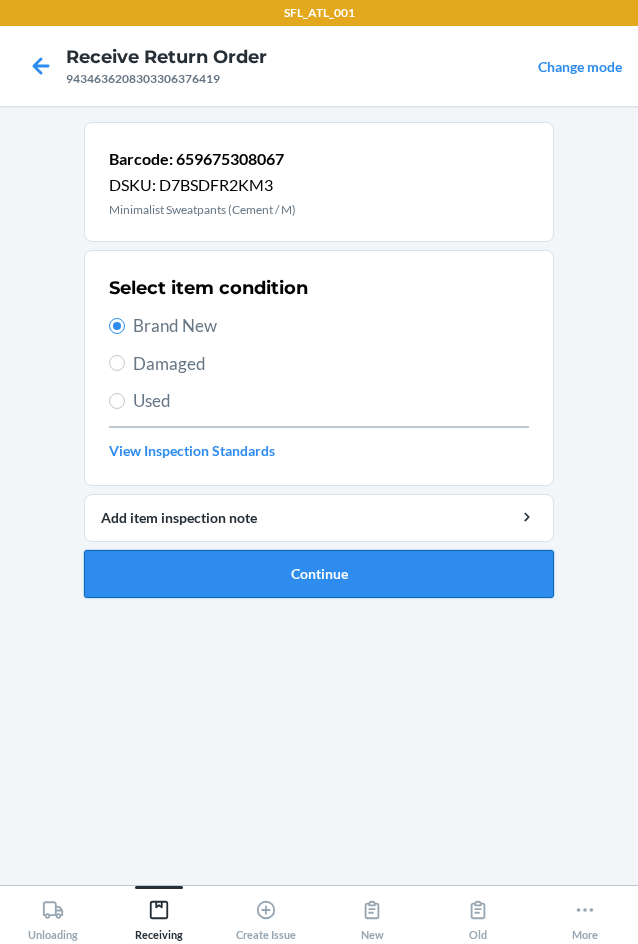 click on "Continue" at bounding box center [319, 574] 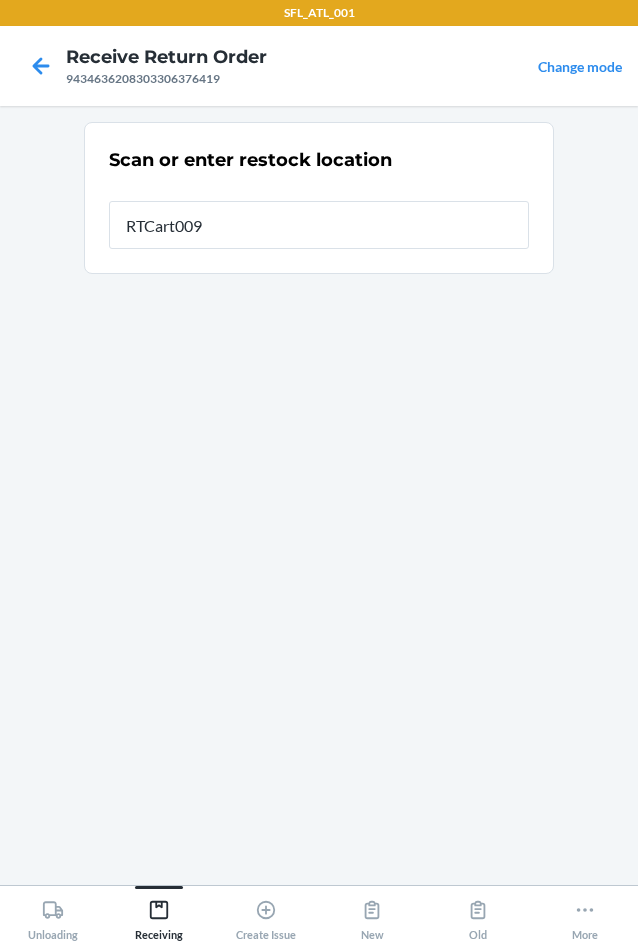 type on "RTCart009" 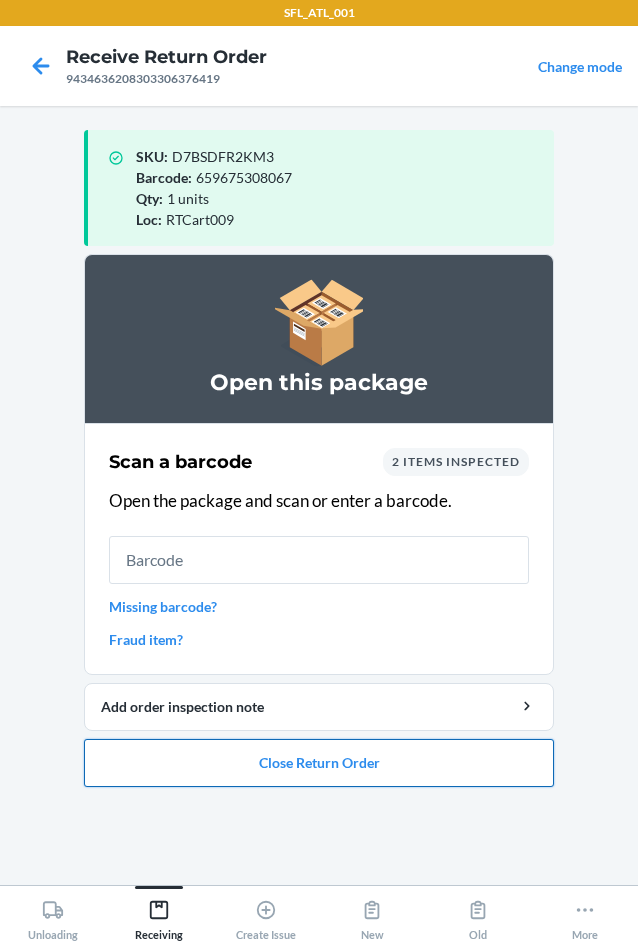 click on "Close Return Order" at bounding box center [319, 763] 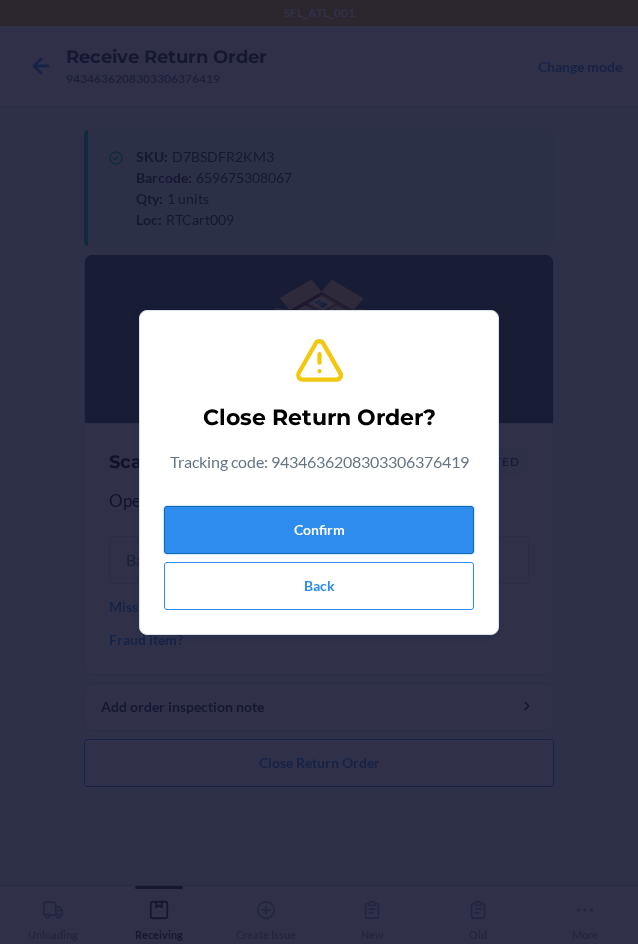 click on "Confirm" at bounding box center [319, 530] 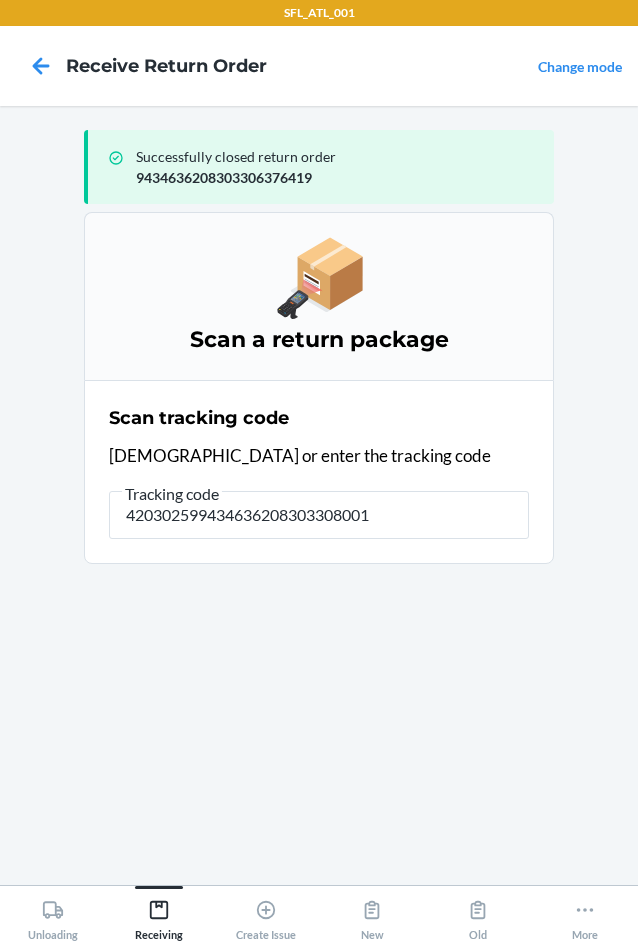 type on "4203025994346362083033080014" 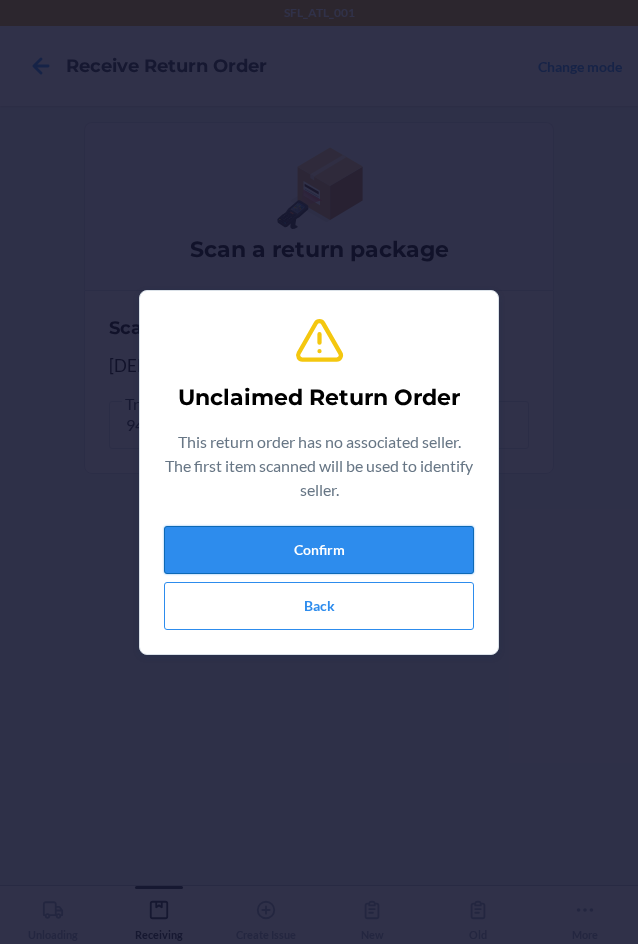 click on "Confirm" at bounding box center [319, 550] 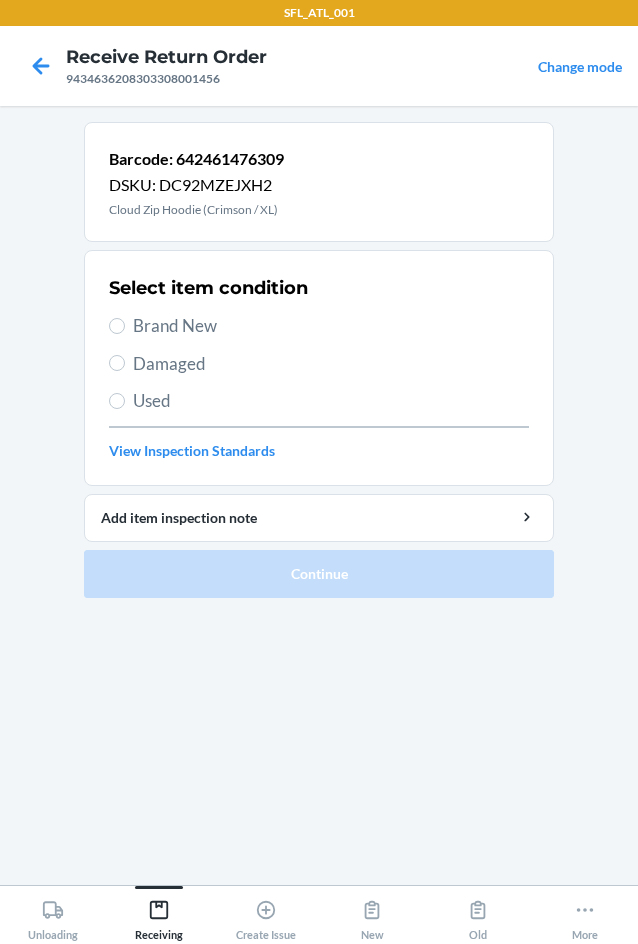 click on "Brand New" at bounding box center (319, 326) 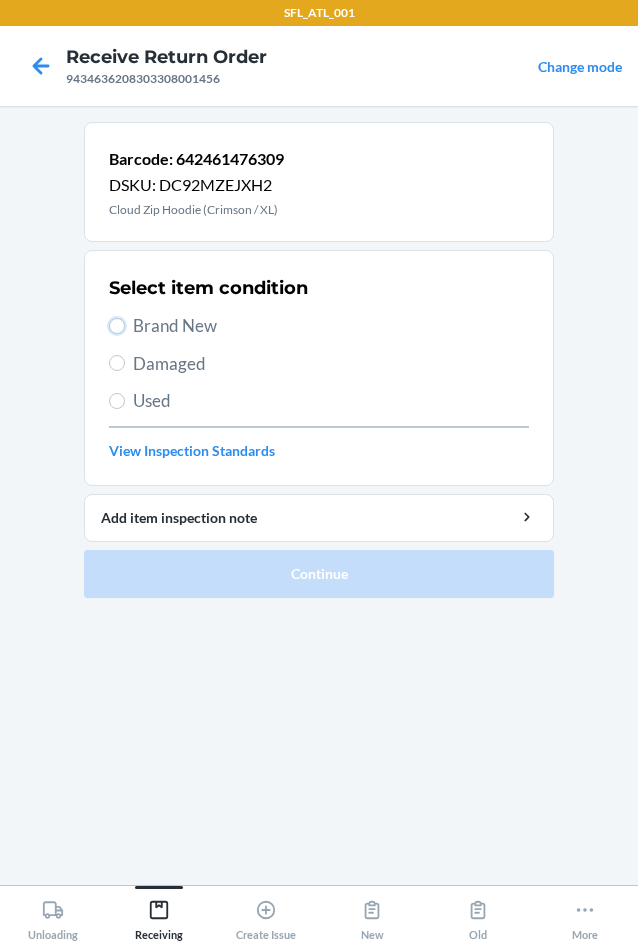 click on "Brand New" at bounding box center [117, 326] 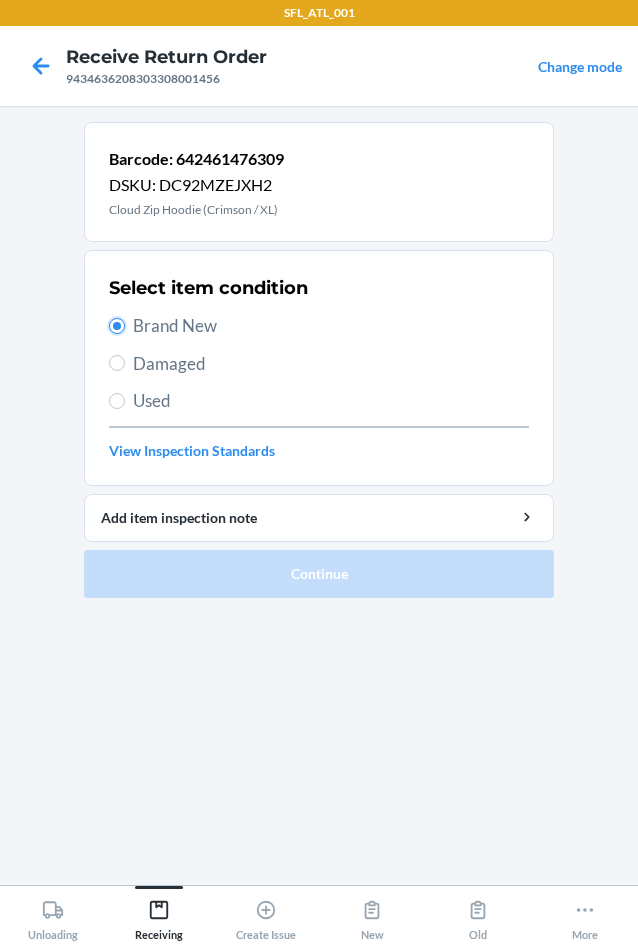 radio on "true" 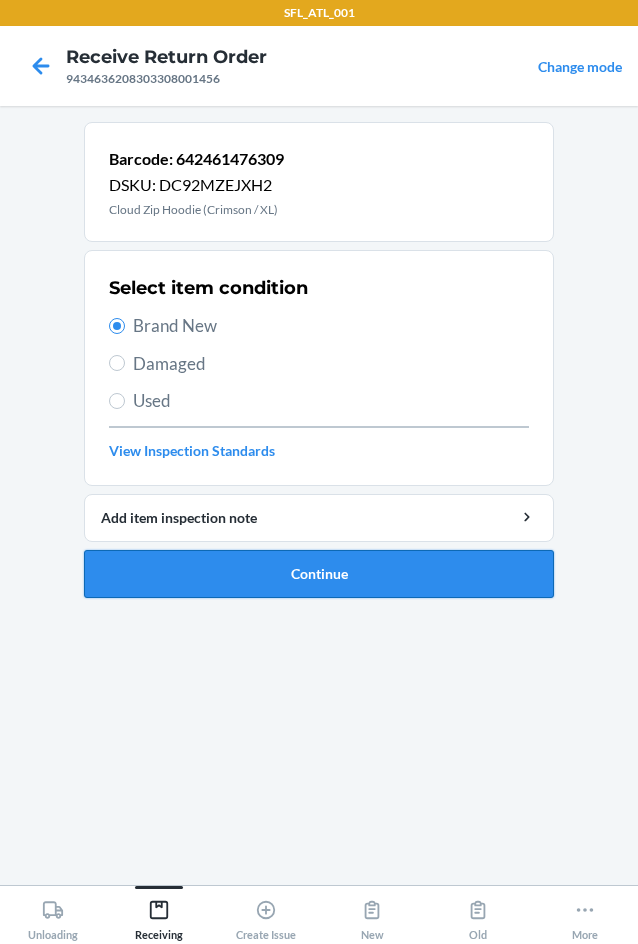 click on "Continue" at bounding box center [319, 574] 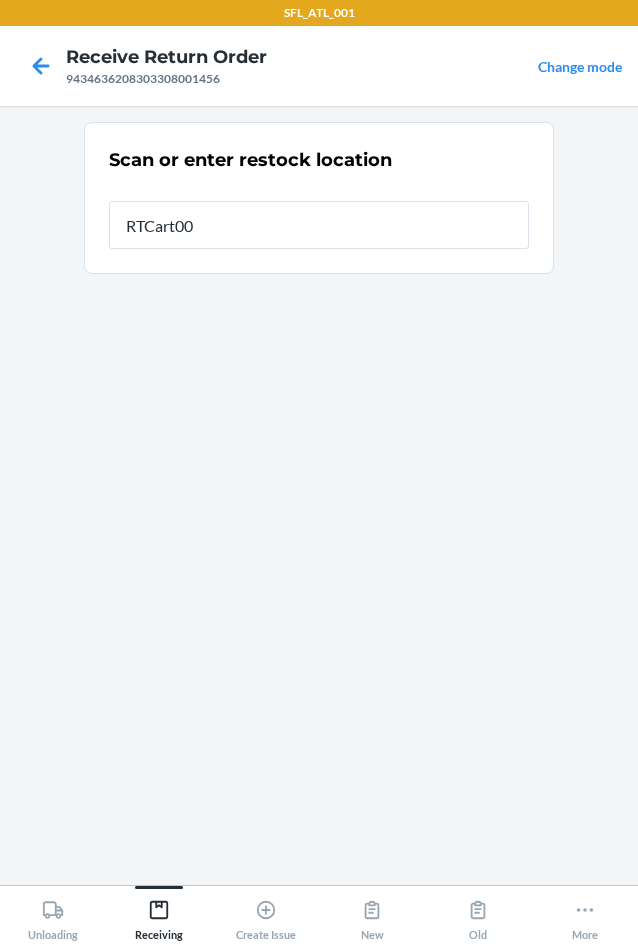 type on "RTCart009" 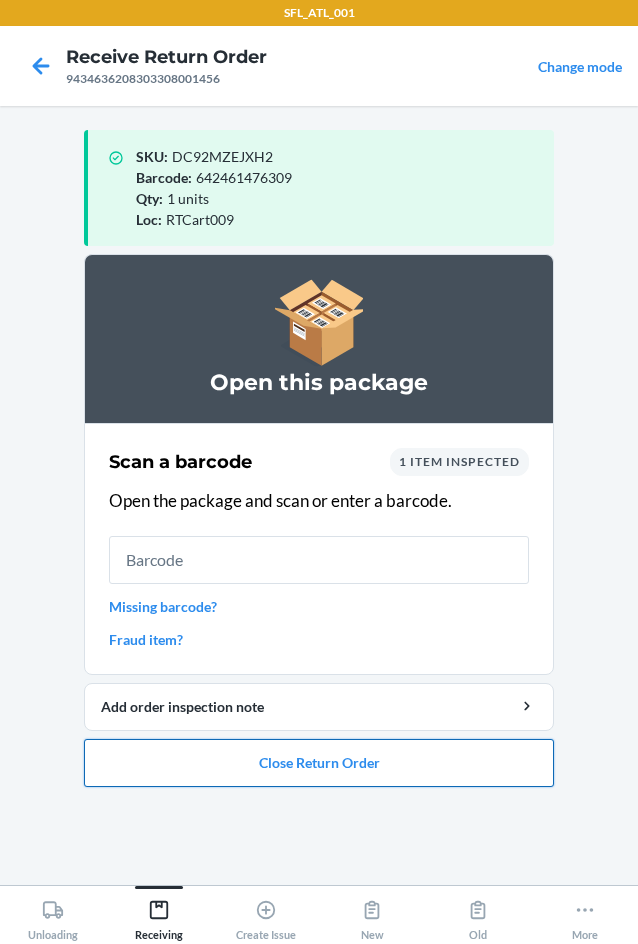 click on "Open this package Scan a barcode 1 item inspected Open the package and scan or enter a barcode. Missing barcode? Fraud item? Add order inspection note Close Return Order" at bounding box center [319, 528] 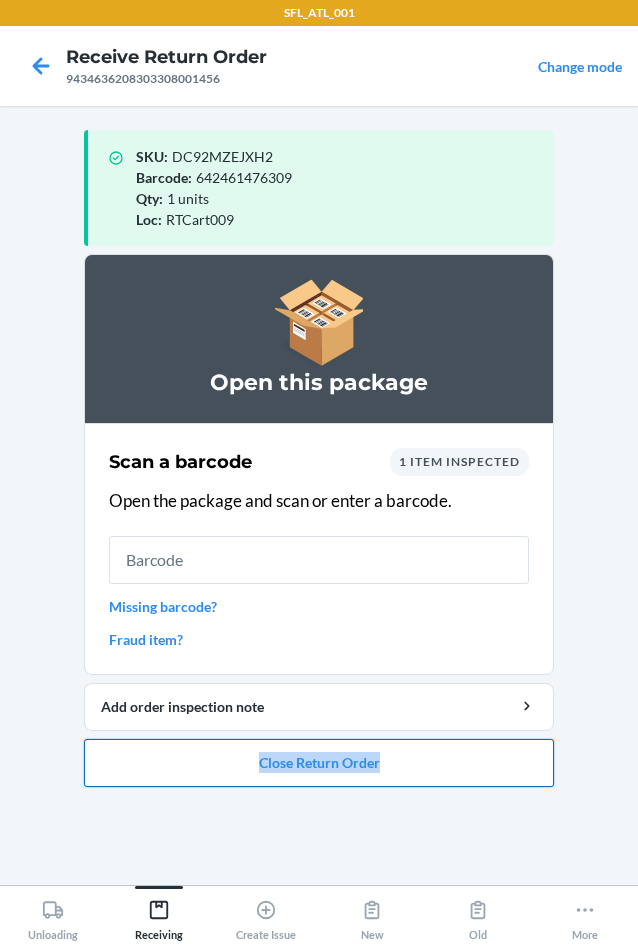 click on "Close Return Order" at bounding box center (319, 763) 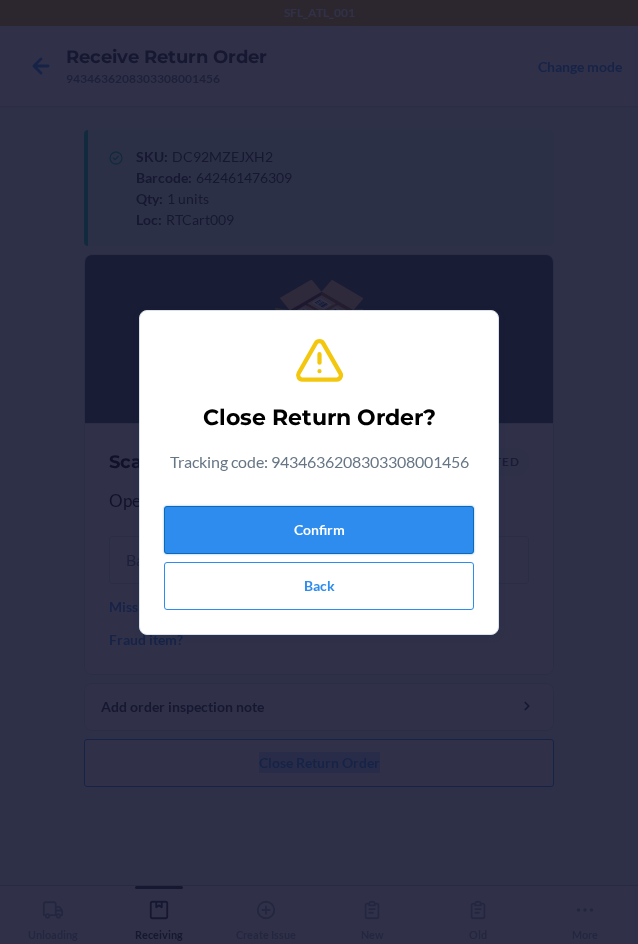 click on "Confirm" at bounding box center [319, 530] 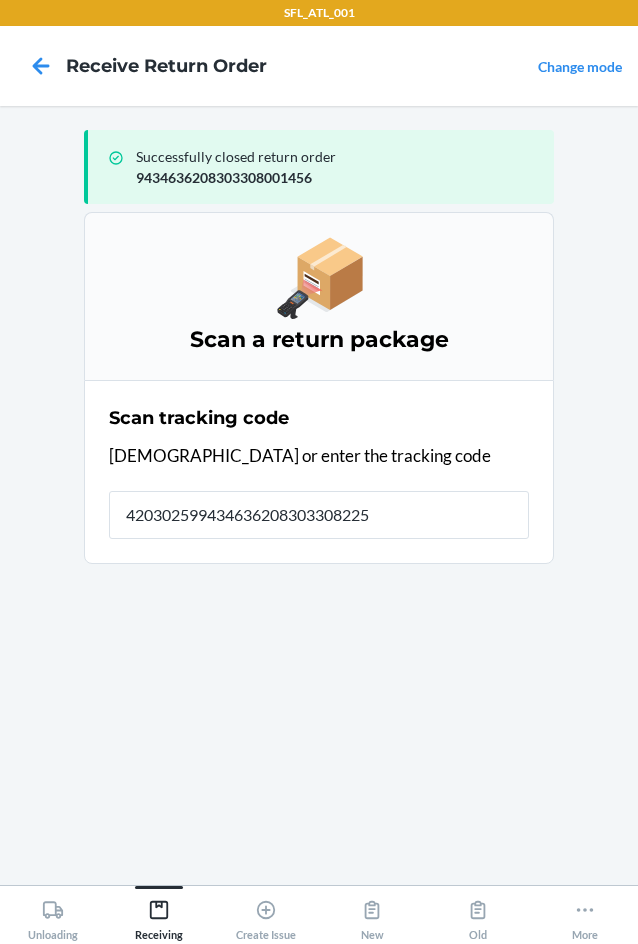 type on "4203025994346362083033082251" 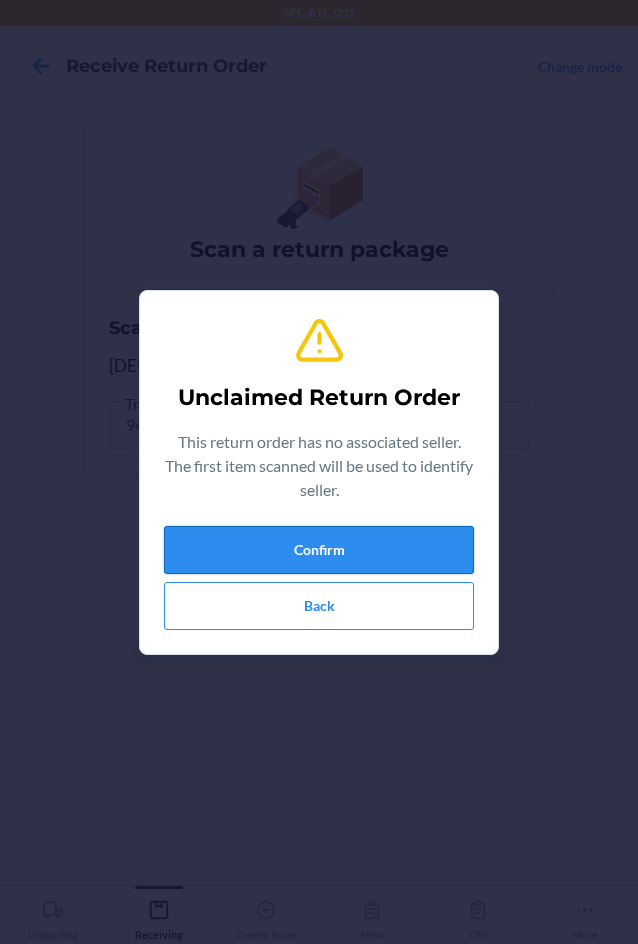 click on "Confirm" at bounding box center (319, 550) 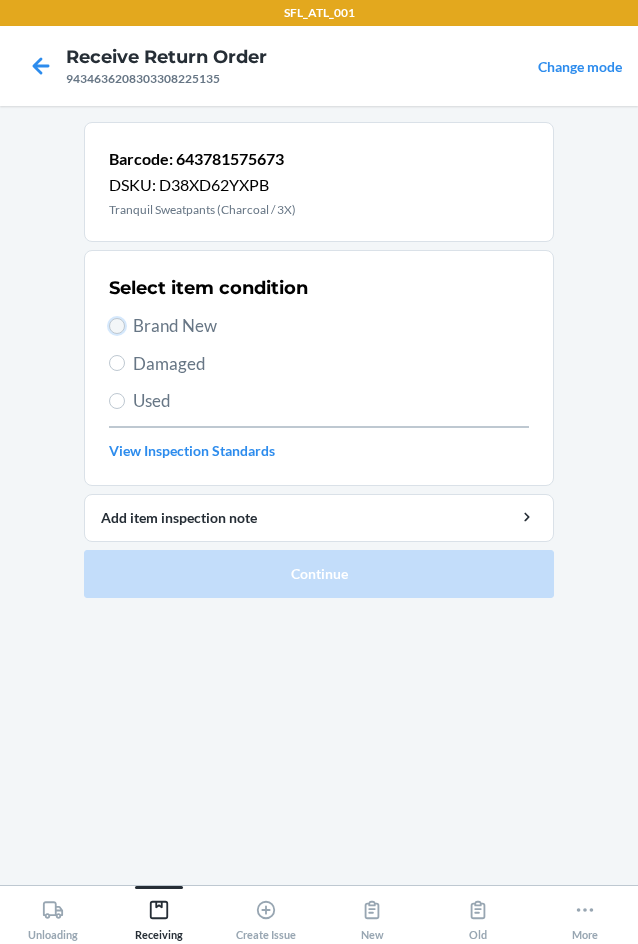 click on "Brand New" at bounding box center (117, 326) 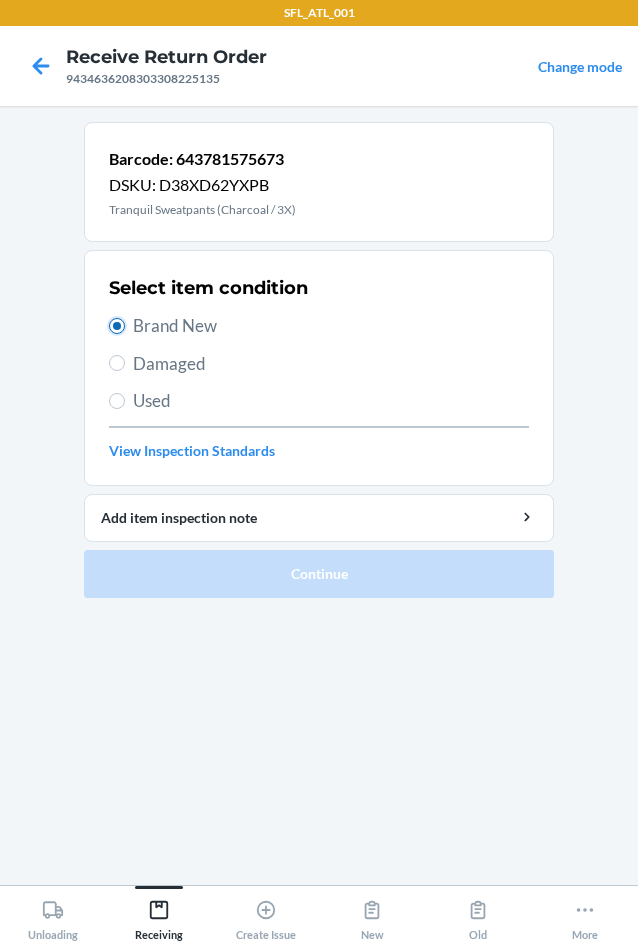 radio on "true" 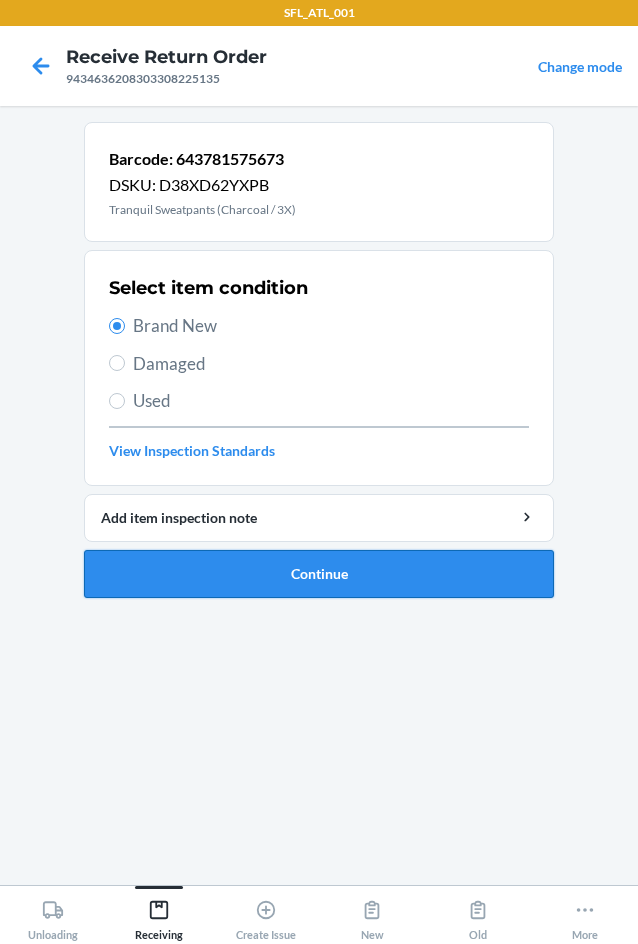 click on "Continue" at bounding box center (319, 574) 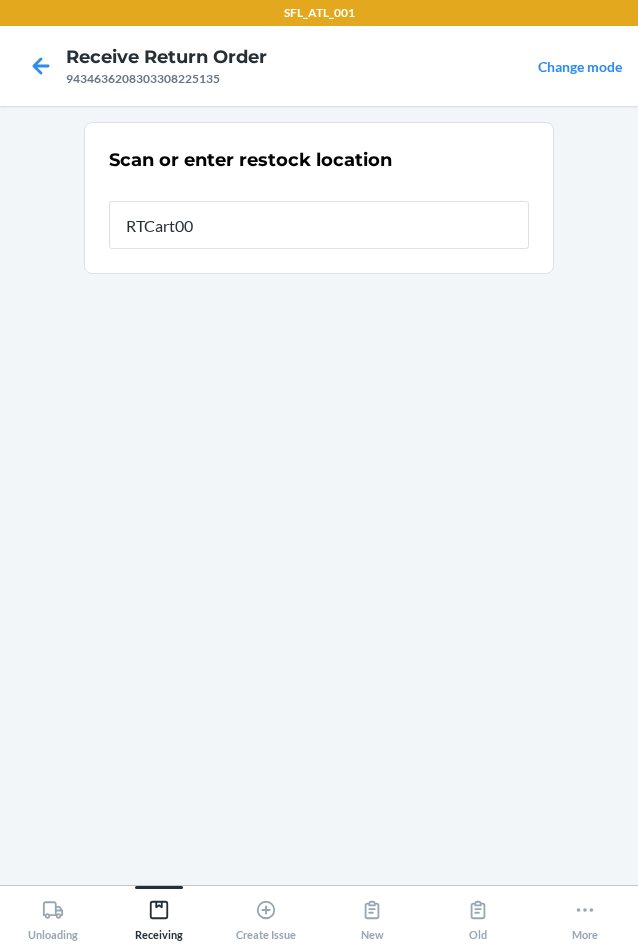 type on "RTCart009" 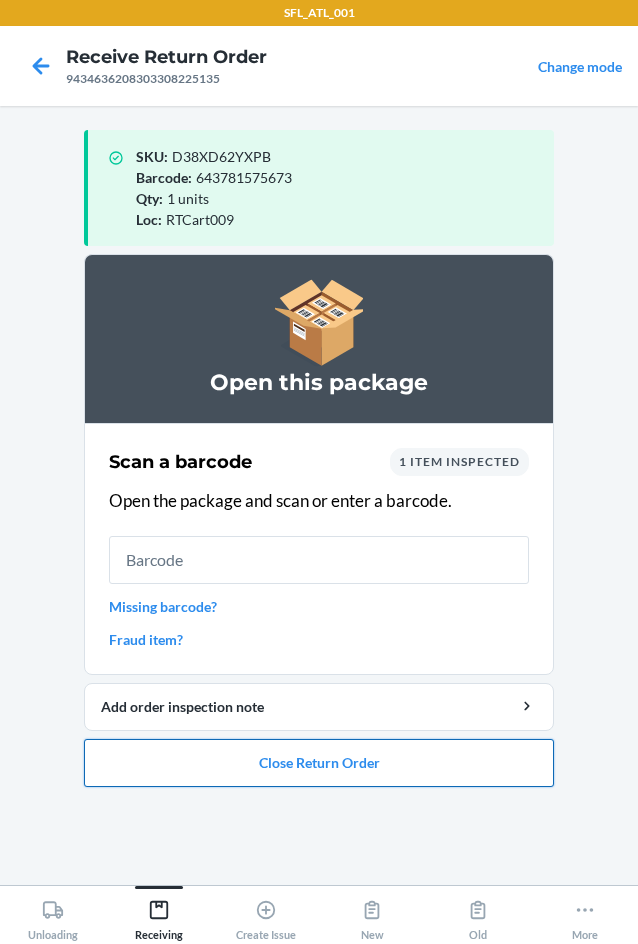 click on "Close Return Order" at bounding box center (319, 763) 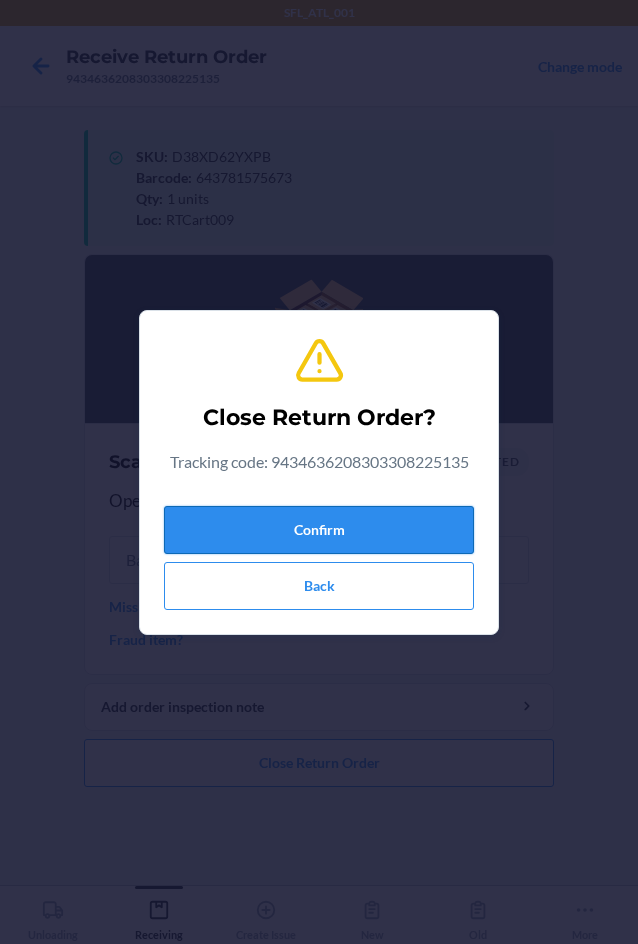 click on "Confirm" at bounding box center [319, 530] 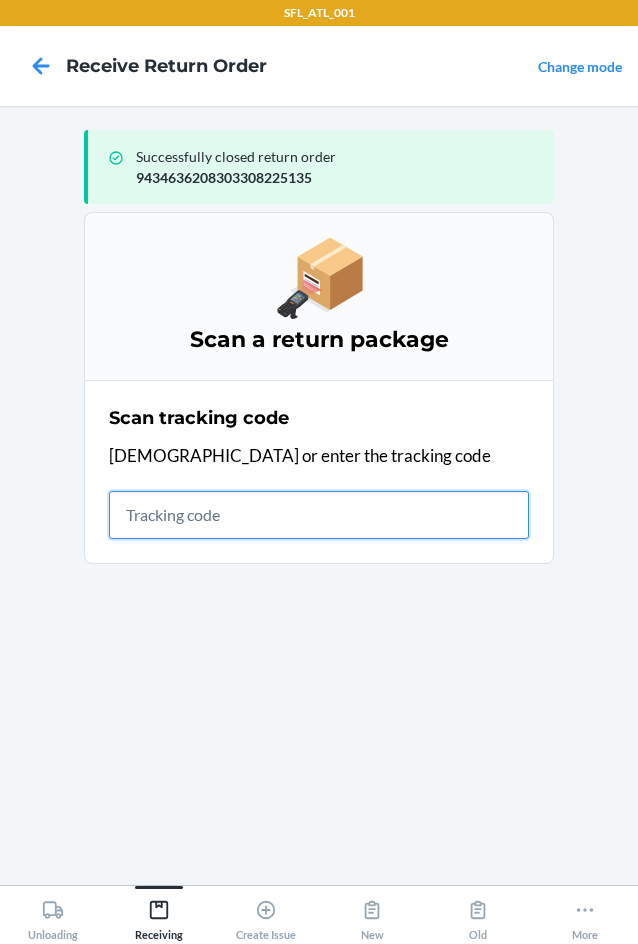 click at bounding box center [319, 515] 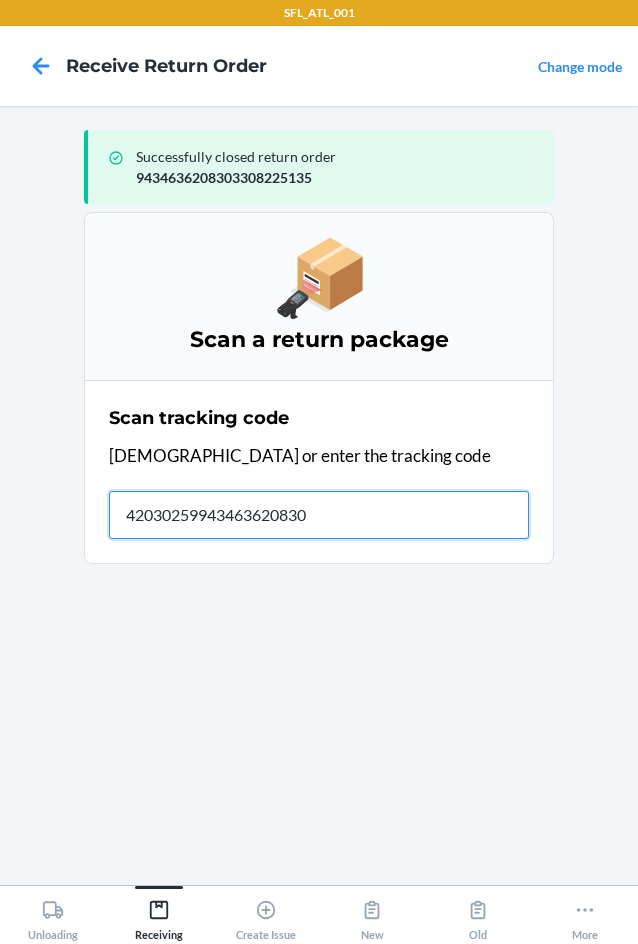 type on "420302599434636208303" 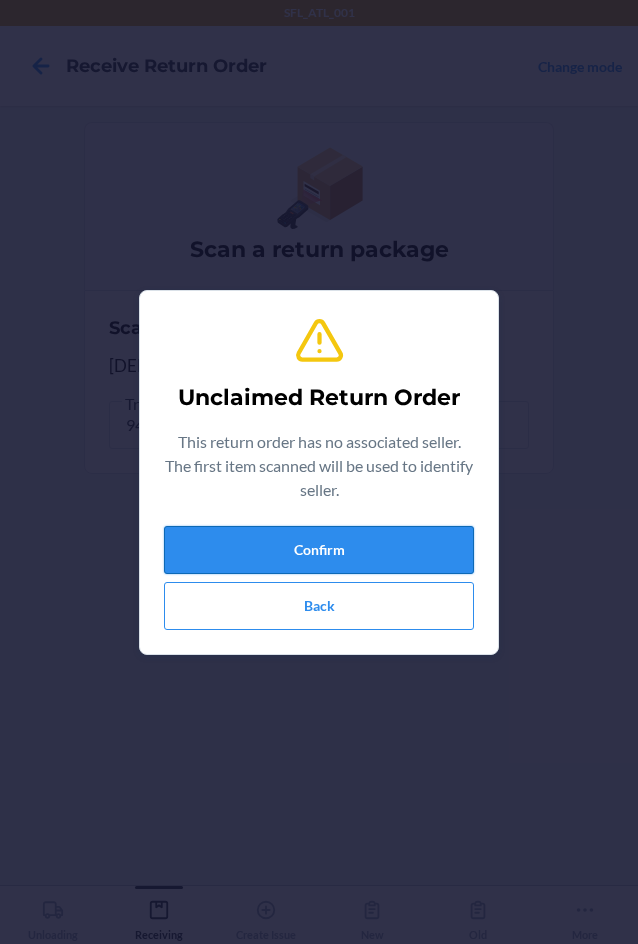 click on "Confirm" at bounding box center [319, 550] 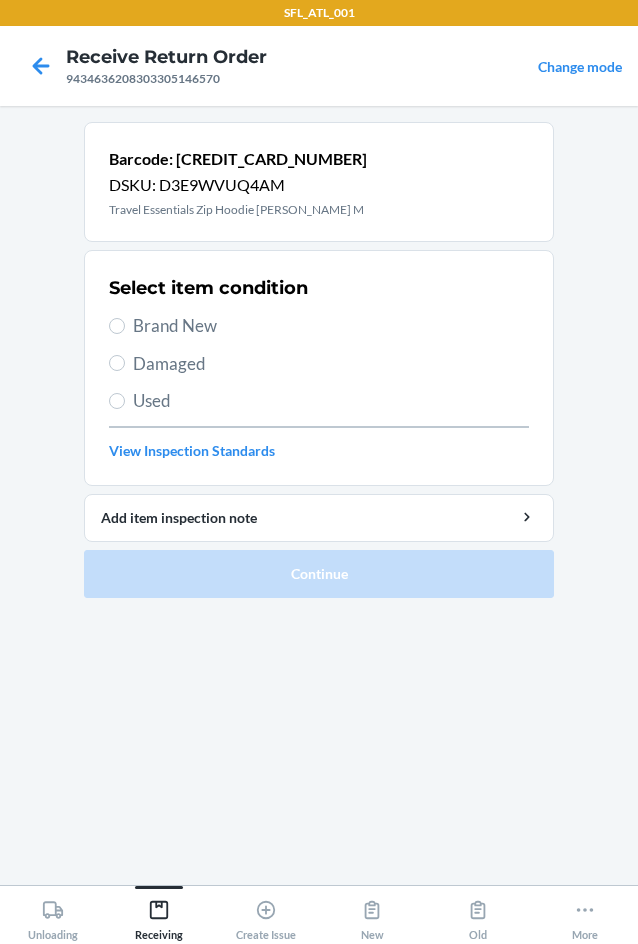 click on "Select item condition Brand New Damaged Used View Inspection Standards" at bounding box center [319, 368] 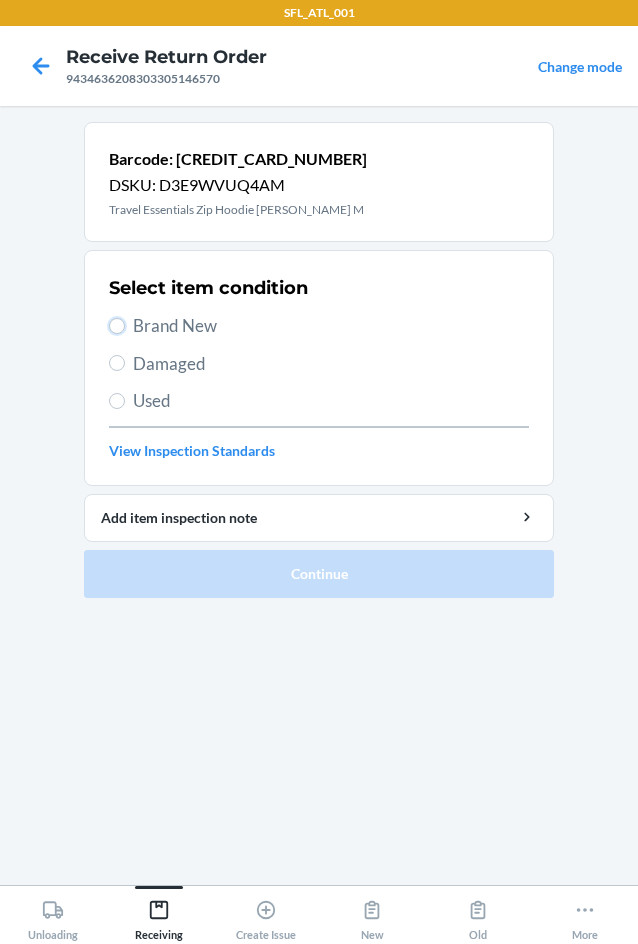click on "Brand New" at bounding box center [117, 326] 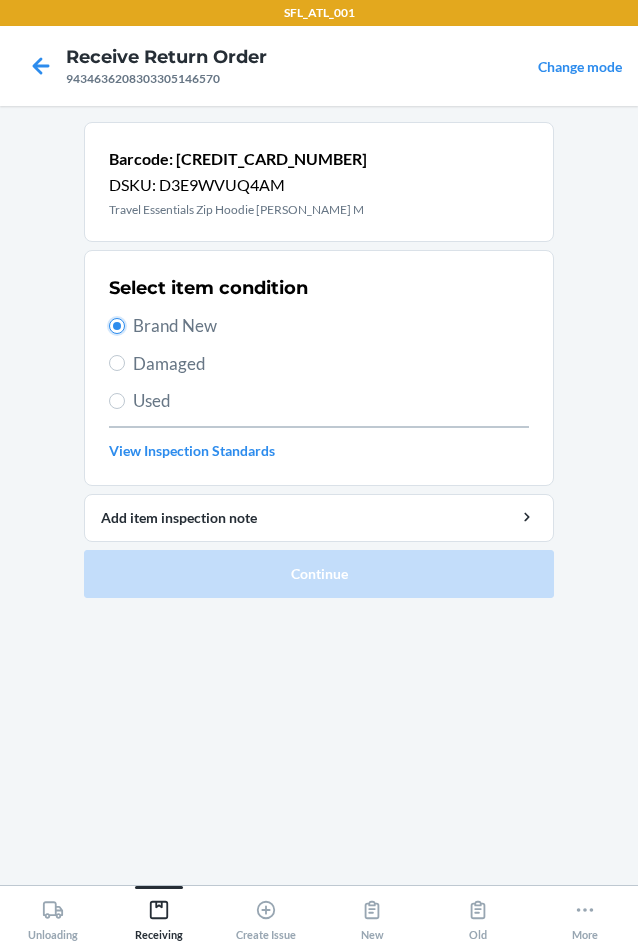 radio on "true" 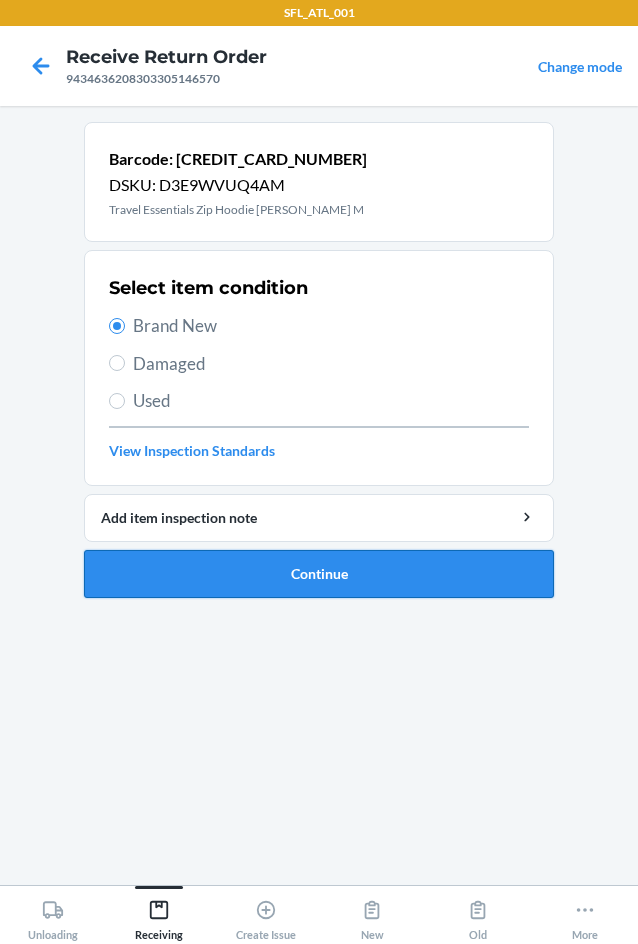 click on "Continue" at bounding box center (319, 574) 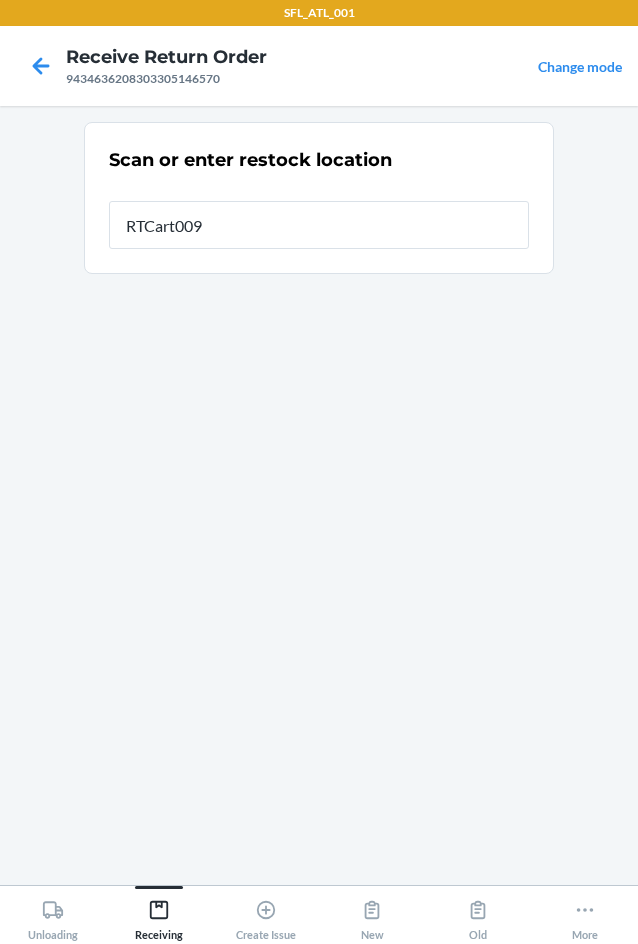 type on "RTCart009" 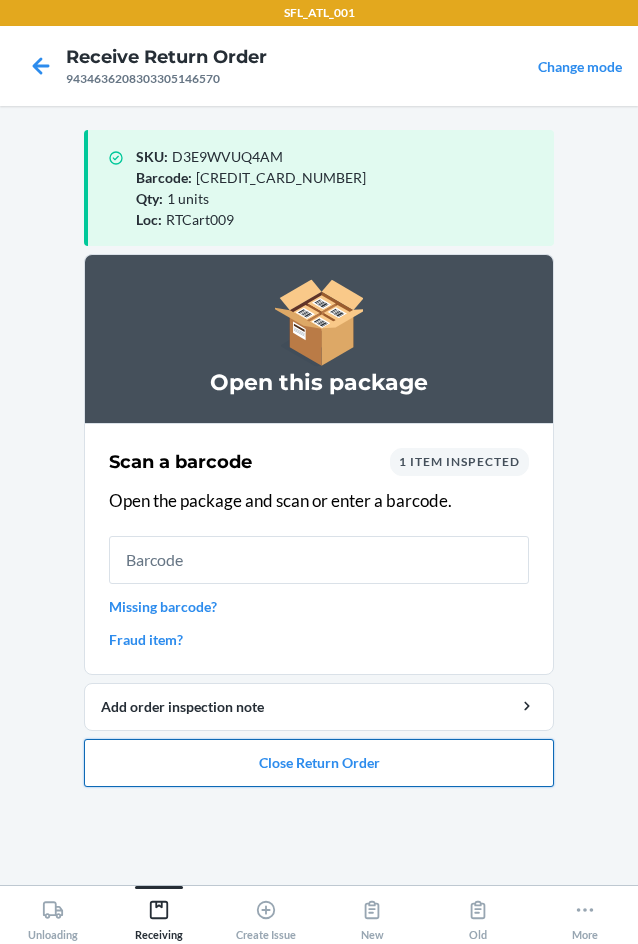 click on "Close Return Order" at bounding box center [319, 763] 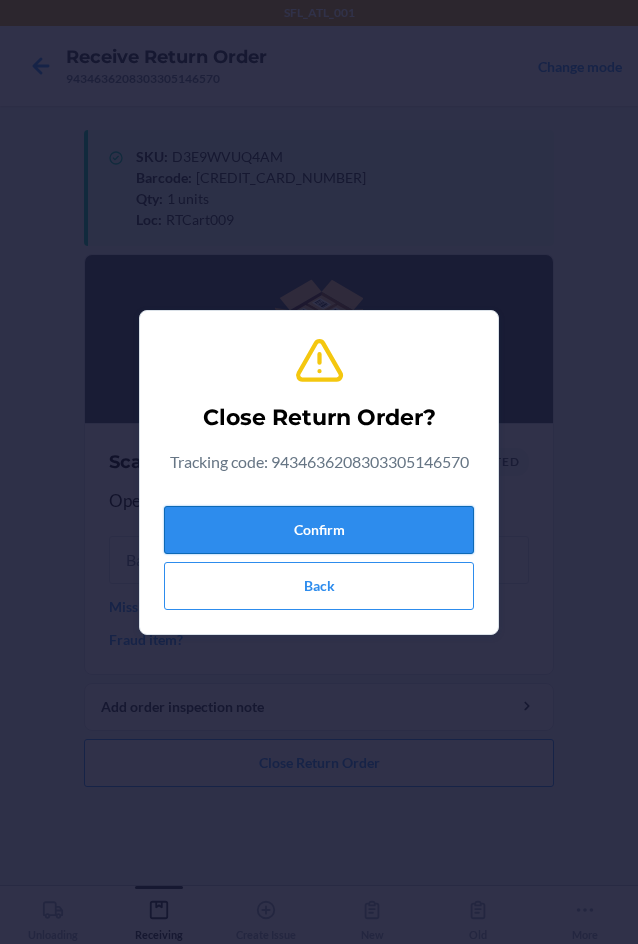 click on "Confirm" at bounding box center [319, 530] 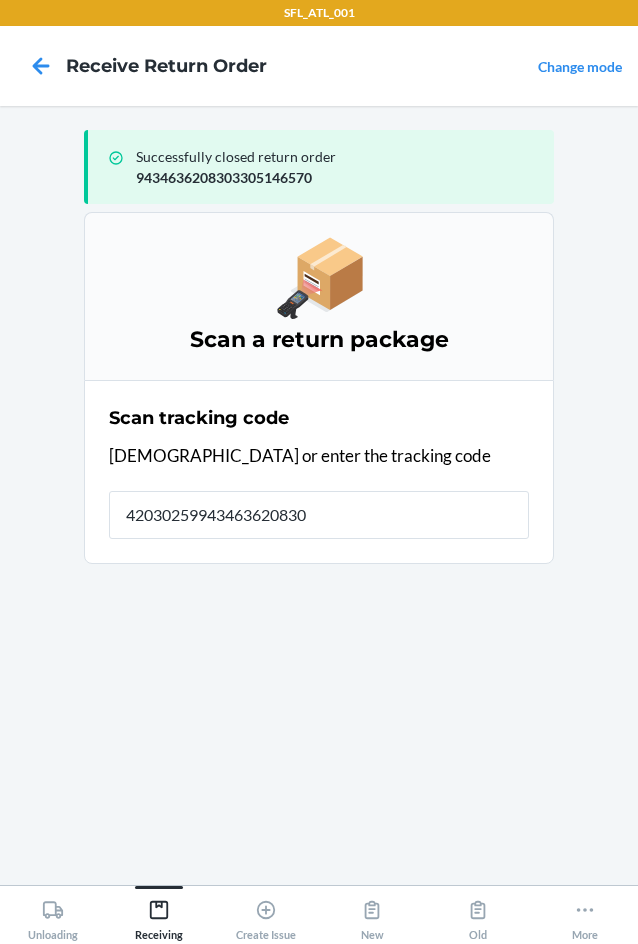 type on "420302599434636208303" 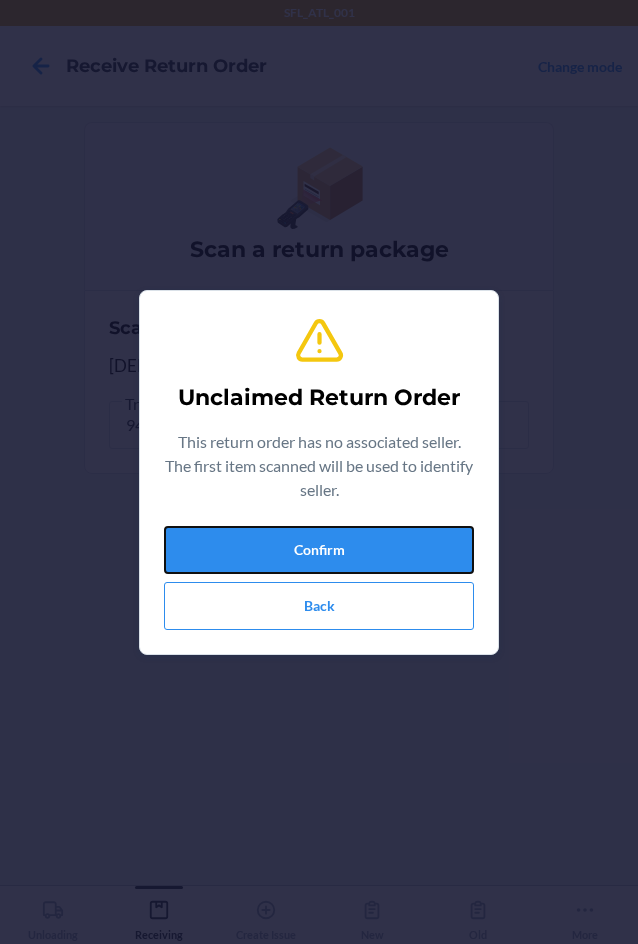 click on "Confirm" at bounding box center (319, 550) 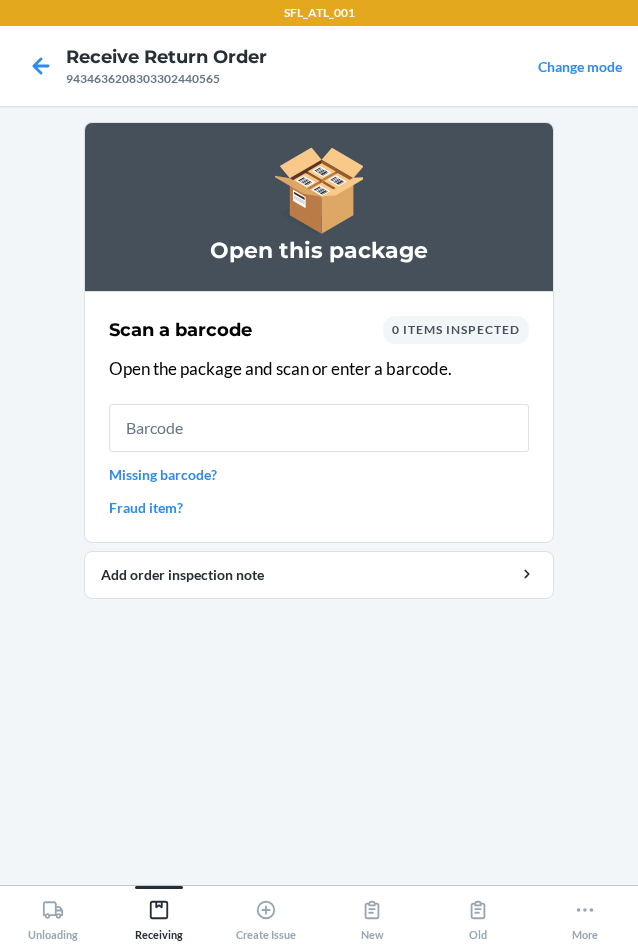 click on "Missing barcode?" at bounding box center (319, 474) 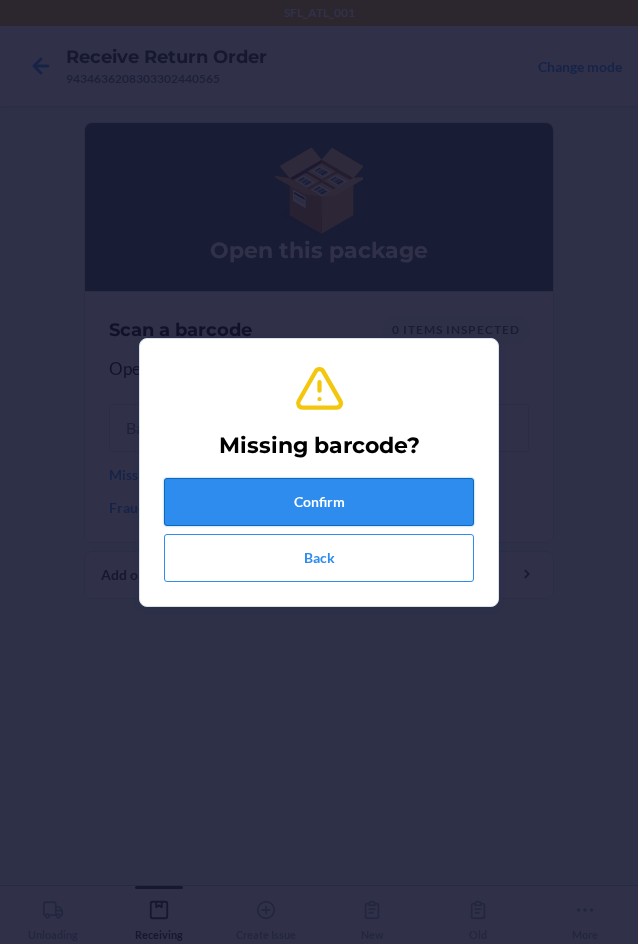click on "Confirm" at bounding box center (319, 502) 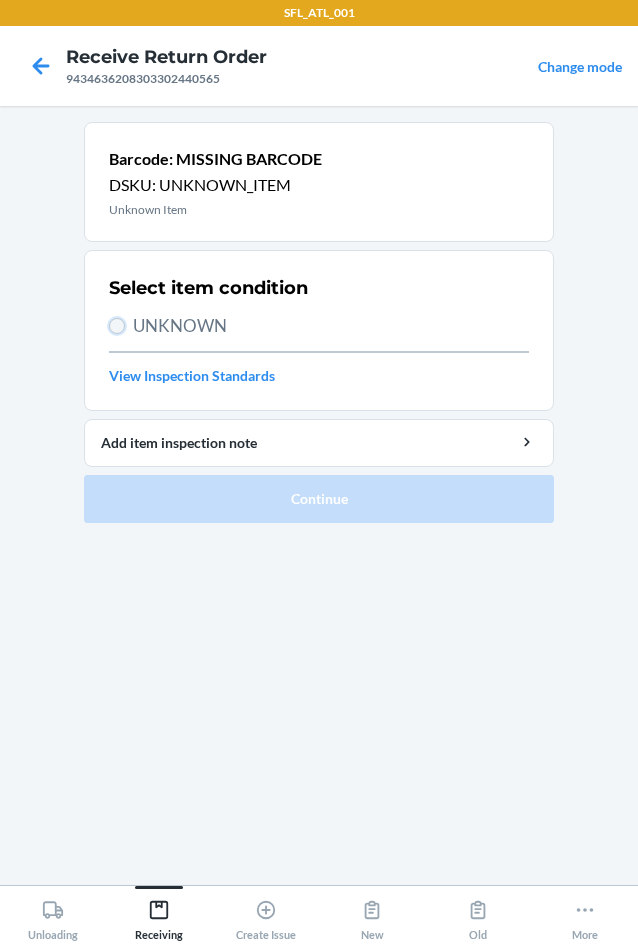 drag, startPoint x: 115, startPoint y: 327, endPoint x: 125, endPoint y: 348, distance: 23.259407 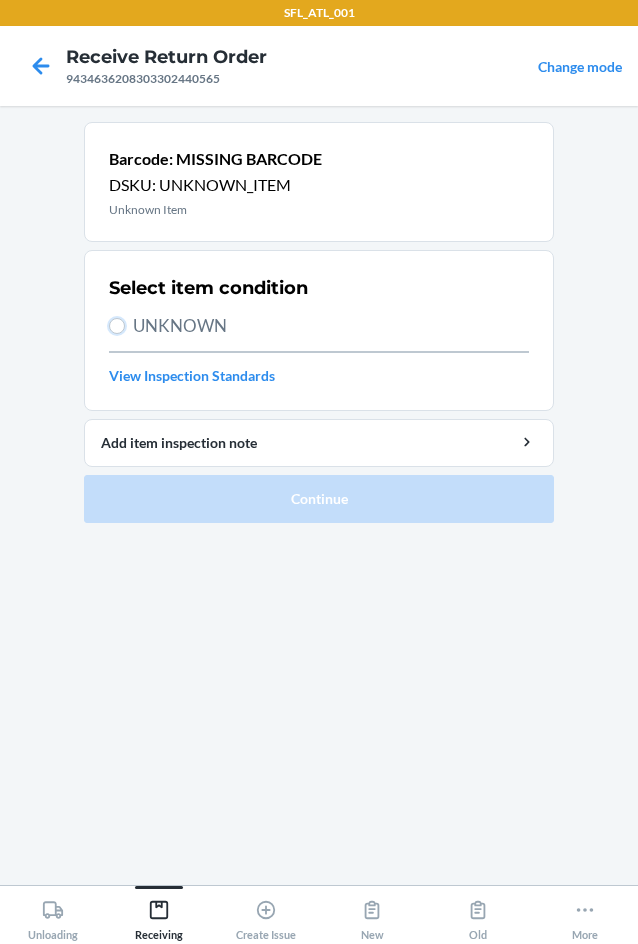click on "UNKNOWN" at bounding box center (117, 326) 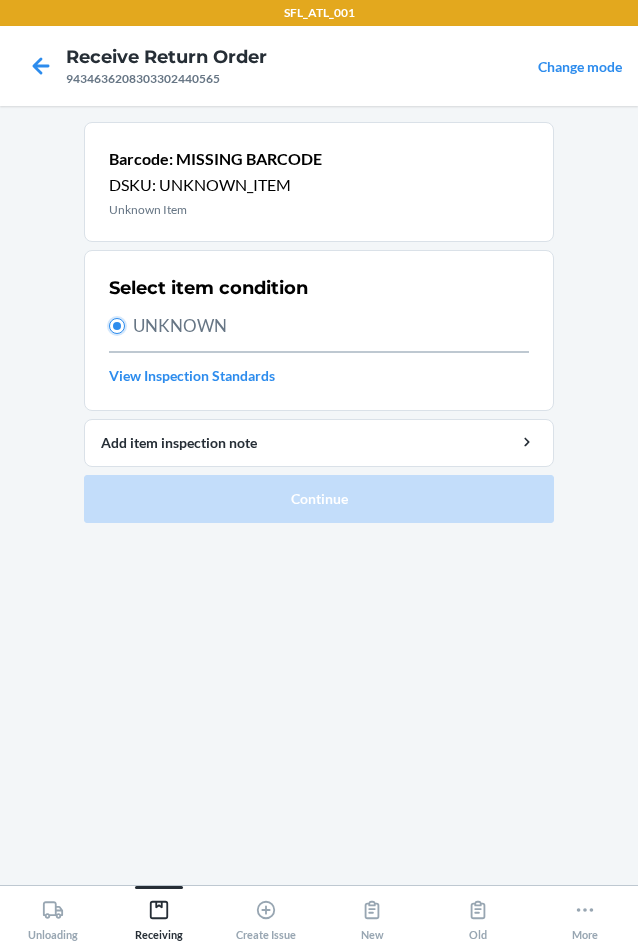 radio on "true" 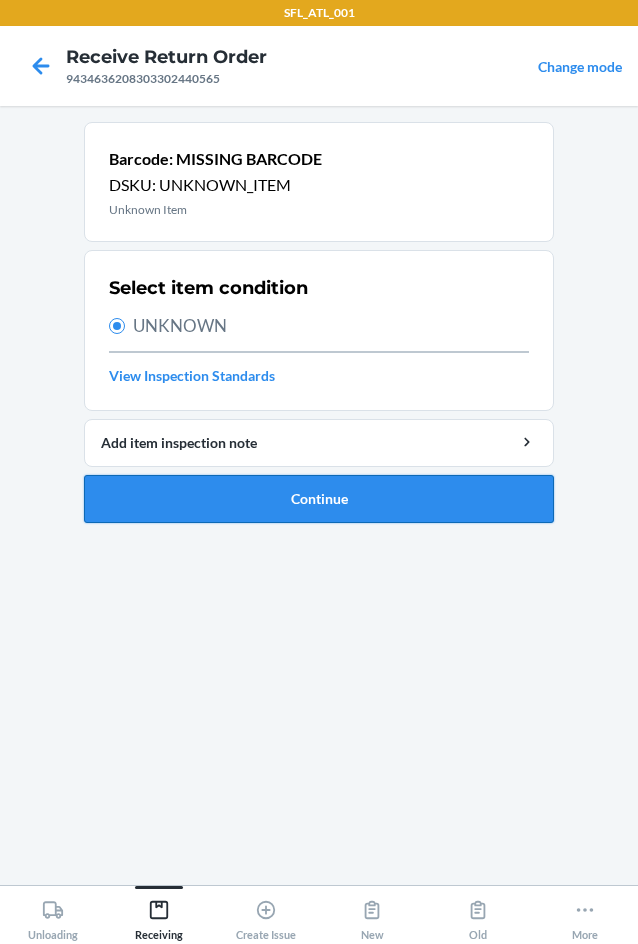 click on "Continue" at bounding box center [319, 499] 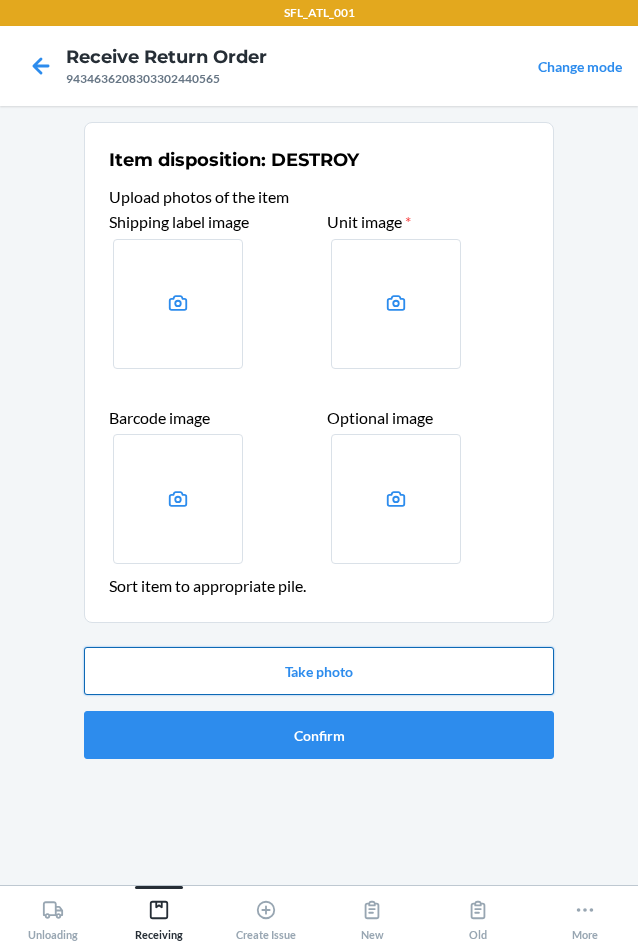 click on "Take photo" at bounding box center (319, 671) 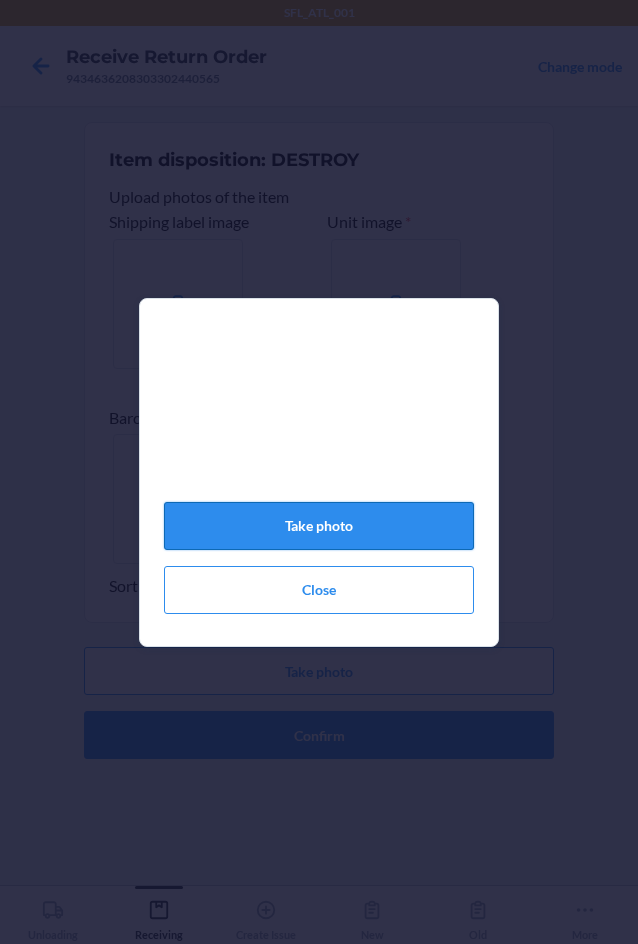 click on "Take photo" 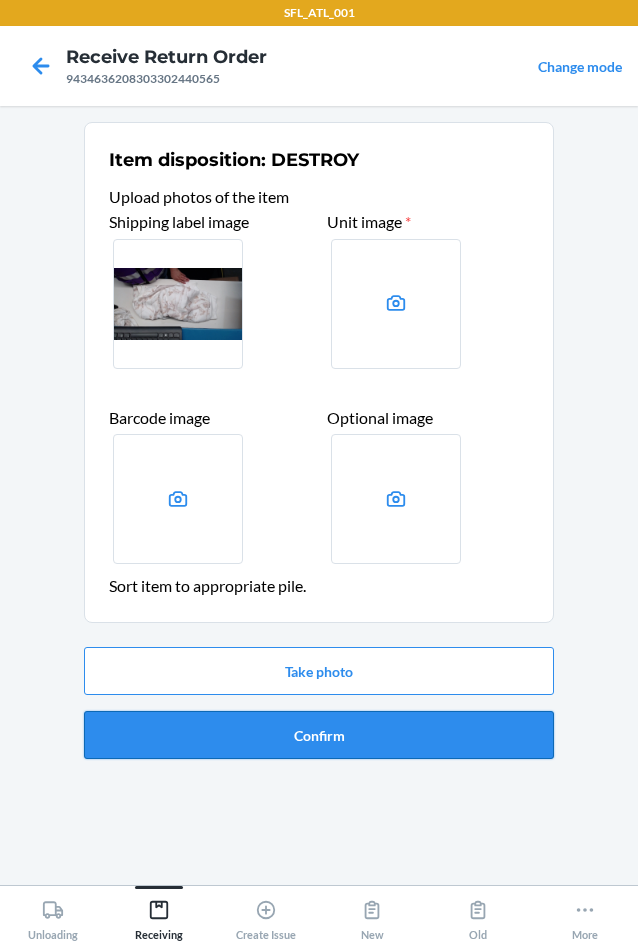 click on "Confirm" at bounding box center [319, 735] 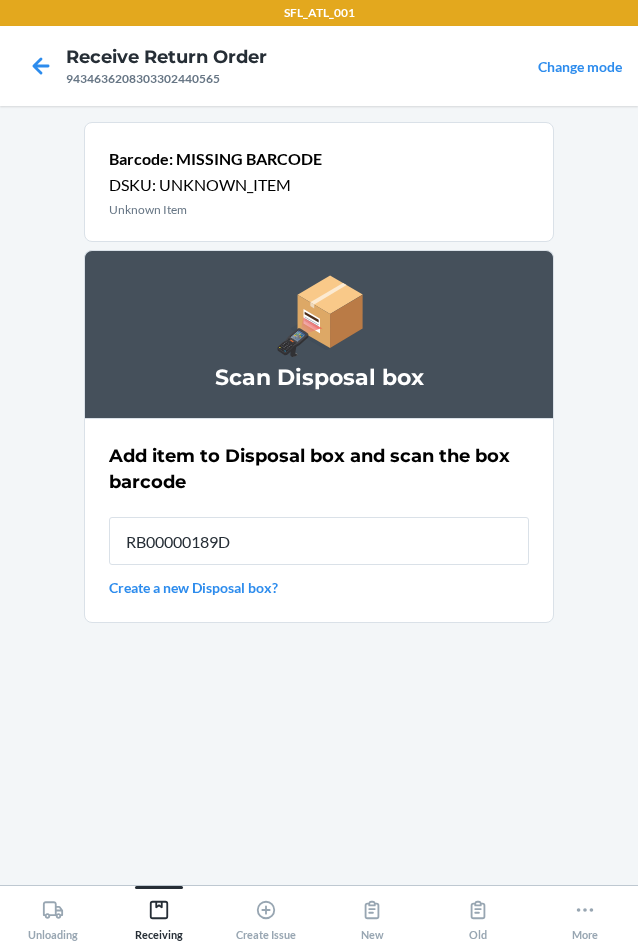 type on "RB00000189D" 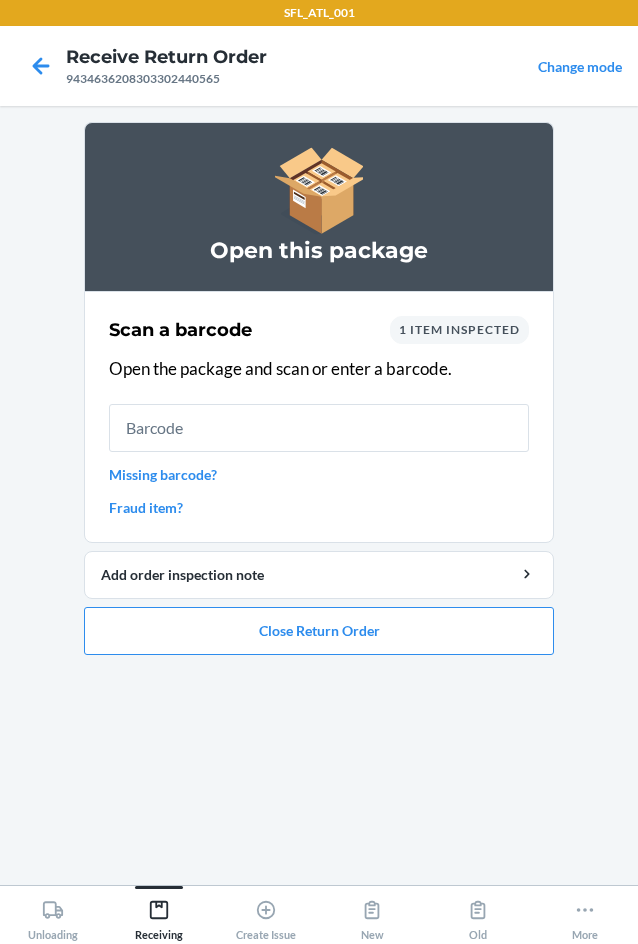 click on "Missing barcode?" at bounding box center [319, 474] 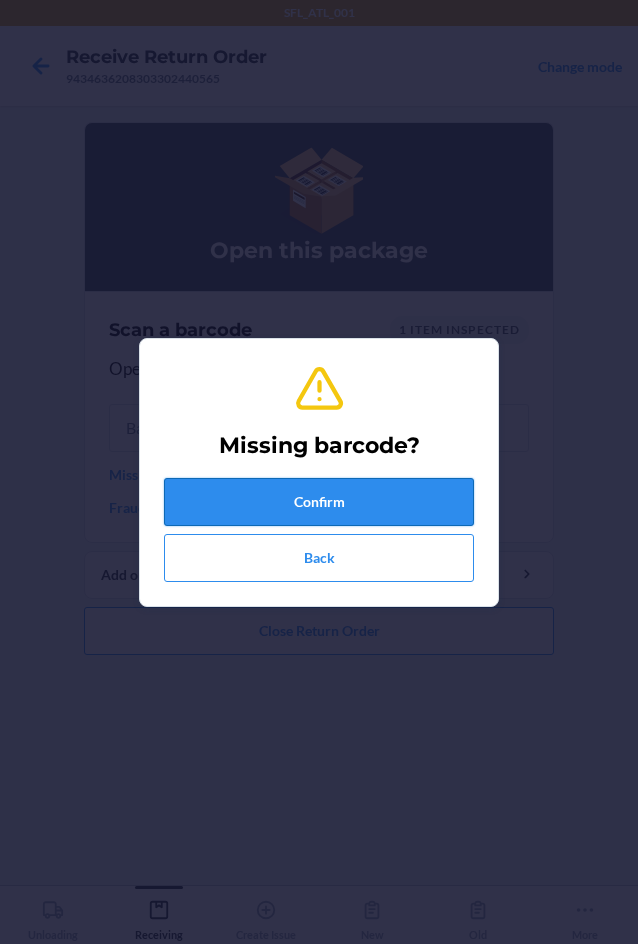 click on "Confirm" at bounding box center [319, 502] 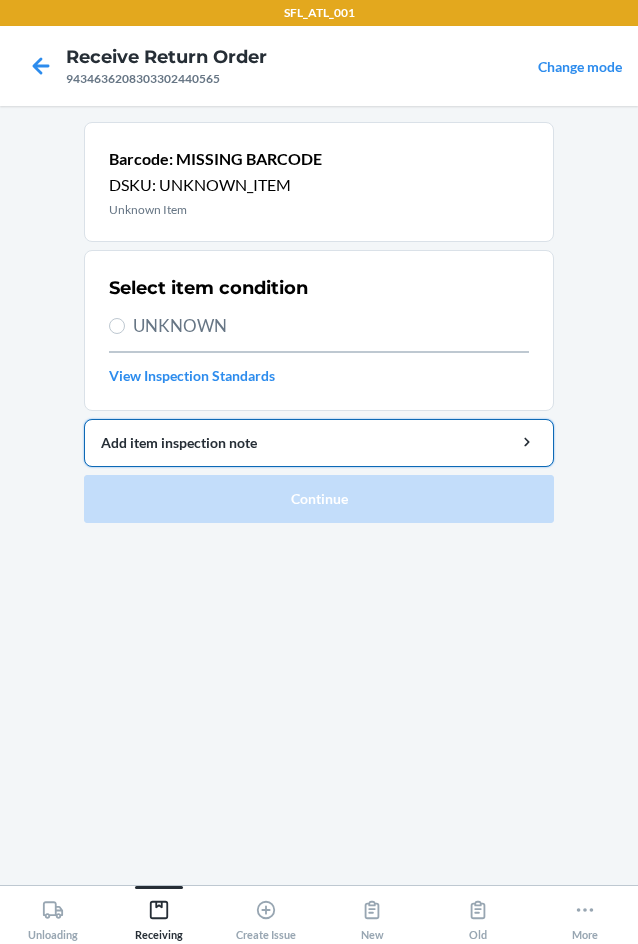 drag, startPoint x: 192, startPoint y: 318, endPoint x: 243, endPoint y: 433, distance: 125.80143 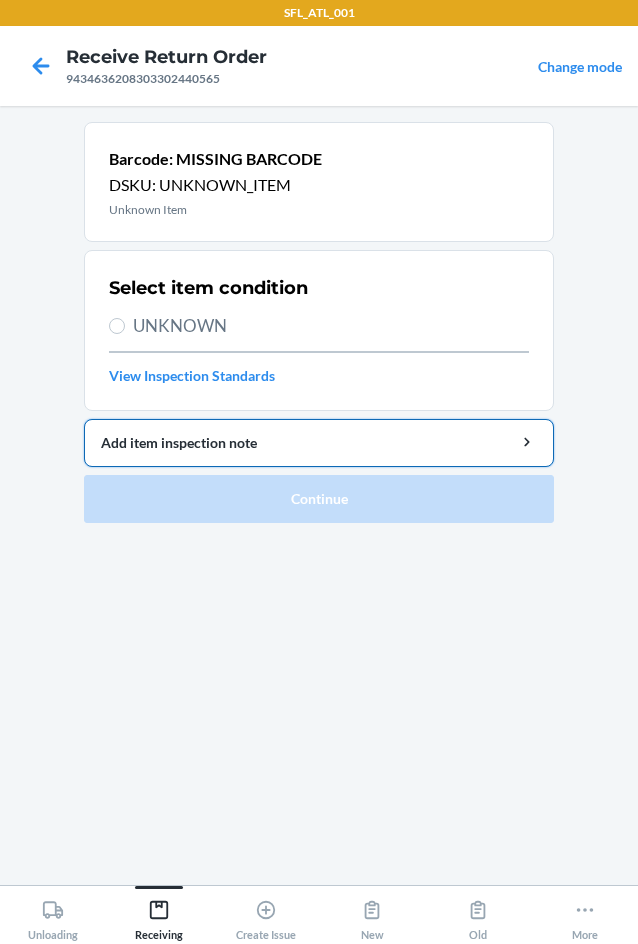 click on "UNKNOWN" at bounding box center [331, 326] 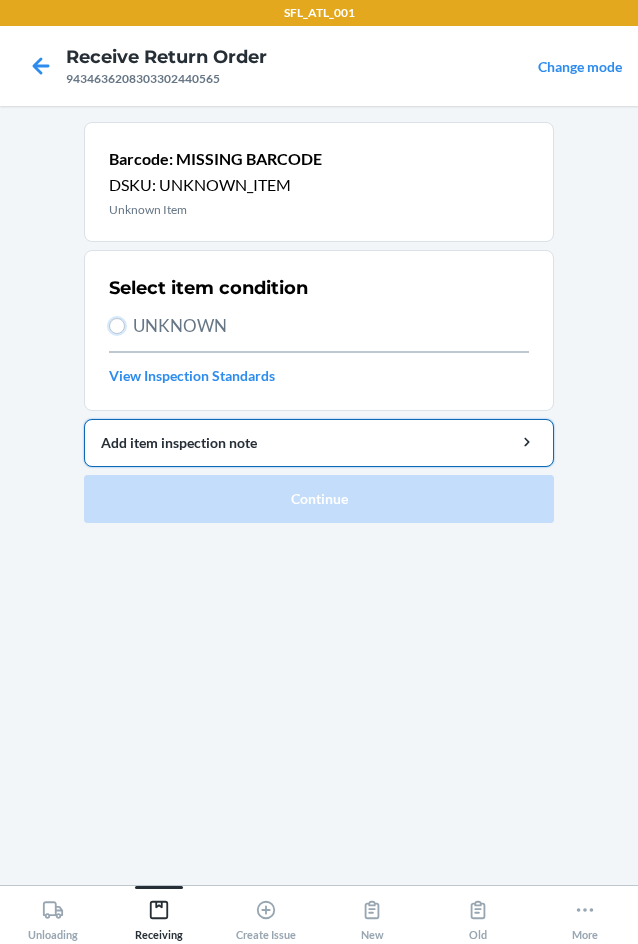 click on "UNKNOWN" at bounding box center (117, 326) 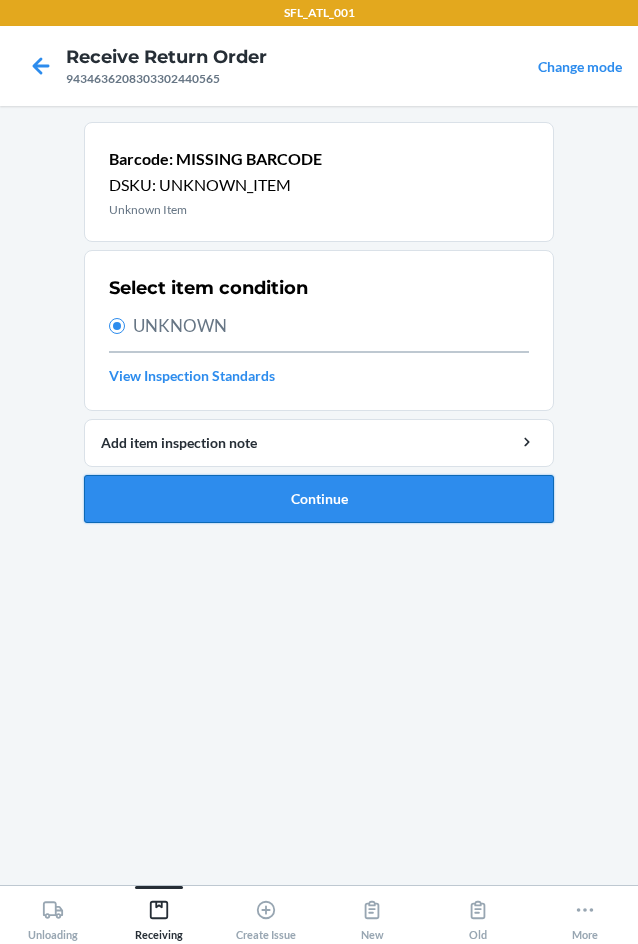 click on "Continue" at bounding box center (319, 499) 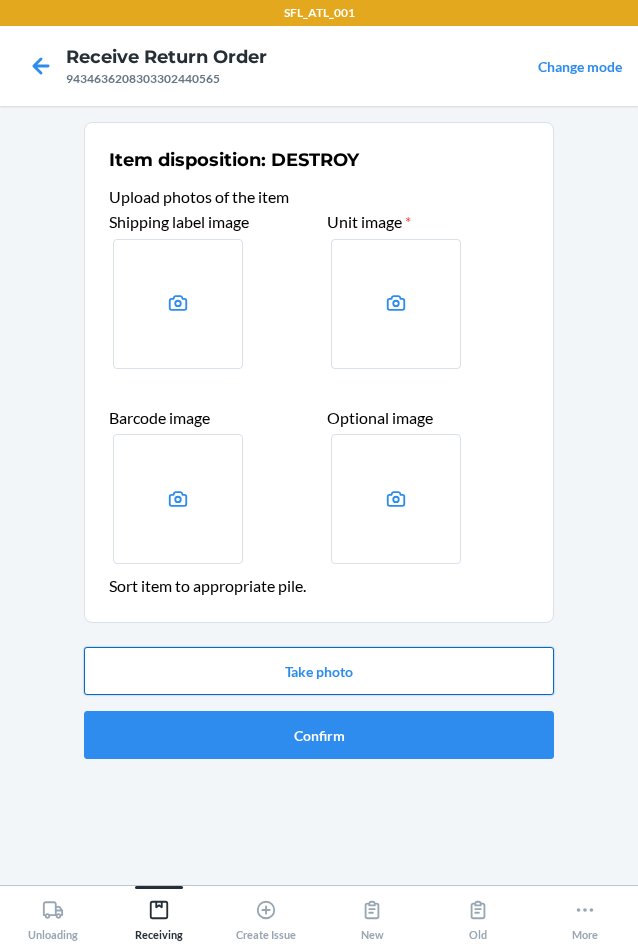 click on "Take photo" at bounding box center (319, 671) 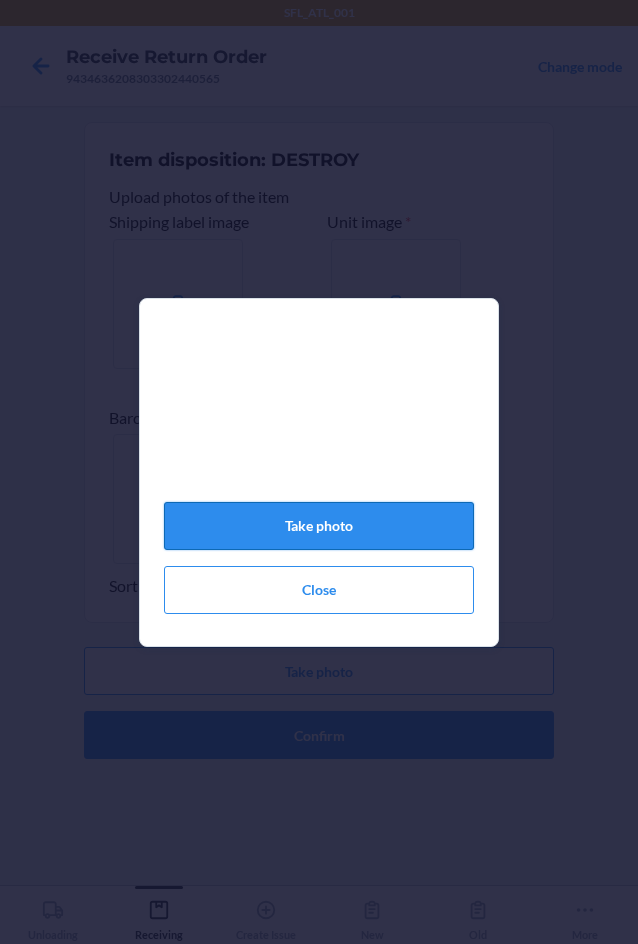 click on "Take photo" 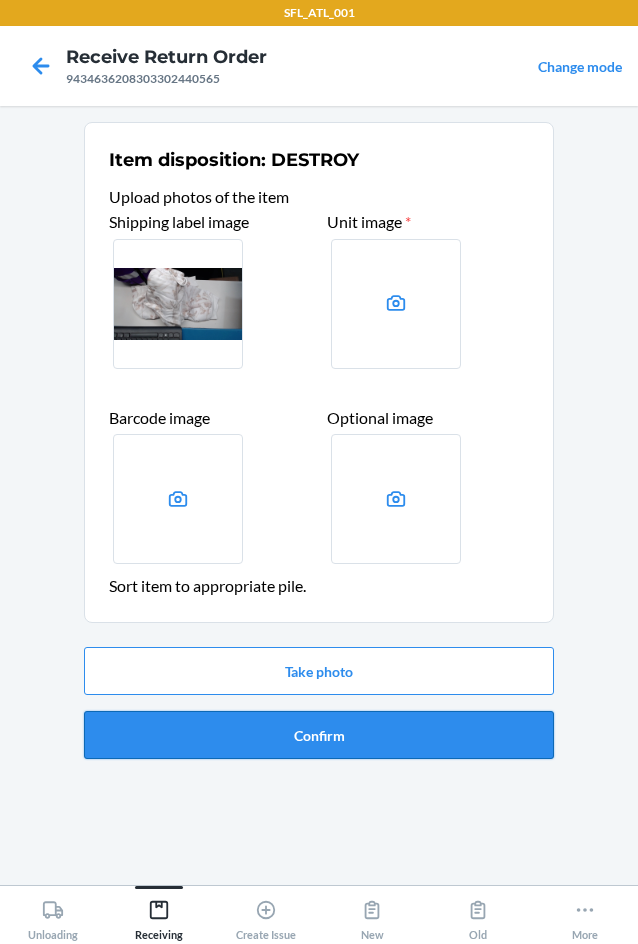 click on "Confirm" at bounding box center [319, 735] 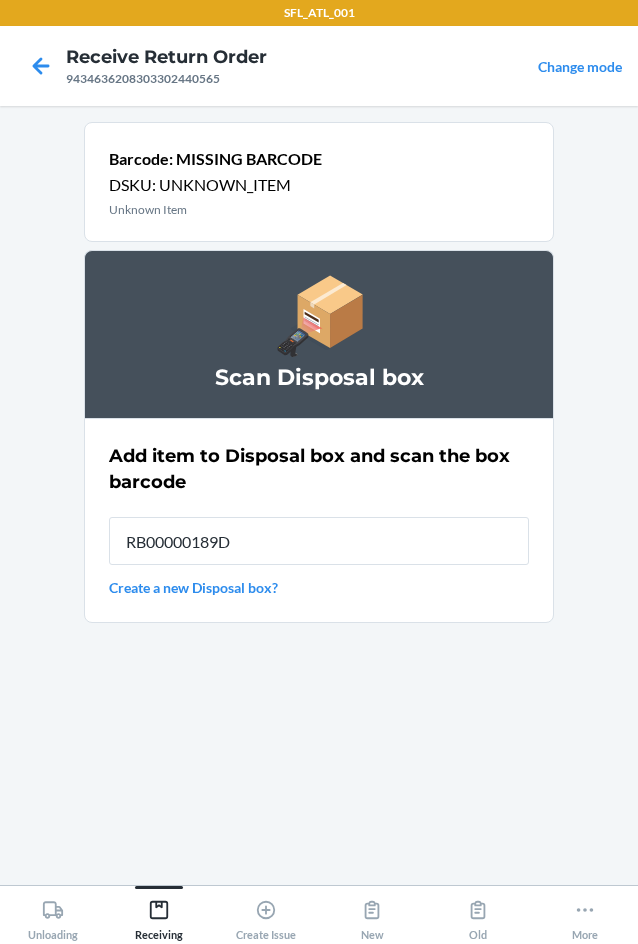 type on "RB00000189D" 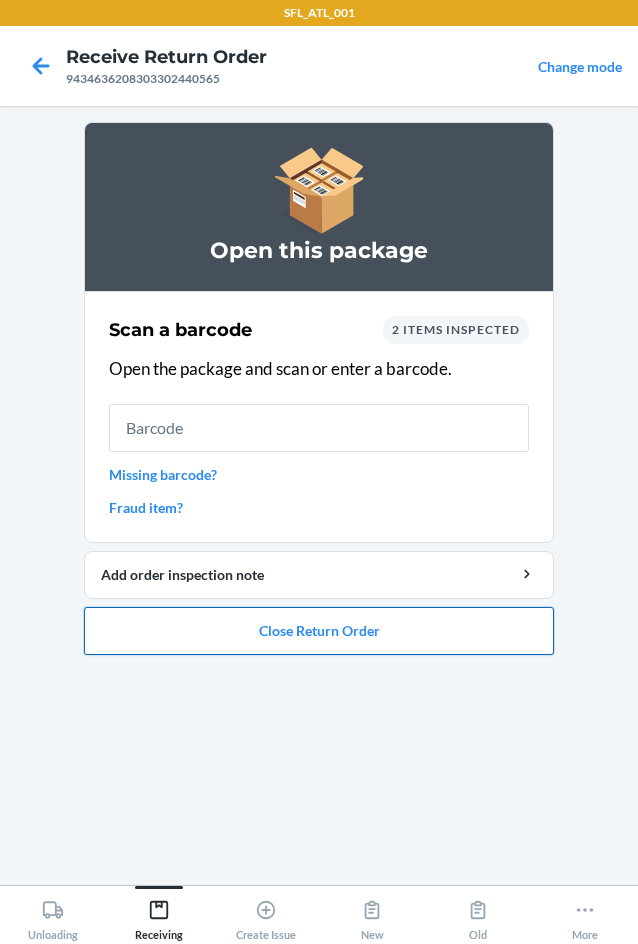 click on "Close Return Order" at bounding box center [319, 631] 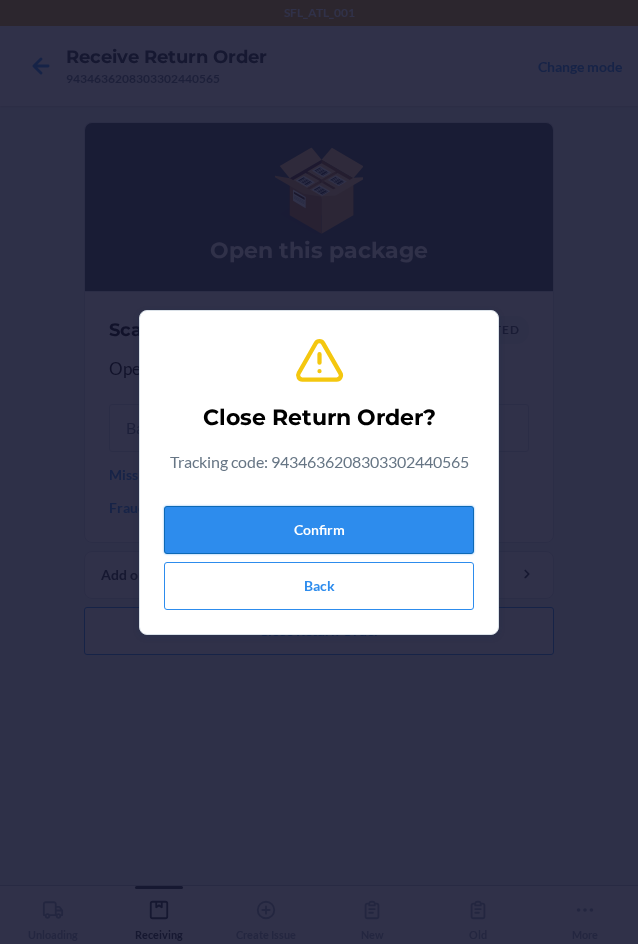 click on "Confirm" at bounding box center [319, 530] 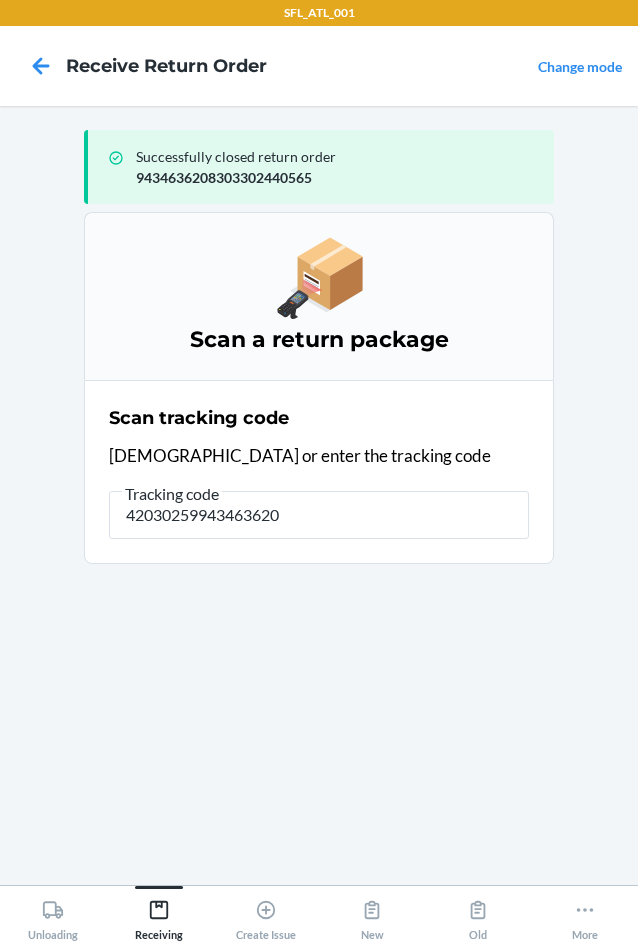 type on "420302599434636208" 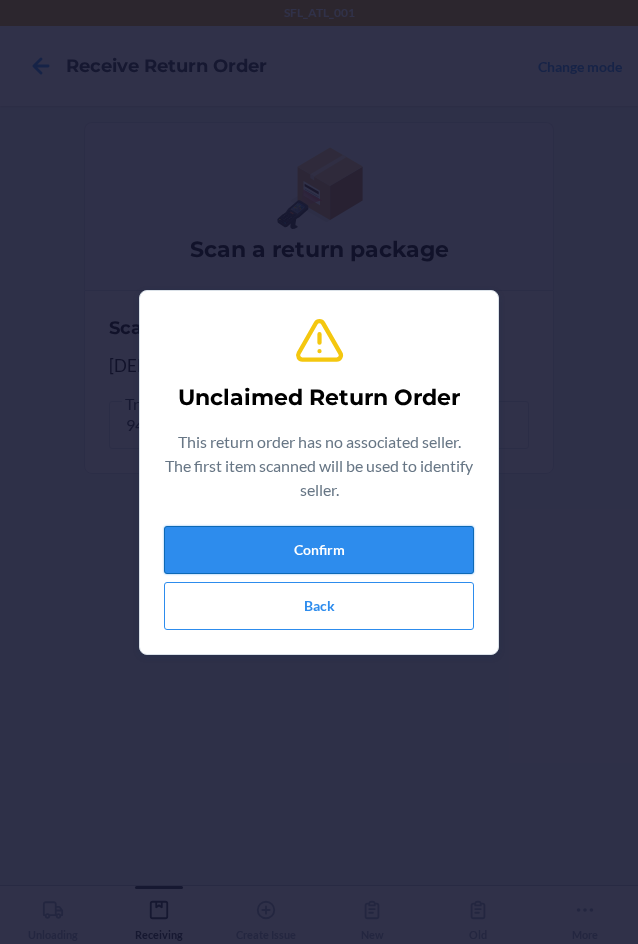 click on "Confirm" at bounding box center [319, 550] 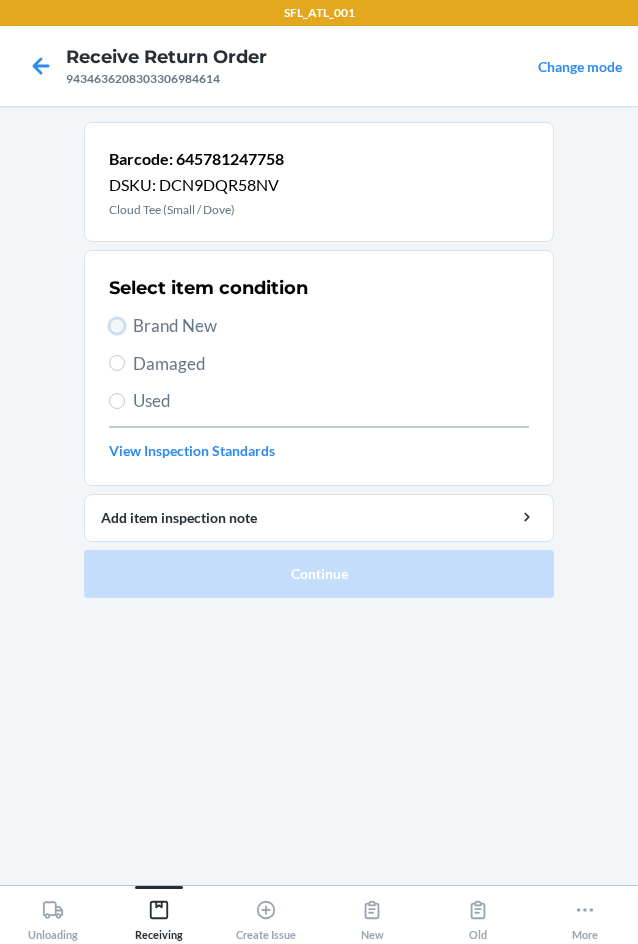 click on "Brand New" at bounding box center [117, 326] 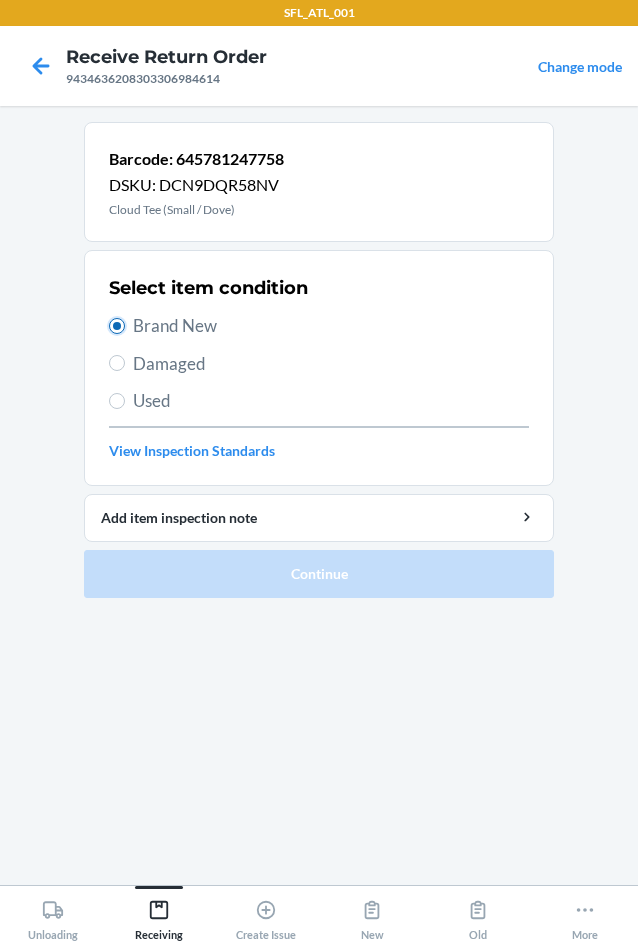radio on "true" 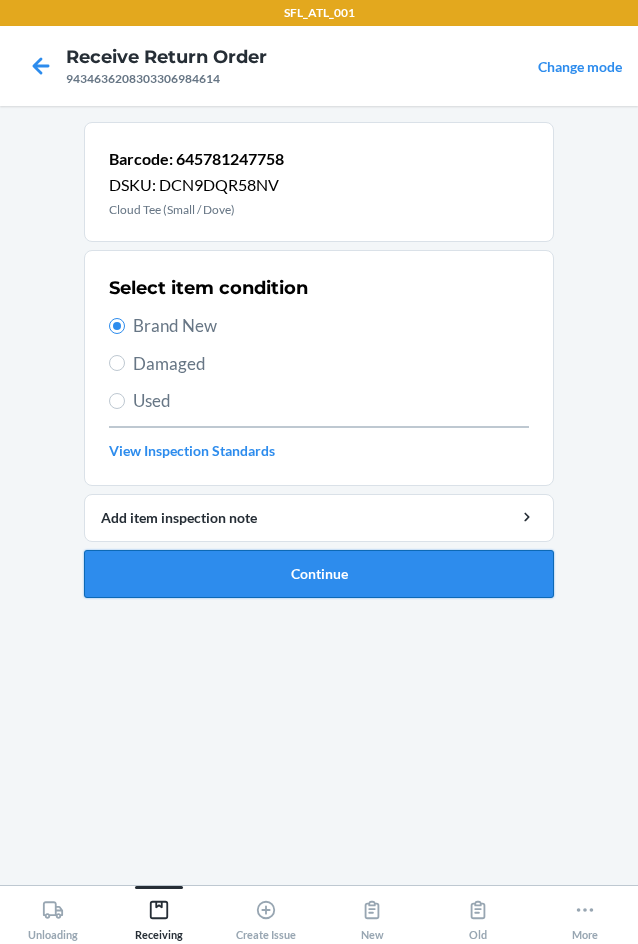 click on "Continue" at bounding box center [319, 574] 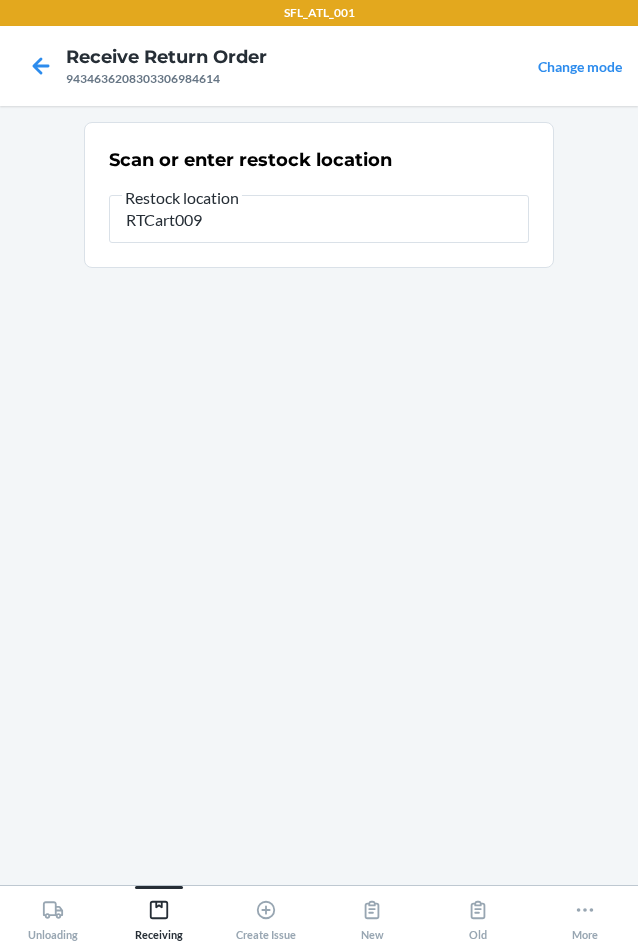 type on "RTCart009" 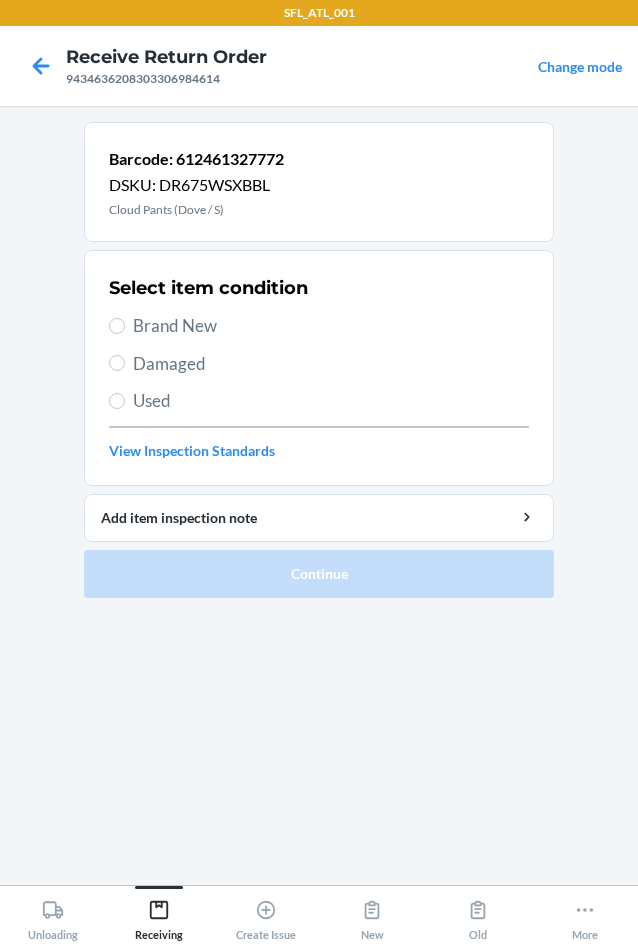 click on "Brand New" at bounding box center [331, 326] 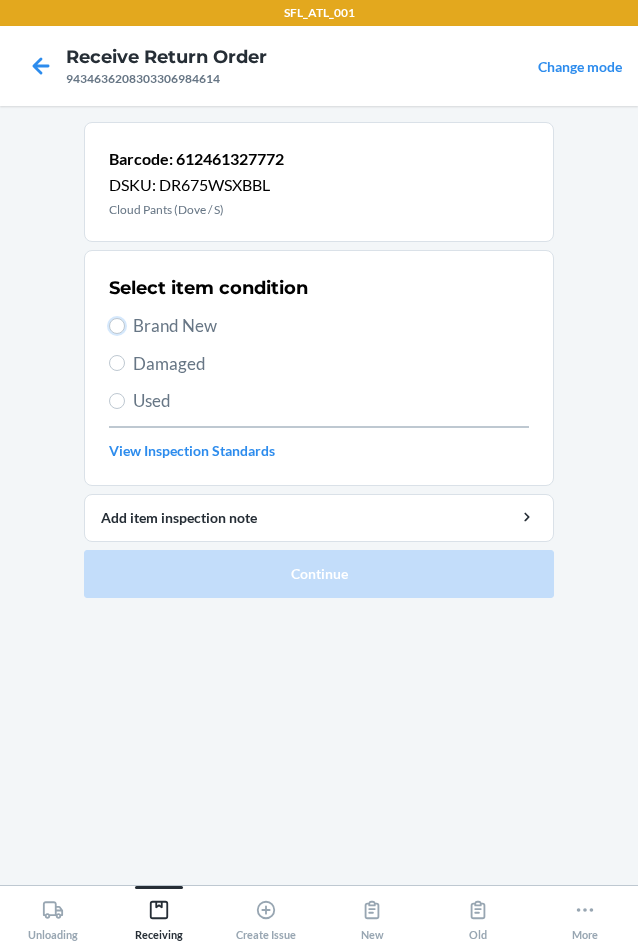 click on "Brand New" at bounding box center [117, 326] 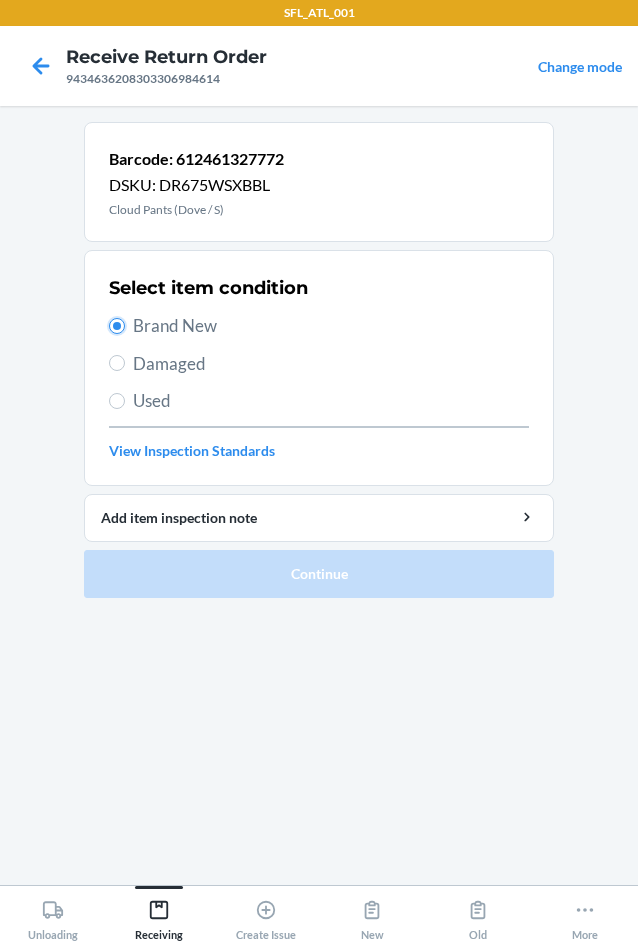 radio on "true" 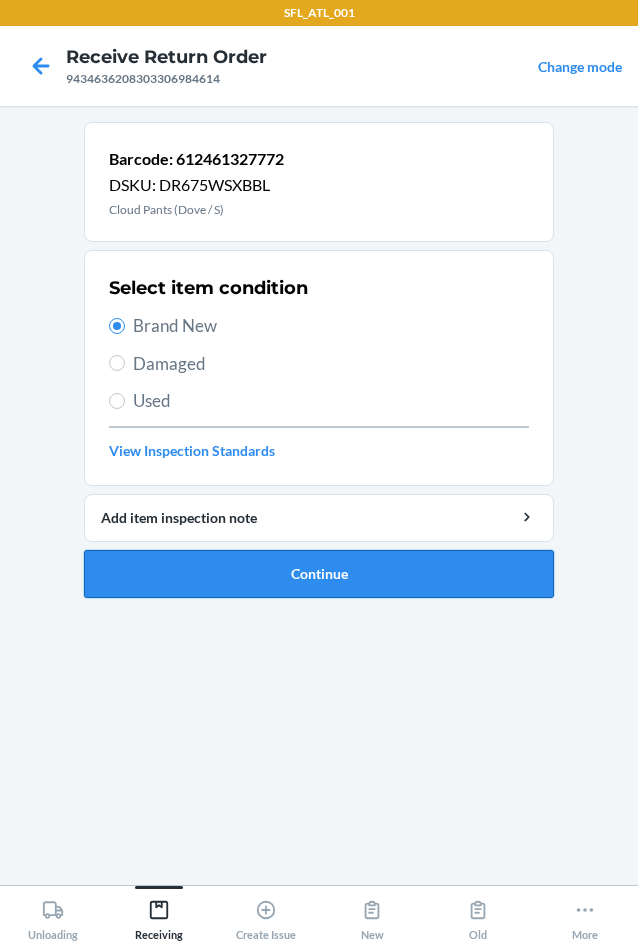 click on "Continue" at bounding box center (319, 574) 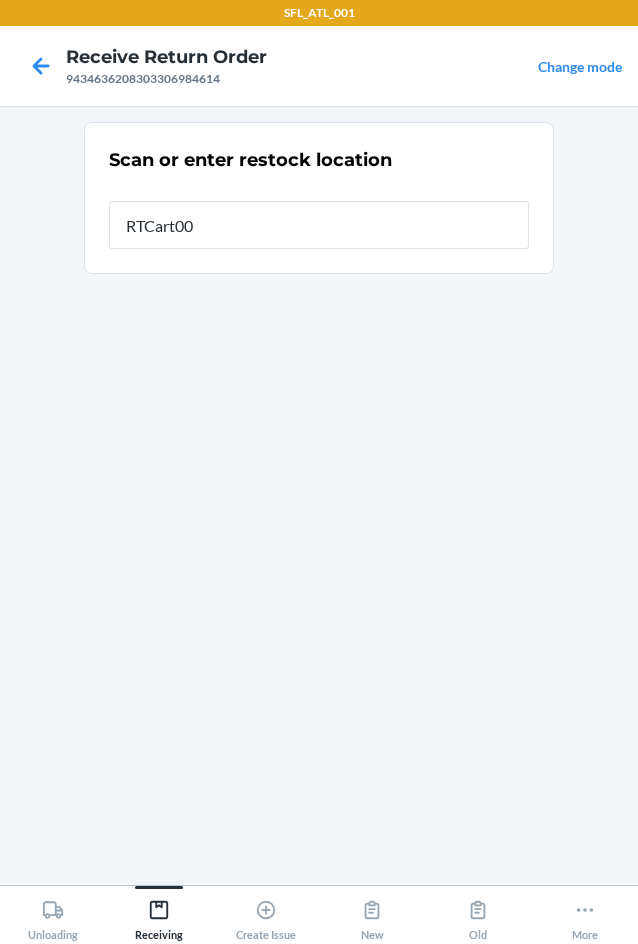 type on "RTCart009" 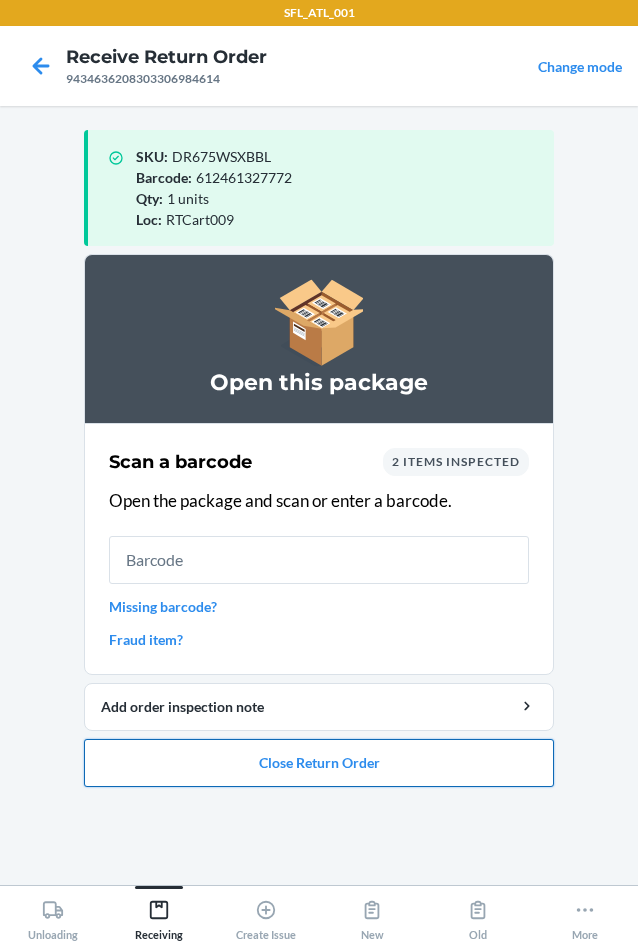 click on "Close Return Order" at bounding box center (319, 763) 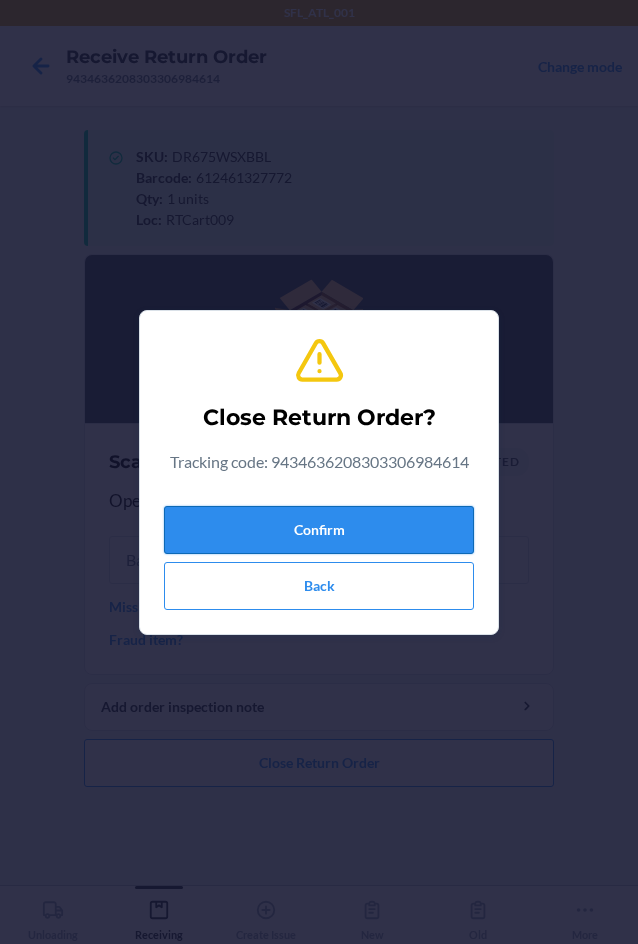 click on "Confirm" at bounding box center [319, 530] 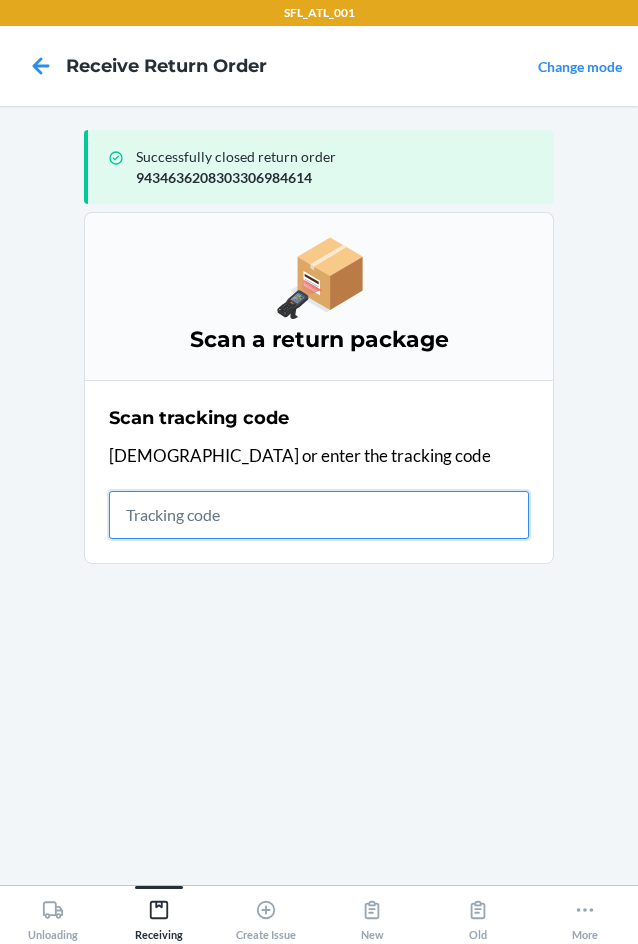 click at bounding box center (319, 515) 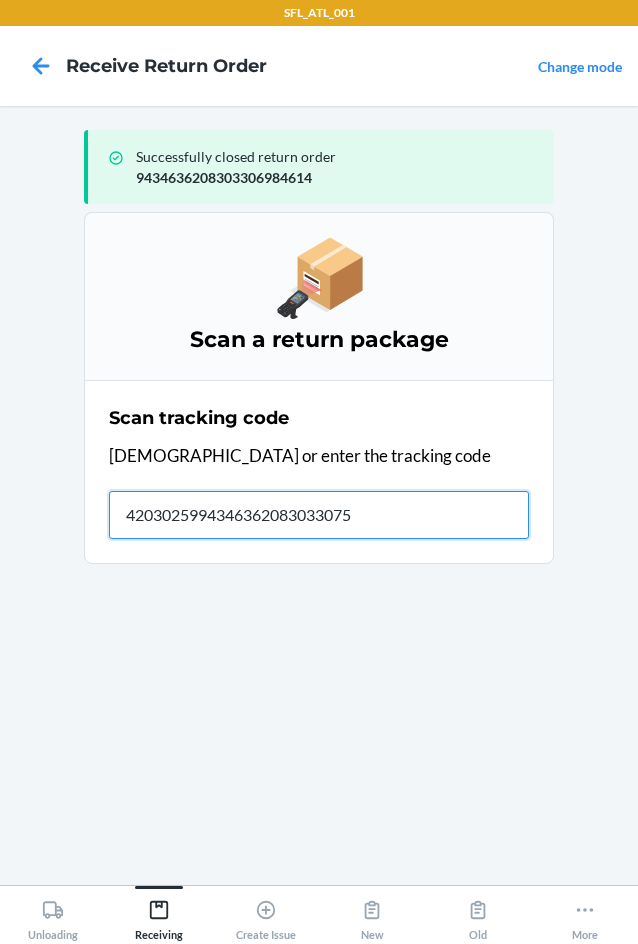 type on "42030259943463620830330751" 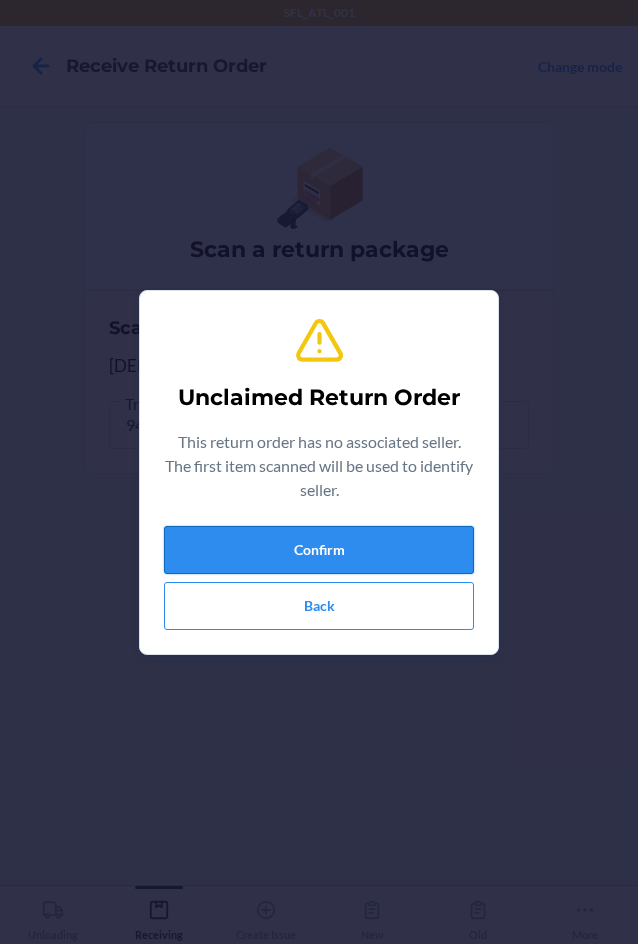 click on "Confirm" at bounding box center [319, 550] 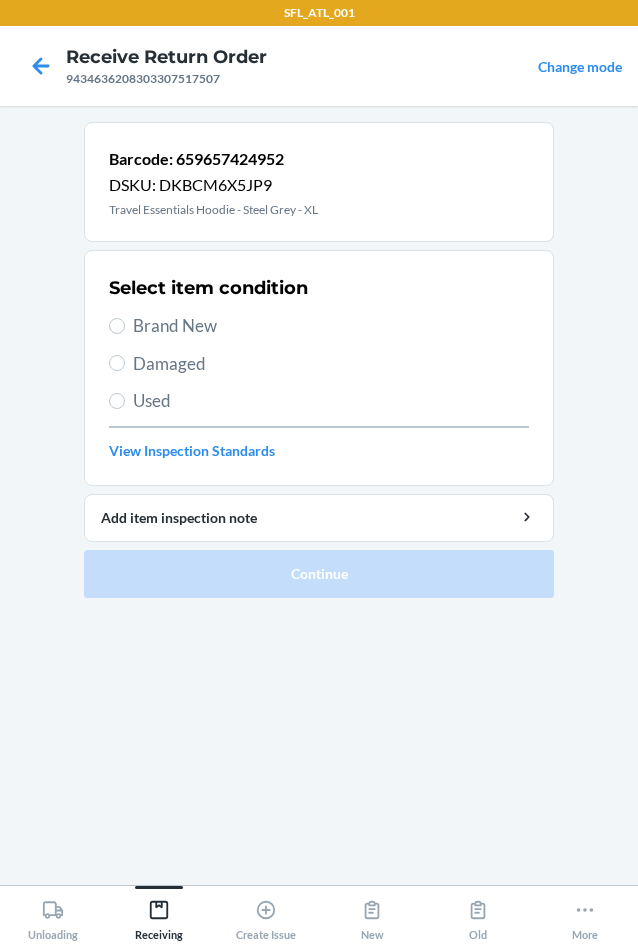 click on "Brand New" at bounding box center (331, 326) 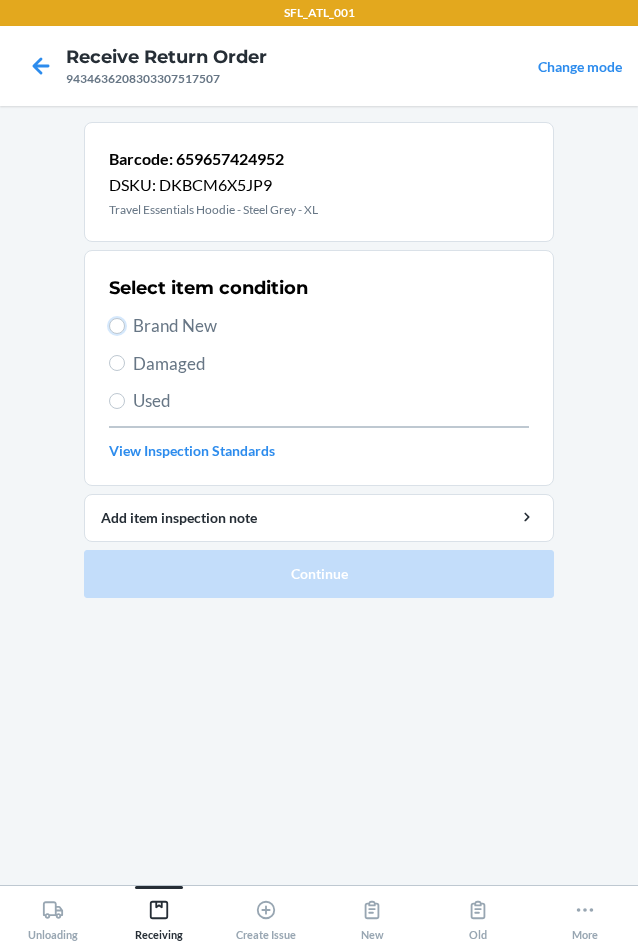 click on "Brand New" at bounding box center (117, 326) 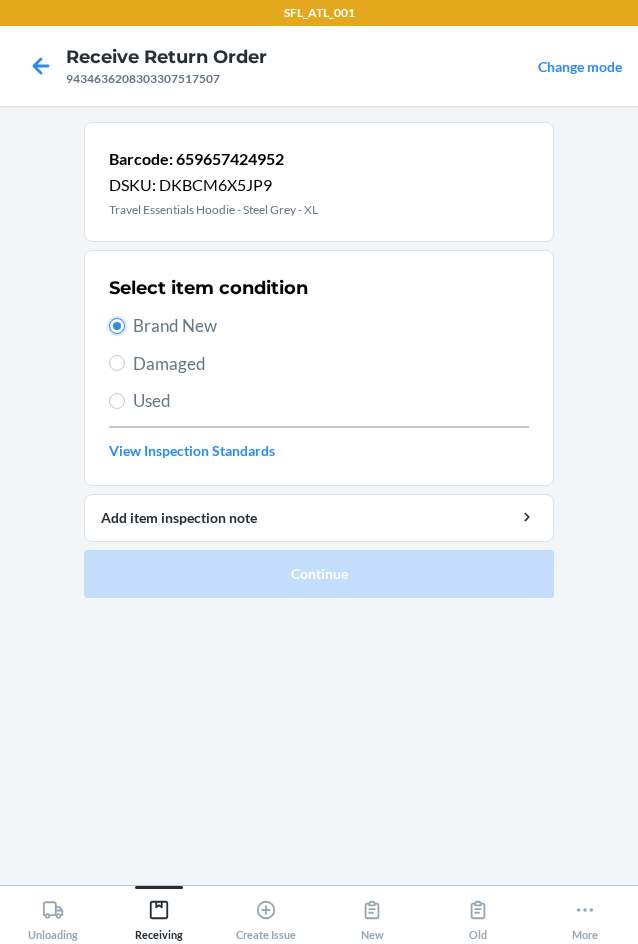 radio on "true" 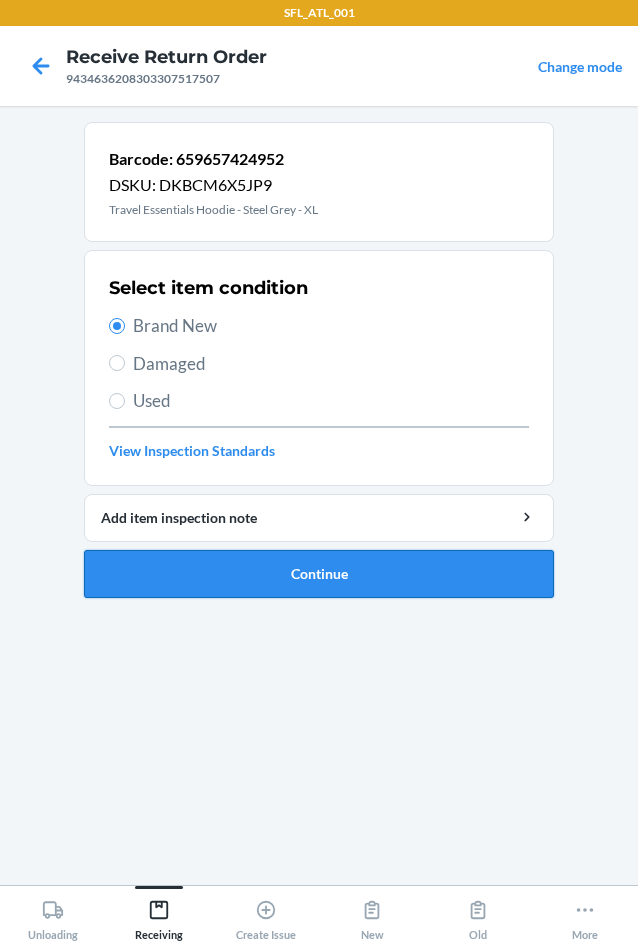 click on "Continue" at bounding box center [319, 574] 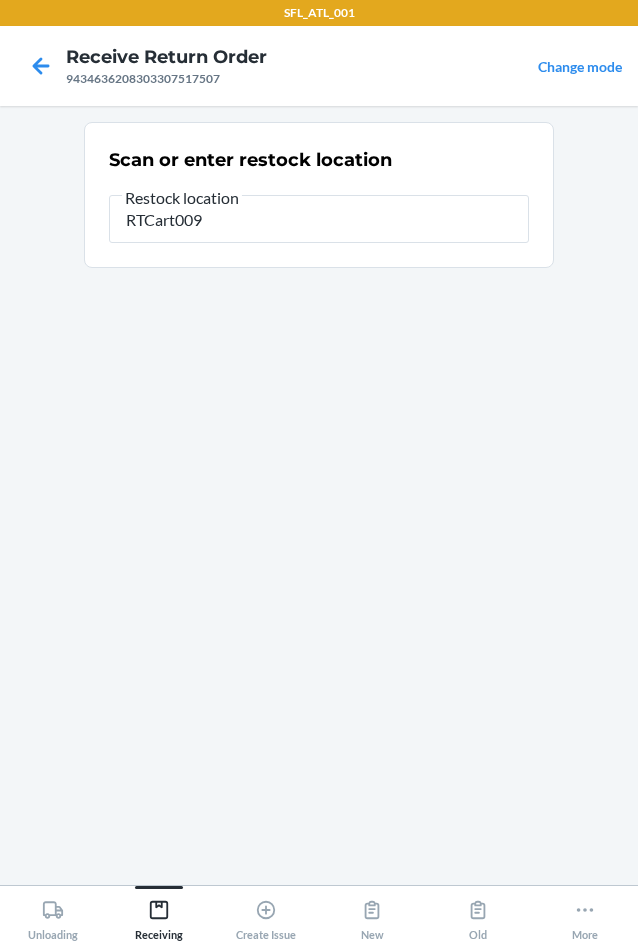 type on "RTCart009" 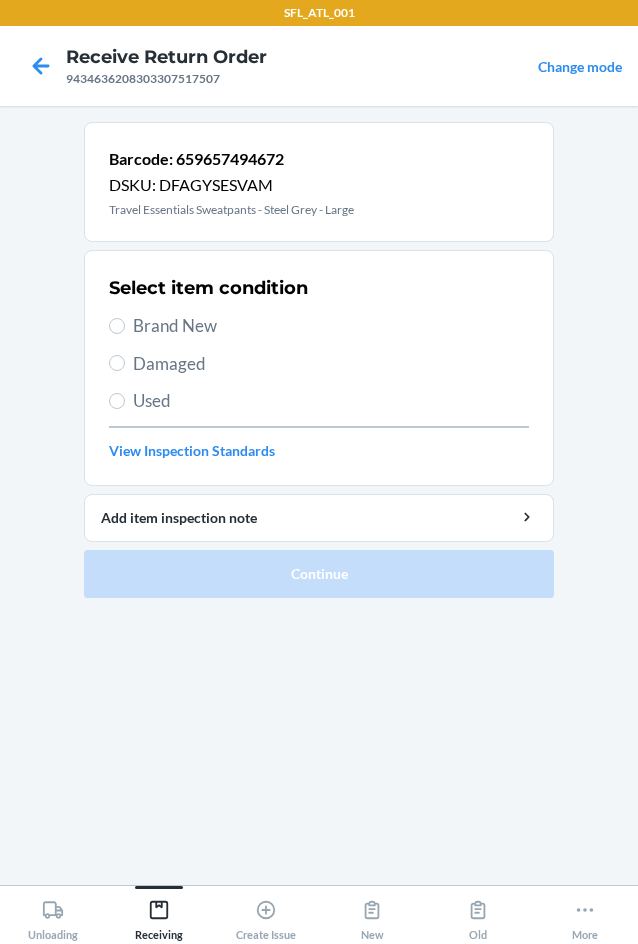 click on "Brand New" at bounding box center [331, 326] 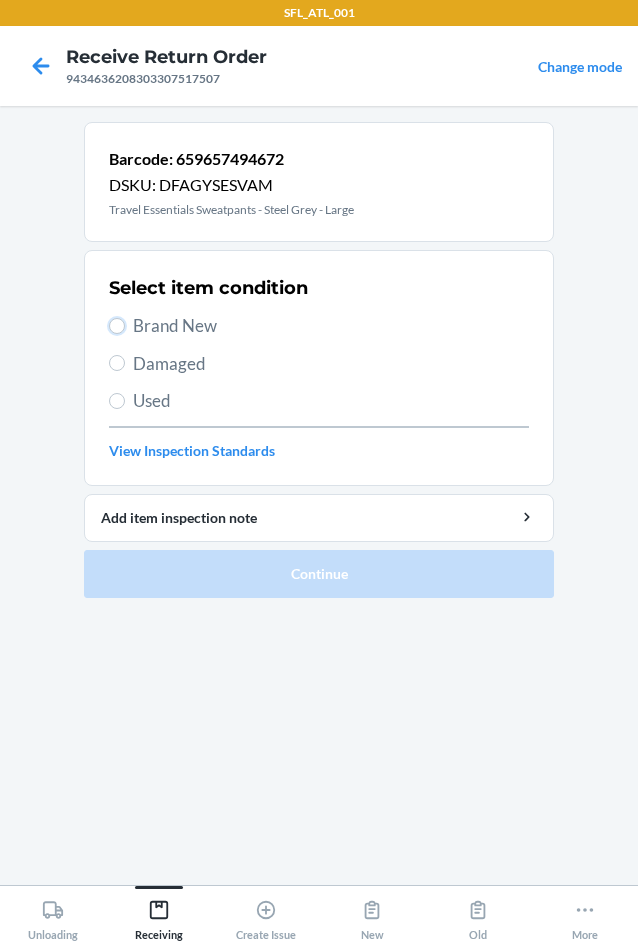 click on "Brand New" at bounding box center (117, 326) 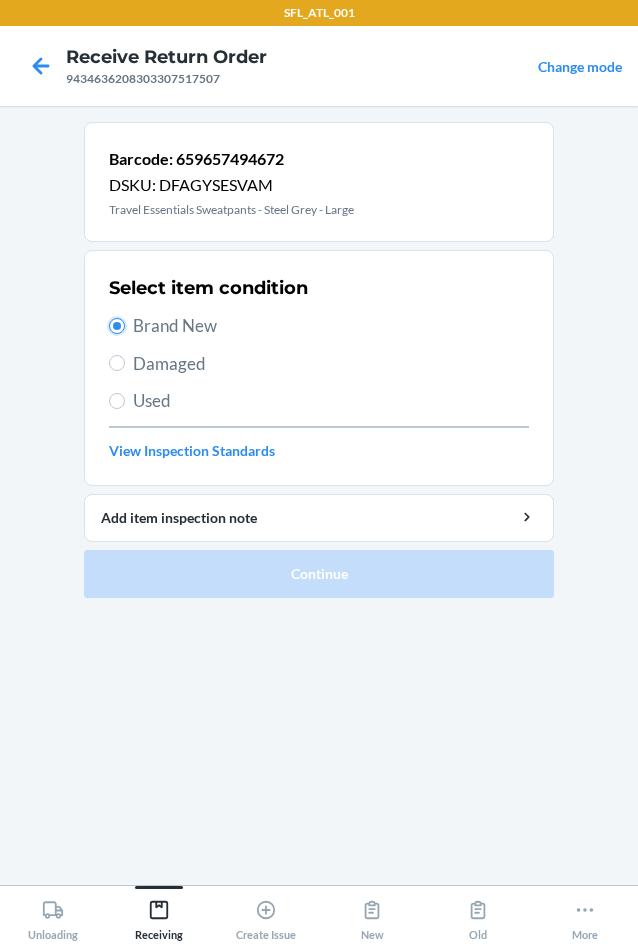 radio on "true" 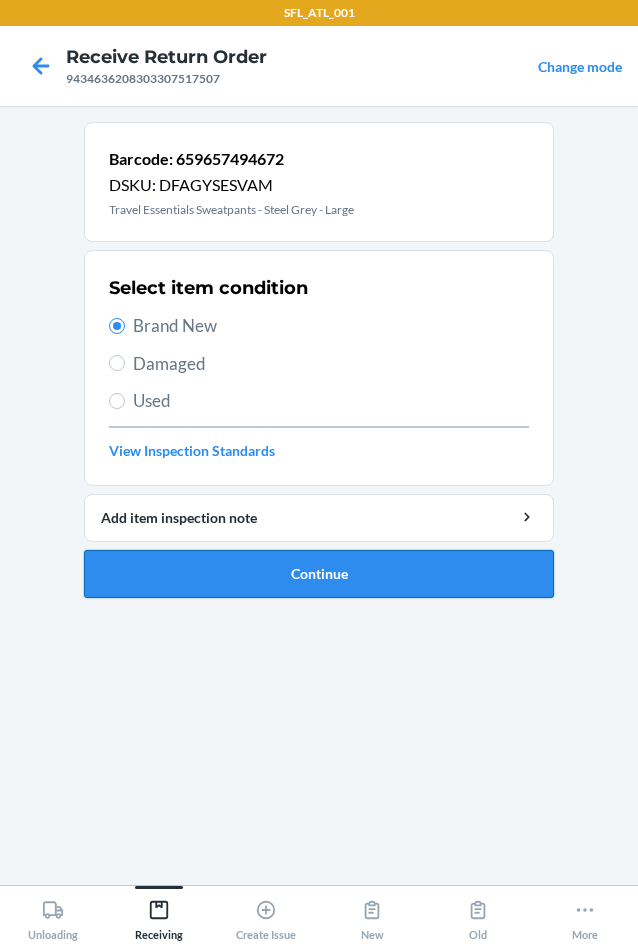 click on "Continue" at bounding box center [319, 574] 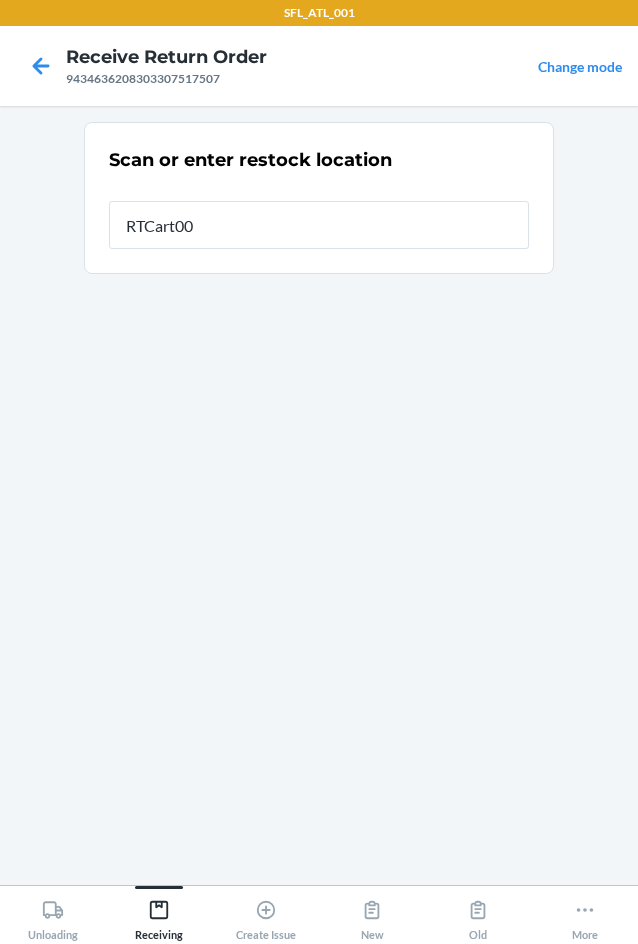 type on "RTCart009" 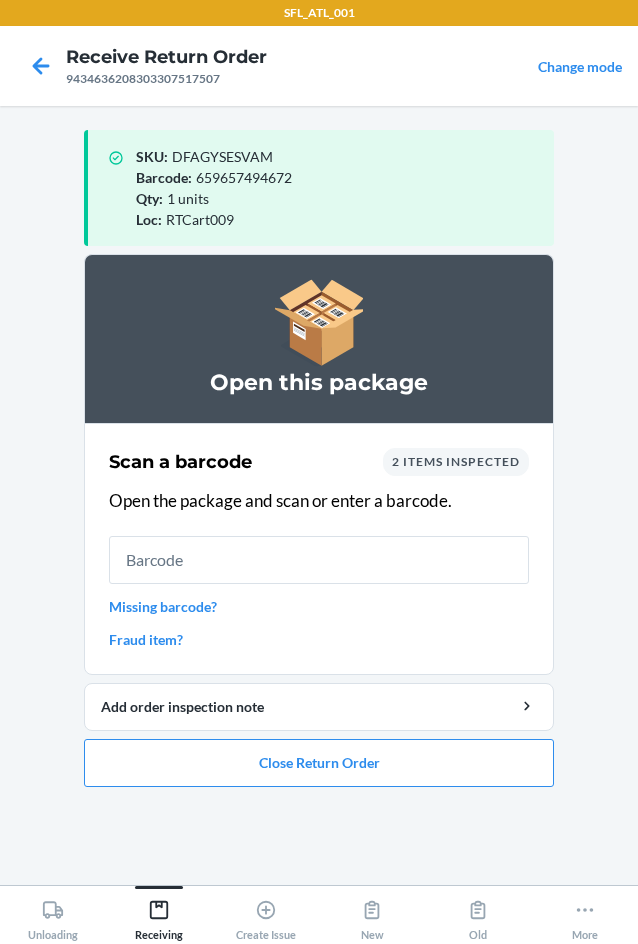 click on "Missing barcode?" at bounding box center (319, 606) 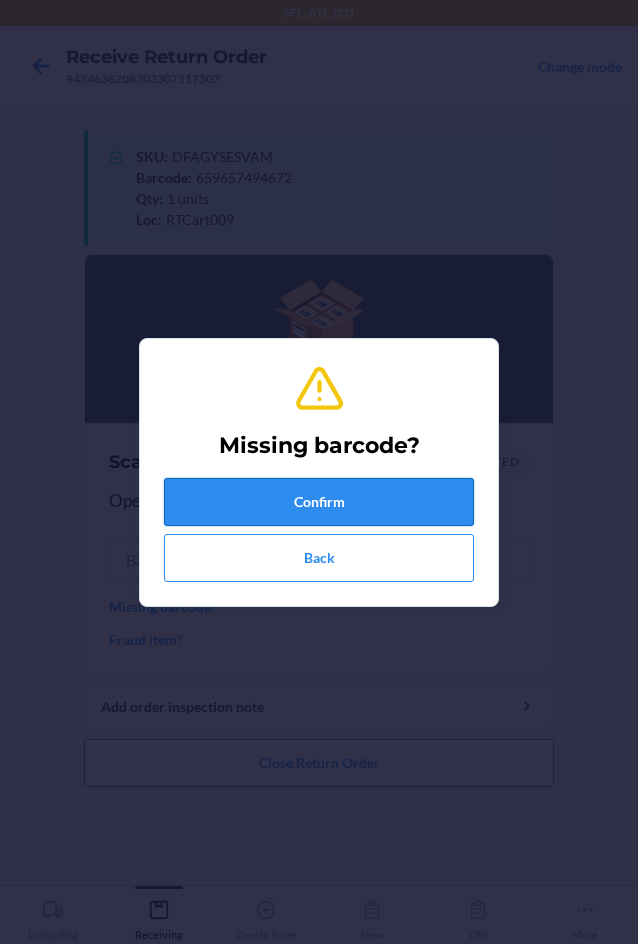 click on "Confirm" at bounding box center [319, 502] 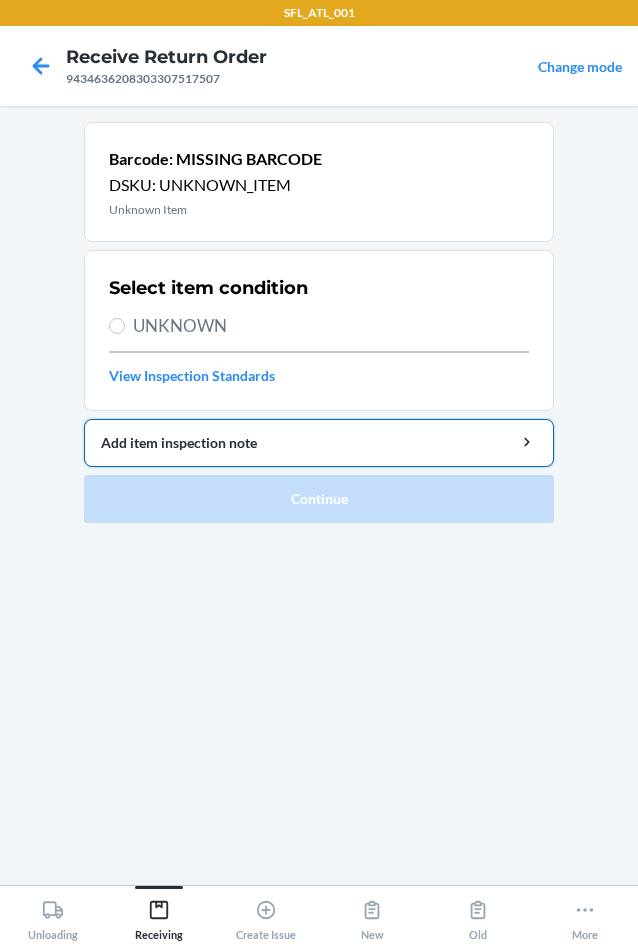drag, startPoint x: 149, startPoint y: 314, endPoint x: 177, endPoint y: 429, distance: 118.35962 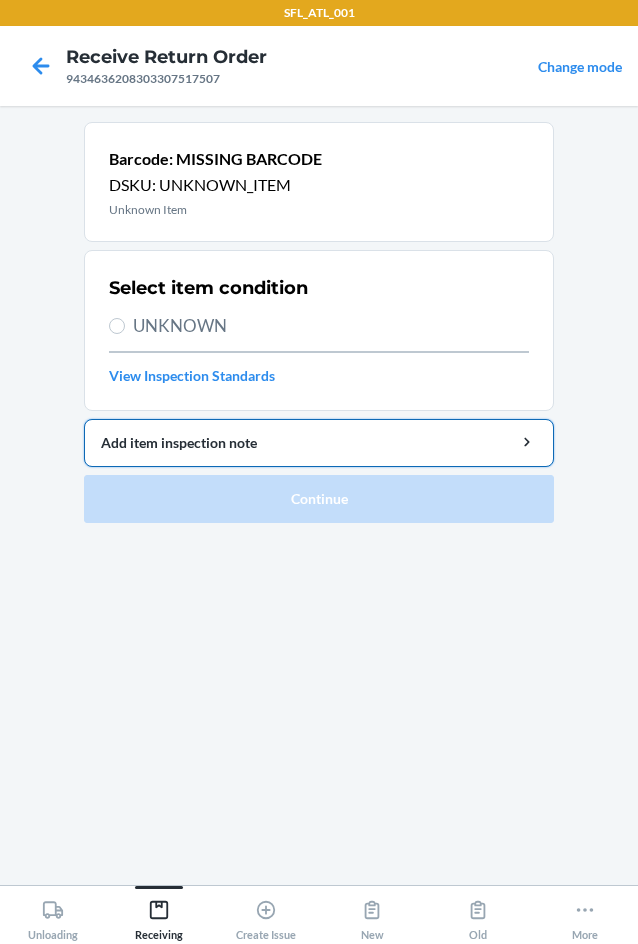 click on "UNKNOWN" at bounding box center (331, 326) 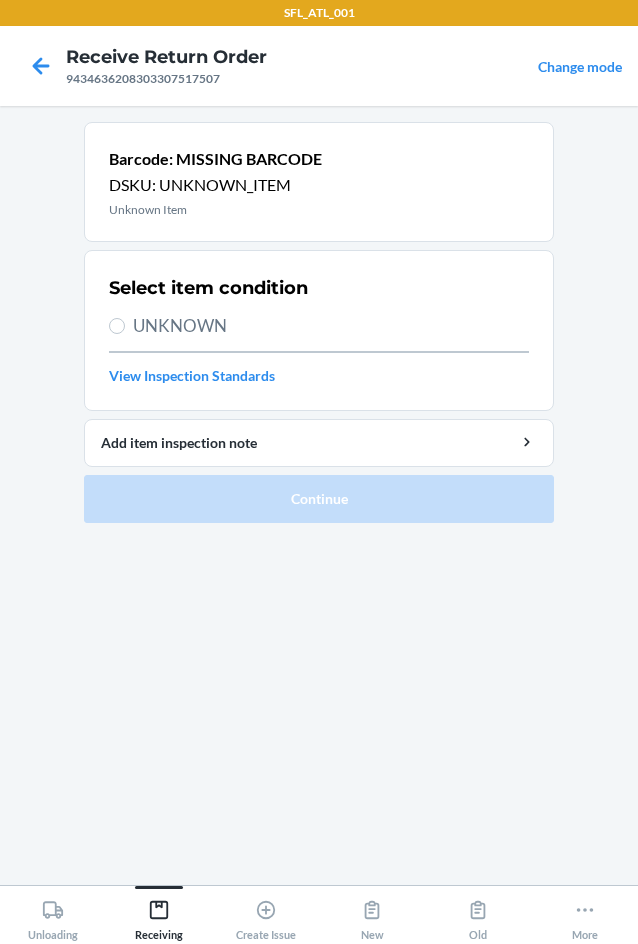 click on "UNKNOWN" at bounding box center [319, 326] 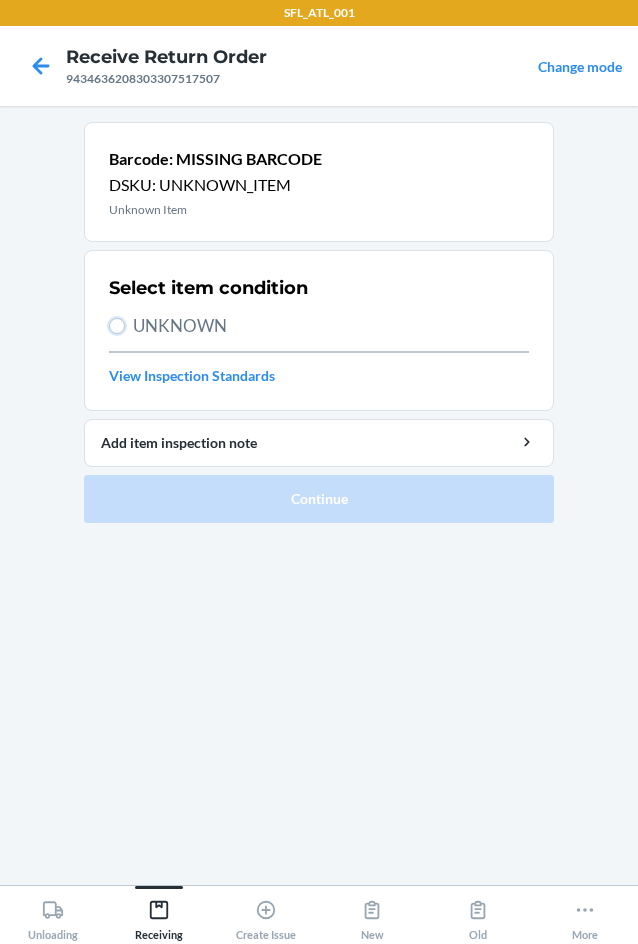 click on "UNKNOWN" at bounding box center (117, 326) 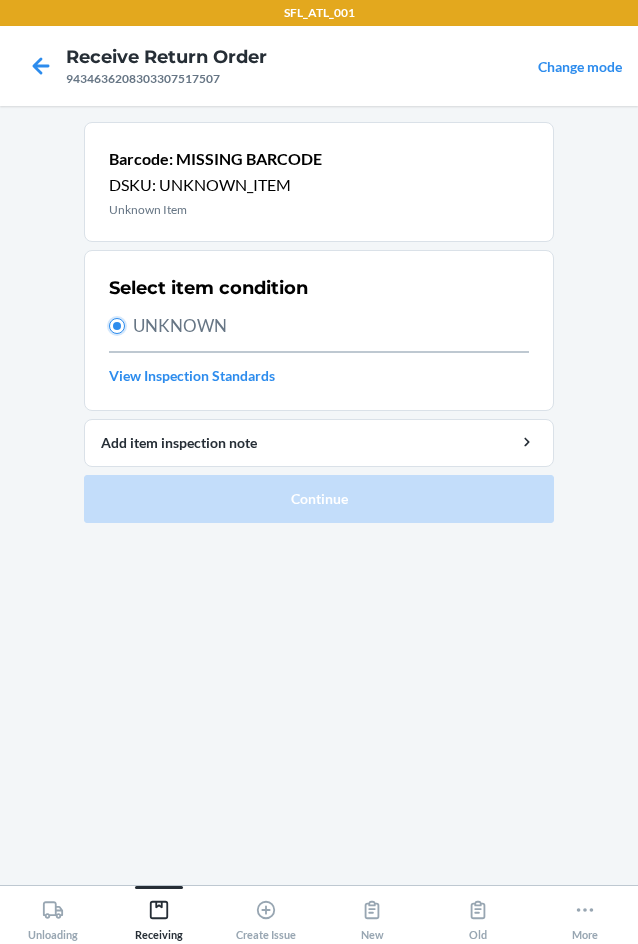 radio on "true" 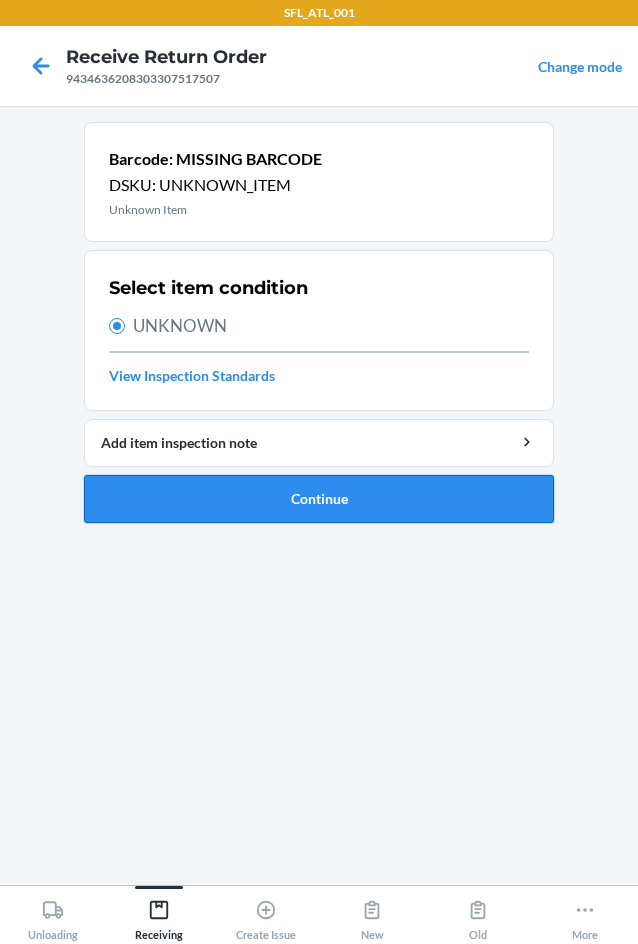click on "Continue" at bounding box center (319, 499) 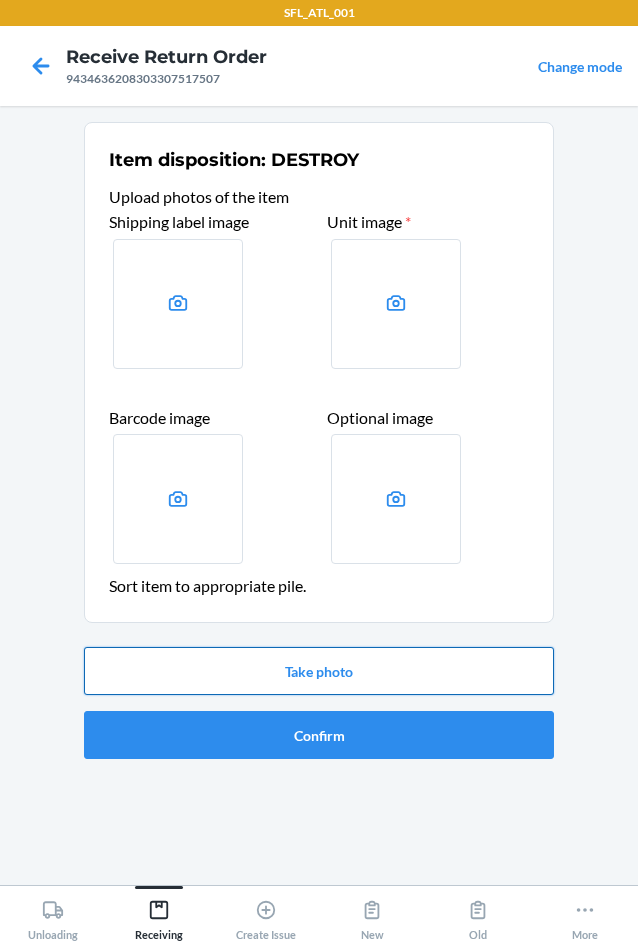 click on "Take photo" at bounding box center (319, 671) 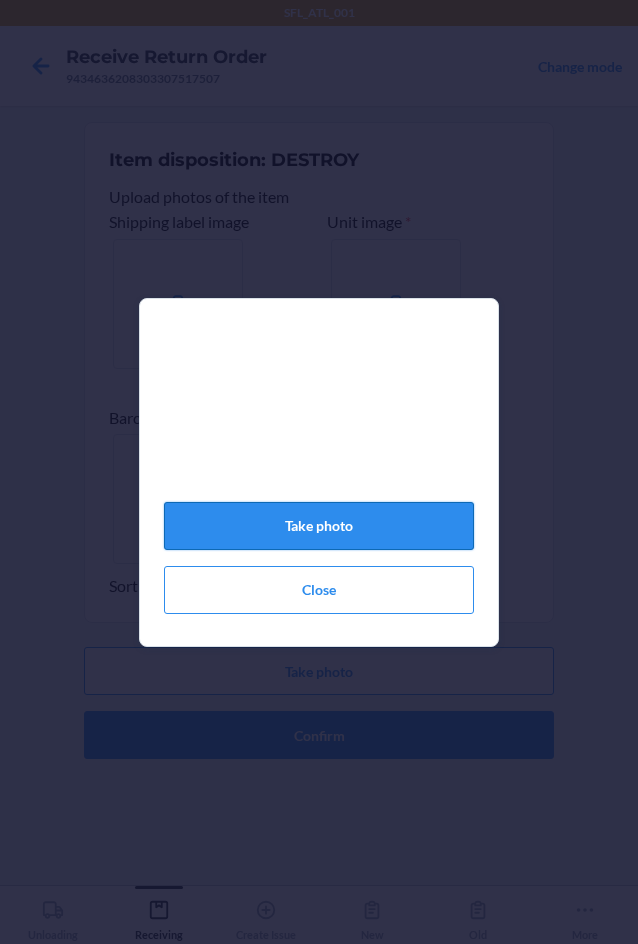 click on "Take photo" 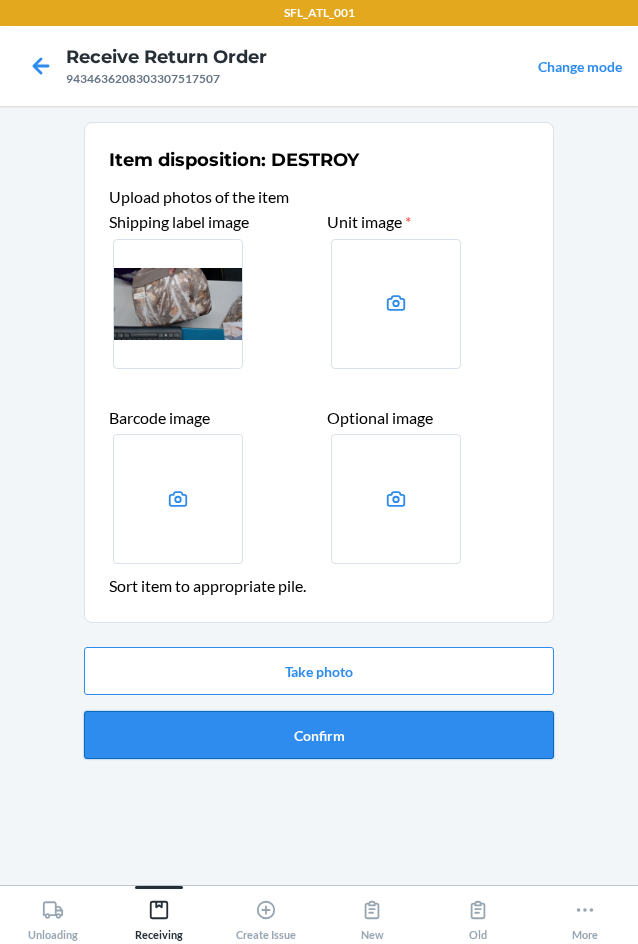 click on "Confirm" at bounding box center [319, 735] 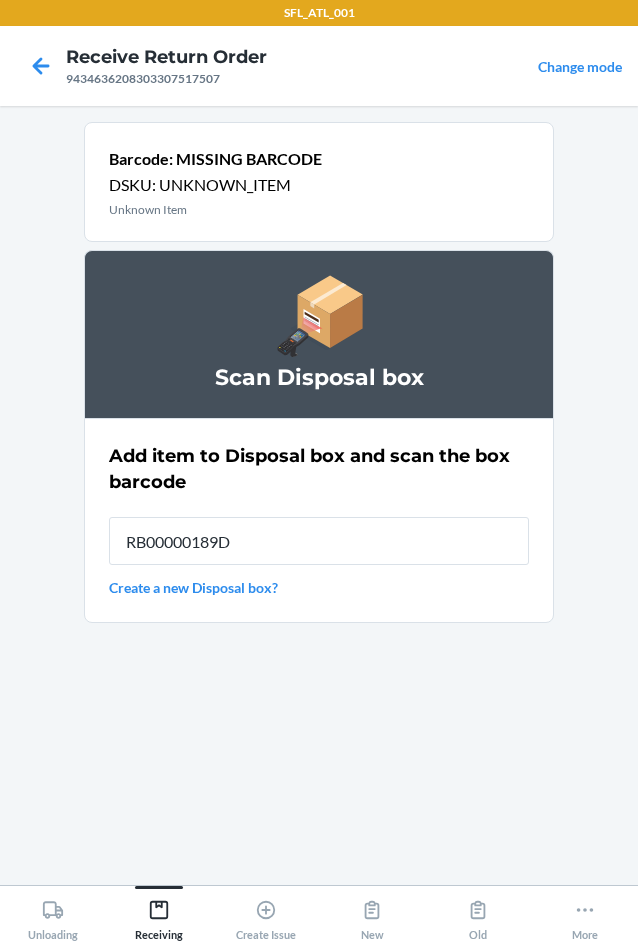type on "RB00000189D" 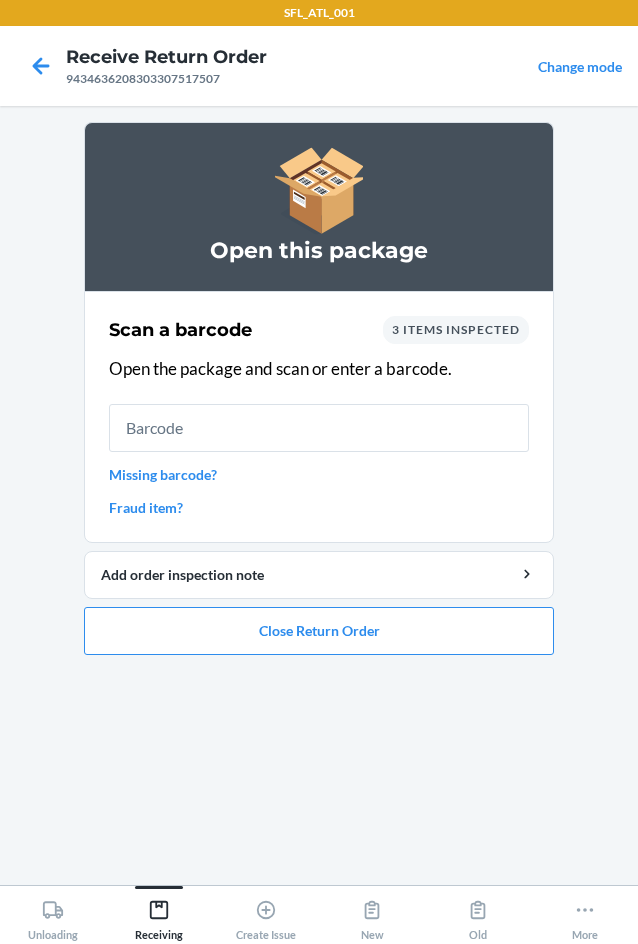 click on "Missing barcode?" at bounding box center (319, 474) 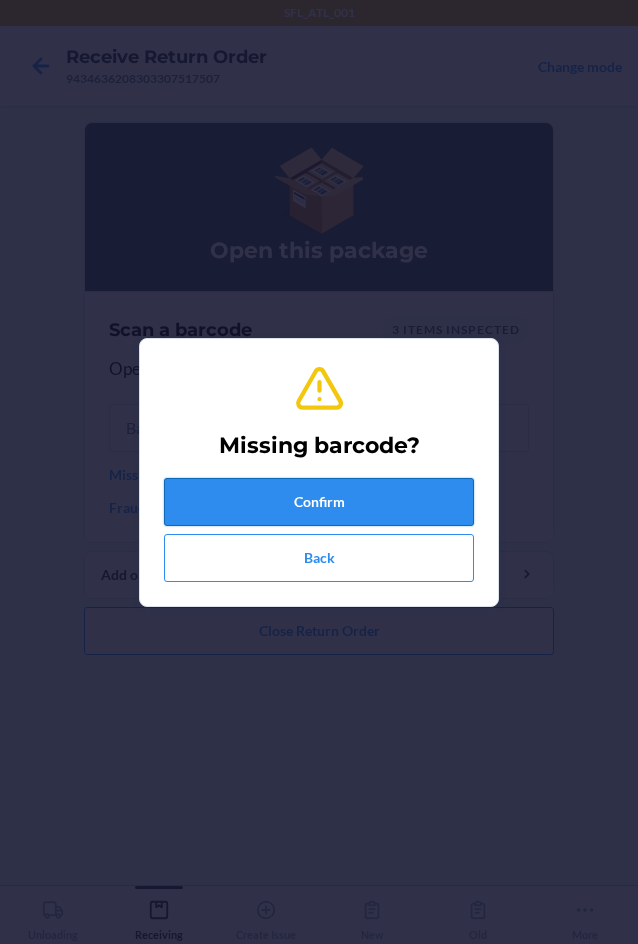 click on "Confirm" at bounding box center [319, 502] 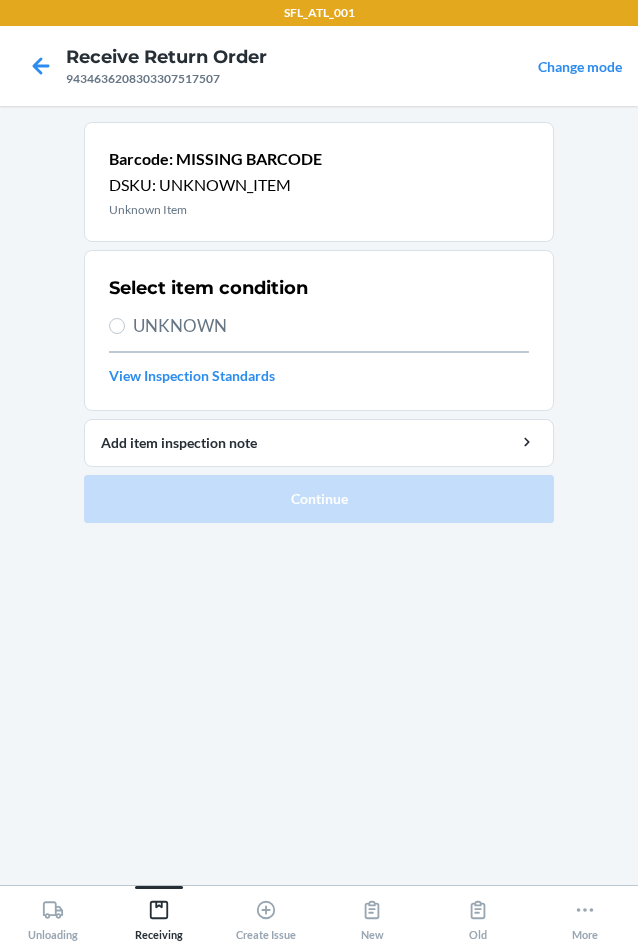 click on "UNKNOWN" at bounding box center (331, 326) 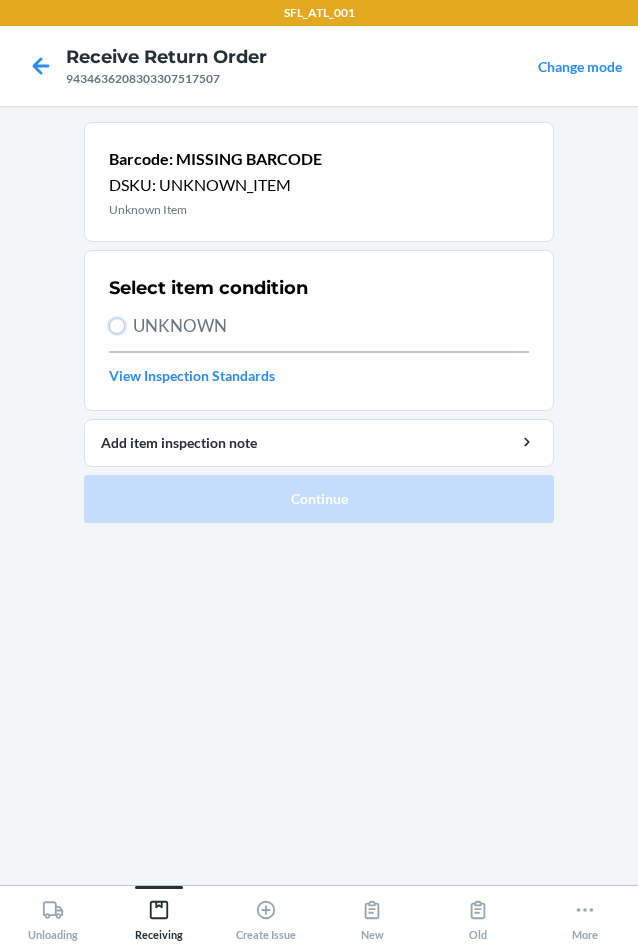 radio on "true" 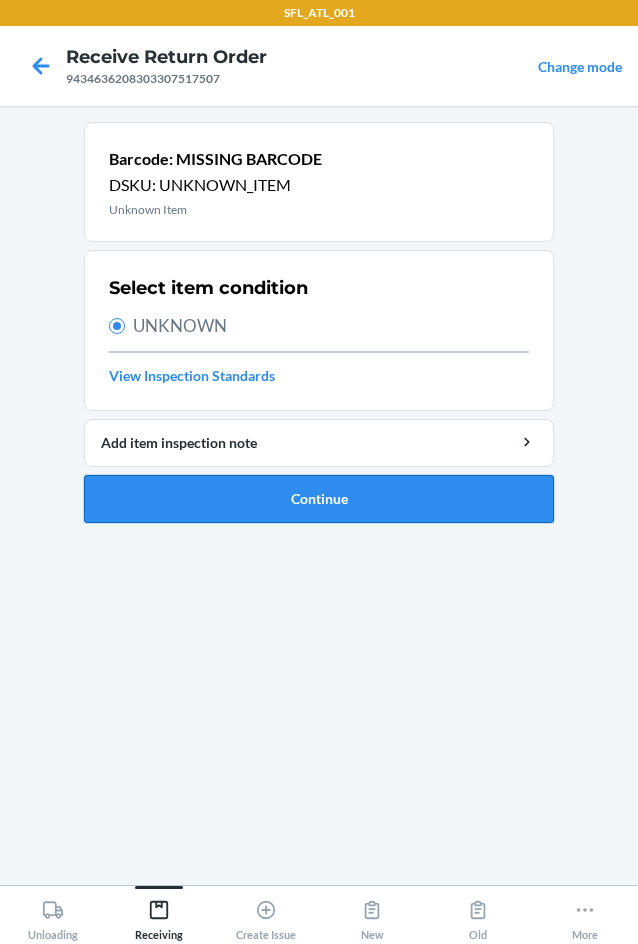 click on "Continue" at bounding box center [319, 499] 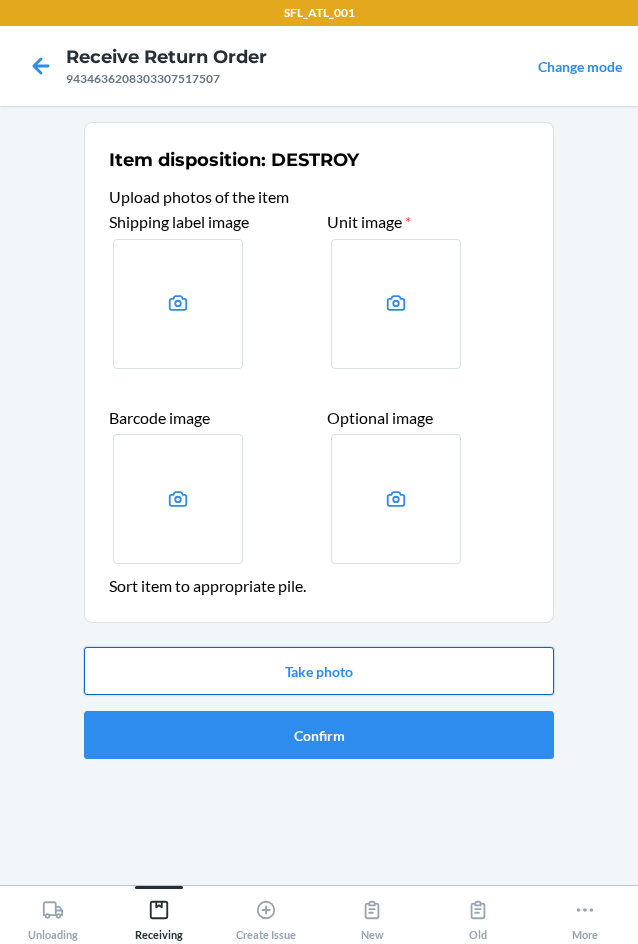 click on "Take photo" at bounding box center (319, 671) 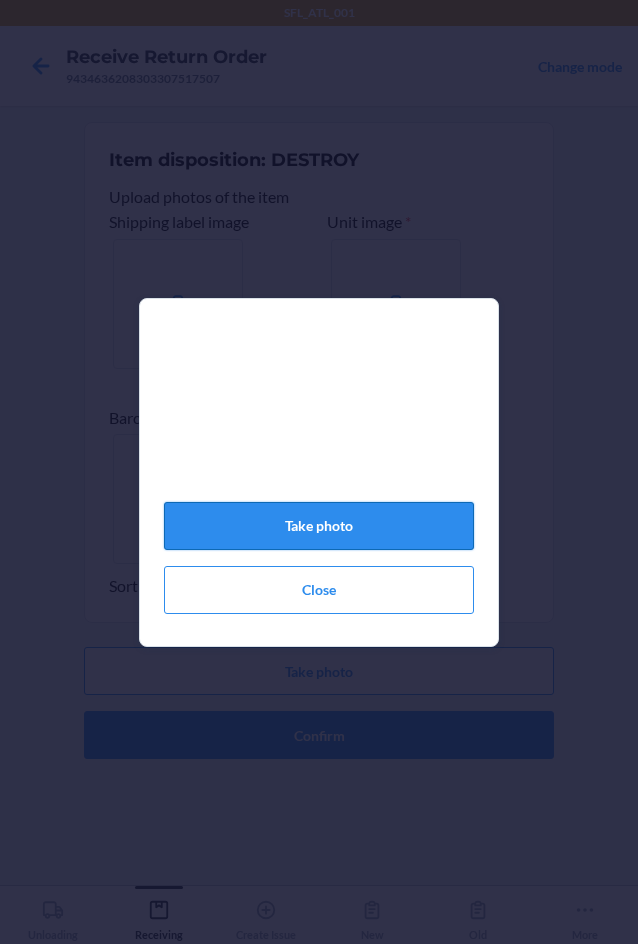 click on "Take photo" 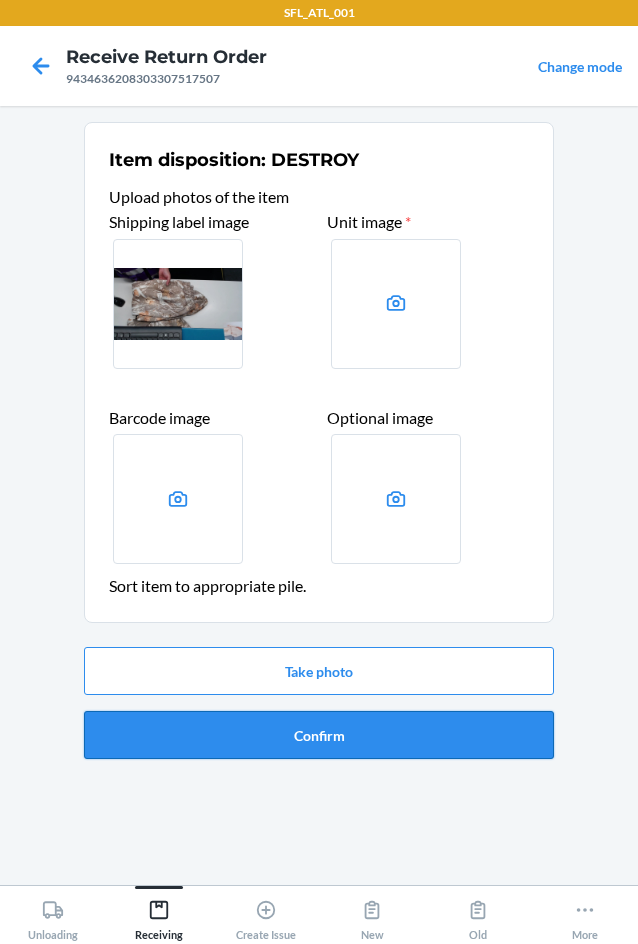 click on "Confirm" at bounding box center [319, 735] 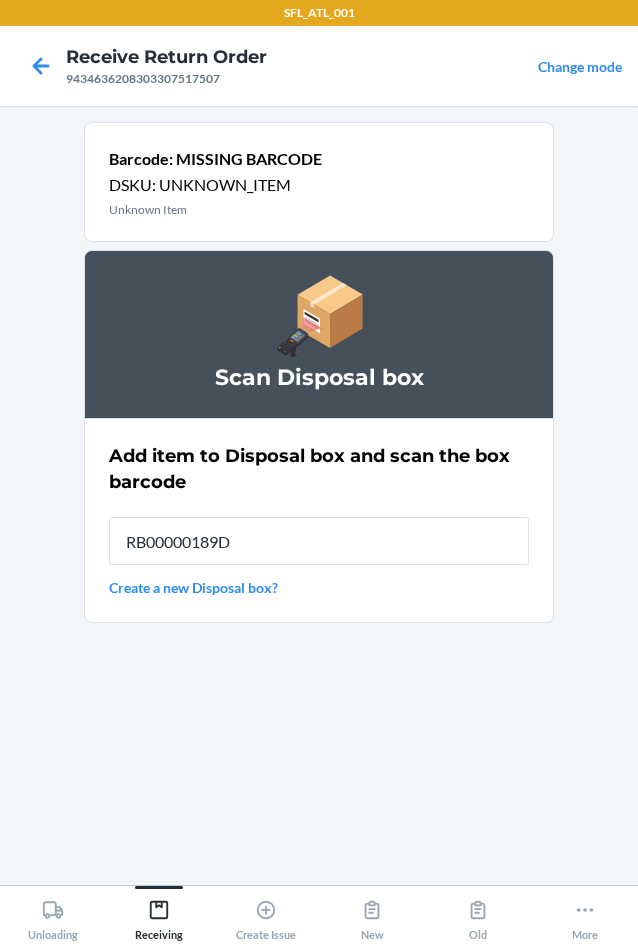 type on "RB00000189D" 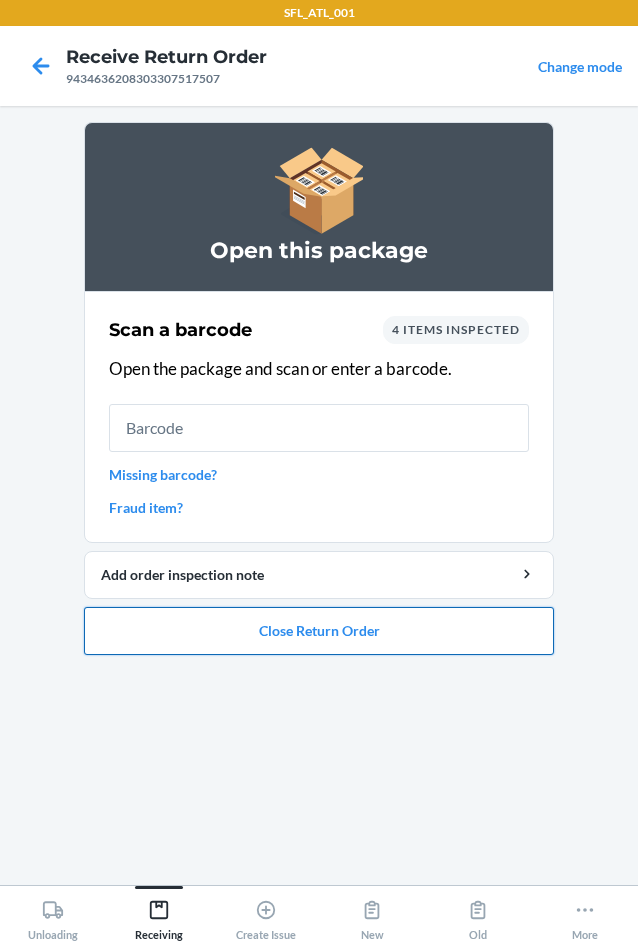 click on "Close Return Order" at bounding box center (319, 631) 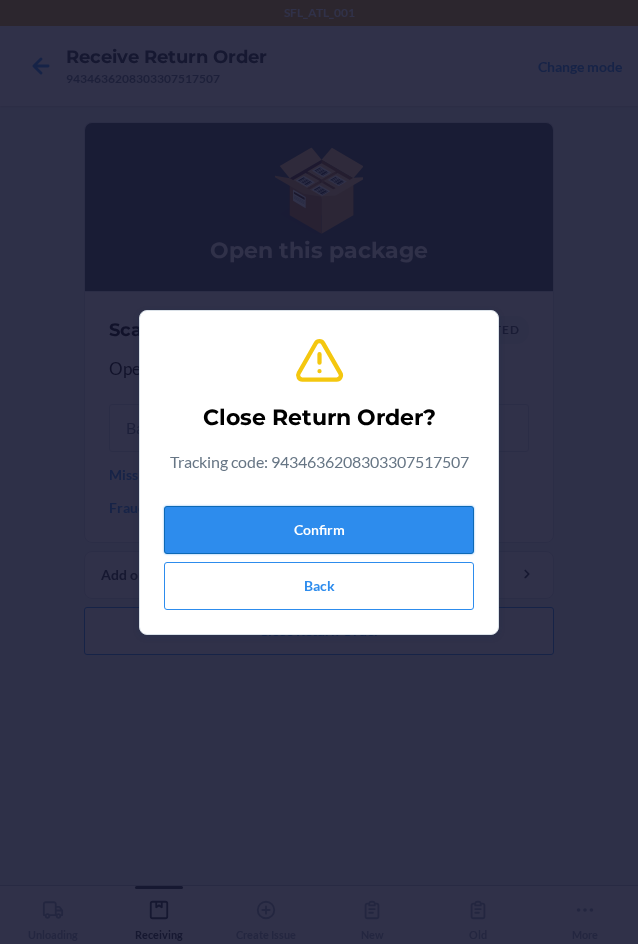 click on "Confirm" at bounding box center (319, 530) 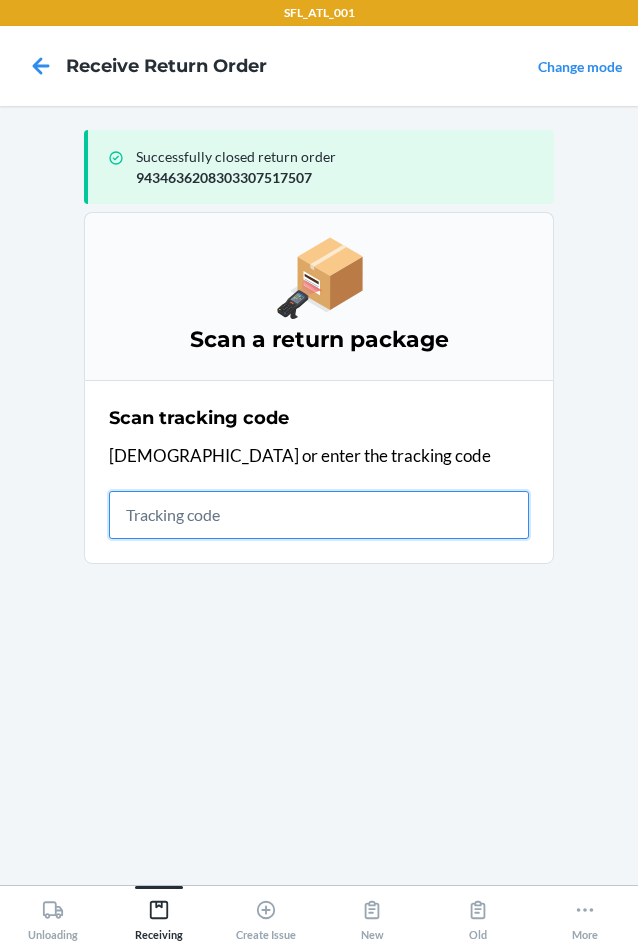 click at bounding box center [319, 515] 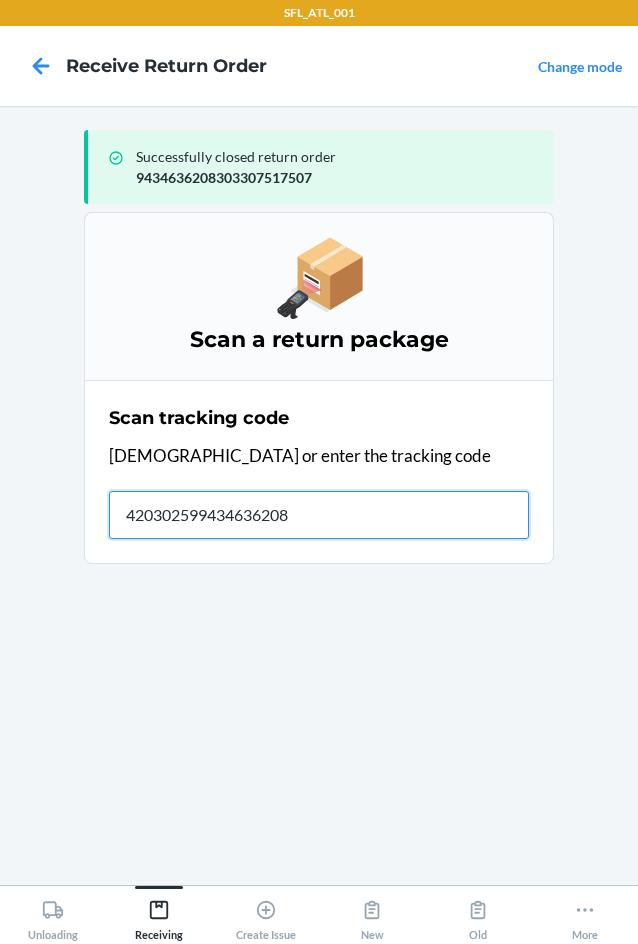 type on "4203025994346362083" 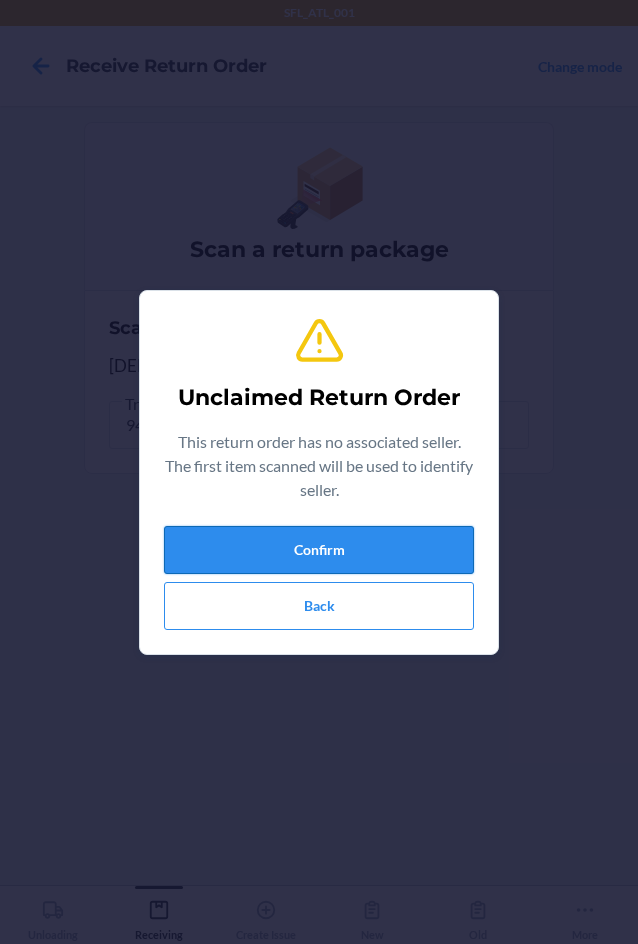 click on "Confirm" at bounding box center [319, 550] 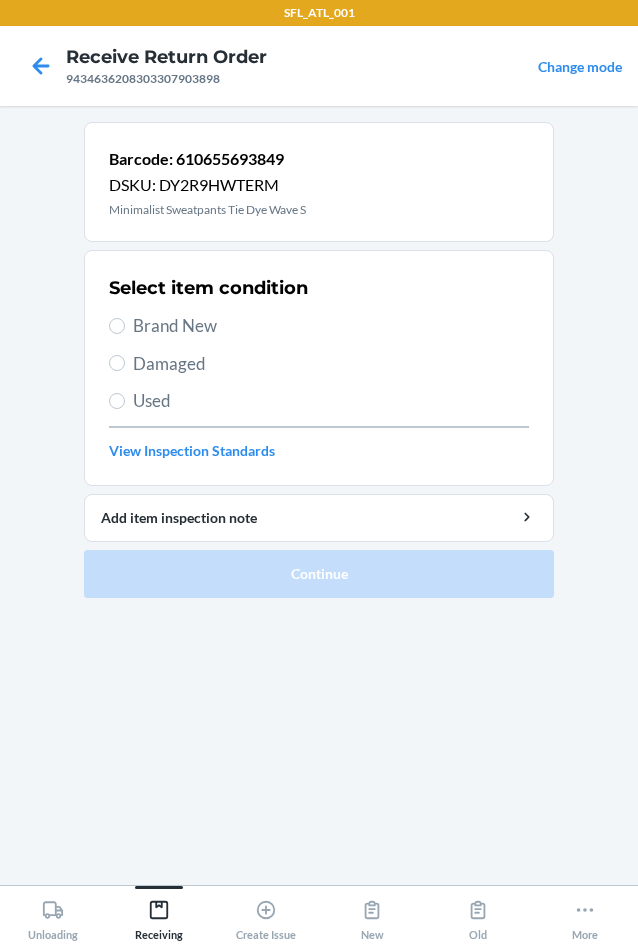 drag, startPoint x: 162, startPoint y: 313, endPoint x: 162, endPoint y: 330, distance: 17 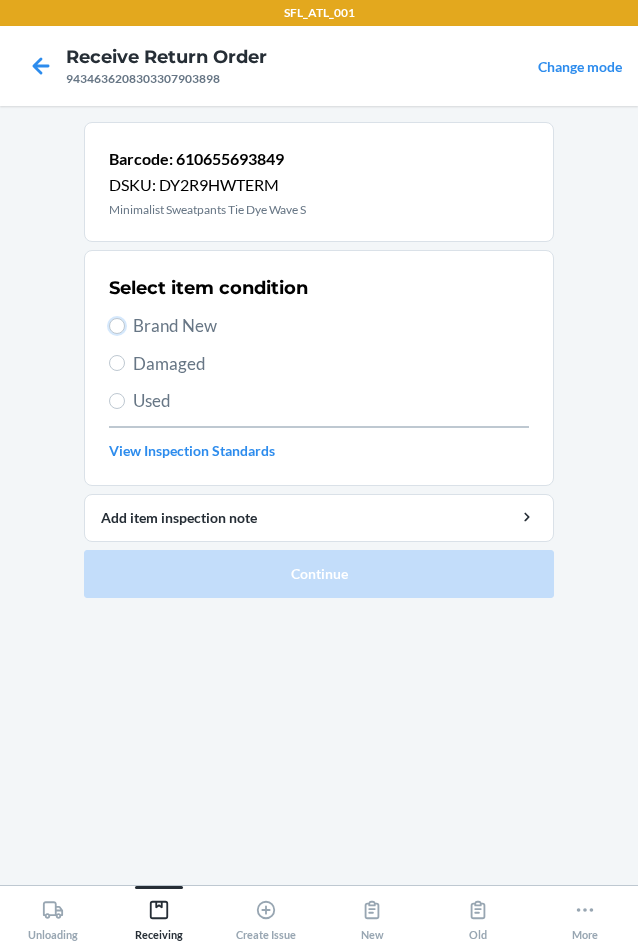 click on "Brand New" at bounding box center [117, 326] 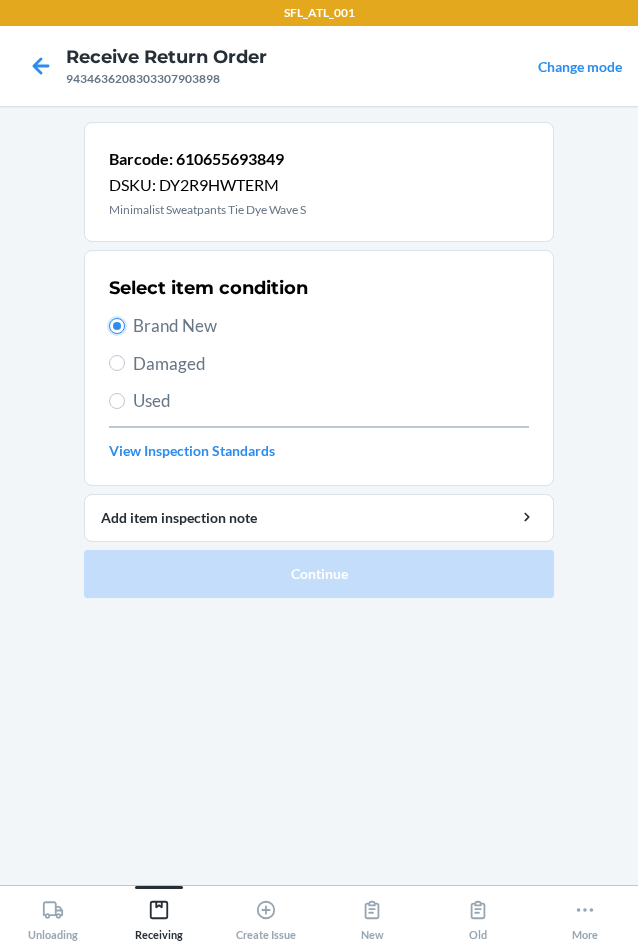 radio on "true" 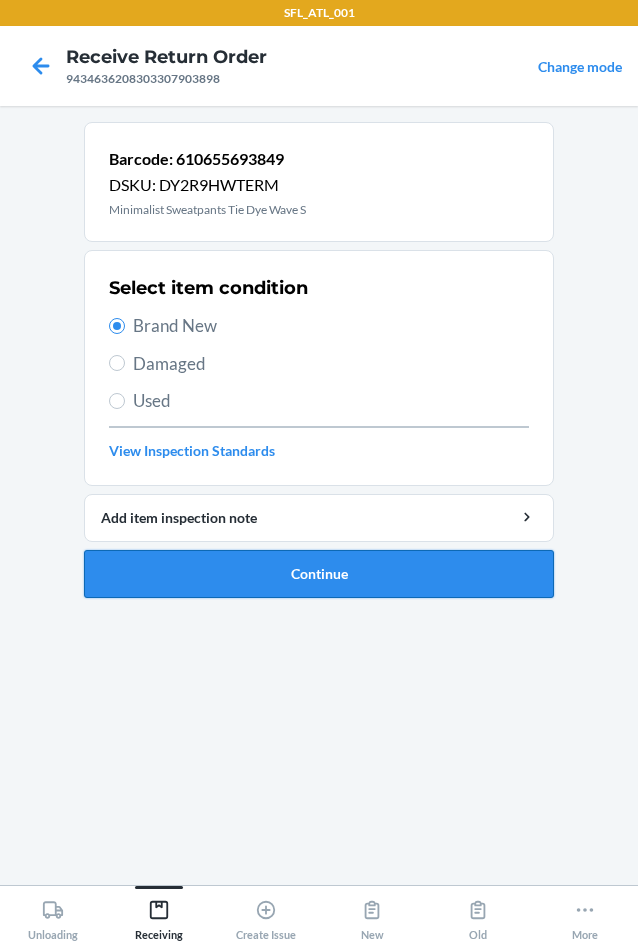 click on "Continue" at bounding box center [319, 574] 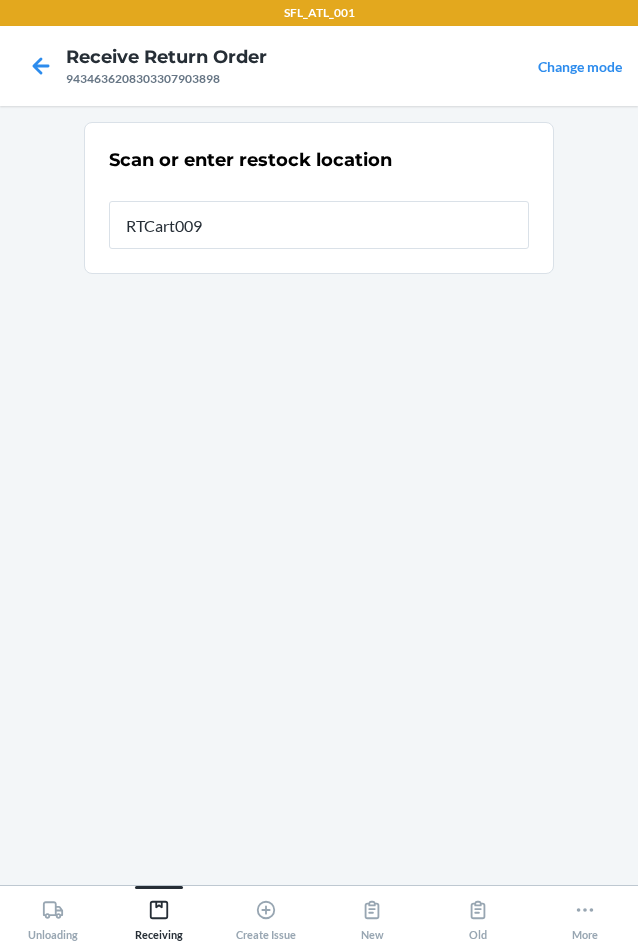 type on "RTCart009" 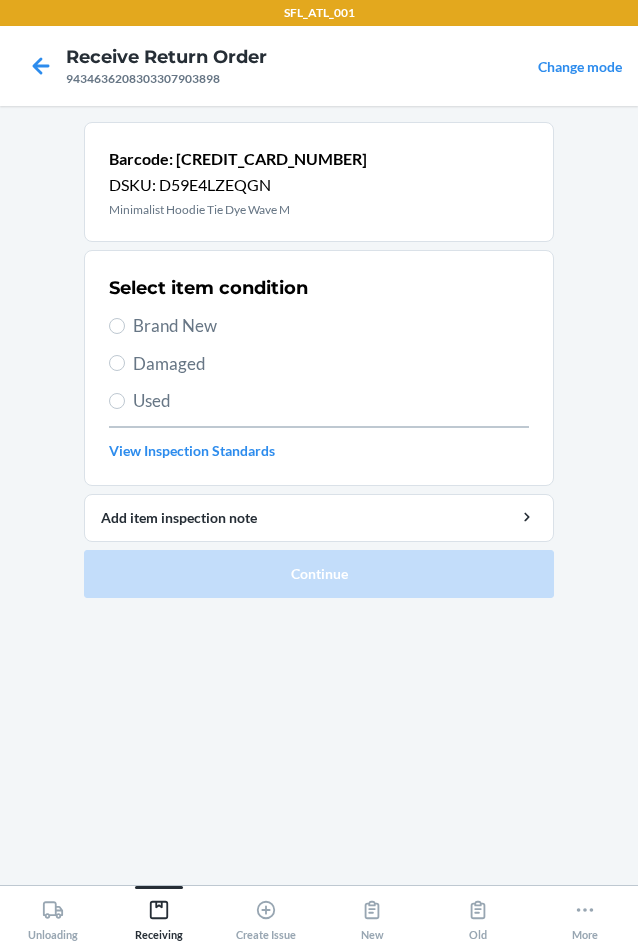 click on "Brand New" at bounding box center (331, 326) 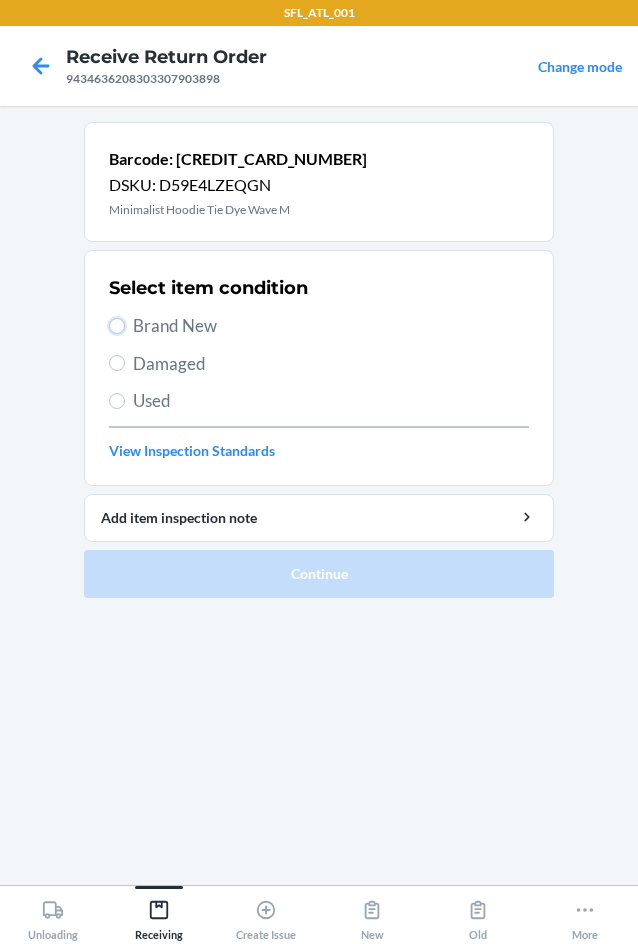 radio on "true" 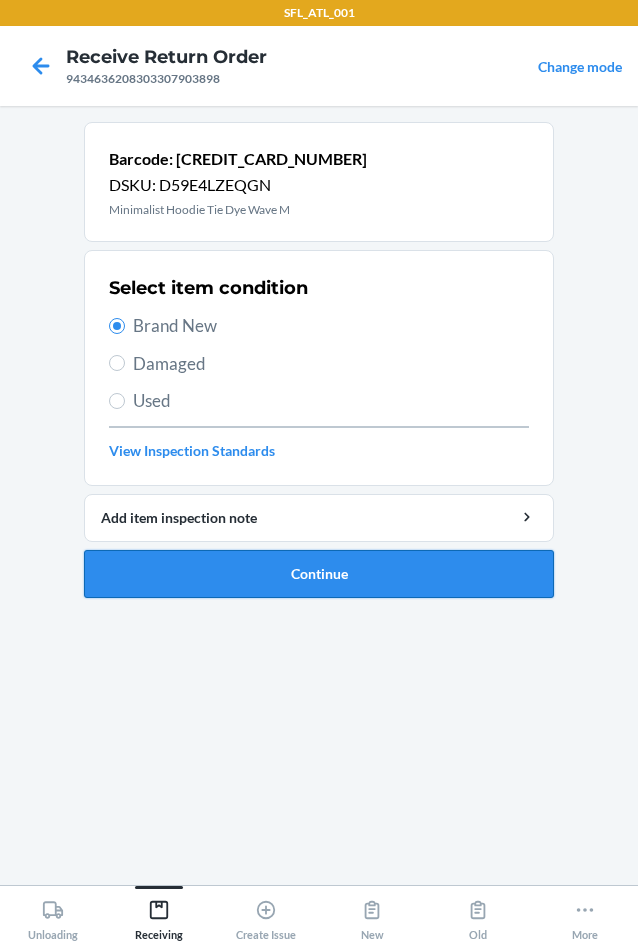 click on "Continue" at bounding box center (319, 574) 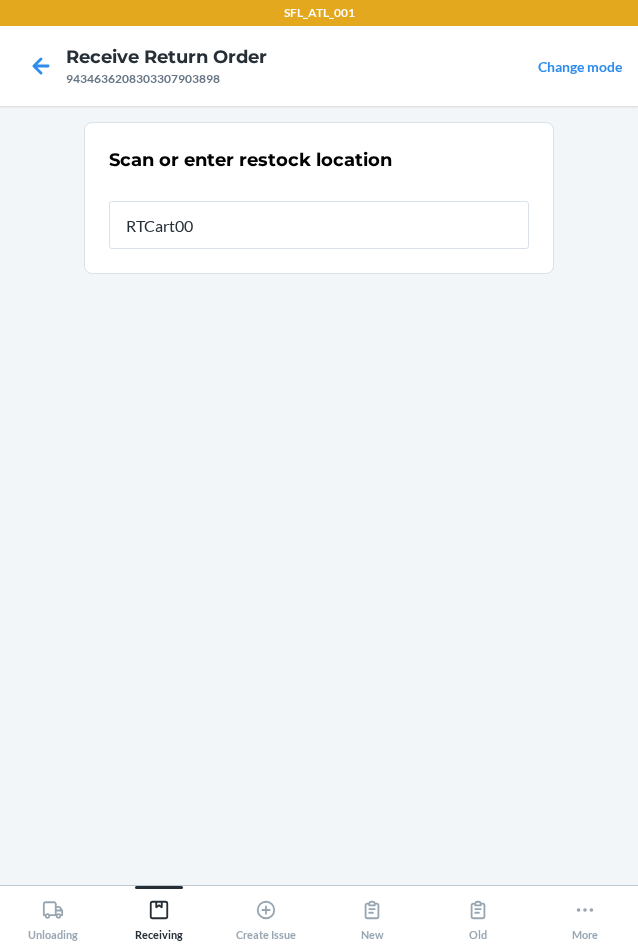 type on "RTCart009" 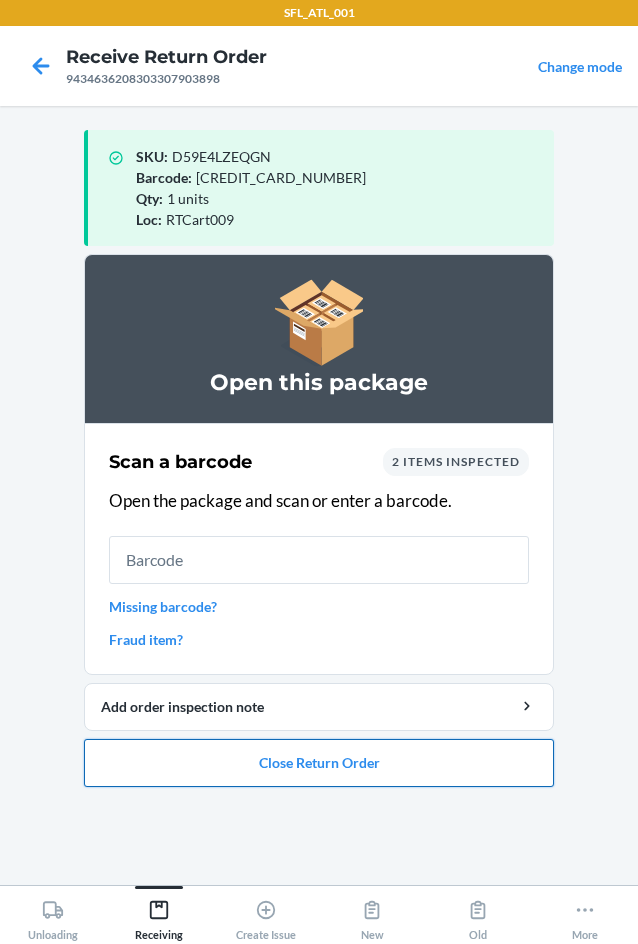 click on "Close Return Order" at bounding box center (319, 763) 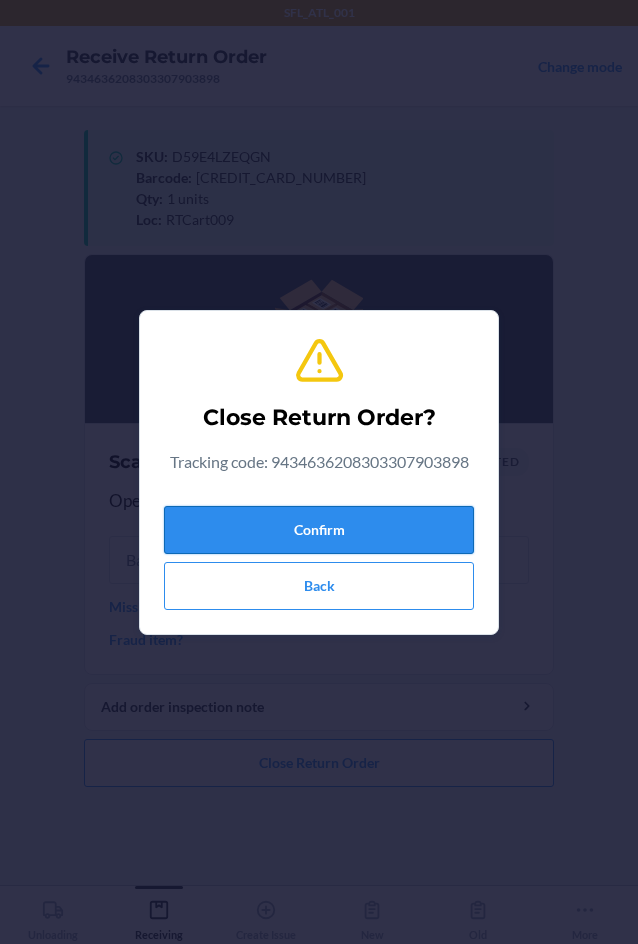 click on "Confirm" at bounding box center [319, 530] 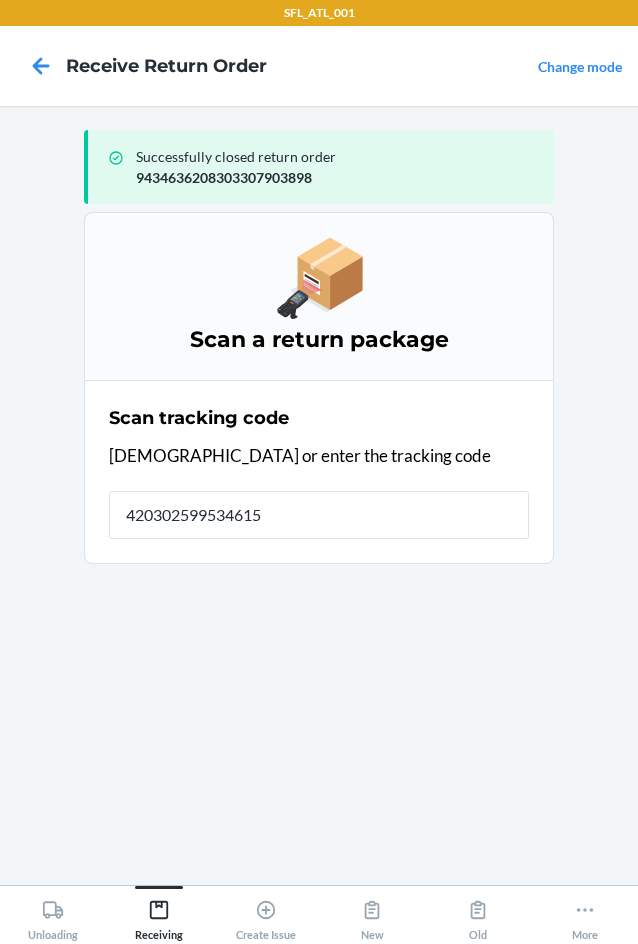 type on "4203025995346154" 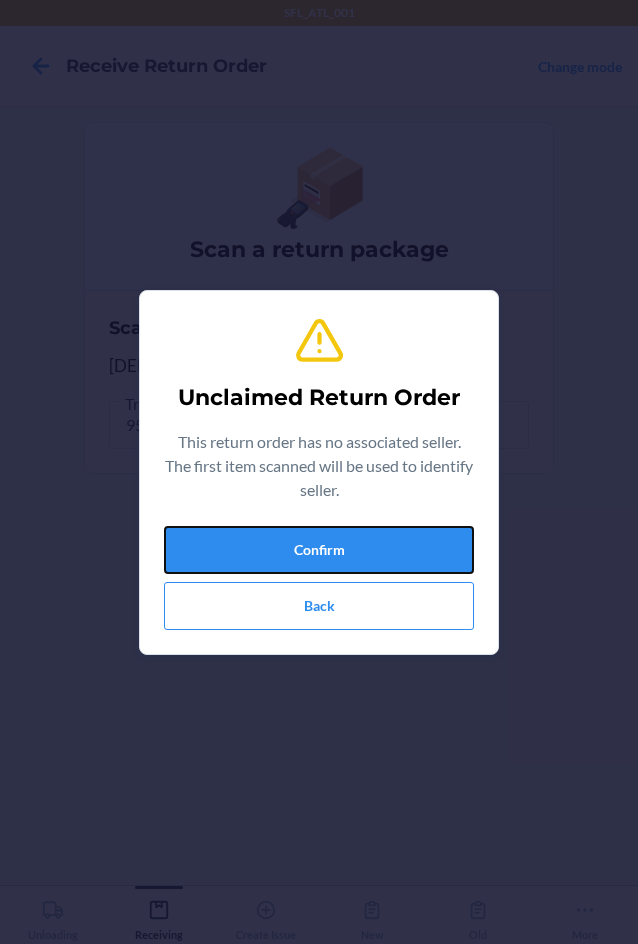 click on "Confirm" at bounding box center (319, 550) 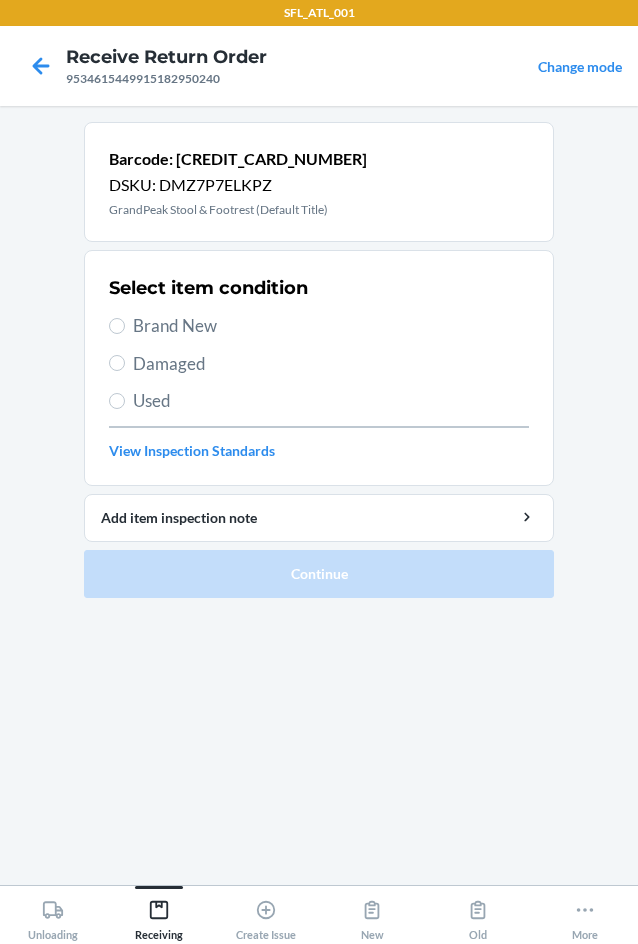 click on "Used" at bounding box center [331, 401] 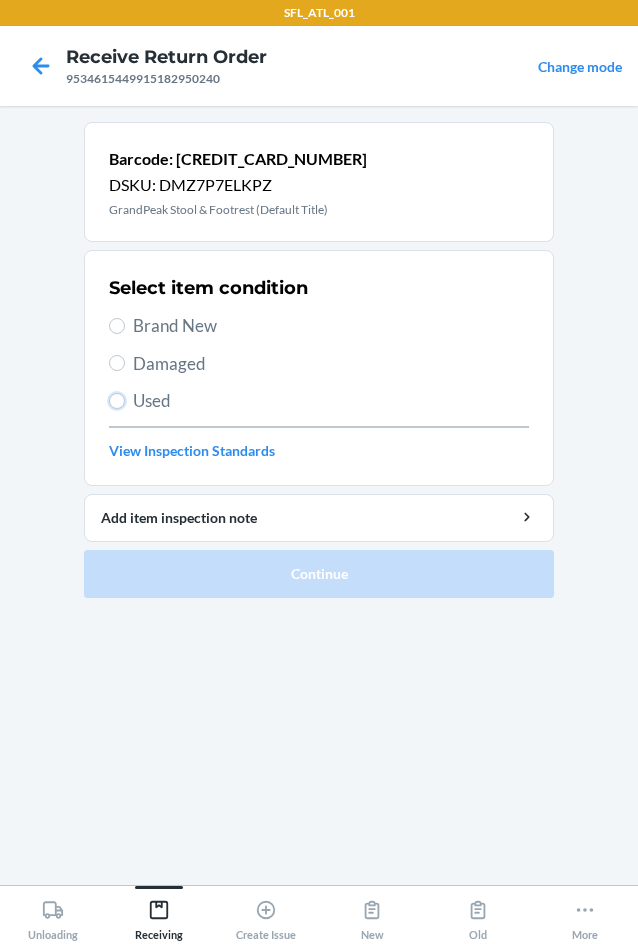 click on "Used" at bounding box center (117, 401) 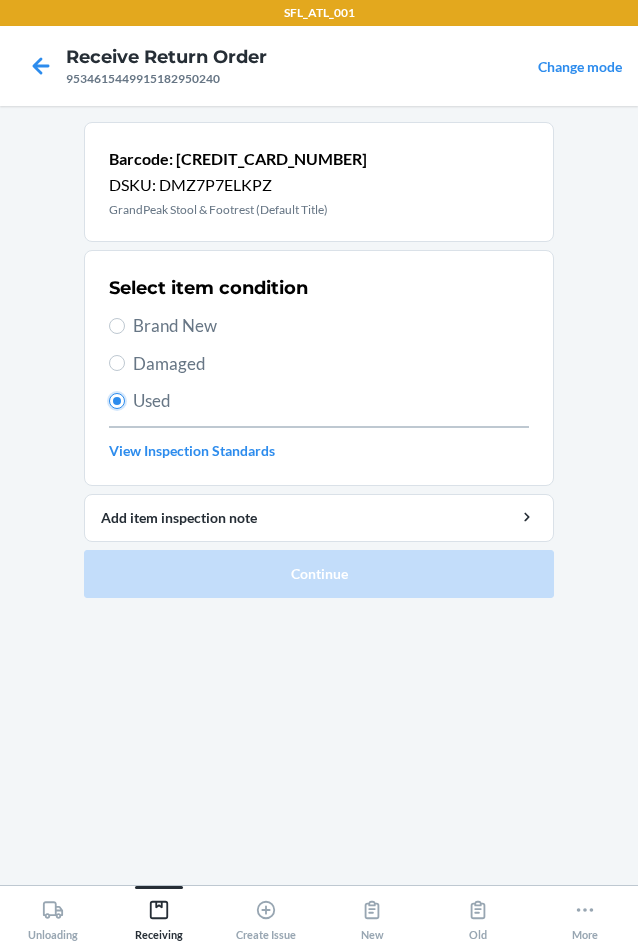 radio on "true" 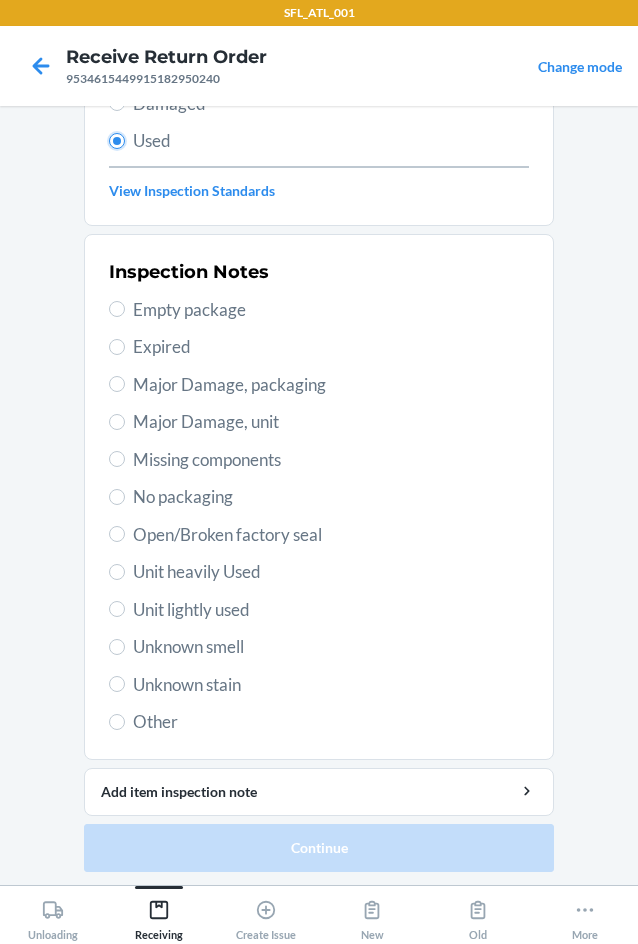 scroll, scrollTop: 263, scrollLeft: 0, axis: vertical 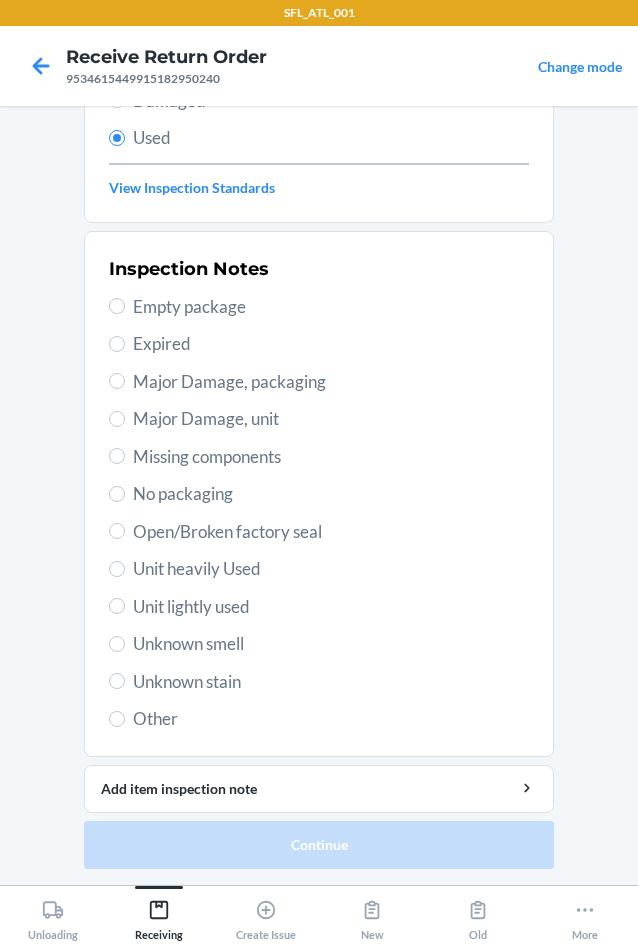 click on "Major Damage, packaging" at bounding box center [331, 382] 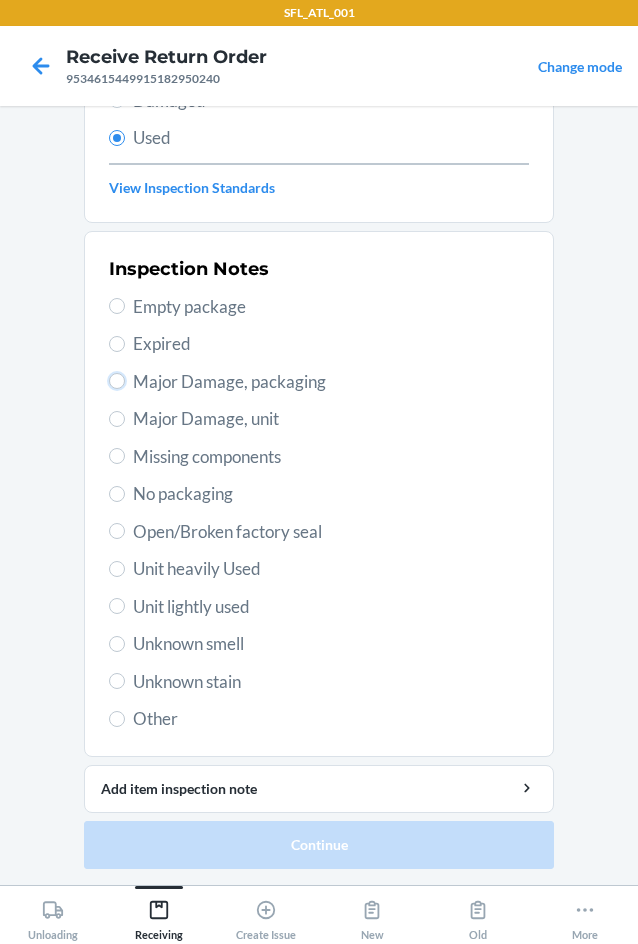 click on "Major Damage, packaging" at bounding box center (117, 381) 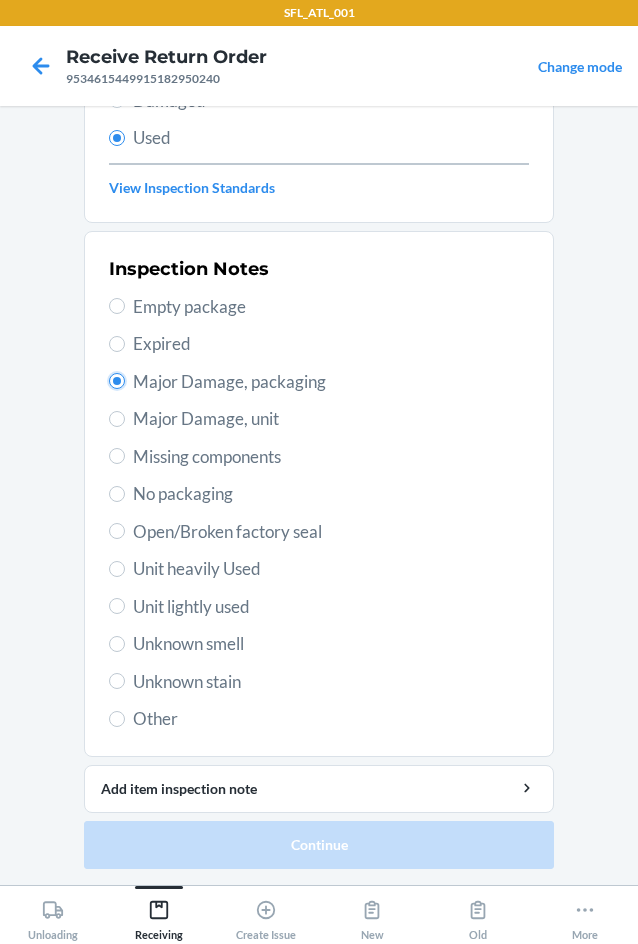 radio on "true" 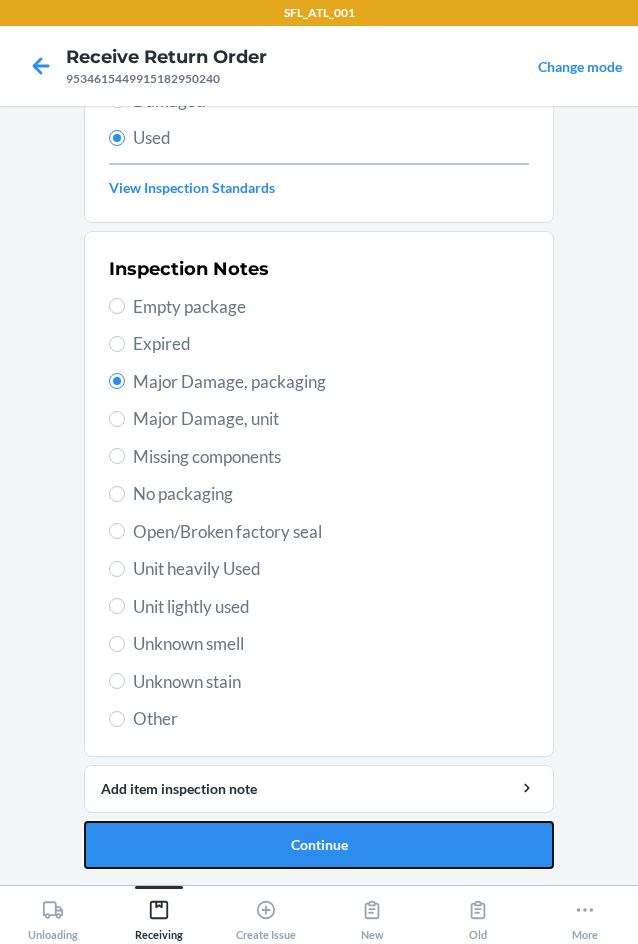 click on "Continue" at bounding box center (319, 845) 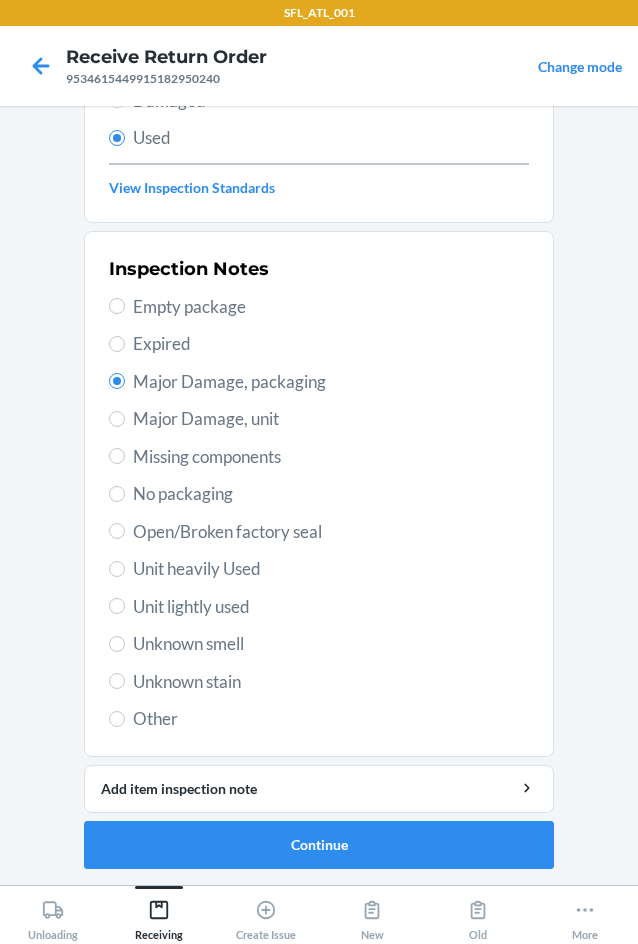 scroll, scrollTop: 0, scrollLeft: 0, axis: both 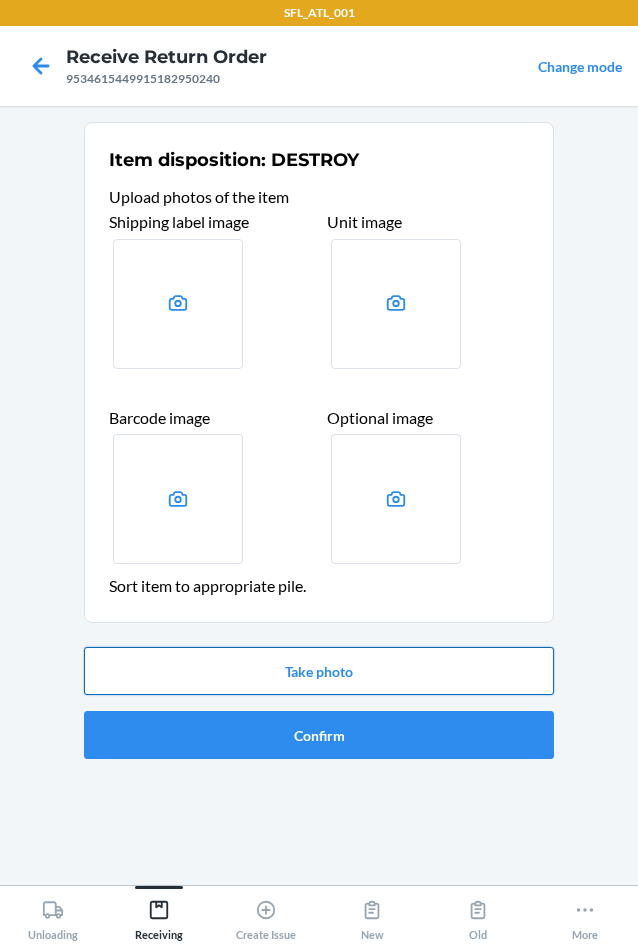 click on "Take photo" at bounding box center [319, 671] 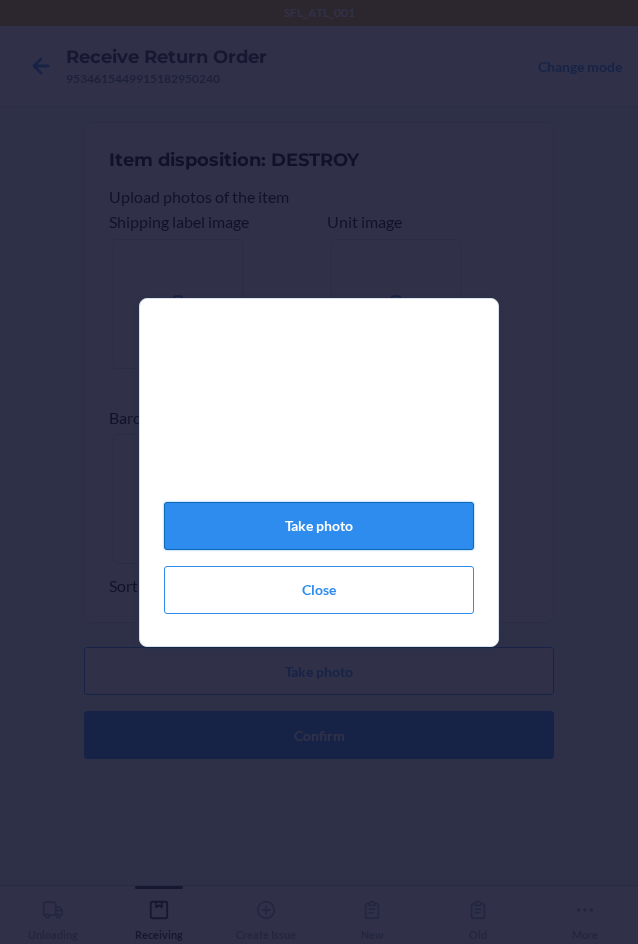 click on "Take photo" 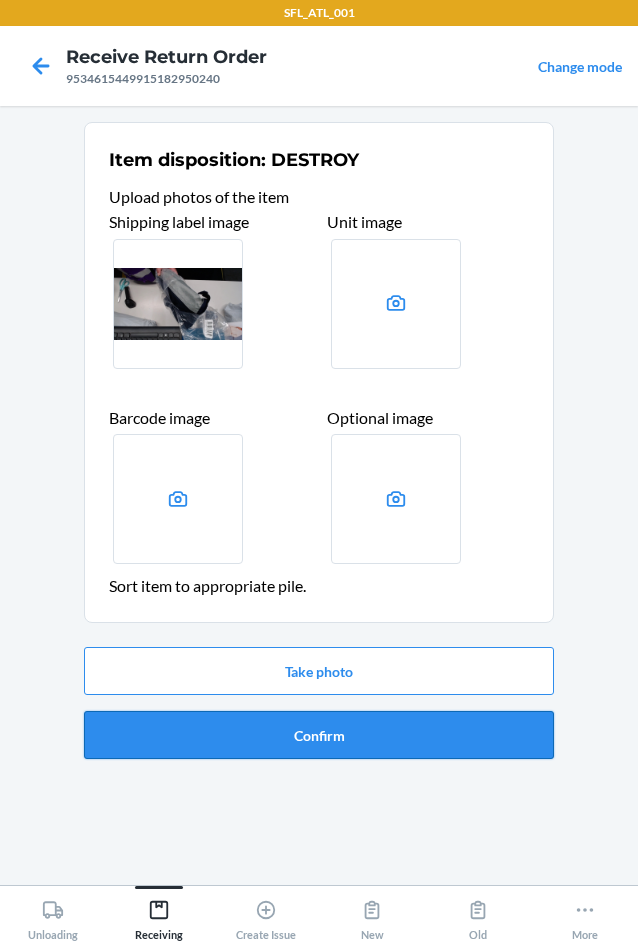 click on "Confirm" at bounding box center [319, 735] 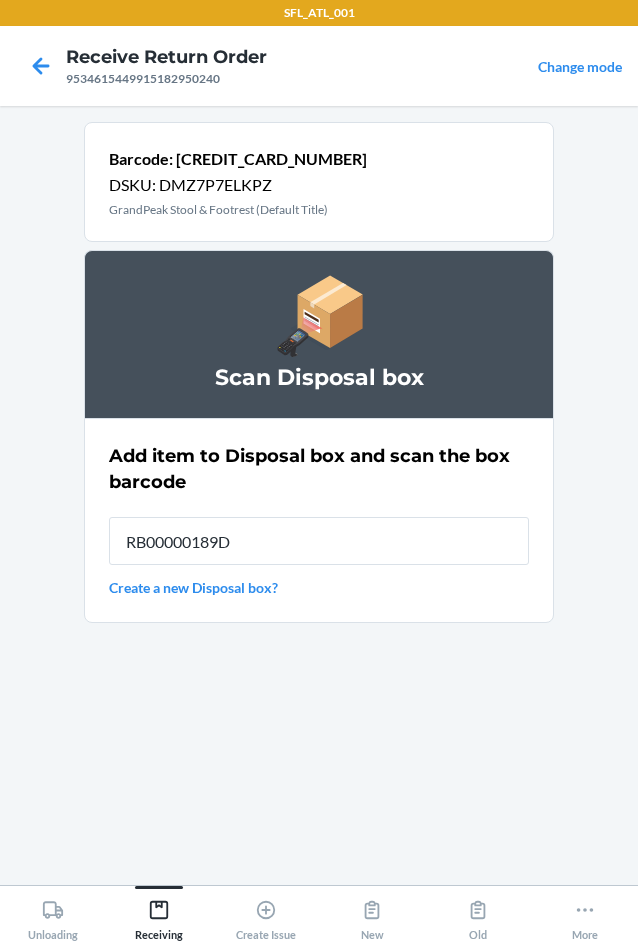 type on "RB00000189D" 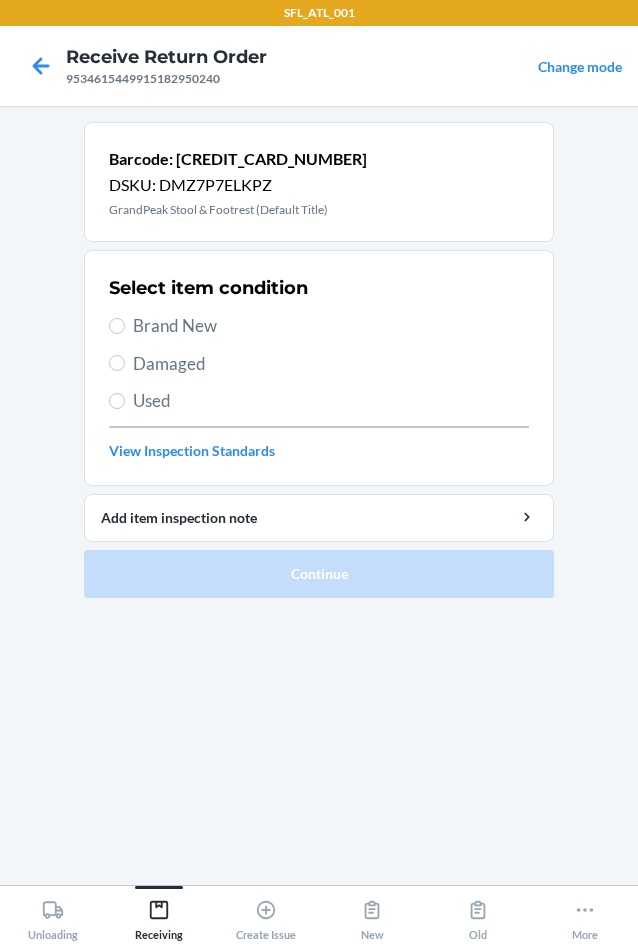 click on "Brand New" at bounding box center [319, 326] 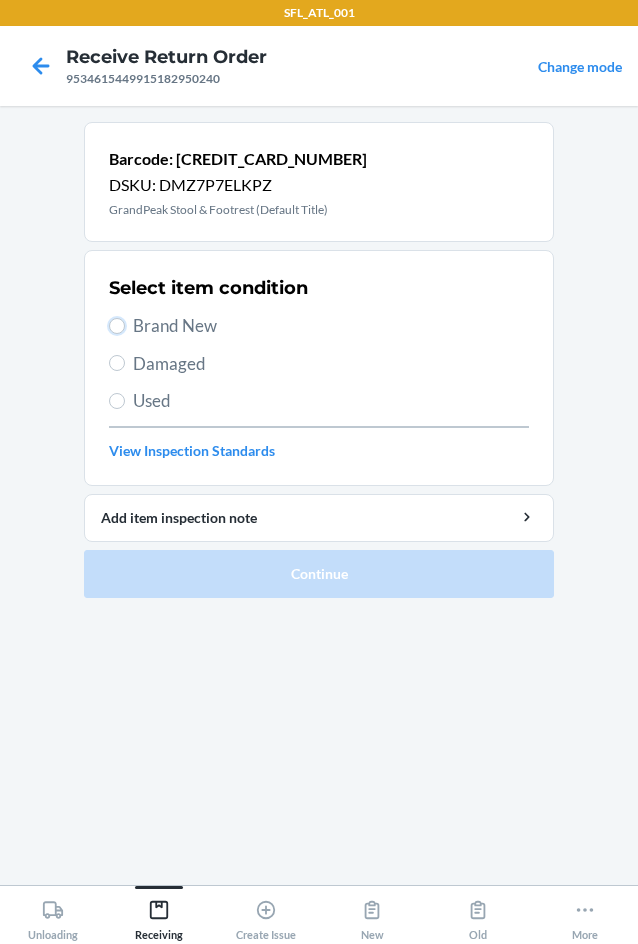 click on "Brand New" at bounding box center [117, 326] 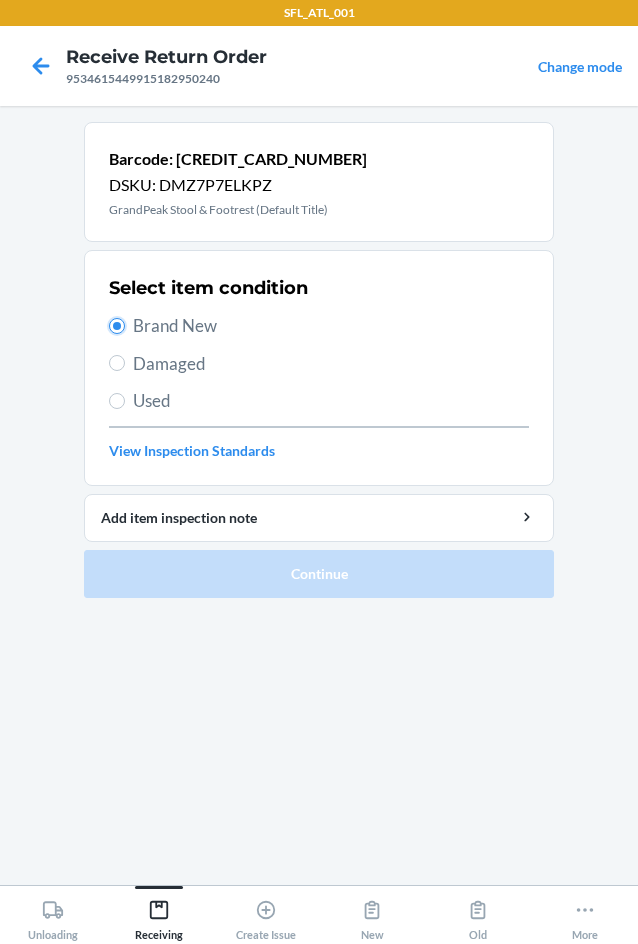 radio on "true" 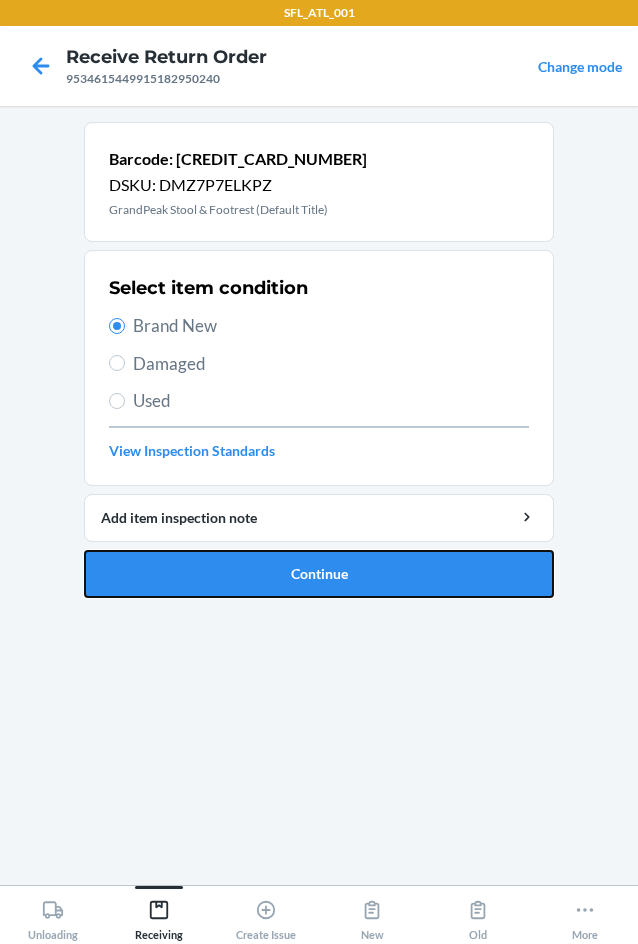 drag, startPoint x: 153, startPoint y: 551, endPoint x: 155, endPoint y: 571, distance: 20.09975 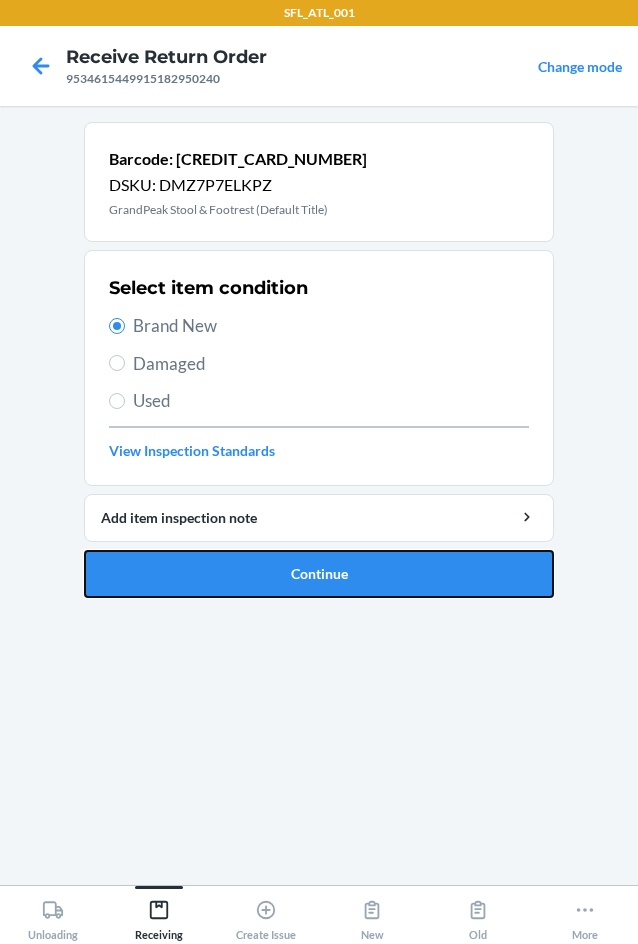 click on "Continue" at bounding box center [319, 574] 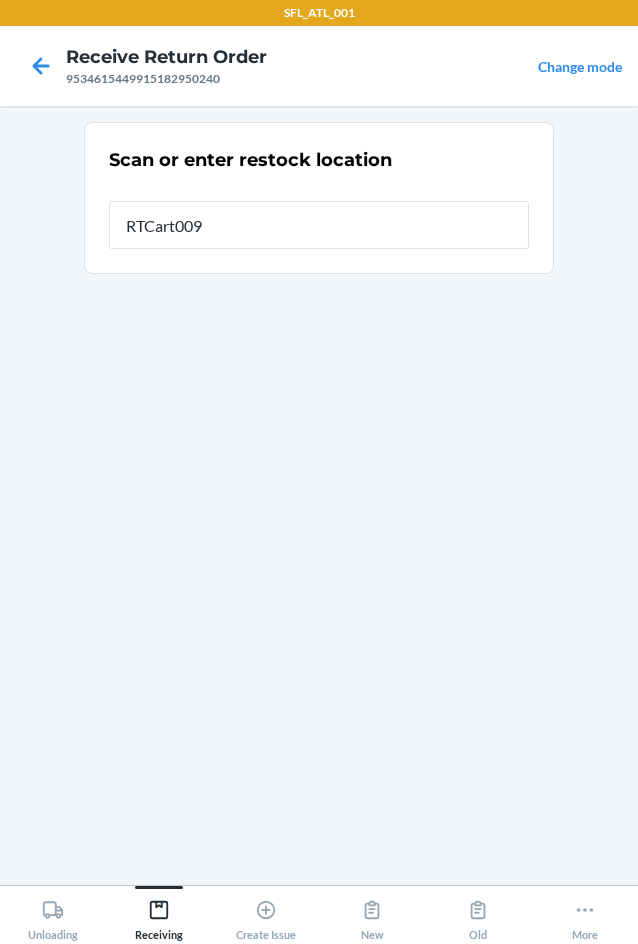 type on "RTCart009" 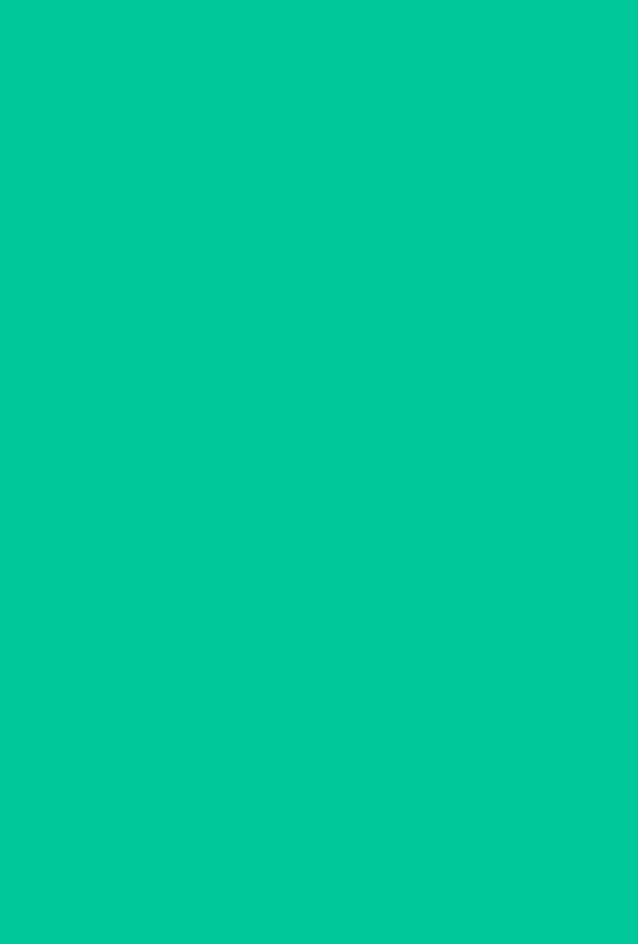 type 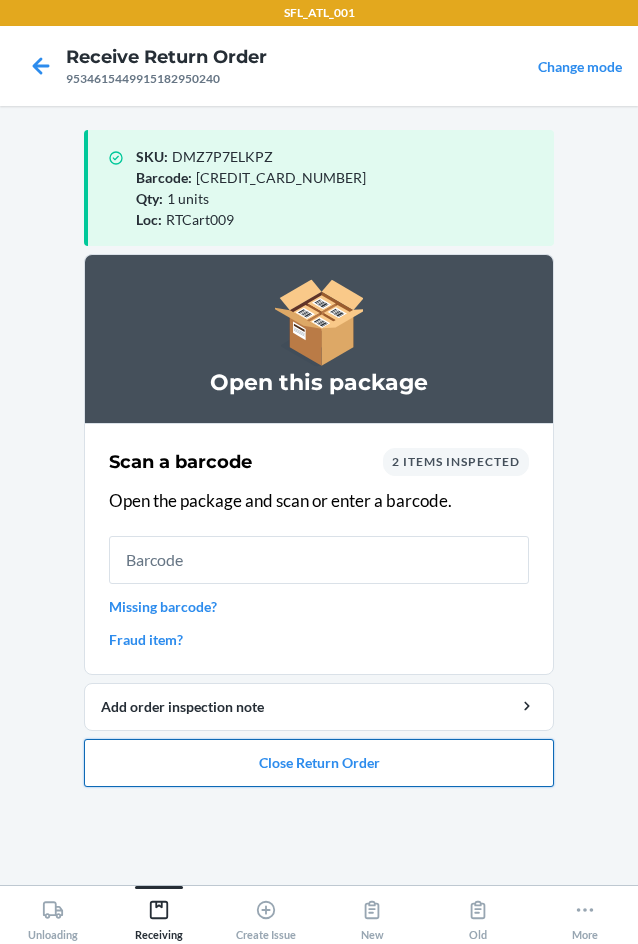 click on "Close Return Order" at bounding box center [319, 763] 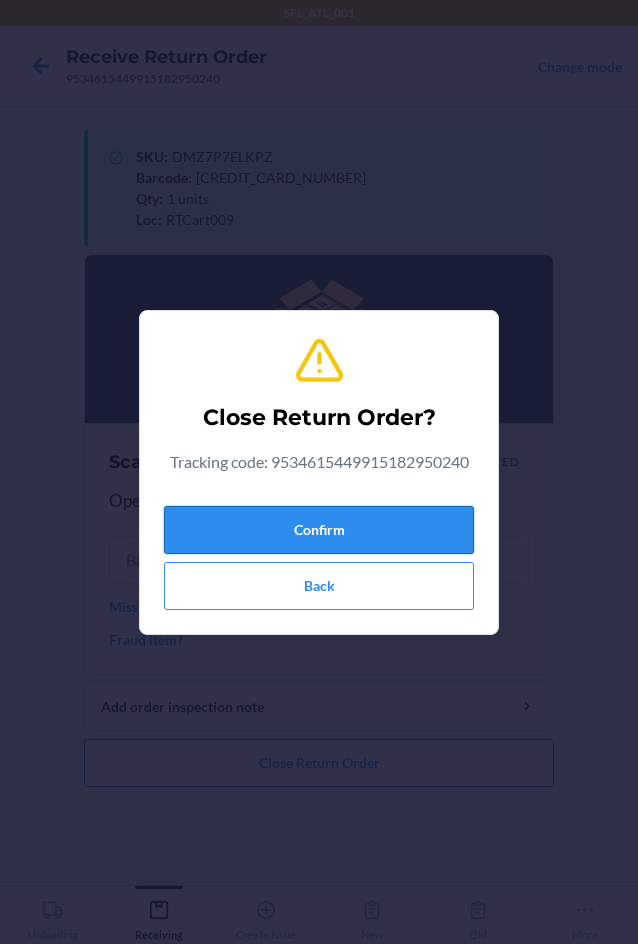 click on "Confirm" at bounding box center [319, 530] 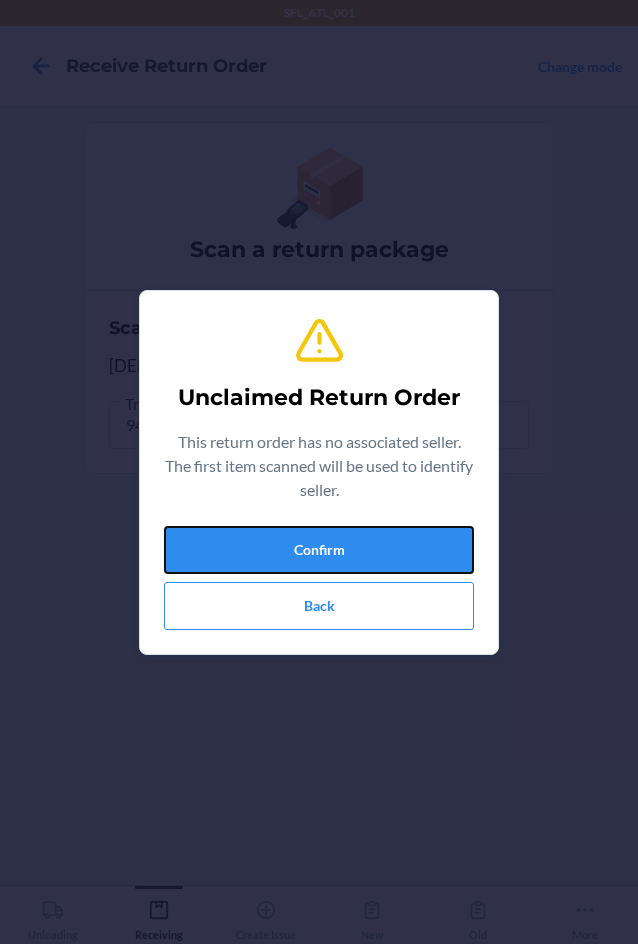 click on "Confirm" at bounding box center (319, 550) 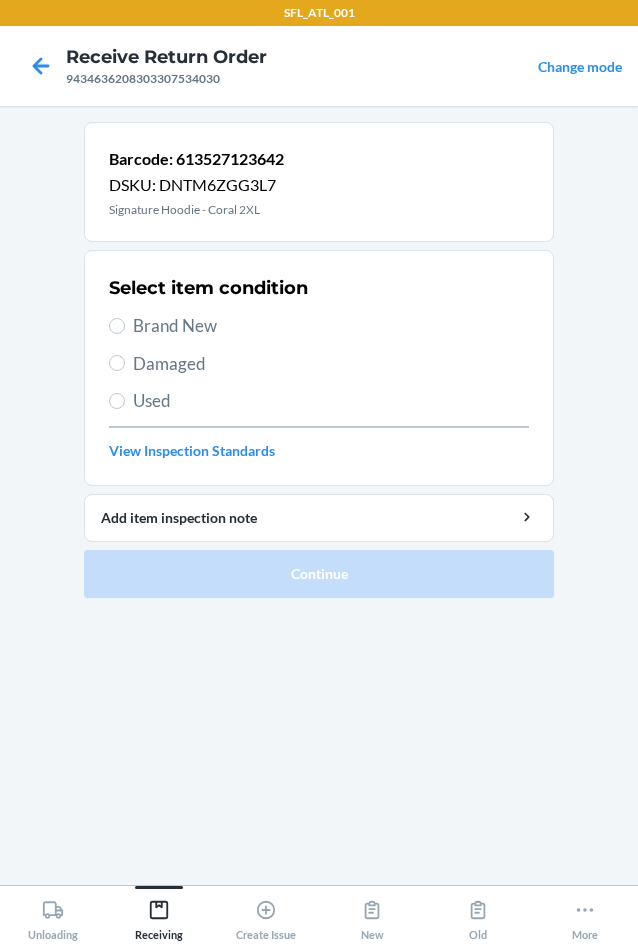 click on "Brand New" at bounding box center (331, 326) 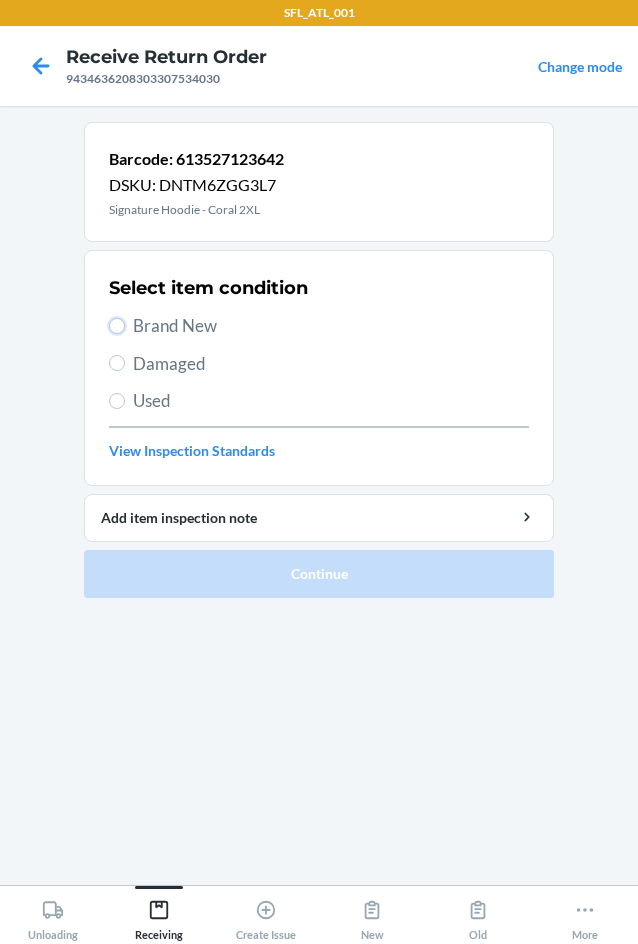 click on "Brand New" at bounding box center [117, 326] 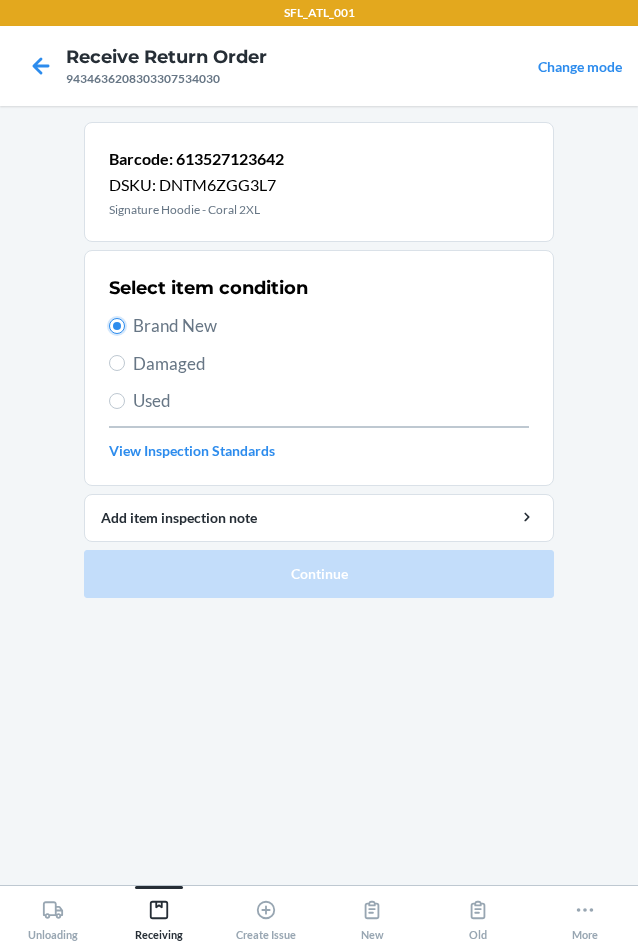radio on "true" 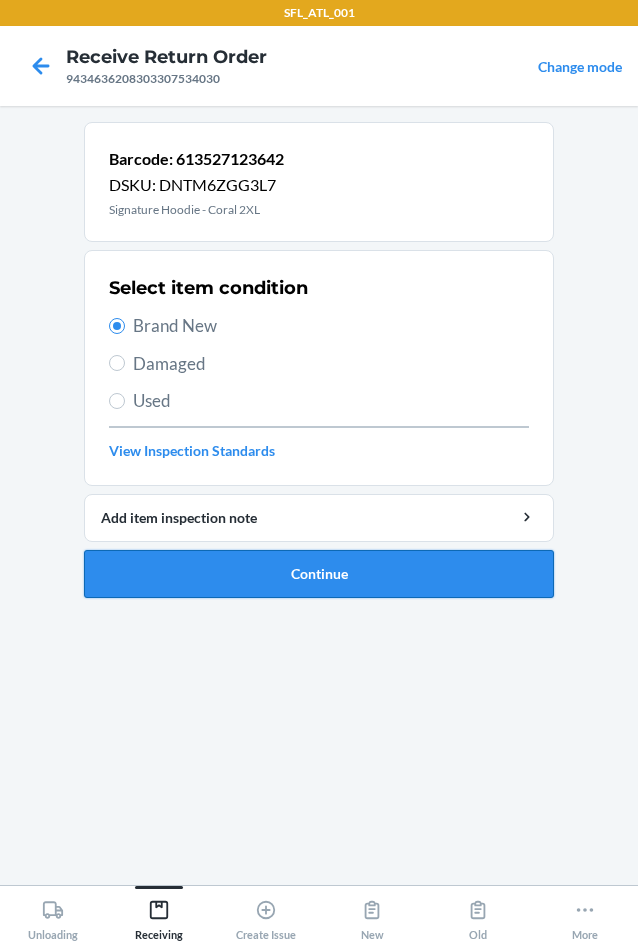click on "Continue" at bounding box center [319, 574] 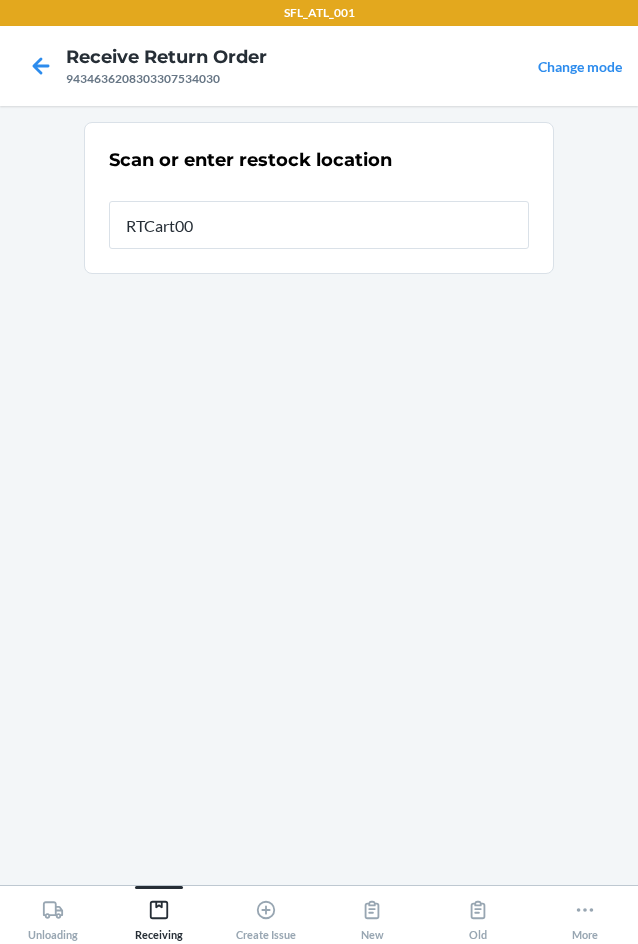 type on "RTCart009" 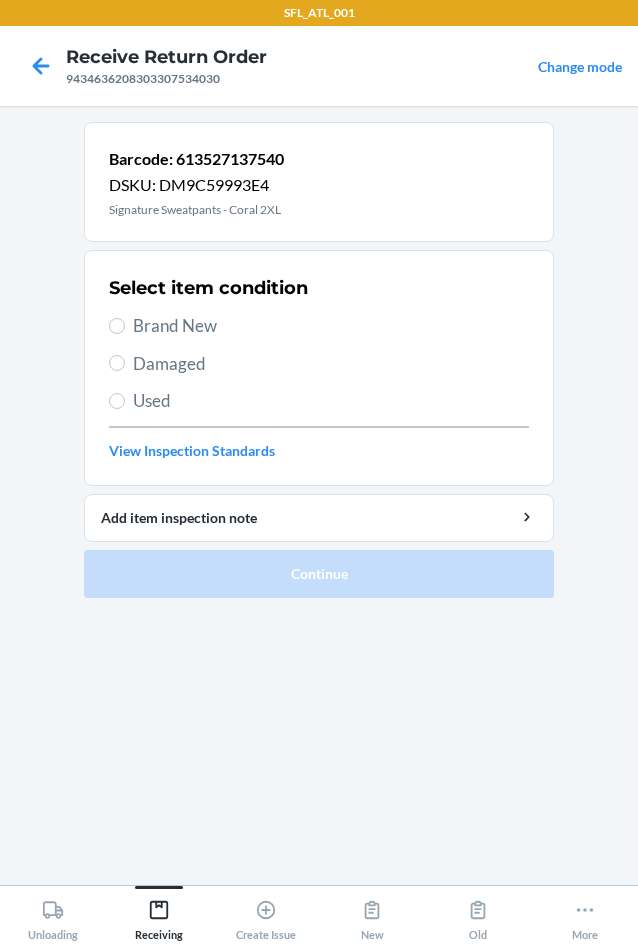 click on "Brand New" at bounding box center [331, 326] 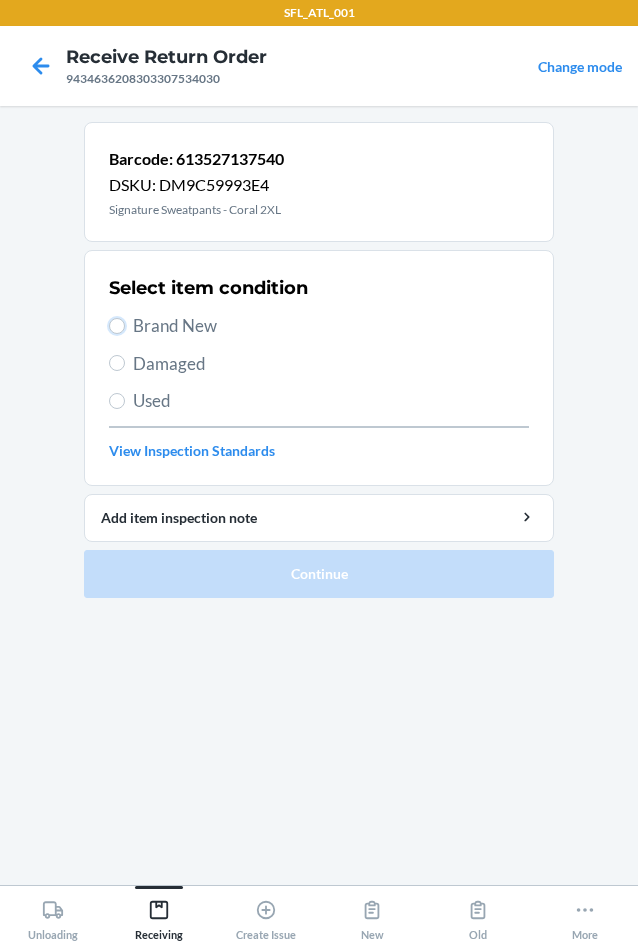 radio on "true" 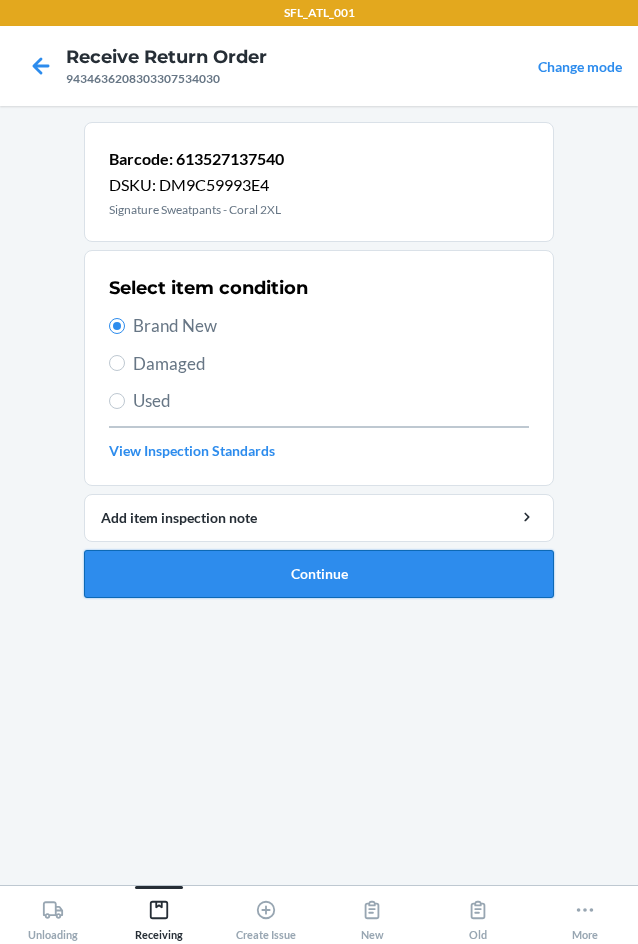 click on "Continue" at bounding box center [319, 574] 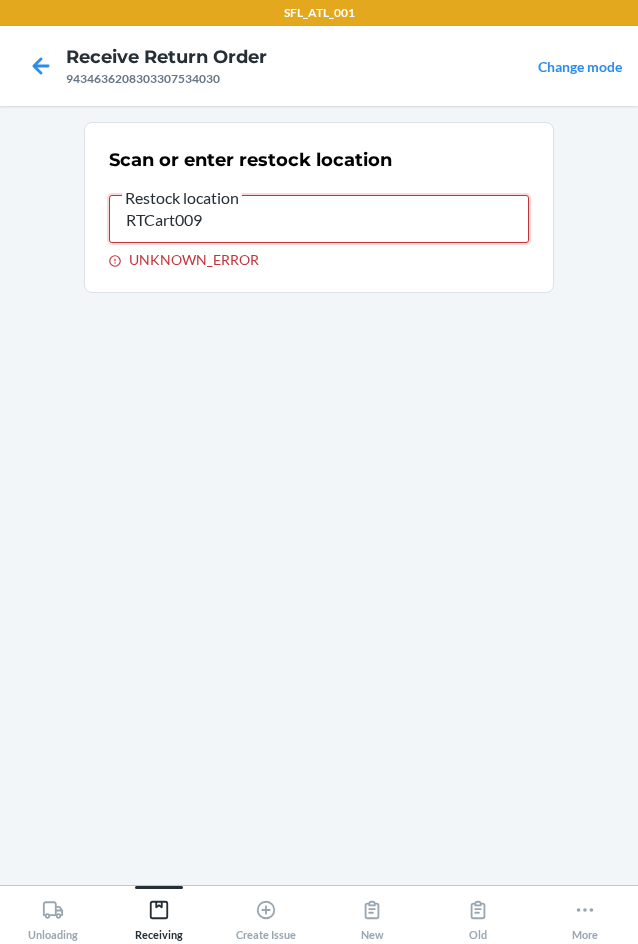 click on "RTCart009" at bounding box center [319, 219] 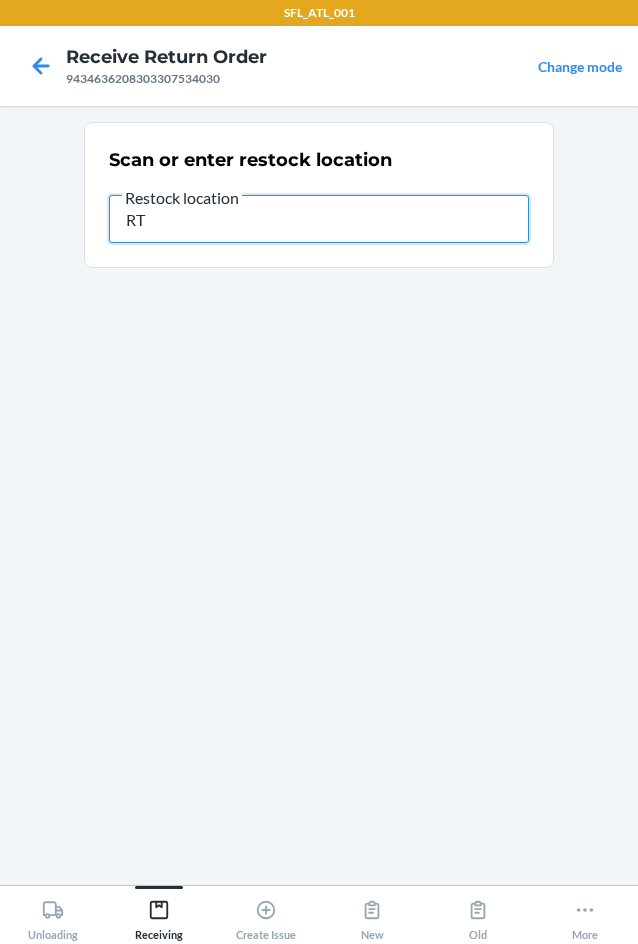 type on "R" 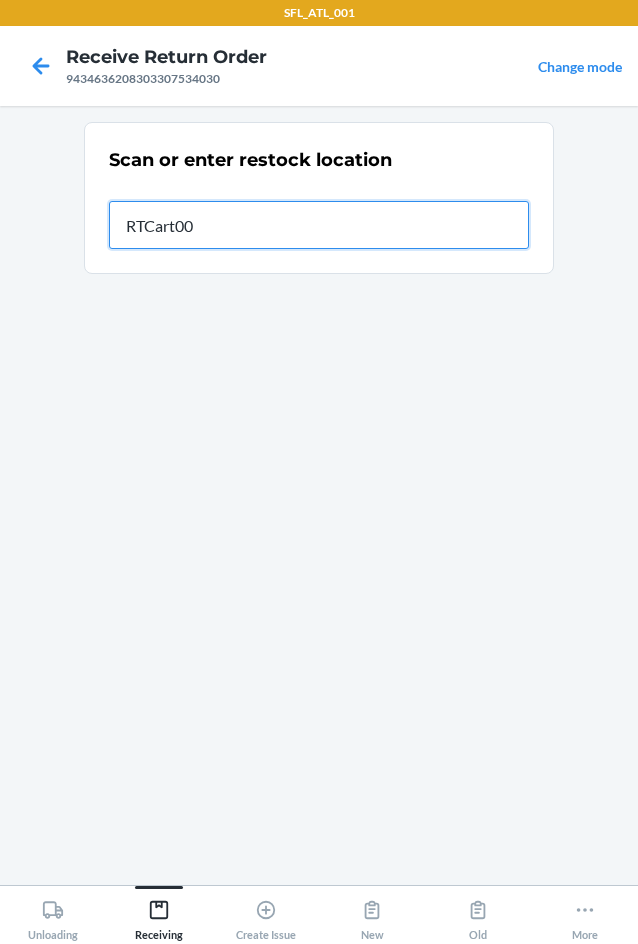type on "RTCart009" 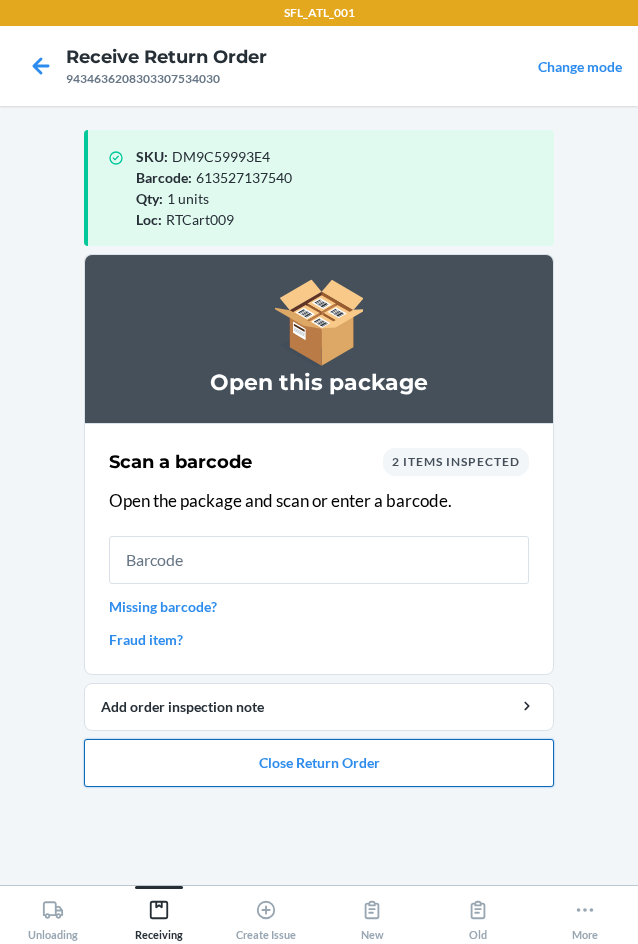 click on "Close Return Order" at bounding box center [319, 763] 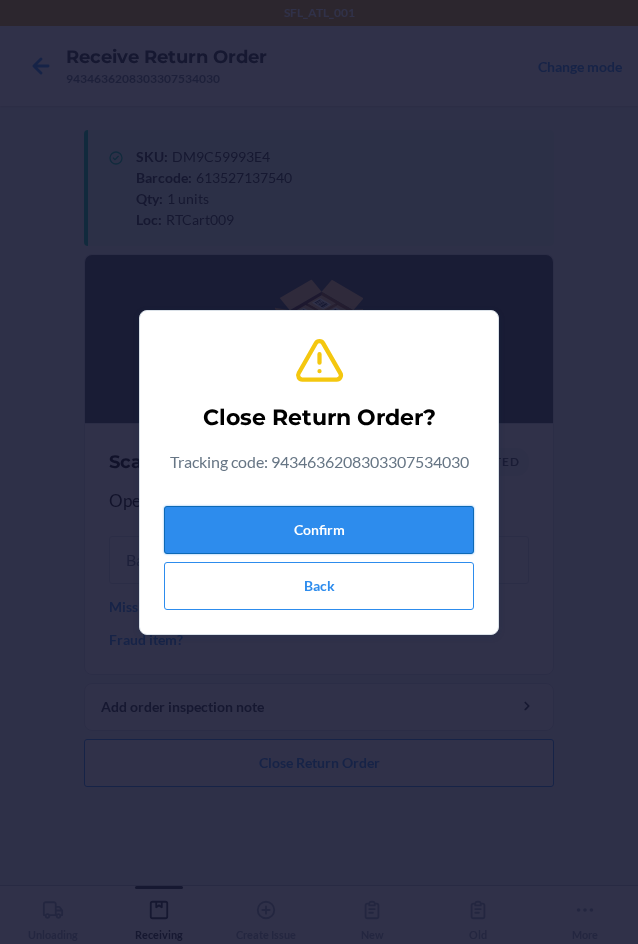 click on "Confirm" at bounding box center [319, 530] 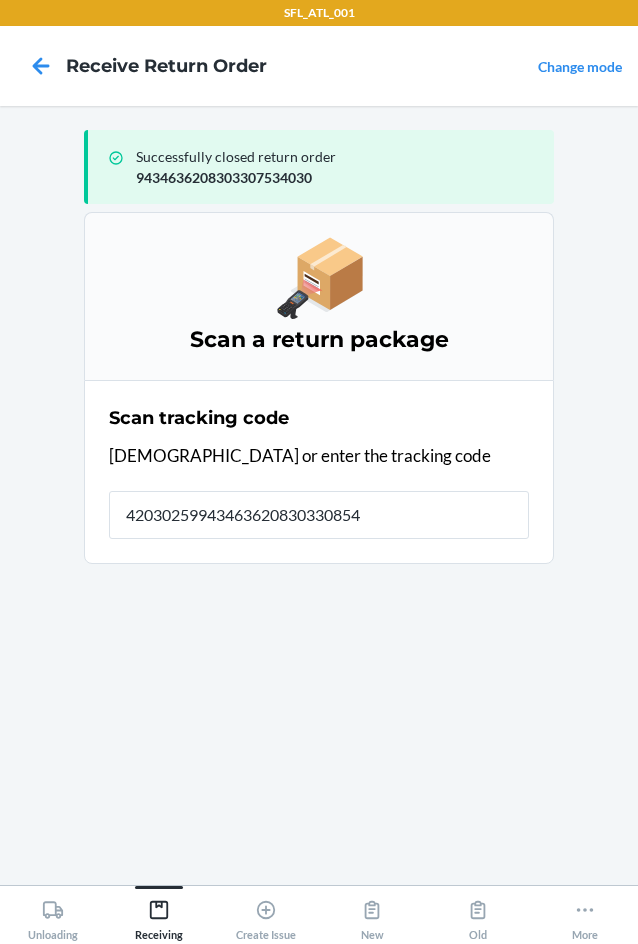 type on "420302599434636208303308542" 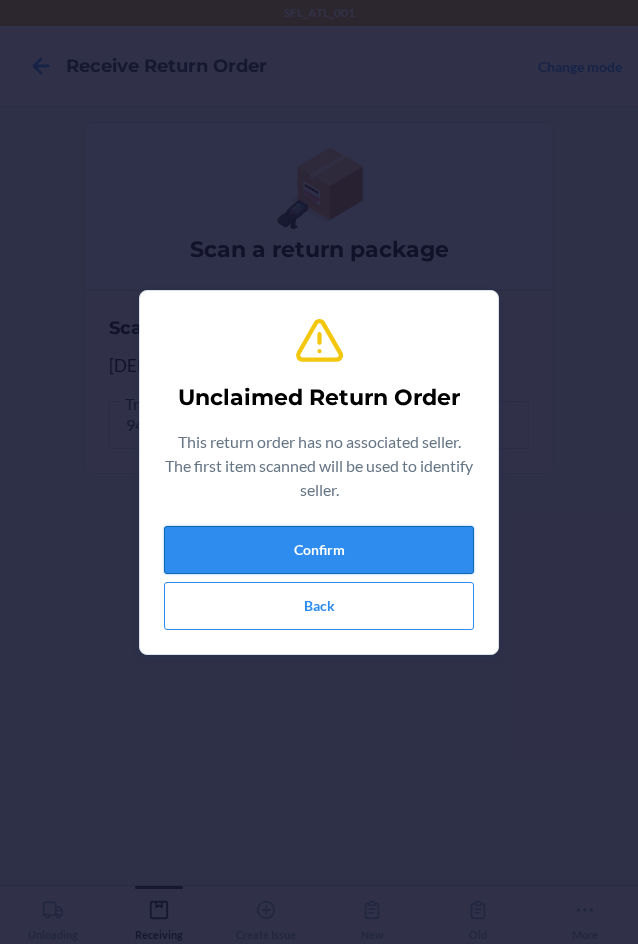 click on "Confirm" at bounding box center [319, 550] 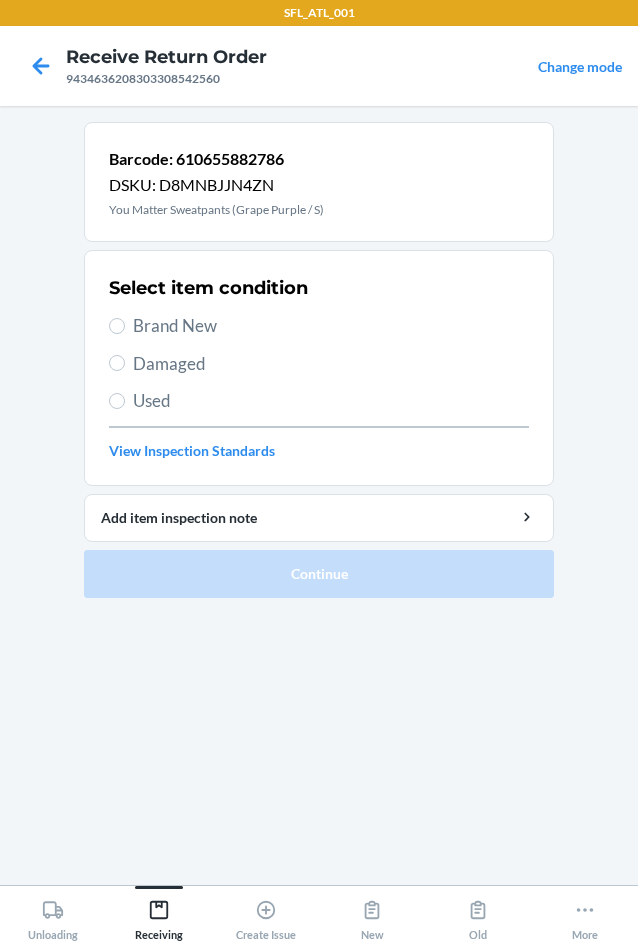 click on "Brand New" at bounding box center (331, 326) 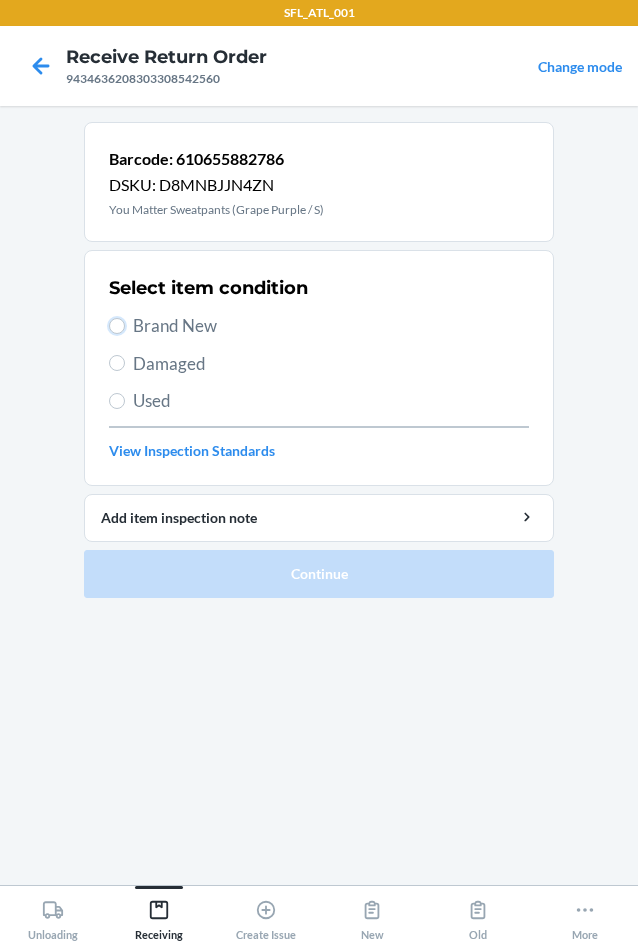 click on "Brand New" at bounding box center (117, 326) 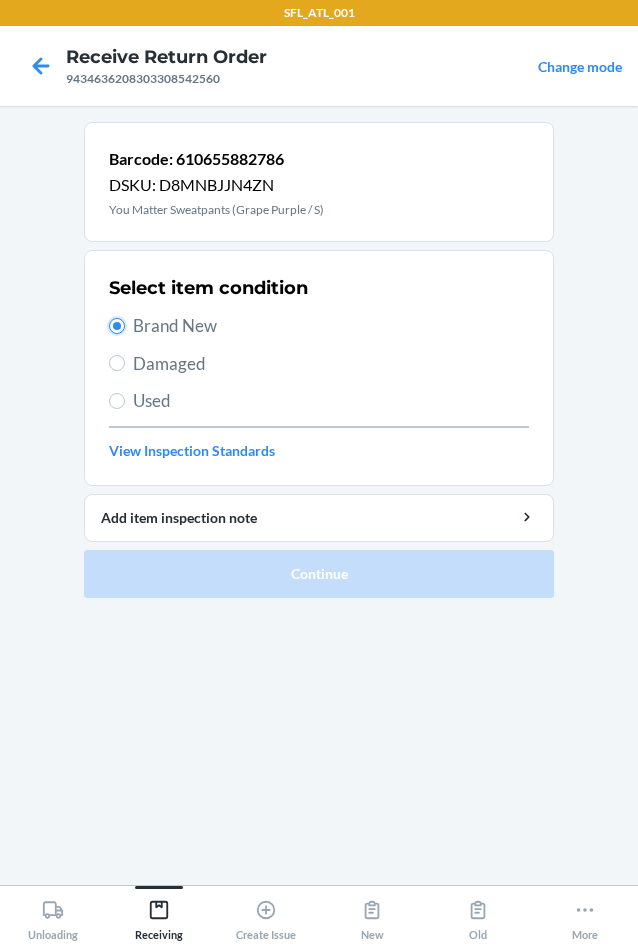 radio on "true" 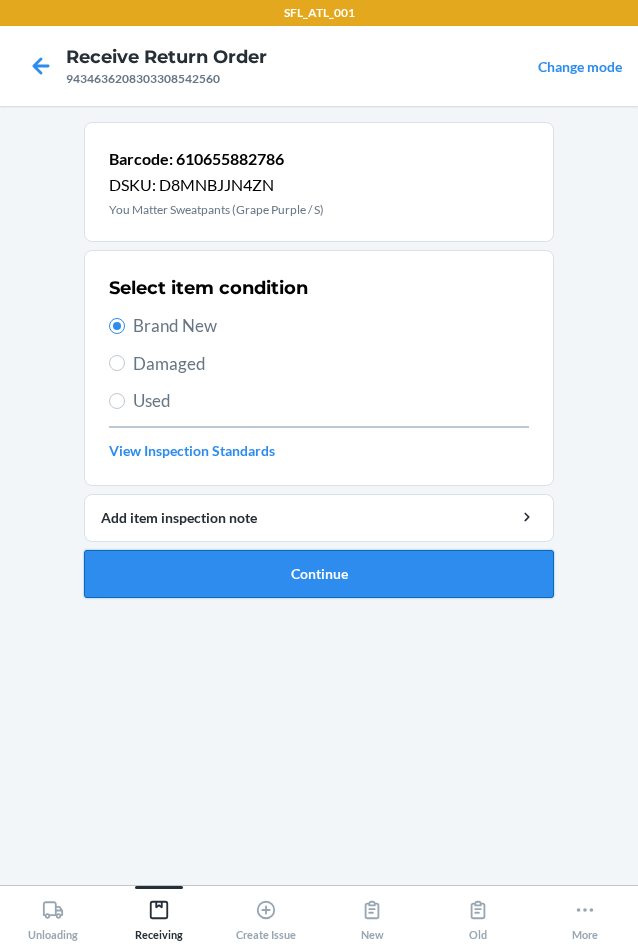 click on "Continue" at bounding box center (319, 574) 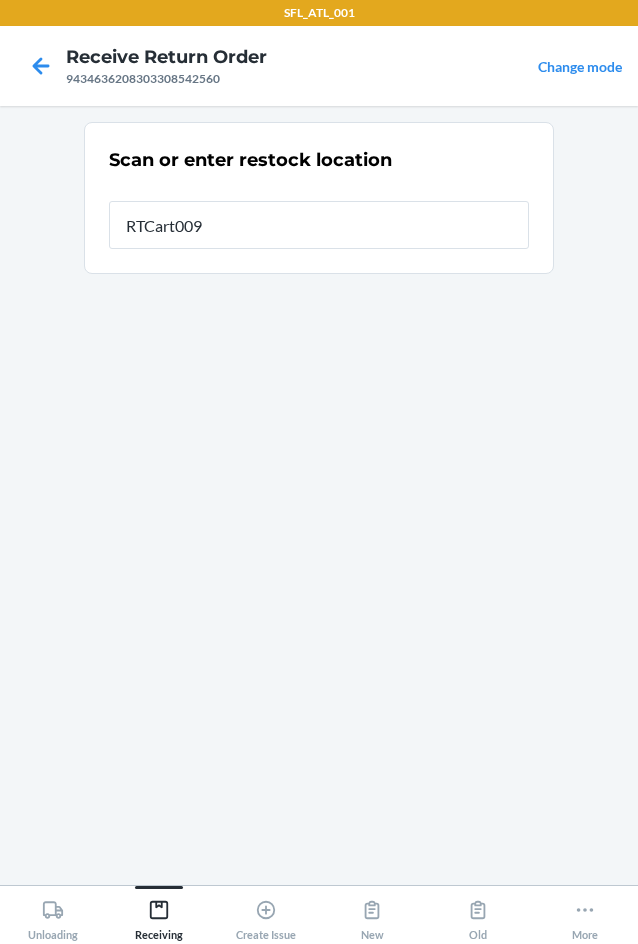 type on "RTCart009" 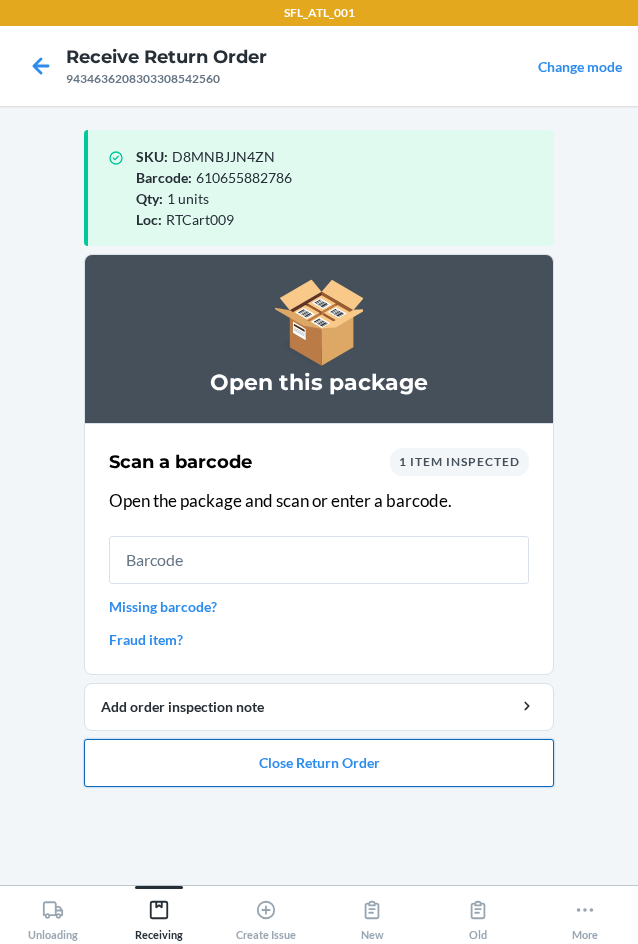 click on "Close Return Order" at bounding box center [319, 763] 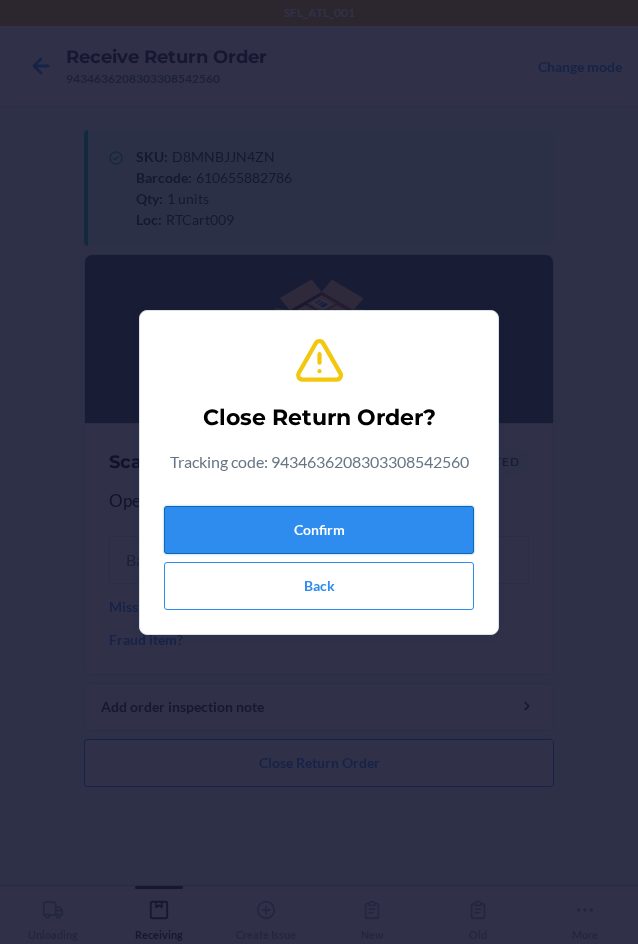 click on "Confirm" at bounding box center (319, 530) 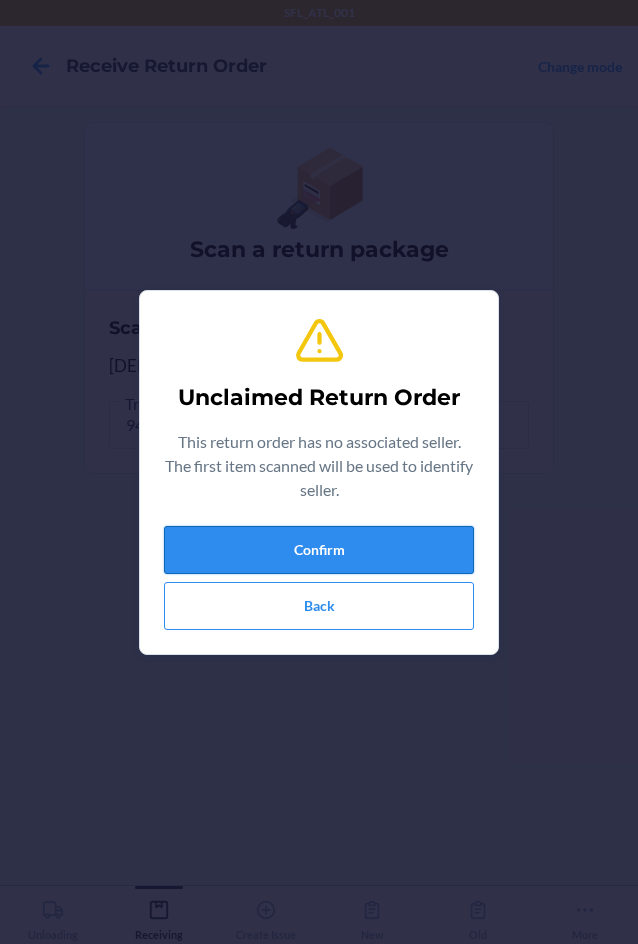 click on "Confirm" at bounding box center [319, 550] 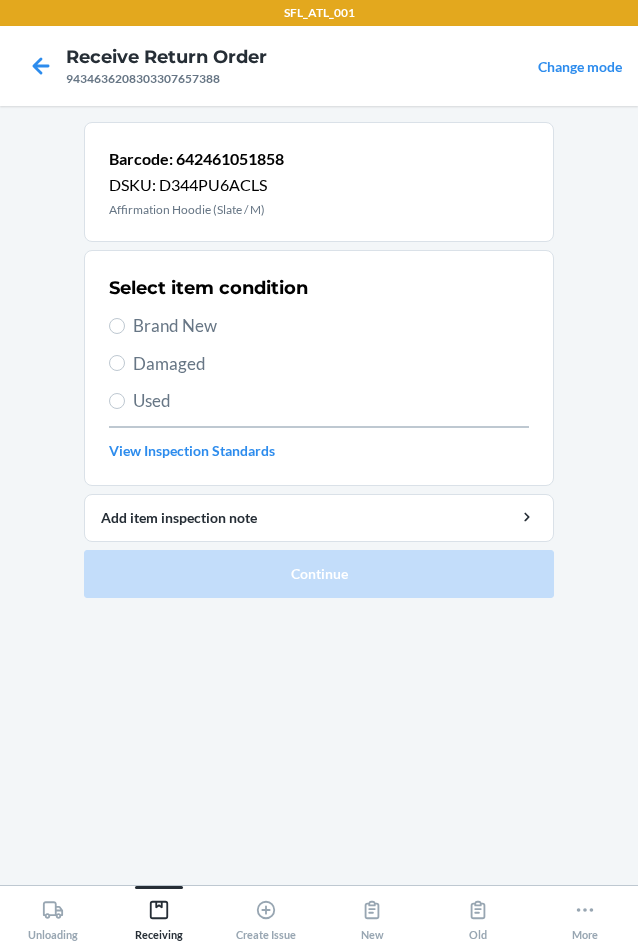 drag, startPoint x: 132, startPoint y: 314, endPoint x: 135, endPoint y: 353, distance: 39.115215 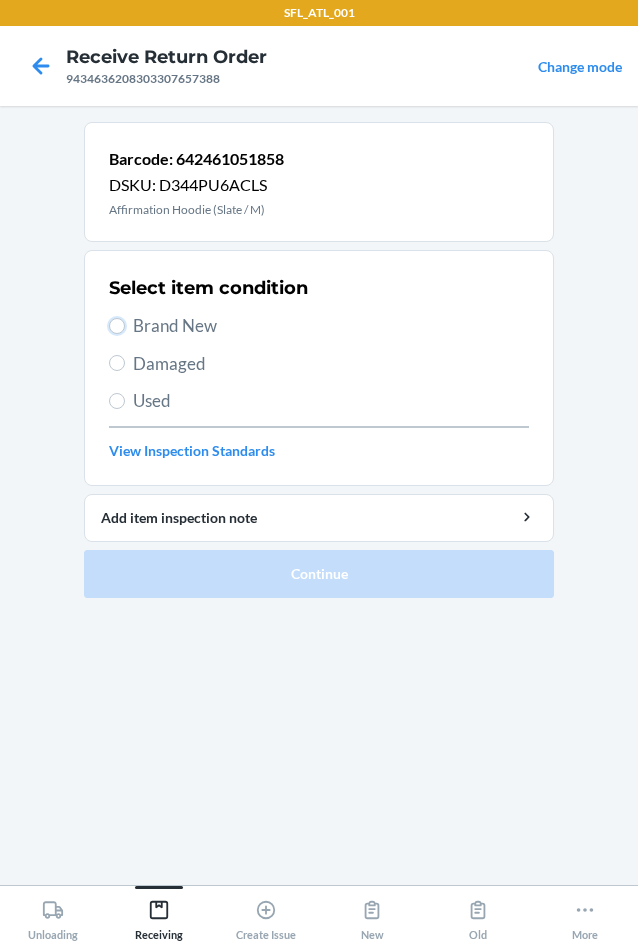 click on "Brand New" at bounding box center [117, 326] 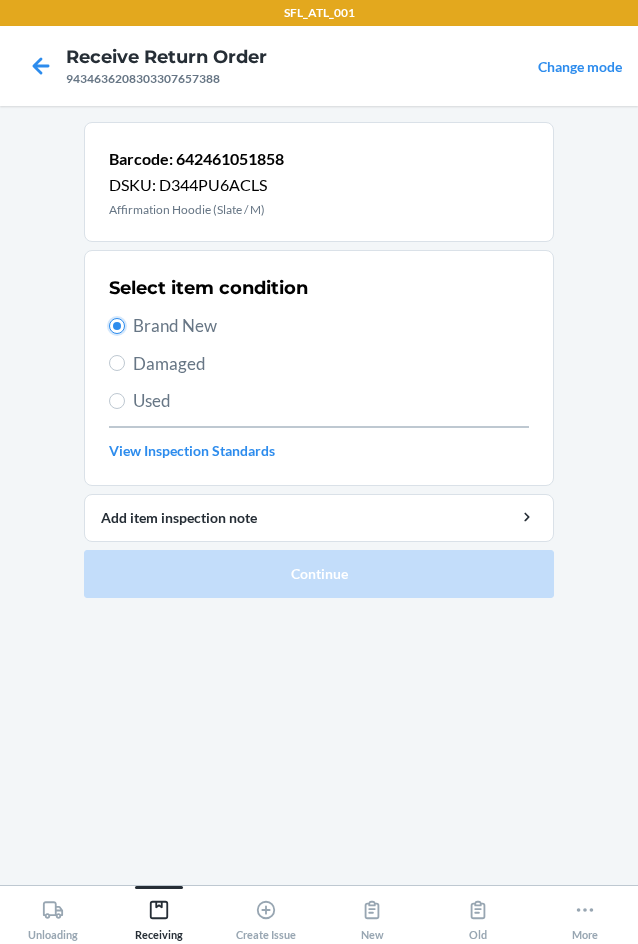 radio on "true" 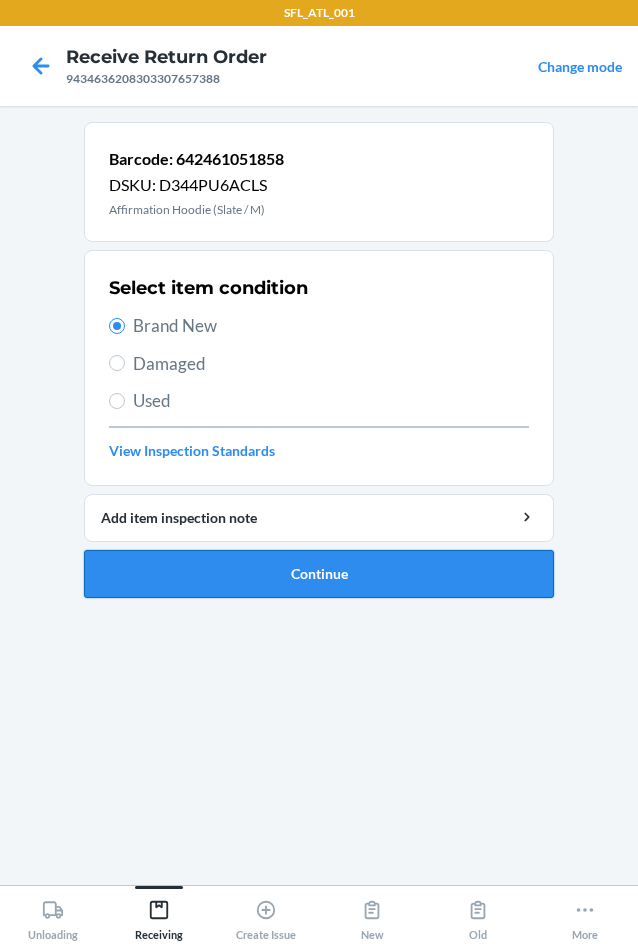 click on "Continue" at bounding box center [319, 574] 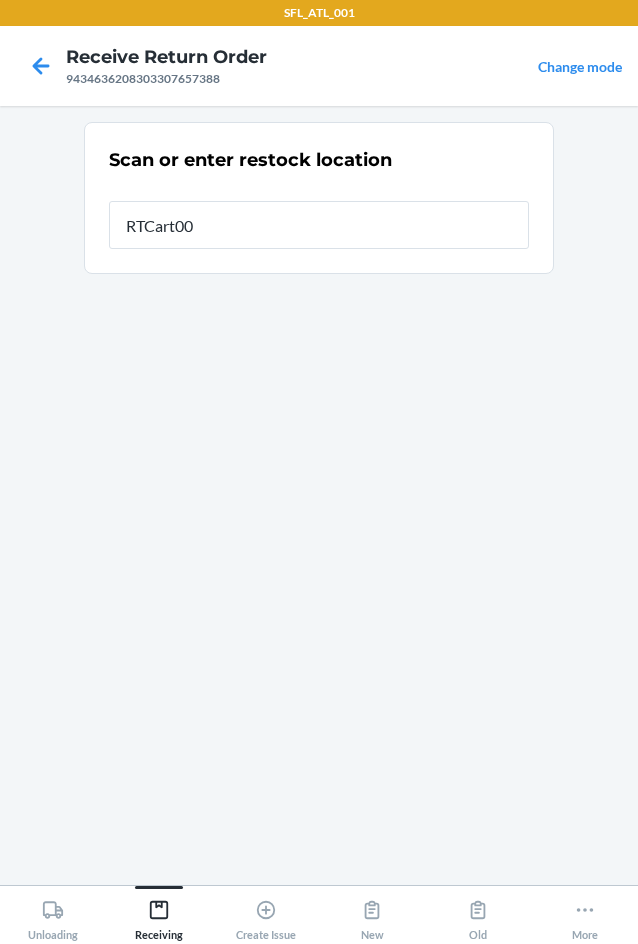 type on "RTCart009" 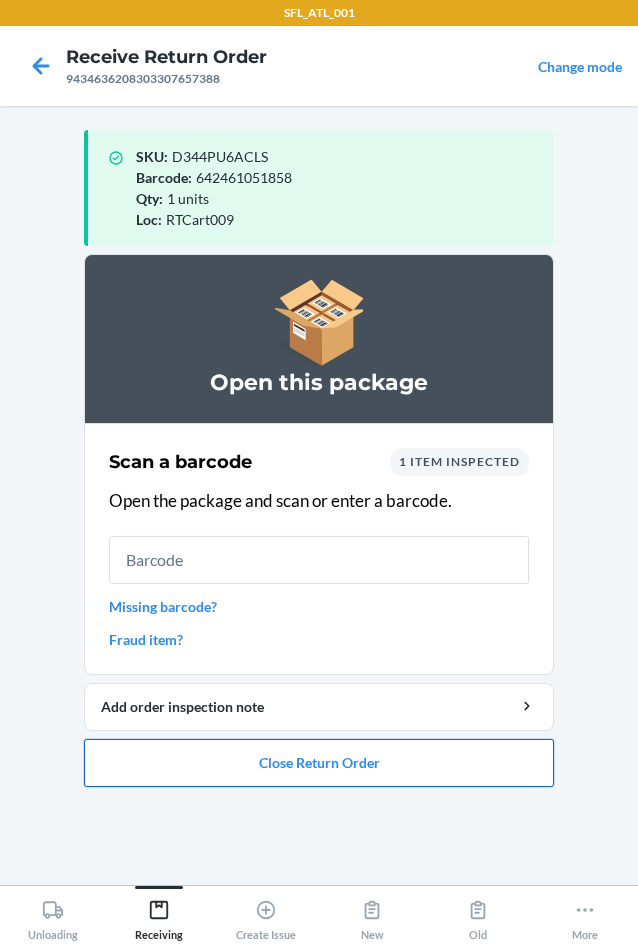 click on "Close Return Order" at bounding box center [319, 763] 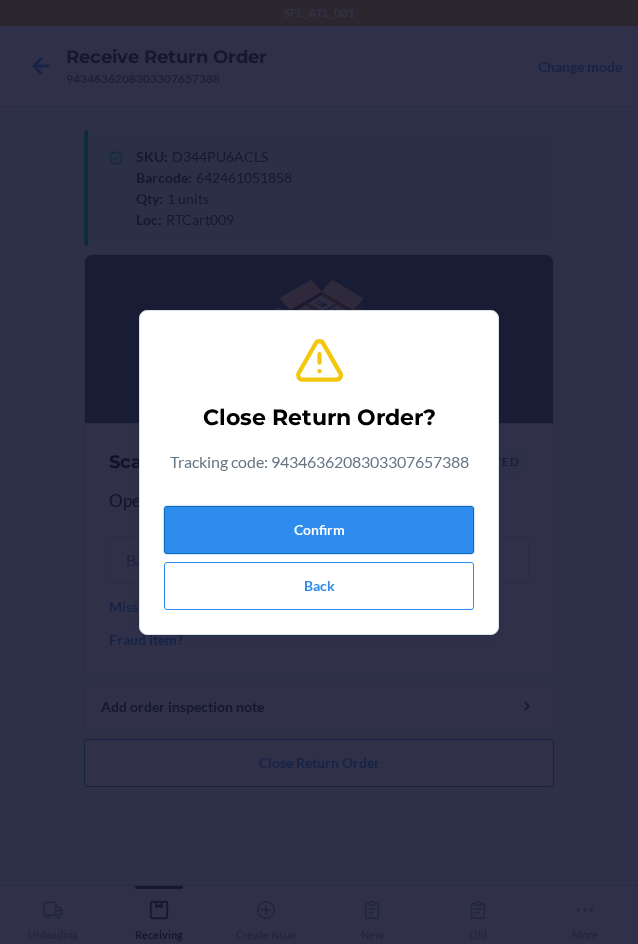 click on "Confirm" at bounding box center [319, 530] 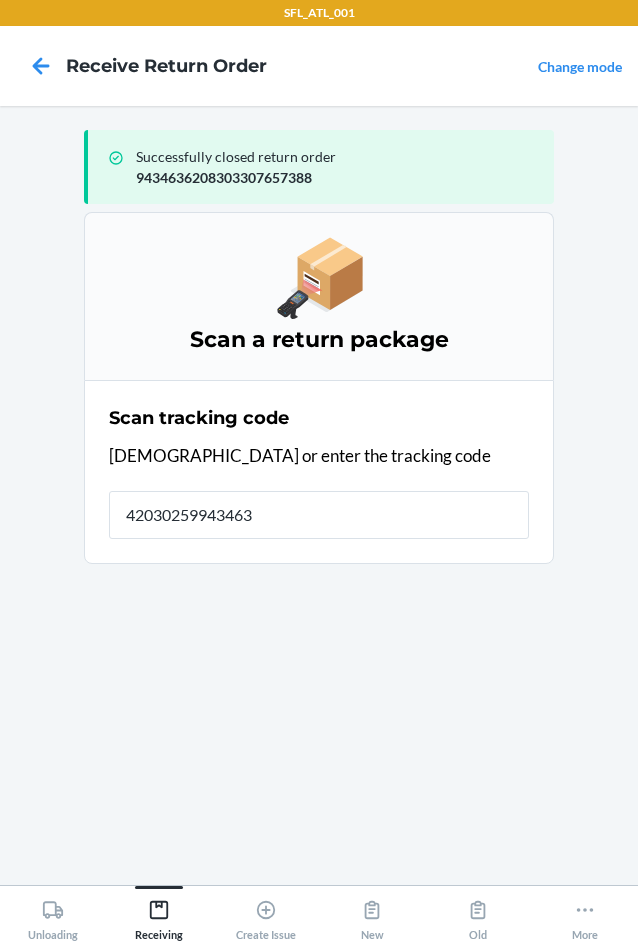 type on "420302599434636" 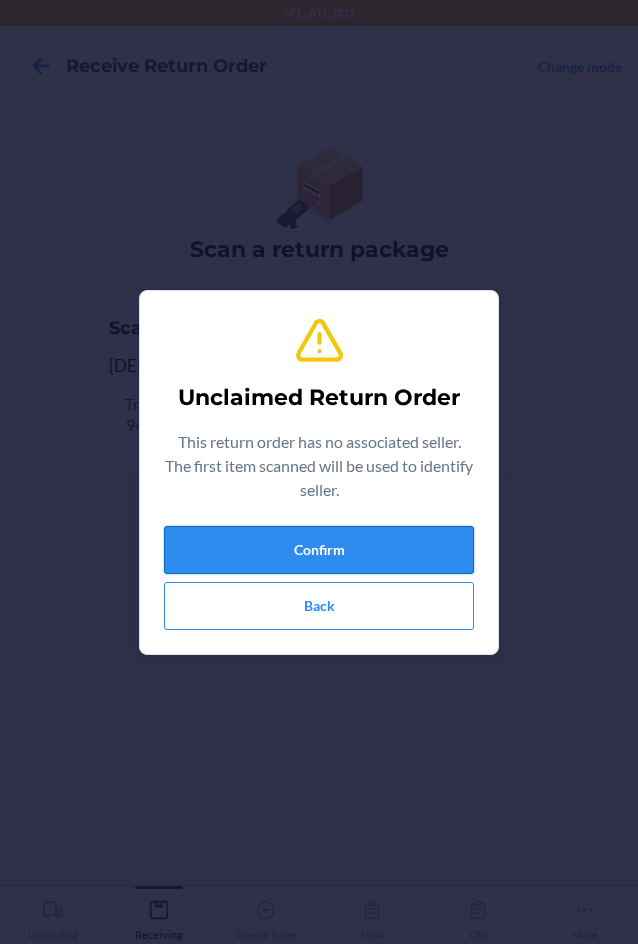 click on "Confirm" at bounding box center [319, 550] 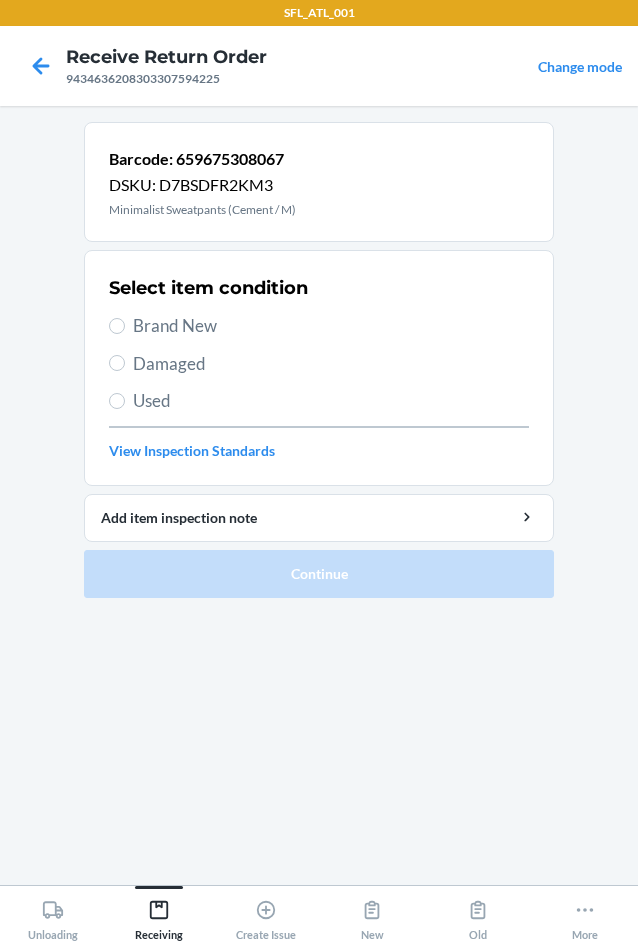click on "Brand New" at bounding box center (331, 326) 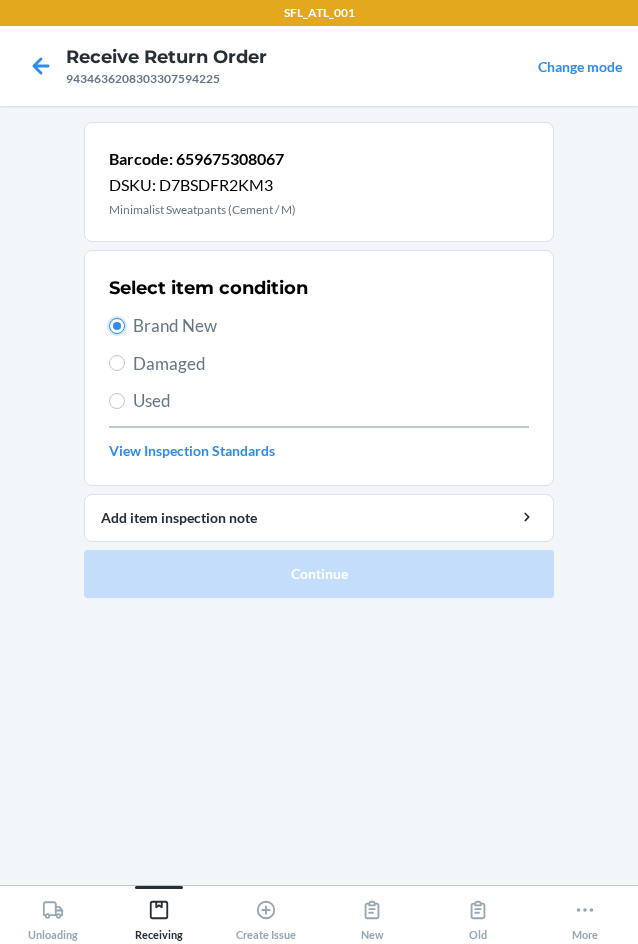 radio on "true" 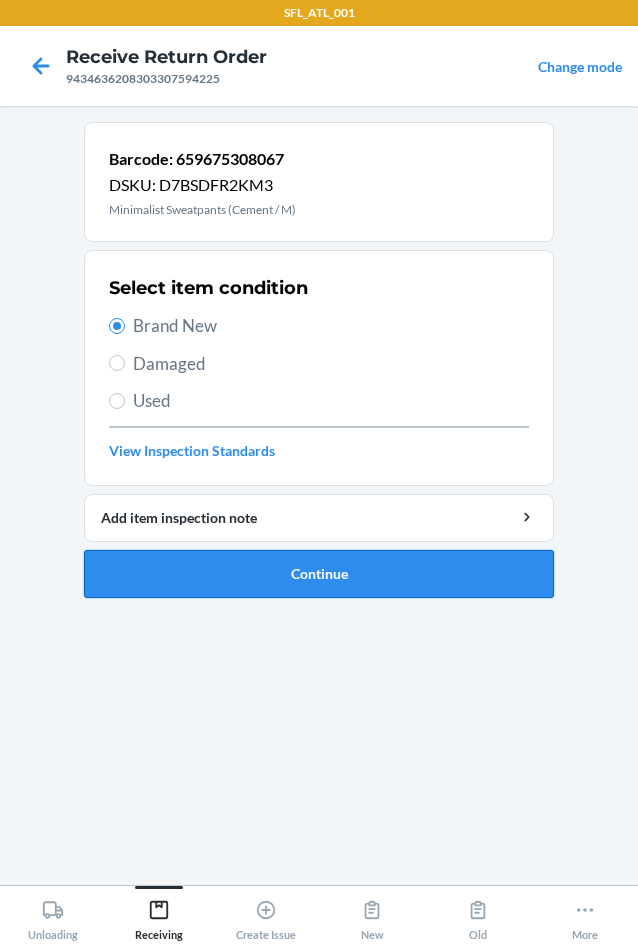 click on "Continue" at bounding box center (319, 574) 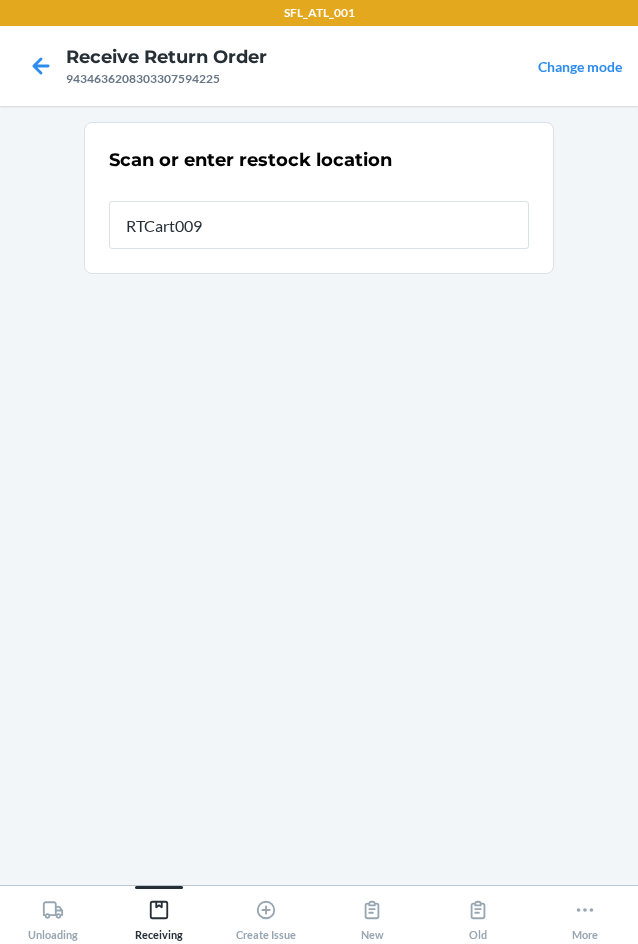 type on "RTCart009" 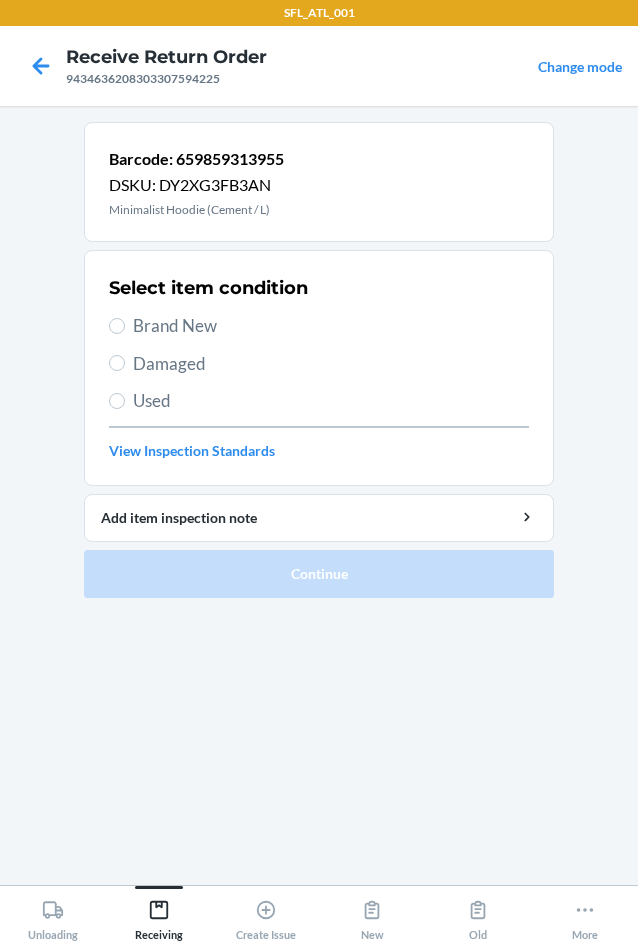 click on "Brand New" at bounding box center [331, 326] 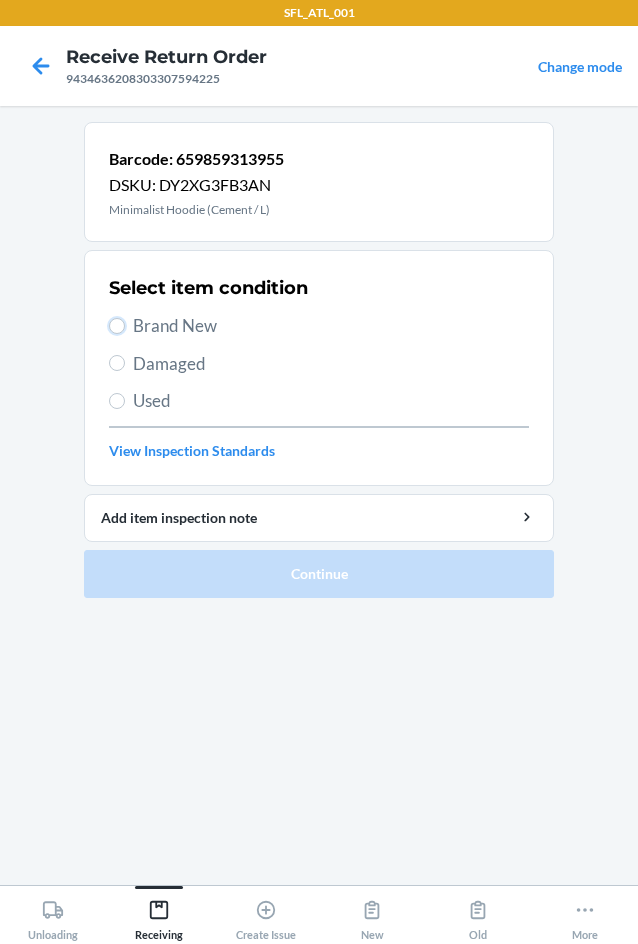 click on "Brand New" at bounding box center (117, 326) 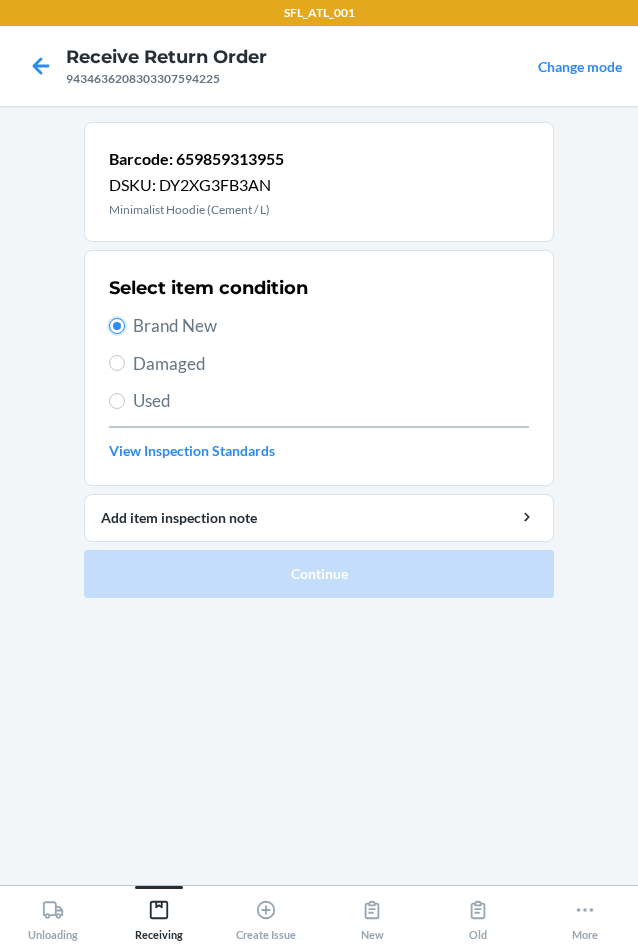 radio on "true" 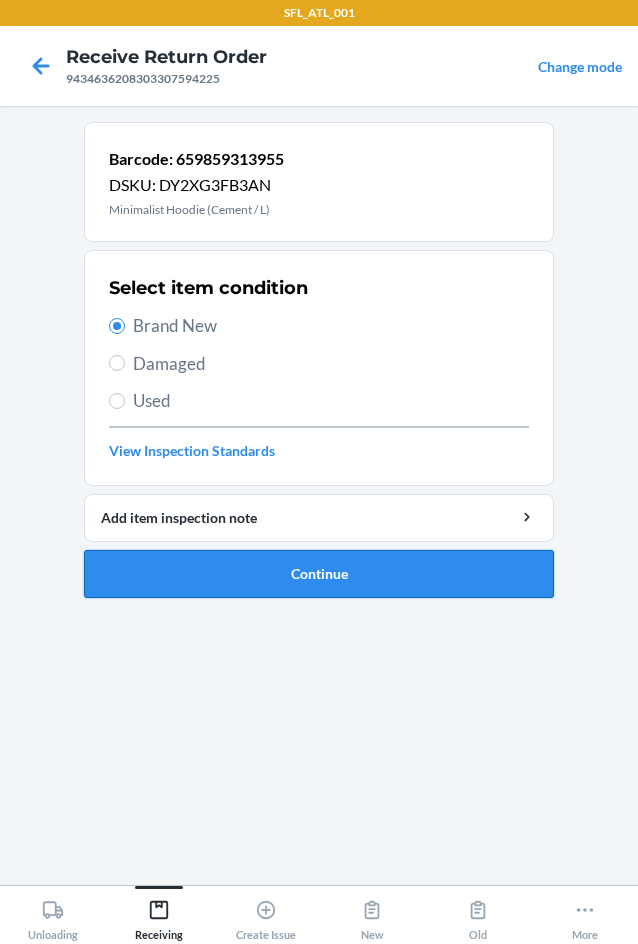 click on "Continue" at bounding box center (319, 574) 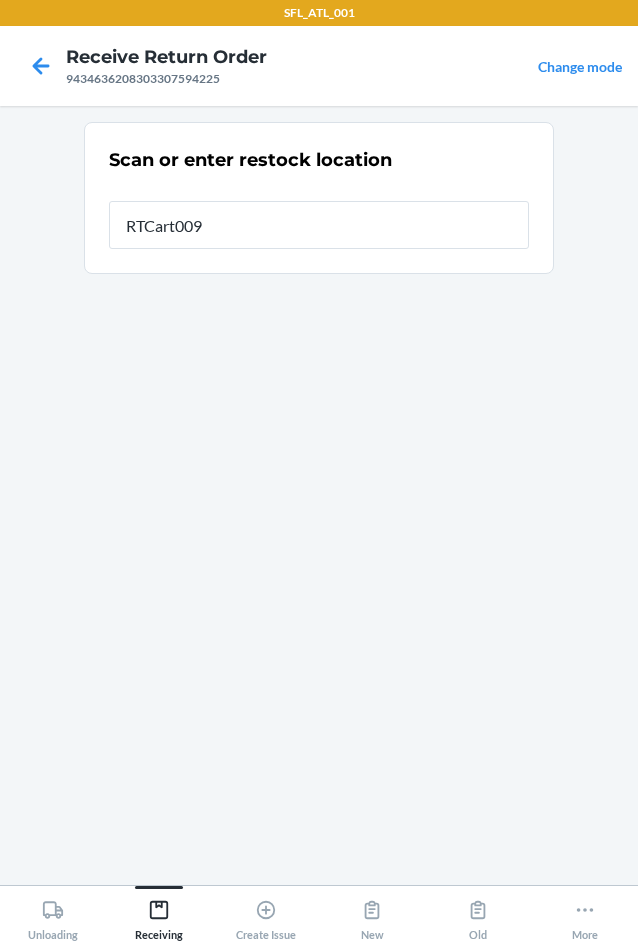 type on "RTCart009" 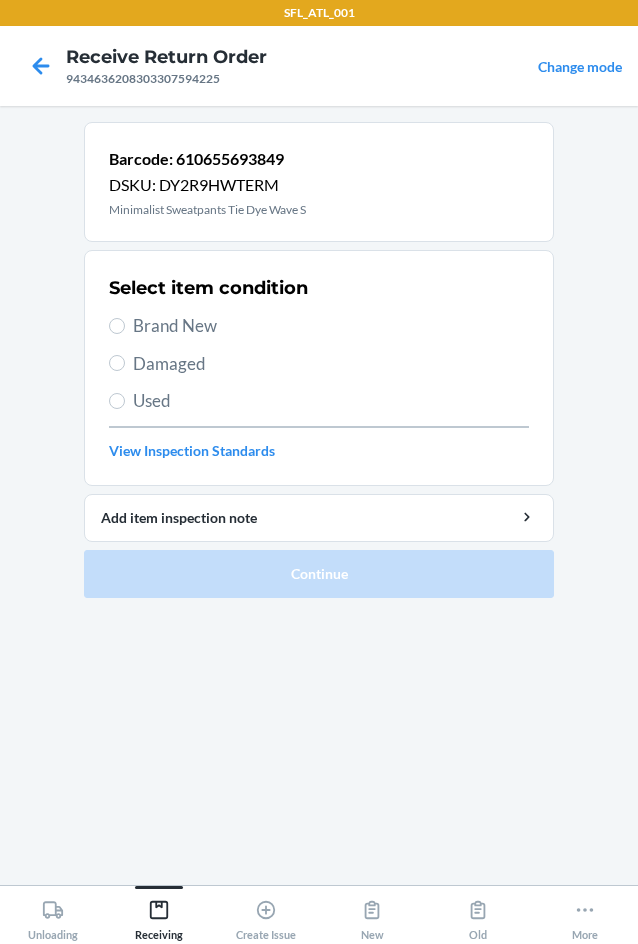 click on "Used" at bounding box center (319, 401) 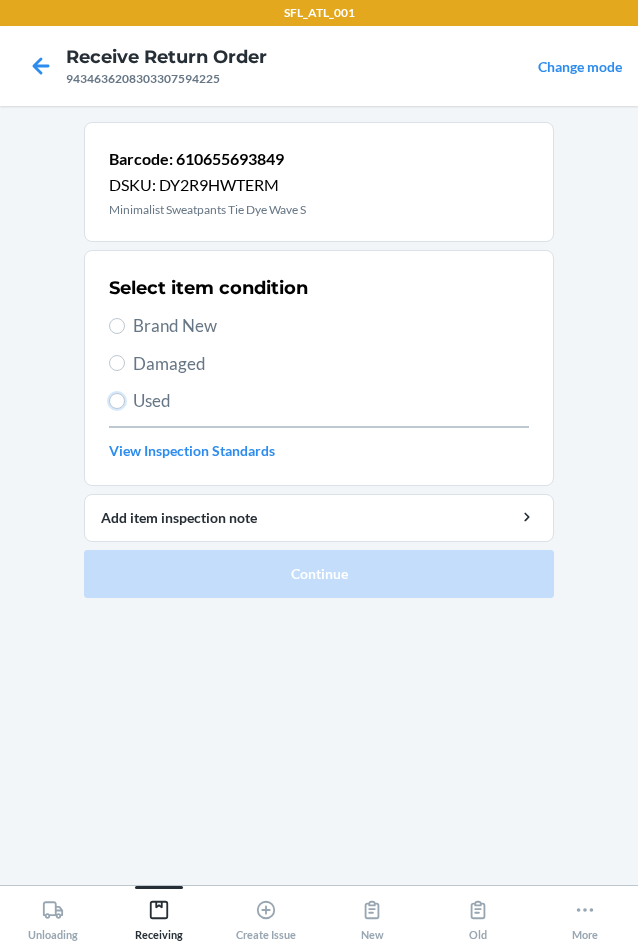 click on "Used" at bounding box center (117, 401) 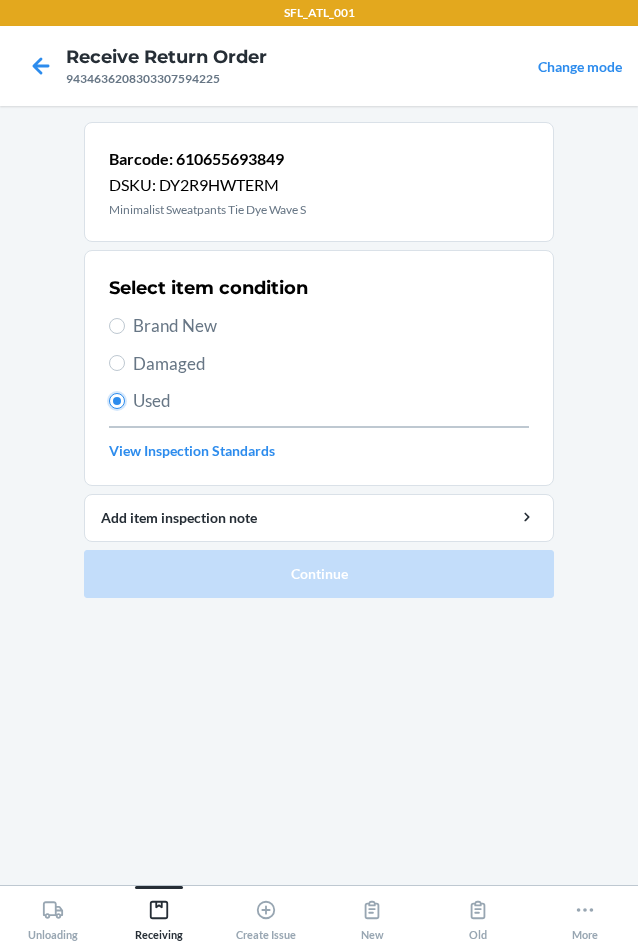radio on "true" 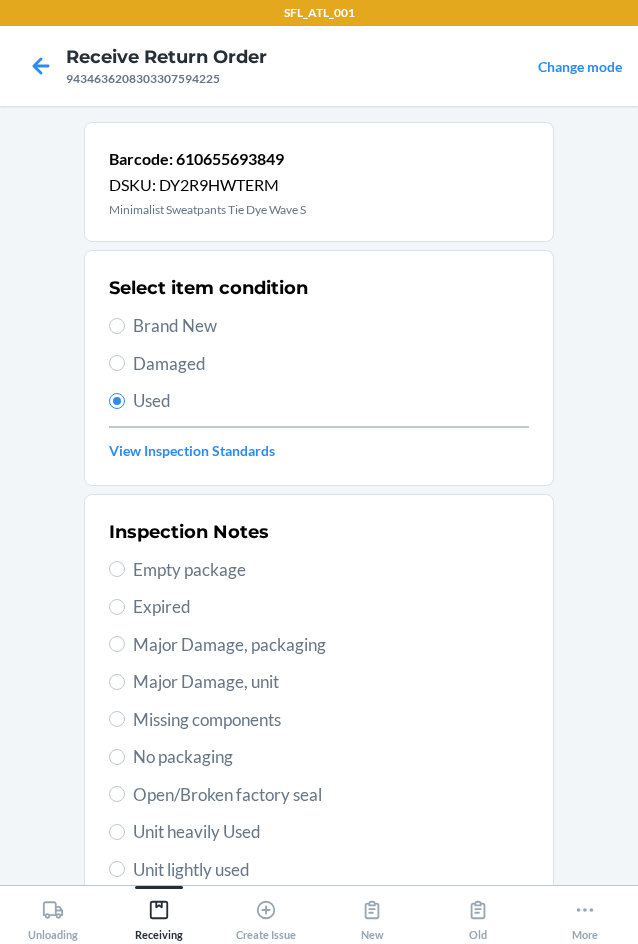 click on "Empty package" at bounding box center [331, 570] 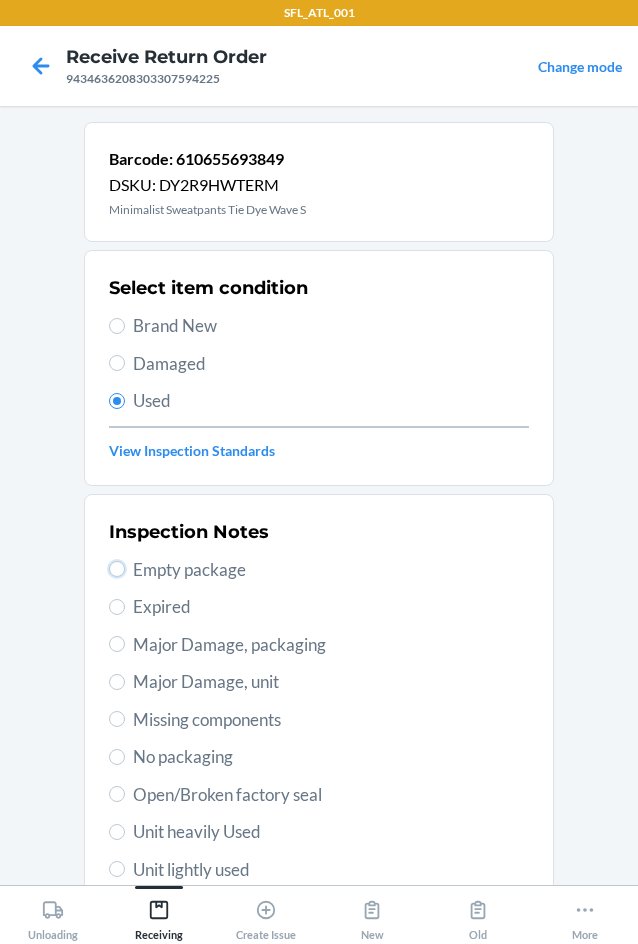 click on "Empty package" at bounding box center (117, 569) 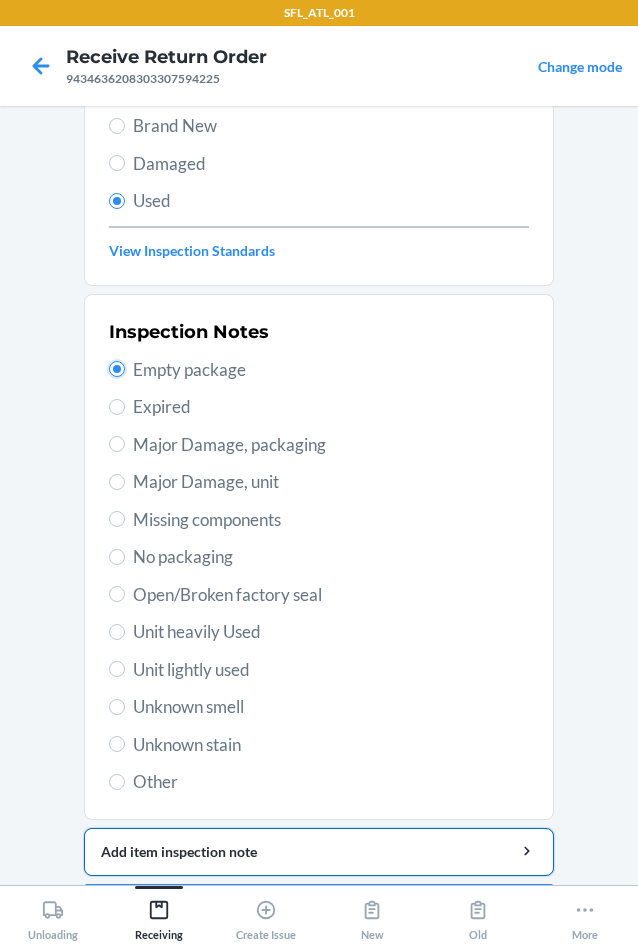 scroll, scrollTop: 263, scrollLeft: 0, axis: vertical 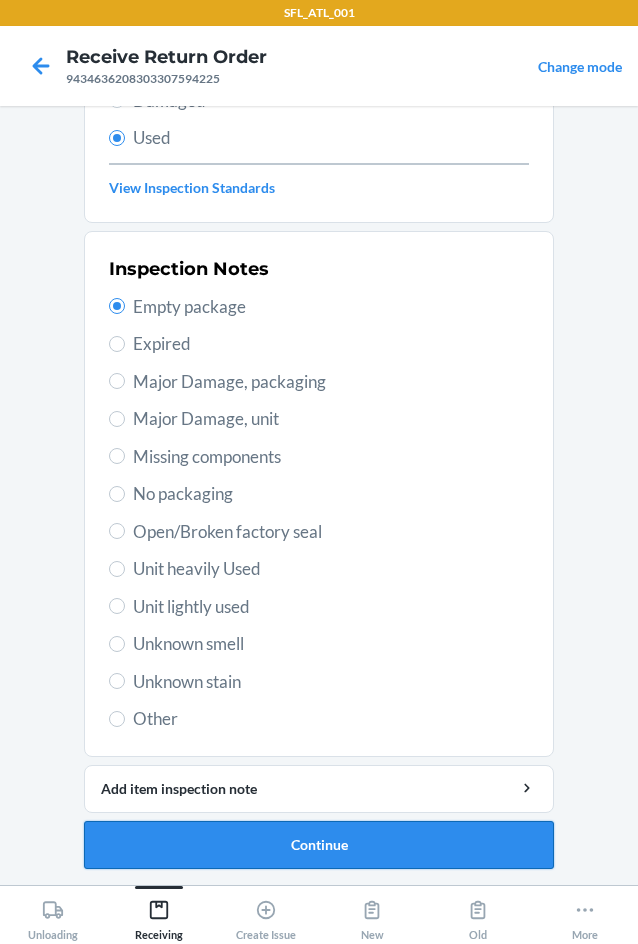 click on "Continue" at bounding box center [319, 845] 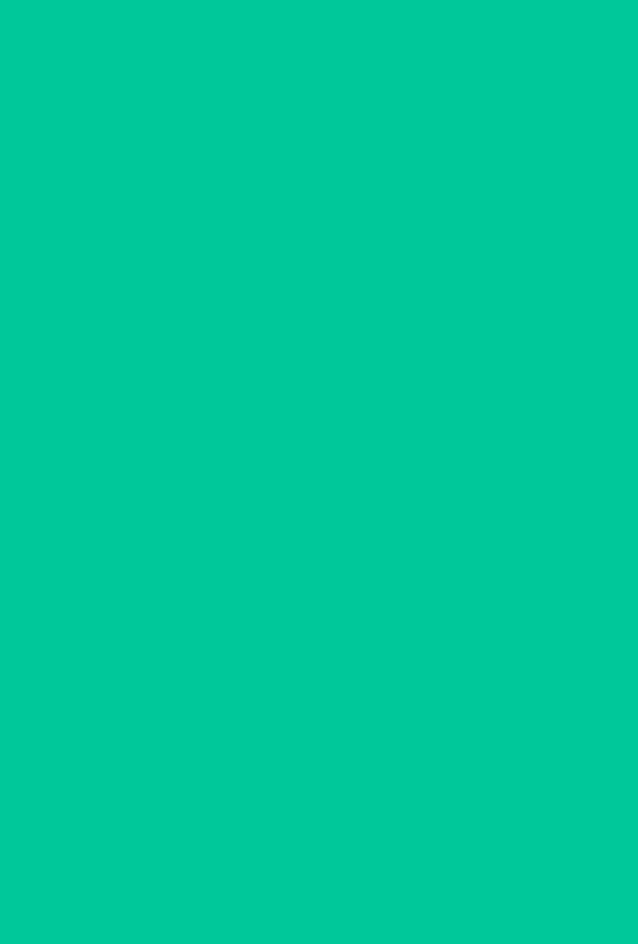 scroll, scrollTop: 0, scrollLeft: 0, axis: both 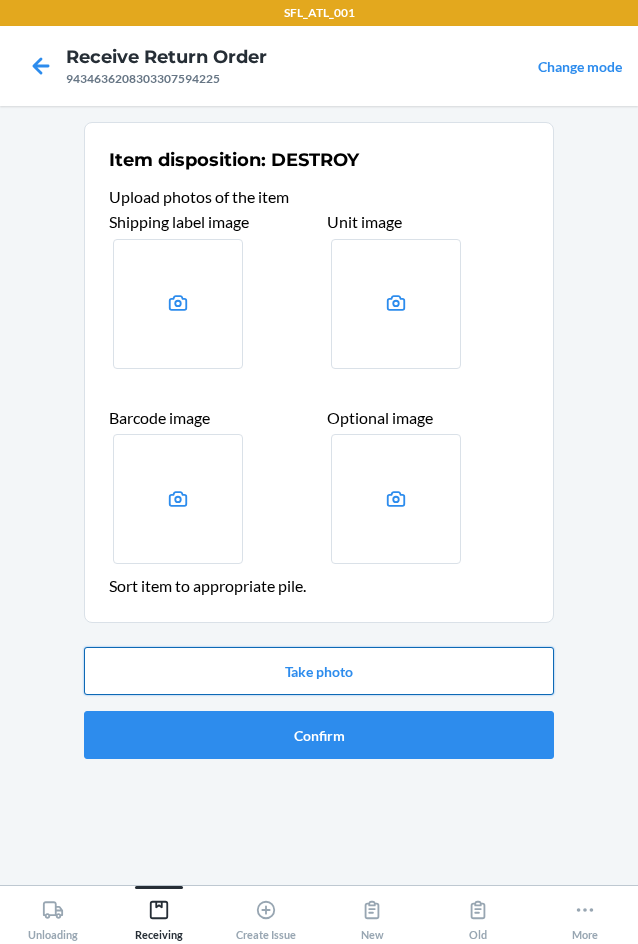 click on "Take photo" at bounding box center [319, 671] 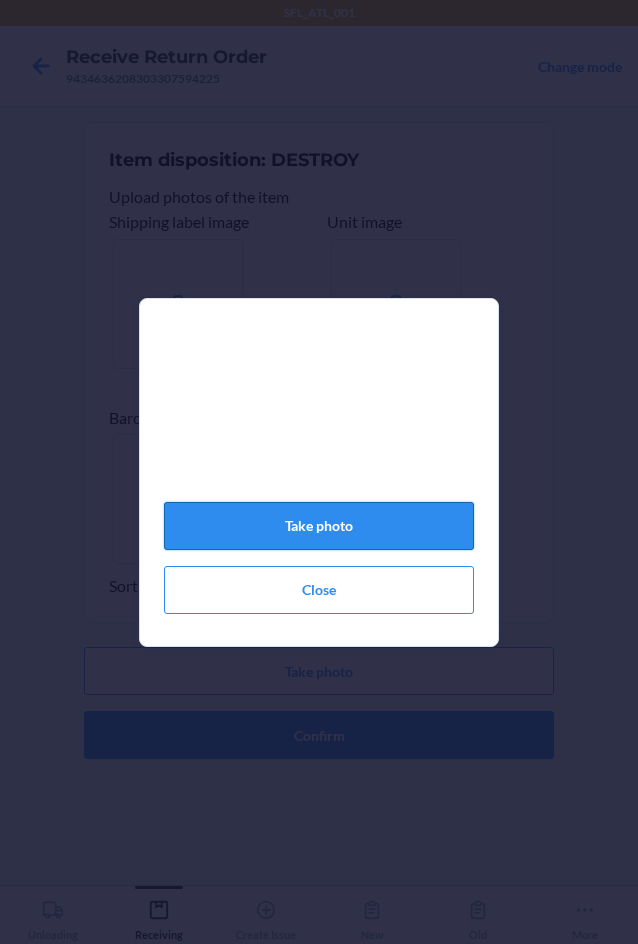click on "Take photo" 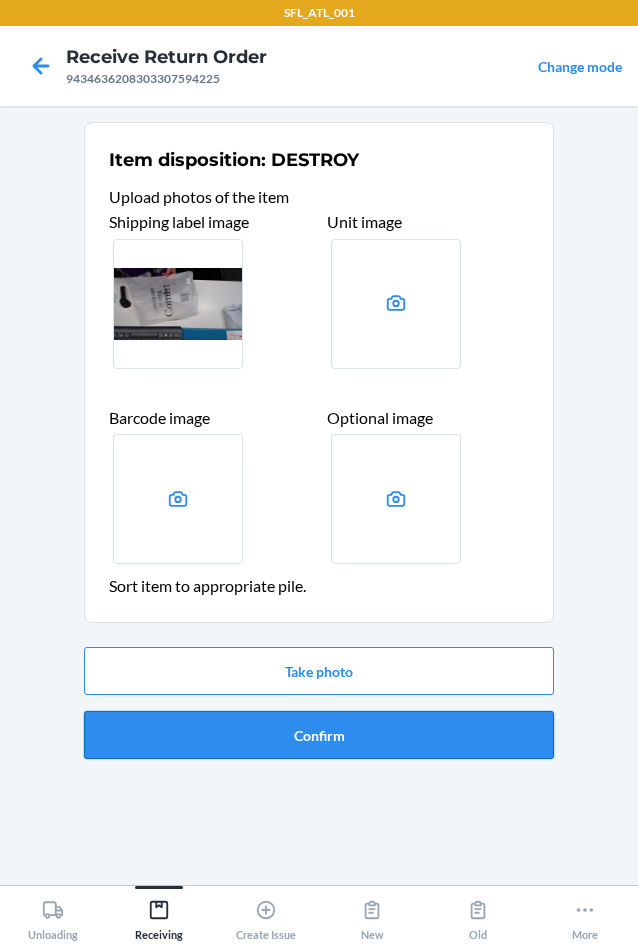 click on "Confirm" at bounding box center [319, 735] 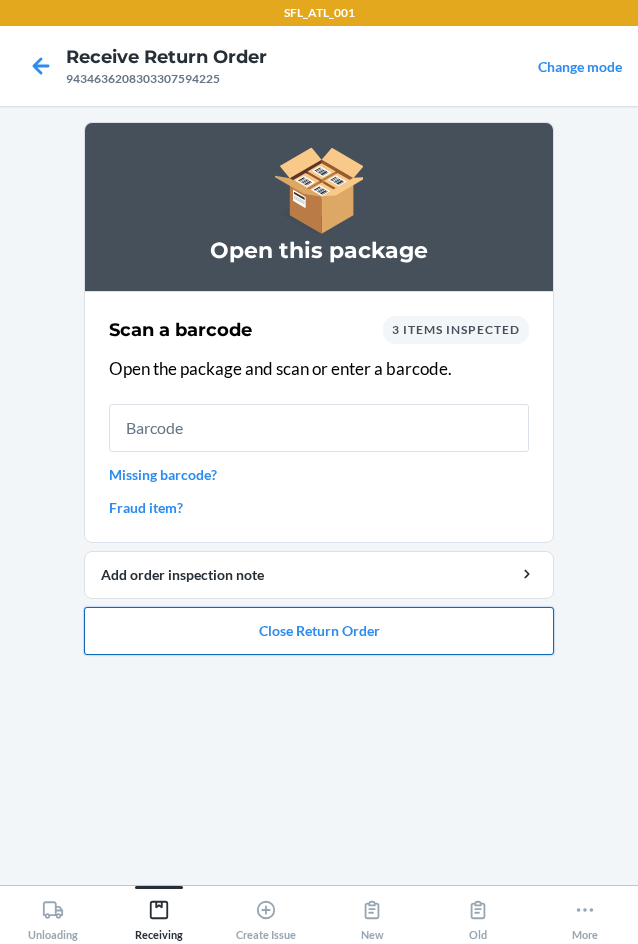 click on "Close Return Order" at bounding box center [319, 631] 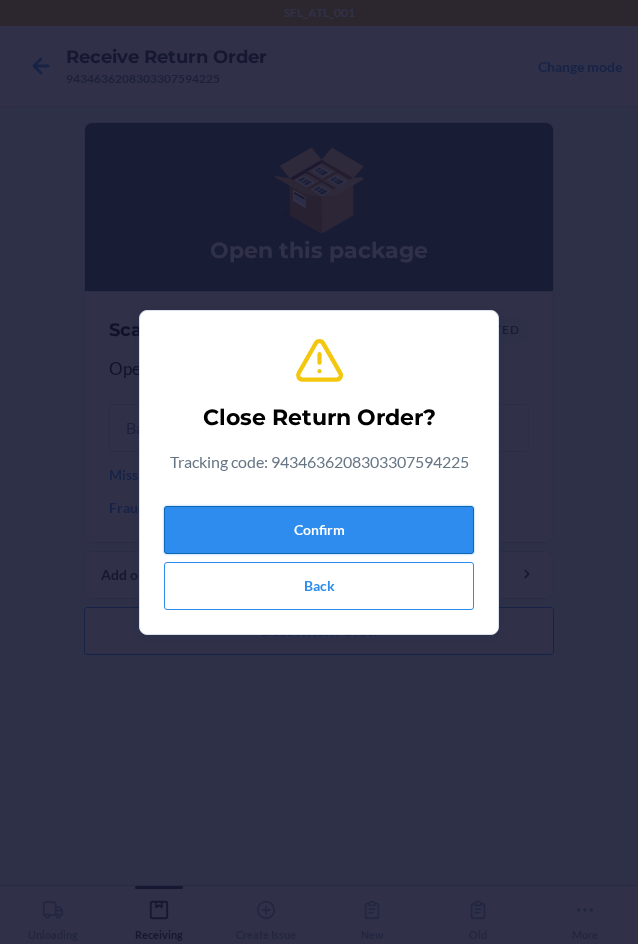 click on "Confirm" at bounding box center (319, 530) 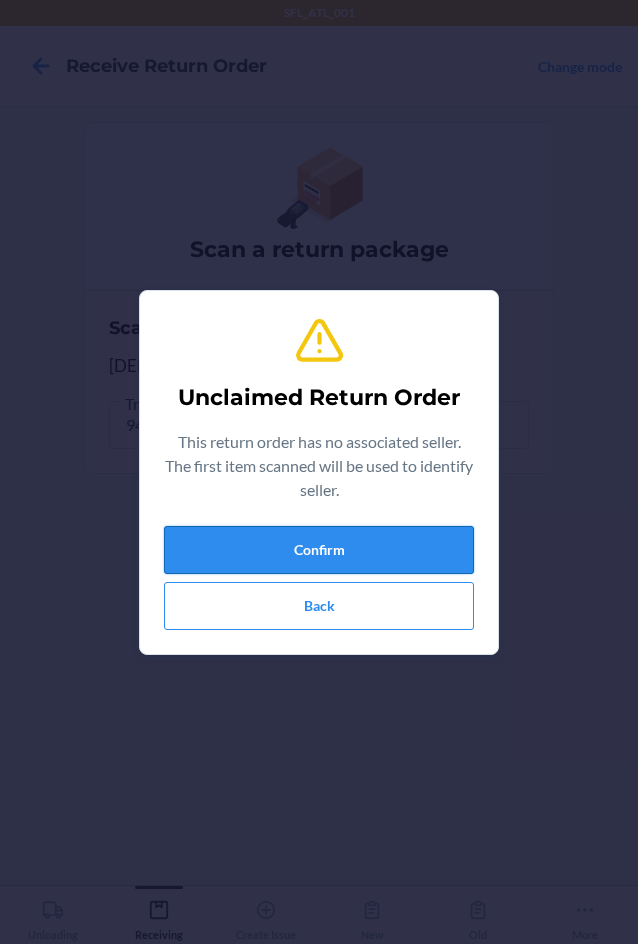 click on "Confirm" at bounding box center (319, 550) 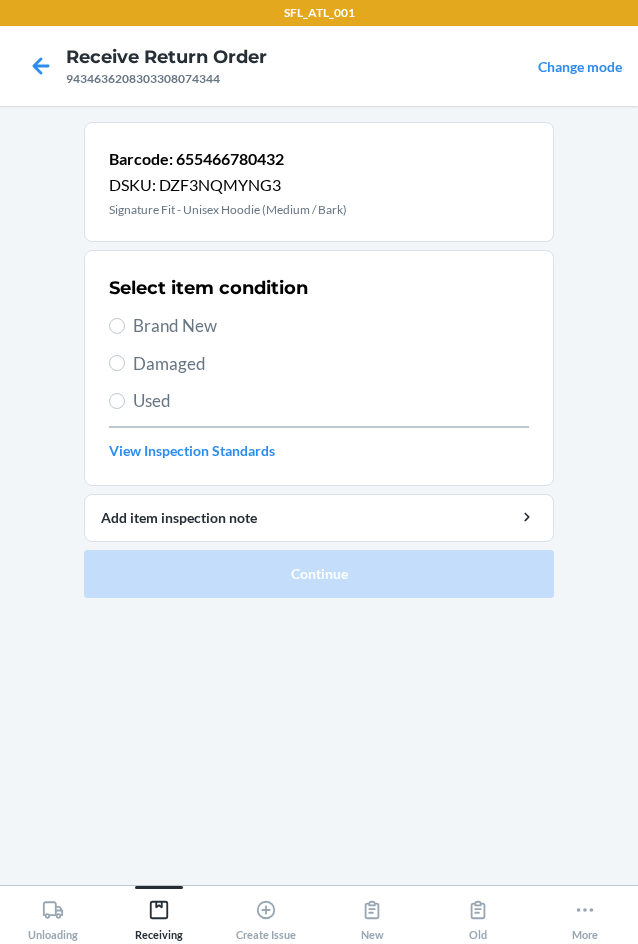 click on "Brand New" at bounding box center [319, 326] 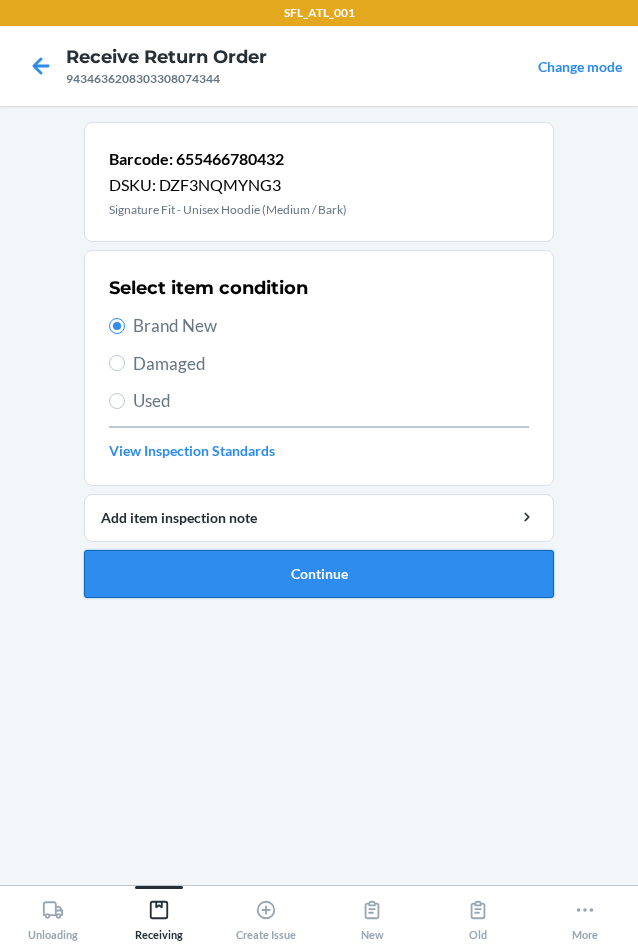 click on "Continue" at bounding box center [319, 574] 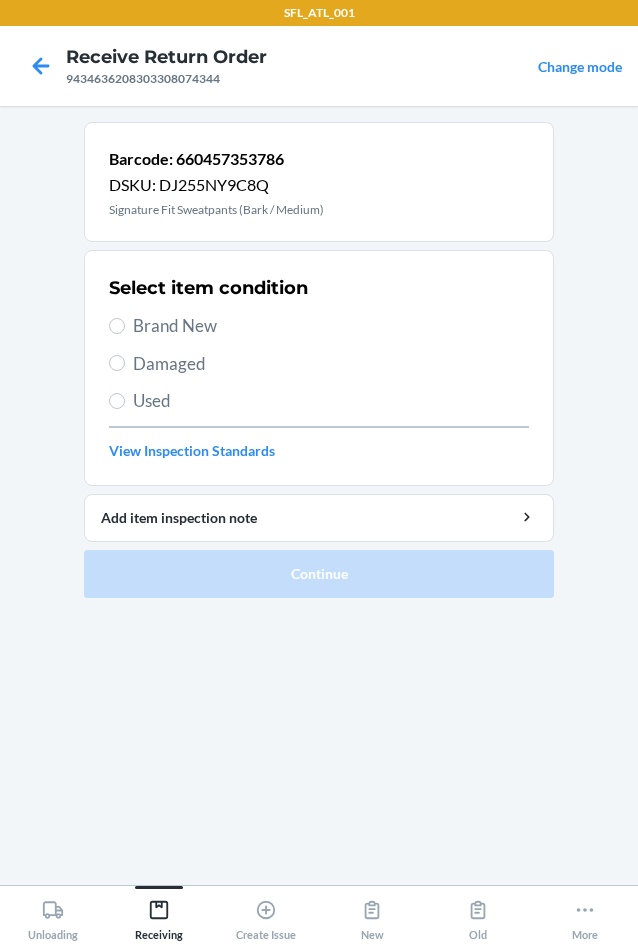 drag, startPoint x: 158, startPoint y: 316, endPoint x: 187, endPoint y: 434, distance: 121.511314 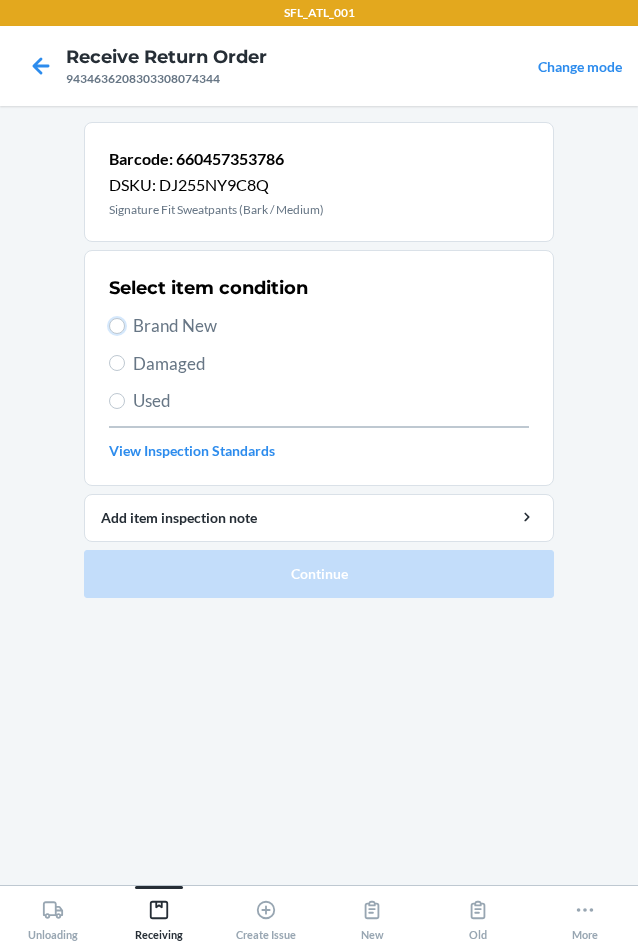 click on "Brand New" at bounding box center (117, 326) 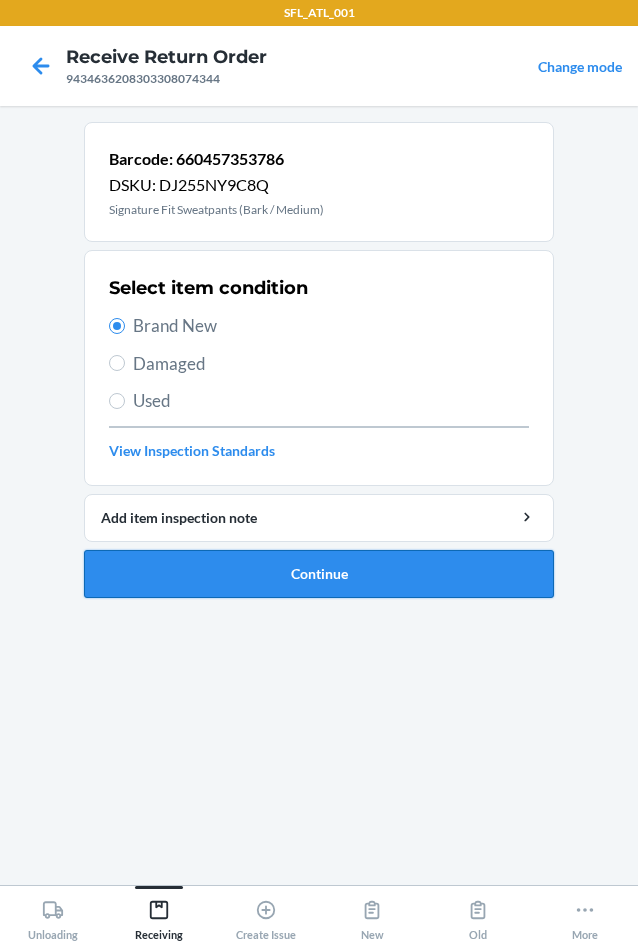 click on "Continue" at bounding box center (319, 574) 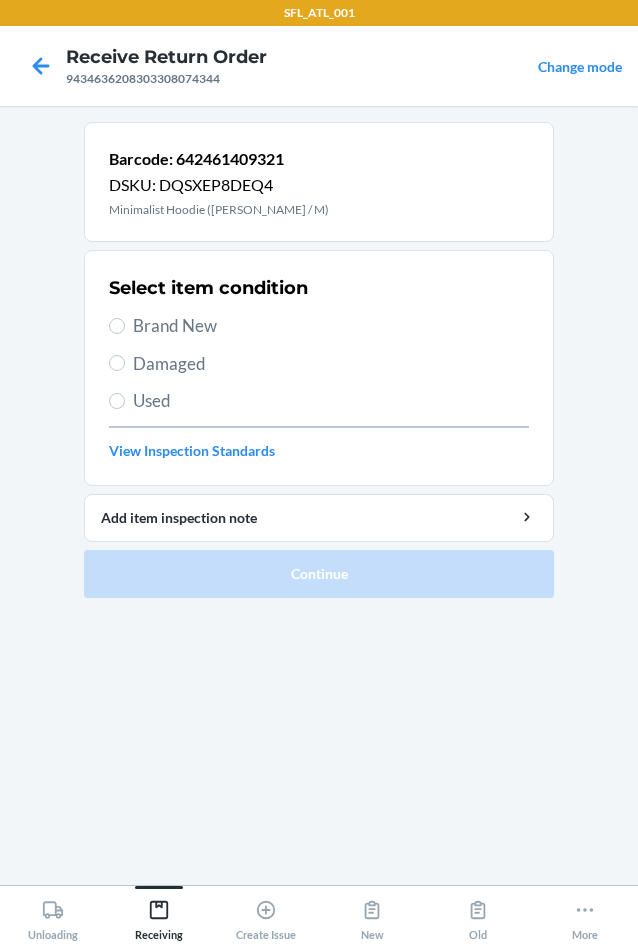 drag, startPoint x: 209, startPoint y: 334, endPoint x: 202, endPoint y: 452, distance: 118.20744 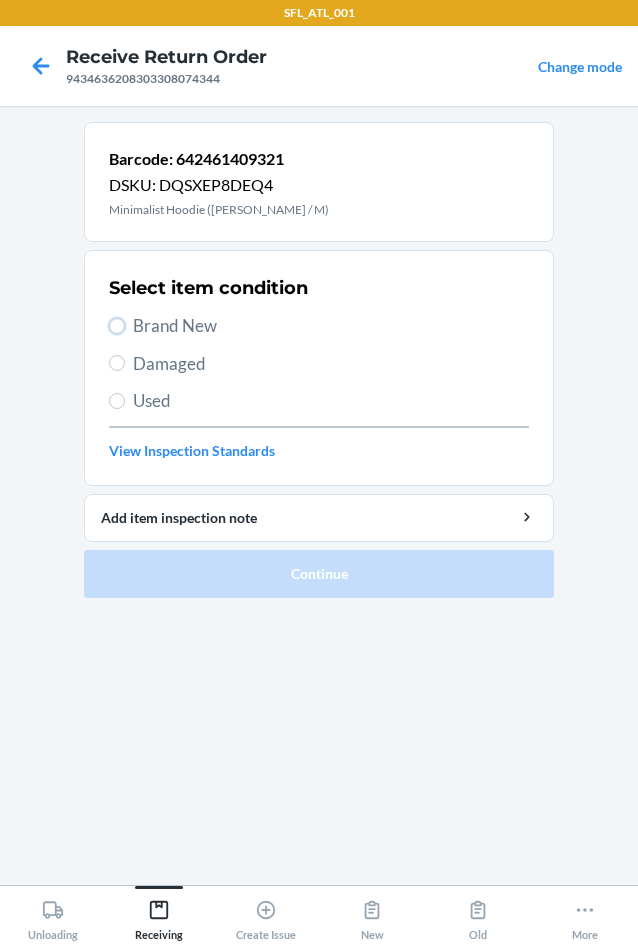 click on "Brand New" at bounding box center (117, 326) 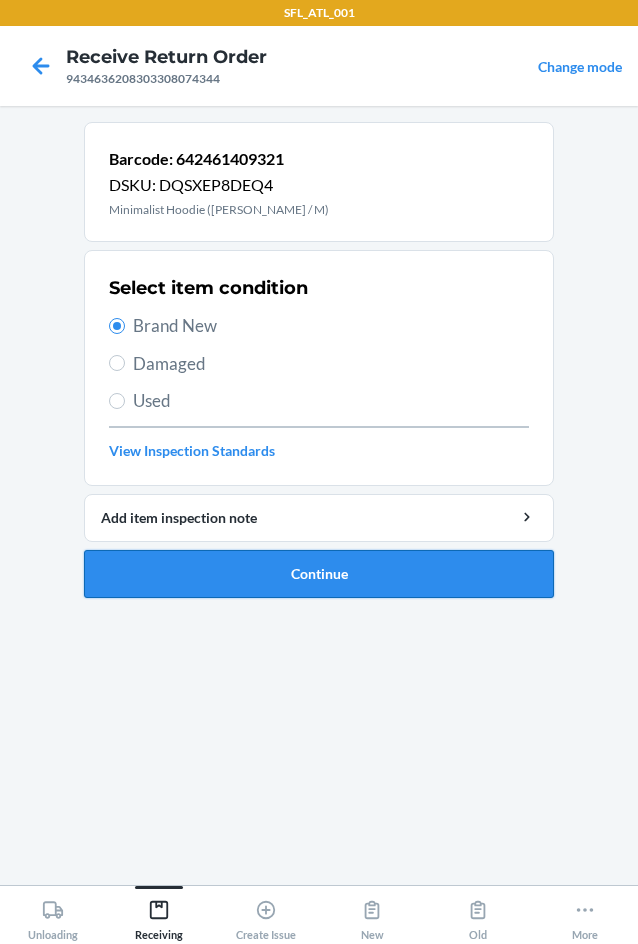 click on "Continue" at bounding box center (319, 574) 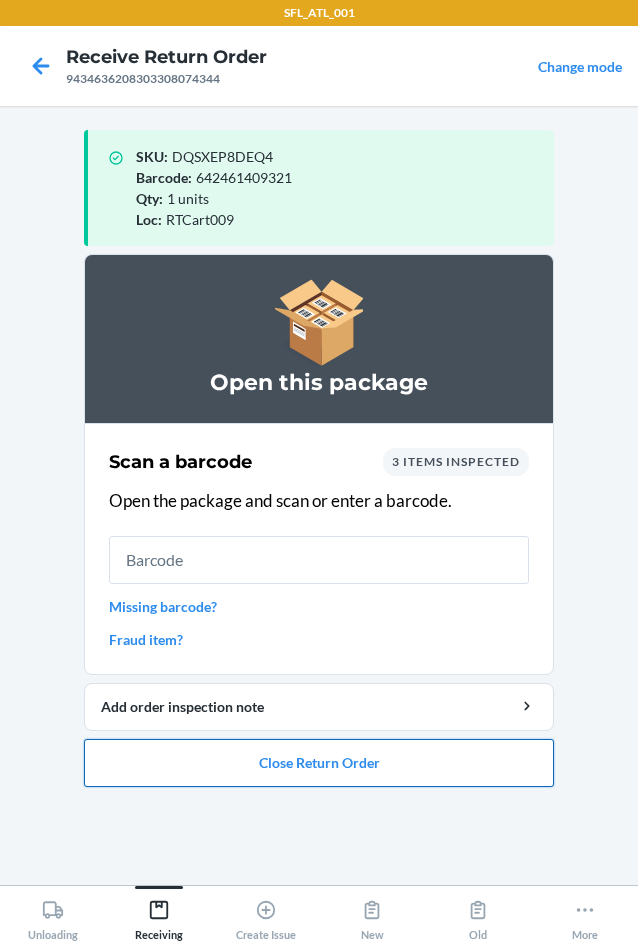 click on "Close Return Order" at bounding box center [319, 763] 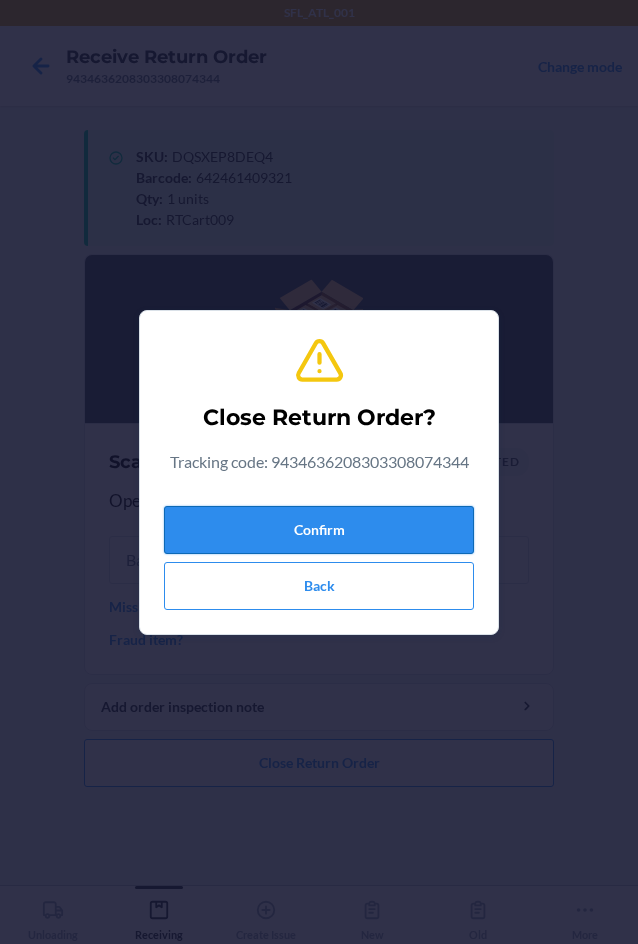 click on "Confirm" at bounding box center (319, 530) 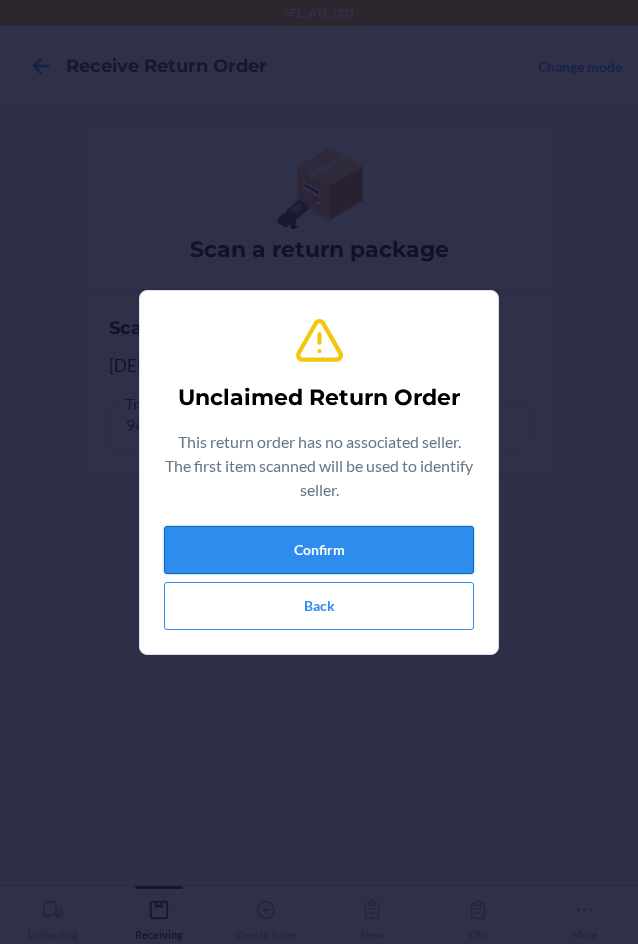 click on "Confirm" at bounding box center (319, 550) 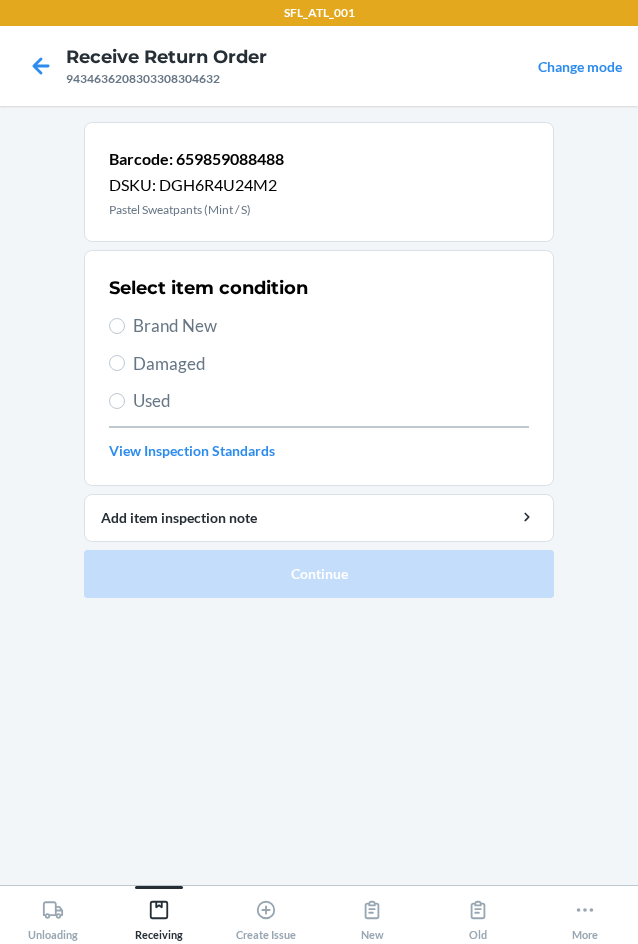 click on "Brand New" at bounding box center (331, 326) 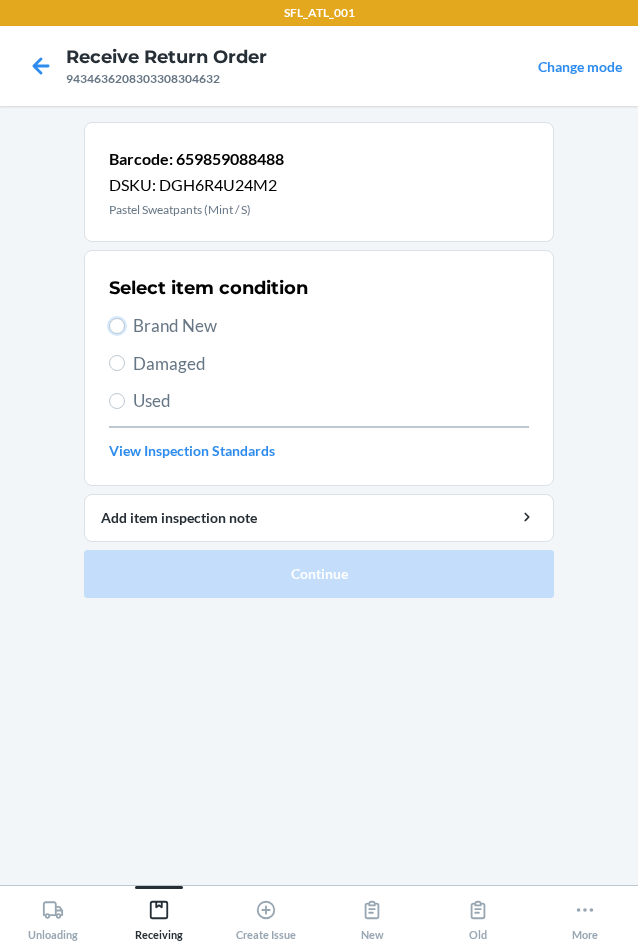 click on "Brand New" at bounding box center (117, 326) 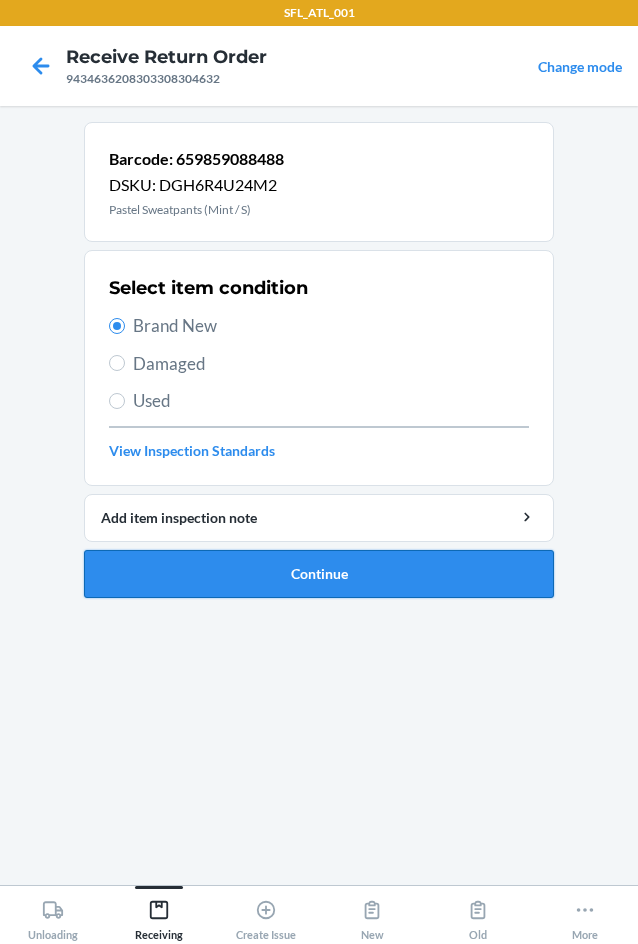 click on "Continue" at bounding box center [319, 574] 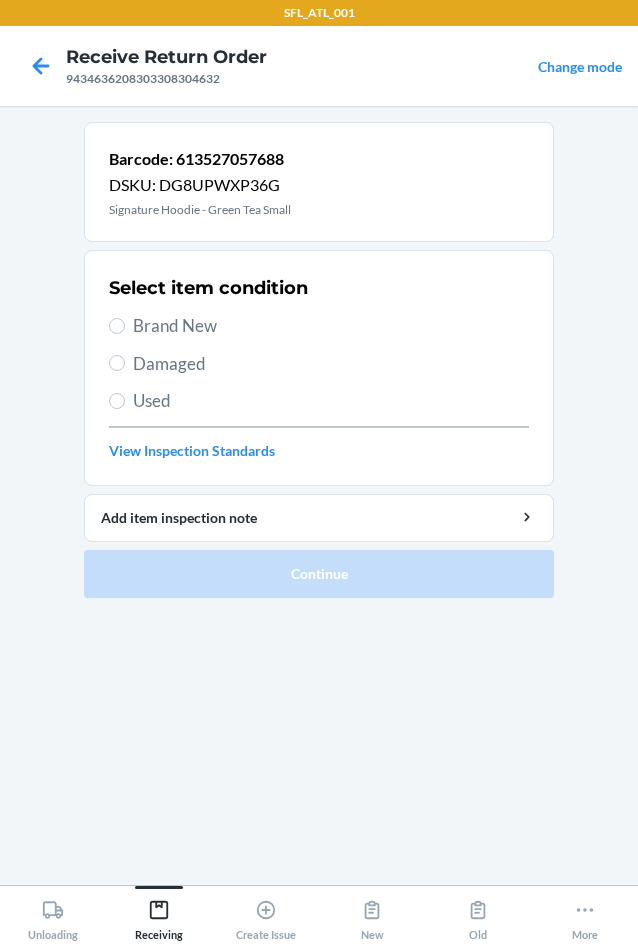click on "Brand New" at bounding box center [331, 326] 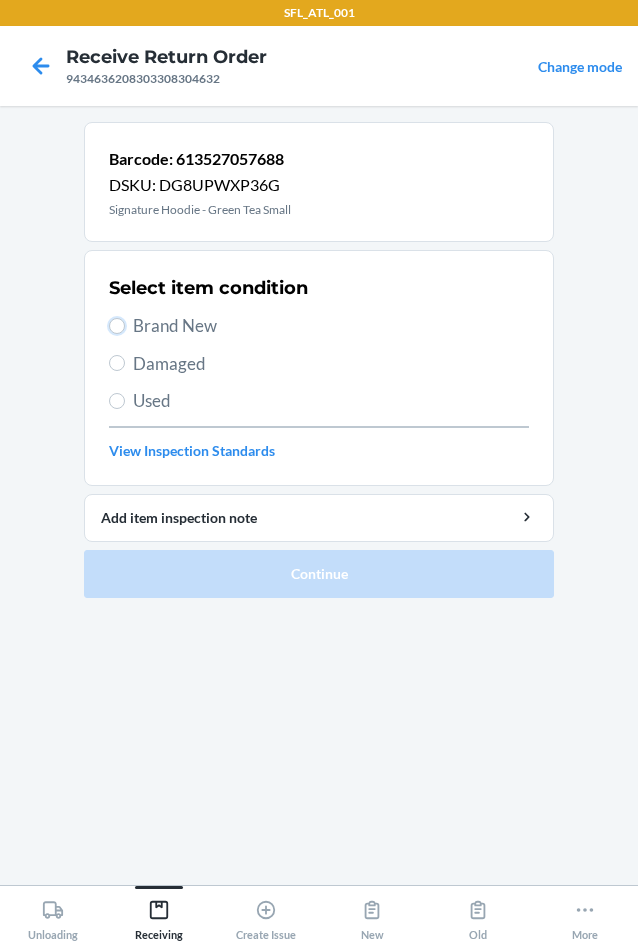 click on "Brand New" at bounding box center (117, 326) 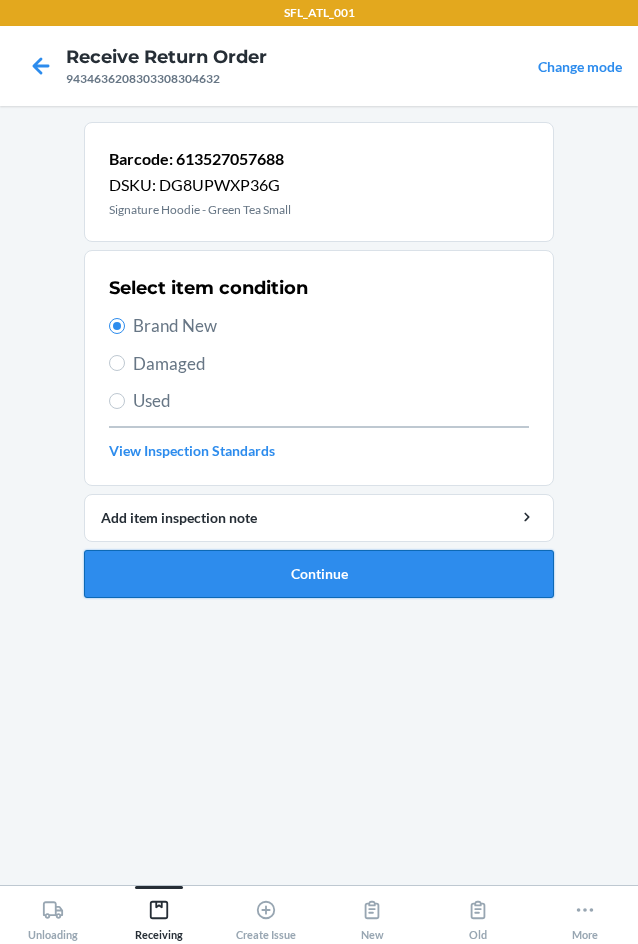 click on "Continue" at bounding box center [319, 574] 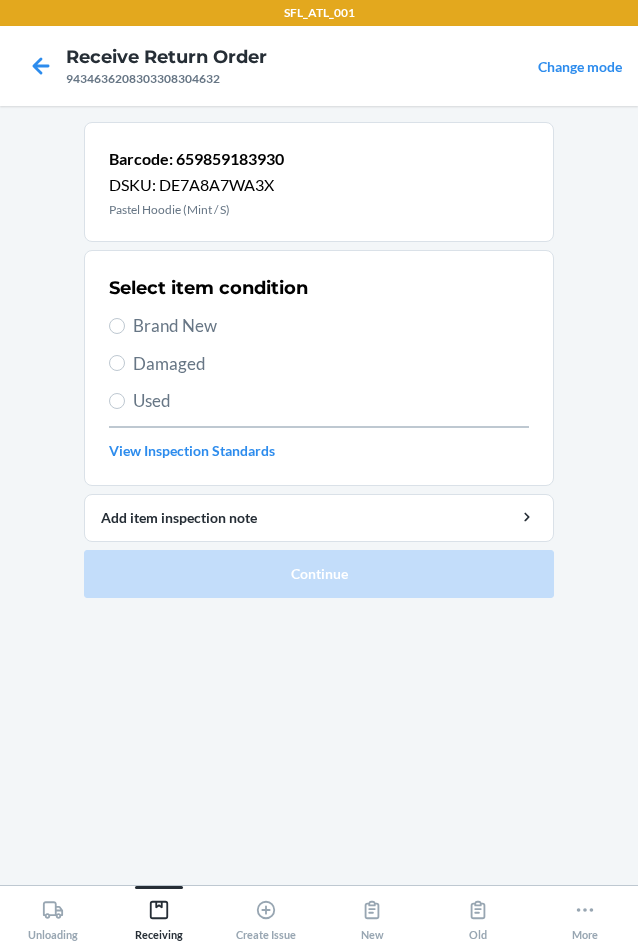 click on "Select item condition Brand New Damaged Used View Inspection Standards" at bounding box center (319, 368) 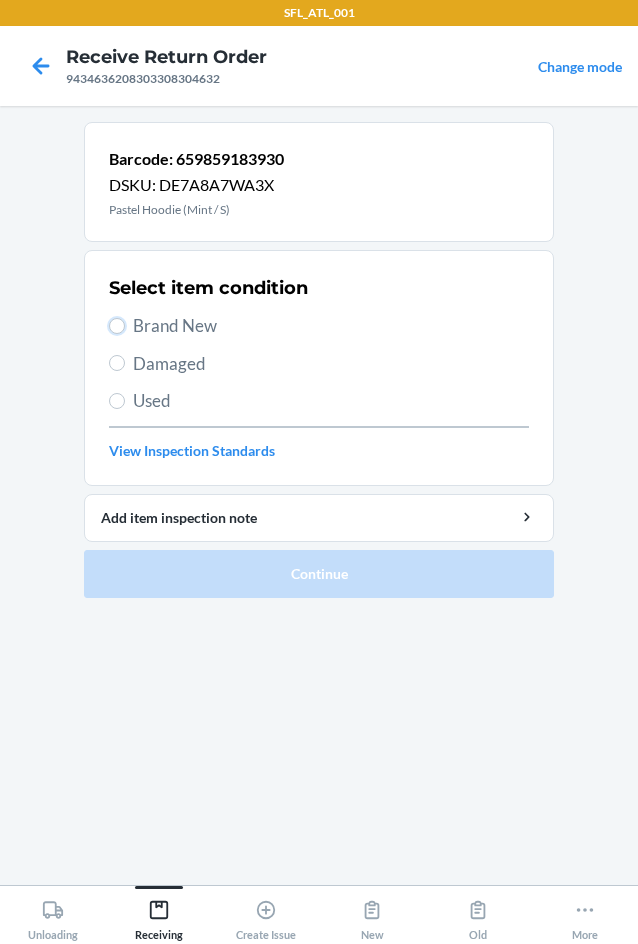 click on "Brand New" at bounding box center [117, 326] 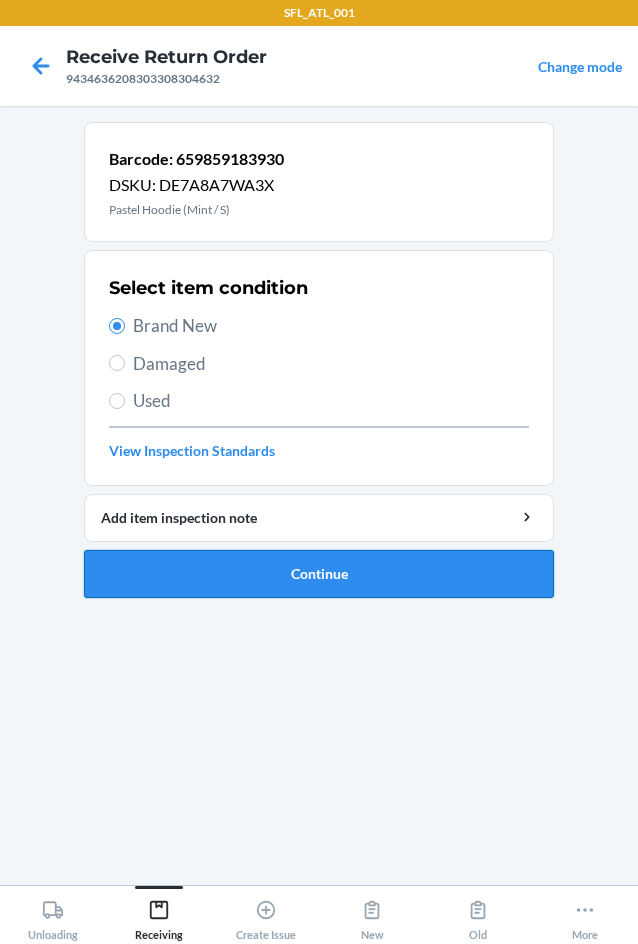 click on "Continue" at bounding box center [319, 574] 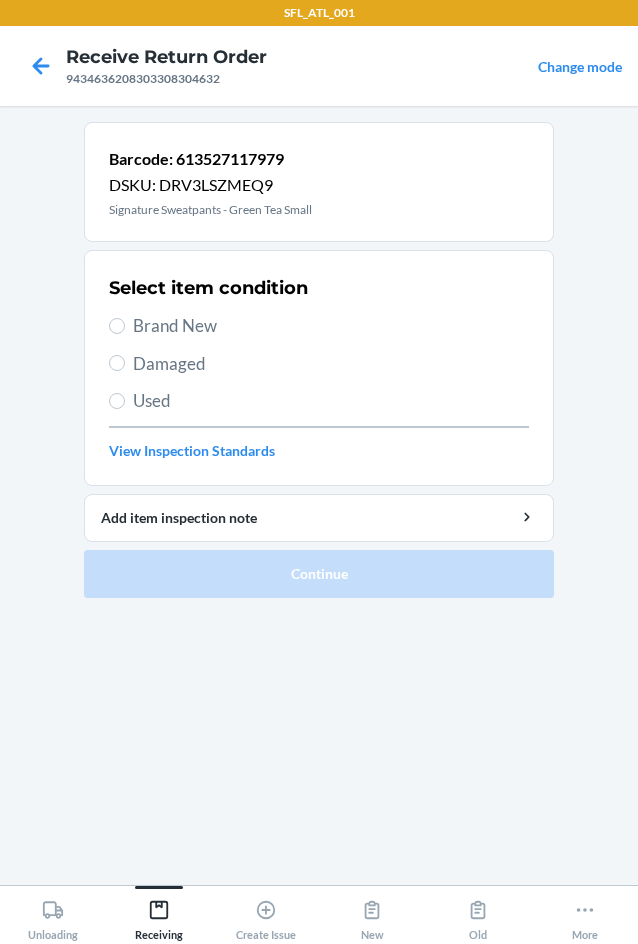 click on "Brand New" at bounding box center [319, 326] 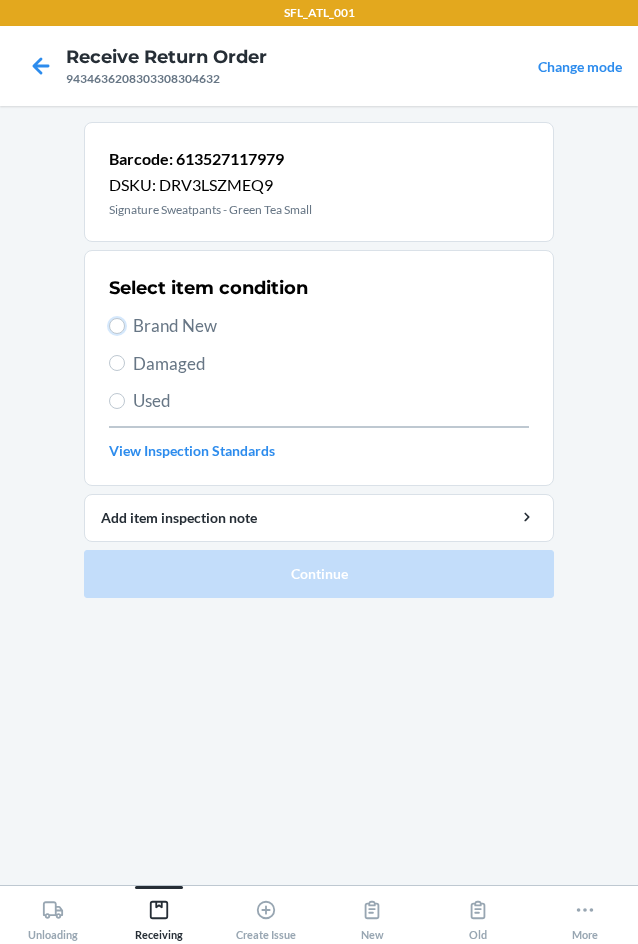 click on "Brand New" at bounding box center [117, 326] 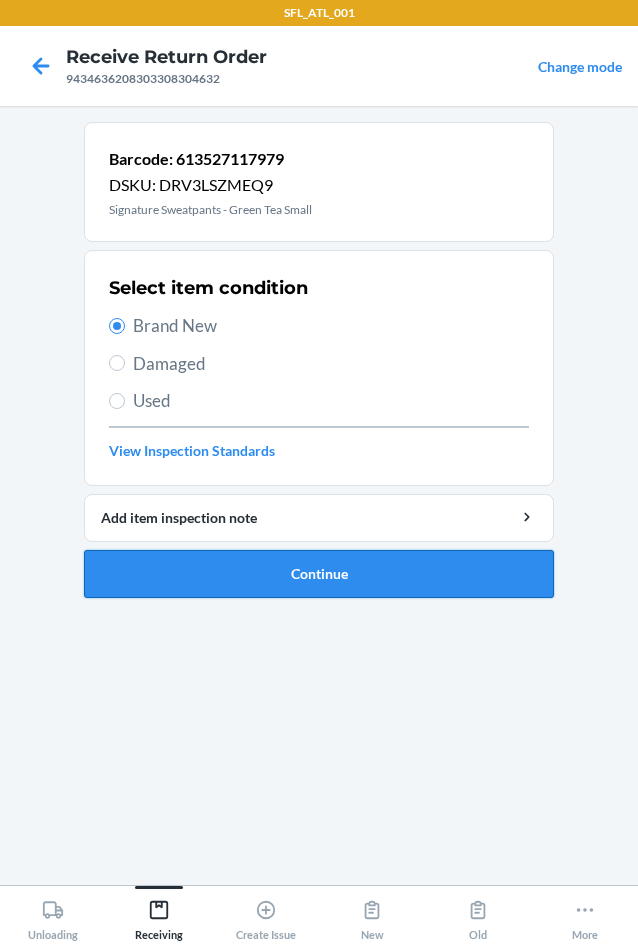 click on "Continue" at bounding box center [319, 574] 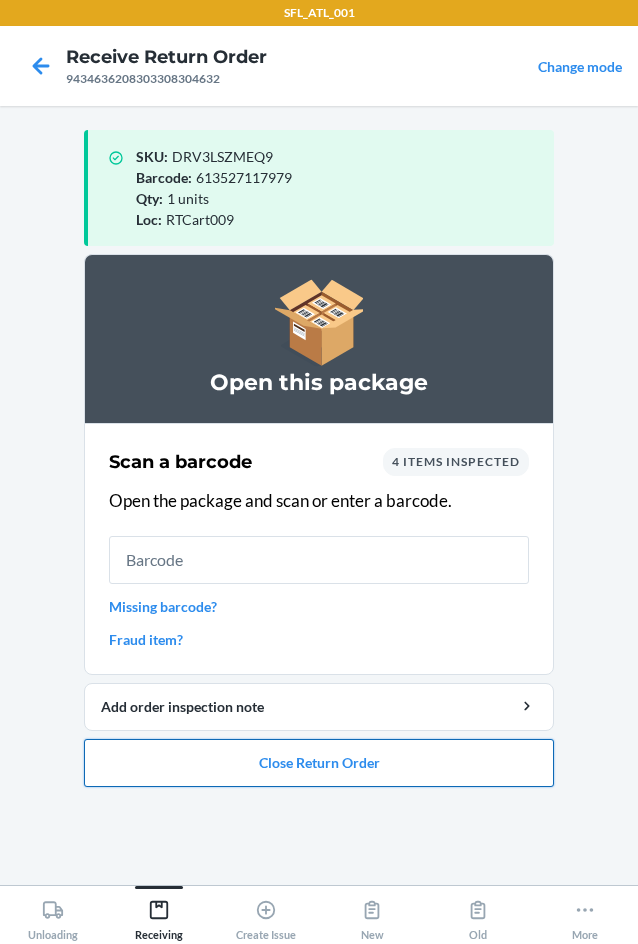 click on "Close Return Order" at bounding box center (319, 763) 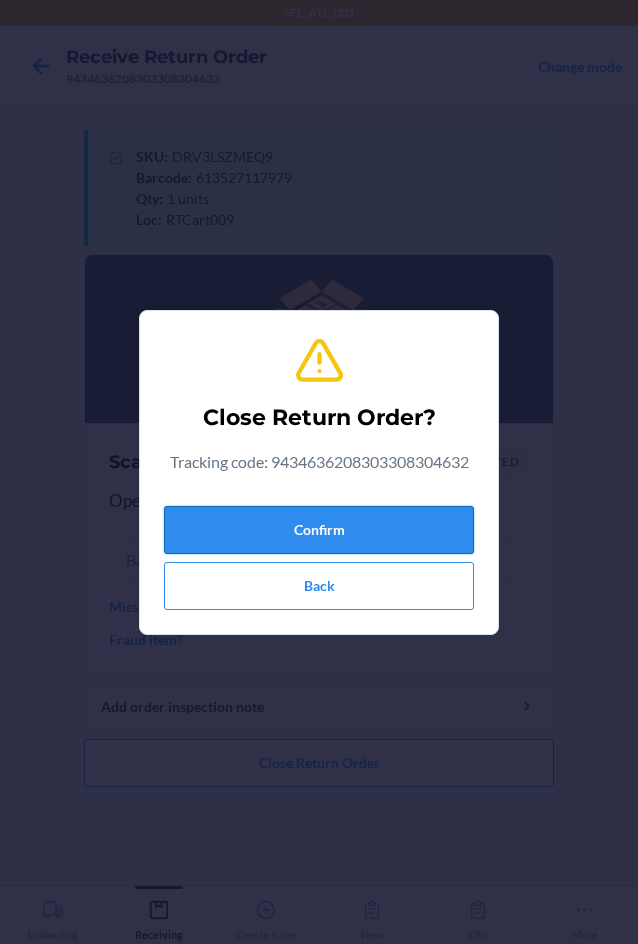 click on "Confirm" at bounding box center (319, 530) 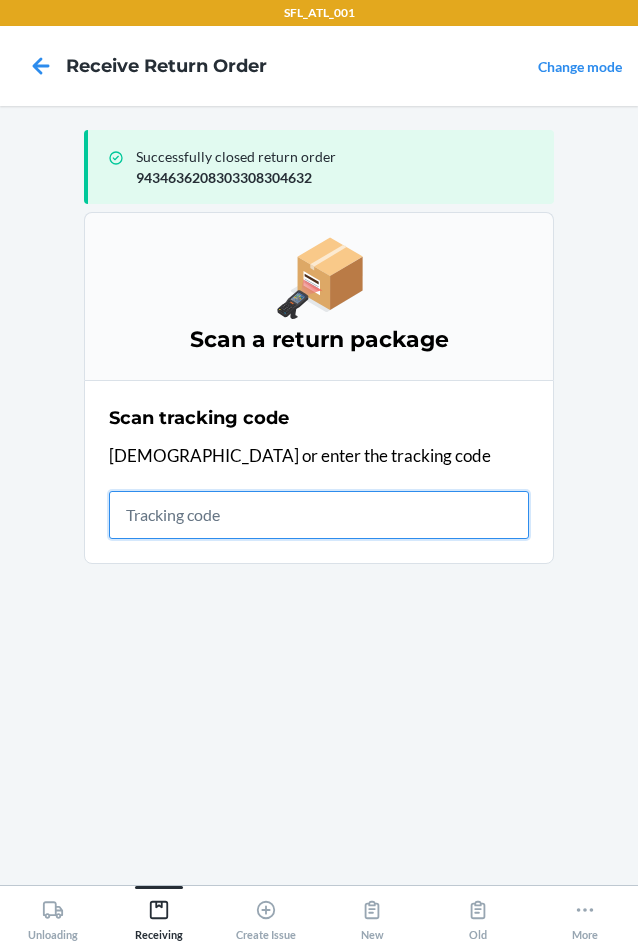 click at bounding box center [319, 515] 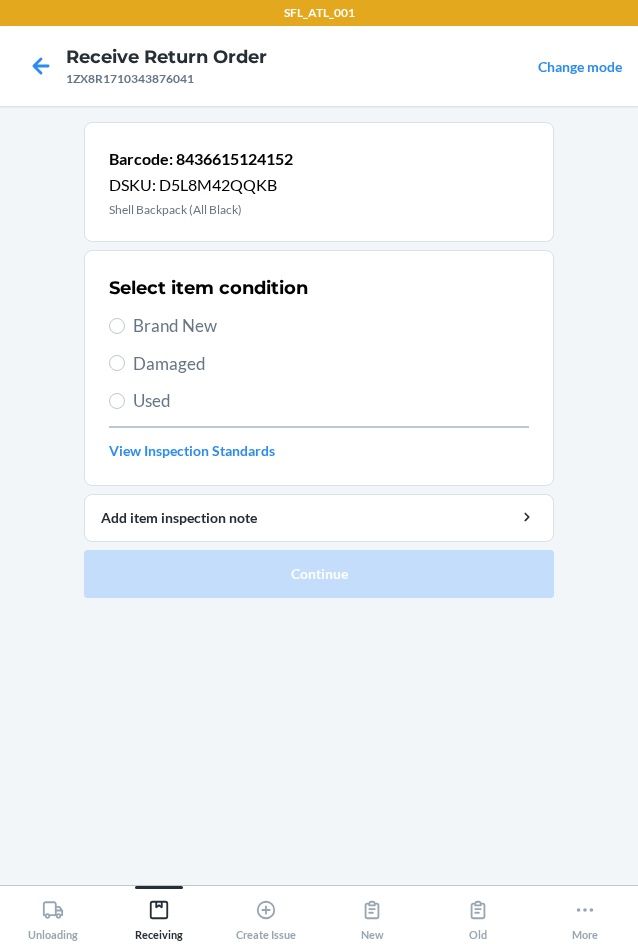 click on "Brand New" at bounding box center (331, 326) 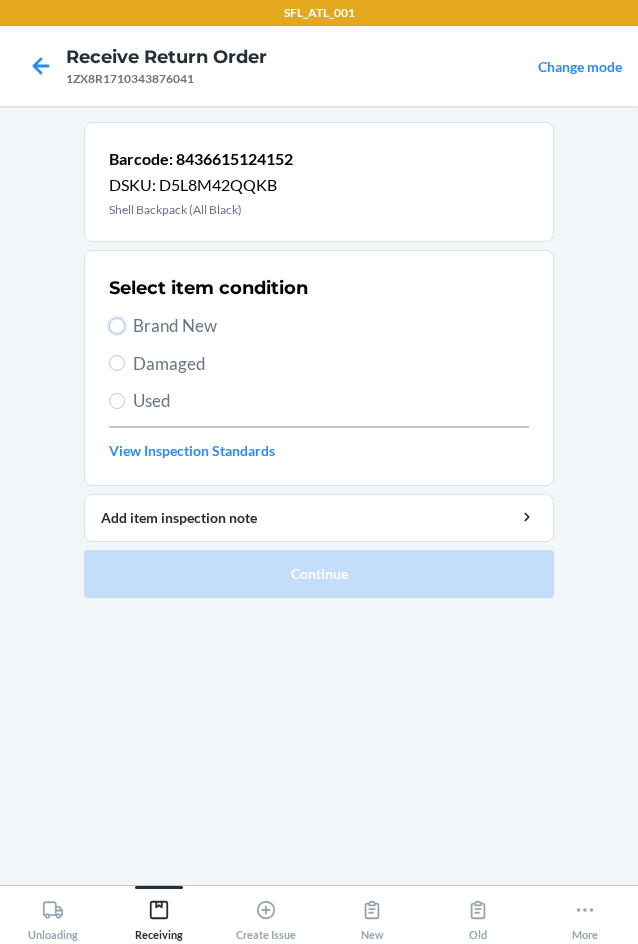 click on "Brand New" at bounding box center (117, 326) 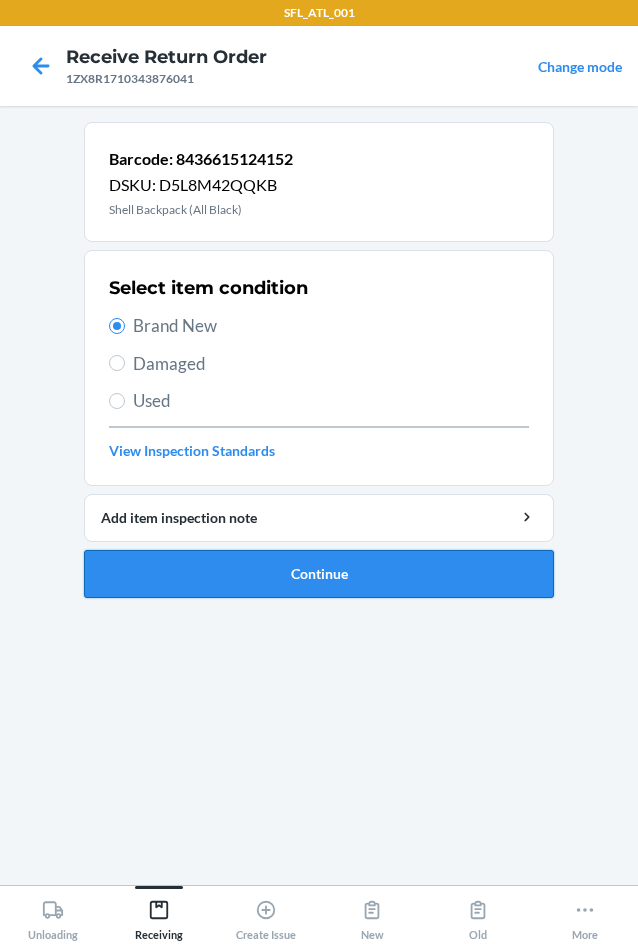 click on "Continue" at bounding box center [319, 574] 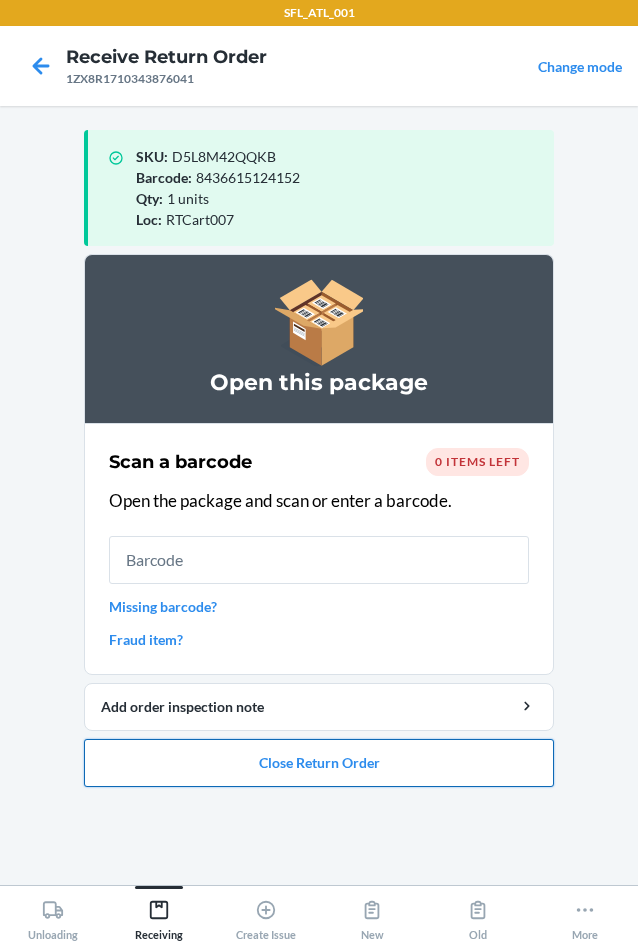 click on "Close Return Order" at bounding box center [319, 763] 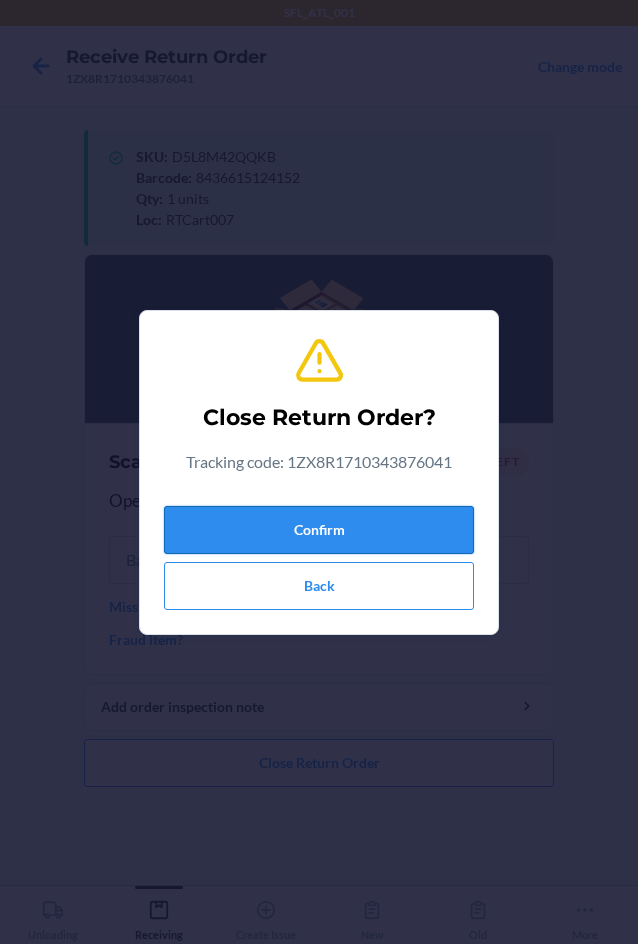 click on "Confirm" at bounding box center (319, 530) 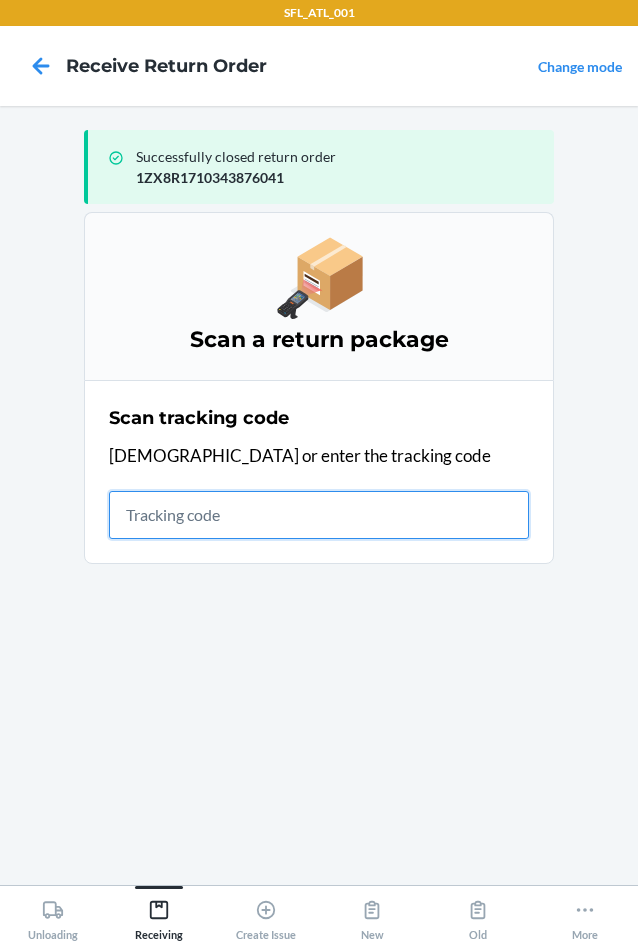 click at bounding box center [319, 515] 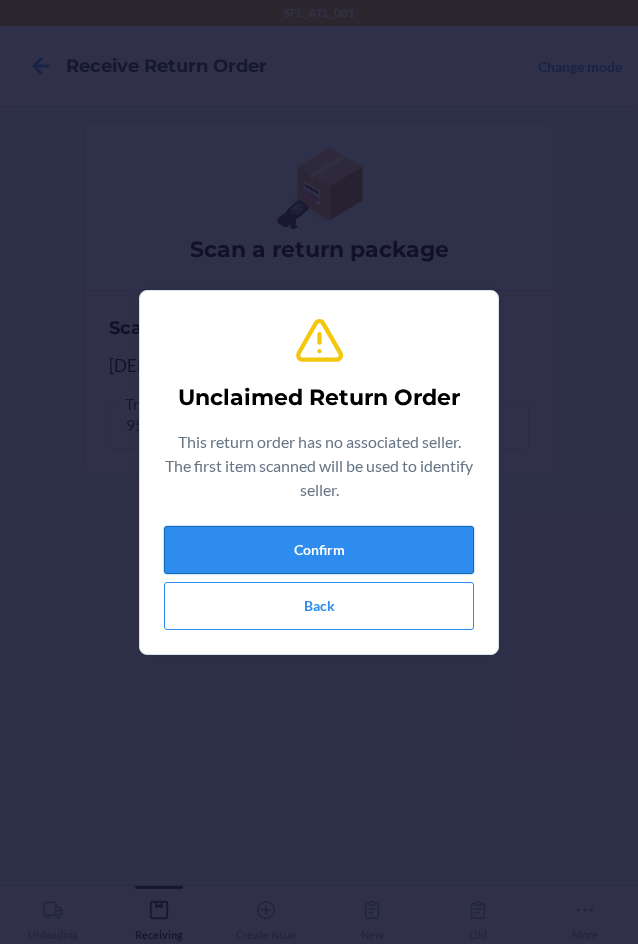 click on "Confirm" at bounding box center (319, 550) 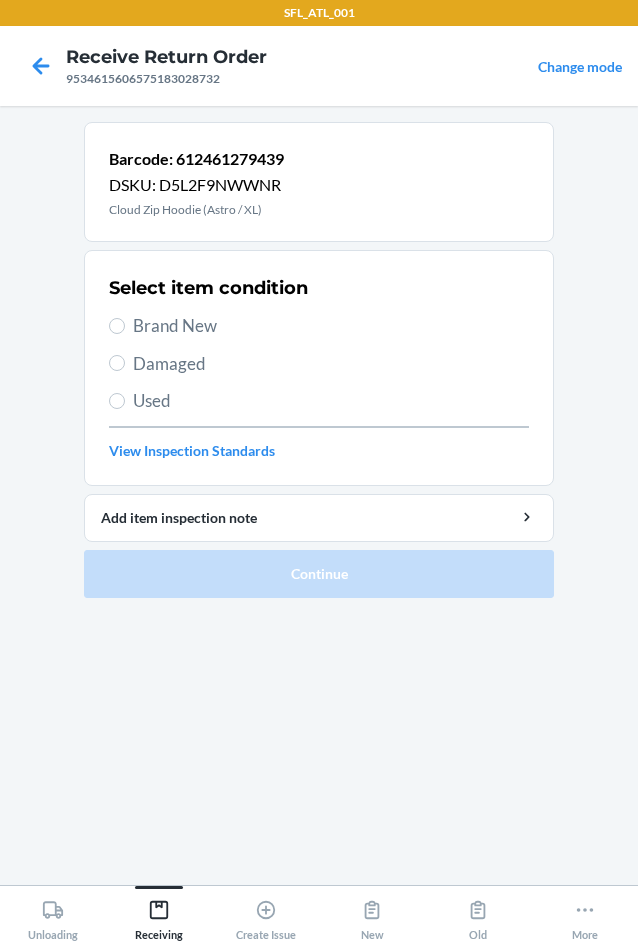 click on "Brand New" at bounding box center (331, 326) 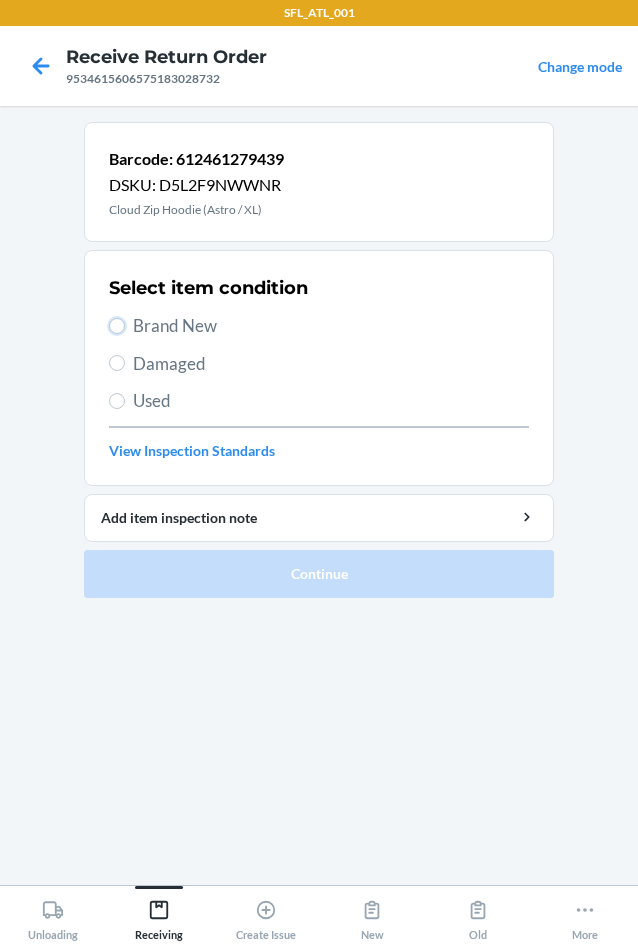 click on "Brand New" at bounding box center (117, 326) 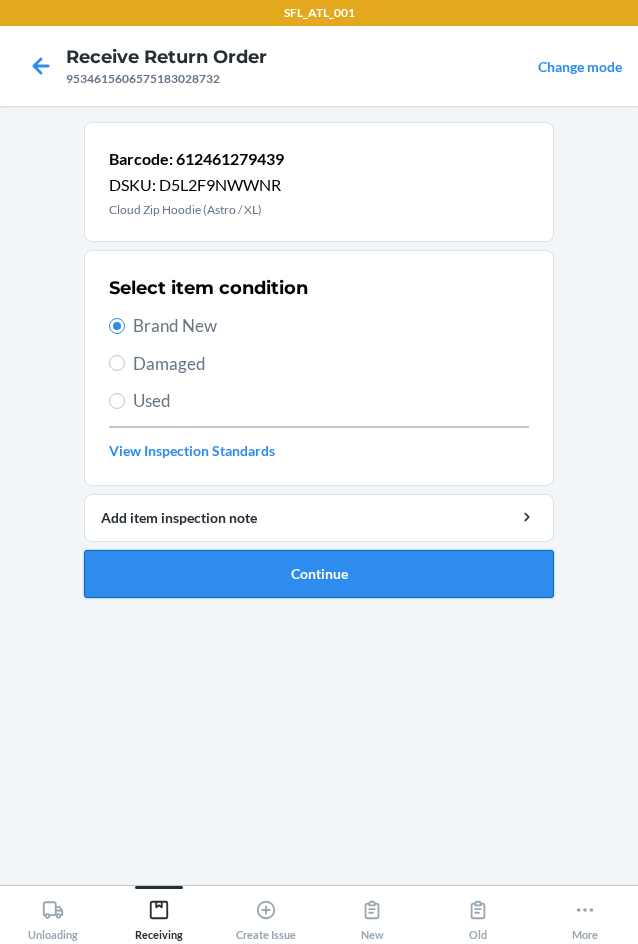 click on "Continue" at bounding box center [319, 574] 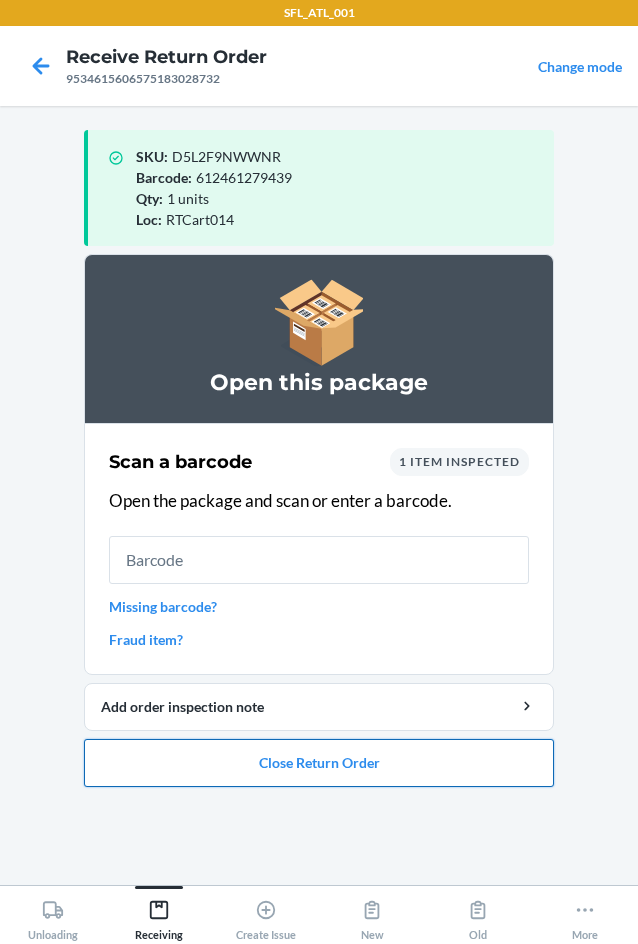click on "Close Return Order" at bounding box center [319, 763] 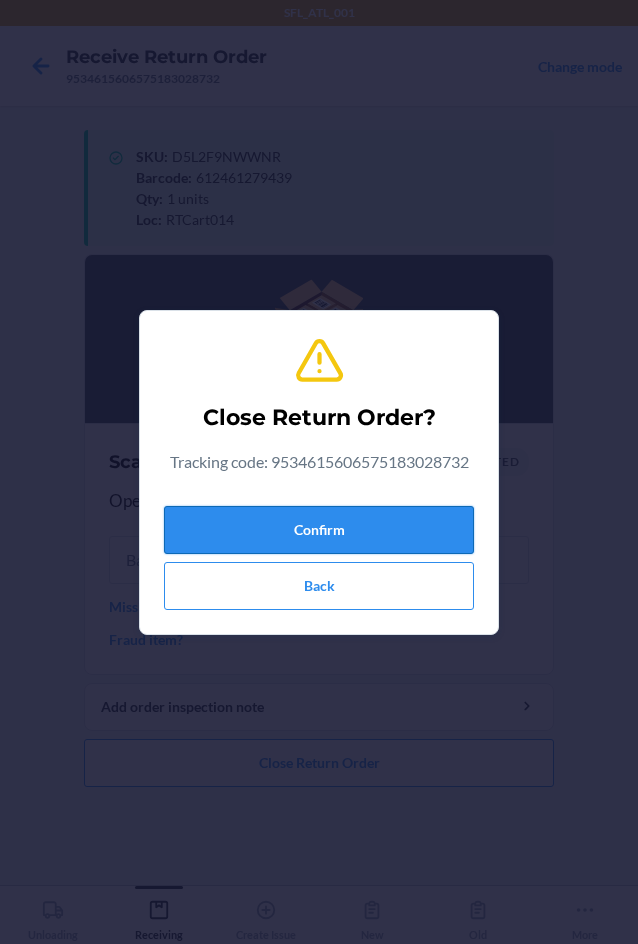 click on "Confirm" at bounding box center [319, 530] 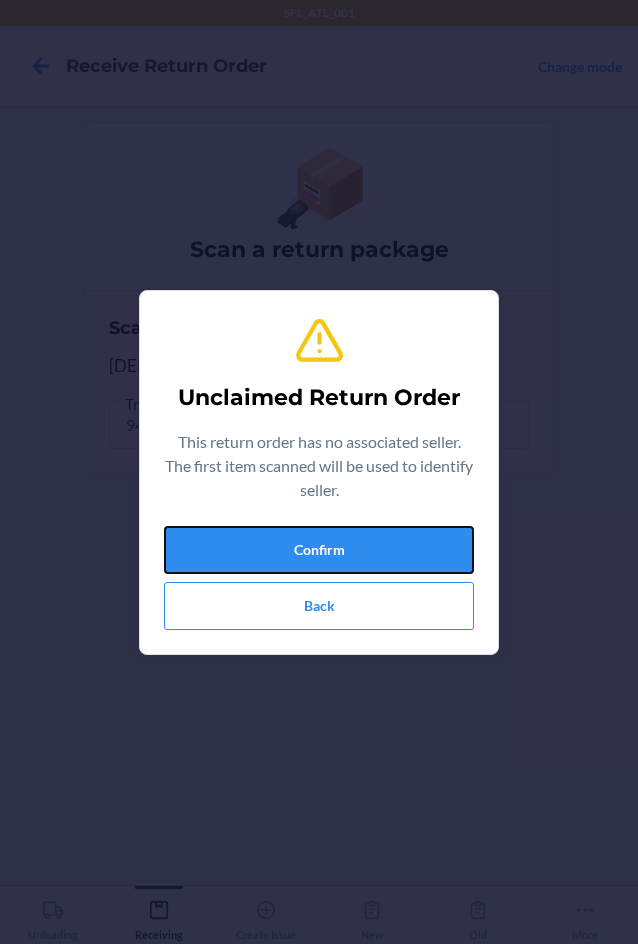 click on "Confirm" at bounding box center [319, 550] 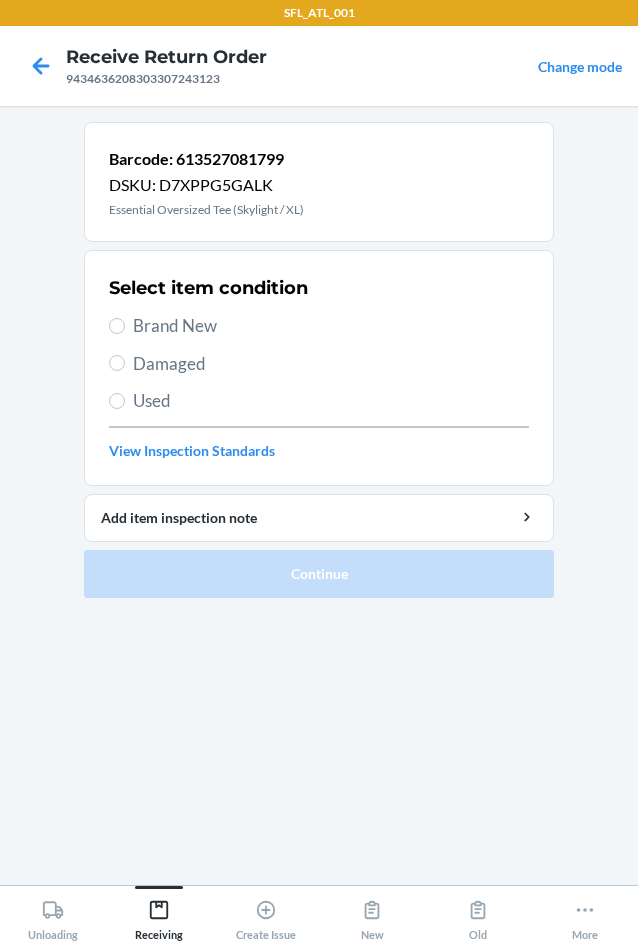 click on "Brand New" at bounding box center (331, 326) 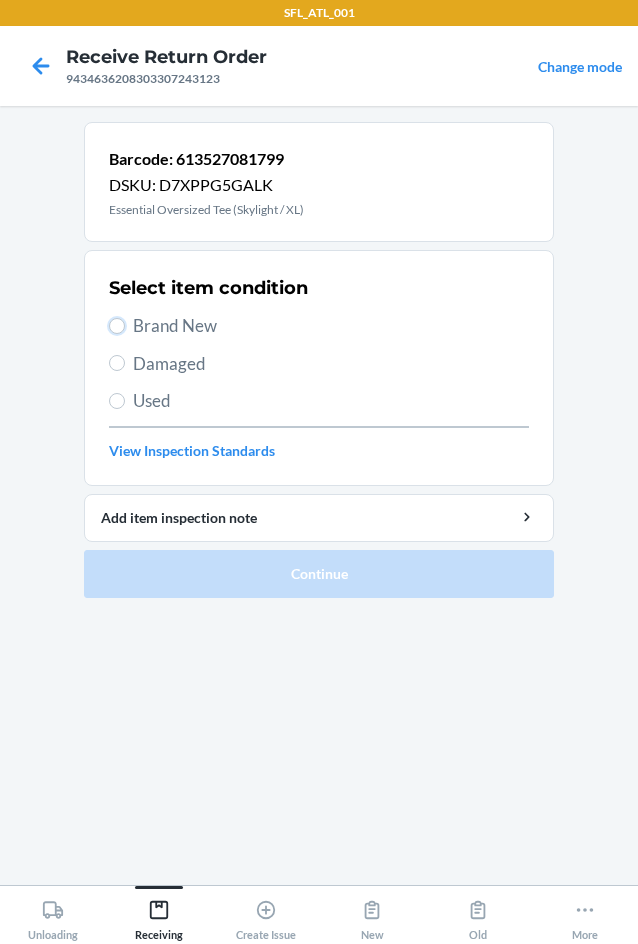 click on "Brand New" at bounding box center (117, 326) 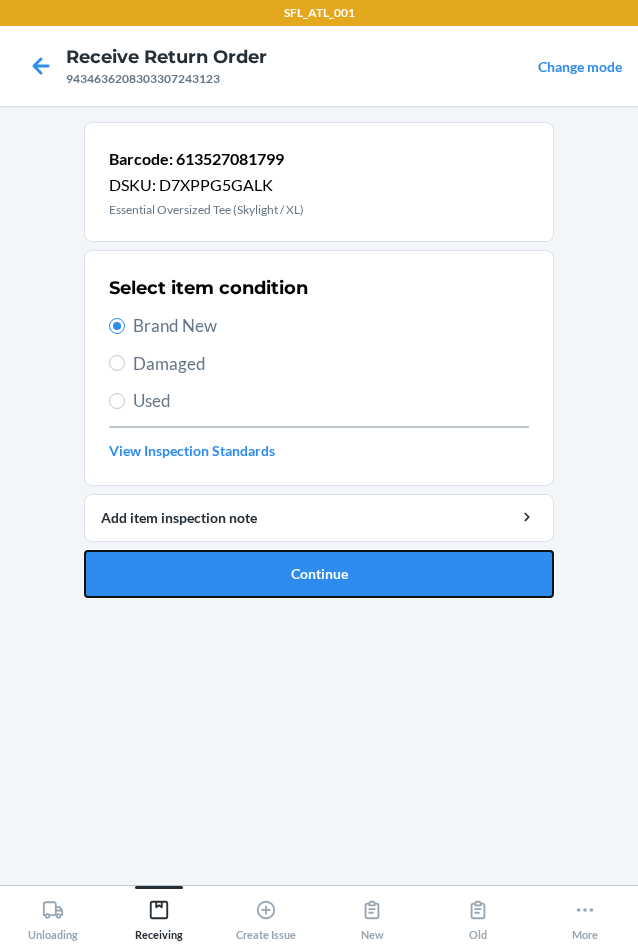 click on "Continue" at bounding box center [319, 574] 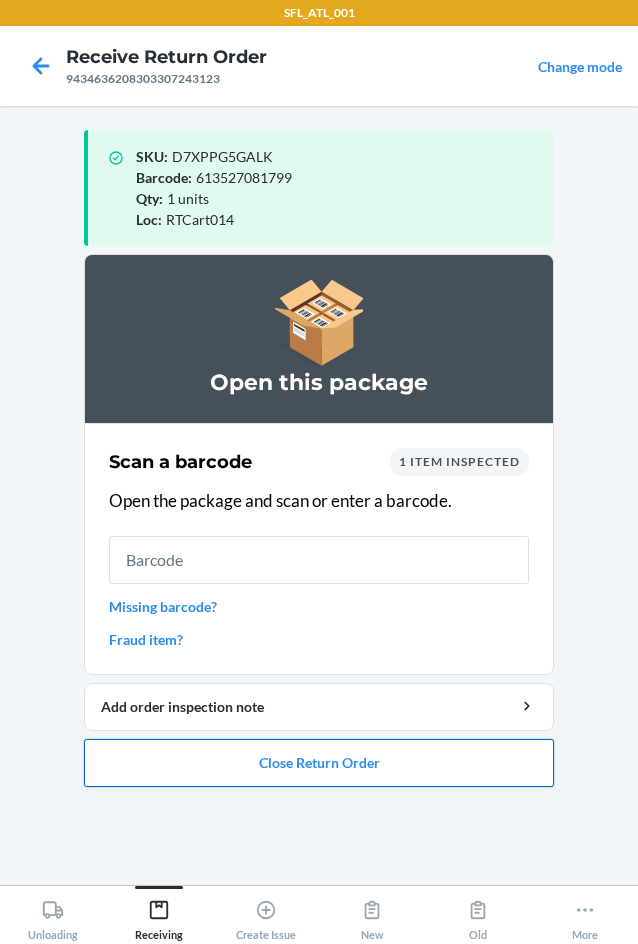 click on "Close Return Order" at bounding box center (319, 763) 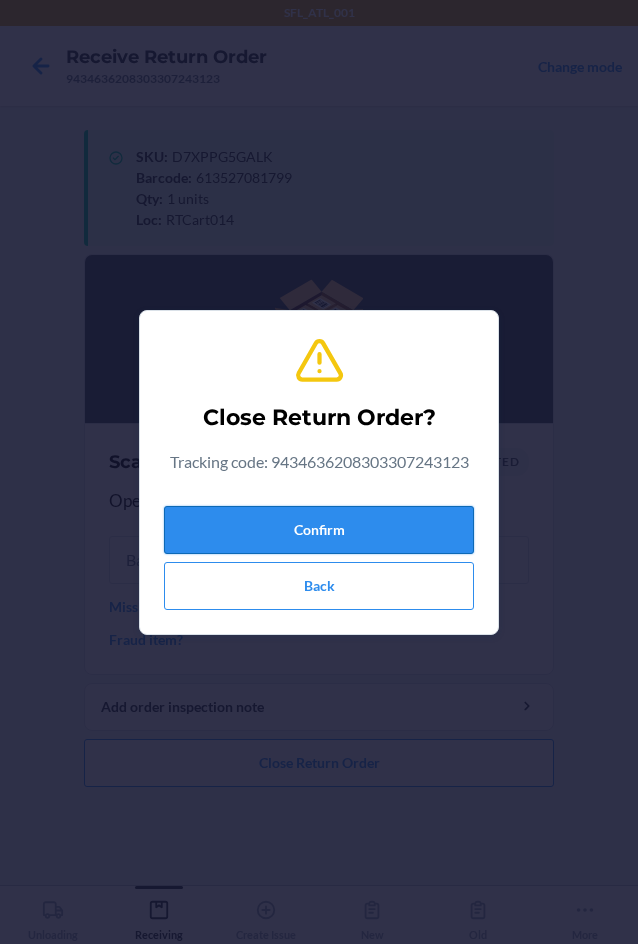 click on "Confirm" at bounding box center (319, 530) 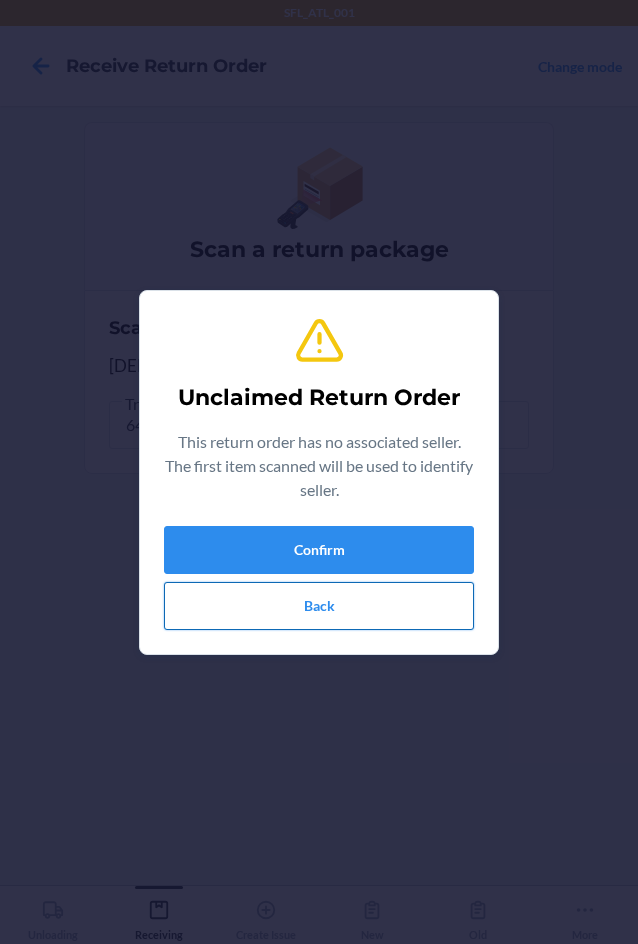 click on "Back" at bounding box center [319, 606] 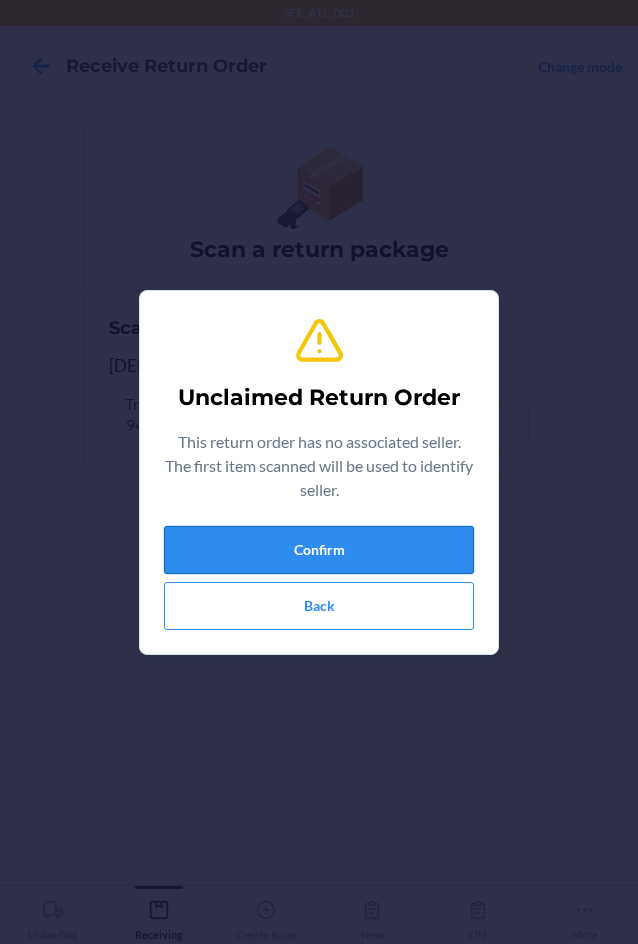 click on "Confirm" at bounding box center (319, 550) 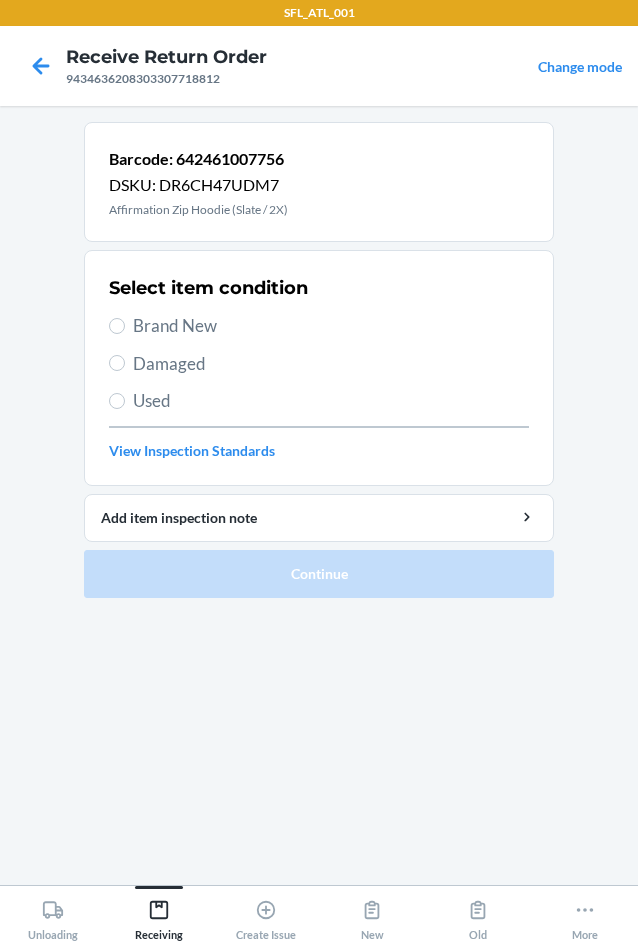 click on "Brand New" at bounding box center [331, 326] 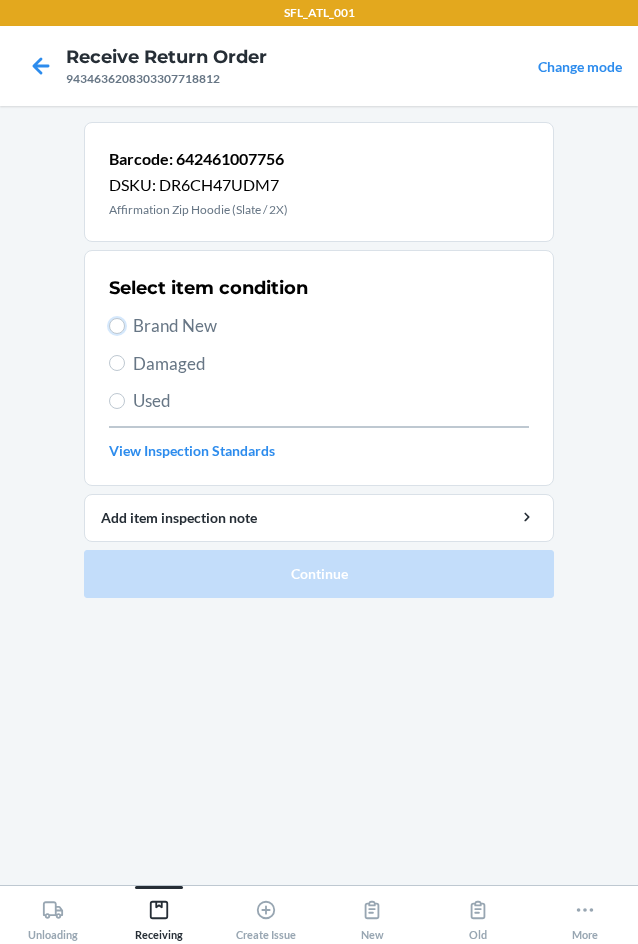 click on "Brand New" at bounding box center (117, 326) 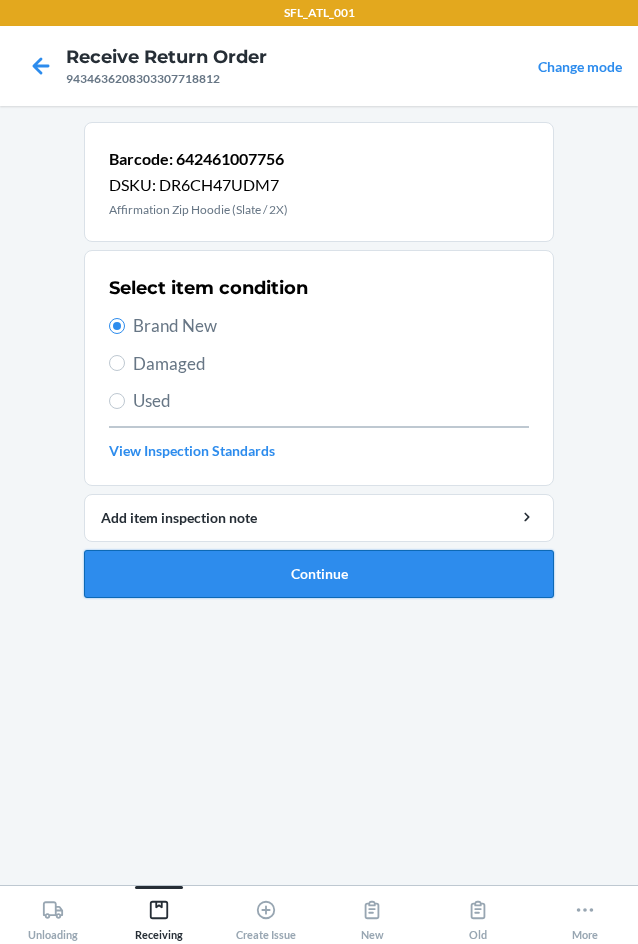 click on "Continue" at bounding box center [319, 574] 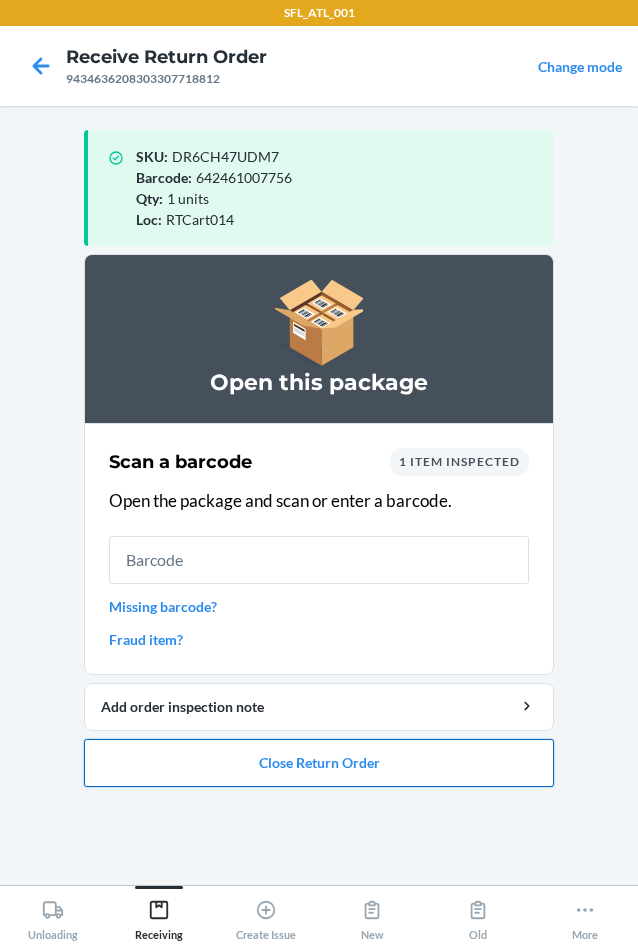 click on "Close Return Order" at bounding box center [319, 763] 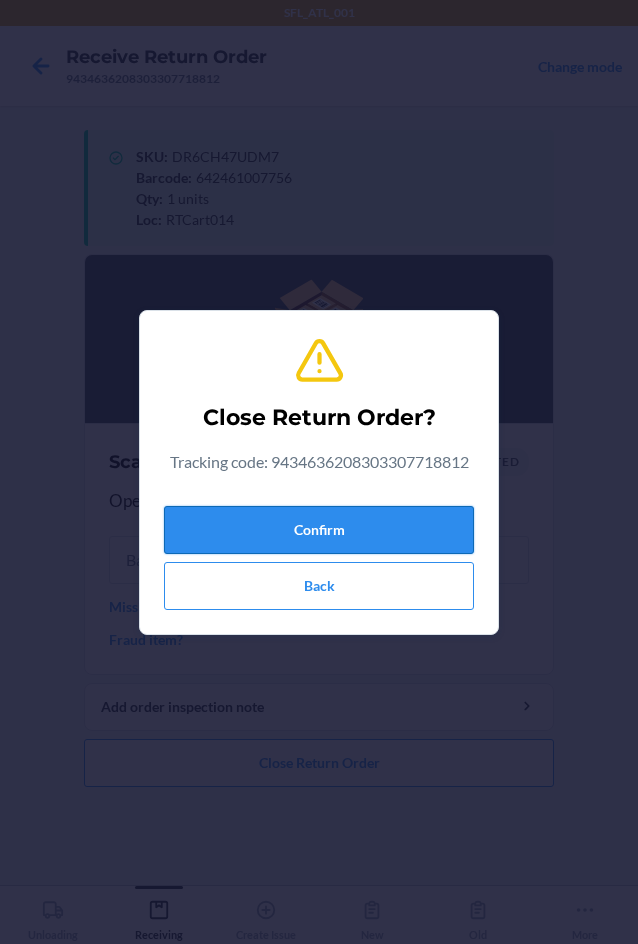 click on "Confirm" at bounding box center (319, 530) 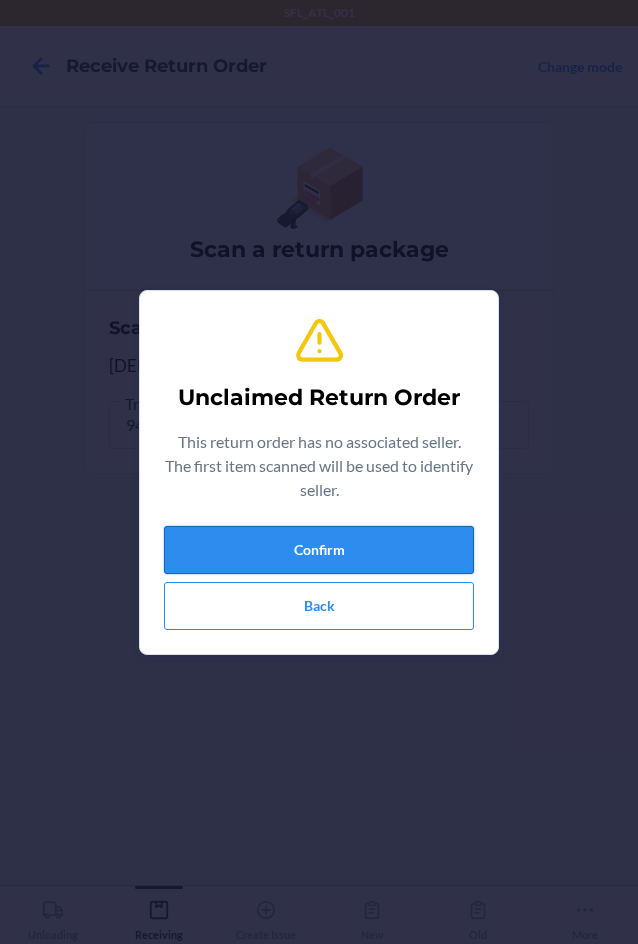 click on "Confirm" at bounding box center (319, 550) 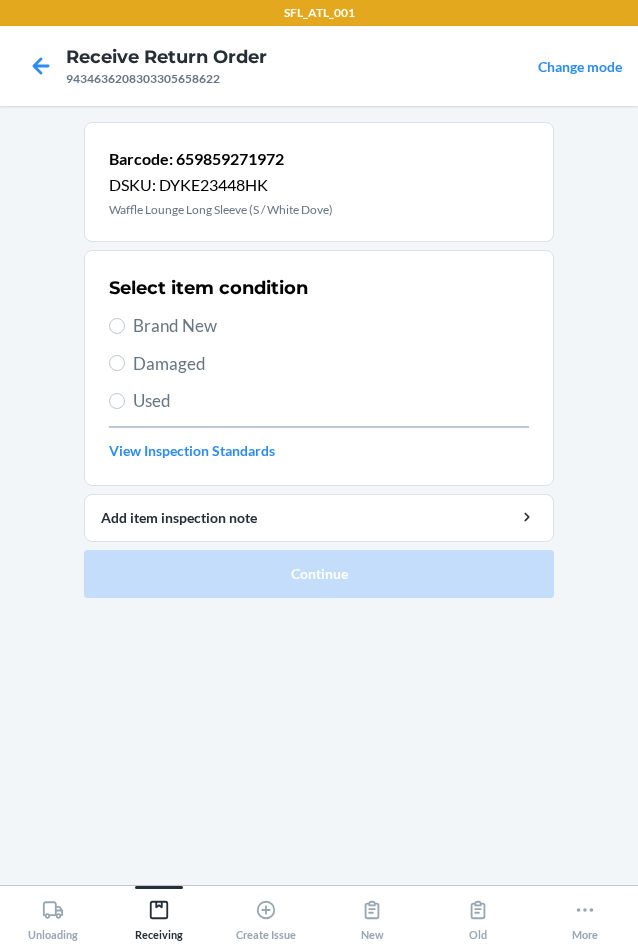 click on "Brand New" at bounding box center [331, 326] 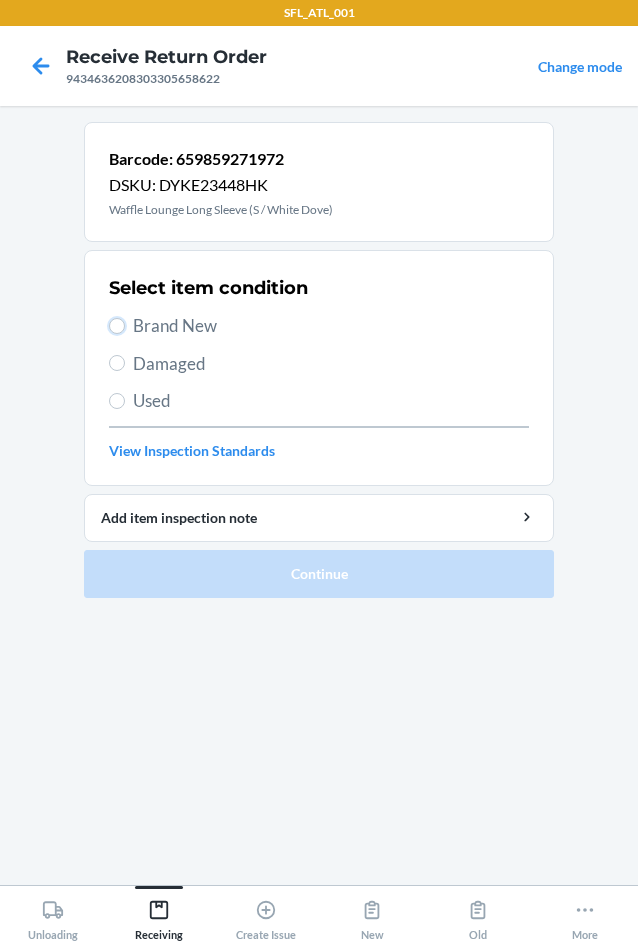 click on "Brand New" at bounding box center (117, 326) 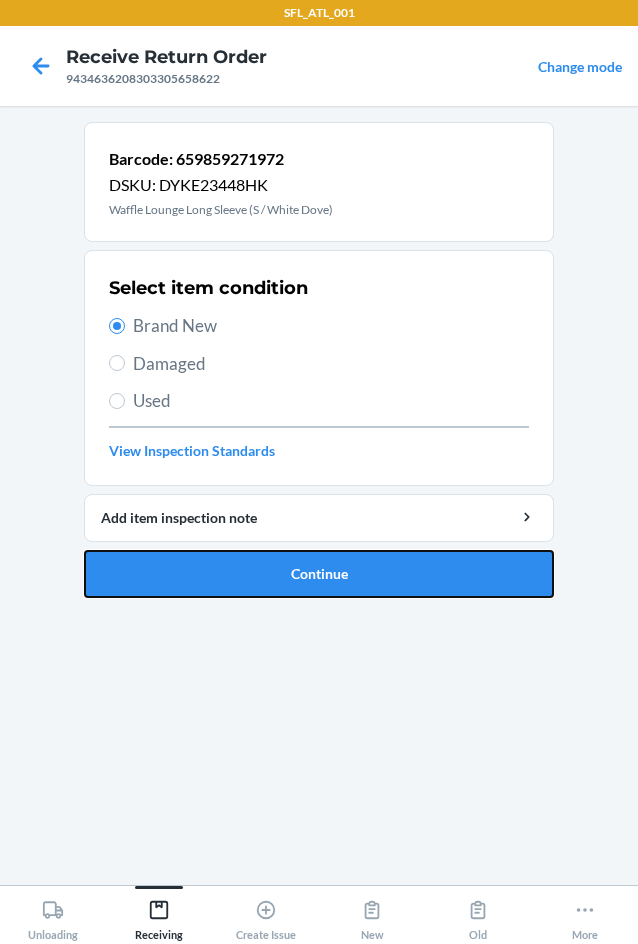 drag, startPoint x: 244, startPoint y: 561, endPoint x: 260, endPoint y: 586, distance: 29.681644 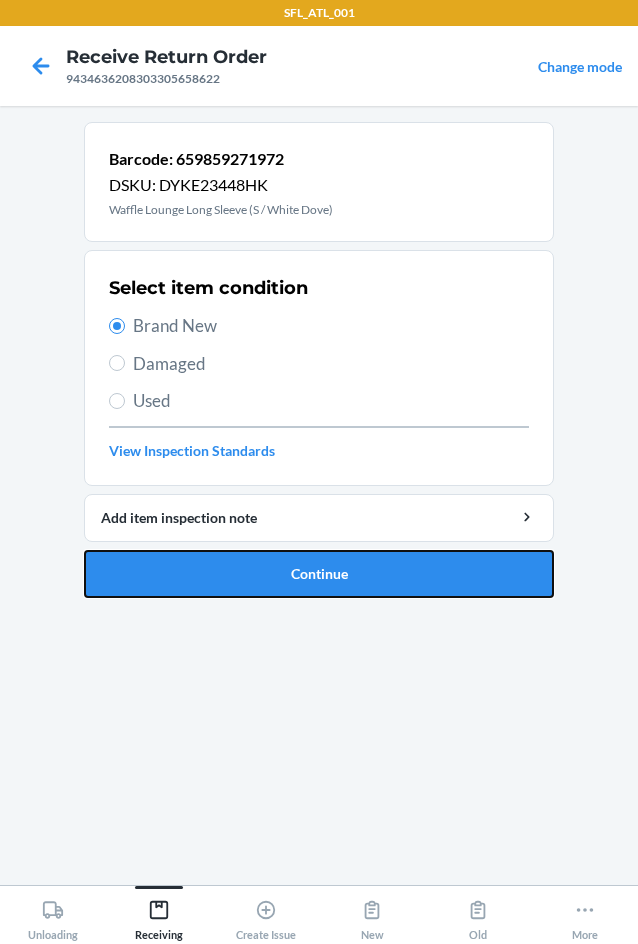 click on "Continue" at bounding box center [319, 574] 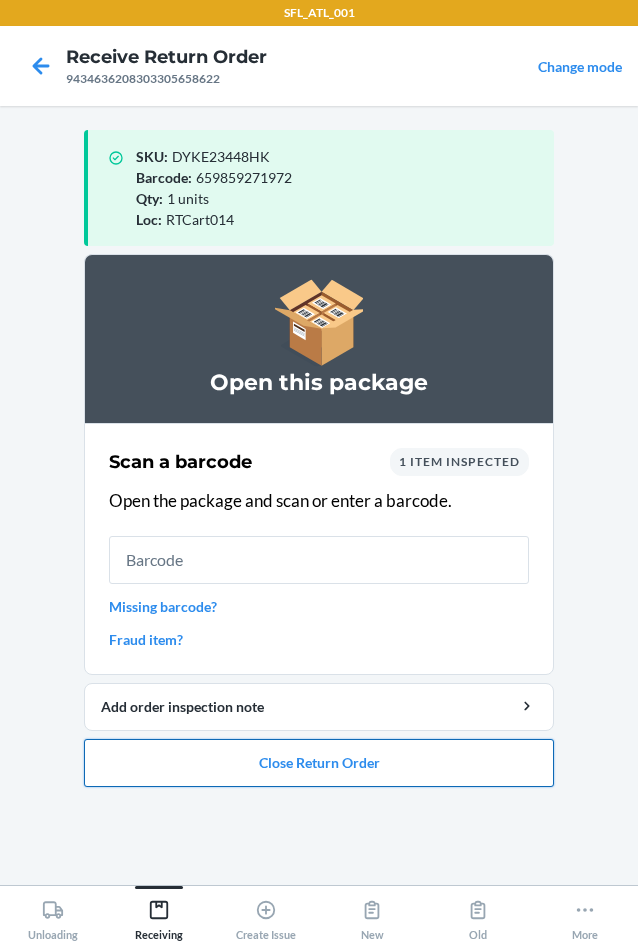 click on "Close Return Order" at bounding box center [319, 763] 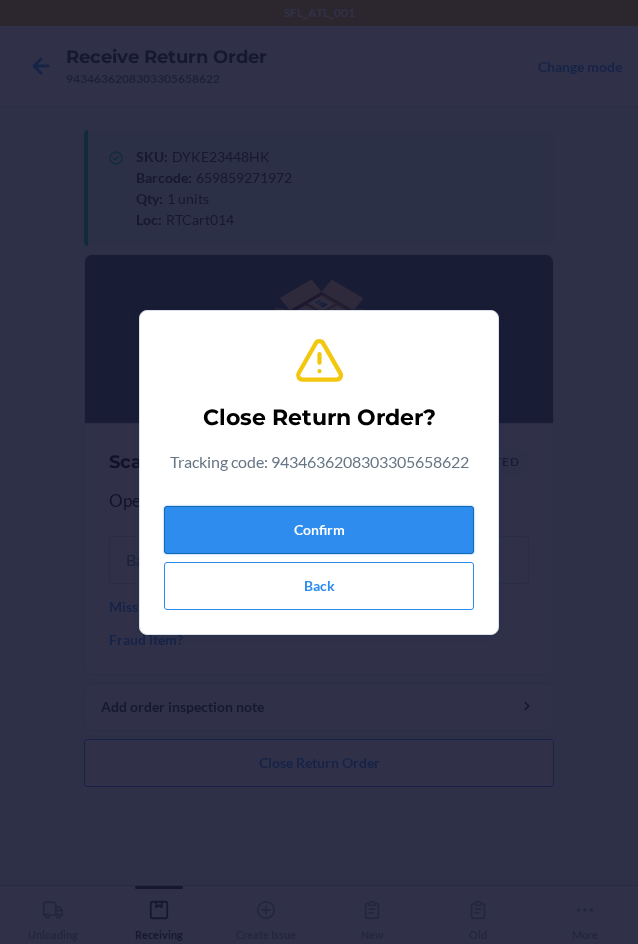 click on "Confirm" at bounding box center [319, 530] 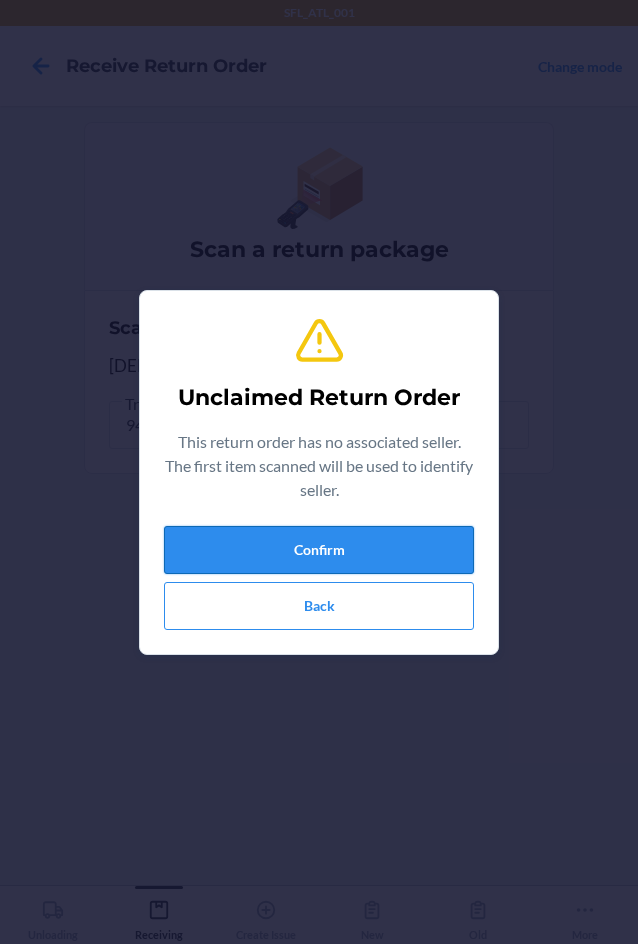 click on "Confirm" at bounding box center [319, 550] 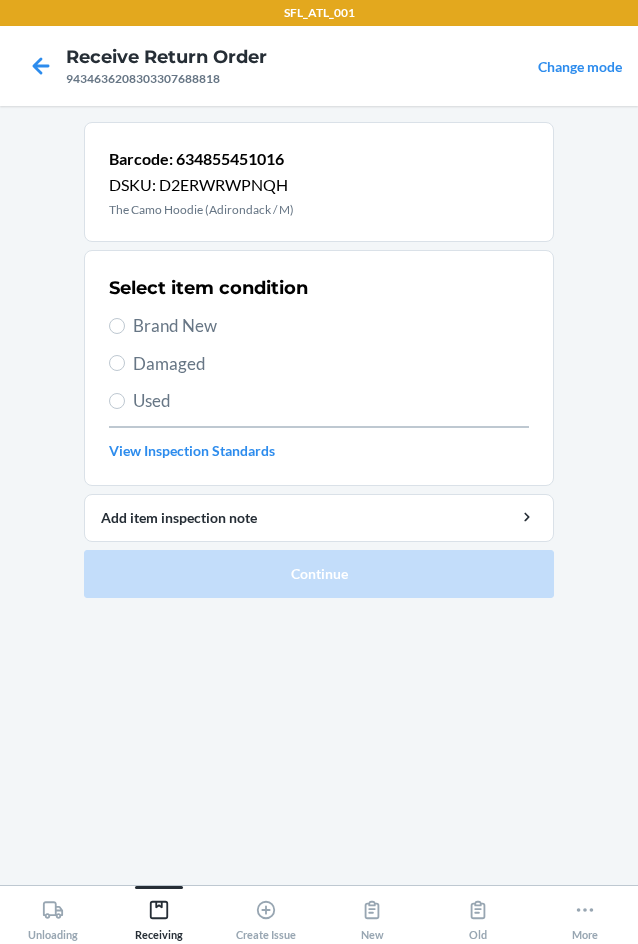 click on "Brand New" at bounding box center (331, 326) 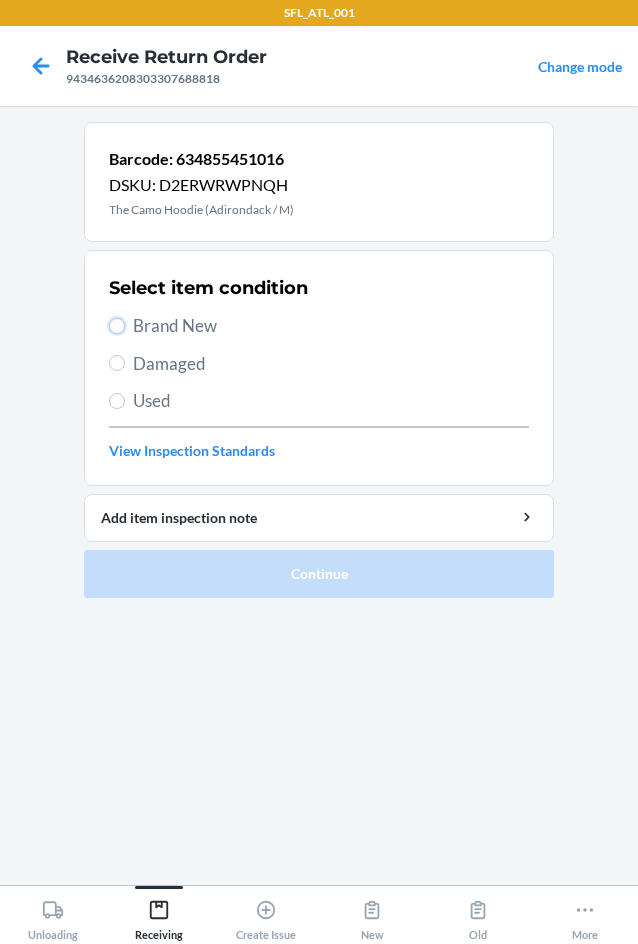 click on "Brand New" at bounding box center [117, 326] 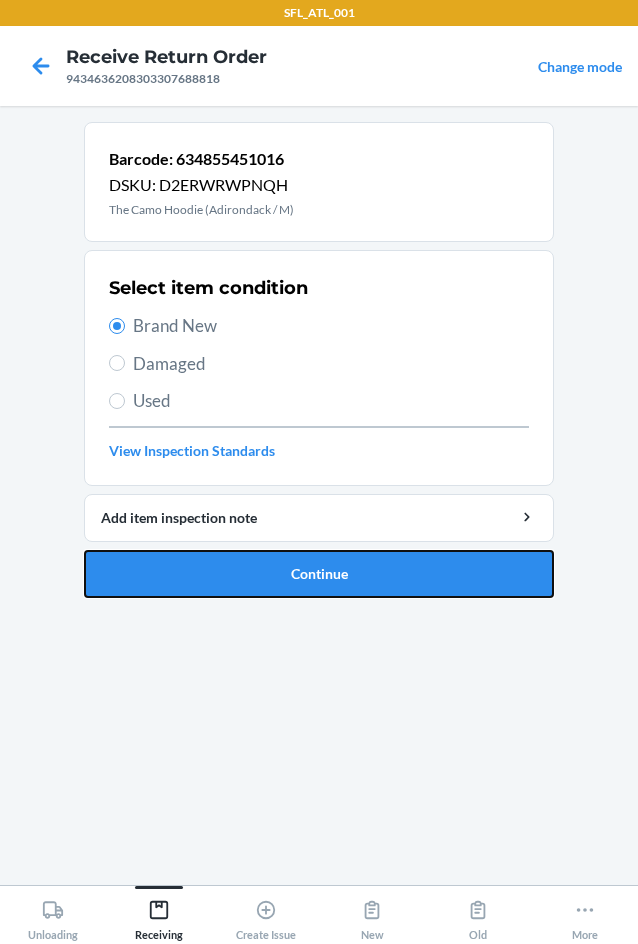 click on "Continue" at bounding box center [319, 574] 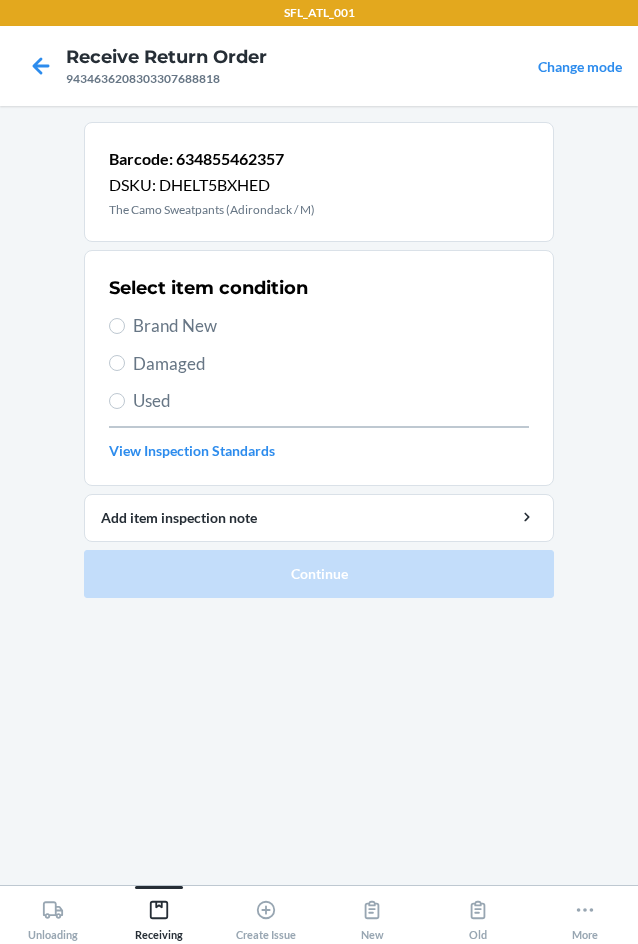 drag, startPoint x: 193, startPoint y: 321, endPoint x: 233, endPoint y: 442, distance: 127.440186 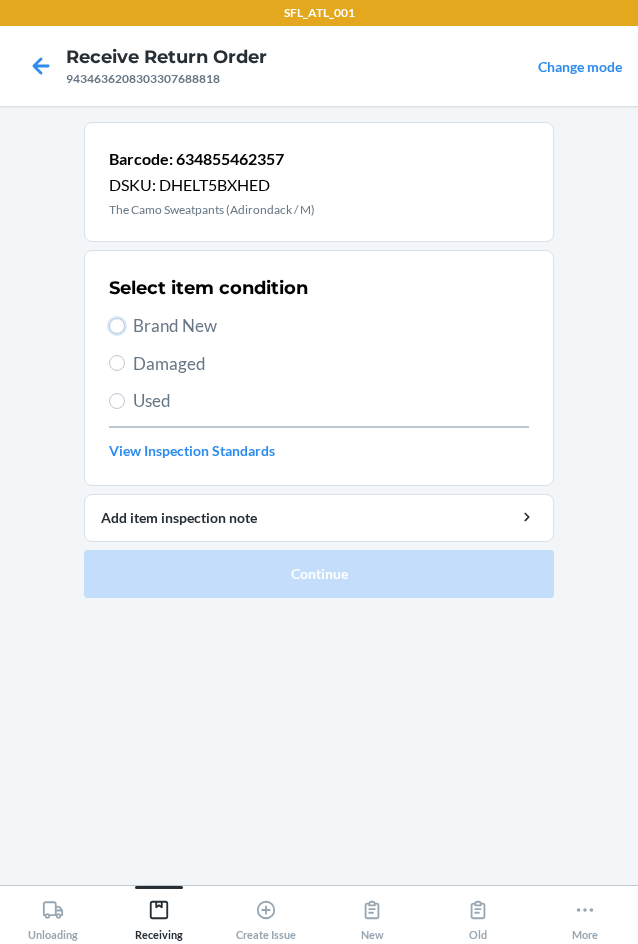 click on "Brand New" at bounding box center (117, 326) 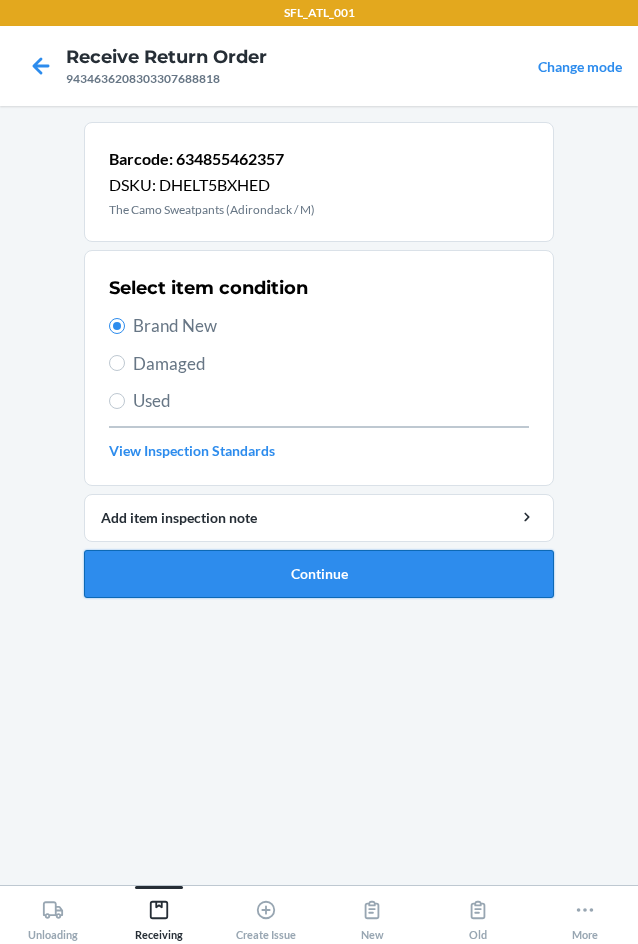 click on "Continue" at bounding box center [319, 574] 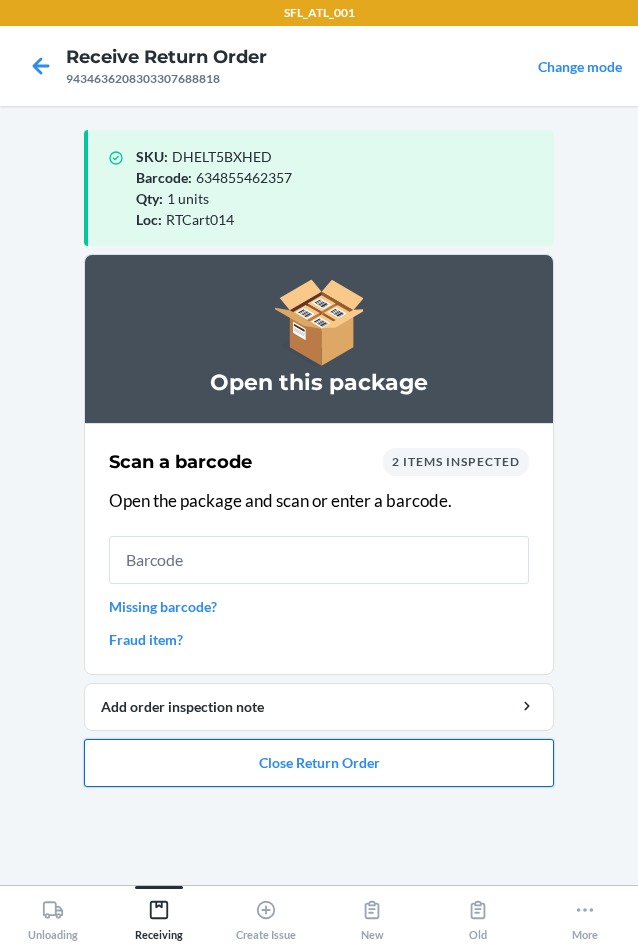 click on "Close Return Order" at bounding box center (319, 763) 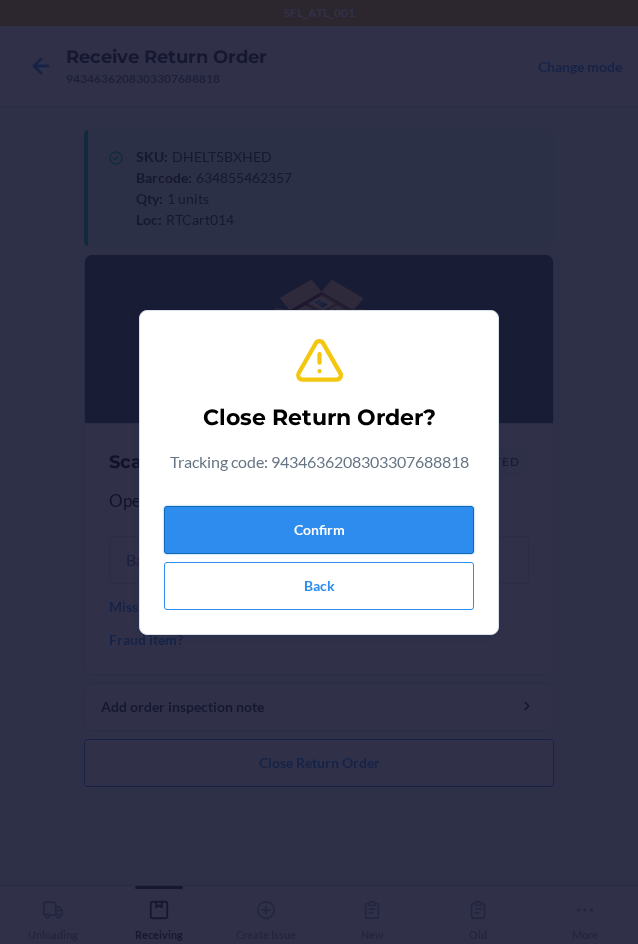 click on "Confirm" at bounding box center (319, 530) 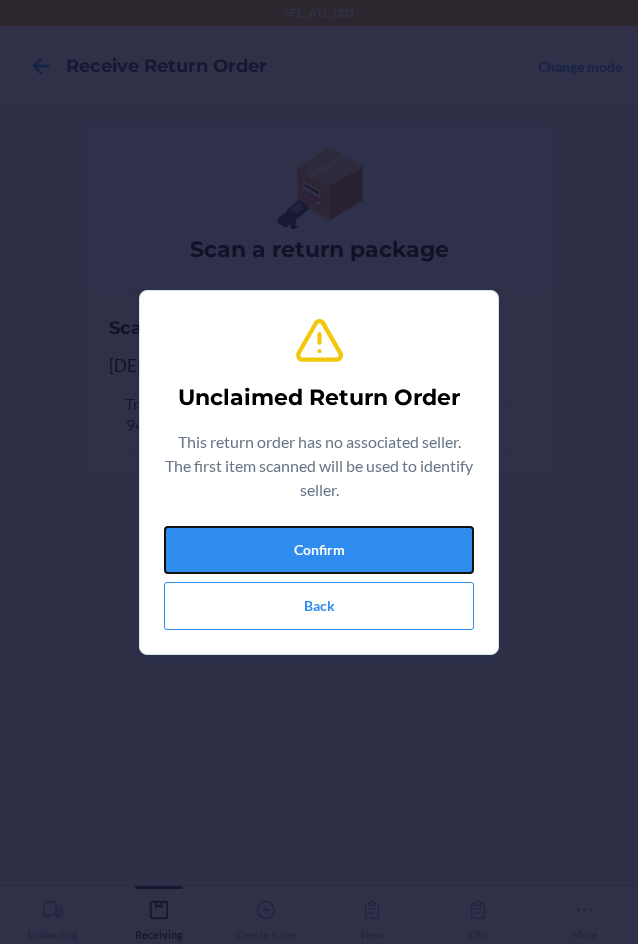 click on "Confirm" at bounding box center [319, 550] 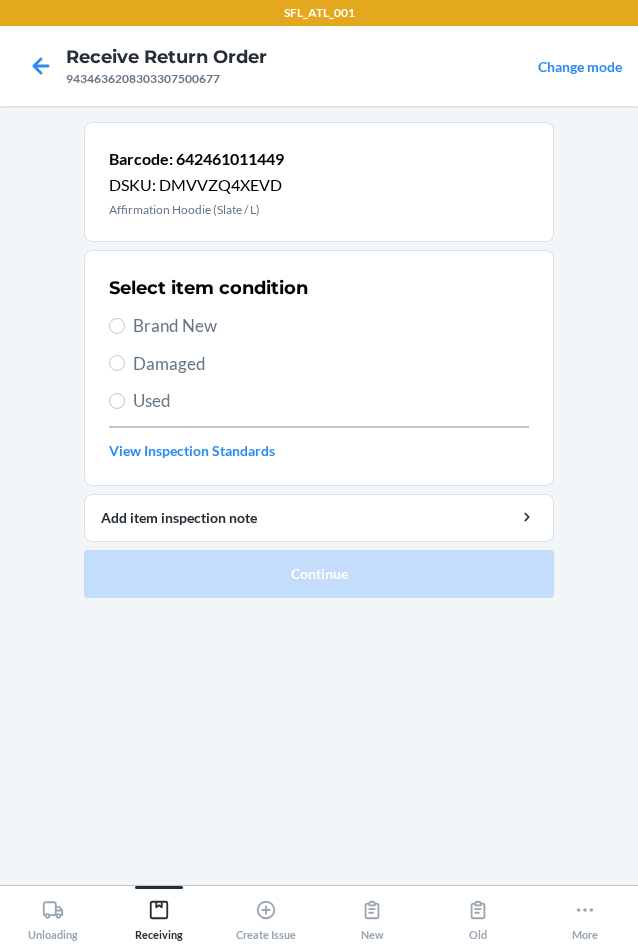 click on "Brand New" at bounding box center (331, 326) 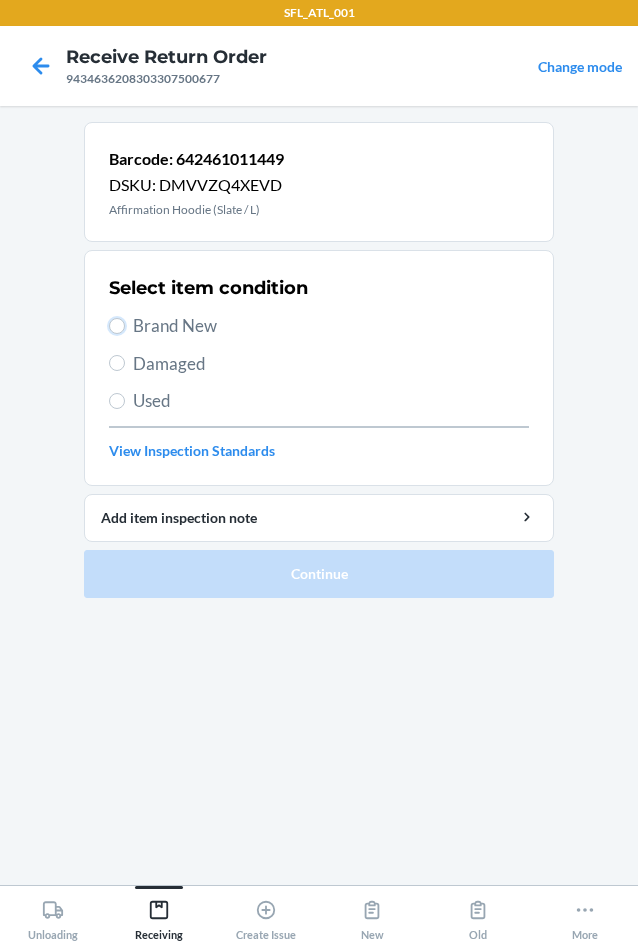 click on "Brand New" at bounding box center (117, 326) 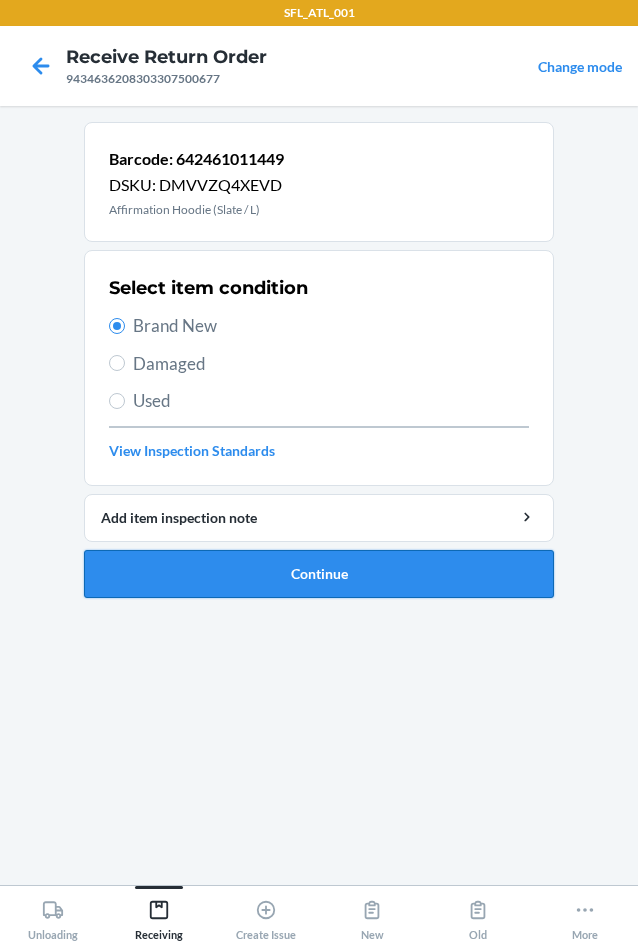 click on "Continue" at bounding box center (319, 574) 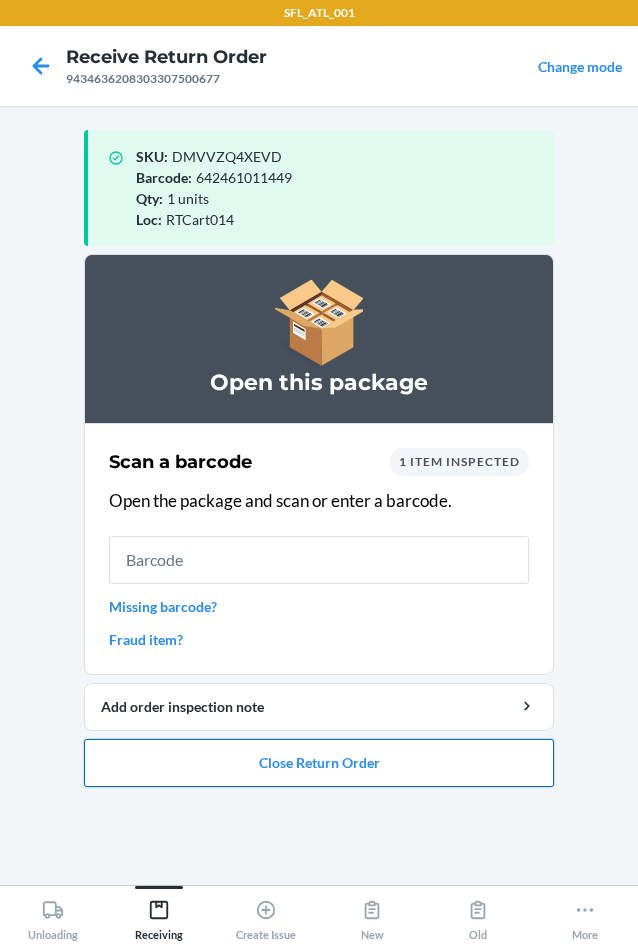 click on "Close Return Order" at bounding box center [319, 763] 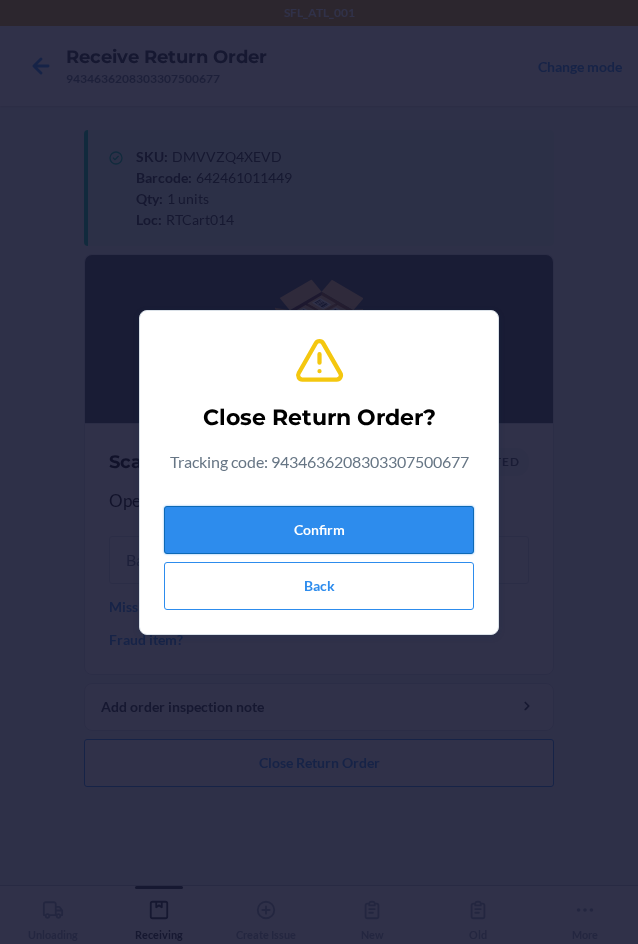 click on "Confirm" at bounding box center (319, 530) 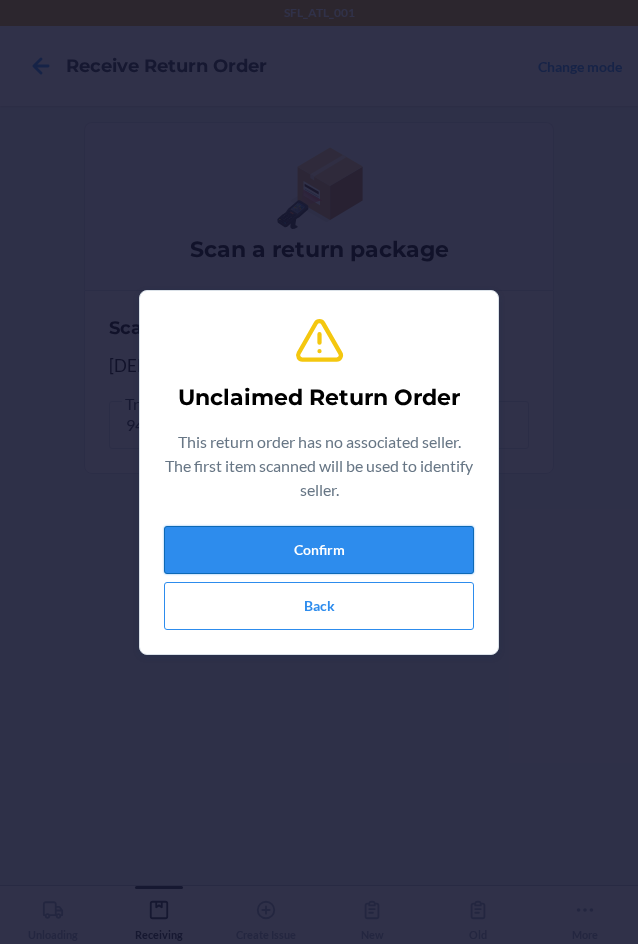 click on "Confirm" at bounding box center (319, 550) 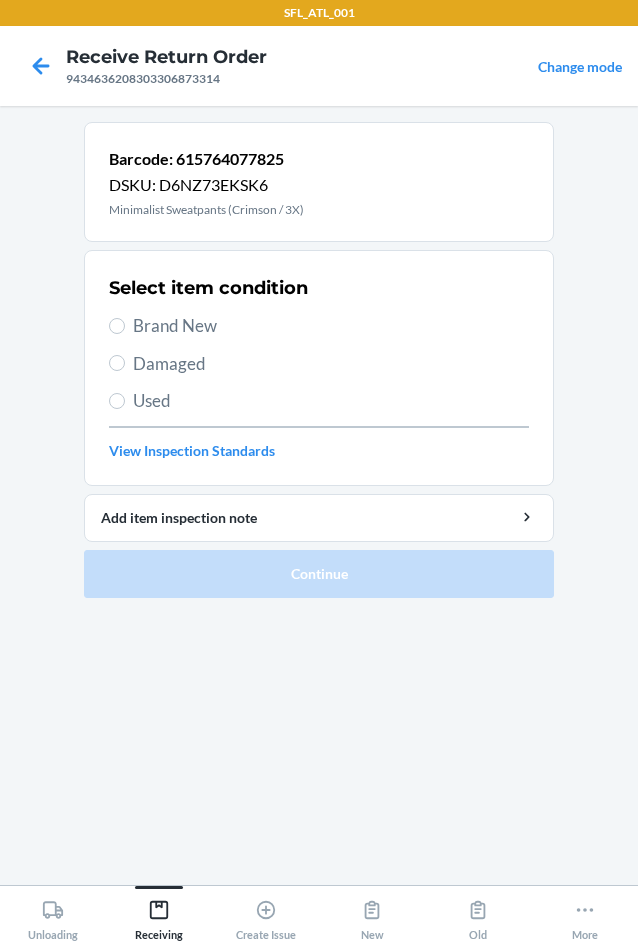 drag, startPoint x: 123, startPoint y: 333, endPoint x: 156, endPoint y: 425, distance: 97.73945 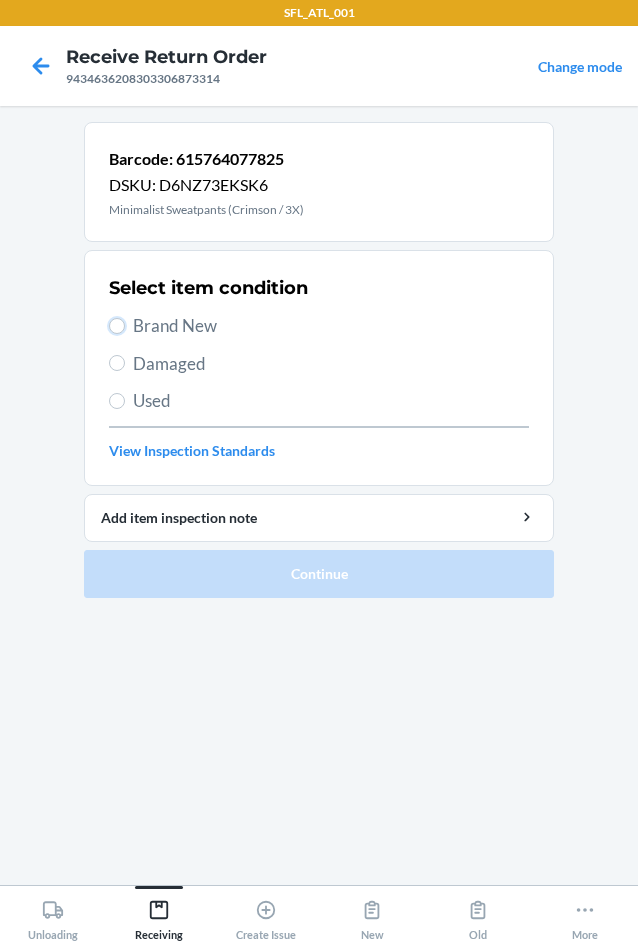 click on "Brand New" at bounding box center (117, 326) 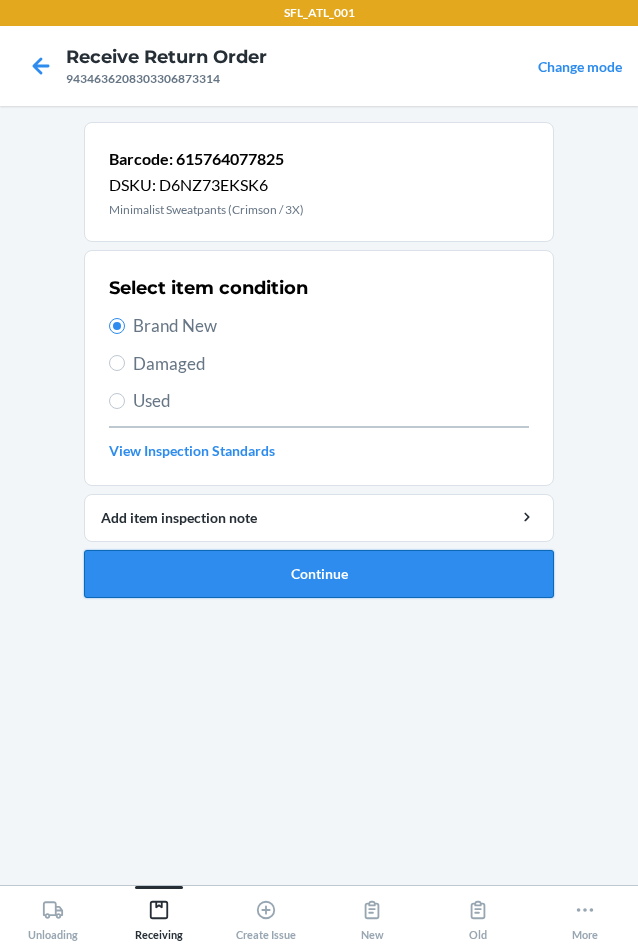 click on "Continue" at bounding box center (319, 574) 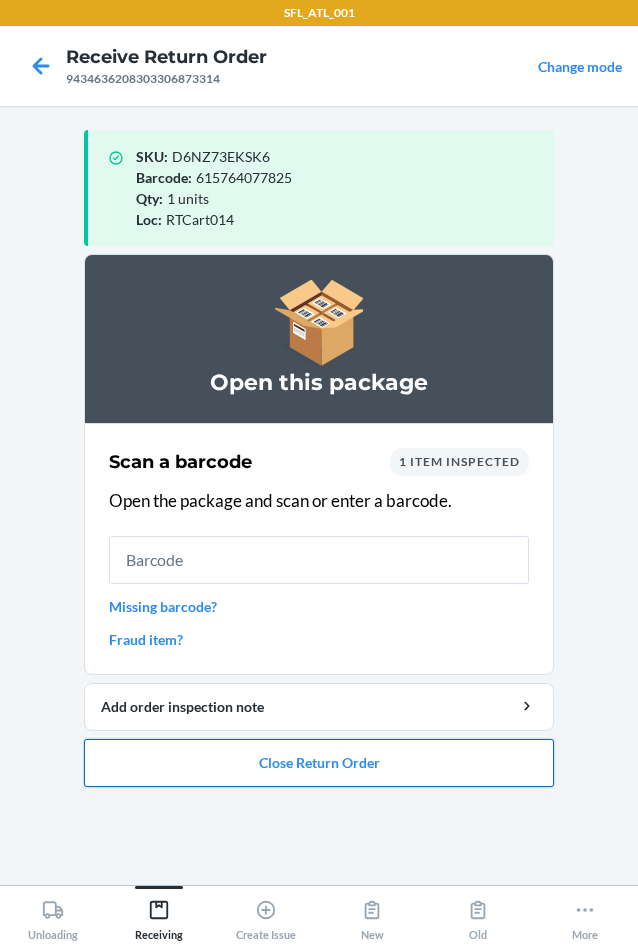 click on "Close Return Order" at bounding box center [319, 763] 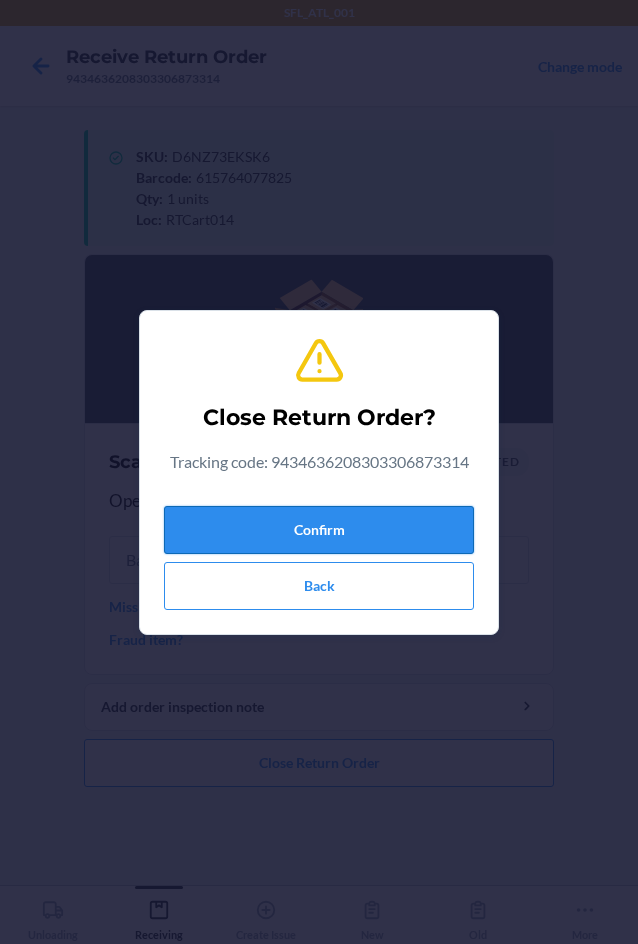 click on "Confirm" at bounding box center [319, 530] 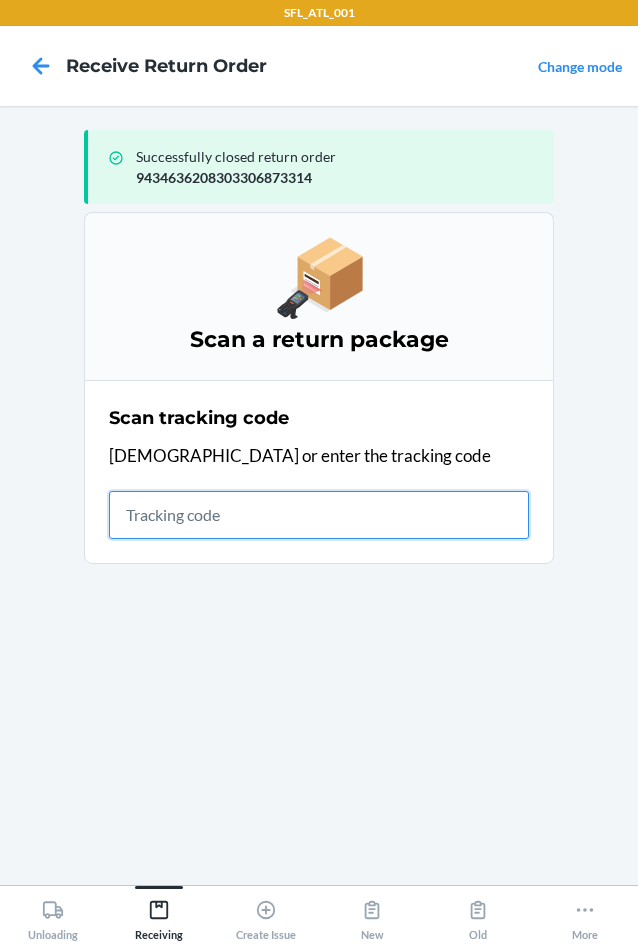 click at bounding box center (319, 515) 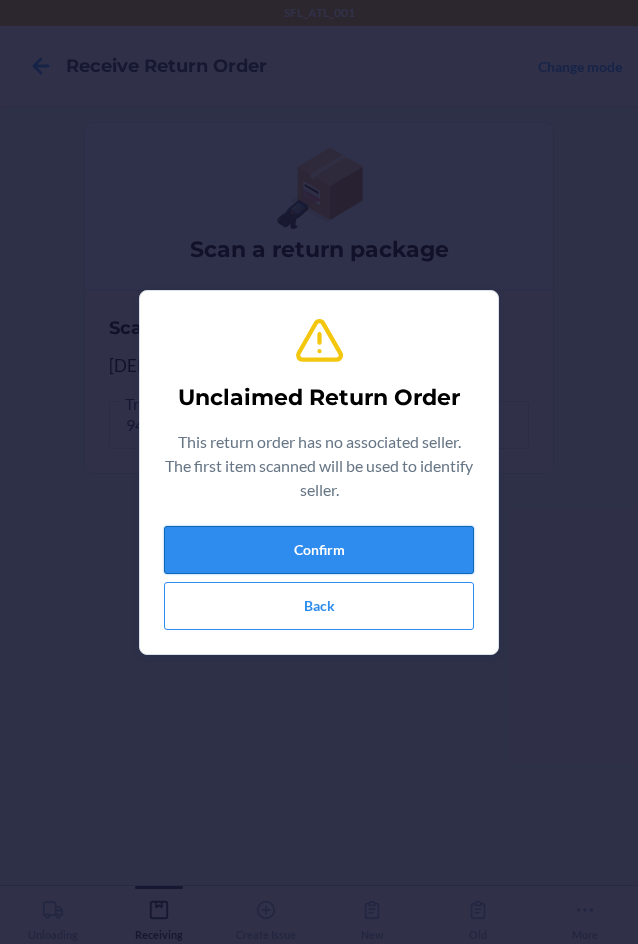 click on "Confirm" at bounding box center (319, 550) 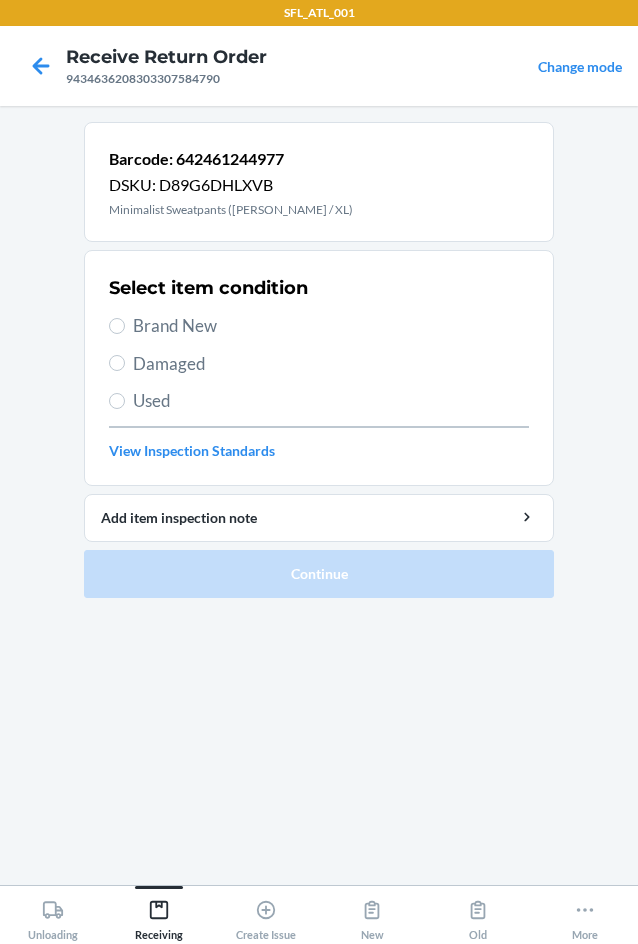 drag, startPoint x: 155, startPoint y: 320, endPoint x: 159, endPoint y: 455, distance: 135.05925 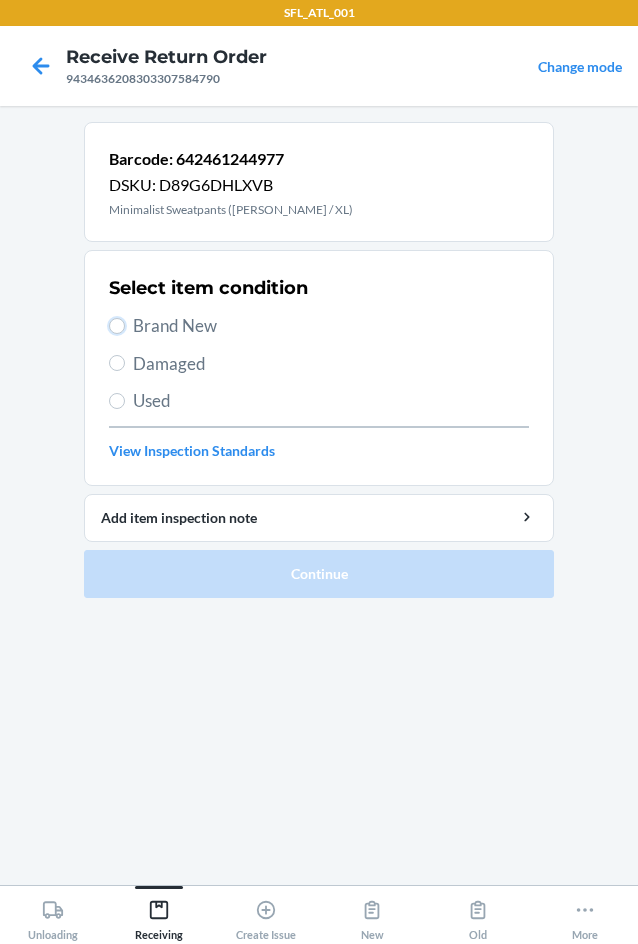 click on "Brand New" at bounding box center [117, 326] 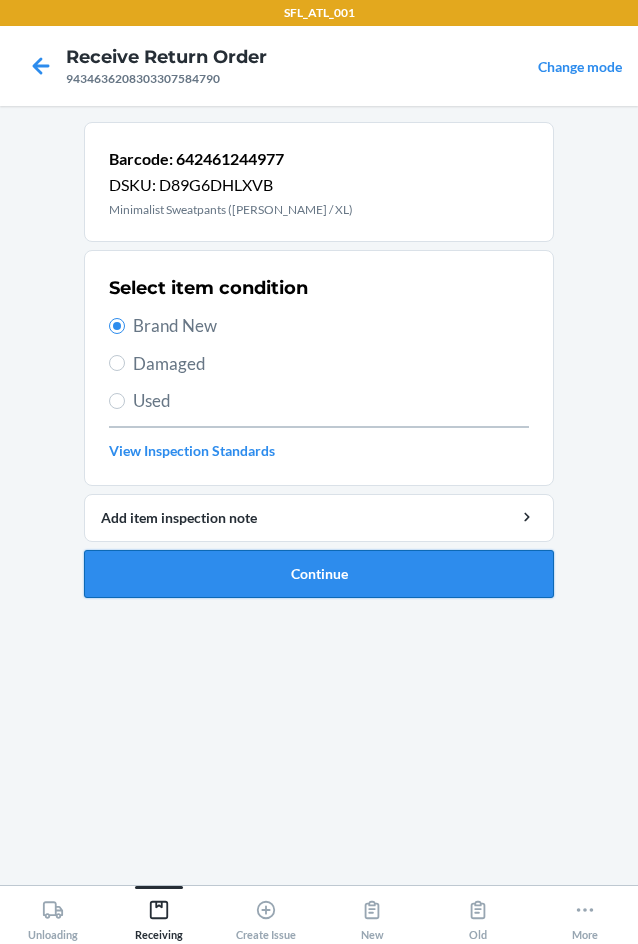 click on "Continue" at bounding box center (319, 574) 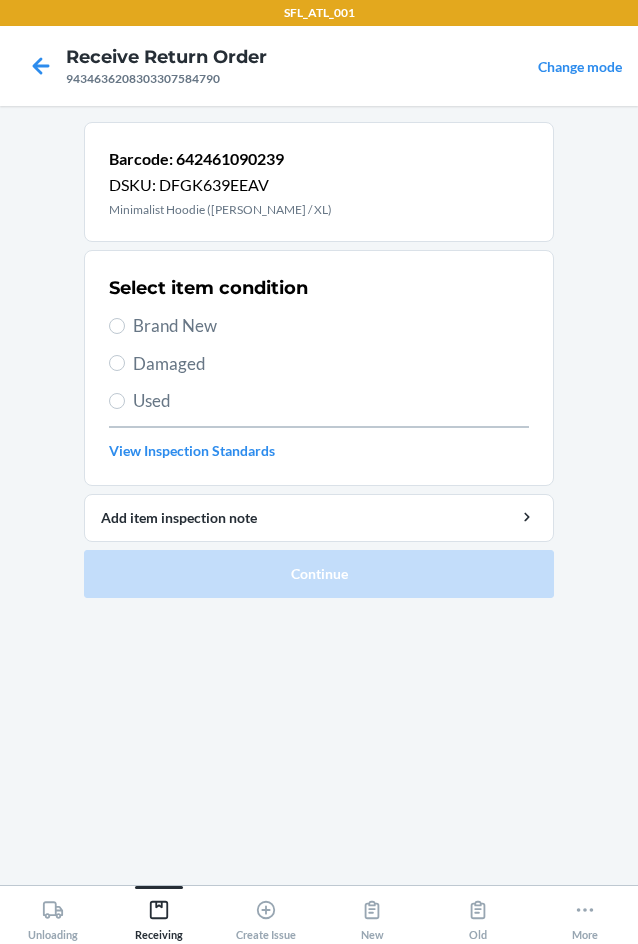 drag, startPoint x: 144, startPoint y: 311, endPoint x: 138, endPoint y: 325, distance: 15.231546 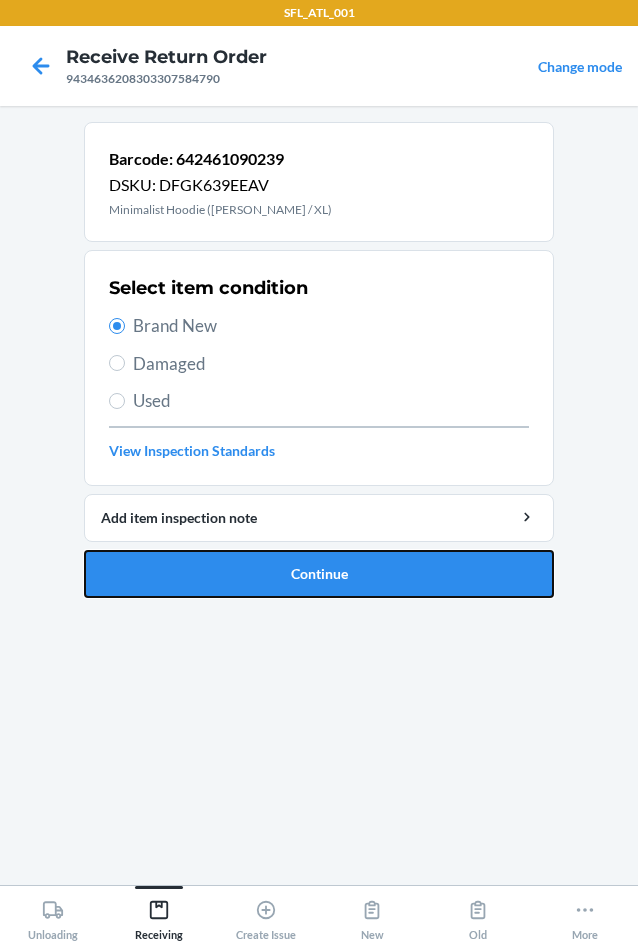 click on "Continue" at bounding box center [319, 574] 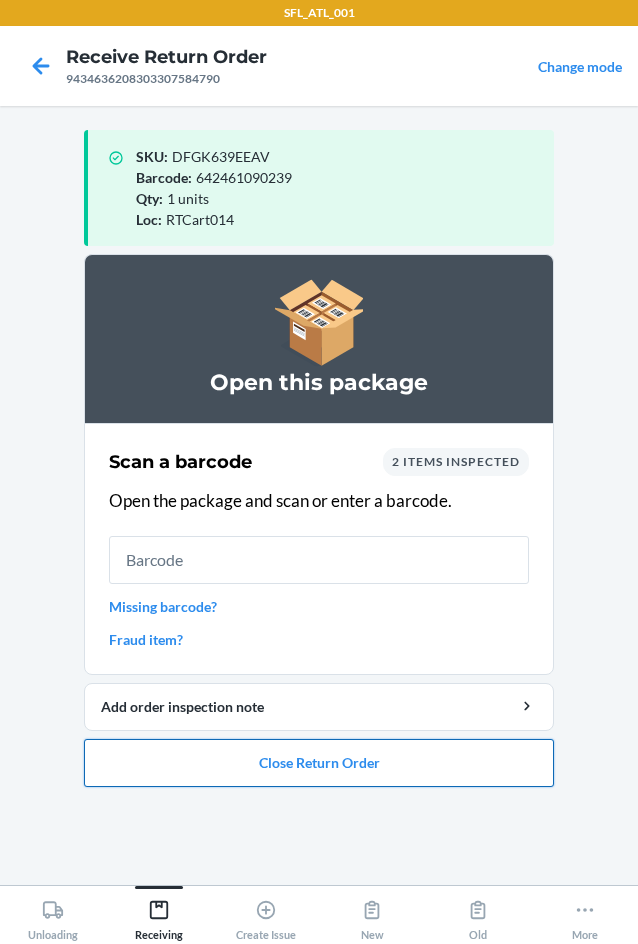 click on "Close Return Order" at bounding box center (319, 763) 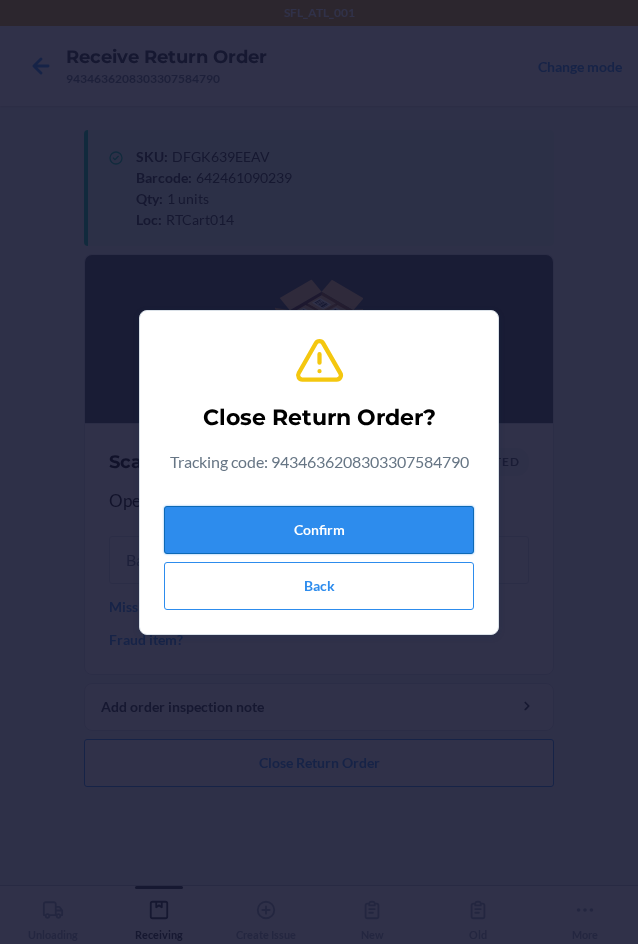 click on "Confirm" at bounding box center [319, 530] 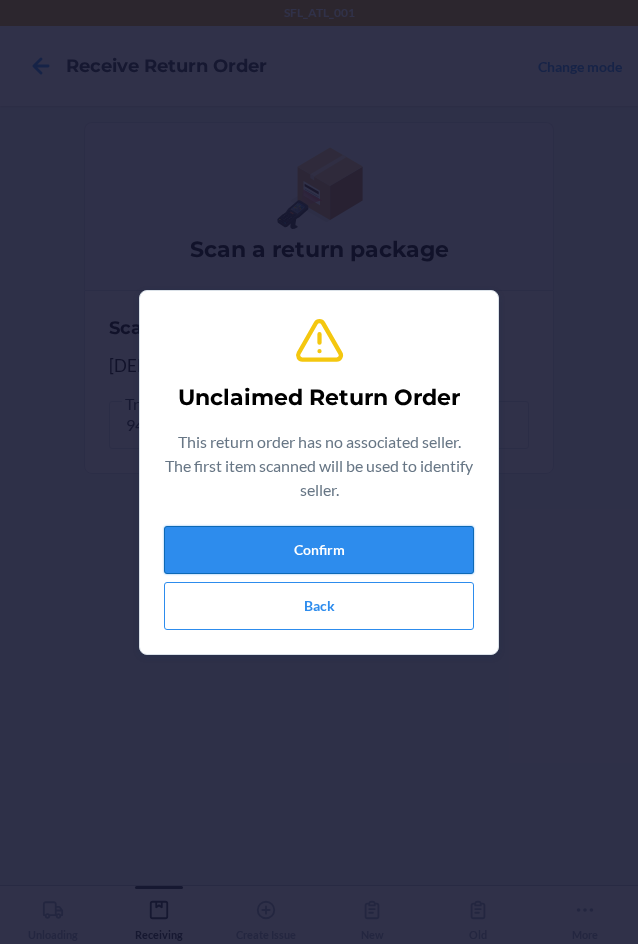 click on "Confirm" at bounding box center [319, 550] 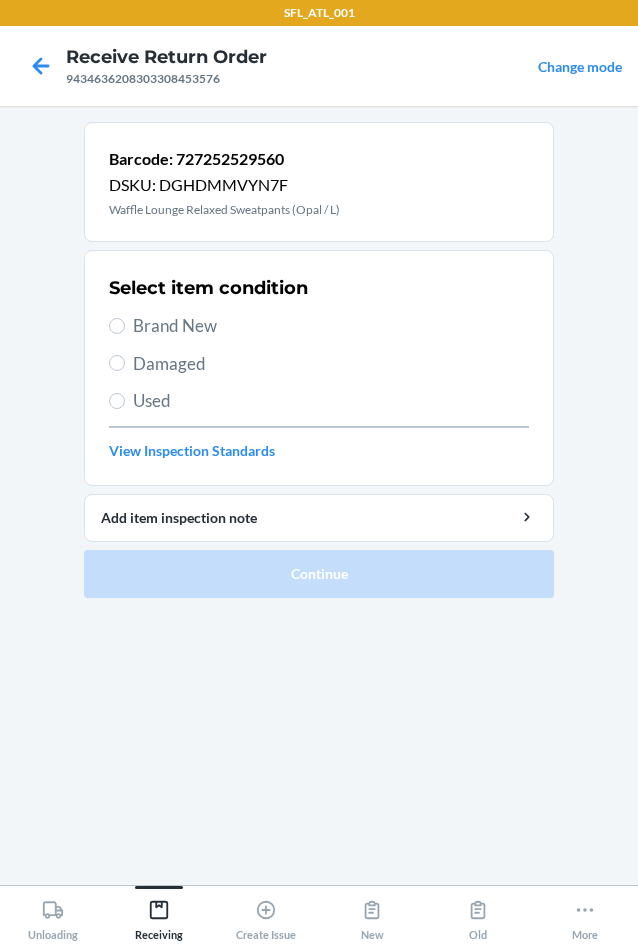 click on "Brand New" at bounding box center [331, 326] 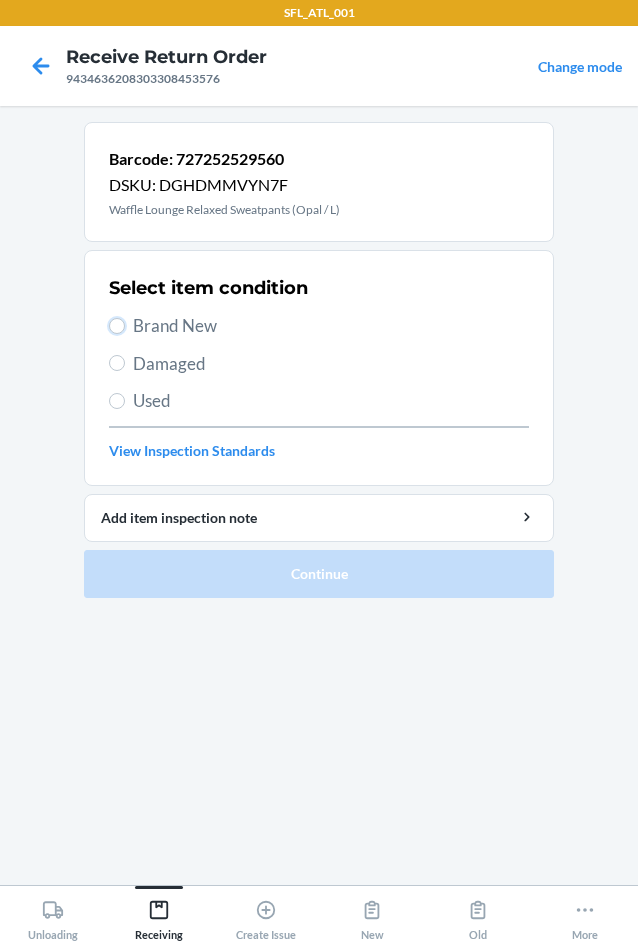 click on "Brand New" at bounding box center [117, 326] 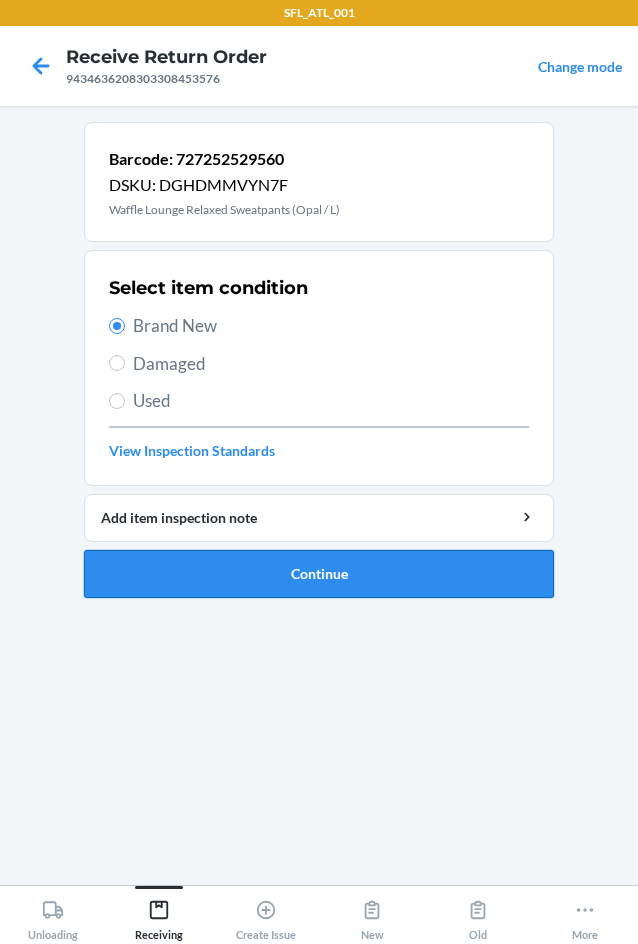 click on "Continue" at bounding box center (319, 574) 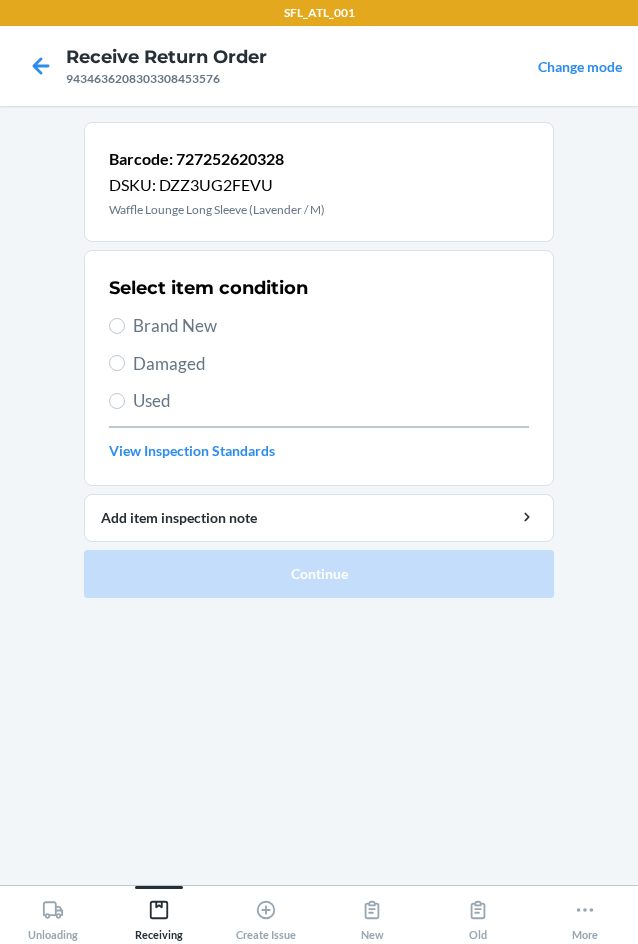 click on "Brand New" at bounding box center (331, 326) 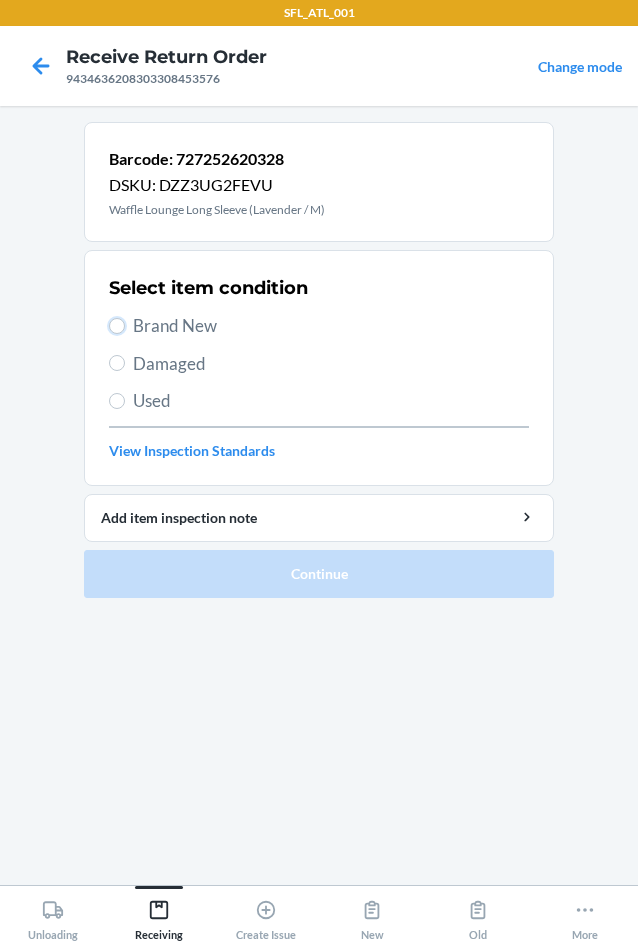 click on "Brand New" at bounding box center (117, 326) 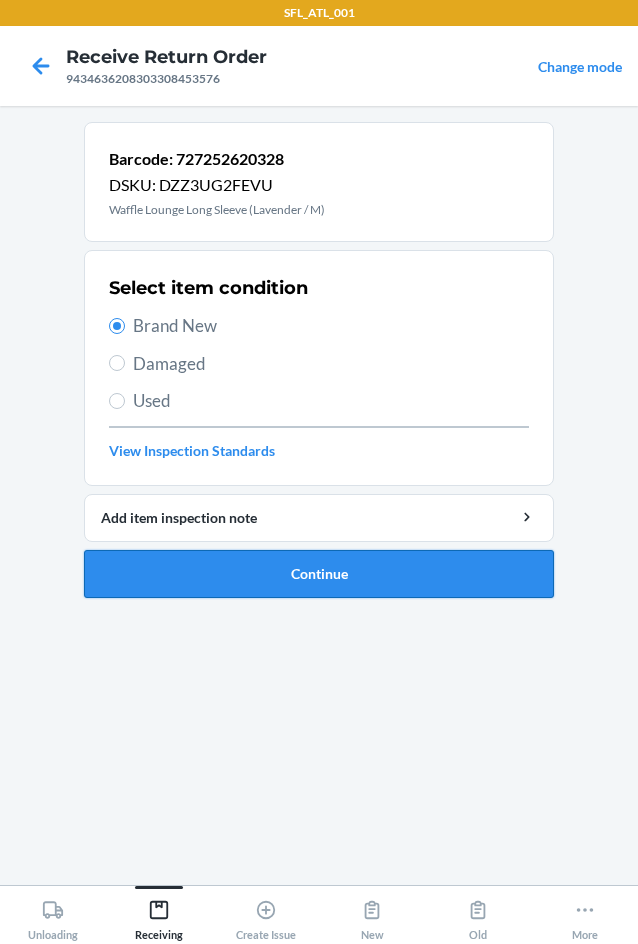 click on "Continue" at bounding box center (319, 574) 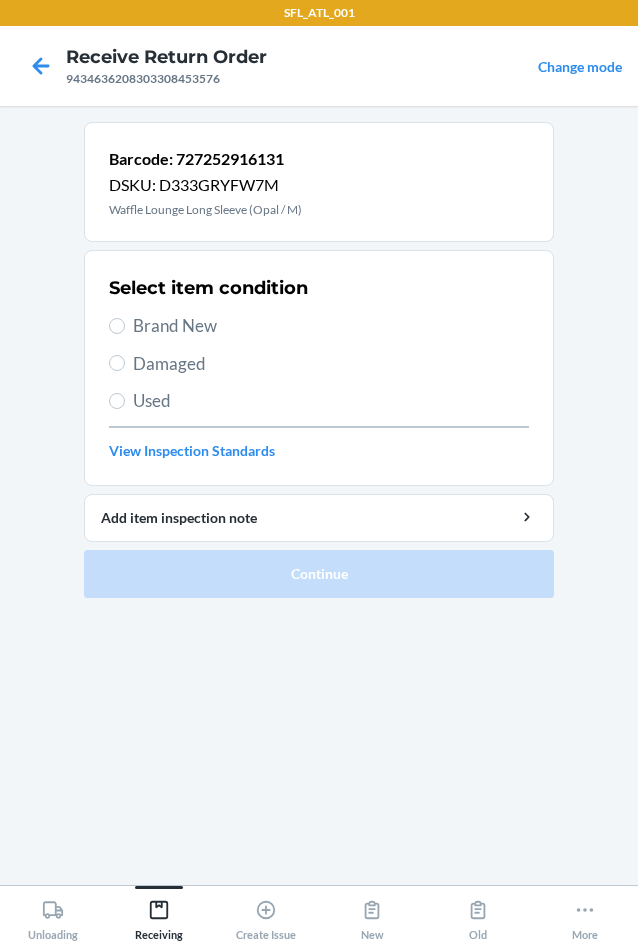 click on "Brand New" at bounding box center [331, 326] 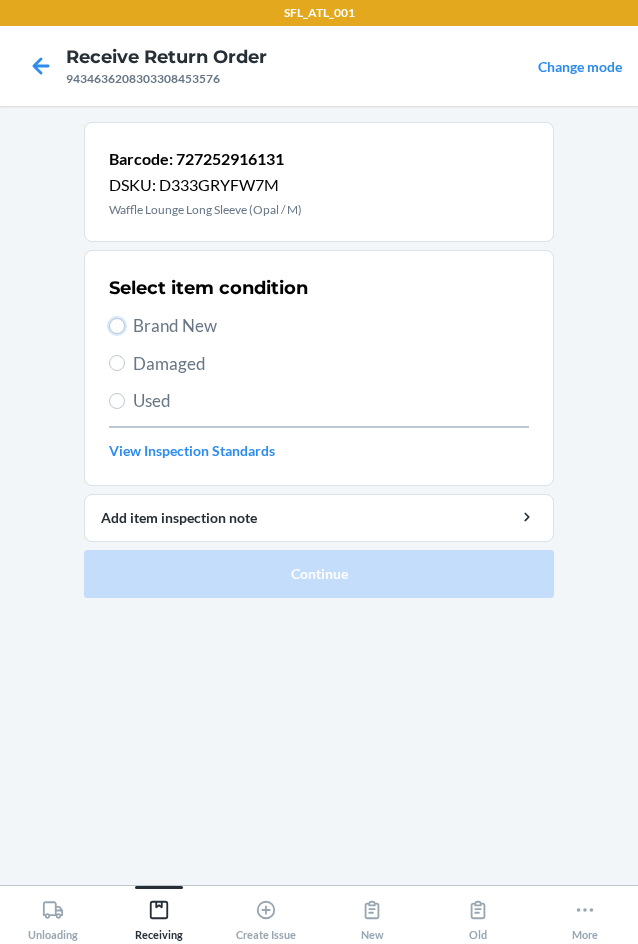 click on "Brand New" at bounding box center (117, 326) 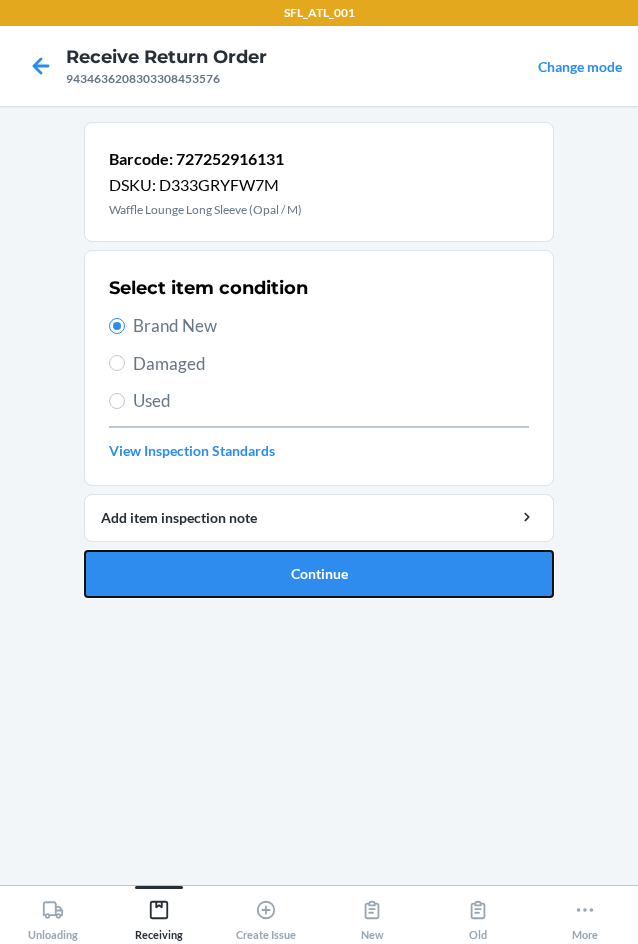 click on "Barcode: 727252916131 DSKU: D333GRYFW7M Waffle Lounge Long Sleeve (Opal / M) Select item condition Brand New Damaged Used View Inspection Standards Add item inspection note Continue" at bounding box center (319, 360) 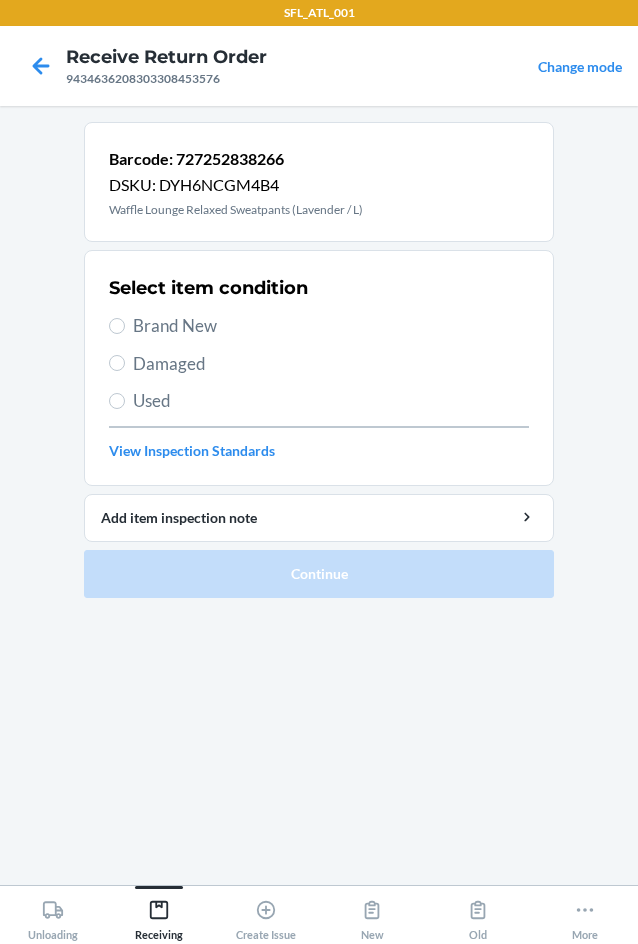 click on "Select item condition Brand New Damaged Used View Inspection Standards" at bounding box center (319, 368) 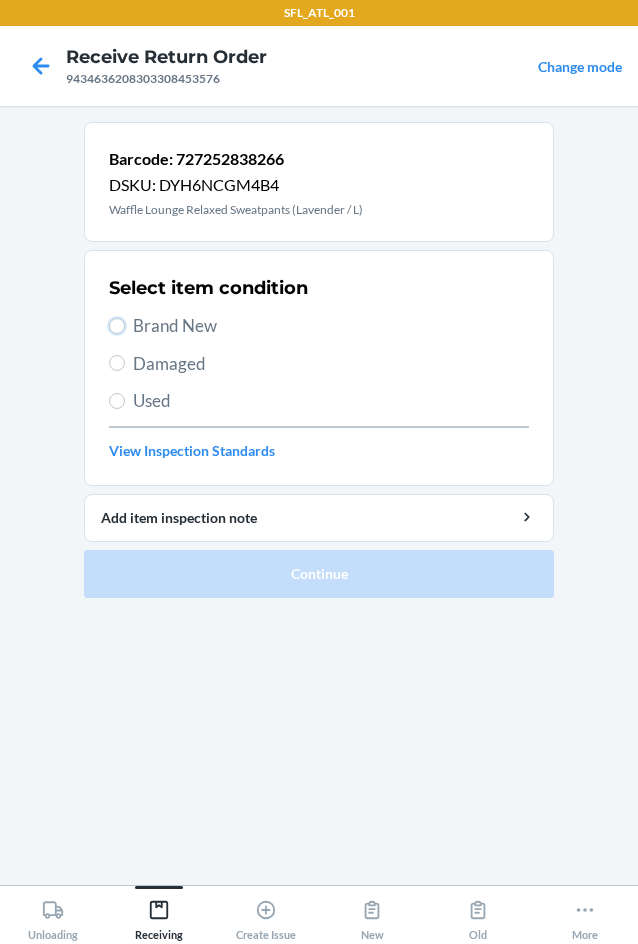 click on "Brand New" at bounding box center [117, 326] 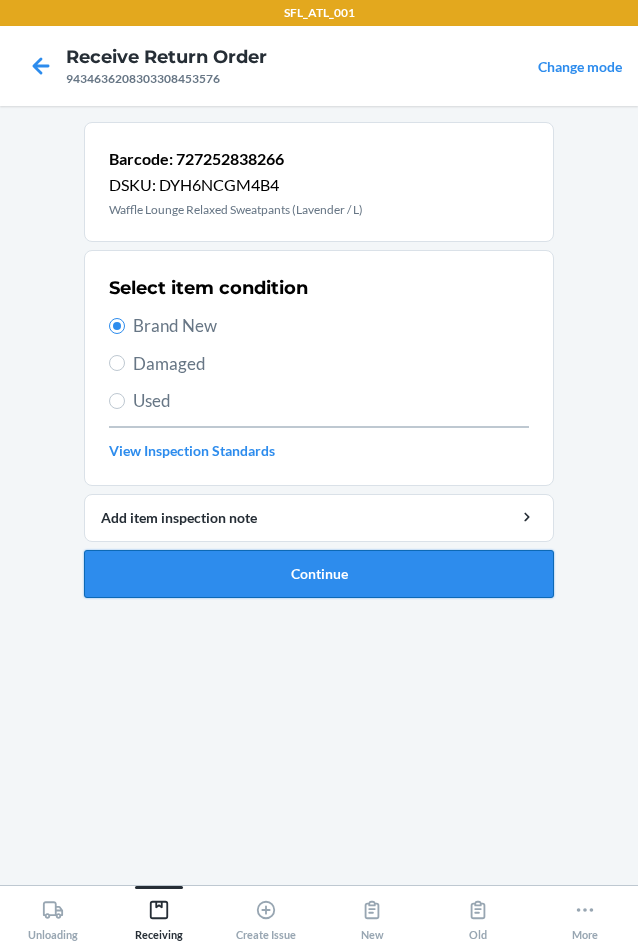 click on "Continue" at bounding box center (319, 574) 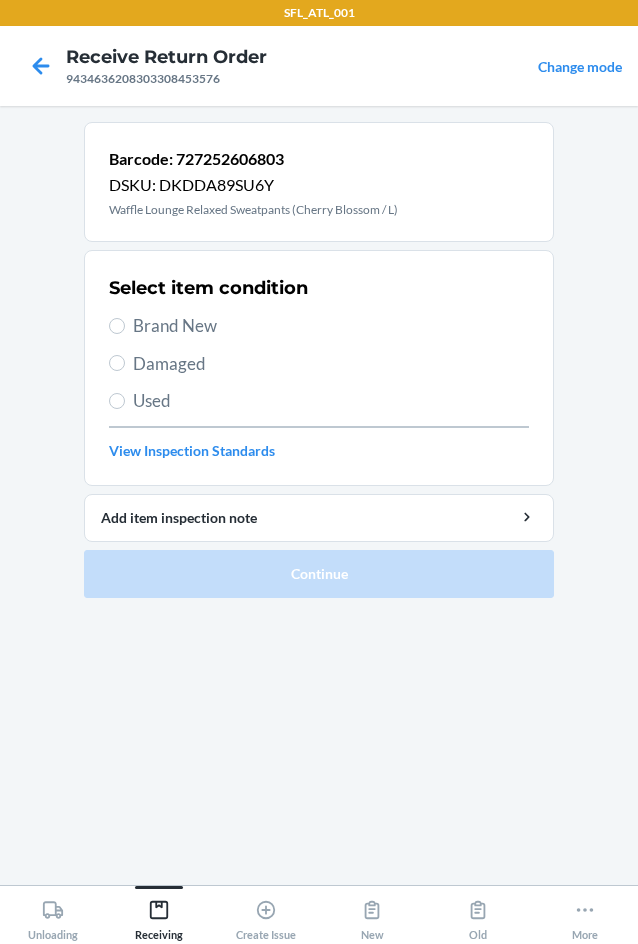 click on "Brand New" at bounding box center [319, 326] 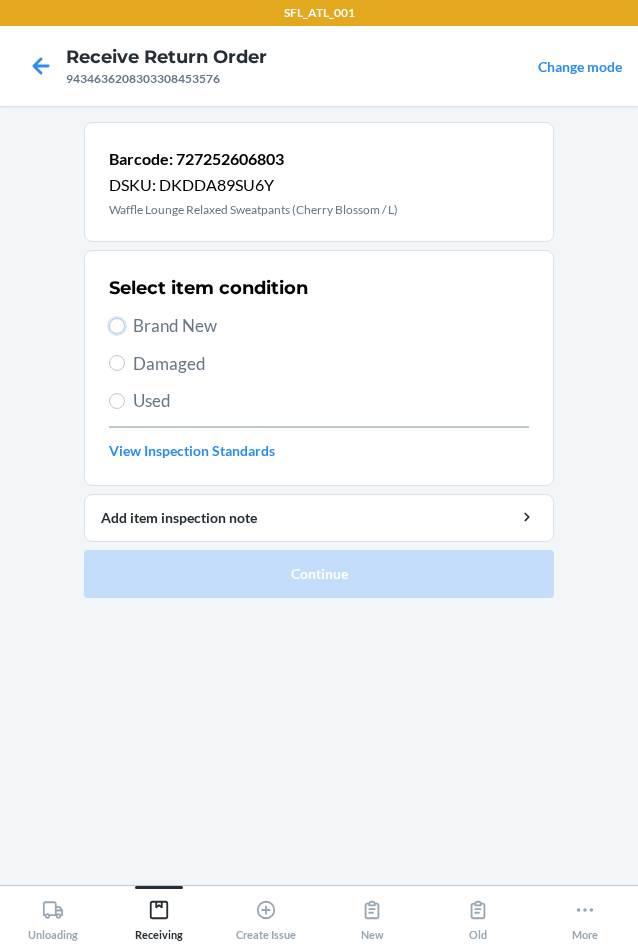 click on "Brand New" at bounding box center (117, 326) 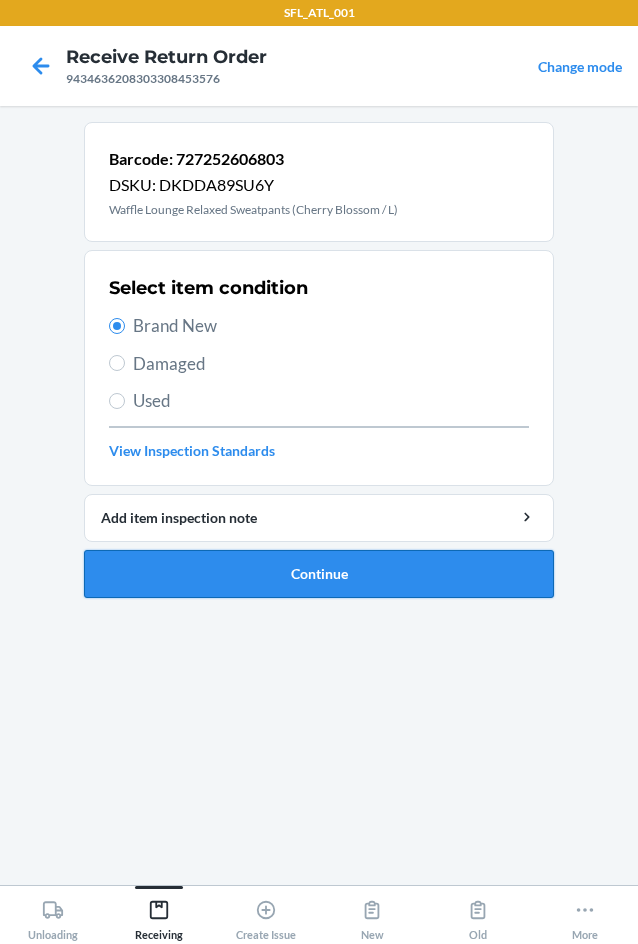 click on "Continue" at bounding box center [319, 574] 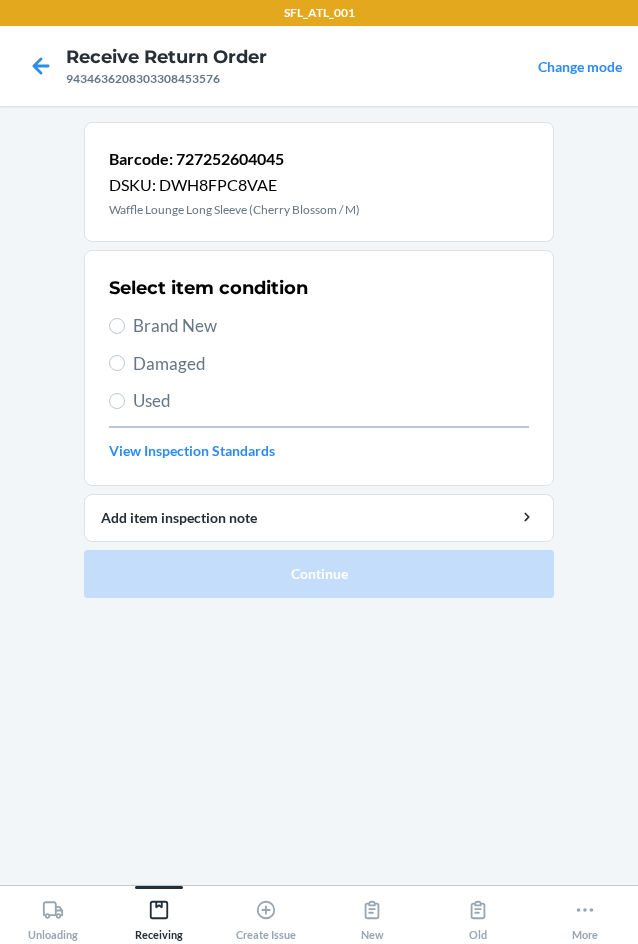 click on "Brand New" at bounding box center [331, 326] 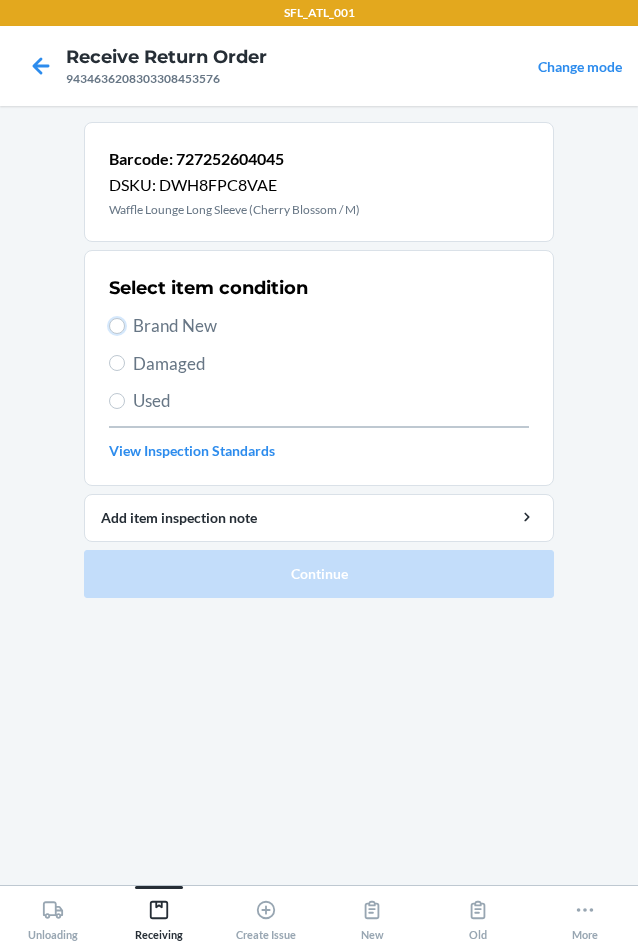 click on "Brand New" at bounding box center (117, 326) 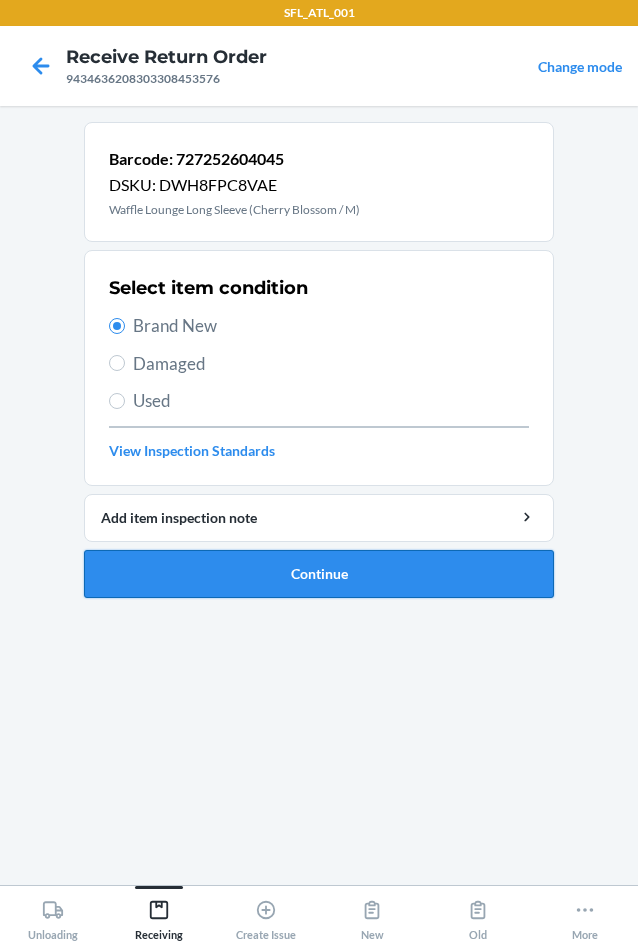 click on "Continue" at bounding box center [319, 574] 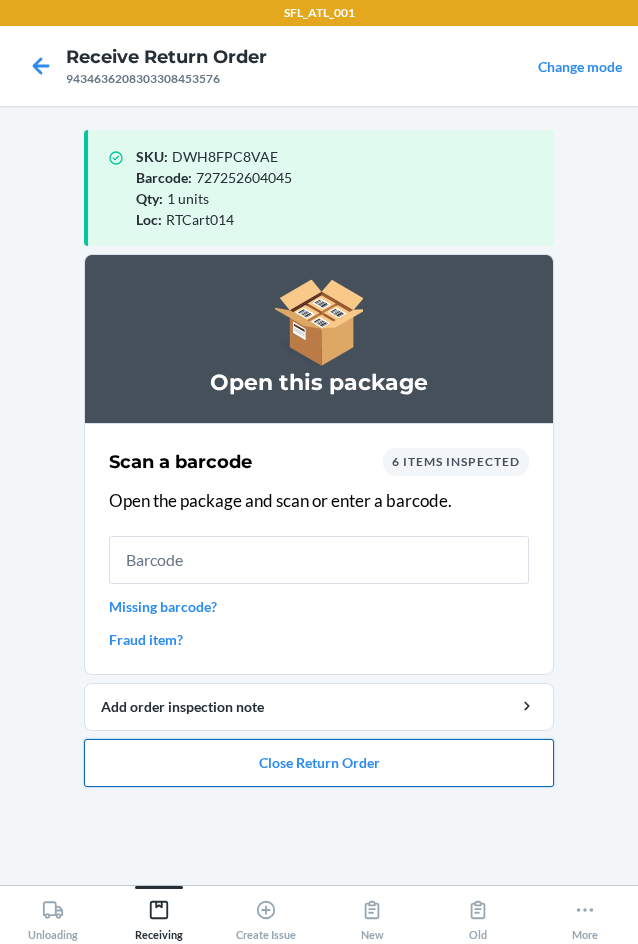 click on "Close Return Order" at bounding box center [319, 763] 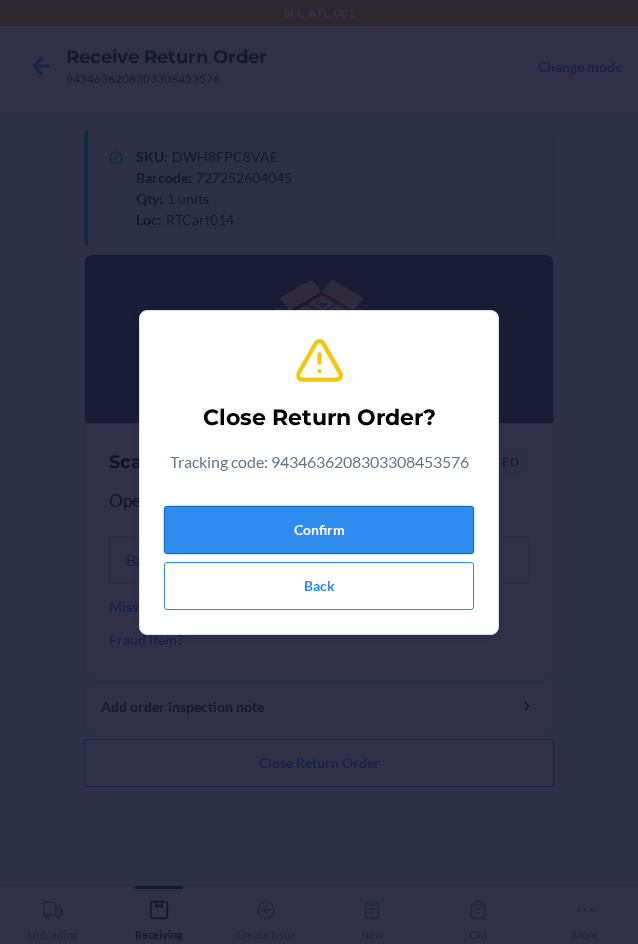 click on "Confirm" at bounding box center (319, 530) 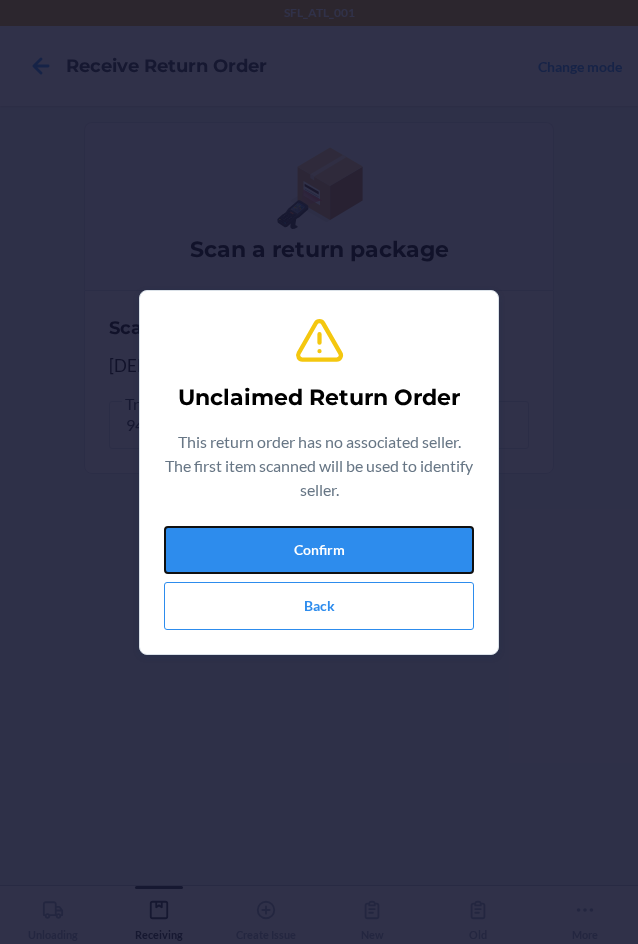 click on "Confirm" at bounding box center (319, 550) 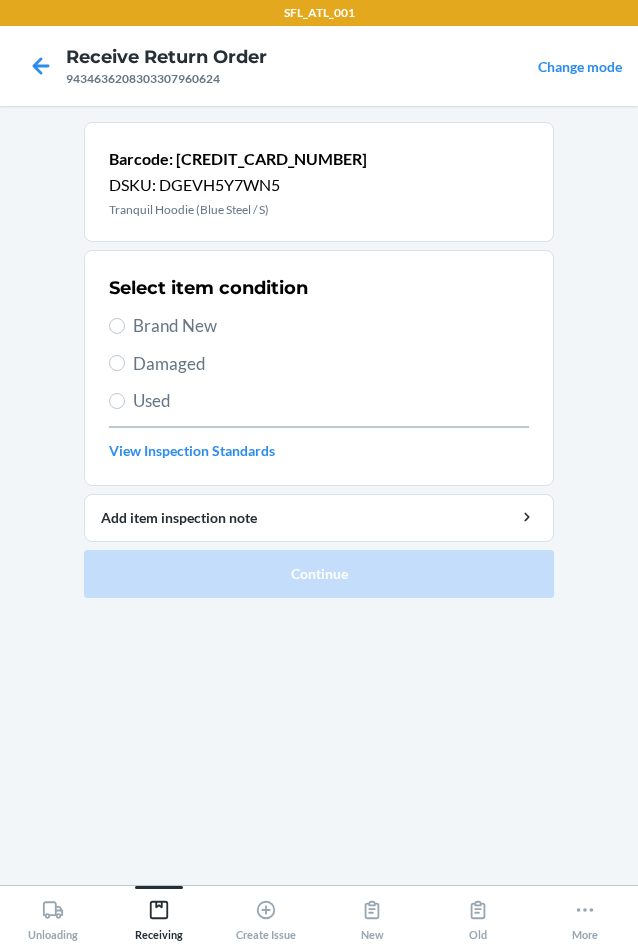 click on "Brand New" at bounding box center (331, 326) 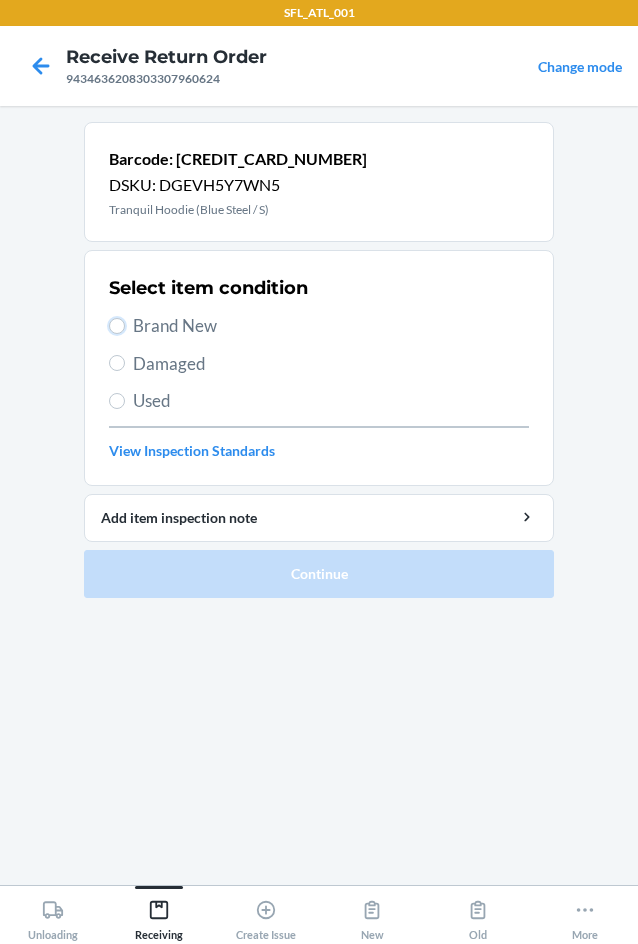 click on "Brand New" at bounding box center [117, 326] 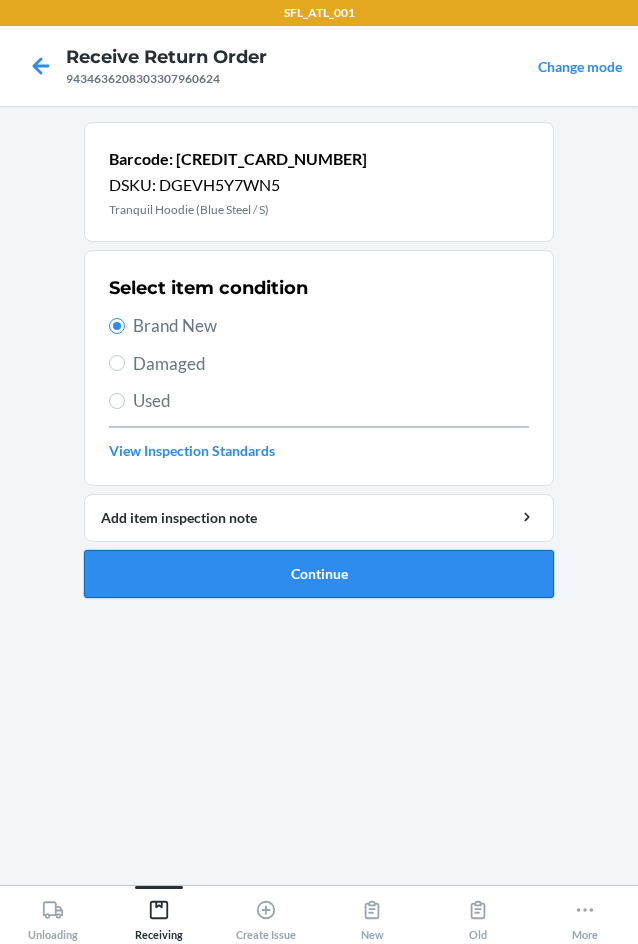 click on "Continue" at bounding box center (319, 574) 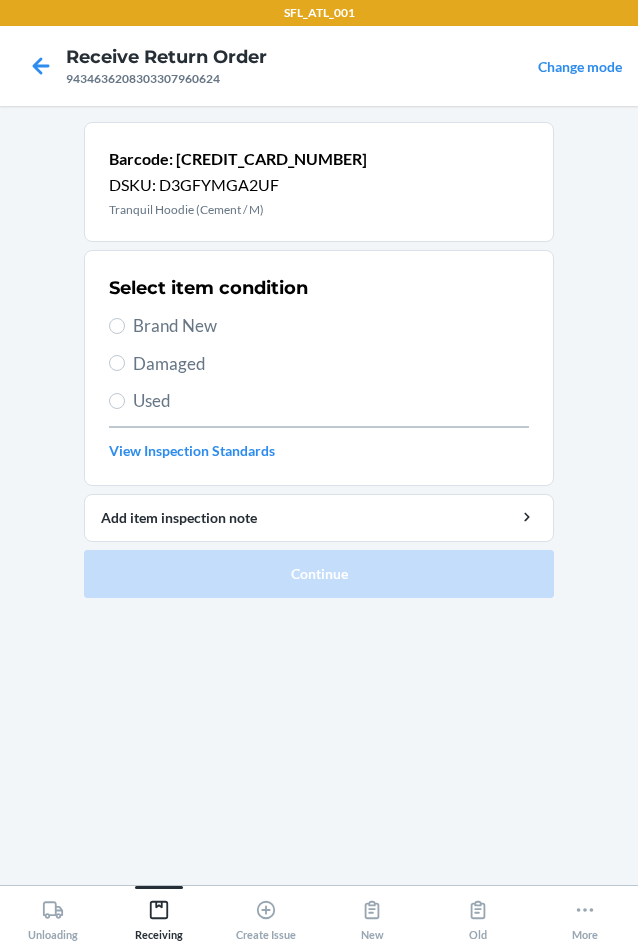 drag, startPoint x: 172, startPoint y: 313, endPoint x: 203, endPoint y: 414, distance: 105.65037 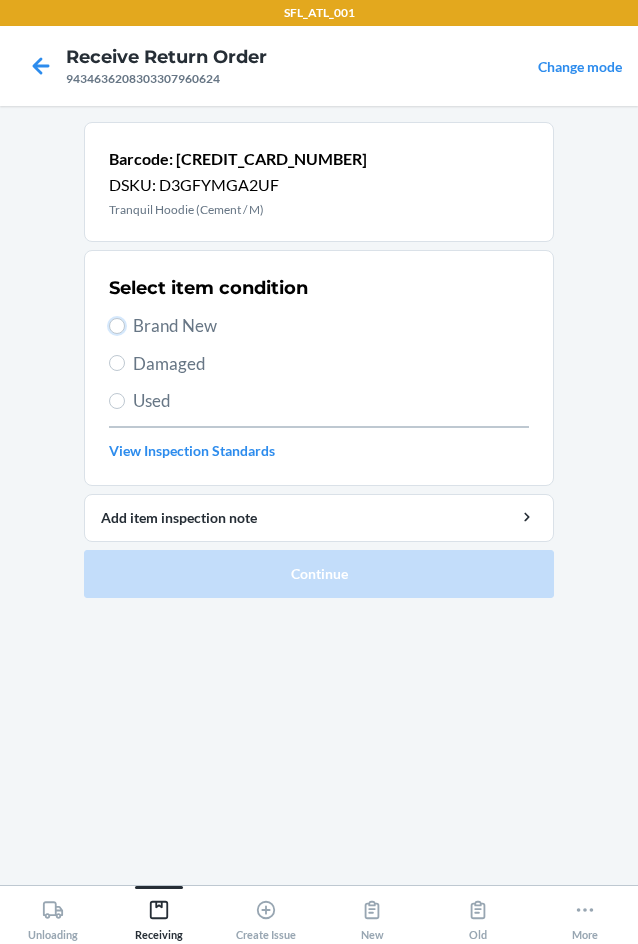click on "Brand New" at bounding box center [117, 326] 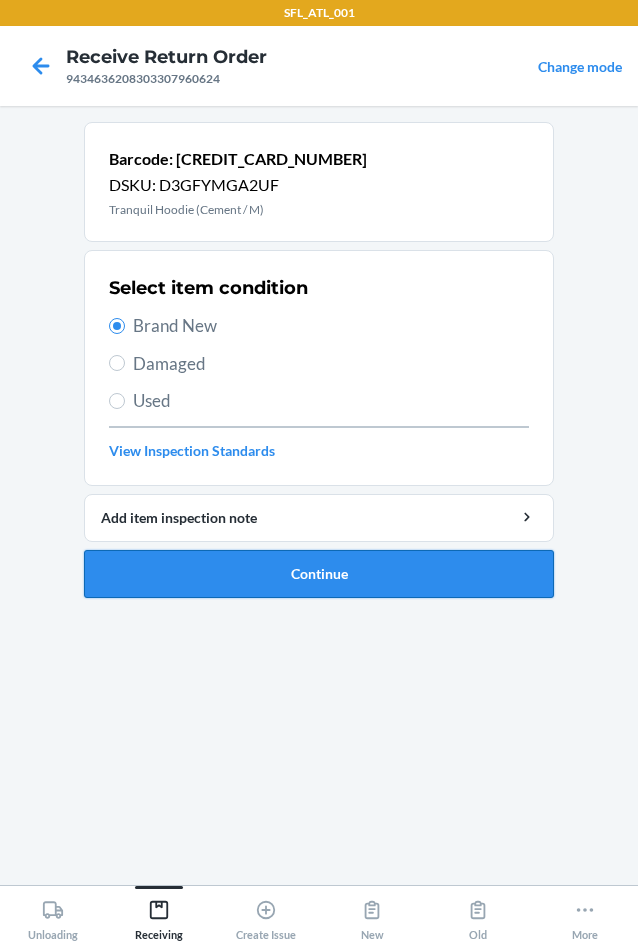 click on "Continue" at bounding box center (319, 574) 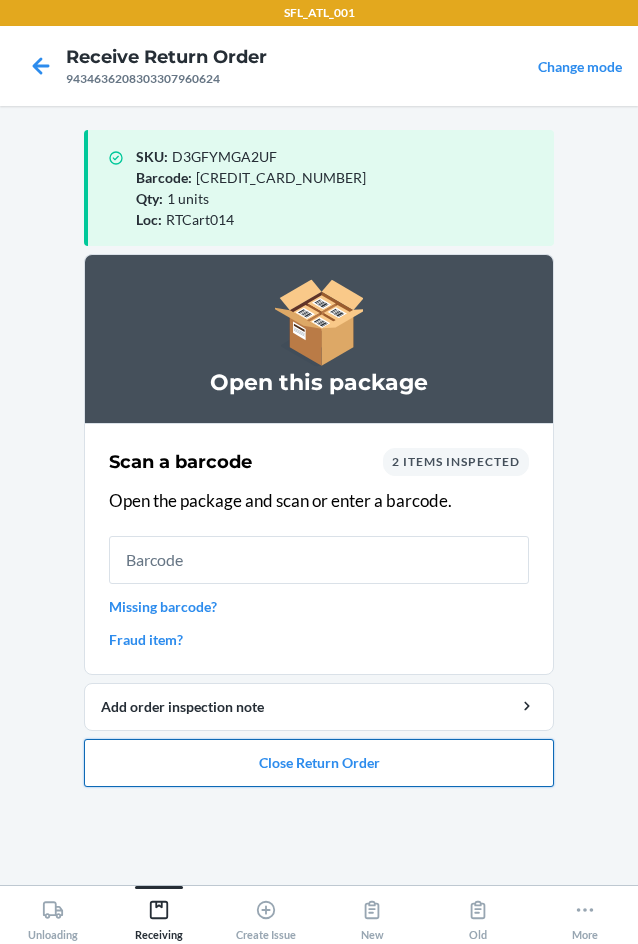 click on "Close Return Order" at bounding box center [319, 763] 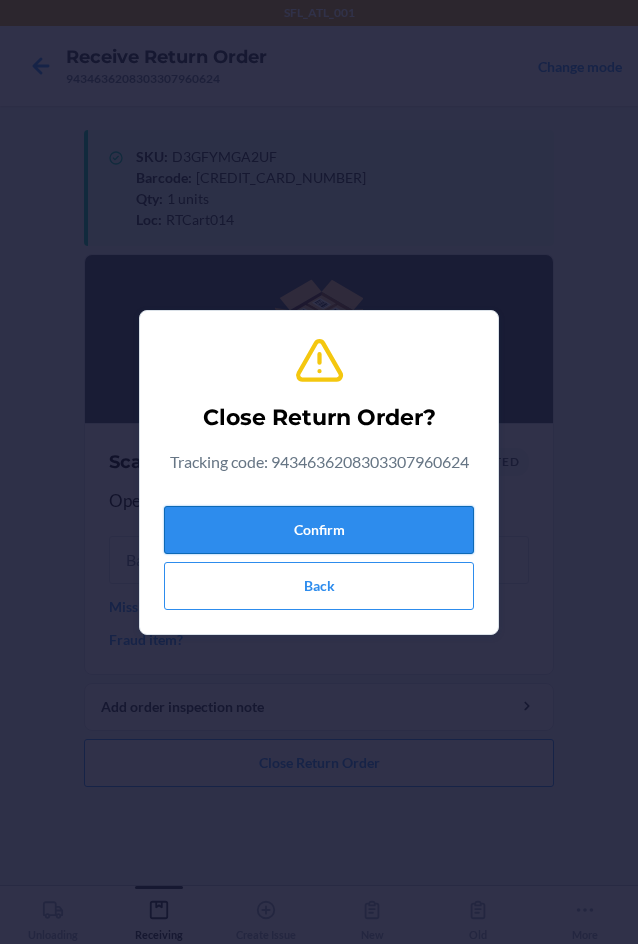 click on "Confirm" at bounding box center (319, 530) 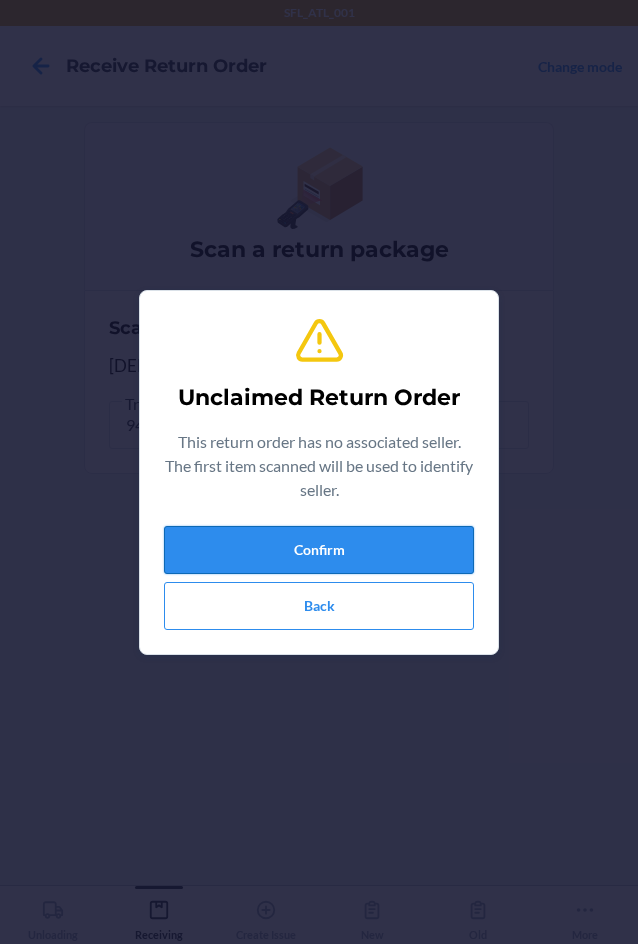 click on "Confirm" at bounding box center (319, 550) 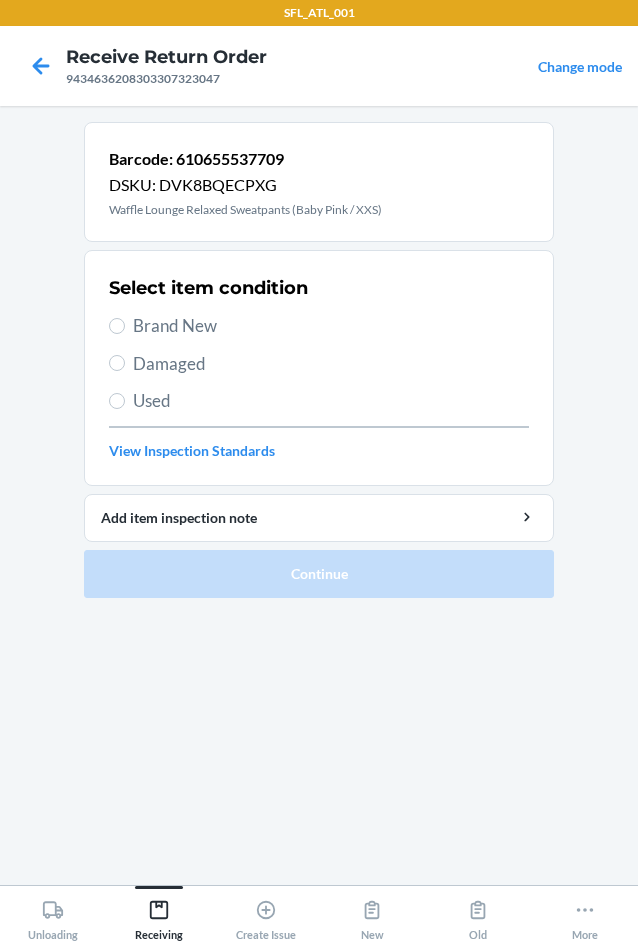click on "Brand New" at bounding box center [331, 326] 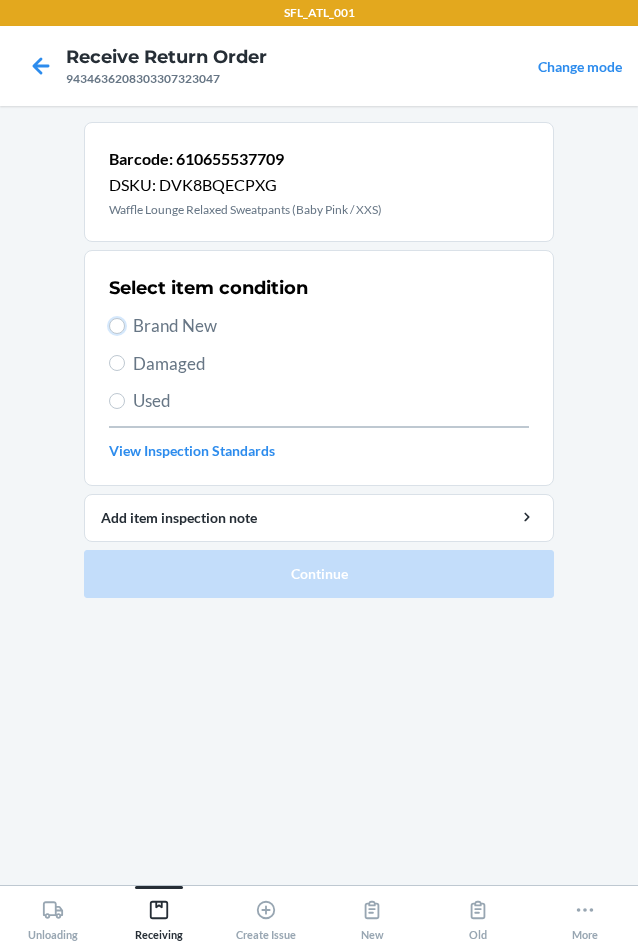 click on "Brand New" at bounding box center (117, 326) 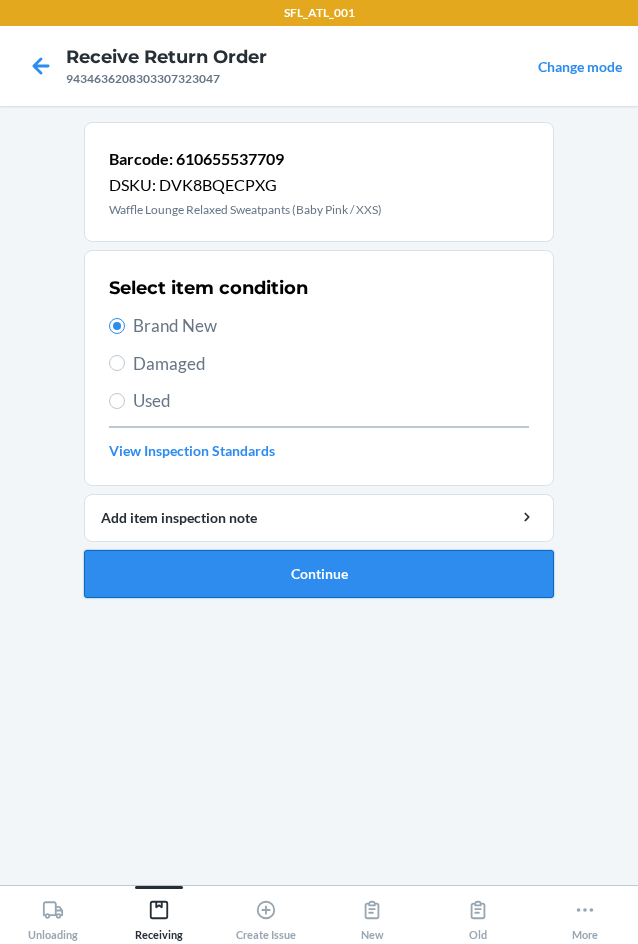 click on "Continue" at bounding box center (319, 574) 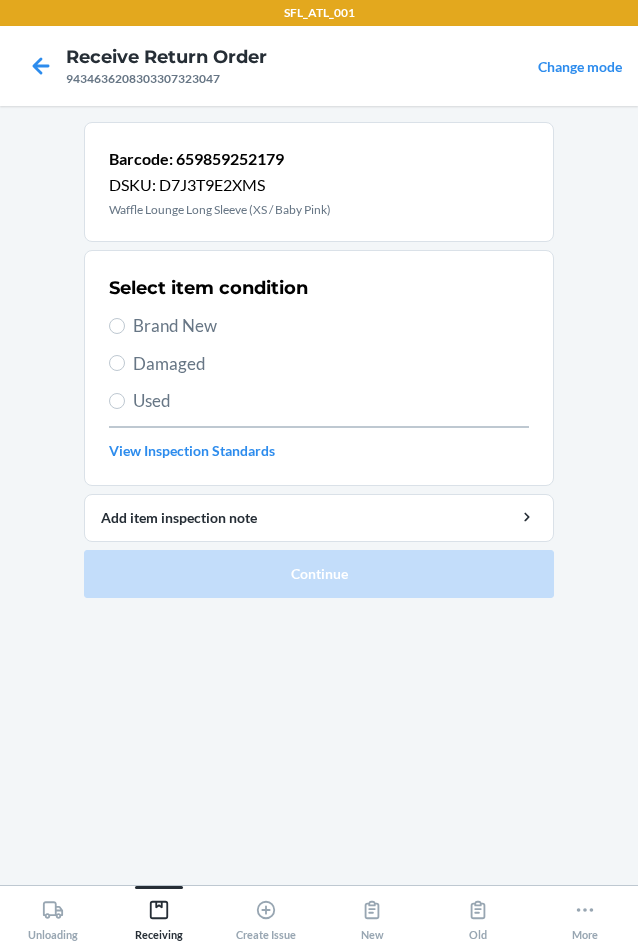 drag, startPoint x: 119, startPoint y: 314, endPoint x: 130, endPoint y: 364, distance: 51.1957 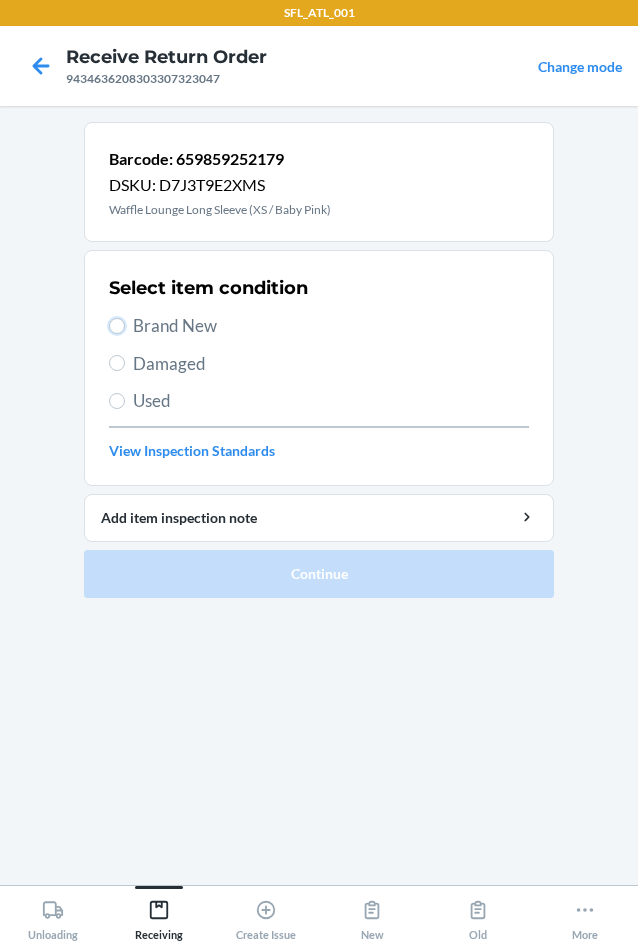 click on "Brand New" at bounding box center [117, 326] 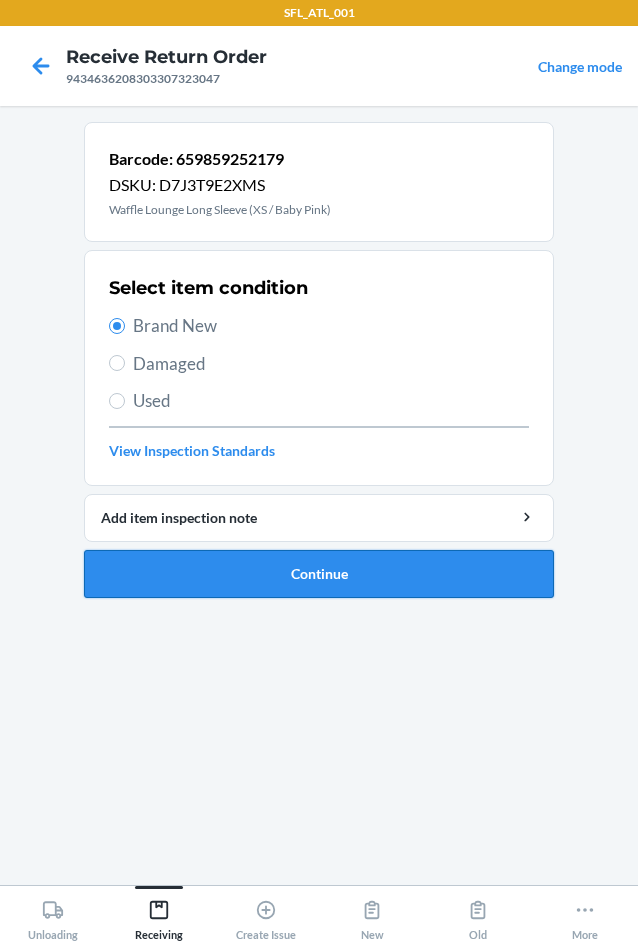 click on "Continue" at bounding box center (319, 574) 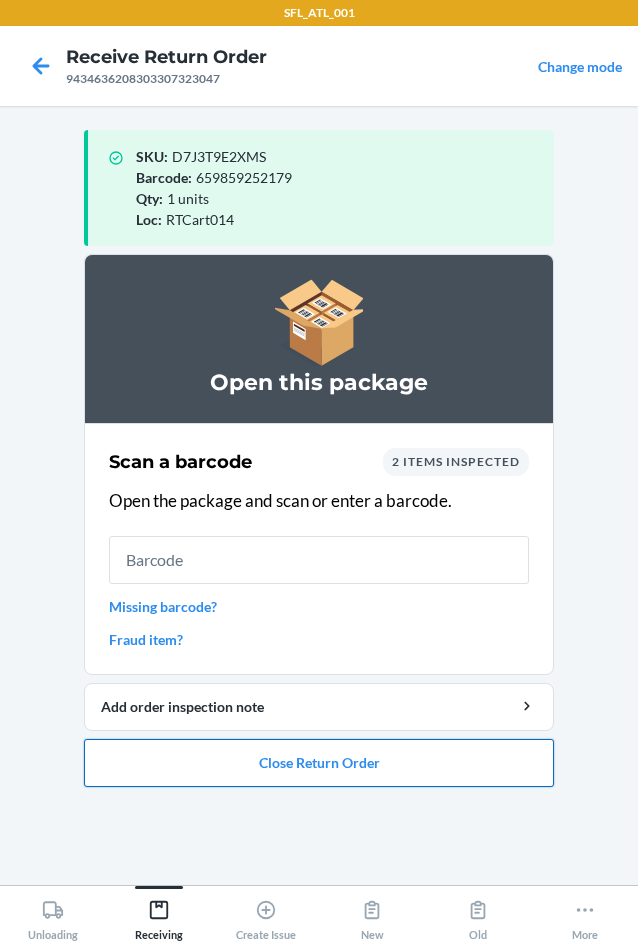 click on "Close Return Order" at bounding box center (319, 763) 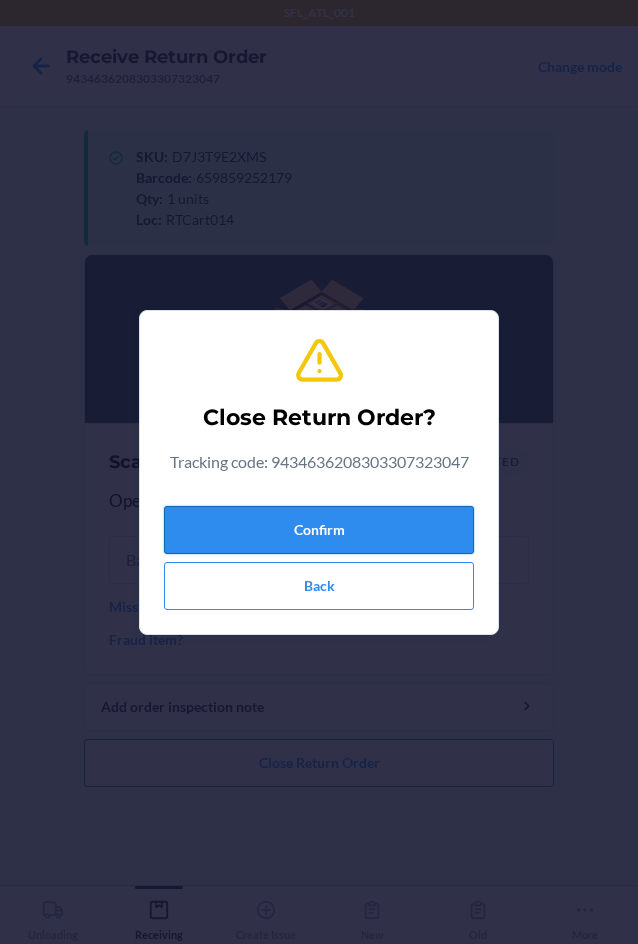 click on "Confirm" at bounding box center (319, 530) 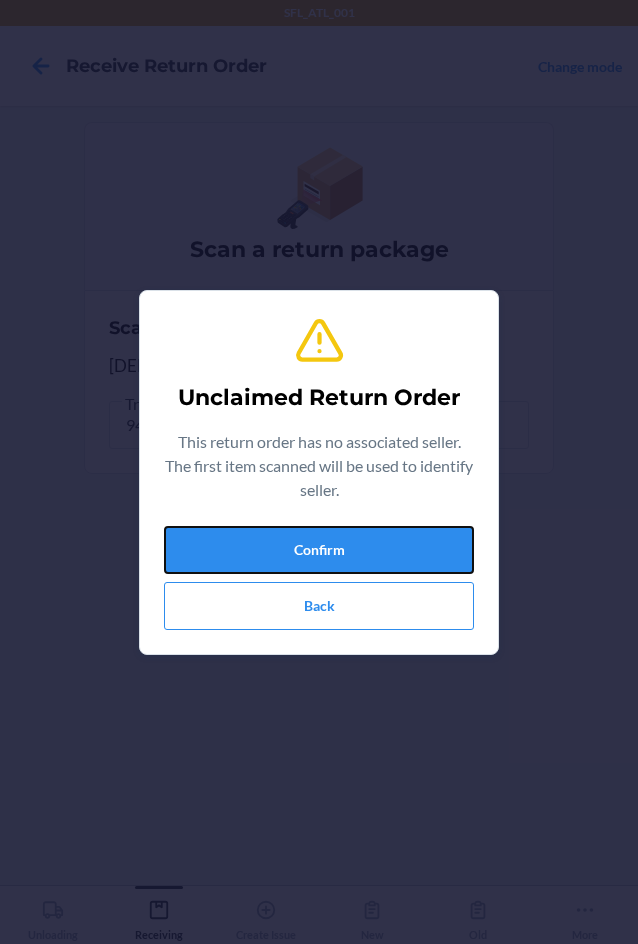 click on "Confirm" at bounding box center [319, 550] 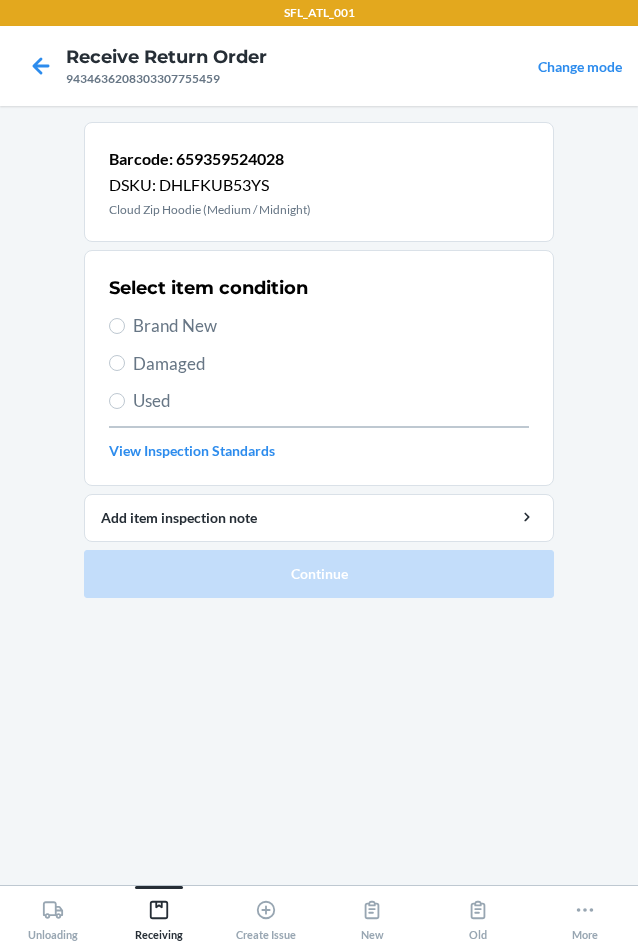 click on "Brand New" at bounding box center (331, 326) 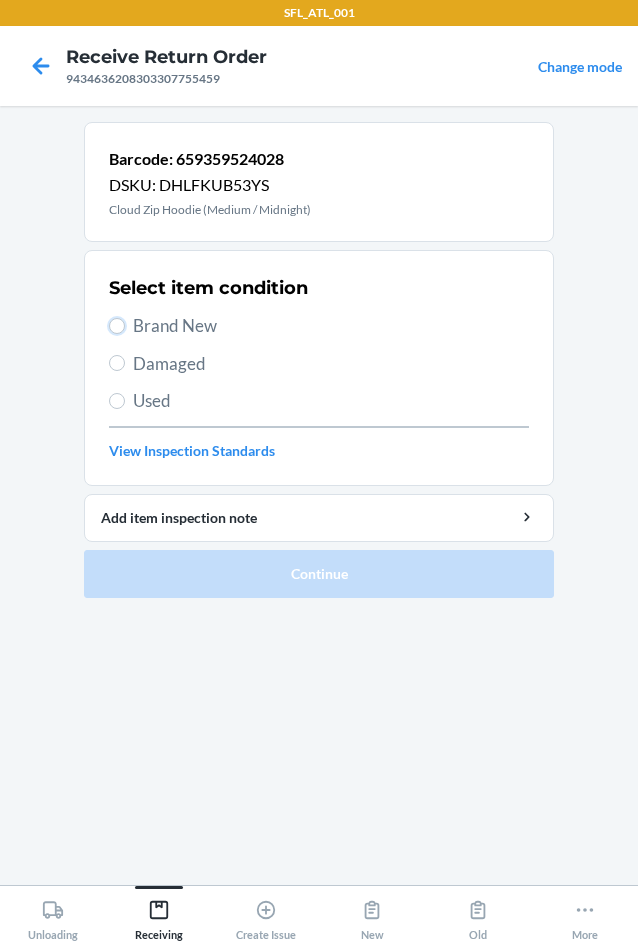 click on "Brand New" at bounding box center (117, 326) 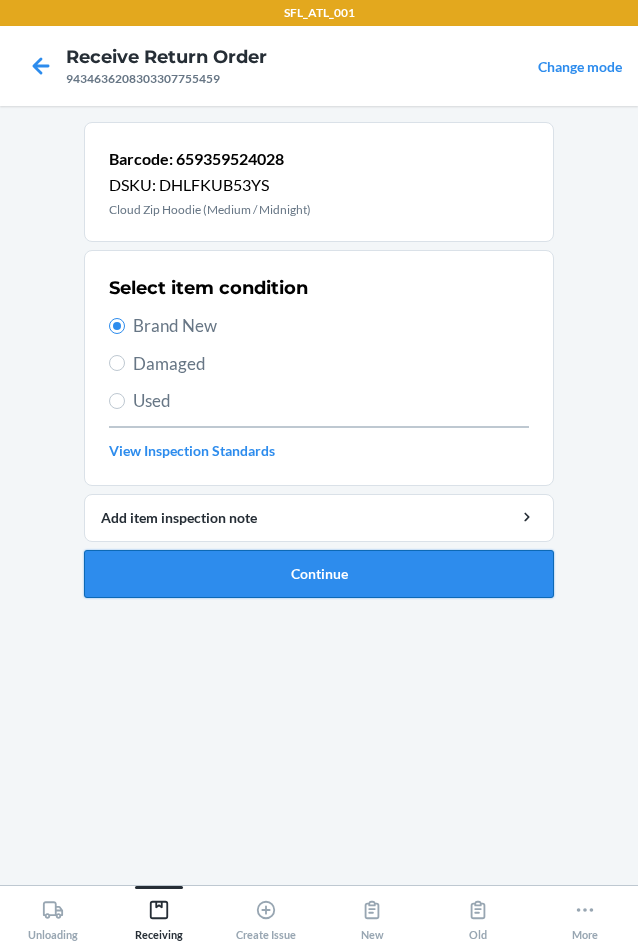 click on "Continue" at bounding box center [319, 574] 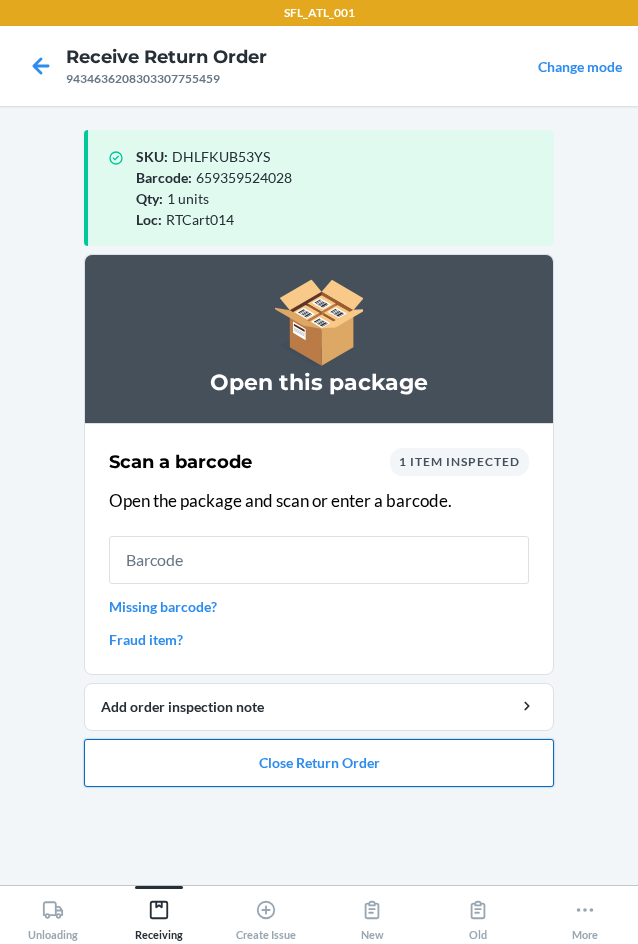 click on "Close Return Order" at bounding box center [319, 763] 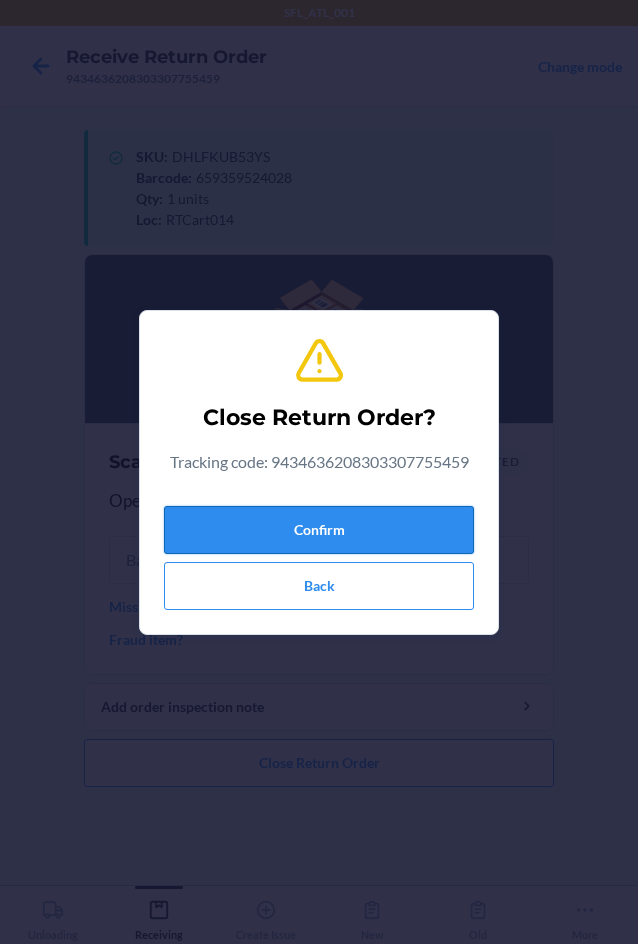 click on "Confirm" at bounding box center (319, 530) 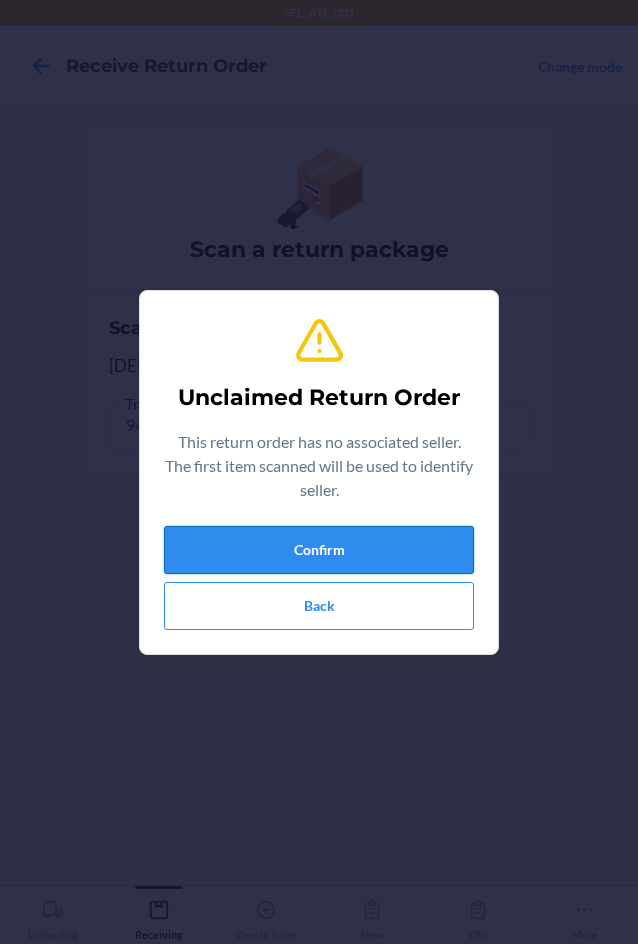 click on "Confirm" at bounding box center (319, 550) 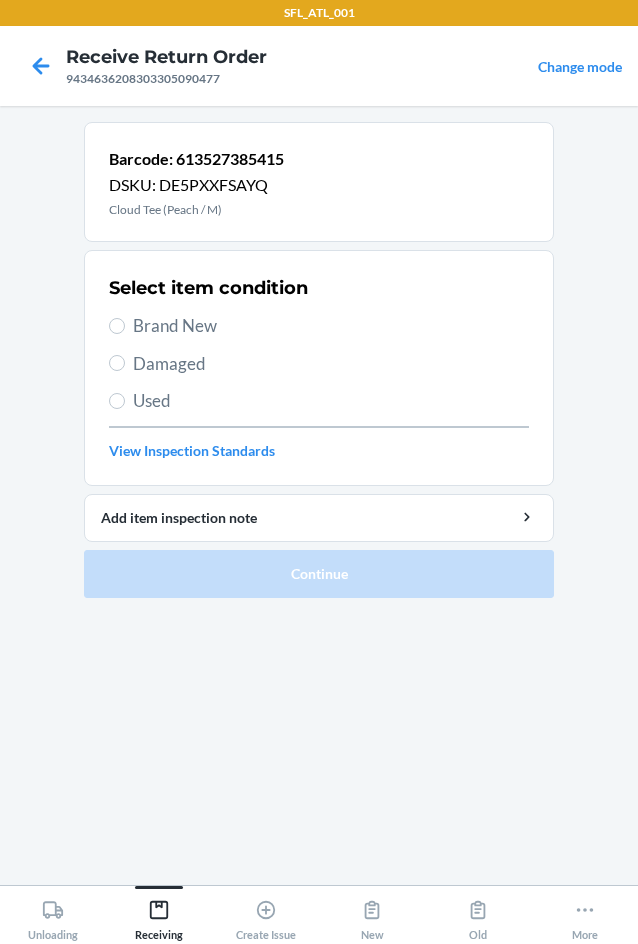 click on "Brand New" at bounding box center [331, 326] 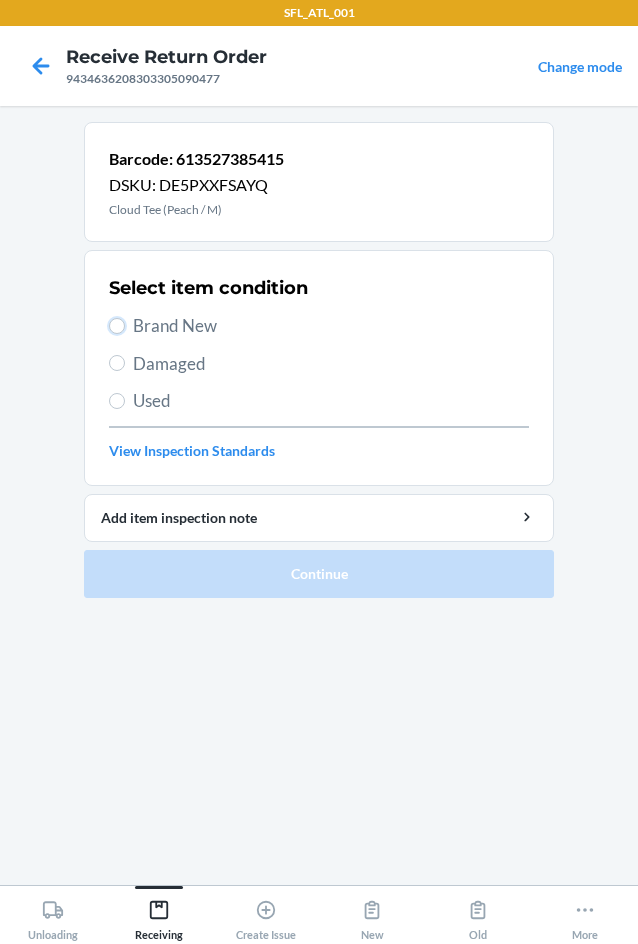 click on "Brand New" at bounding box center [117, 326] 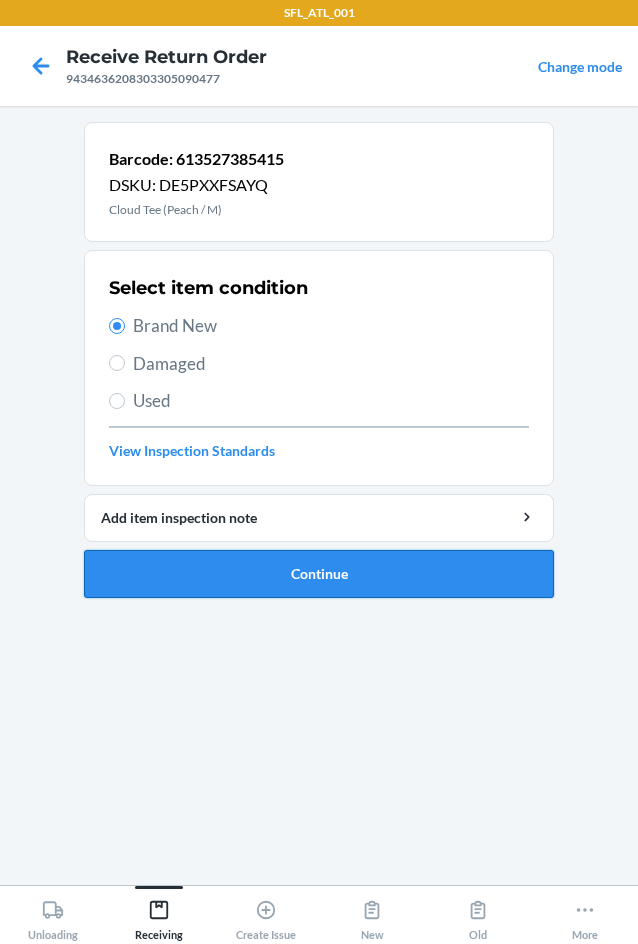 drag, startPoint x: 214, startPoint y: 544, endPoint x: 217, endPoint y: 582, distance: 38.118237 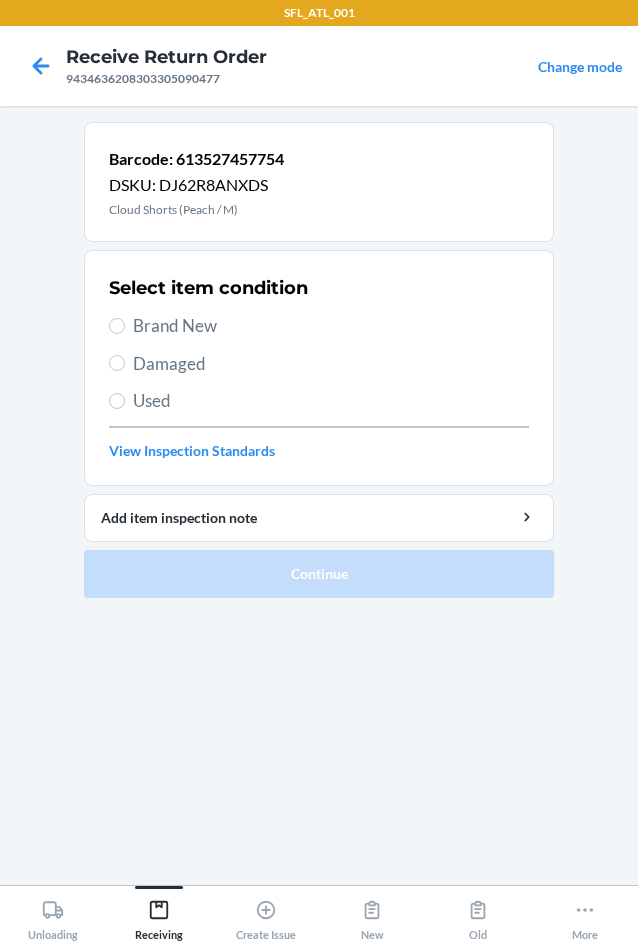 drag, startPoint x: 159, startPoint y: 315, endPoint x: 167, endPoint y: 431, distance: 116.275536 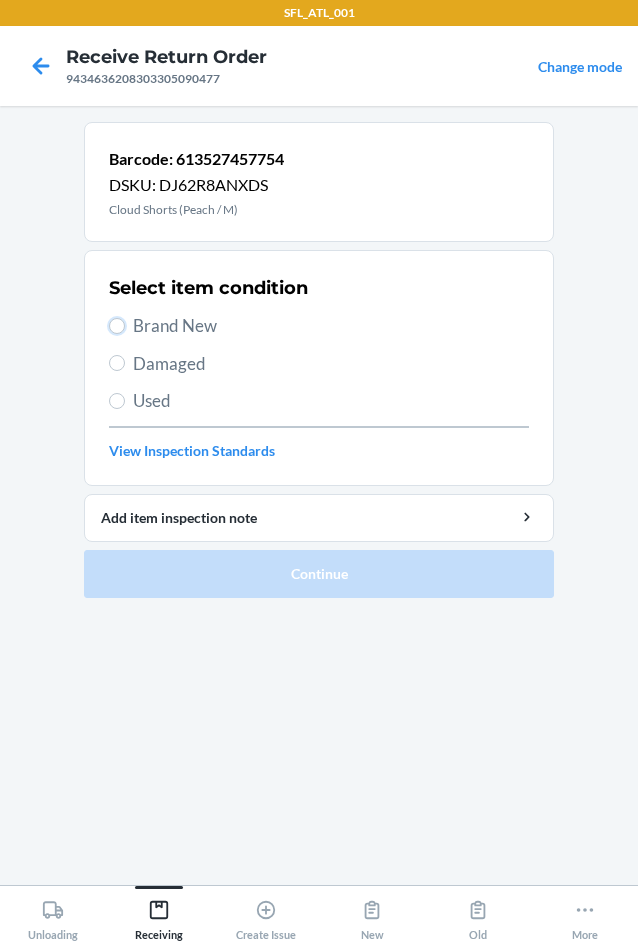 click on "Brand New" at bounding box center [117, 326] 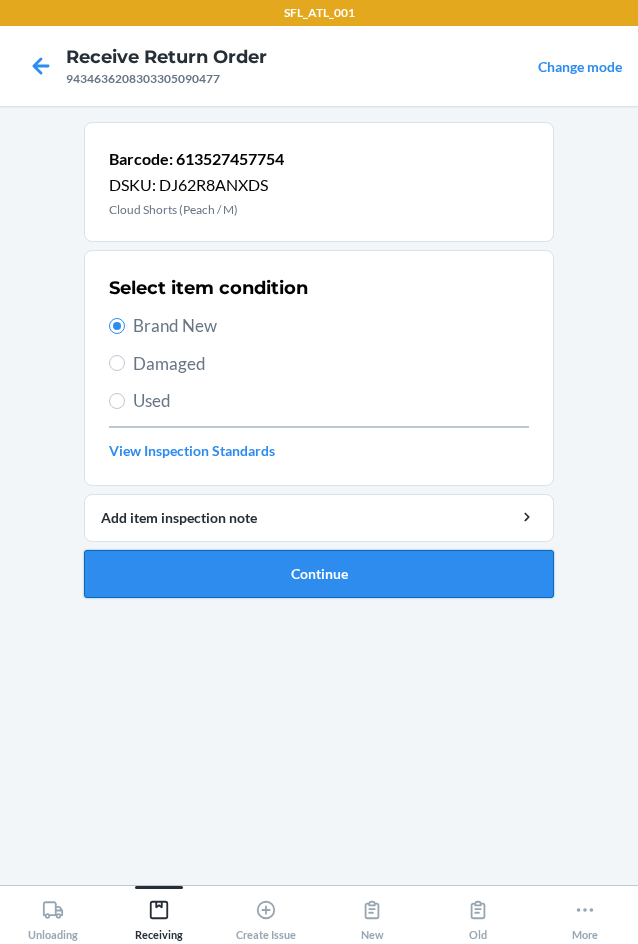 click on "Continue" at bounding box center [319, 574] 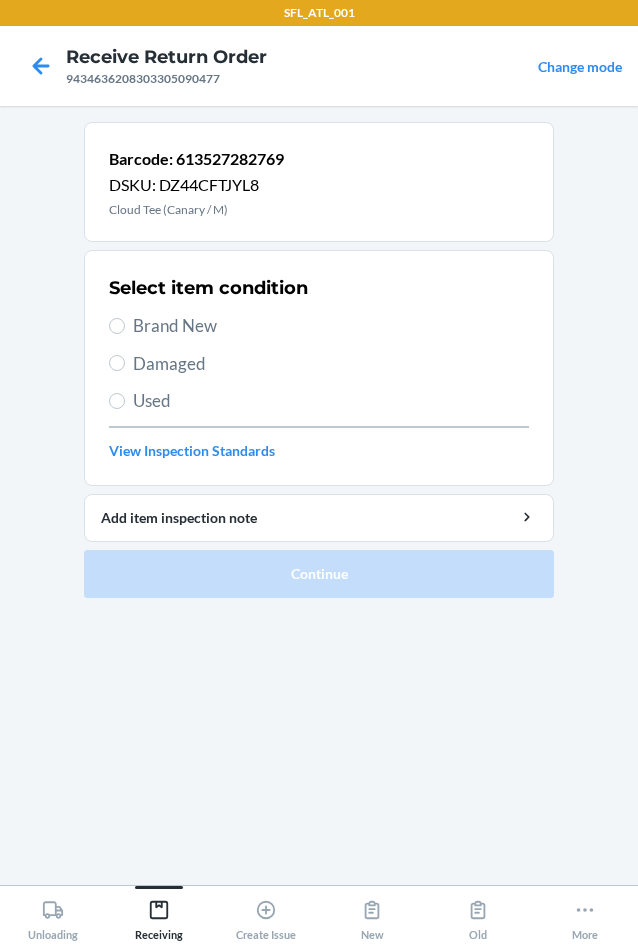 drag, startPoint x: 121, startPoint y: 336, endPoint x: 125, endPoint y: 385, distance: 49.162994 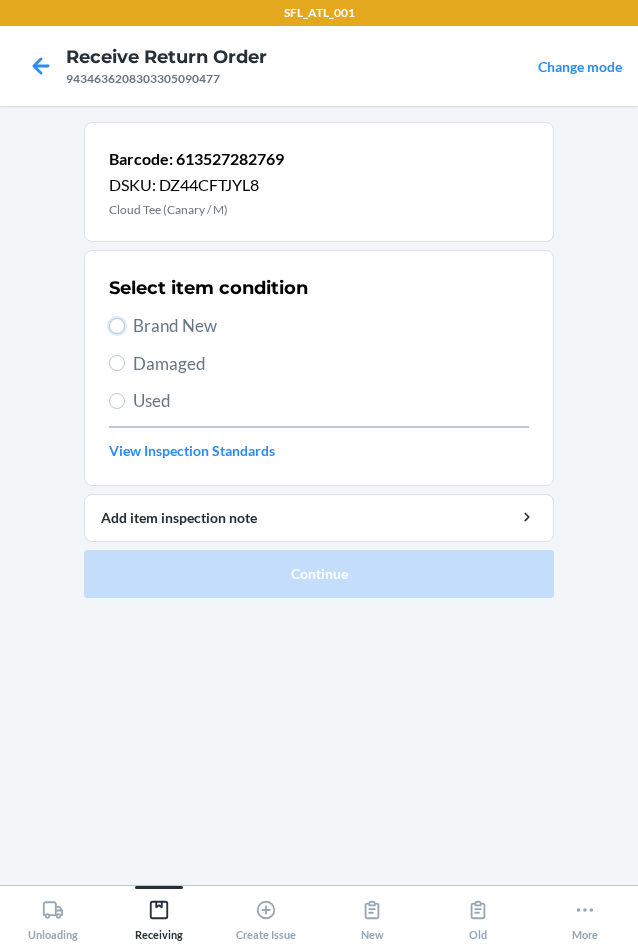 click on "Brand New" at bounding box center [117, 326] 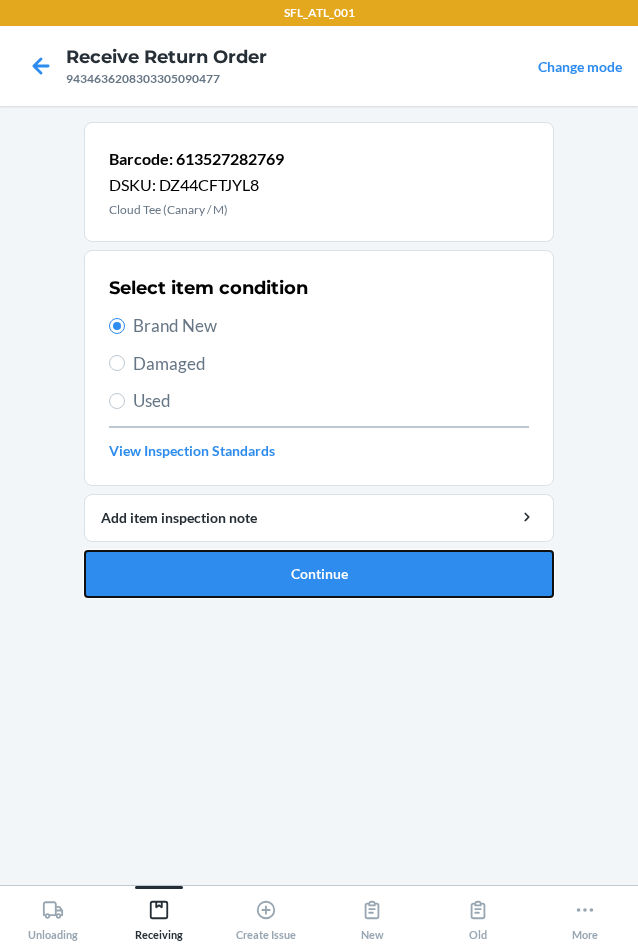 drag, startPoint x: 200, startPoint y: 576, endPoint x: 186, endPoint y: 588, distance: 18.439089 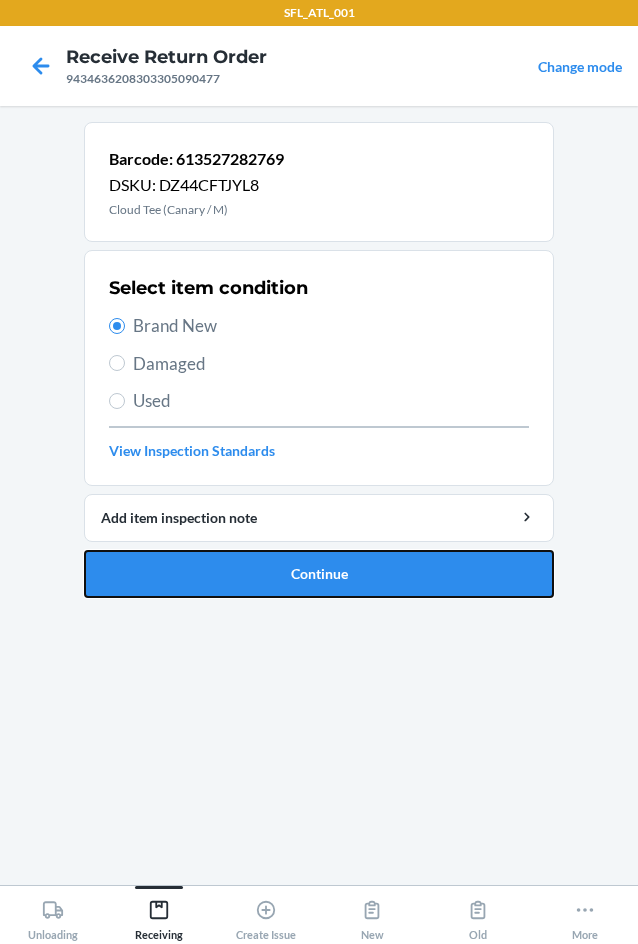click on "Continue" at bounding box center [319, 574] 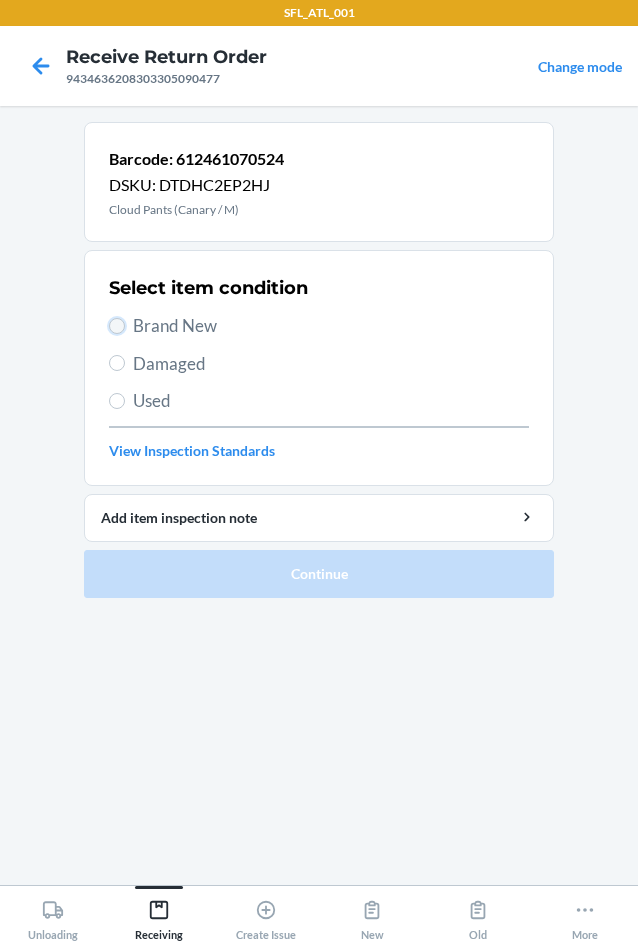 click on "Brand New" at bounding box center (117, 326) 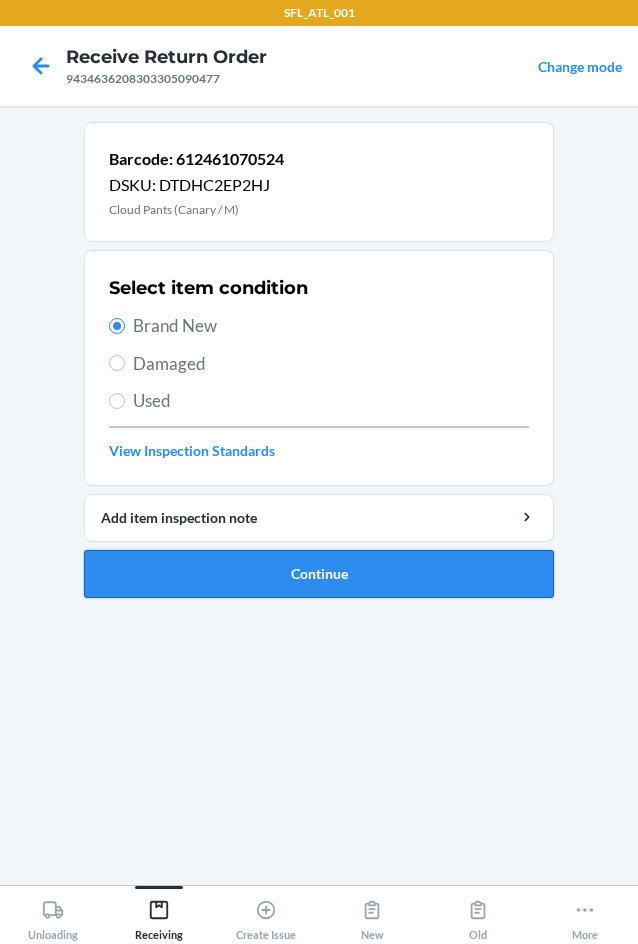 click on "Continue" at bounding box center [319, 574] 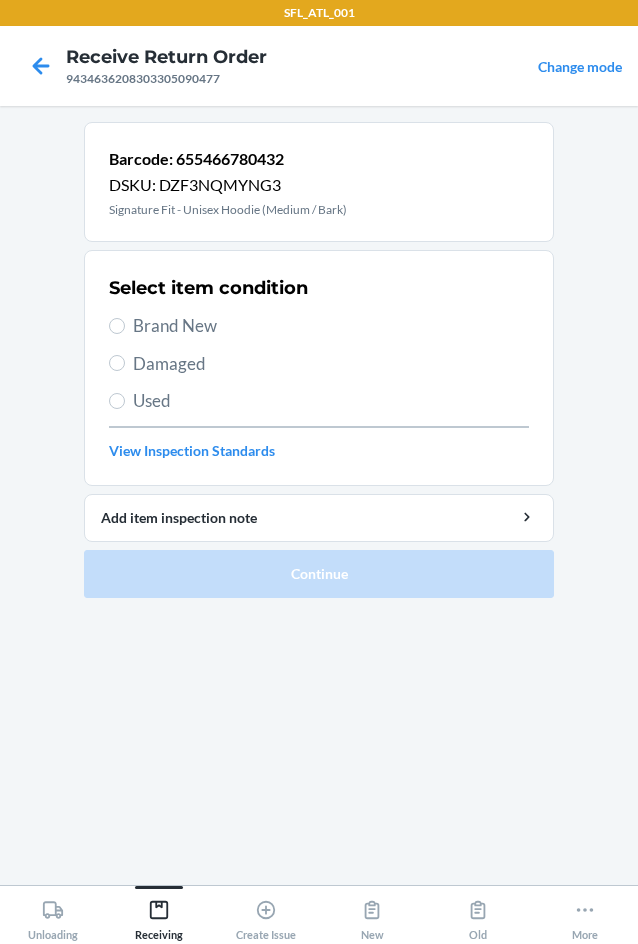 drag, startPoint x: 157, startPoint y: 314, endPoint x: 156, endPoint y: 343, distance: 29.017237 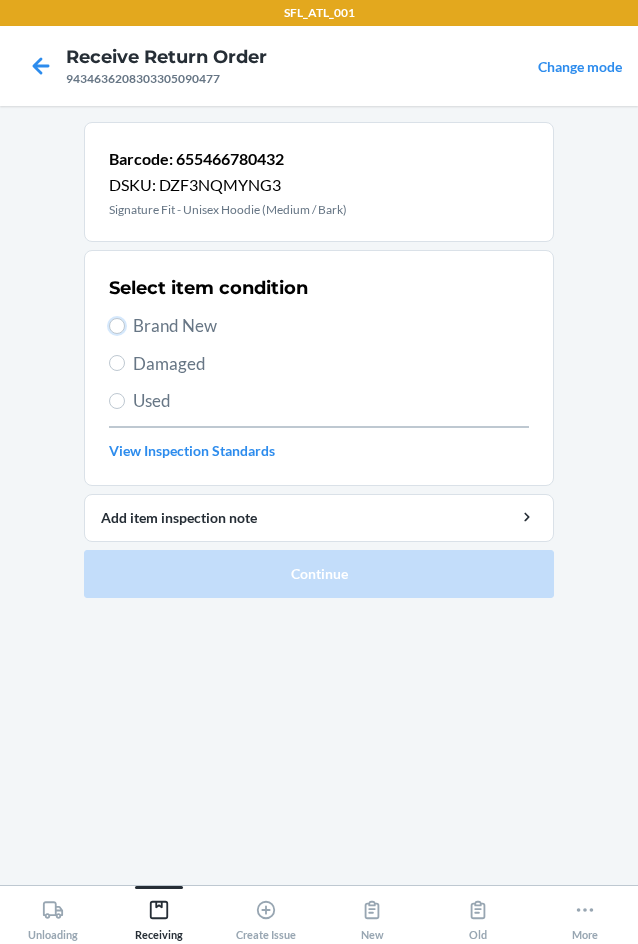 click on "Brand New" at bounding box center (117, 326) 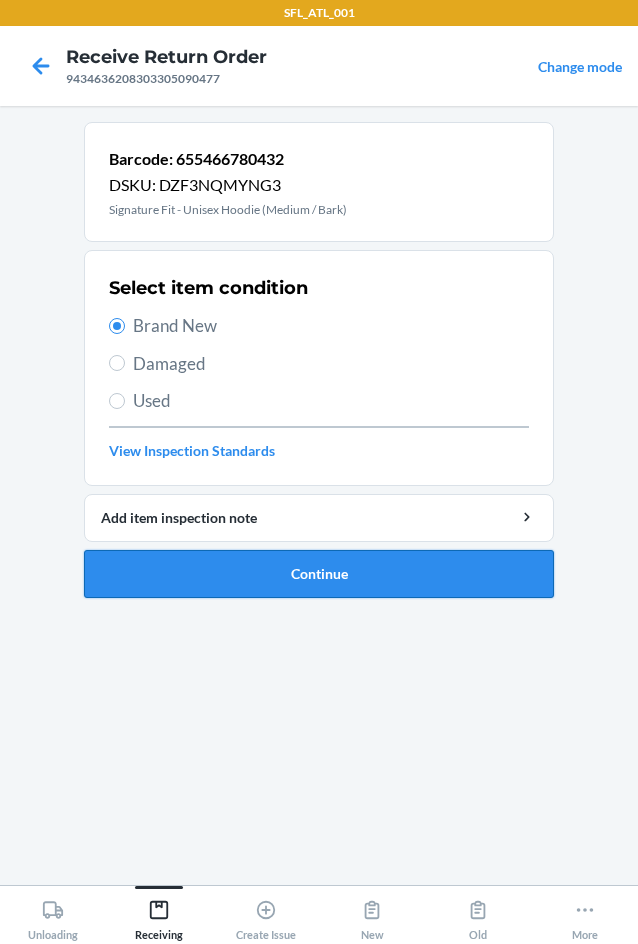 click on "Continue" at bounding box center [319, 574] 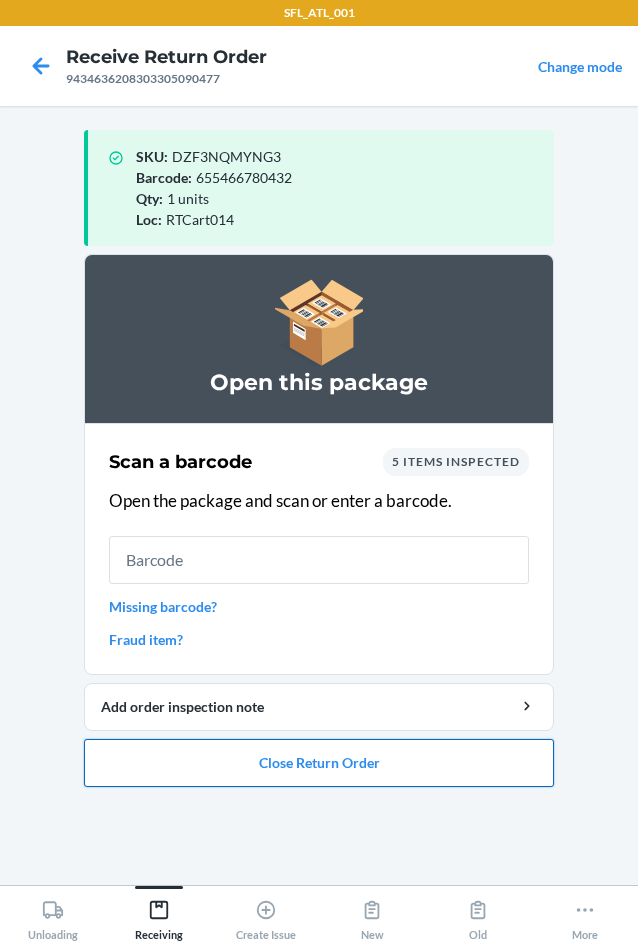 click on "Close Return Order" at bounding box center [319, 763] 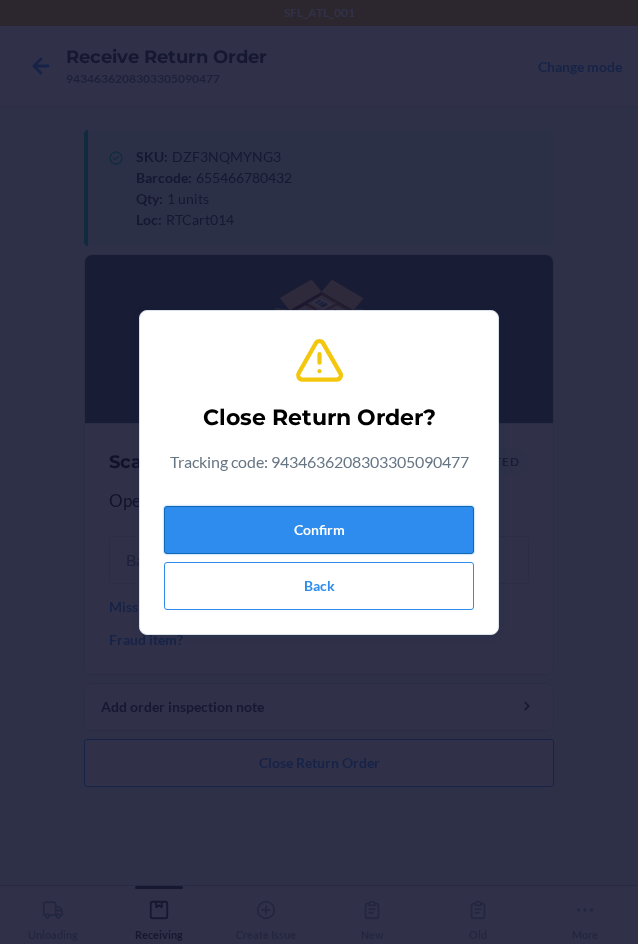 click on "Confirm" at bounding box center [319, 530] 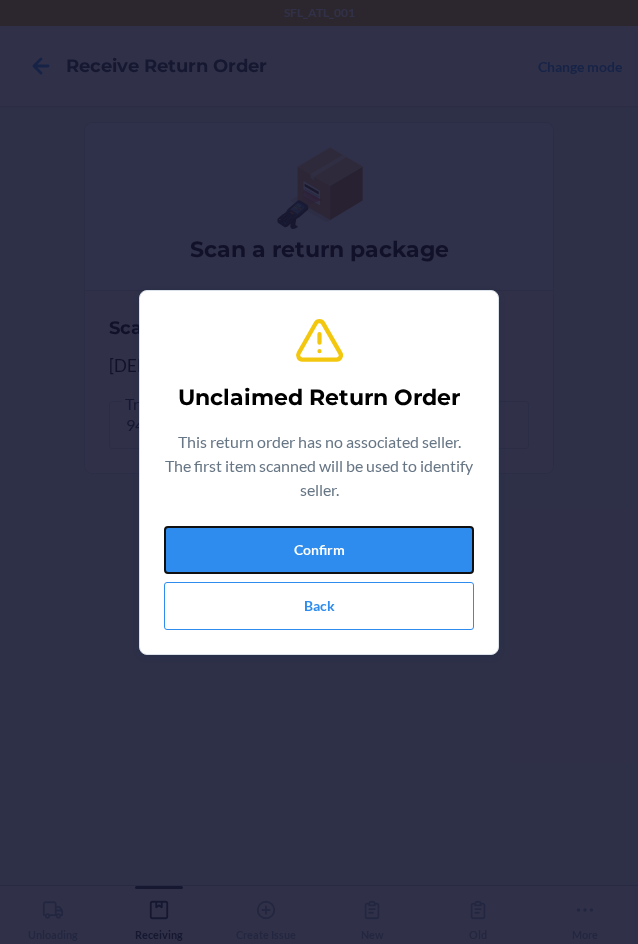 click on "Confirm" at bounding box center [319, 550] 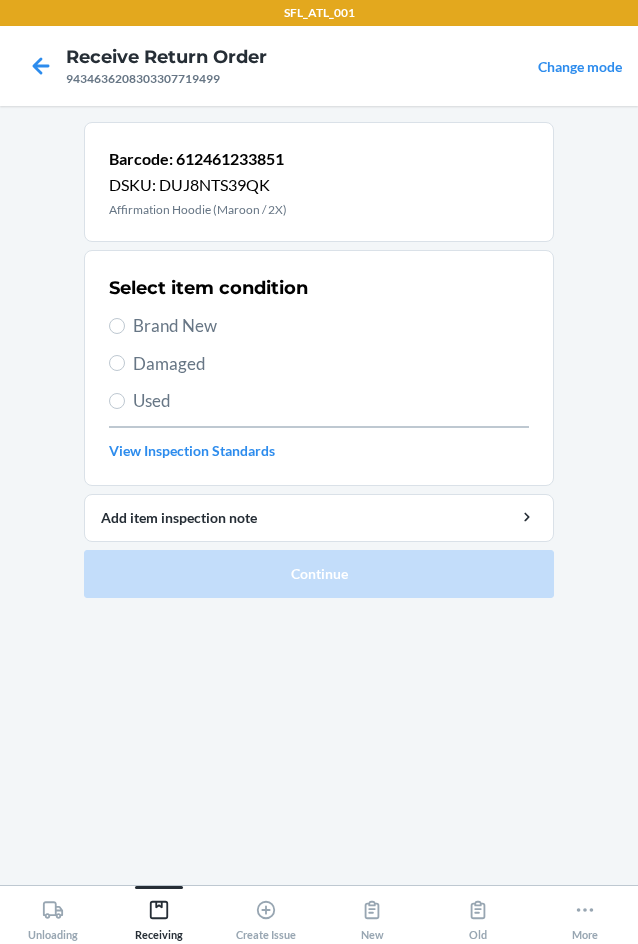 drag, startPoint x: 193, startPoint y: 322, endPoint x: 189, endPoint y: 349, distance: 27.294687 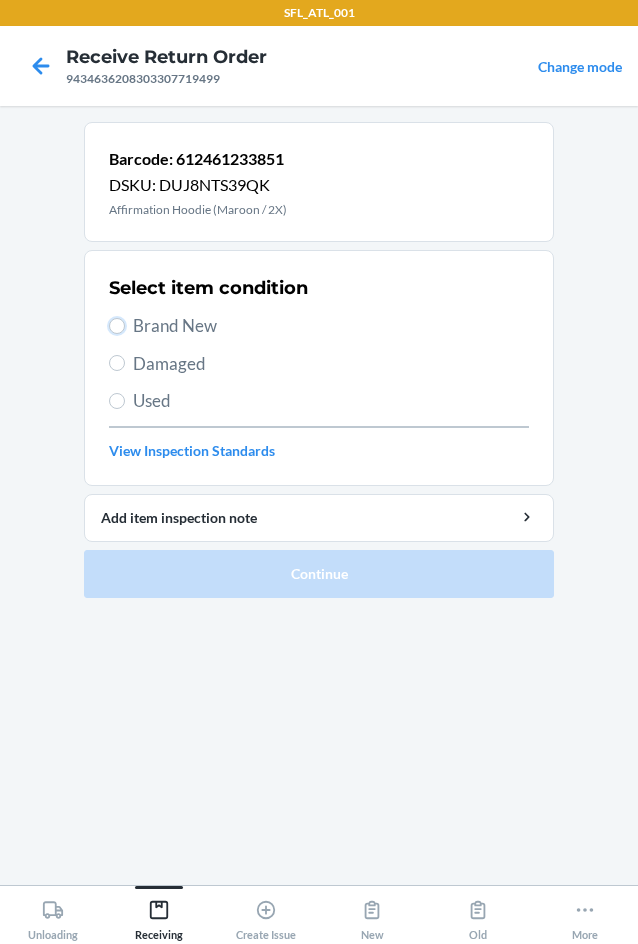 click on "Brand New" at bounding box center [117, 326] 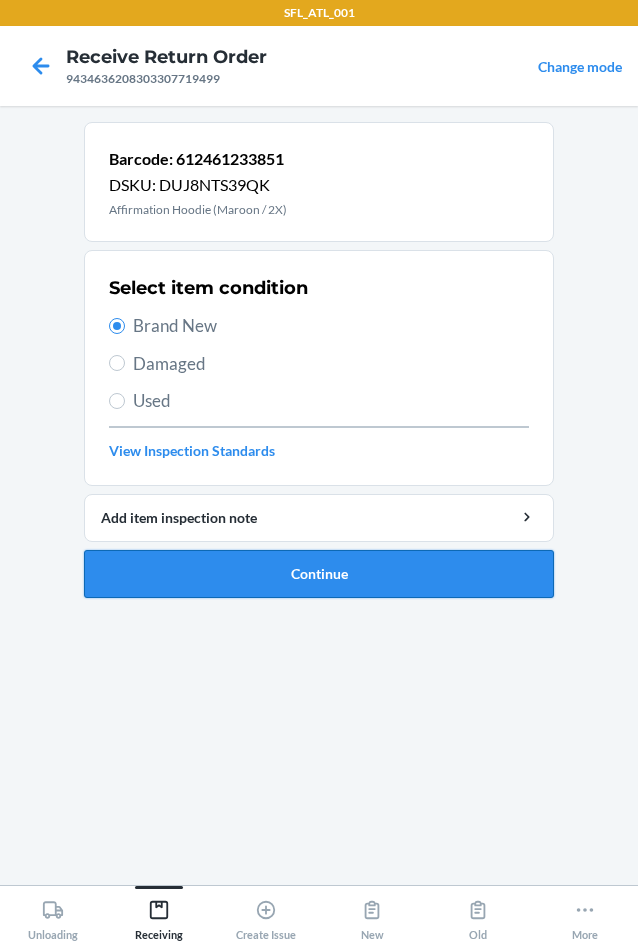 click on "Continue" at bounding box center [319, 574] 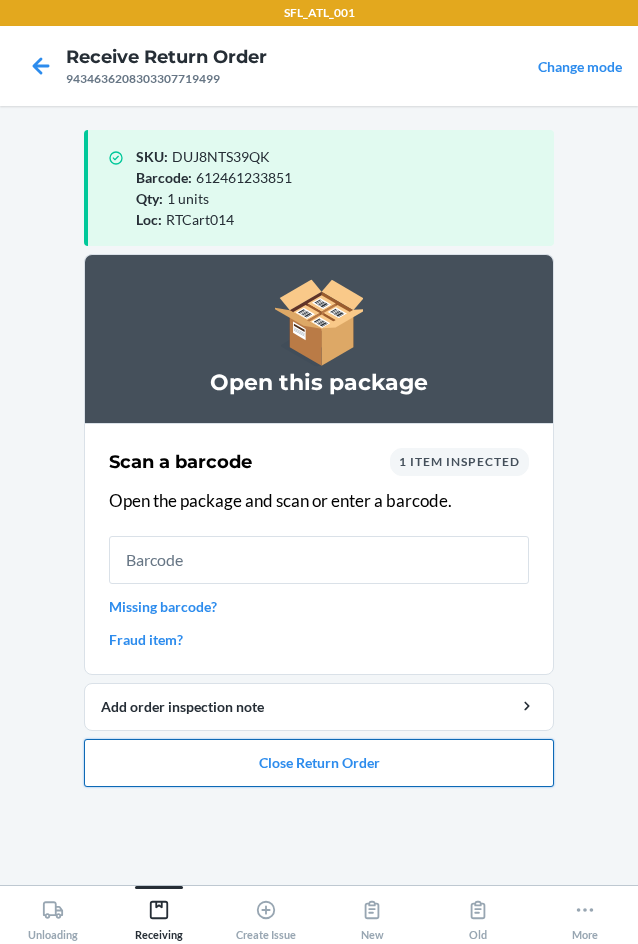 click on "Close Return Order" at bounding box center [319, 763] 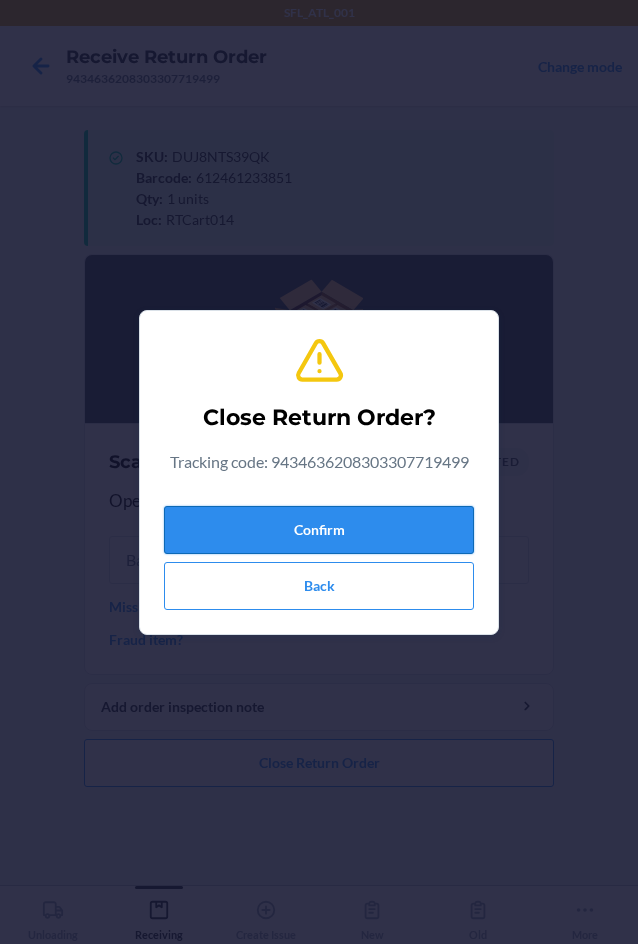 click on "Confirm" at bounding box center (319, 530) 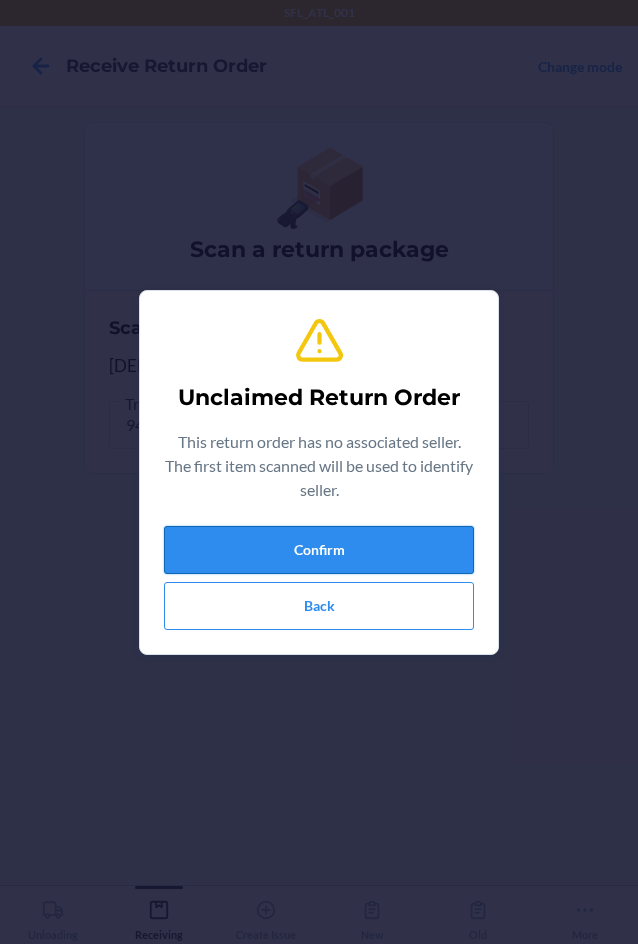 click on "Confirm" at bounding box center (319, 550) 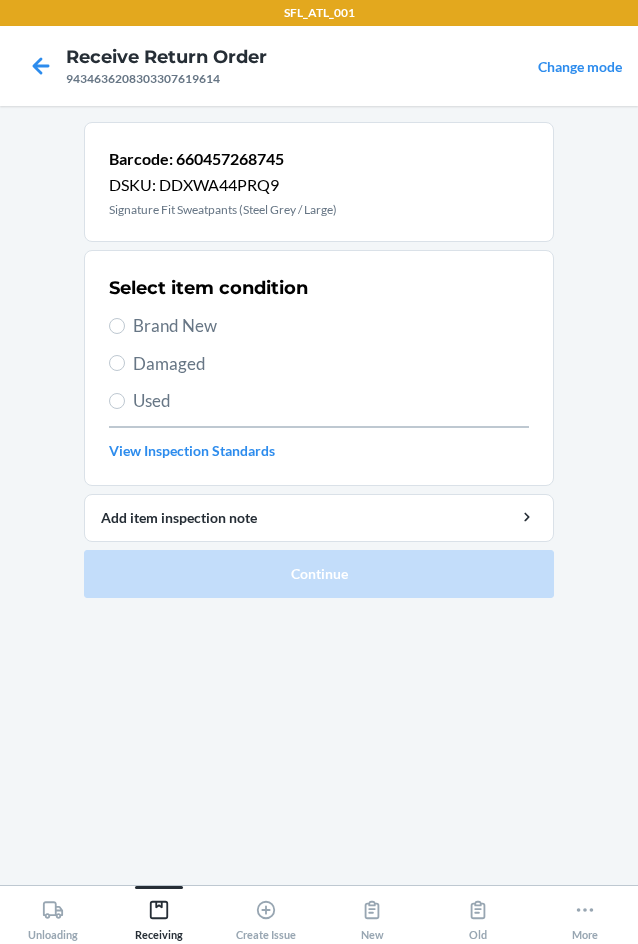 drag, startPoint x: 160, startPoint y: 313, endPoint x: 159, endPoint y: 323, distance: 10.049875 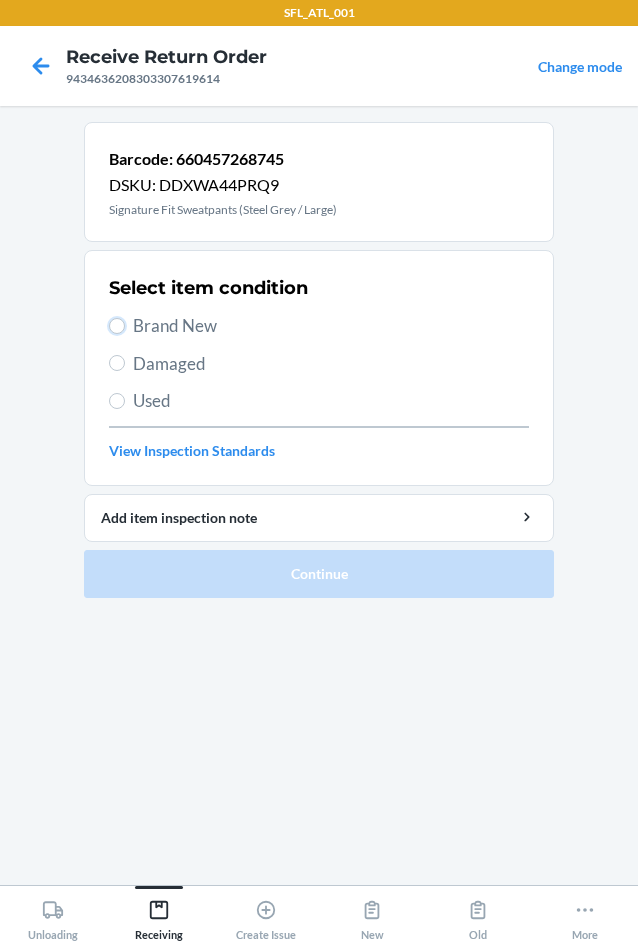click on "Brand New" at bounding box center (117, 326) 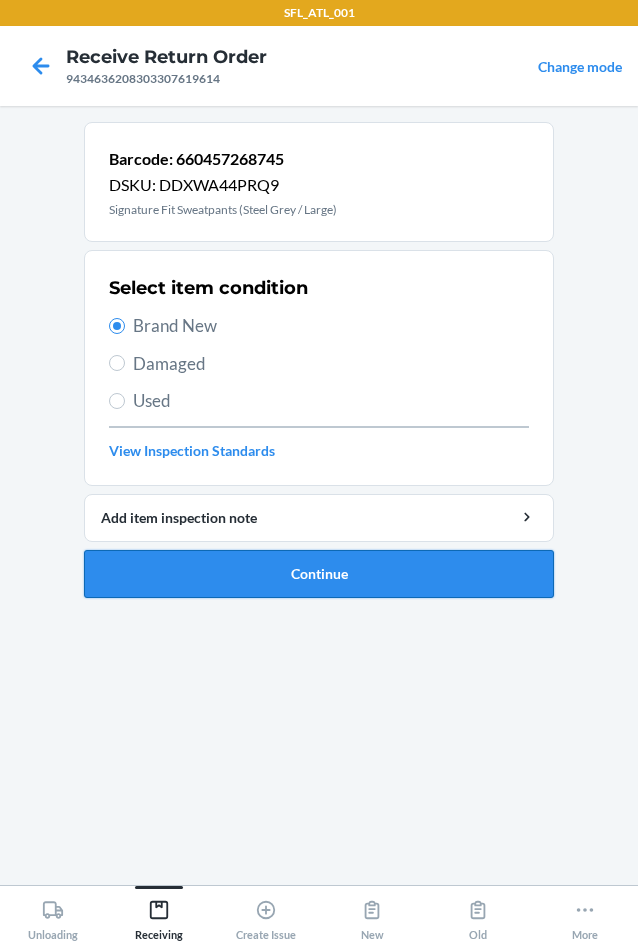 click on "Continue" at bounding box center [319, 574] 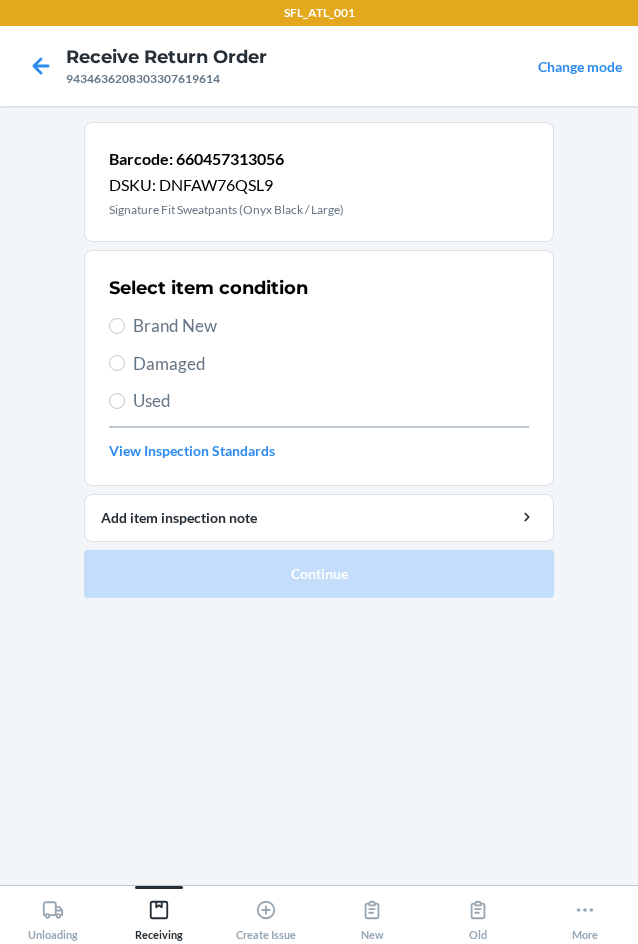 drag, startPoint x: 164, startPoint y: 328, endPoint x: 188, endPoint y: 367, distance: 45.79301 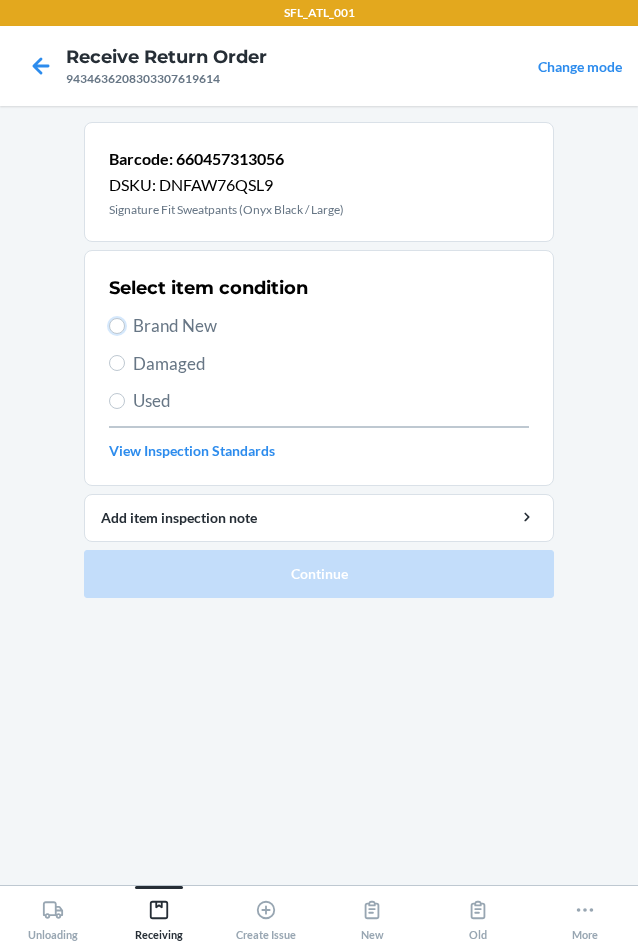 click on "Brand New" at bounding box center (117, 326) 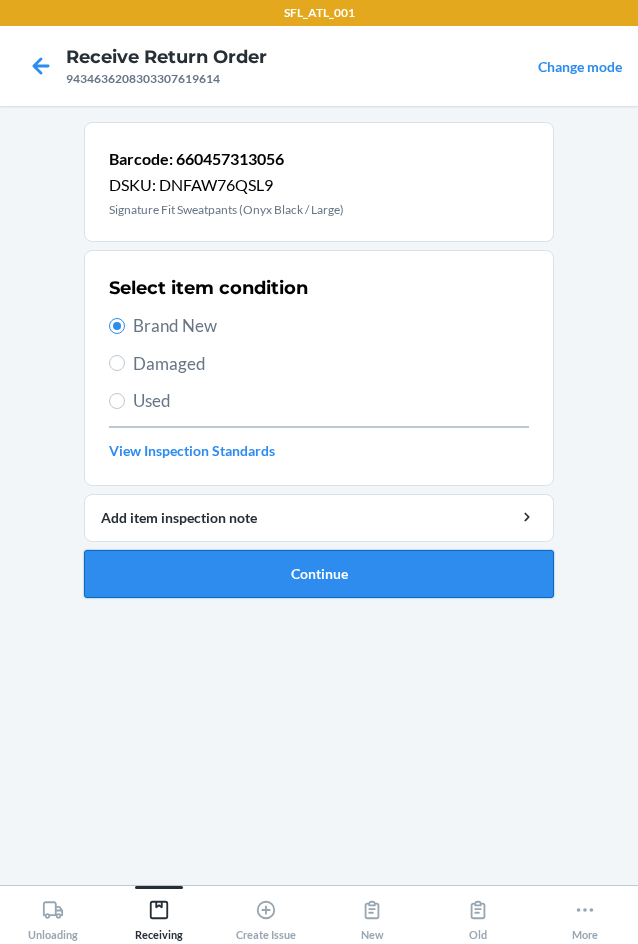drag, startPoint x: 225, startPoint y: 573, endPoint x: 220, endPoint y: 582, distance: 10.29563 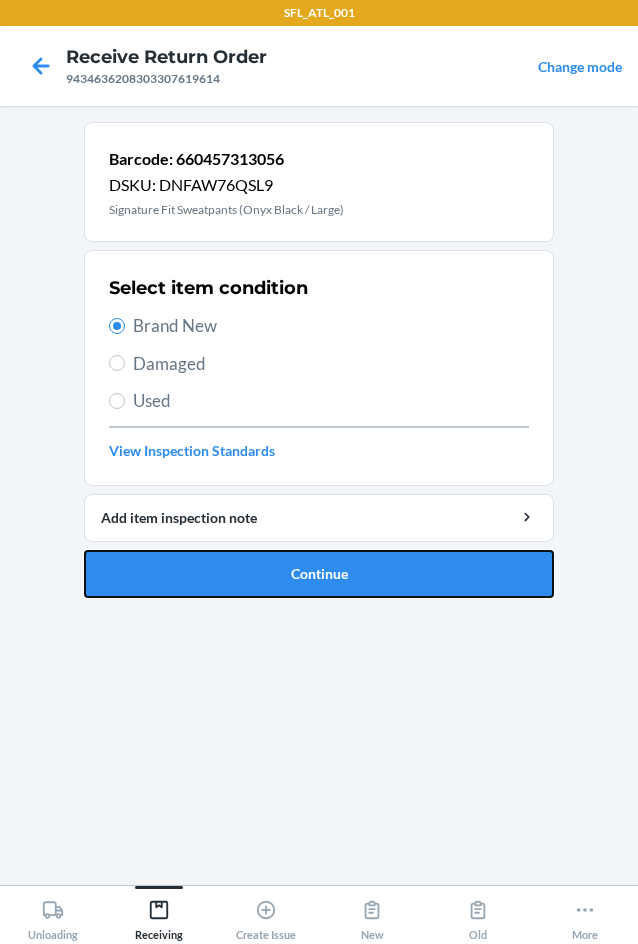 click on "Continue" at bounding box center [319, 574] 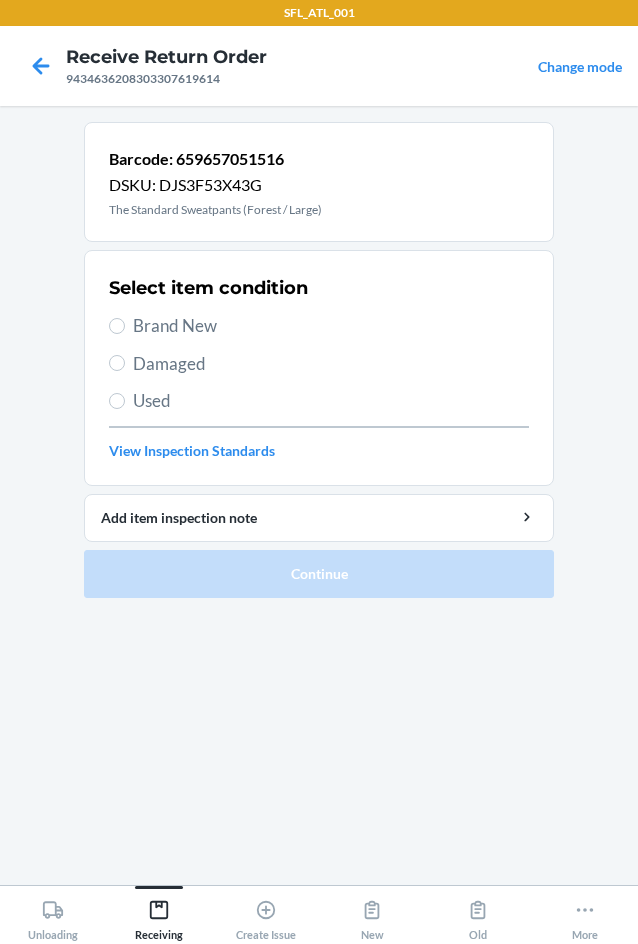 click on "Brand New" at bounding box center (331, 326) 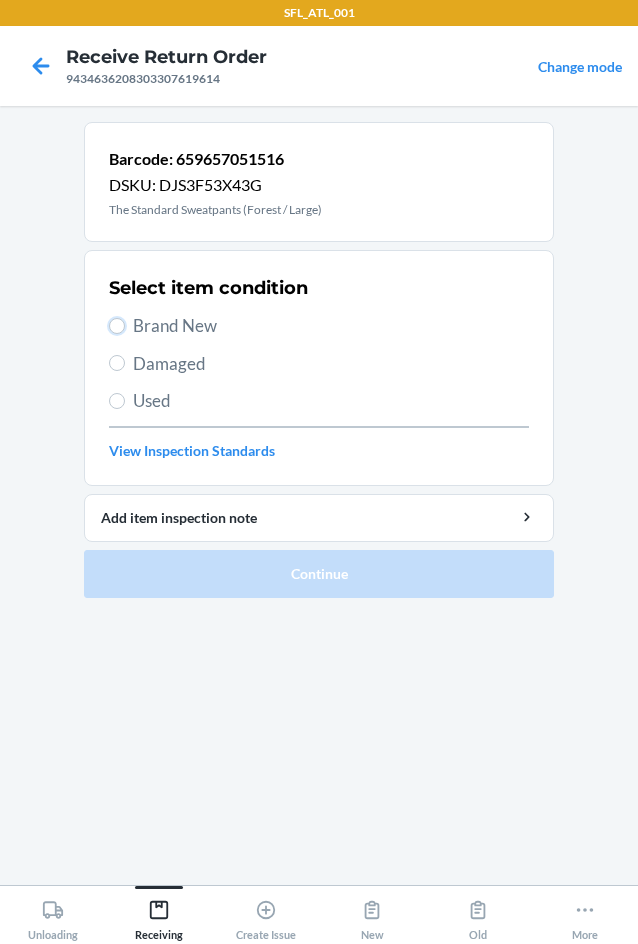 click on "Brand New" at bounding box center [117, 326] 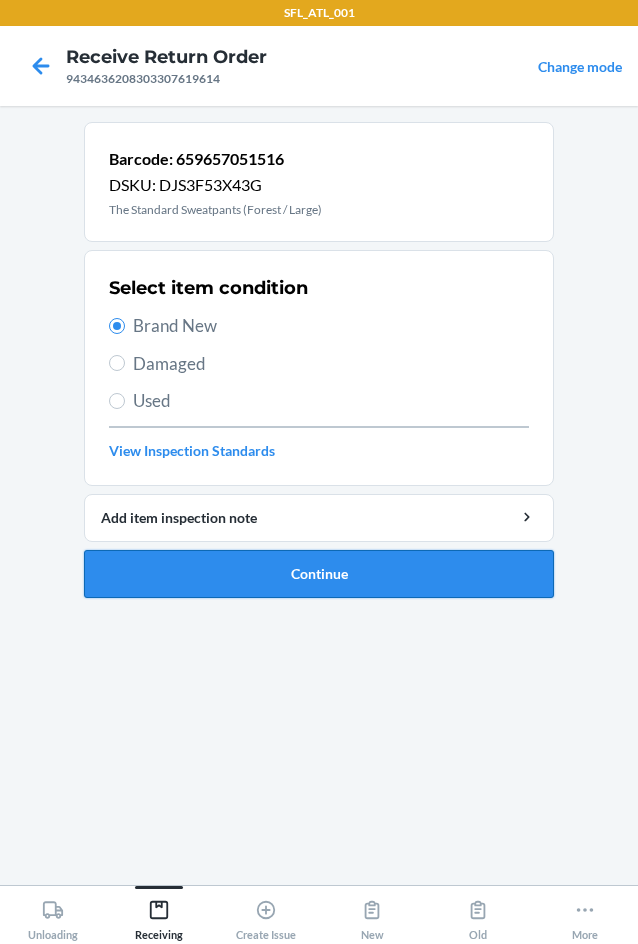 click on "Continue" at bounding box center [319, 574] 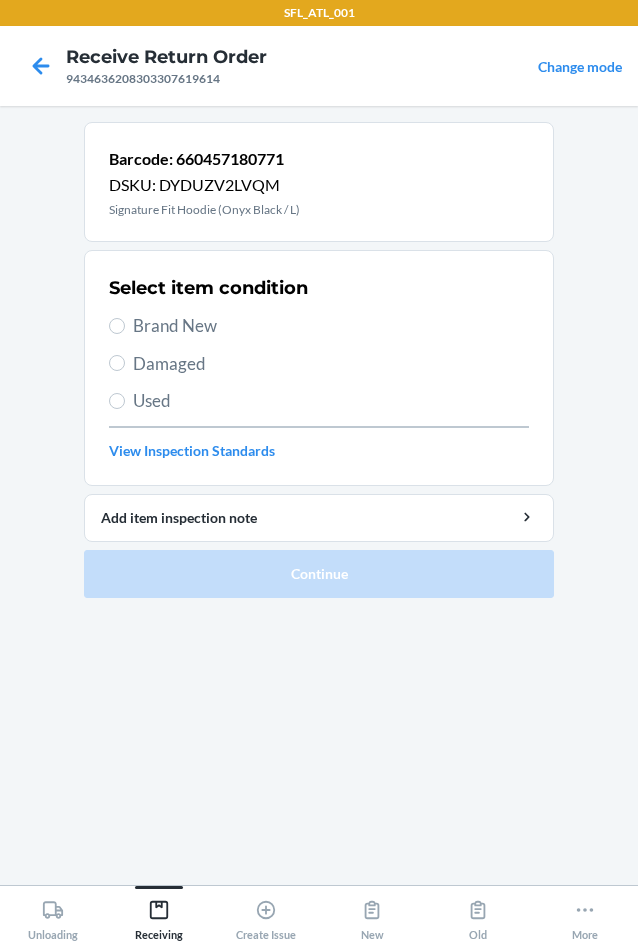 drag, startPoint x: 158, startPoint y: 328, endPoint x: 189, endPoint y: 470, distance: 145.34442 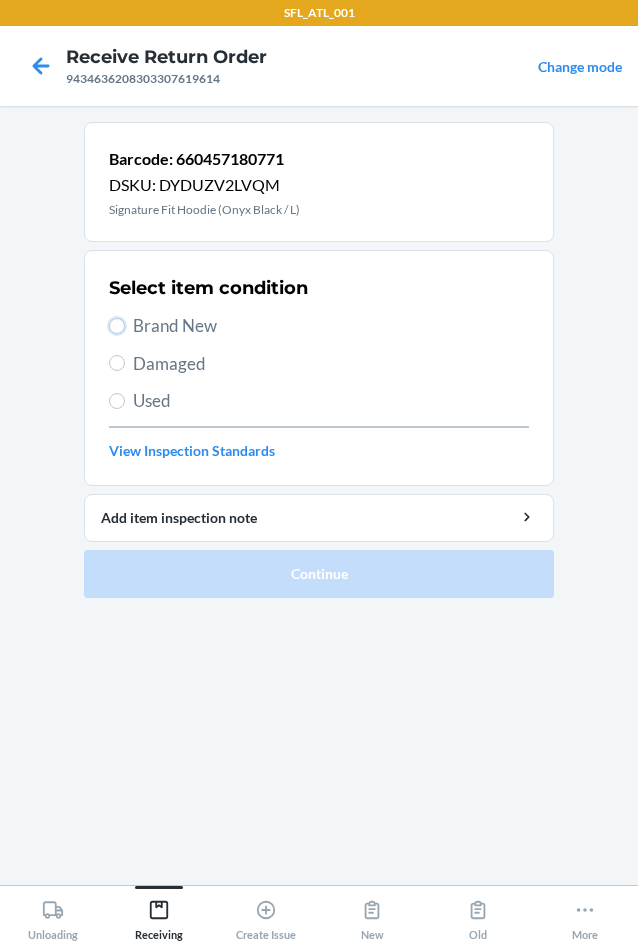 click on "Brand New" at bounding box center [117, 326] 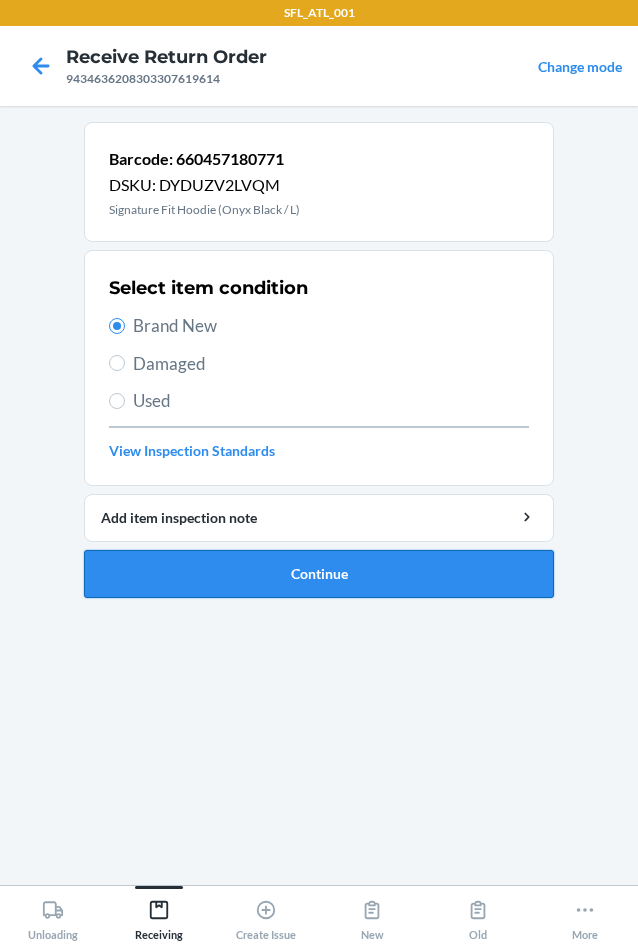 click on "Continue" at bounding box center [319, 574] 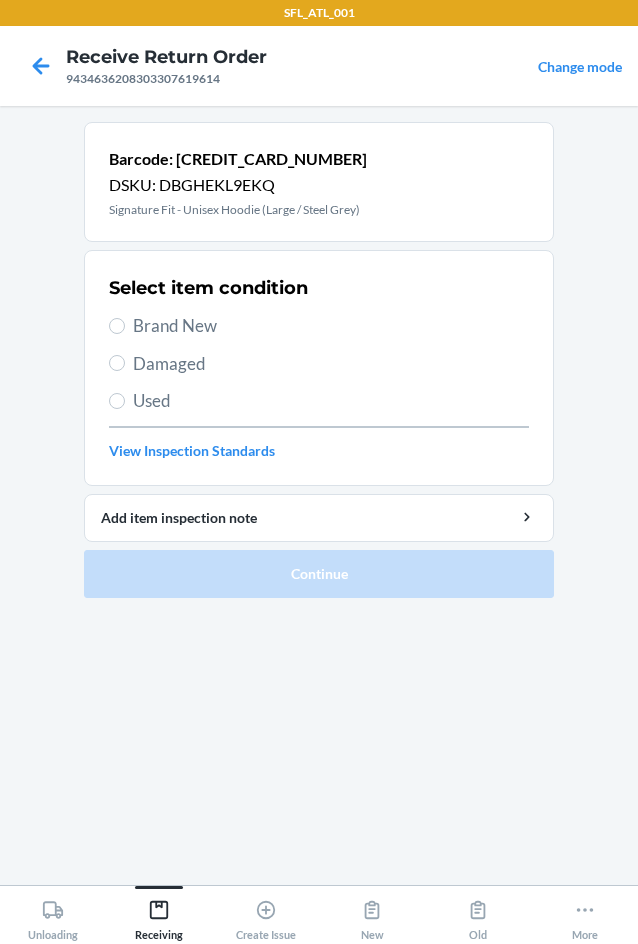 click on "Brand New" at bounding box center [331, 326] 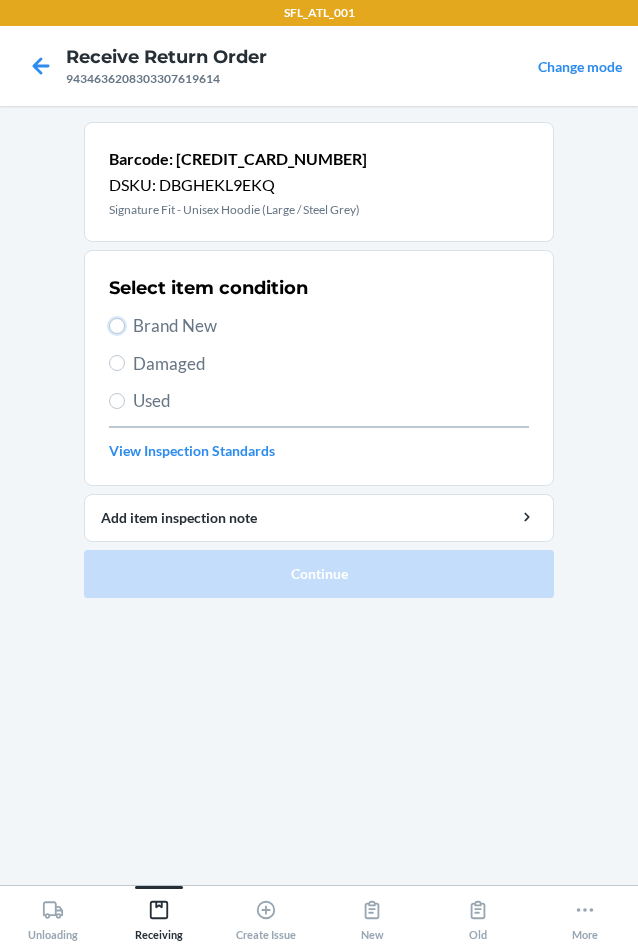 click on "Brand New" at bounding box center (117, 326) 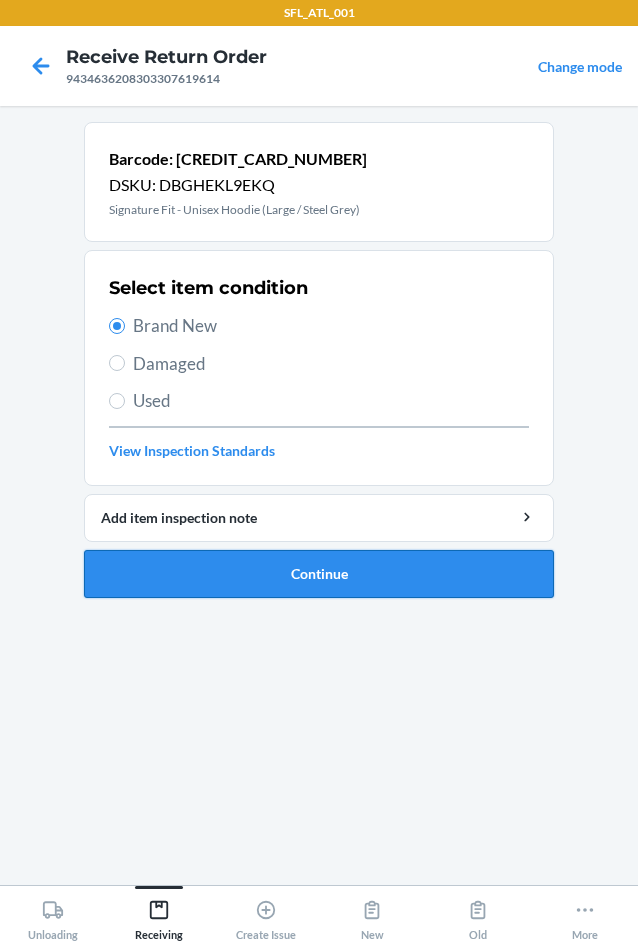 click on "Continue" at bounding box center [319, 574] 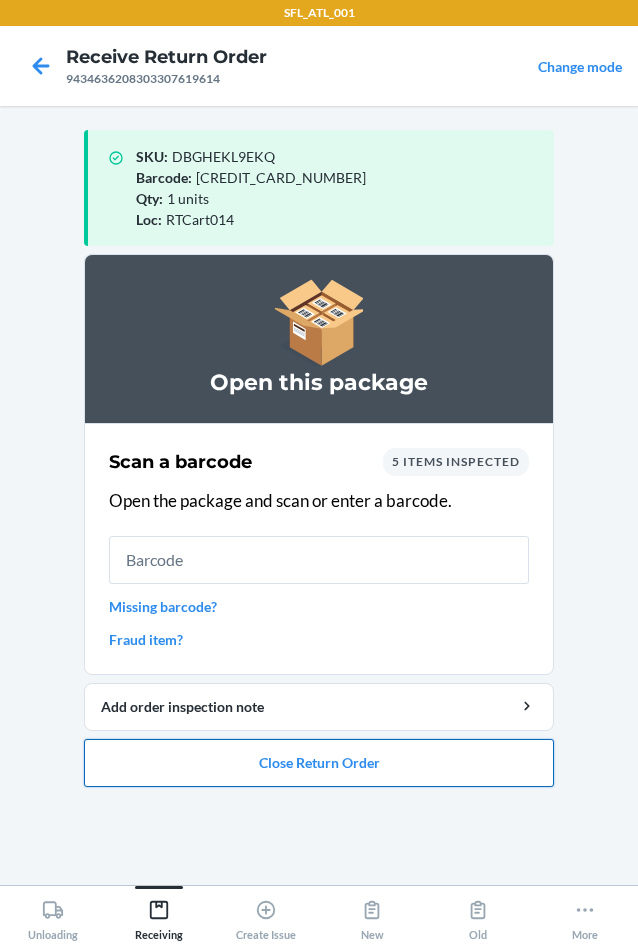 click on "Close Return Order" at bounding box center [319, 763] 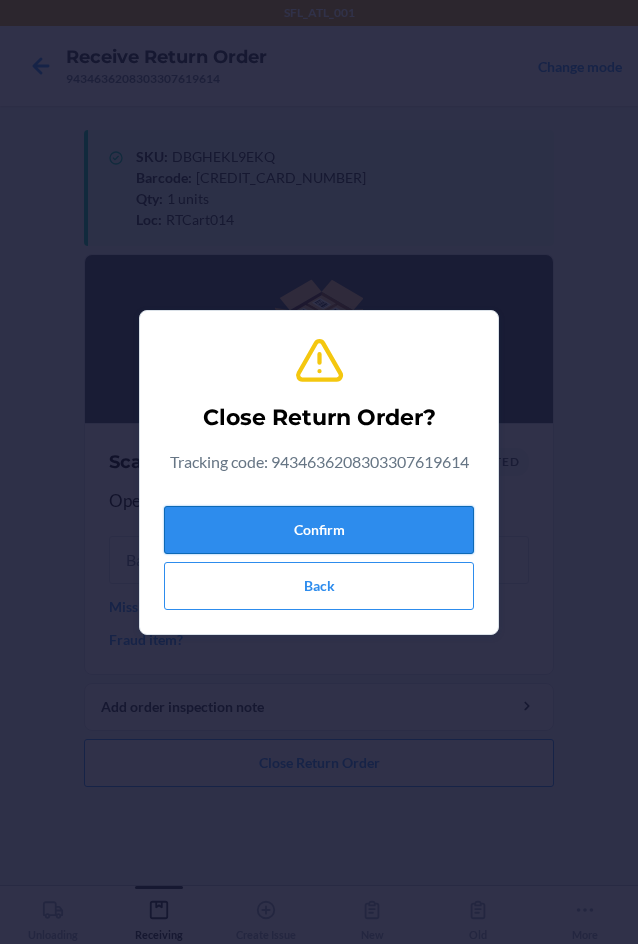 click on "Confirm" at bounding box center [319, 530] 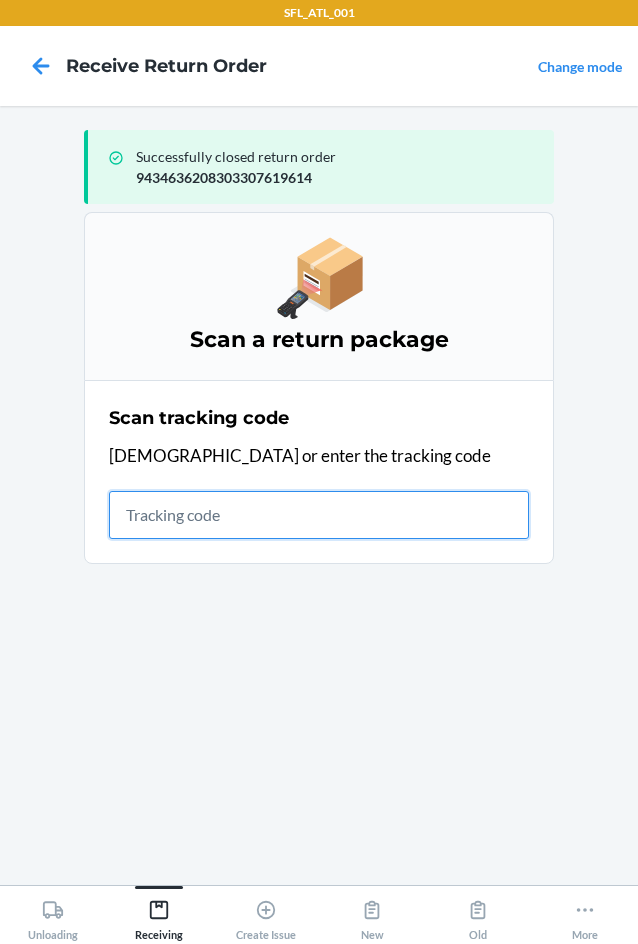 click at bounding box center (319, 515) 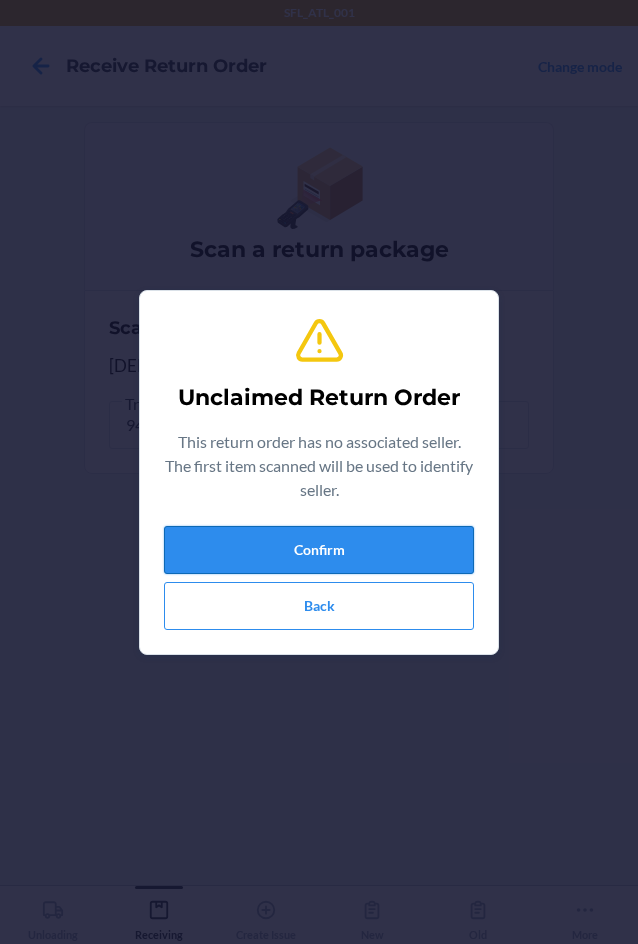 click on "Confirm" at bounding box center [319, 550] 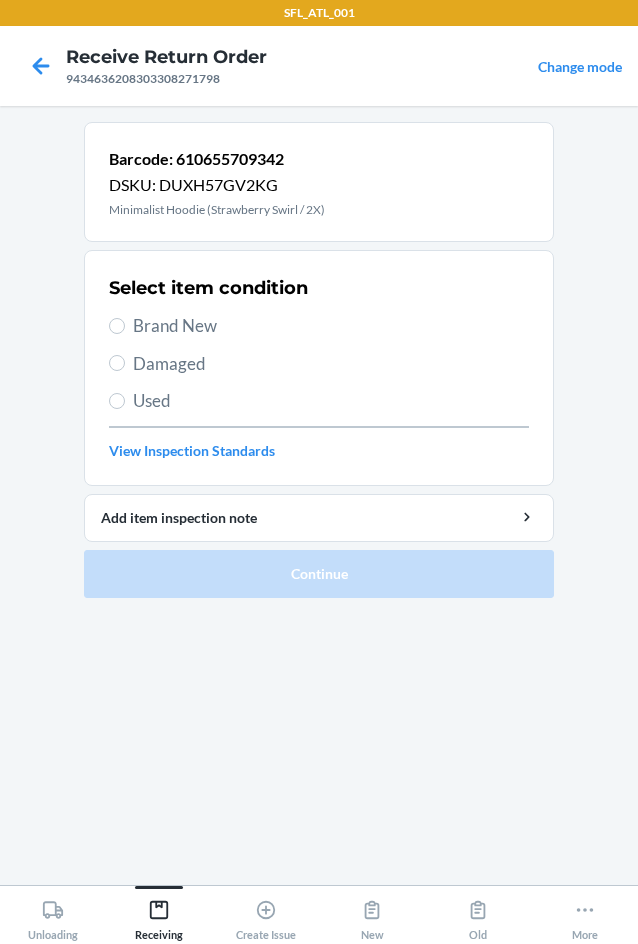 click on "Damaged" at bounding box center [331, 364] 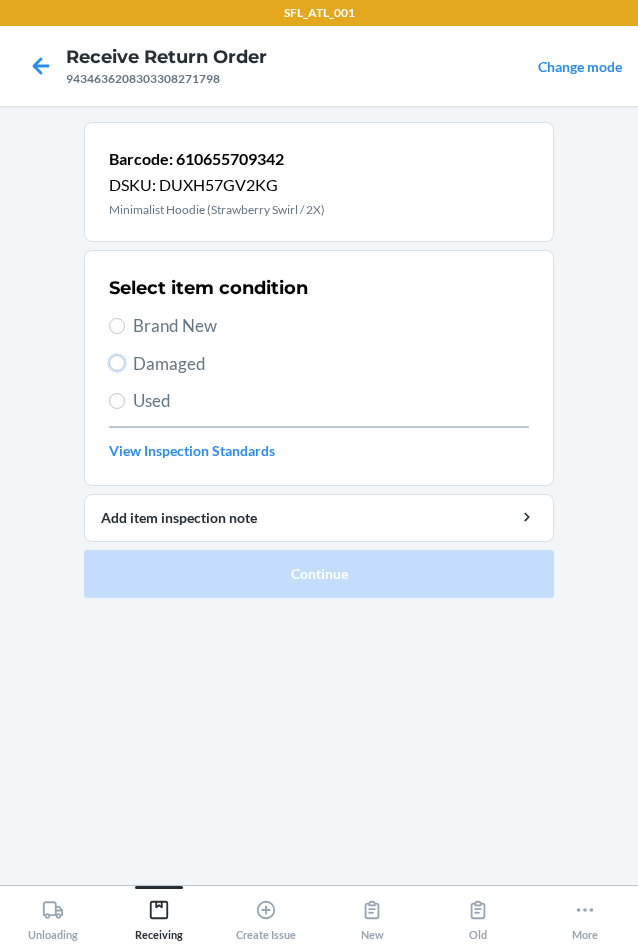 click on "Damaged" at bounding box center [117, 363] 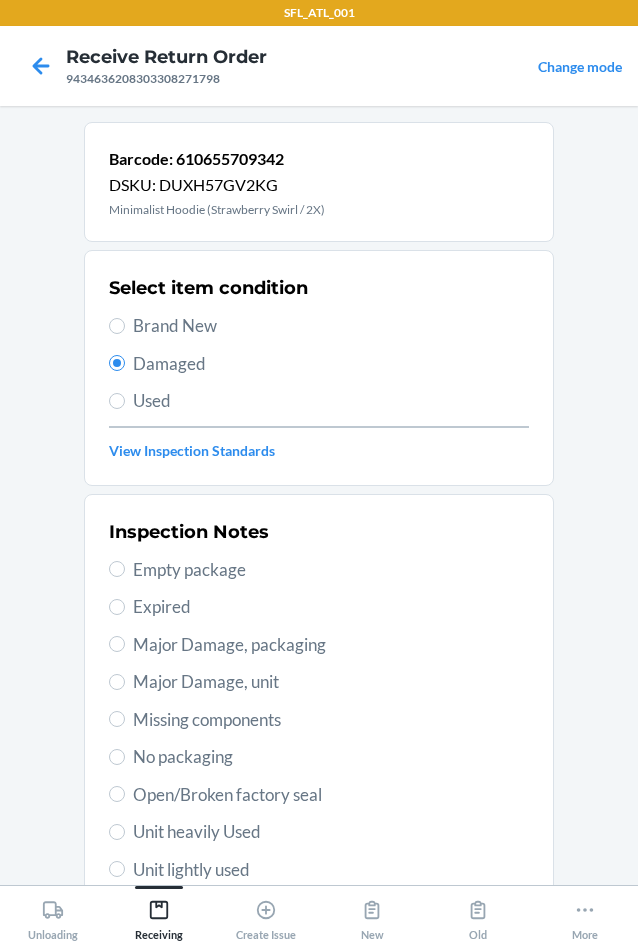 click on "Major Damage, packaging" at bounding box center [331, 645] 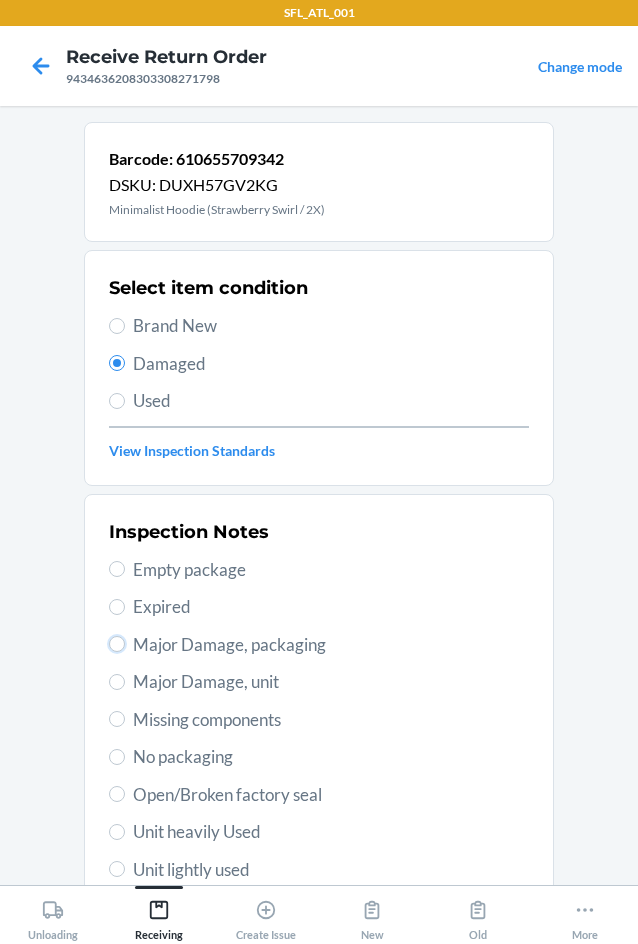 click on "Major Damage, packaging" at bounding box center (117, 644) 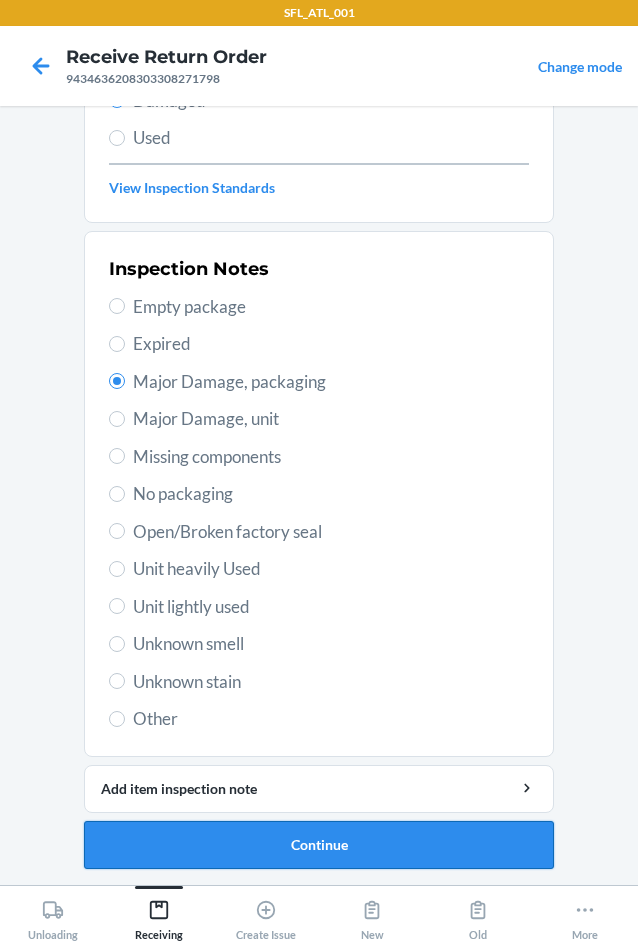 click on "Continue" at bounding box center [319, 845] 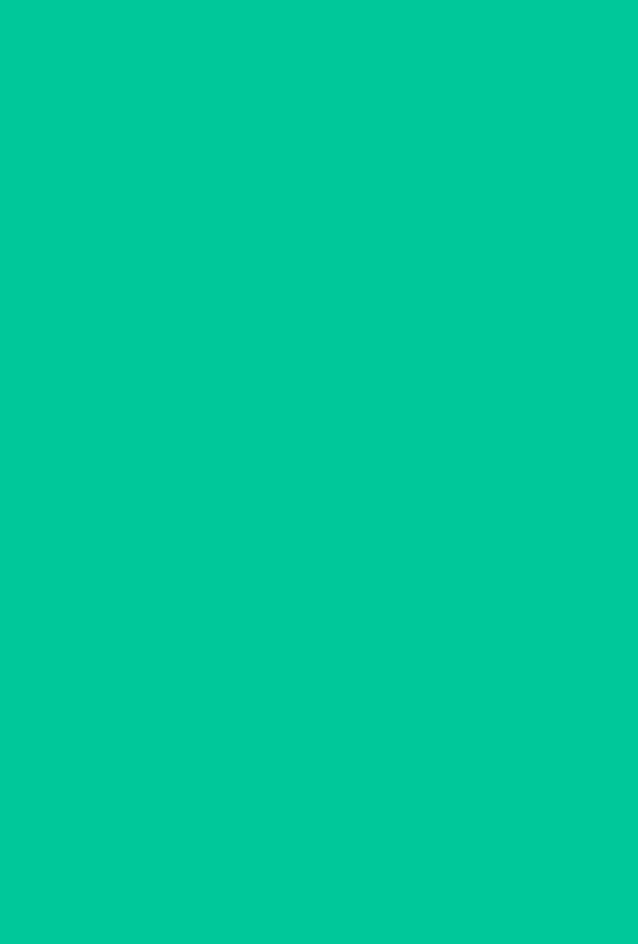 scroll, scrollTop: 86, scrollLeft: 0, axis: vertical 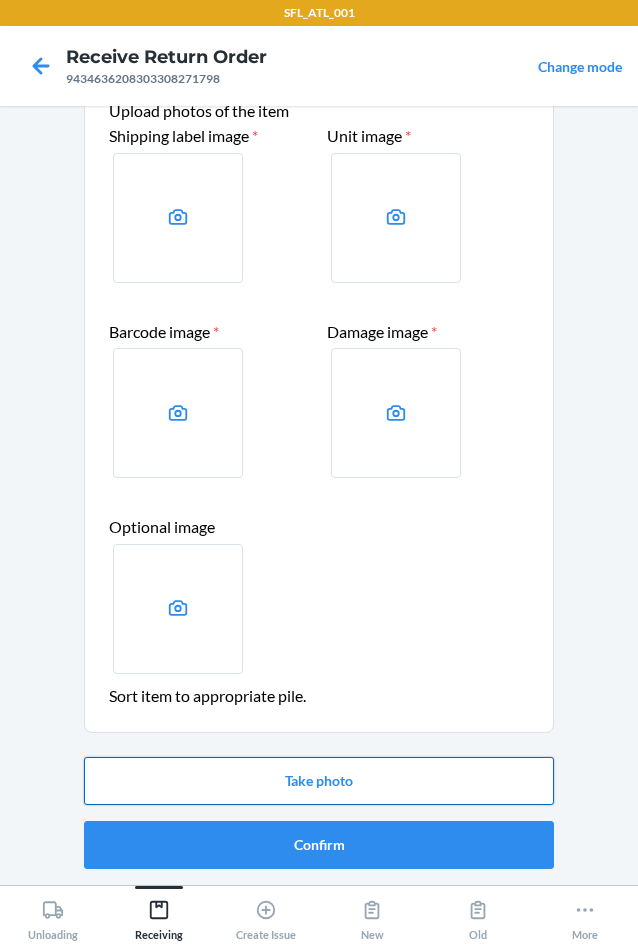 click on "Take photo" at bounding box center (319, 781) 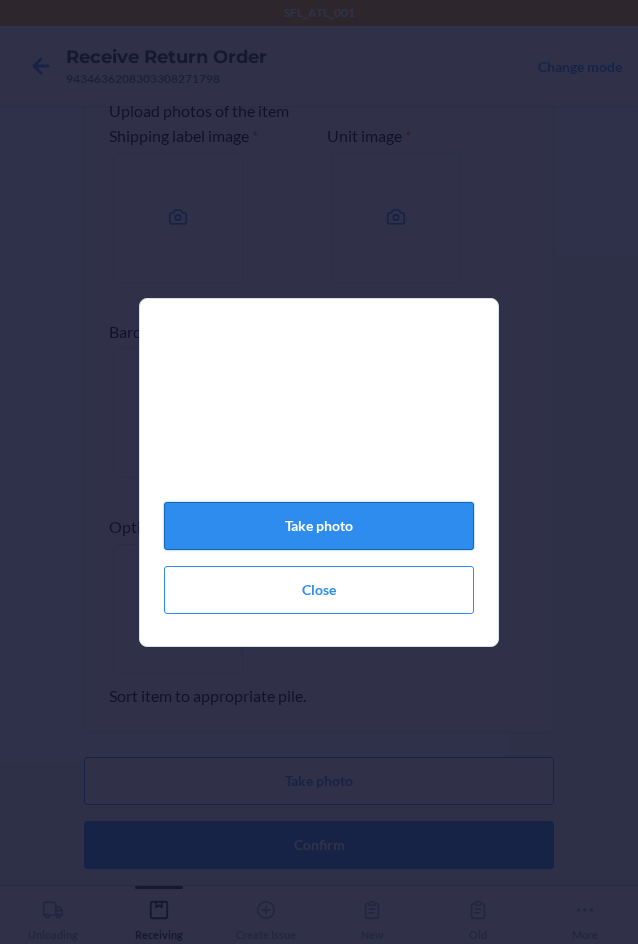 click on "Take photo" 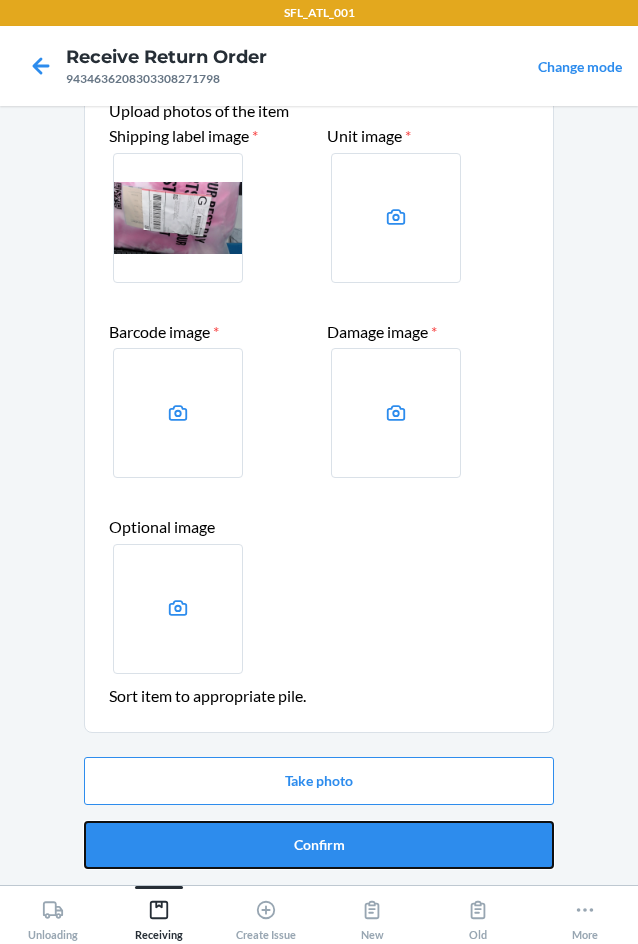 click on "Confirm" at bounding box center [319, 845] 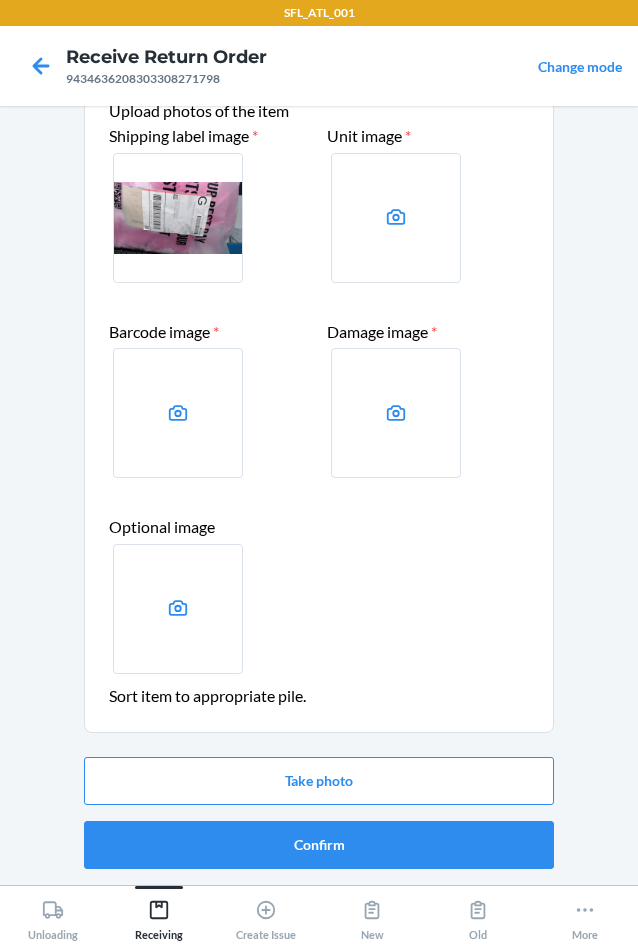 scroll, scrollTop: 0, scrollLeft: 0, axis: both 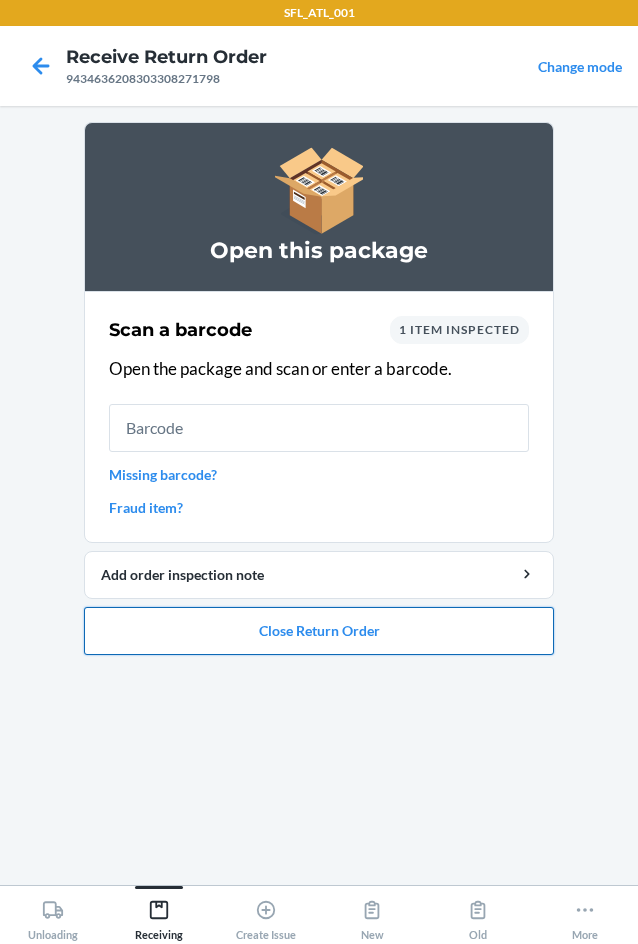 click on "Close Return Order" at bounding box center (319, 631) 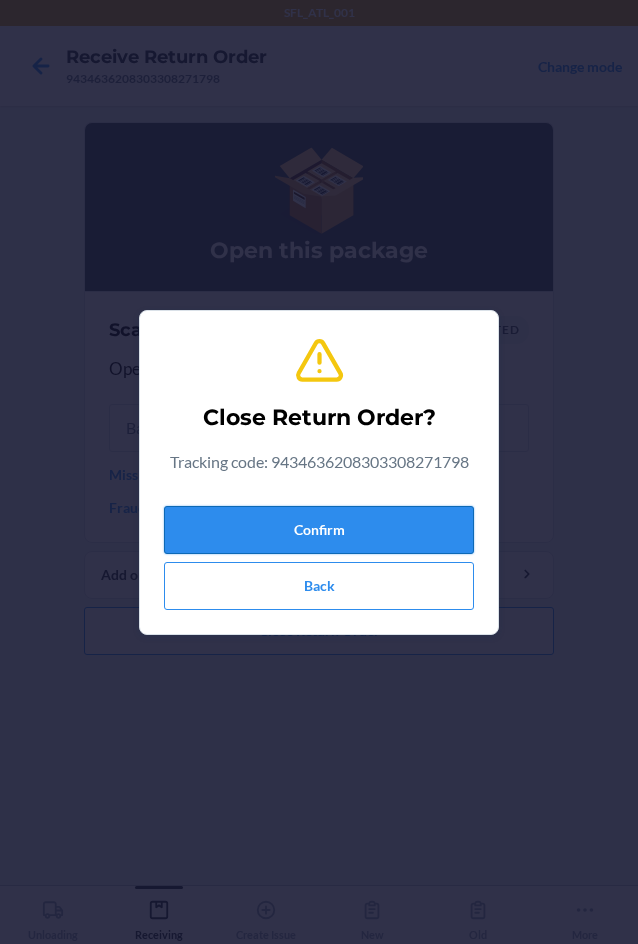 click on "Confirm" at bounding box center [319, 530] 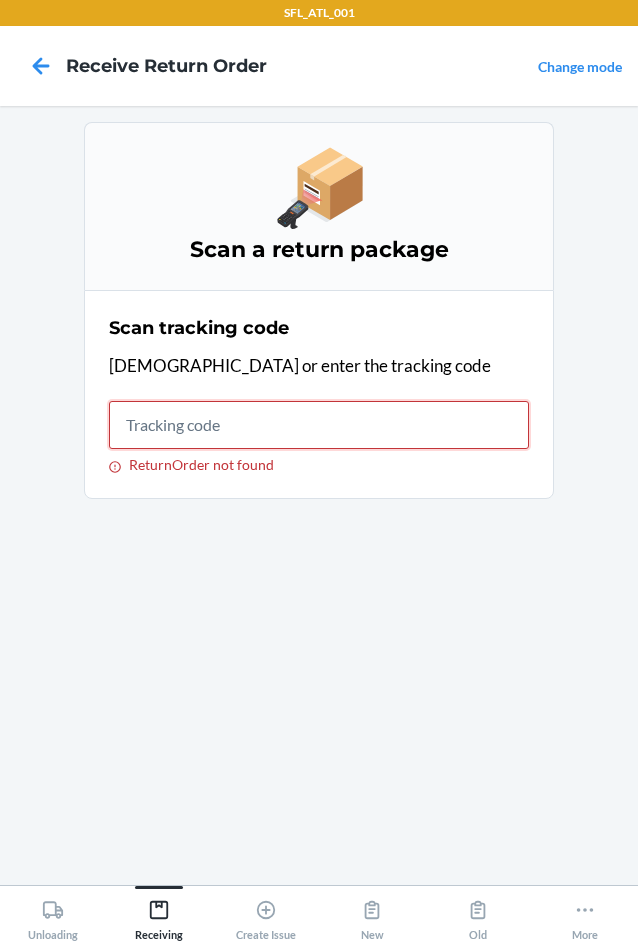click on "ReturnOrder not found" at bounding box center [319, 425] 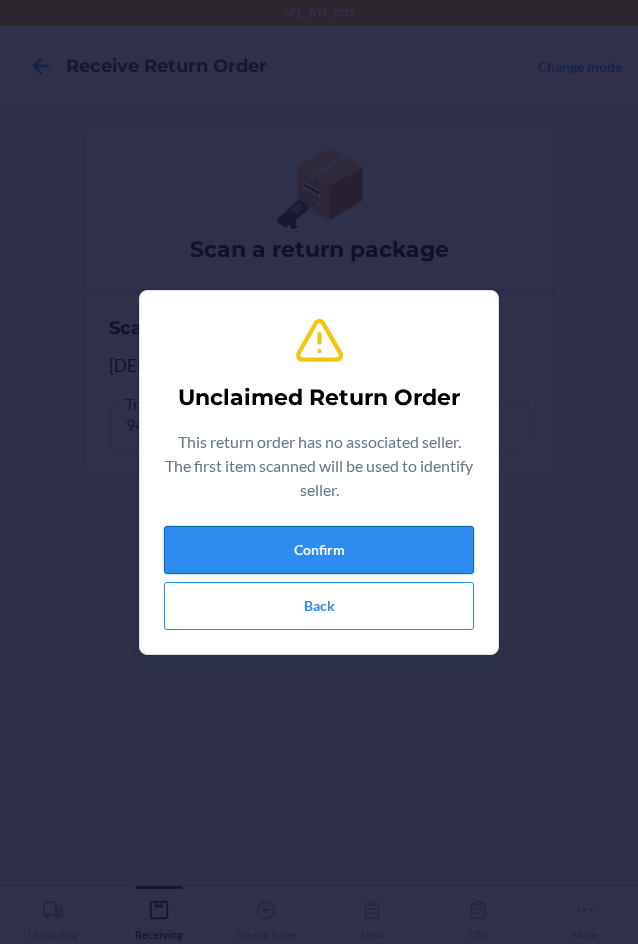 click on "Confirm" at bounding box center (319, 550) 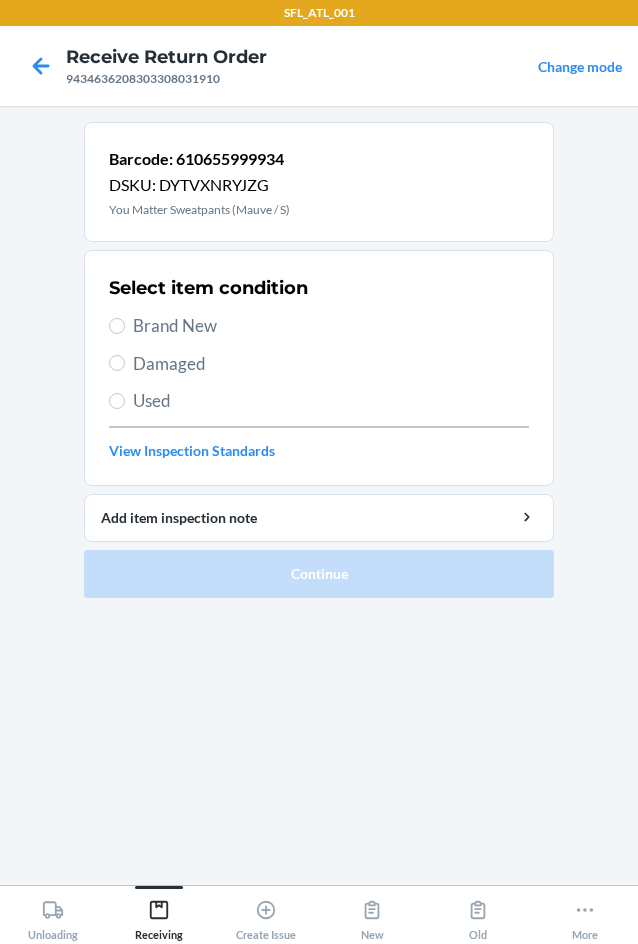 drag, startPoint x: 162, startPoint y: 327, endPoint x: 157, endPoint y: 366, distance: 39.319206 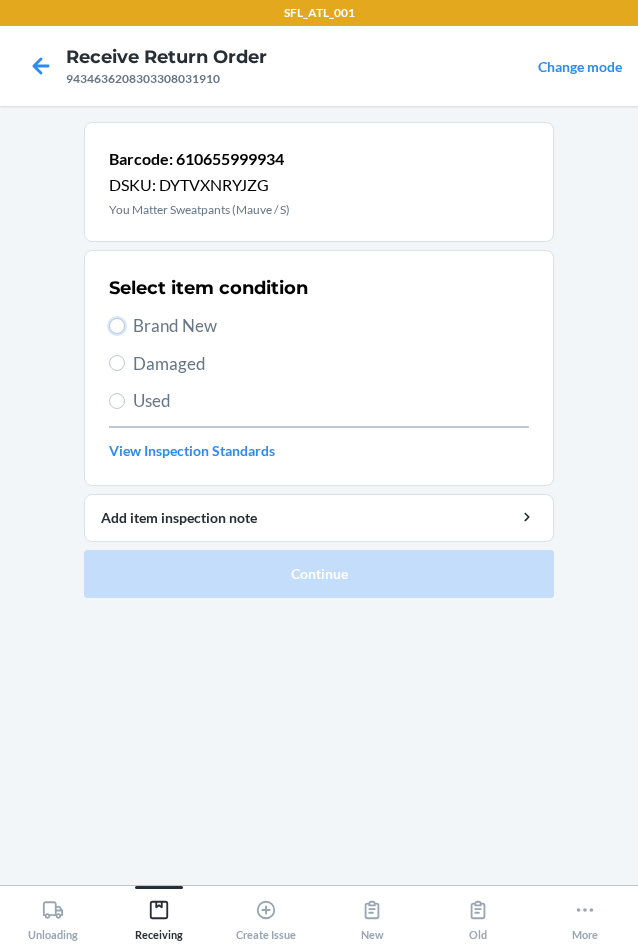 click on "Brand New" at bounding box center (117, 326) 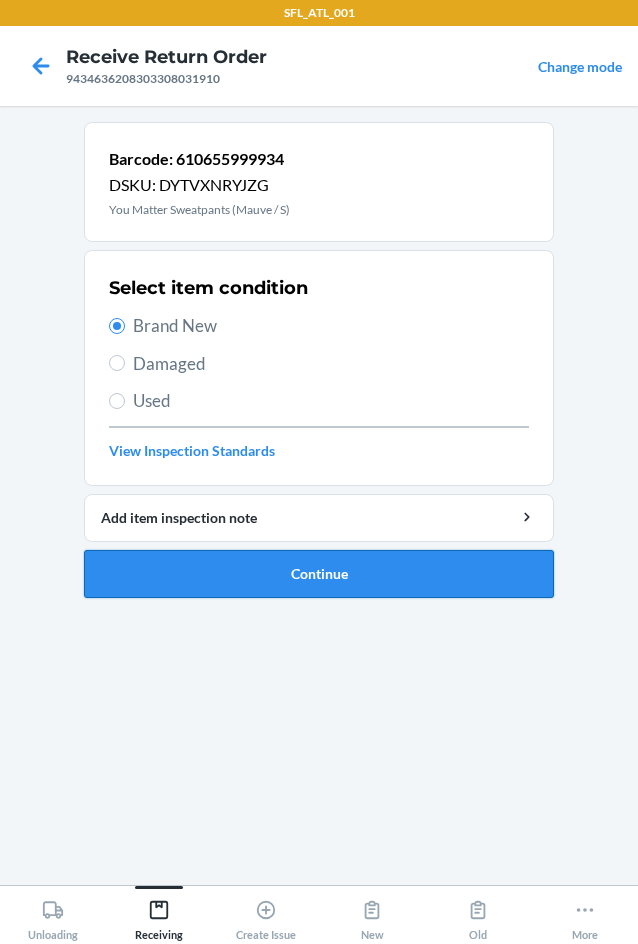 click on "Continue" at bounding box center (319, 574) 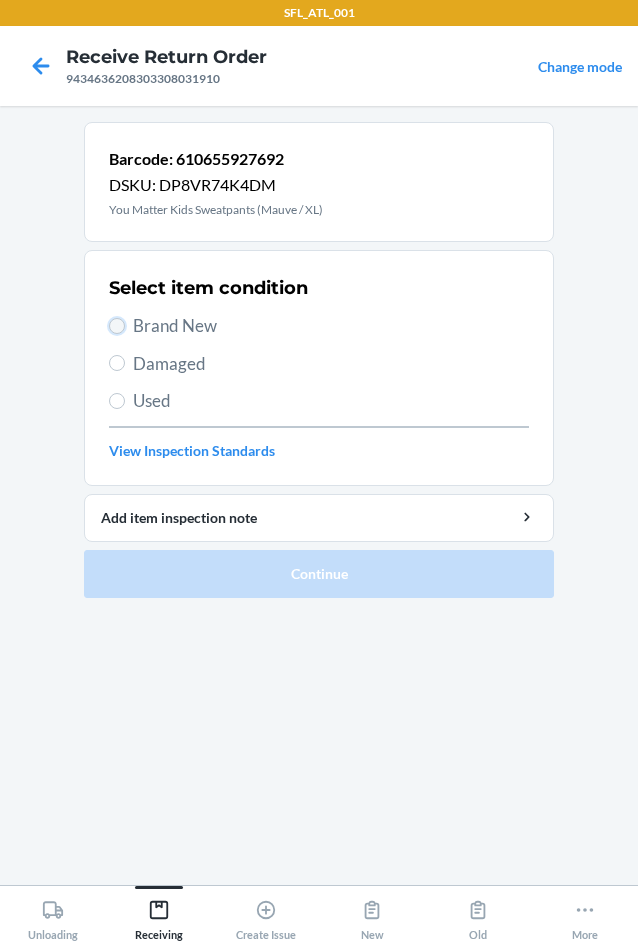 click on "Brand New" at bounding box center (117, 326) 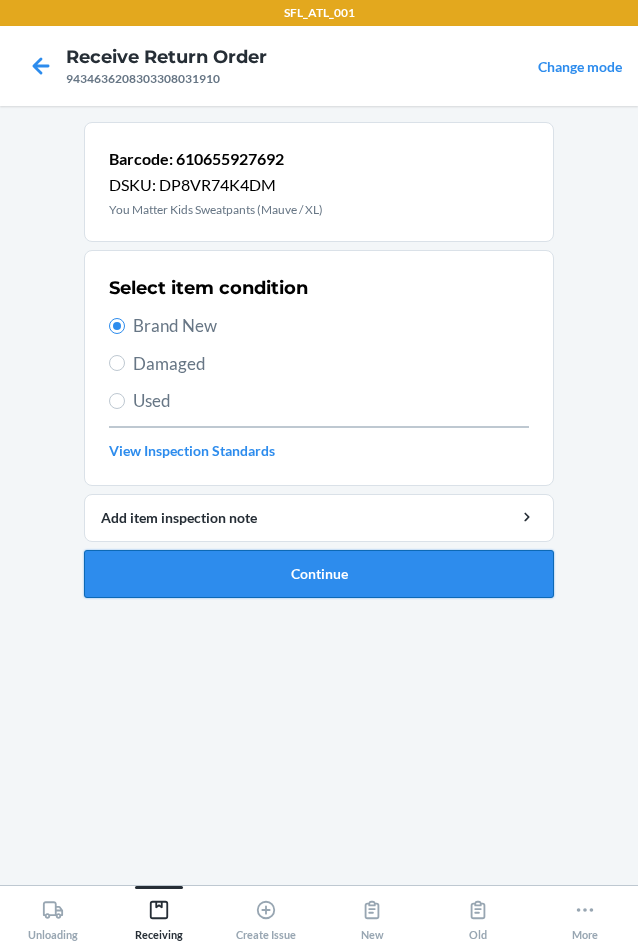click on "Continue" at bounding box center [319, 574] 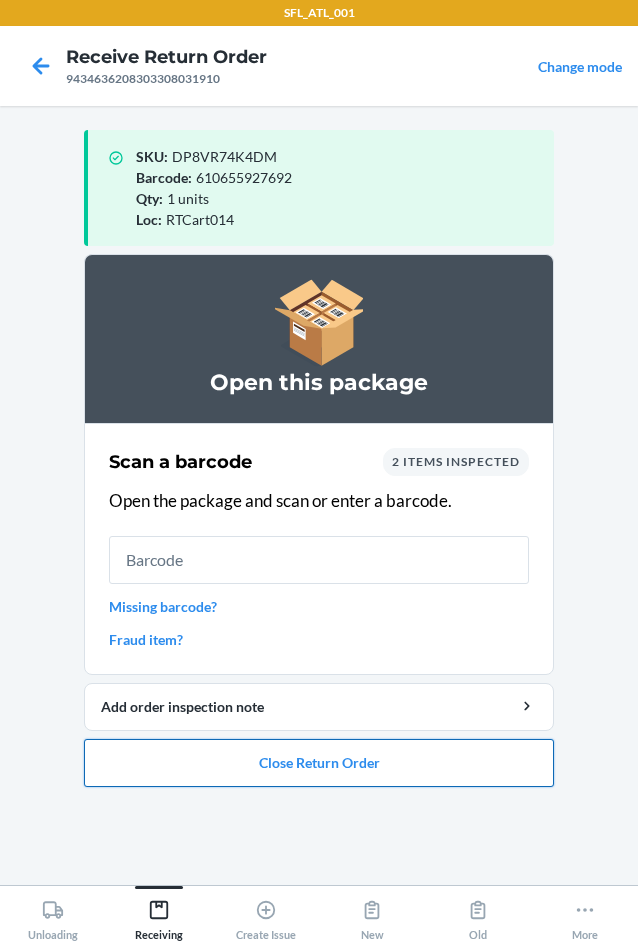 click on "Close Return Order" at bounding box center [319, 763] 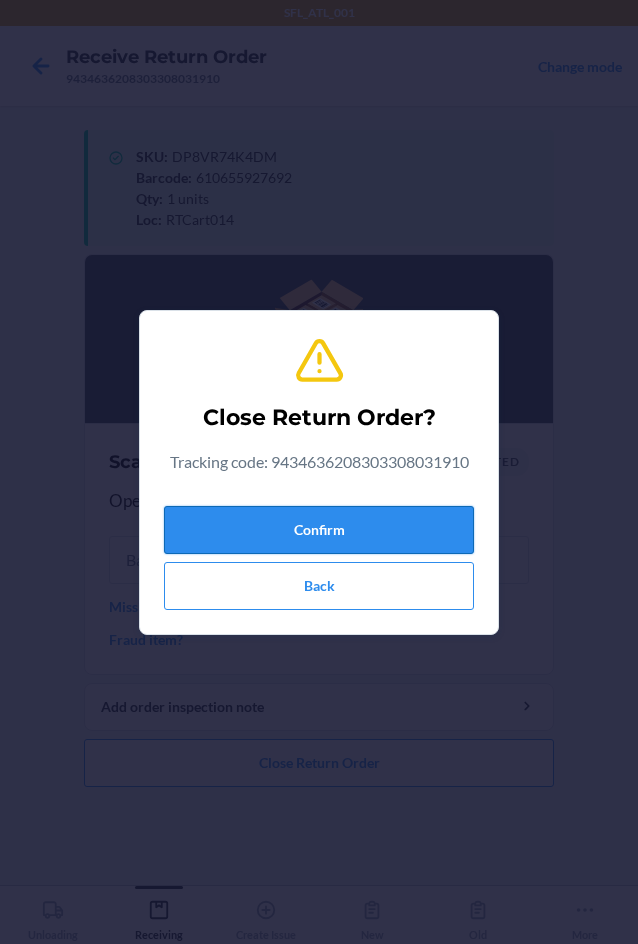 click on "Confirm" at bounding box center (319, 530) 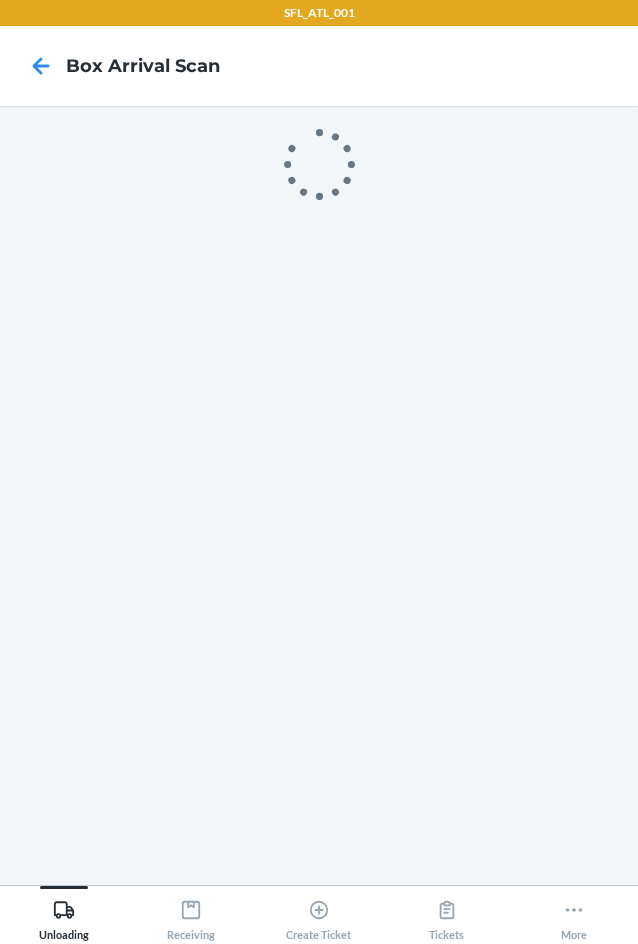 scroll, scrollTop: 0, scrollLeft: 0, axis: both 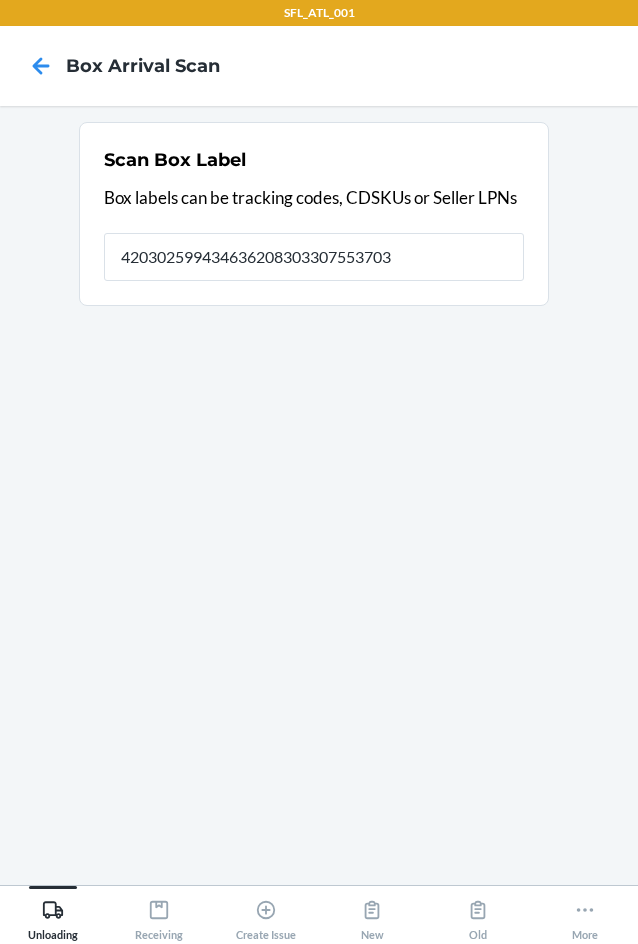 type on "420302599434636208303307553703" 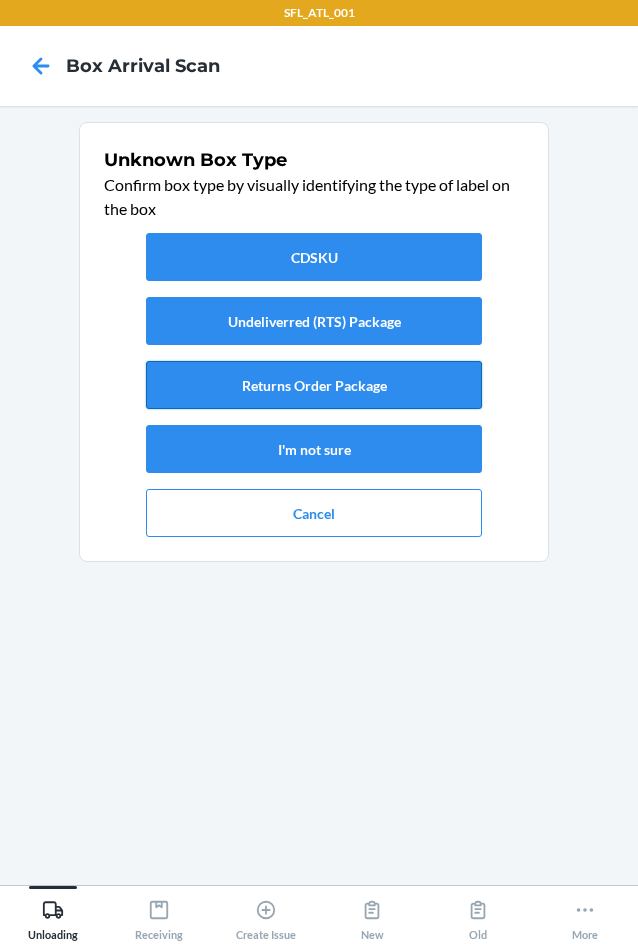 click on "Returns Order Package" at bounding box center (314, 385) 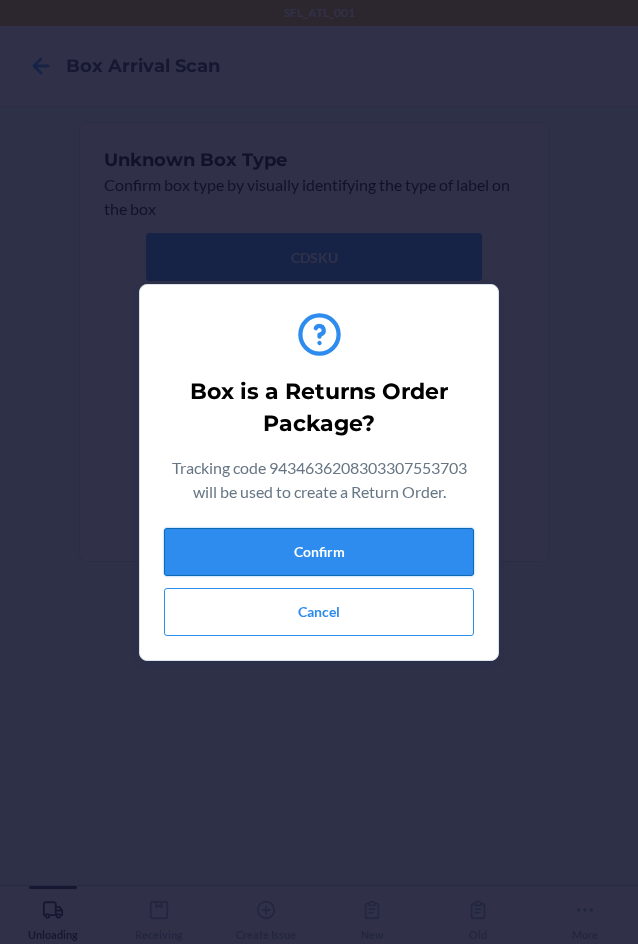 click on "Confirm" at bounding box center (319, 552) 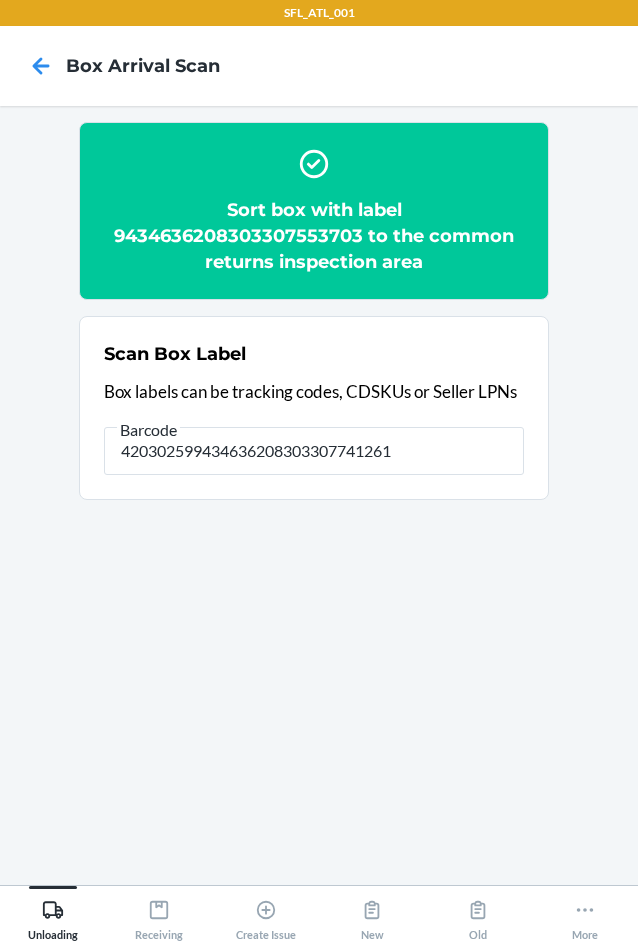 type on "420302599434636208303307741261" 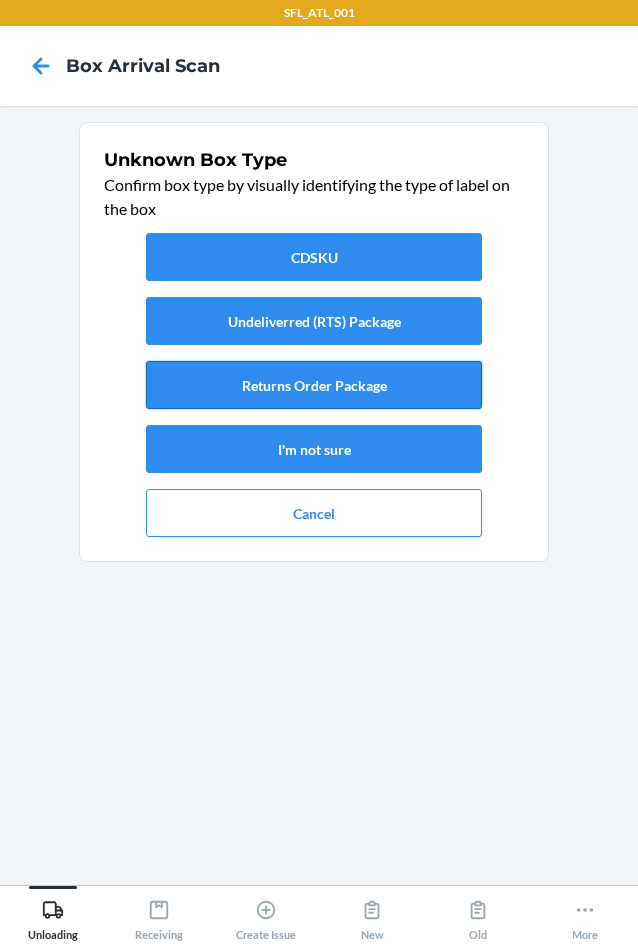 click on "Returns Order Package" at bounding box center [314, 385] 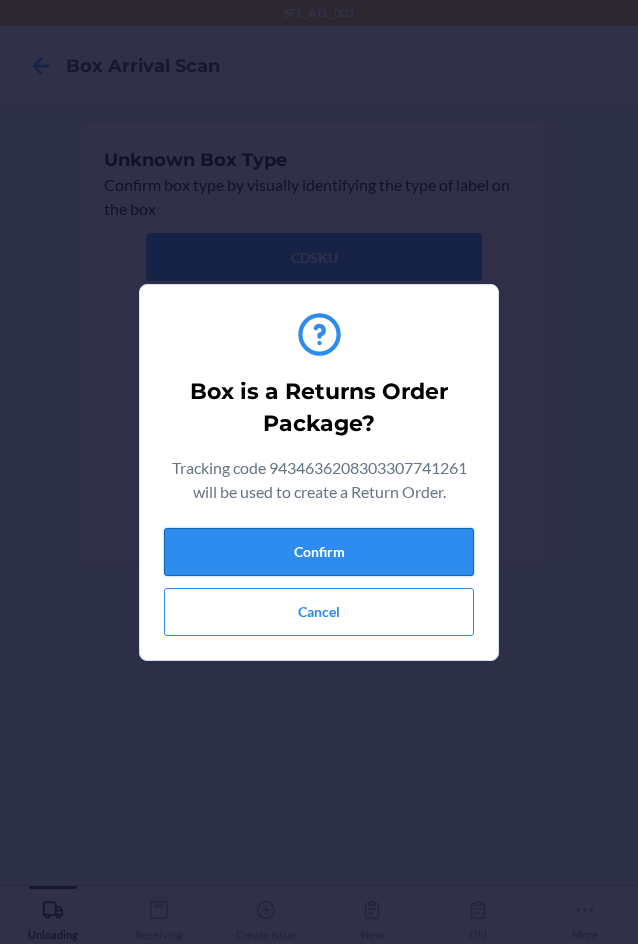 click on "Confirm" at bounding box center [319, 552] 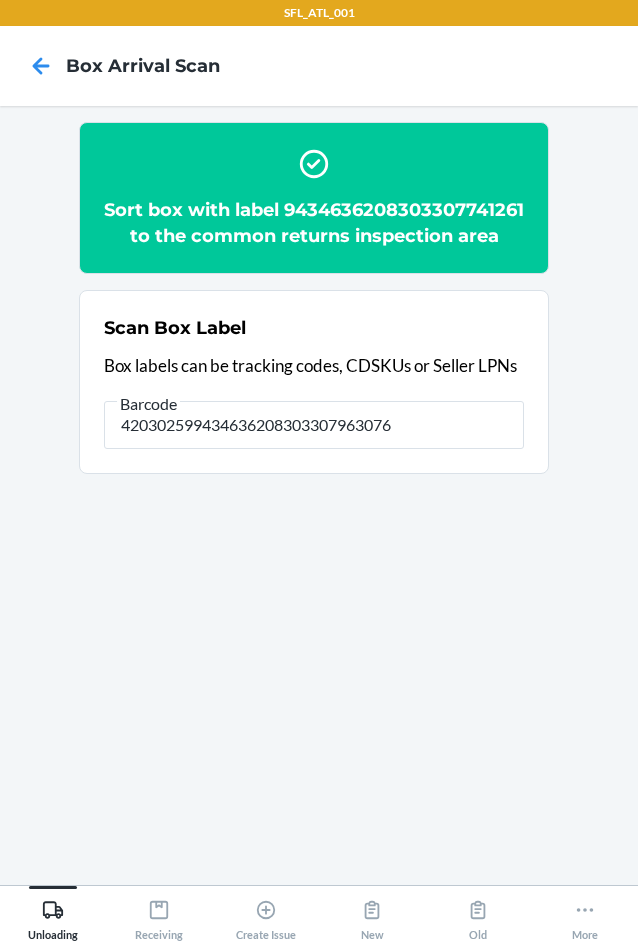 type on "420302599434636208303307963076" 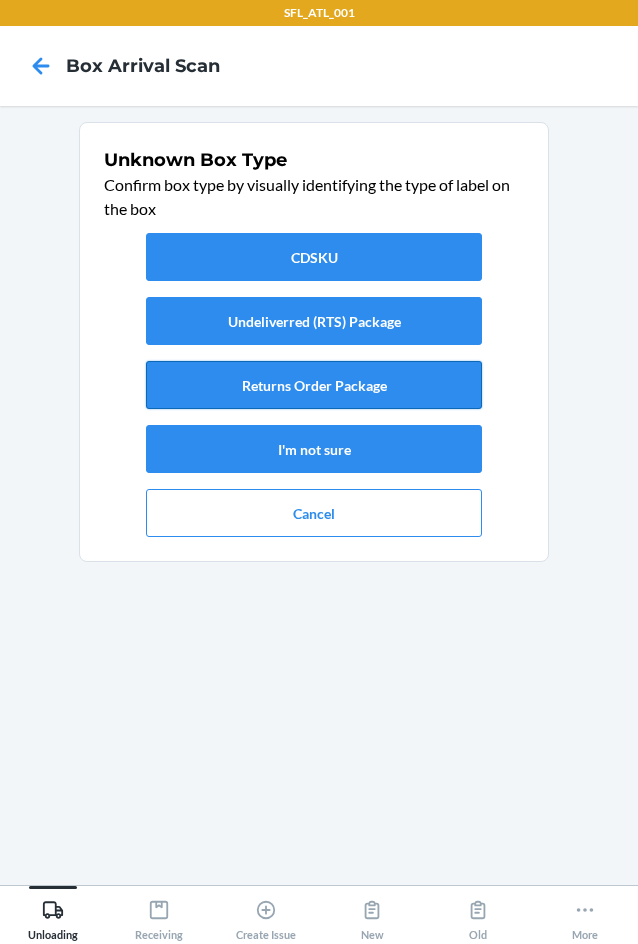 click on "Returns Order Package" at bounding box center (314, 385) 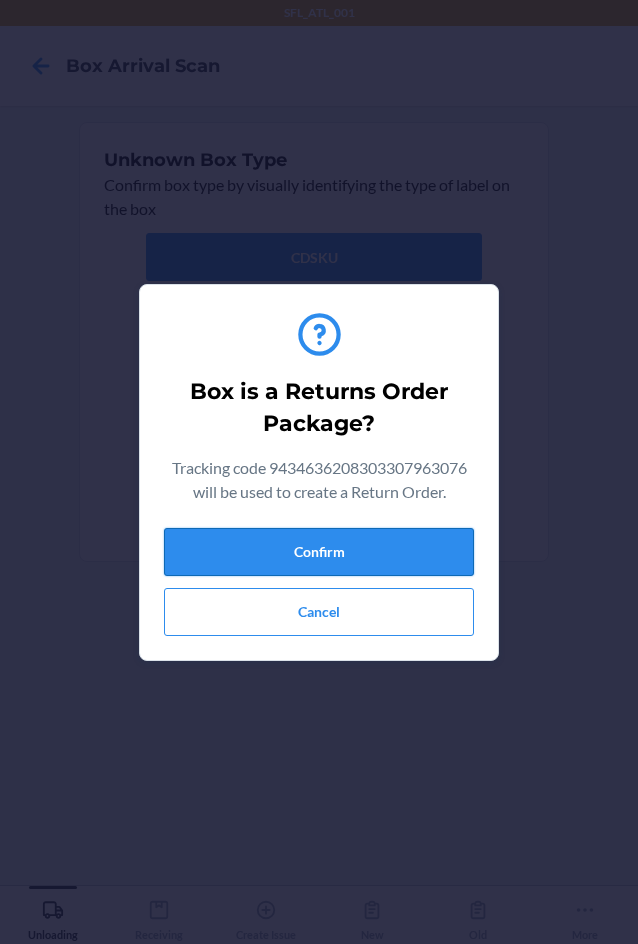 click on "Confirm" at bounding box center (319, 552) 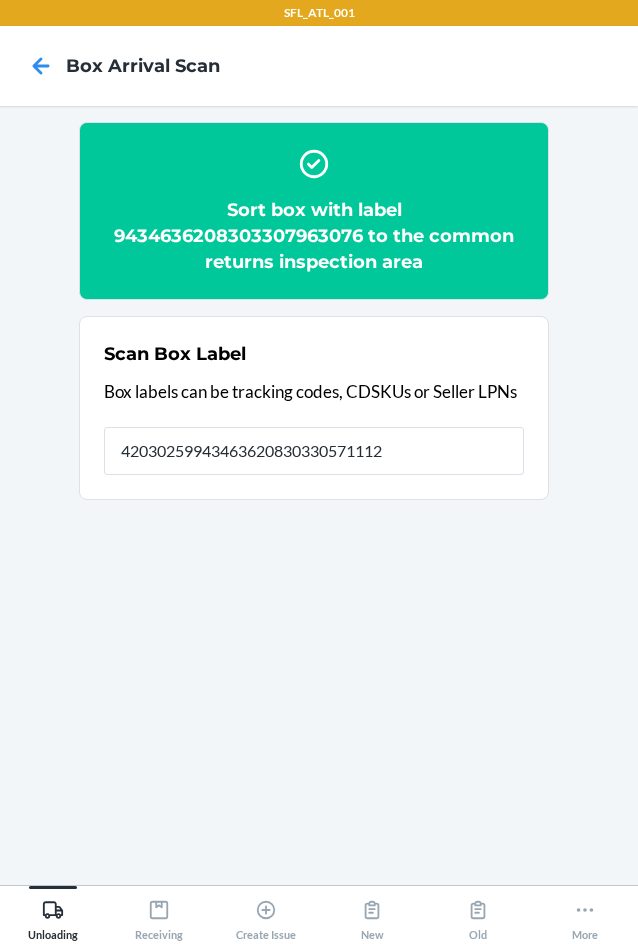 type on "420302599434636208303305711129" 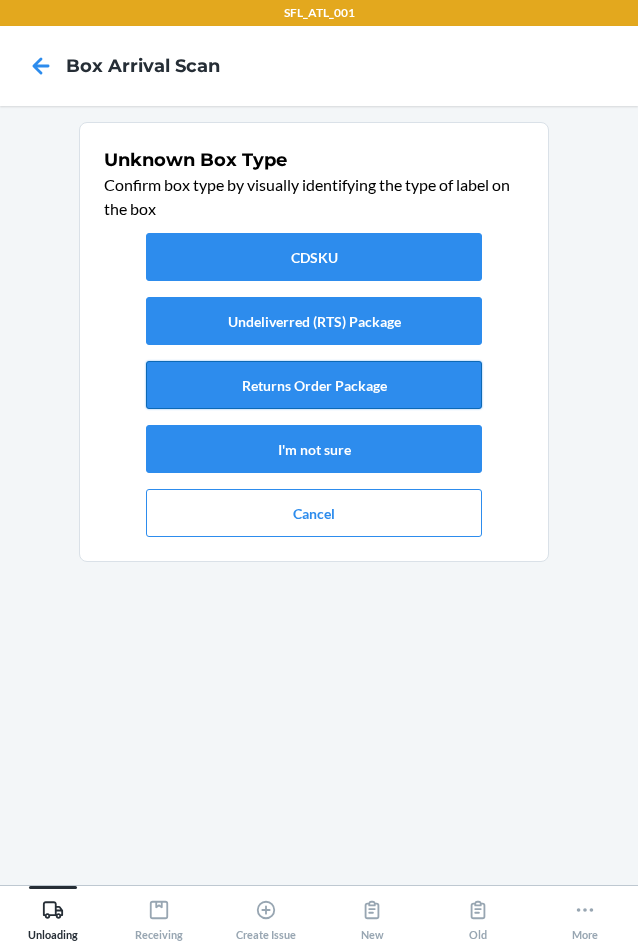click on "Returns Order Package" at bounding box center (314, 385) 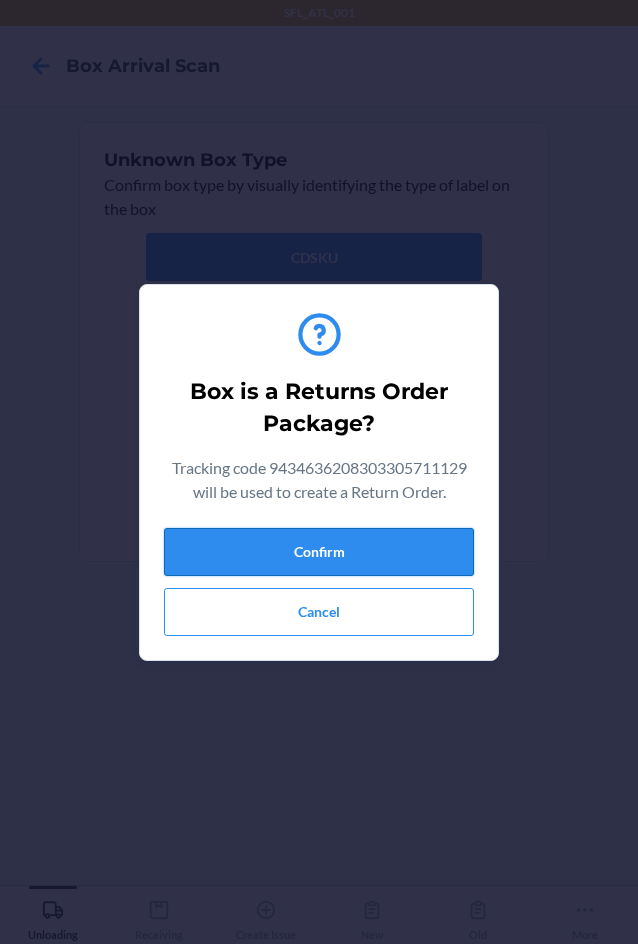 click on "Confirm" at bounding box center (319, 552) 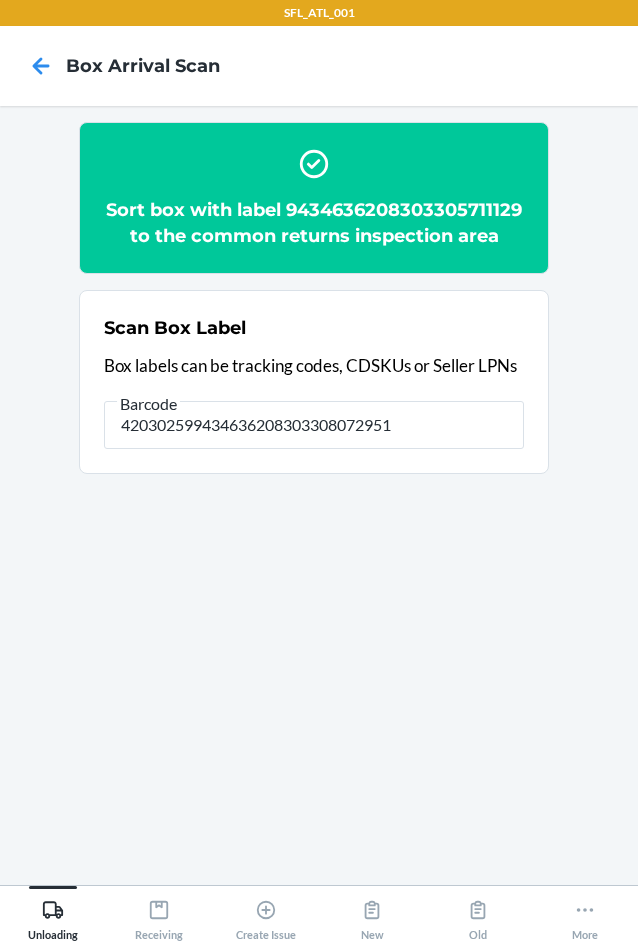 type on "420302599434636208303308072951" 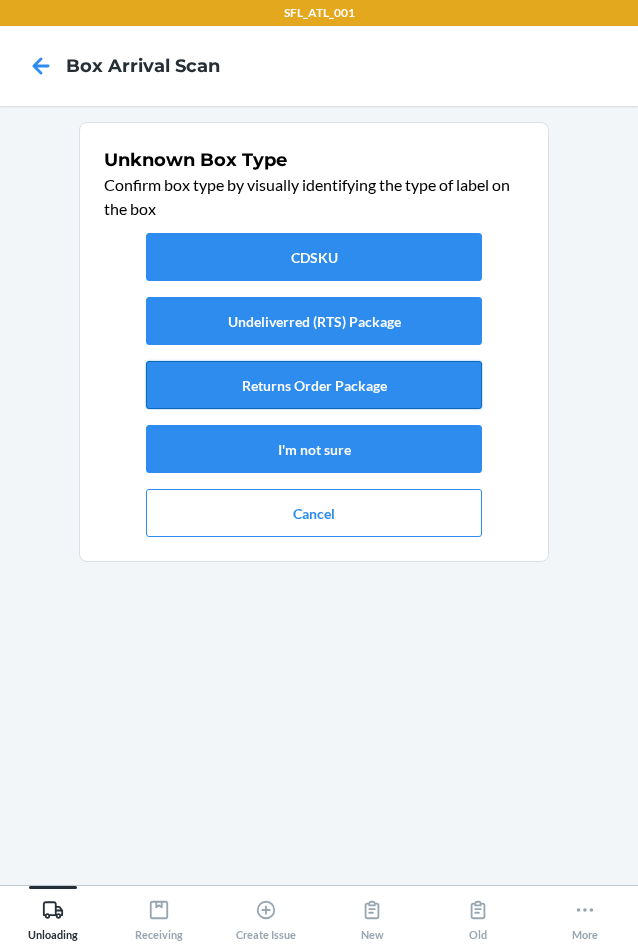 click on "Returns Order Package" at bounding box center (314, 385) 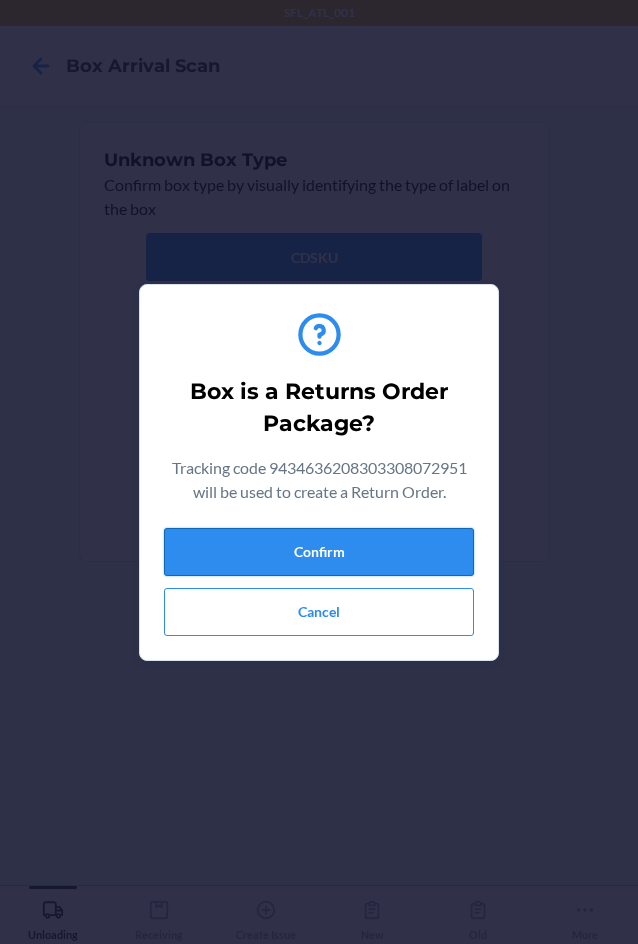 click on "Confirm" at bounding box center (319, 552) 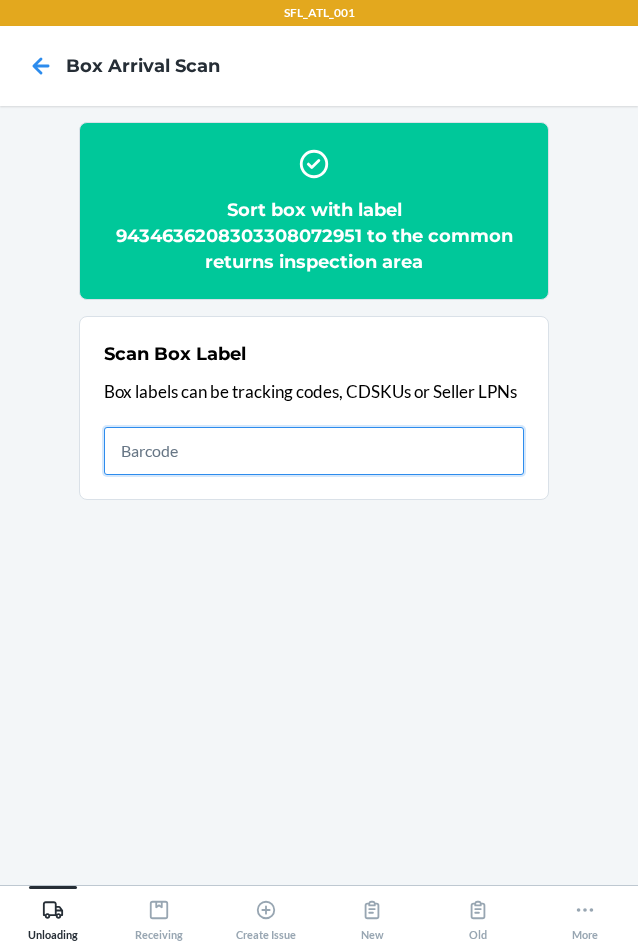 click at bounding box center [314, 451] 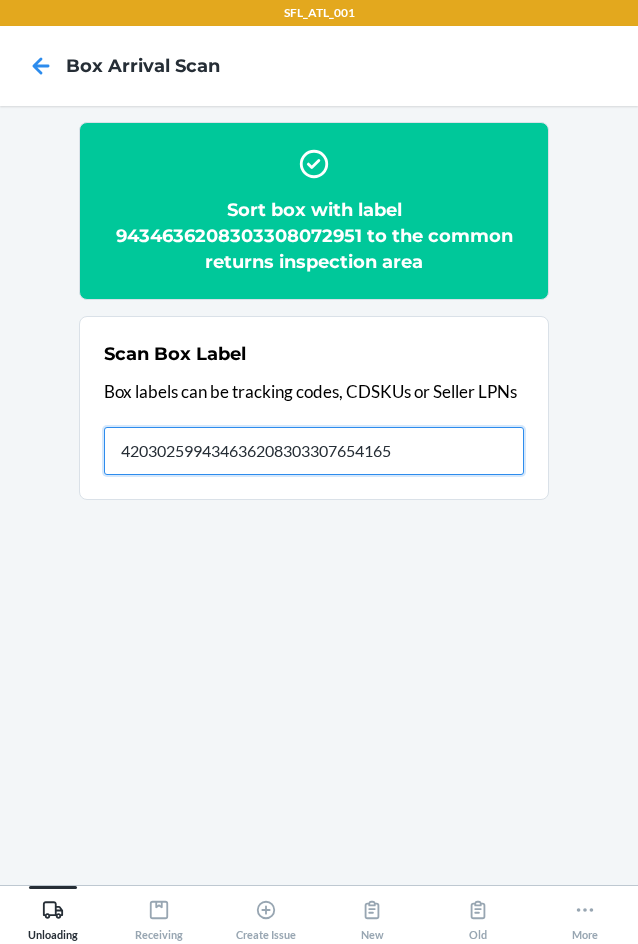 type on "420302599434636208303307654165" 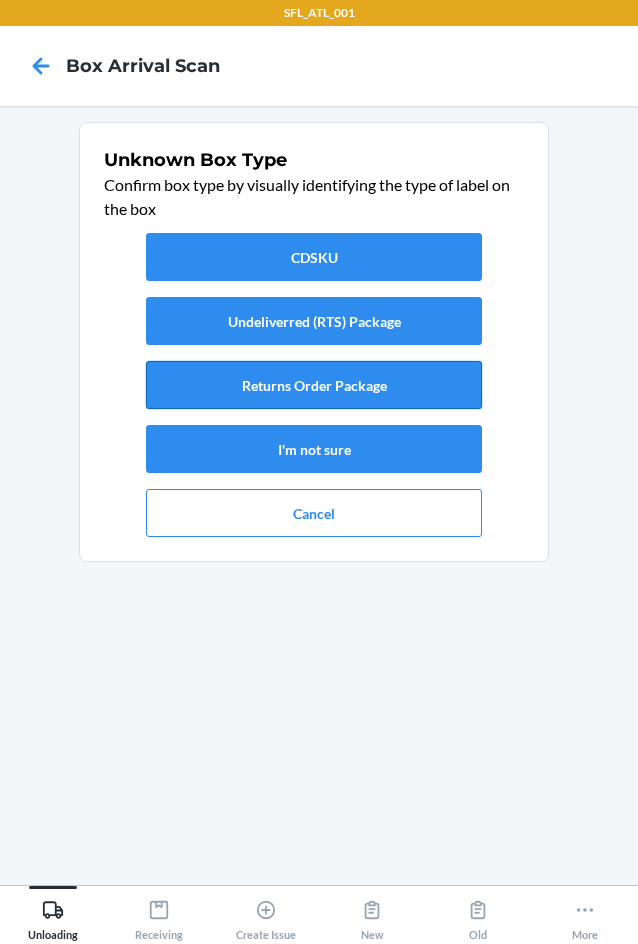 click on "Returns Order Package" at bounding box center (314, 385) 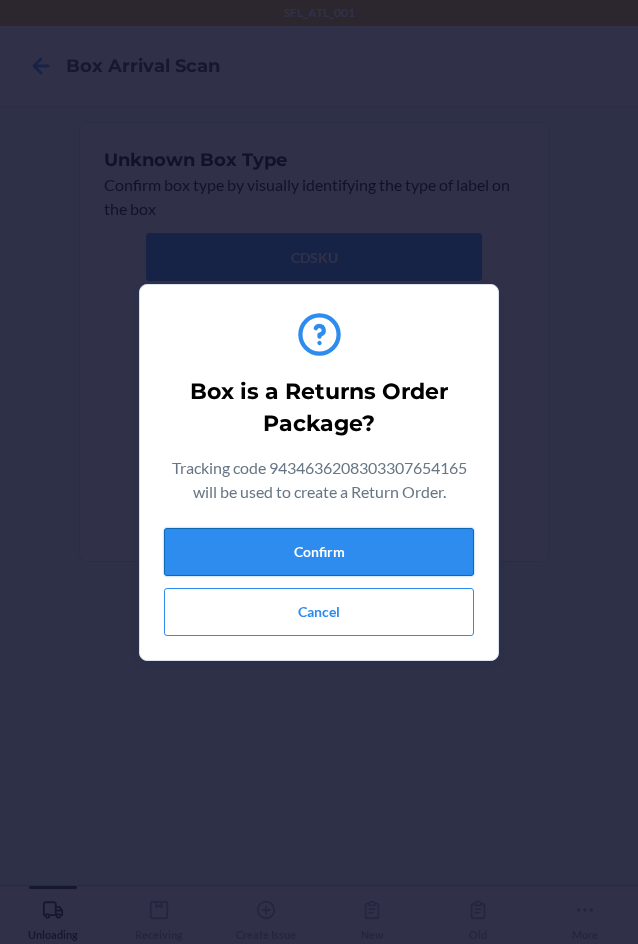 click on "Confirm" at bounding box center [319, 552] 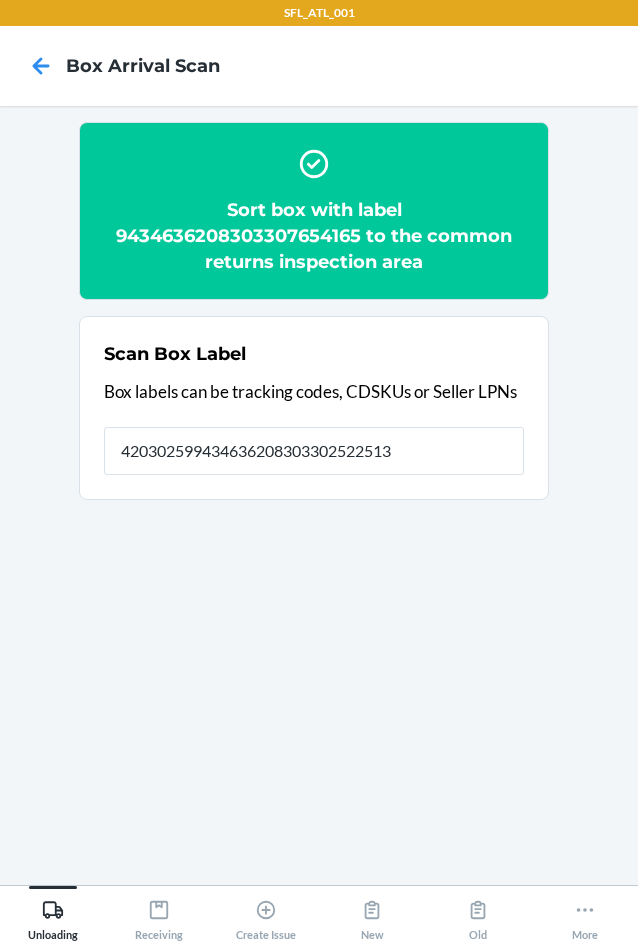 type on "420302599434636208303302522513" 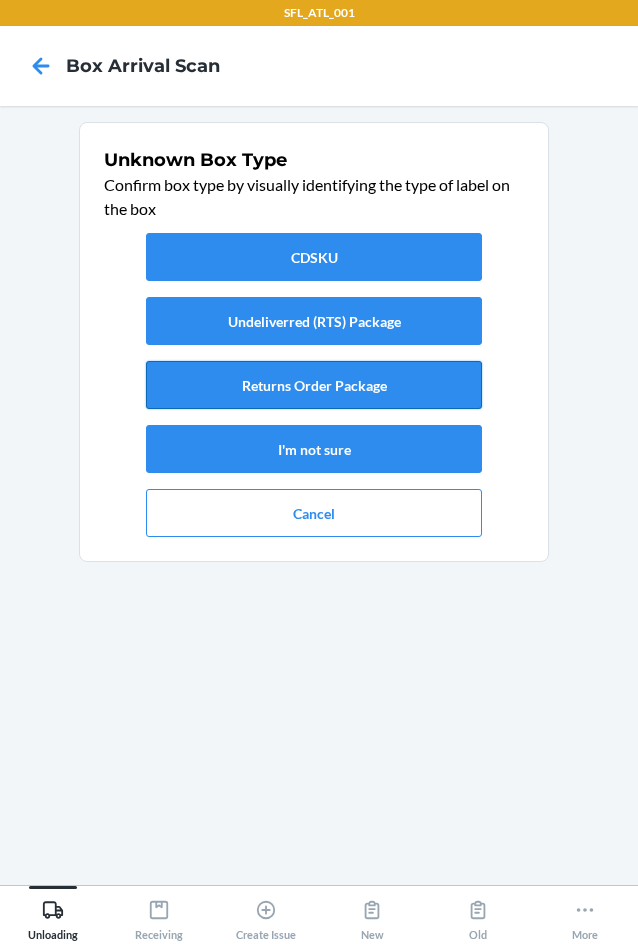 click on "Returns Order Package" at bounding box center [314, 385] 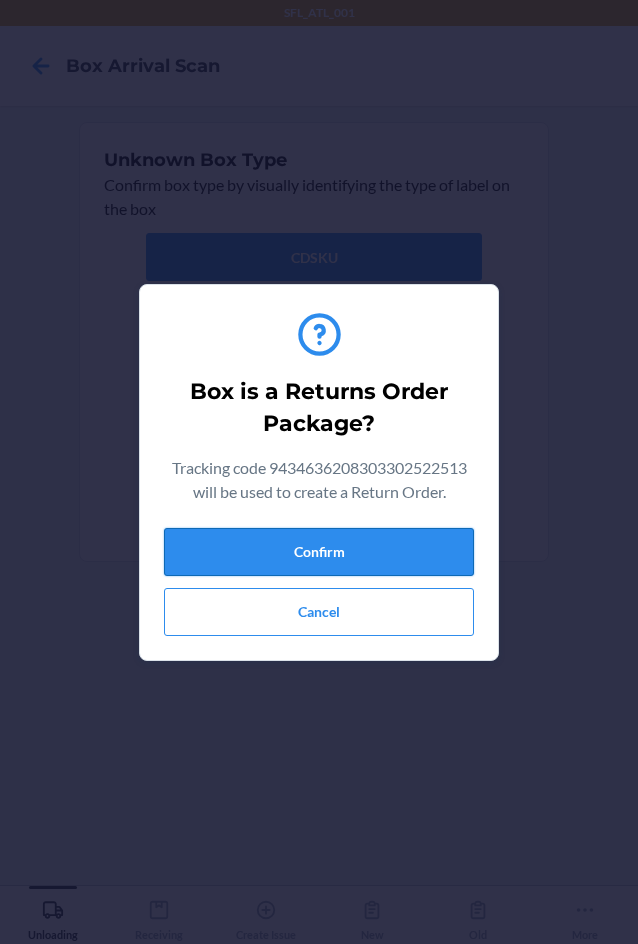 click on "Confirm" at bounding box center [319, 552] 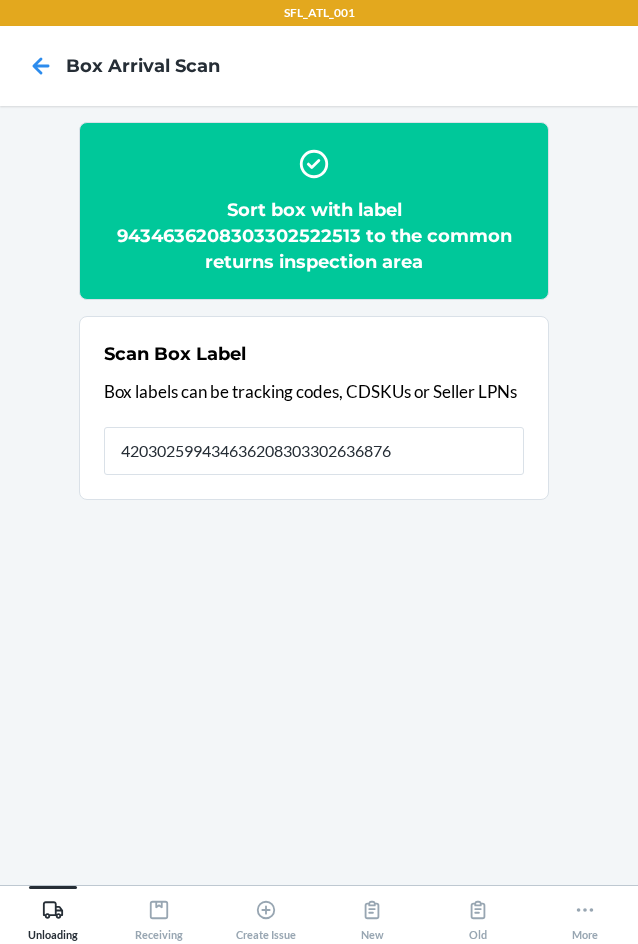 type on "420302599434636208303302636876" 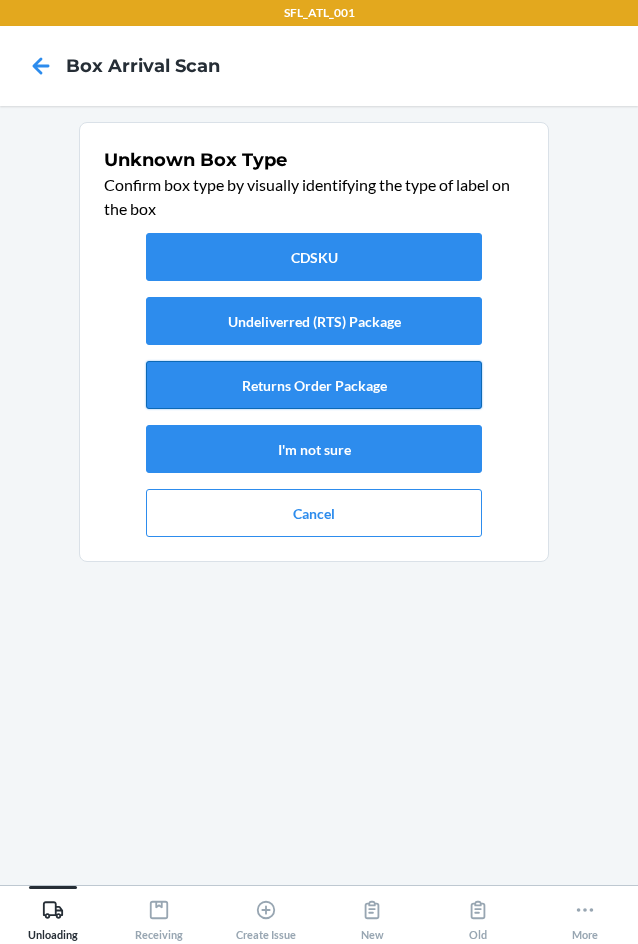 click on "Returns Order Package" at bounding box center [314, 385] 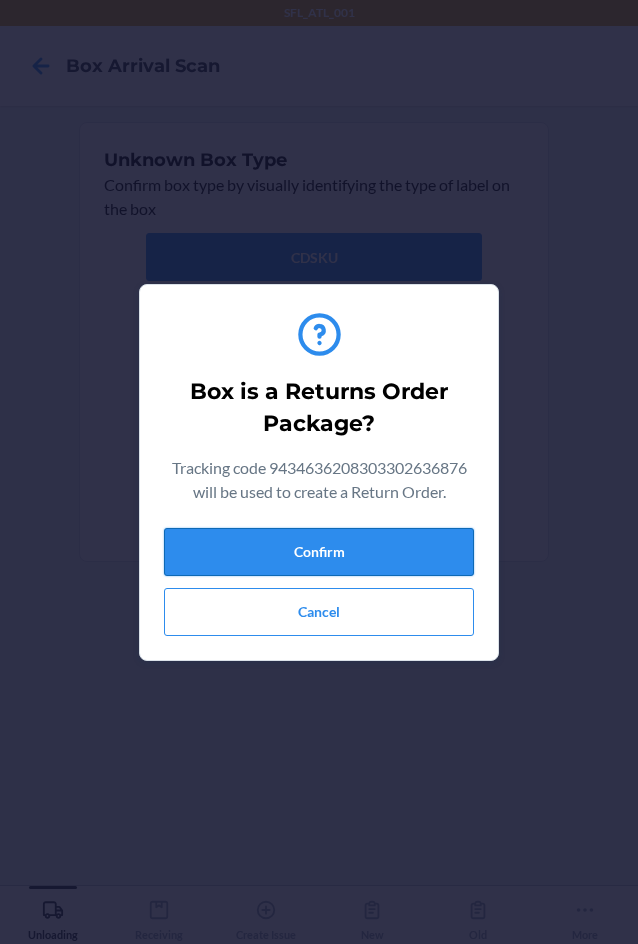 click on "Confirm" at bounding box center [319, 552] 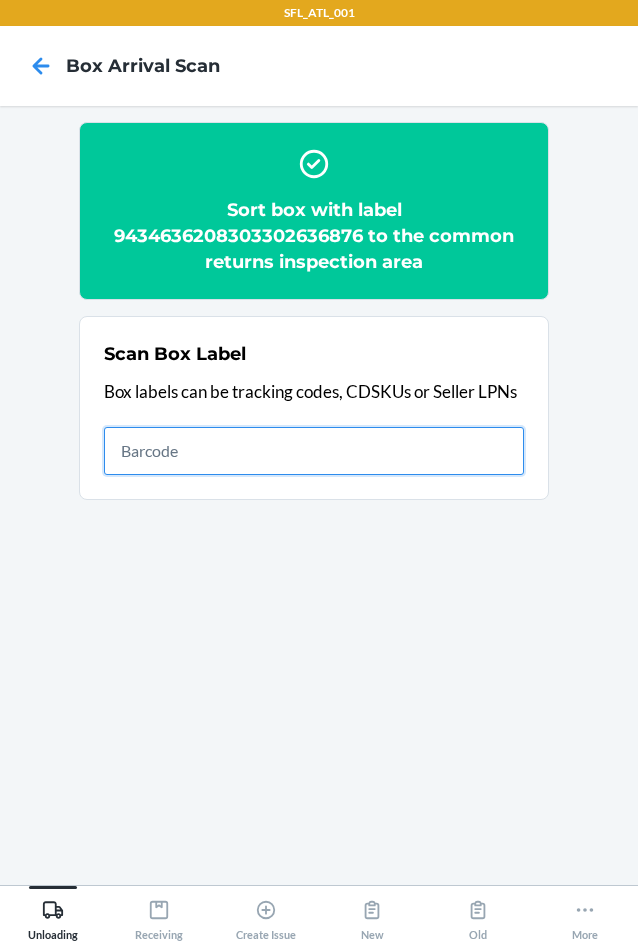 click at bounding box center [314, 451] 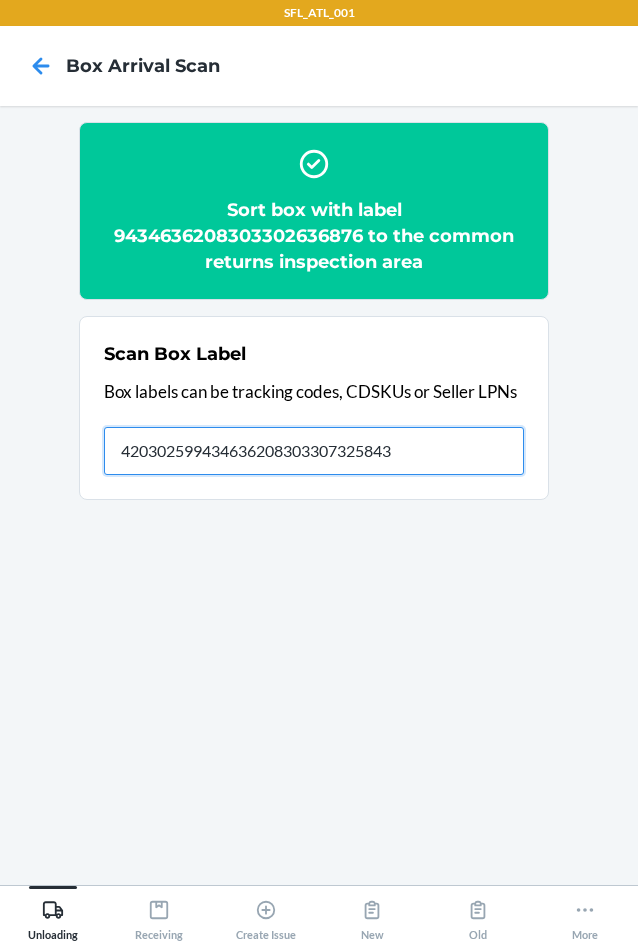 type on "420302599434636208303307325843" 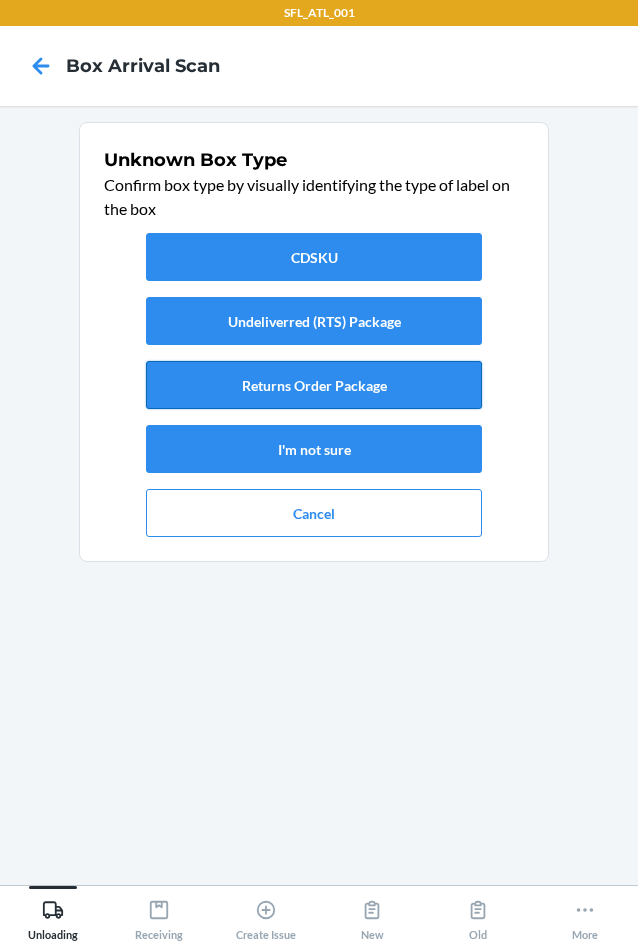 click on "Returns Order Package" at bounding box center [314, 385] 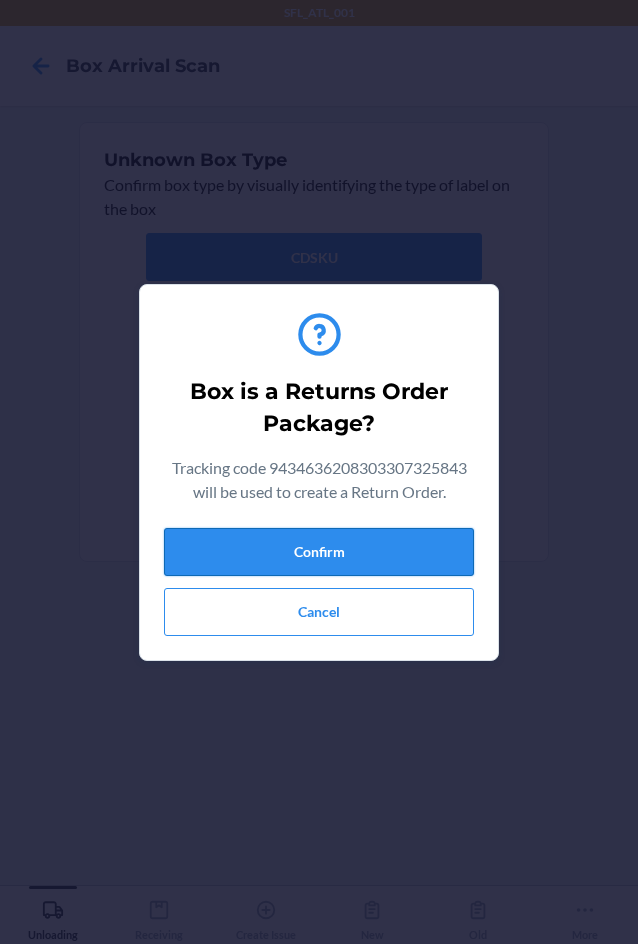 click on "Confirm" at bounding box center [319, 552] 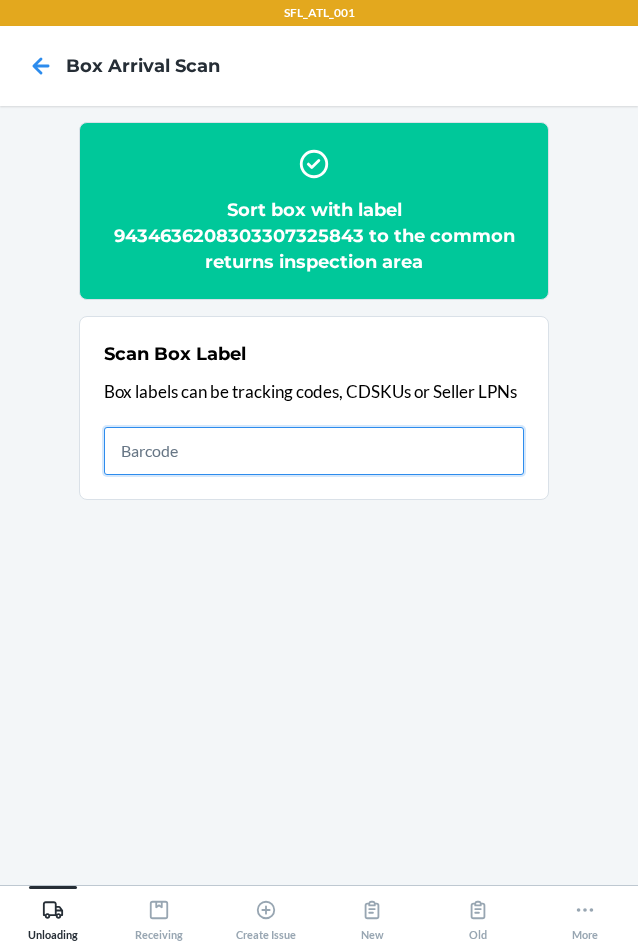 click at bounding box center [314, 451] 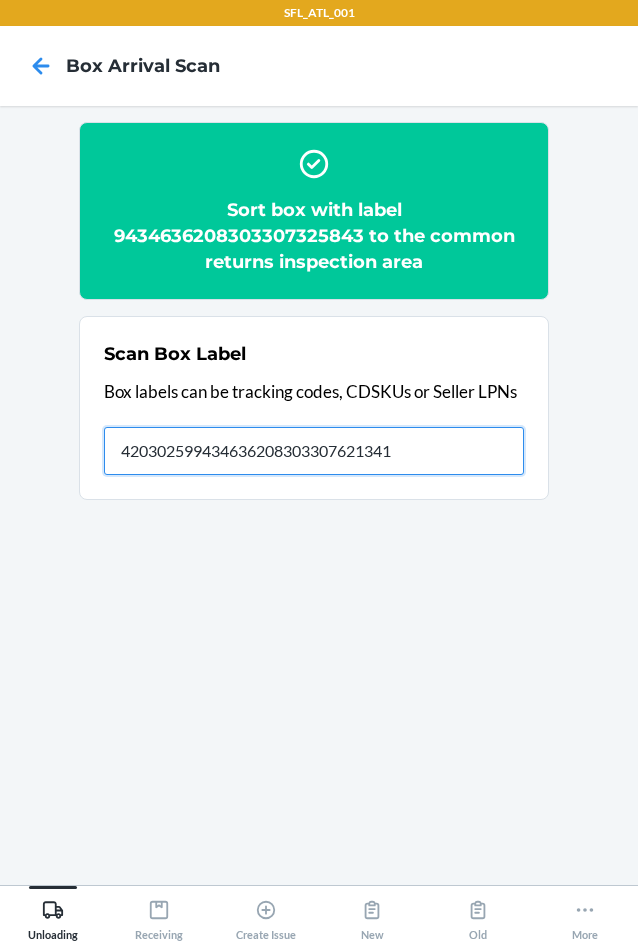 type on "420302599434636208303307621341" 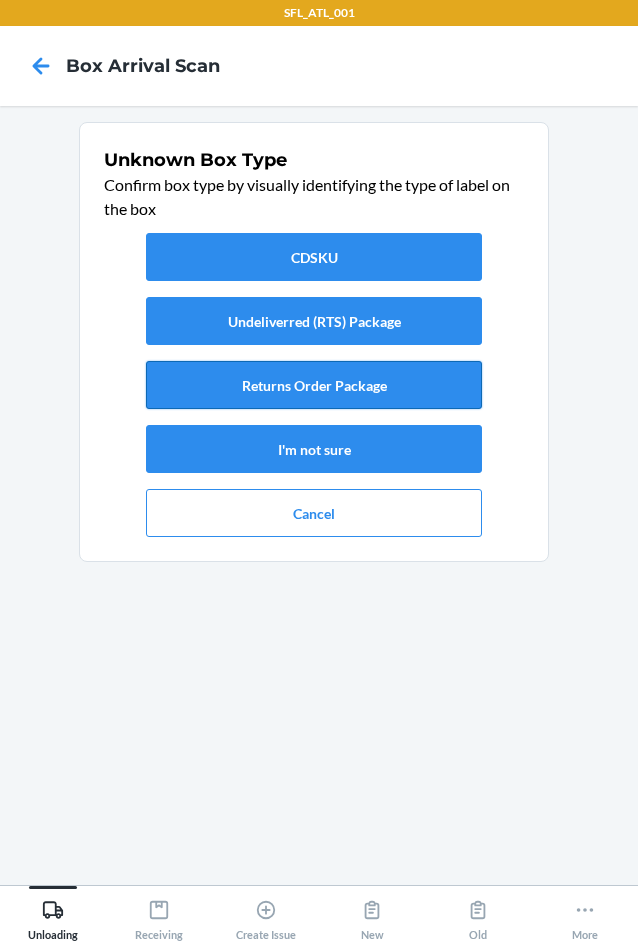 click on "Returns Order Package" at bounding box center [314, 385] 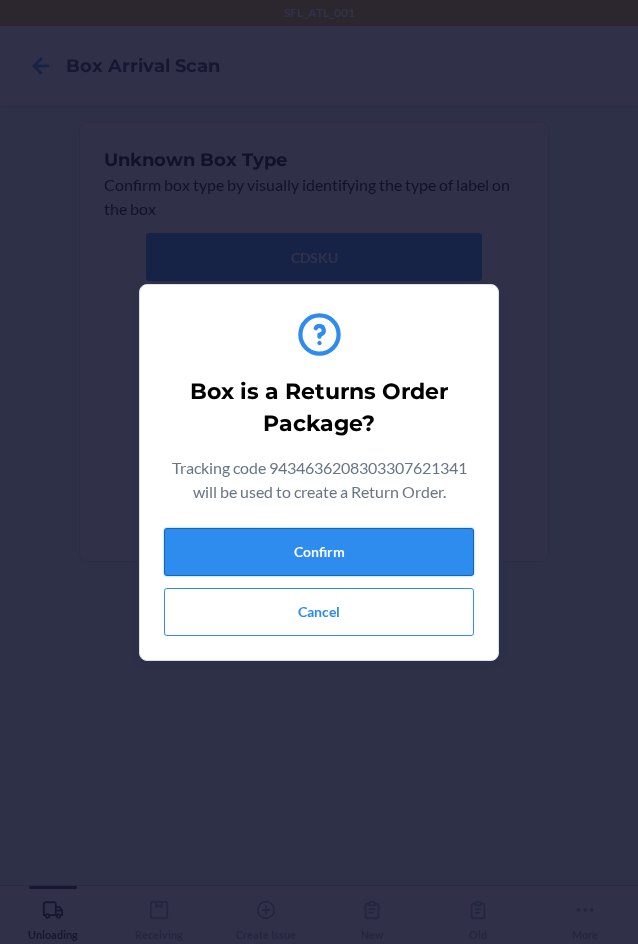 click on "Confirm" at bounding box center [319, 552] 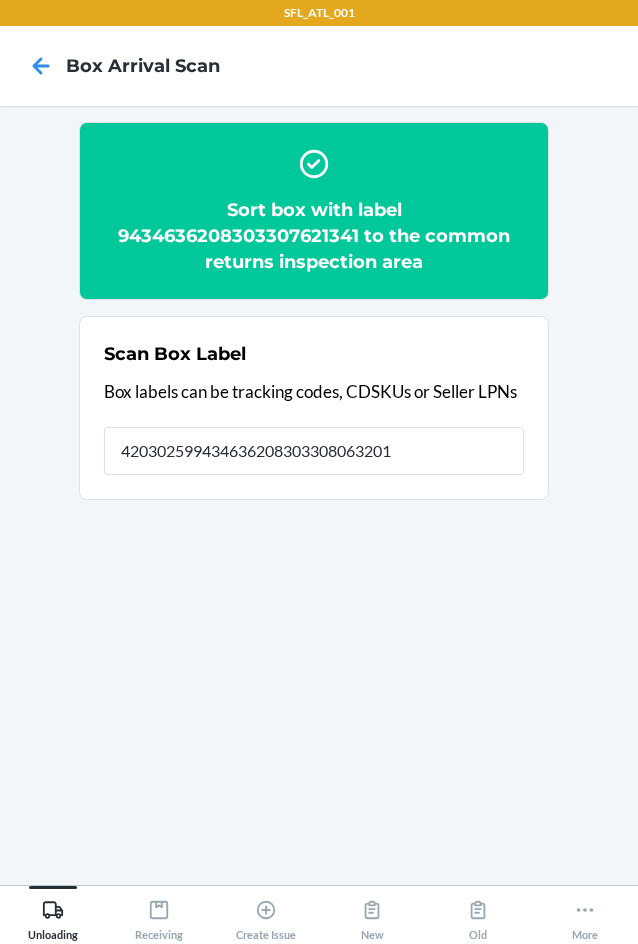 type on "420302599434636208303308063201" 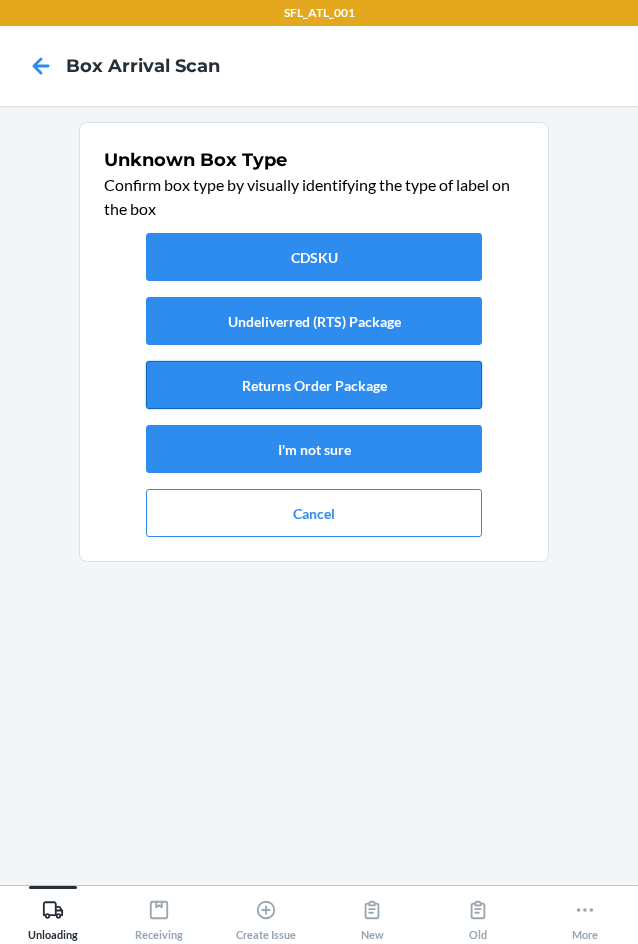 click on "Returns Order Package" at bounding box center [314, 385] 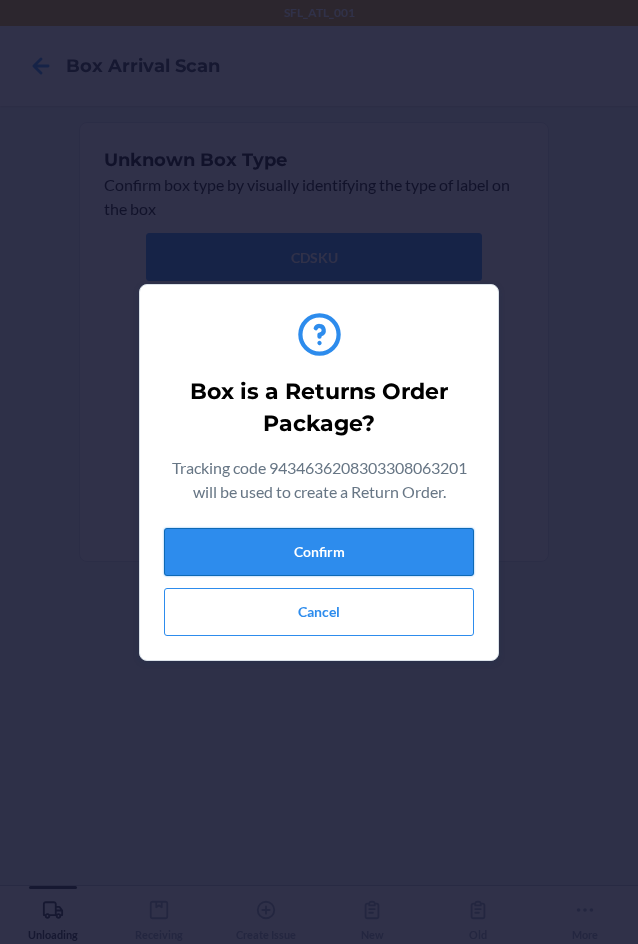 click on "Confirm" at bounding box center [319, 552] 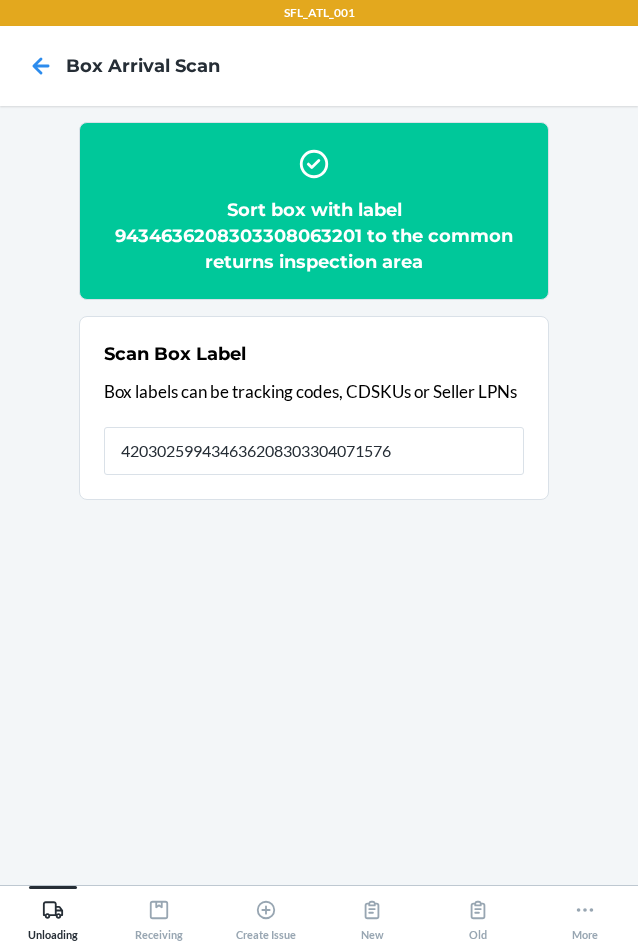 type on "420302599434636208303304071576" 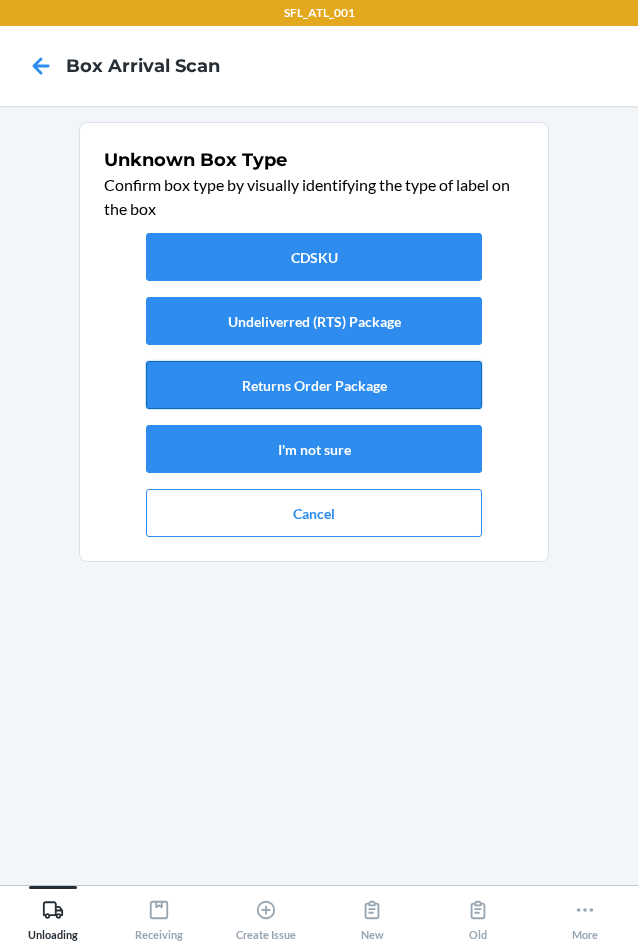 click on "Returns Order Package" at bounding box center (314, 385) 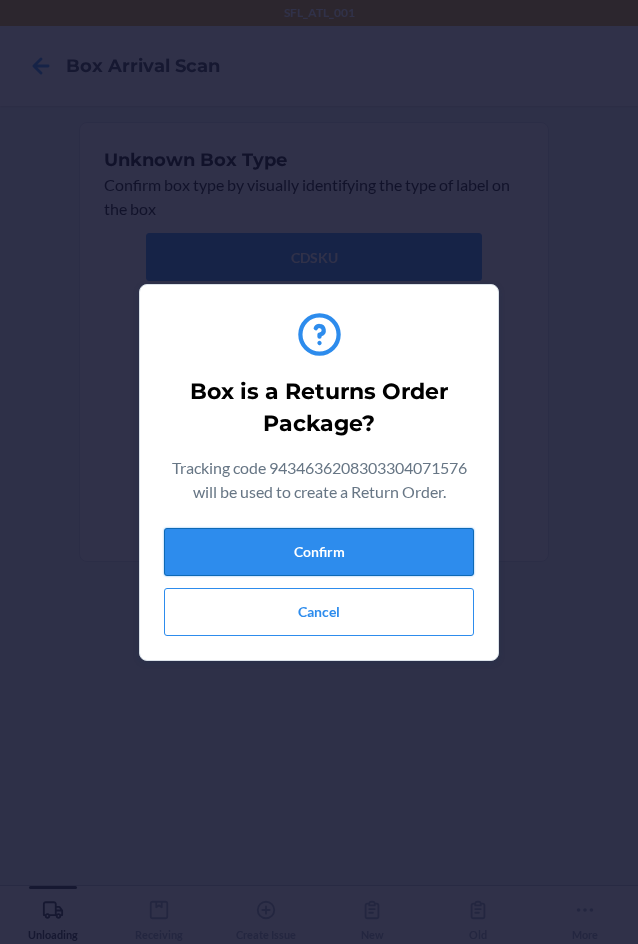 click on "Confirm" at bounding box center (319, 552) 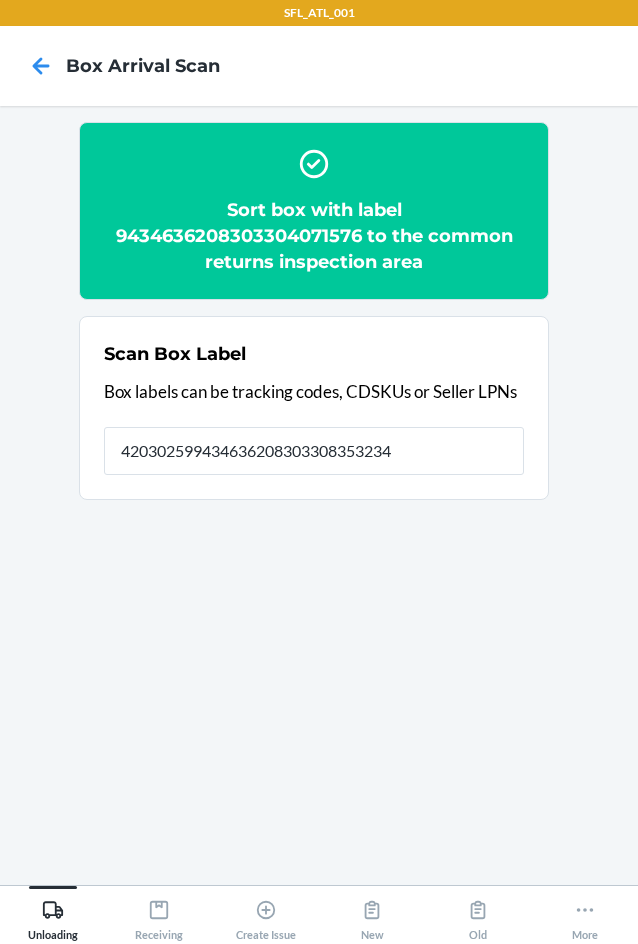 type on "420302599434636208303308353234" 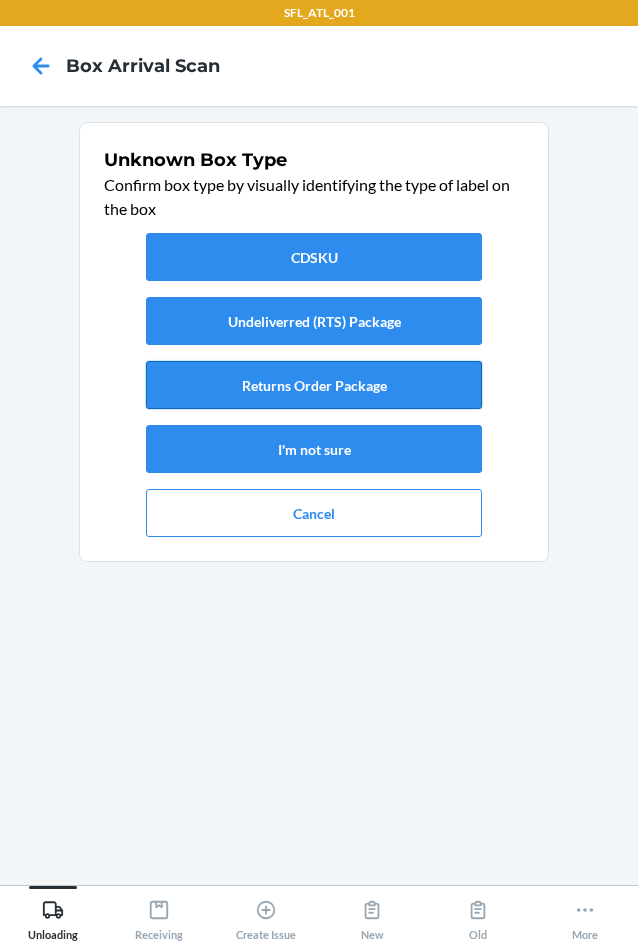 click on "Returns Order Package" at bounding box center [314, 385] 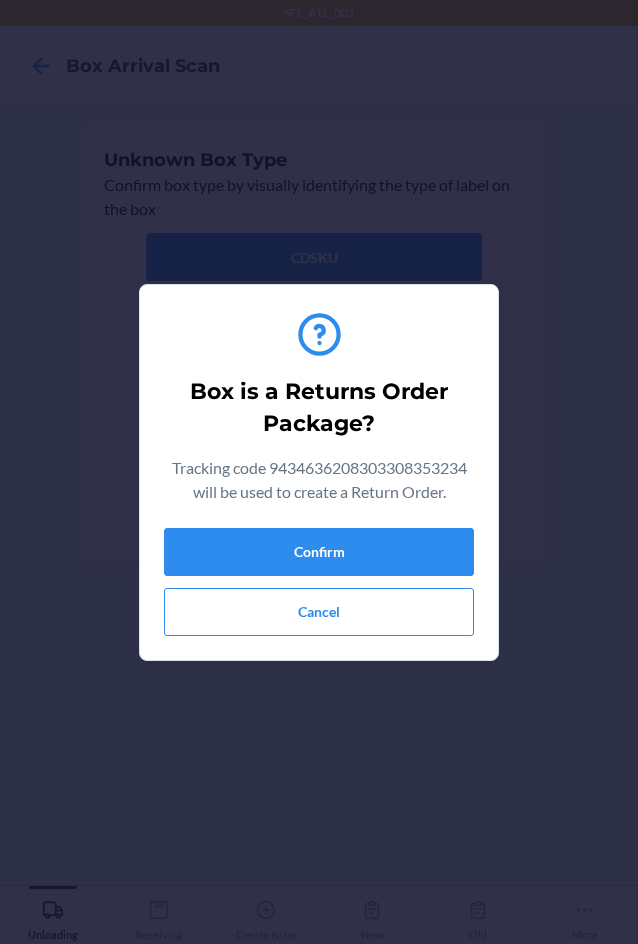 click on "Box is a Returns Order Package? Tracking code 9434636208303308353234 will be used to create a Return Order. Confirm Cancel" at bounding box center [319, 472] 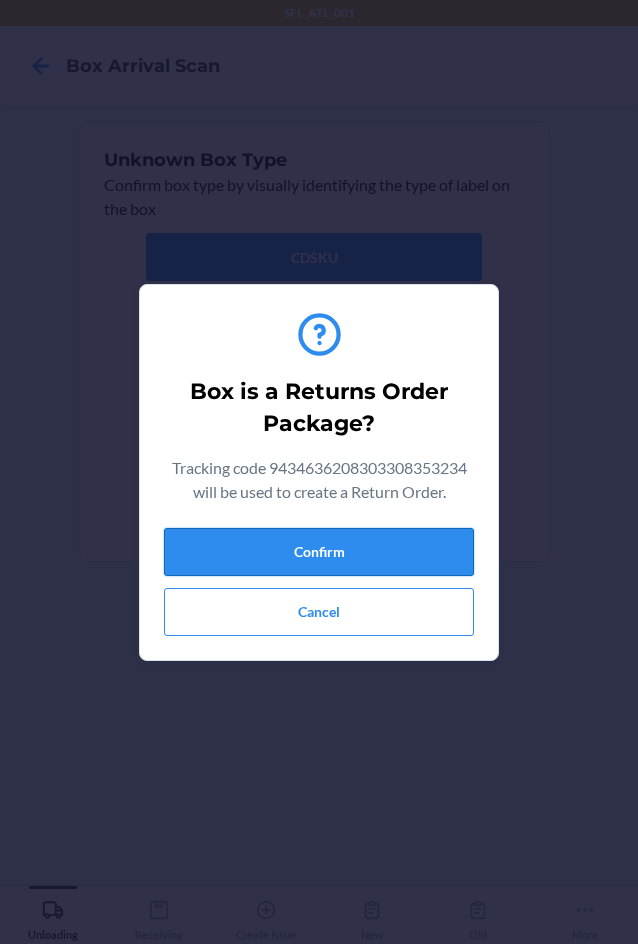 click on "Confirm" at bounding box center [319, 552] 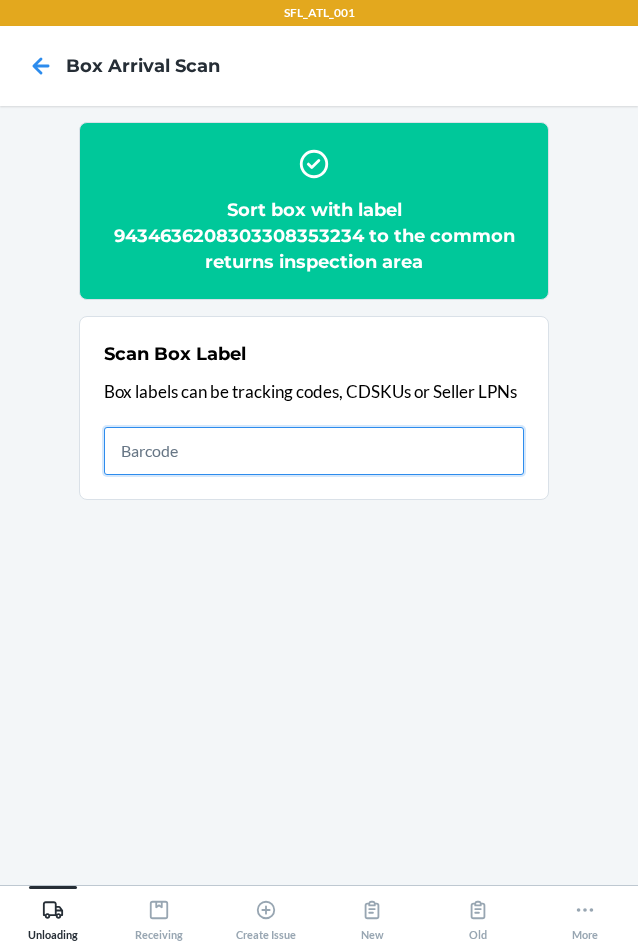 click at bounding box center (314, 451) 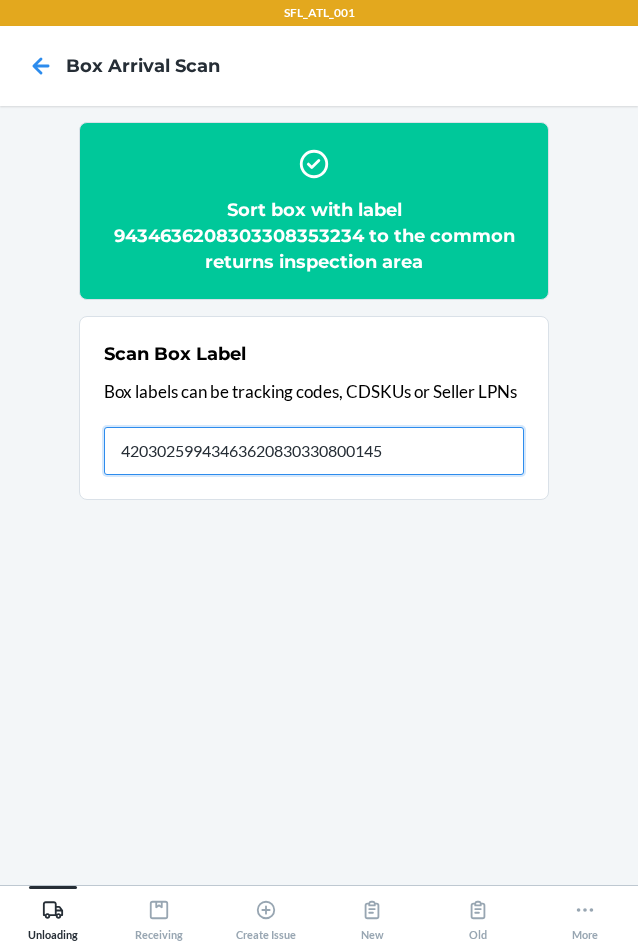 type on "420302599434636208303308001456" 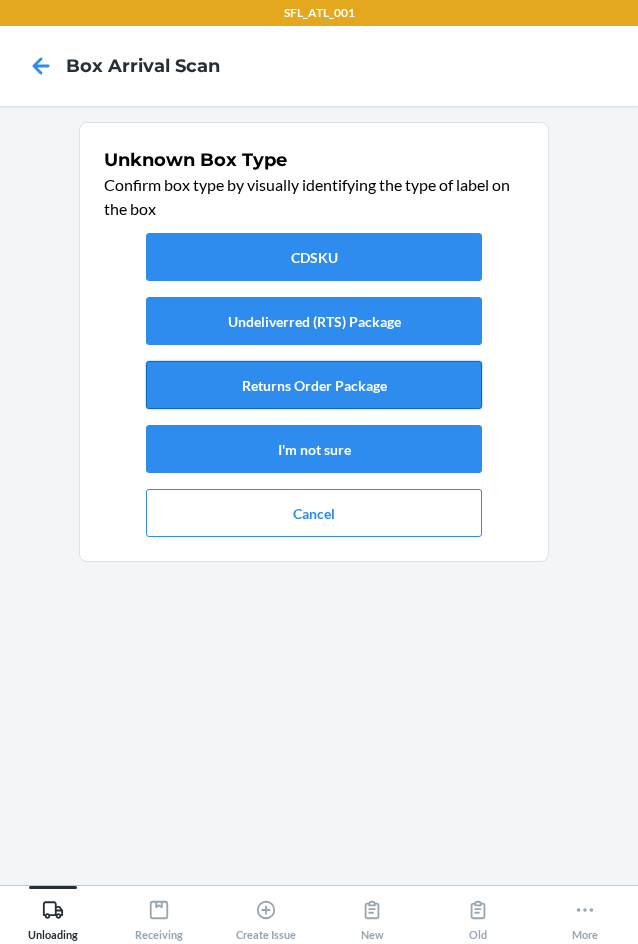 click on "Returns Order Package" at bounding box center [314, 385] 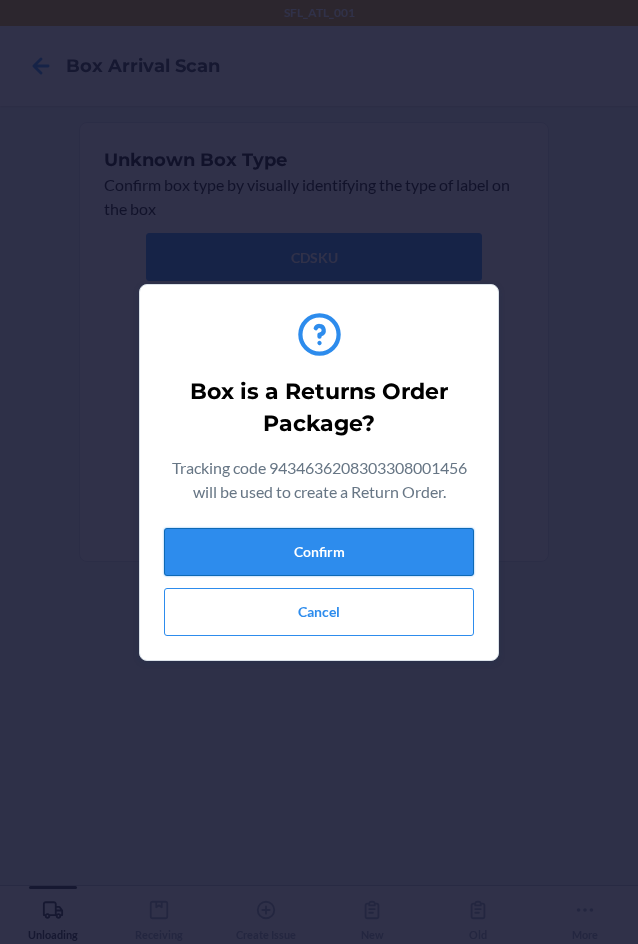 click on "Confirm" at bounding box center (319, 552) 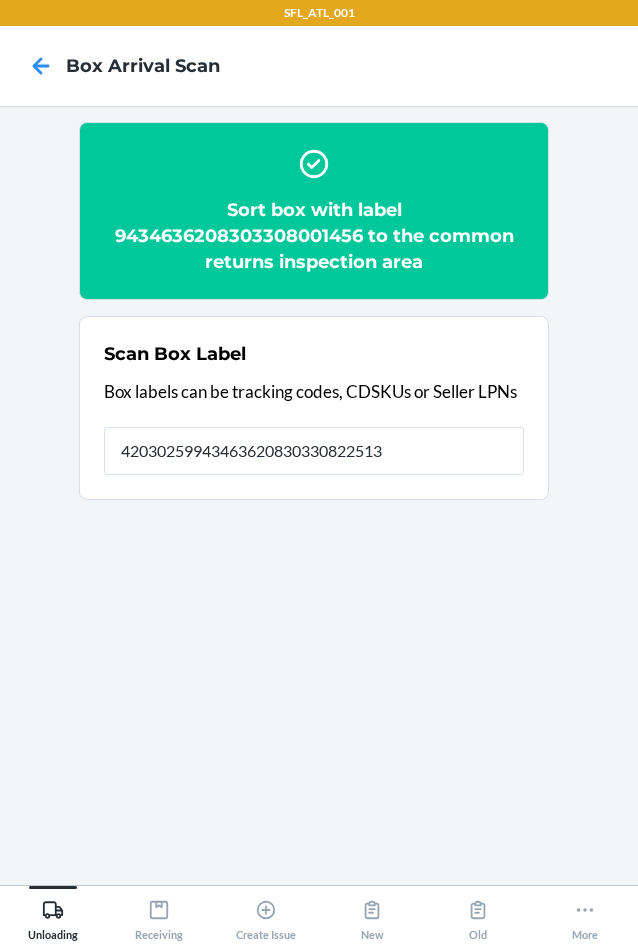 type on "420302599434636208303308225135" 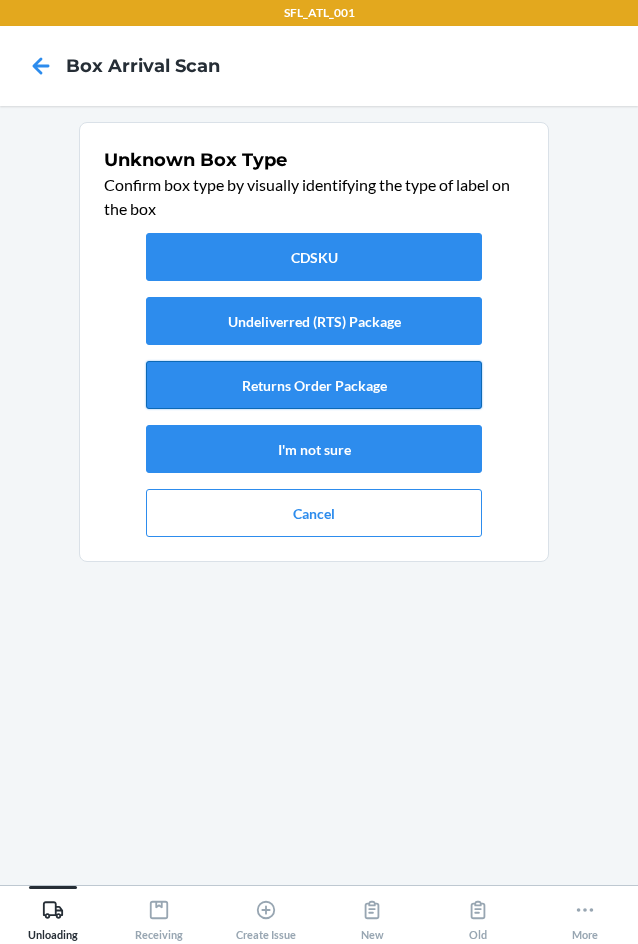 click on "Returns Order Package" at bounding box center [314, 385] 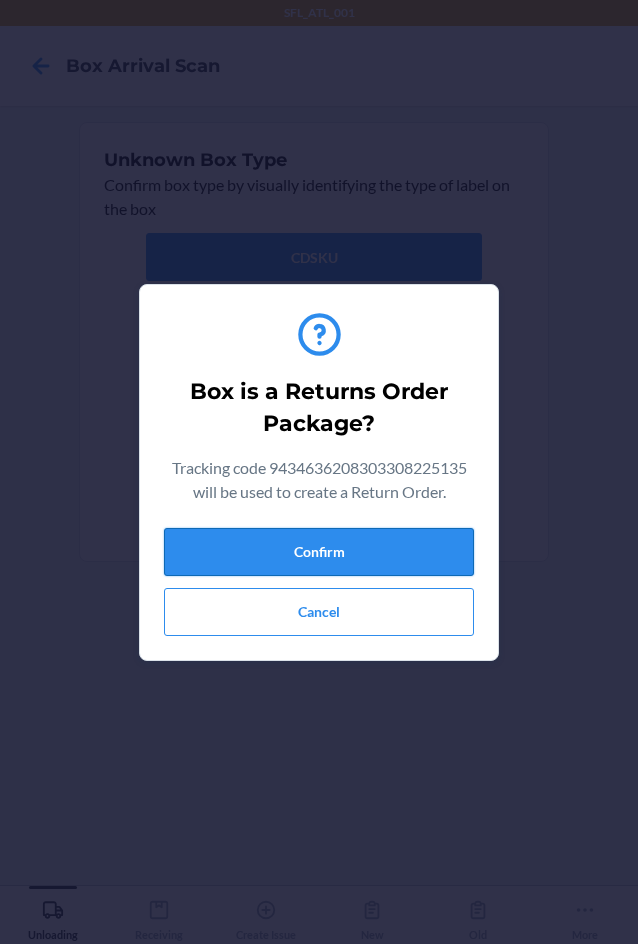 click on "Confirm" at bounding box center [319, 552] 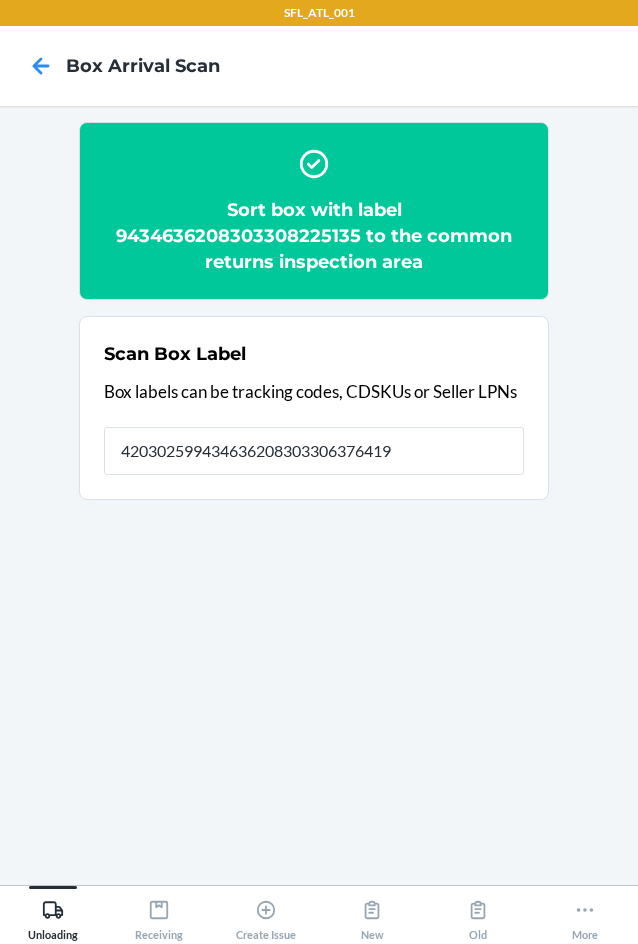 type on "420302599434636208303306376419" 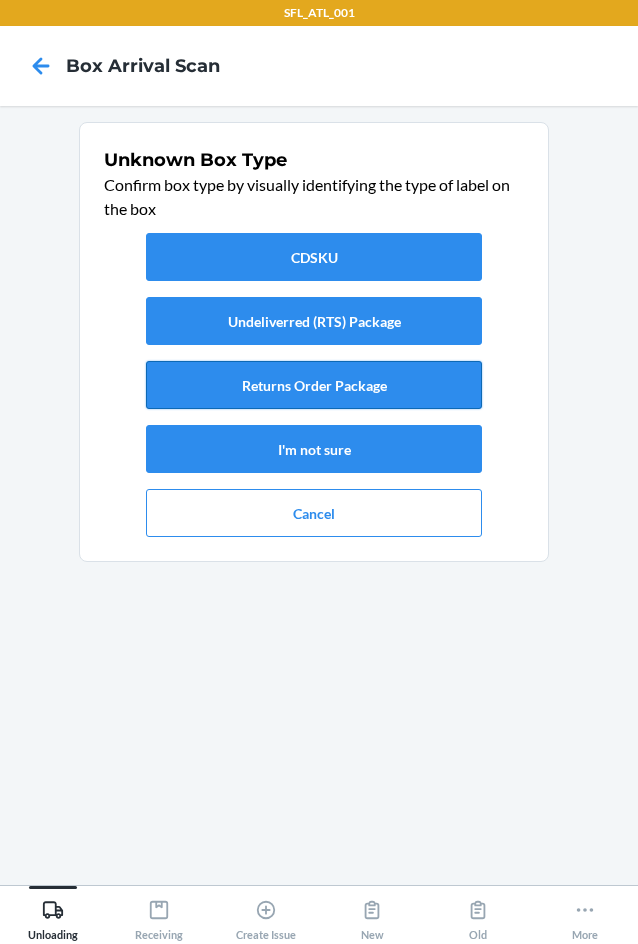 click on "Returns Order Package" at bounding box center [314, 385] 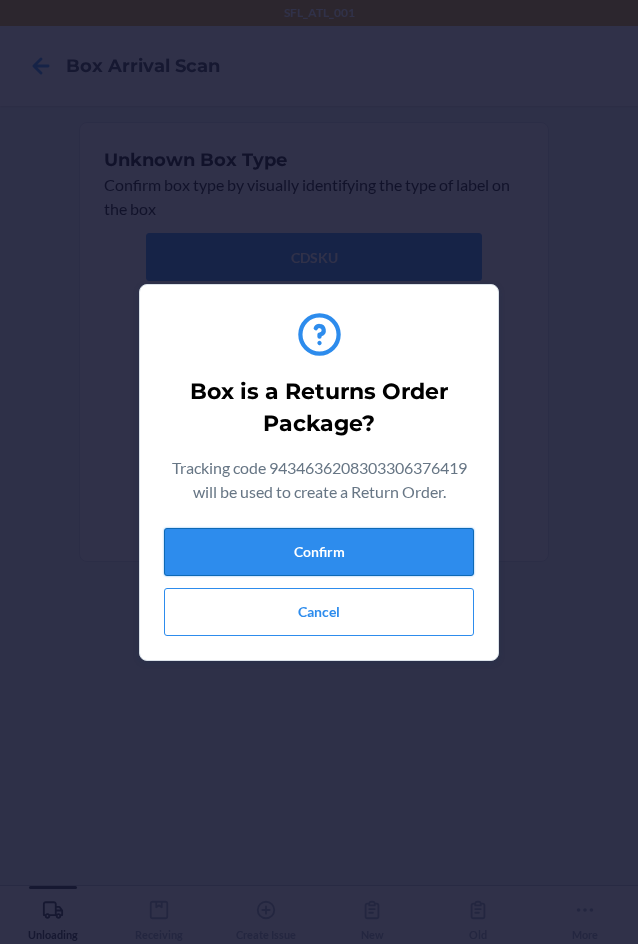 click on "Confirm" at bounding box center [319, 552] 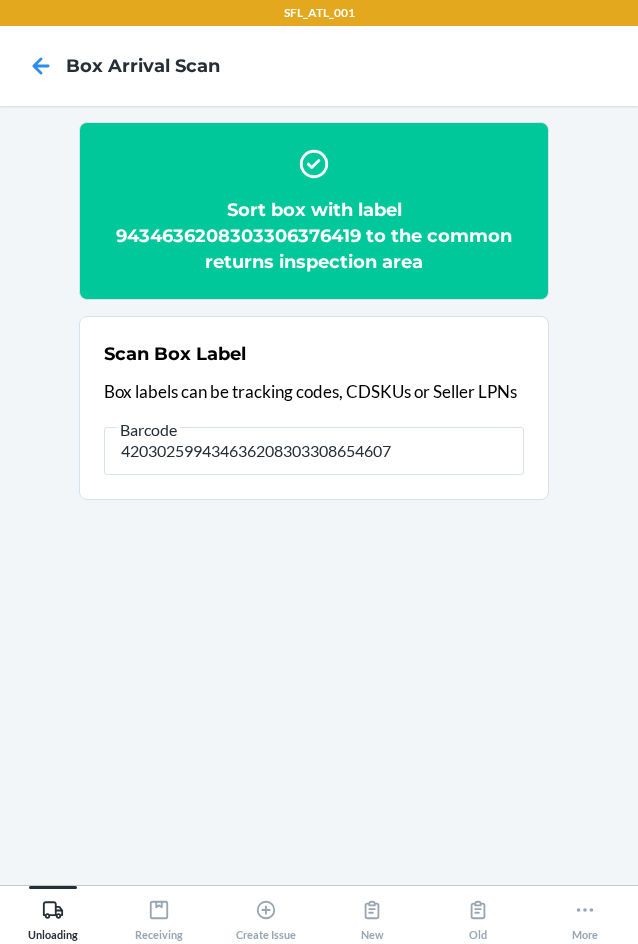 type on "420302599434636208303308654607" 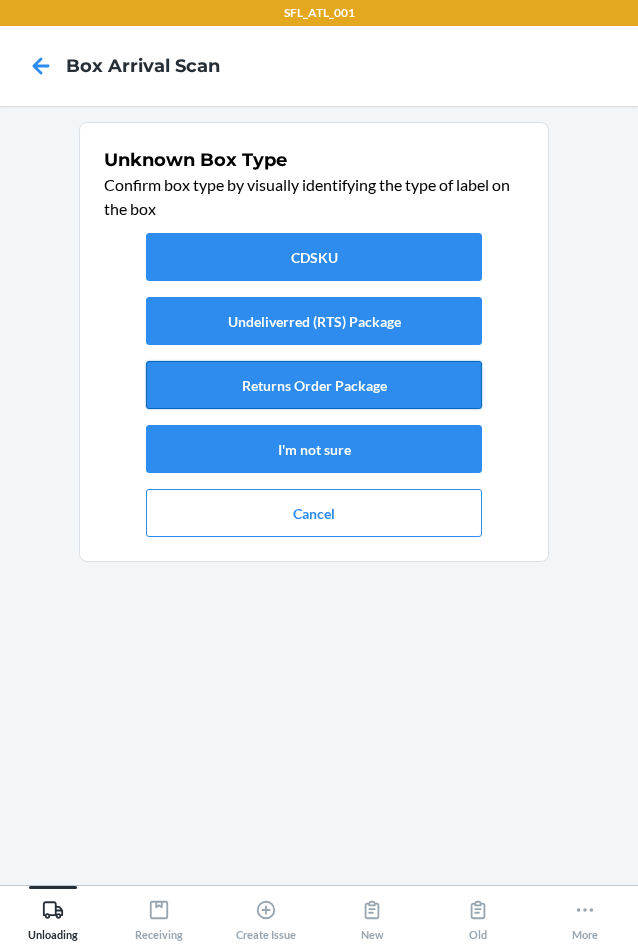 click on "Returns Order Package" at bounding box center (314, 385) 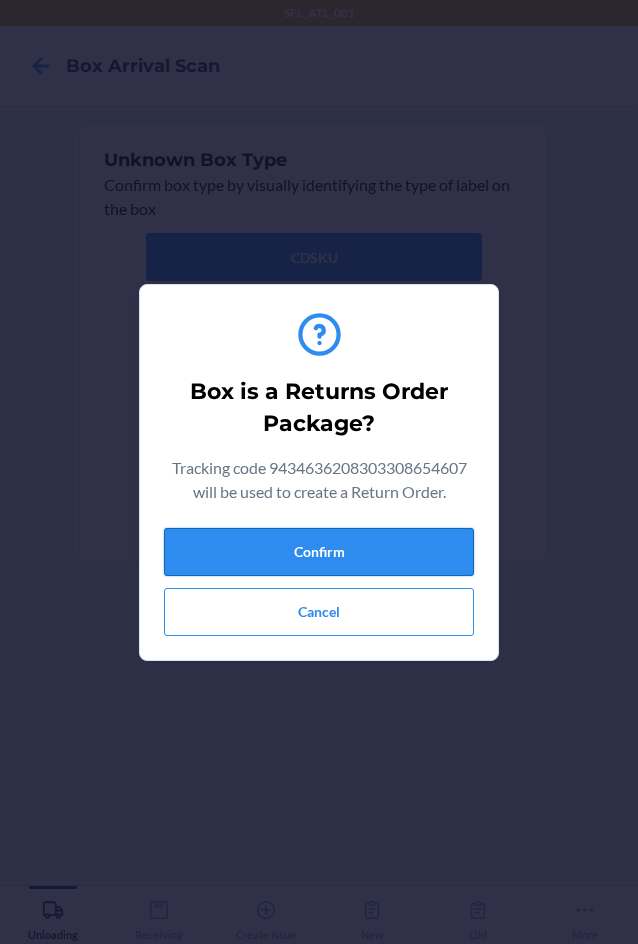 click on "Confirm" at bounding box center [319, 552] 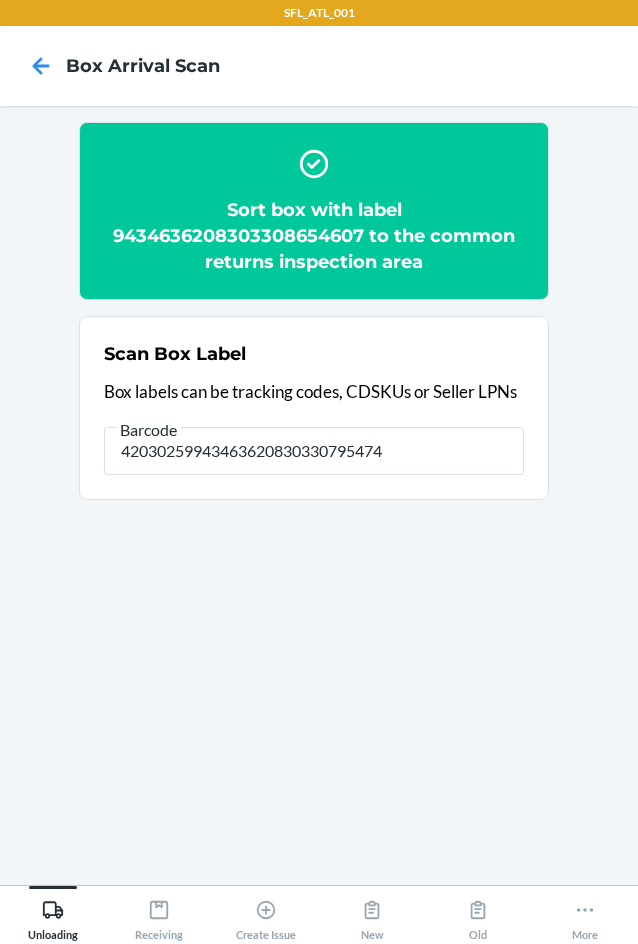 type on "420302599434636208303307954746" 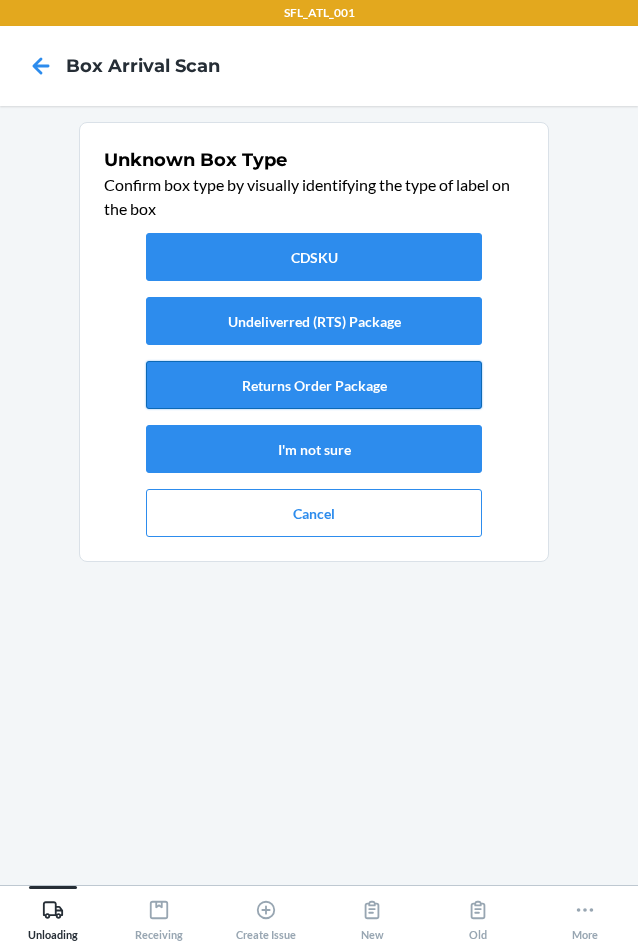 click on "Returns Order Package" at bounding box center [314, 385] 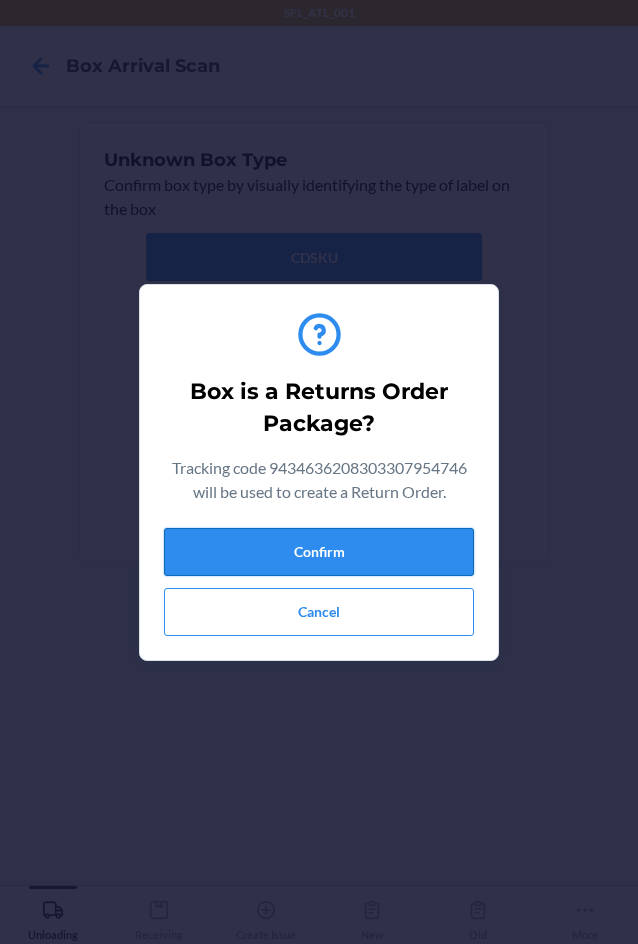 click on "Confirm" at bounding box center [319, 552] 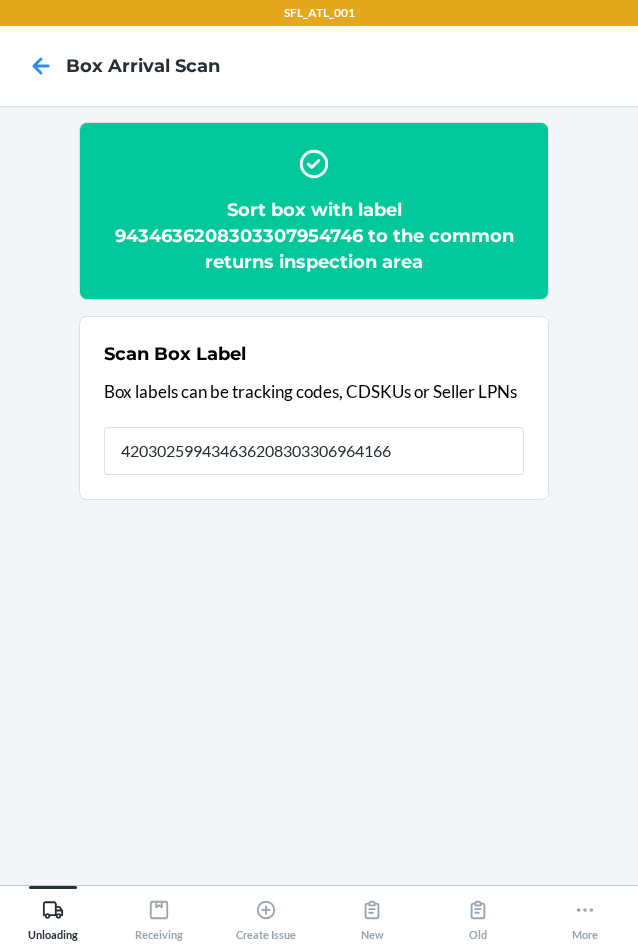 type on "420302599434636208303306964166" 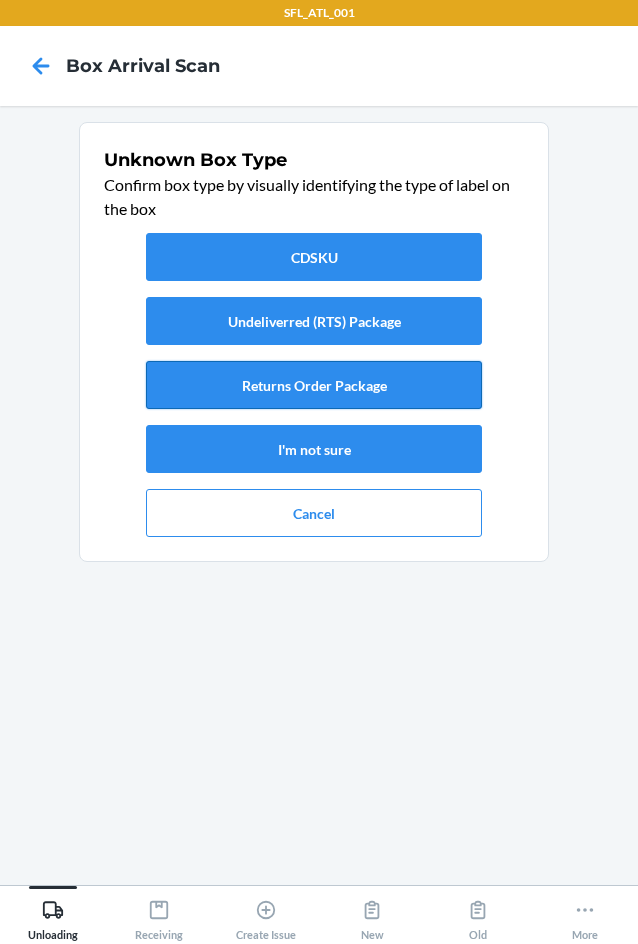 click on "Returns Order Package" at bounding box center [314, 385] 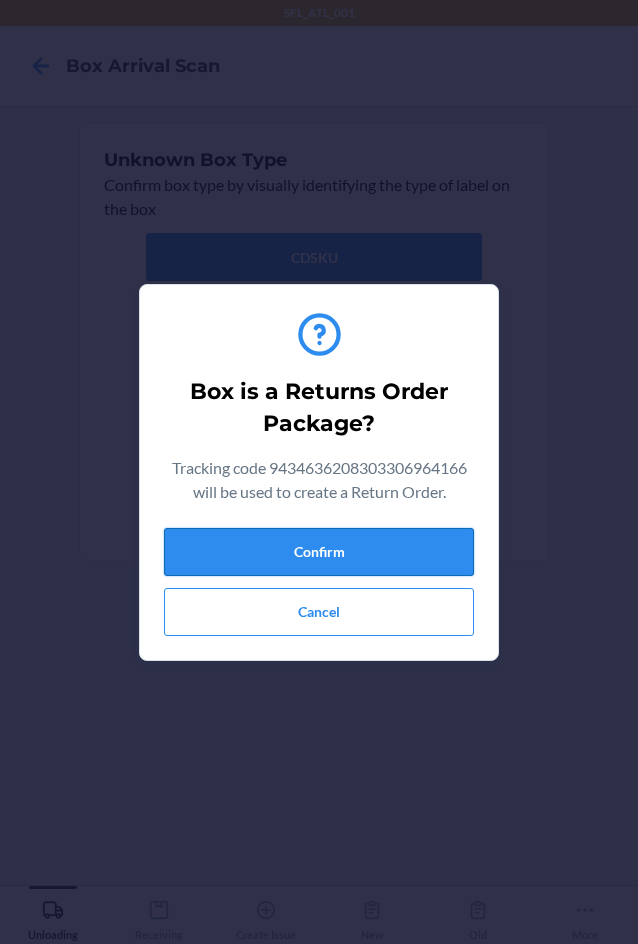 click on "Confirm" at bounding box center (319, 552) 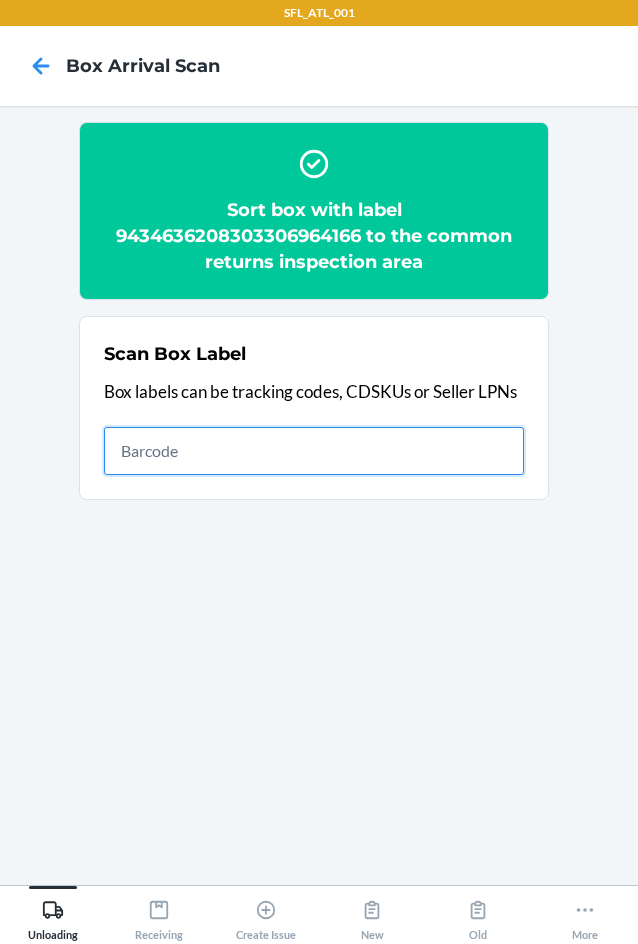 click at bounding box center [314, 451] 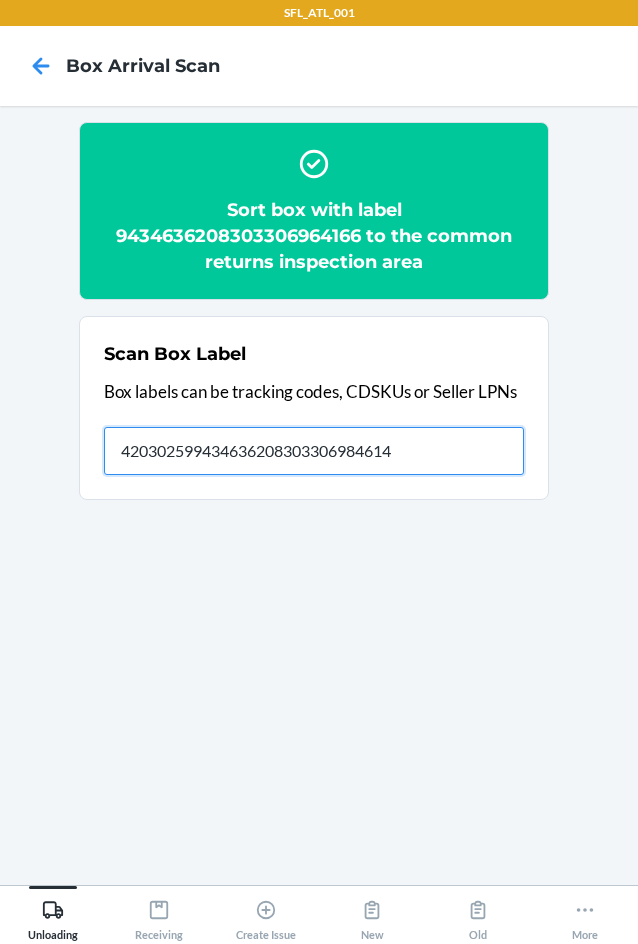type on "420302599434636208303306984614" 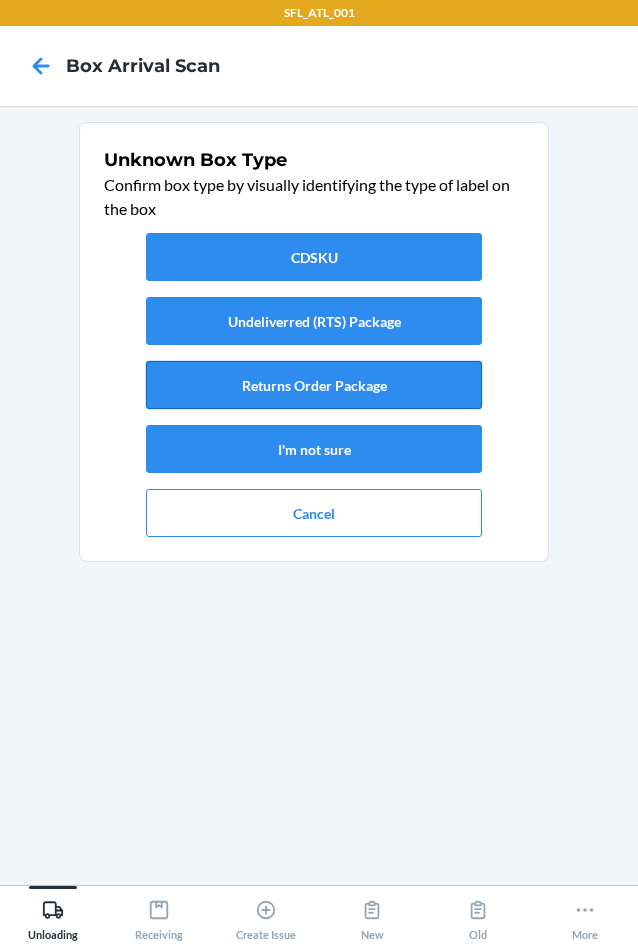 click on "Returns Order Package" at bounding box center [314, 385] 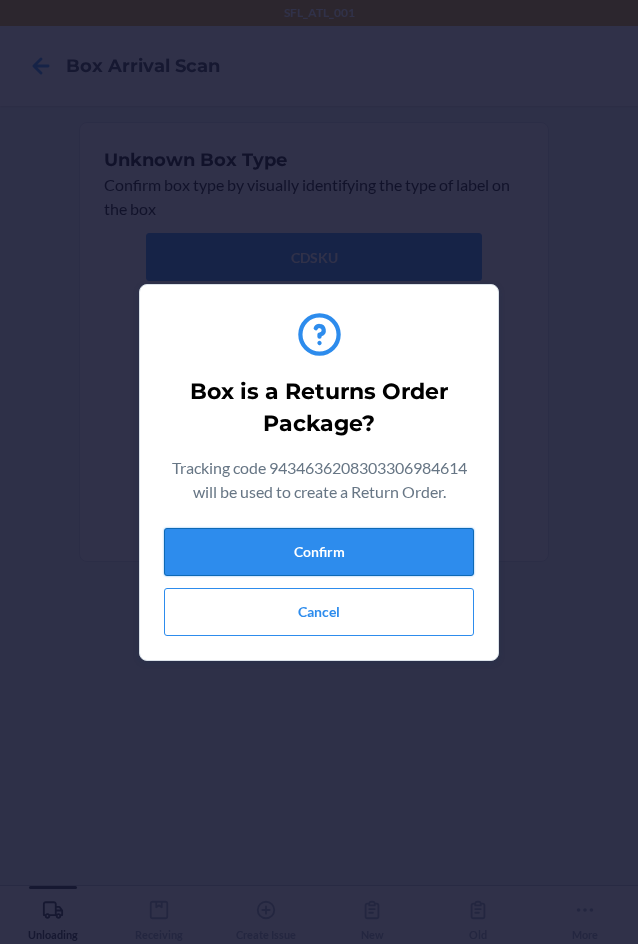 click on "Confirm" at bounding box center [319, 552] 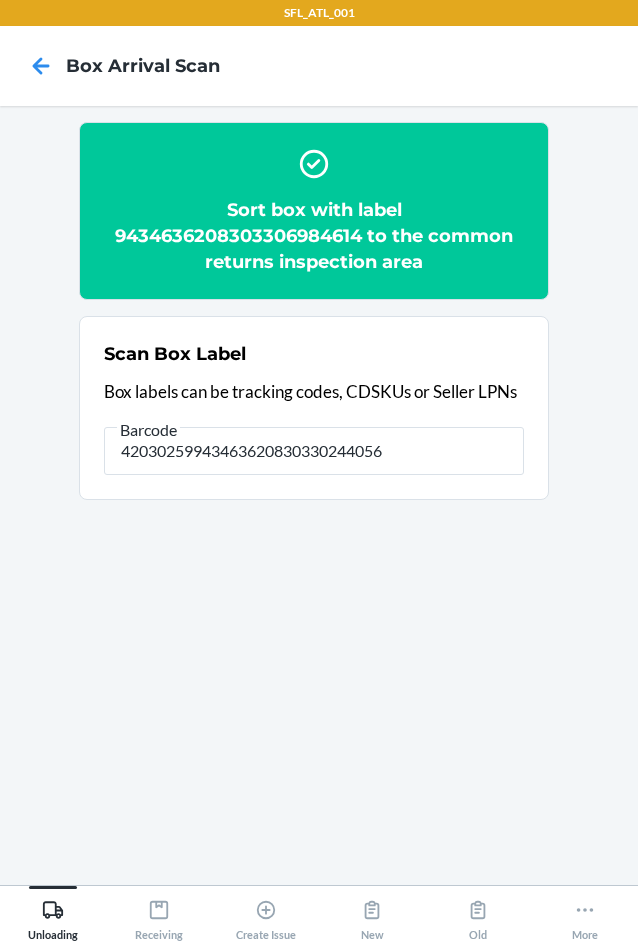 type on "420302599434636208303302440565" 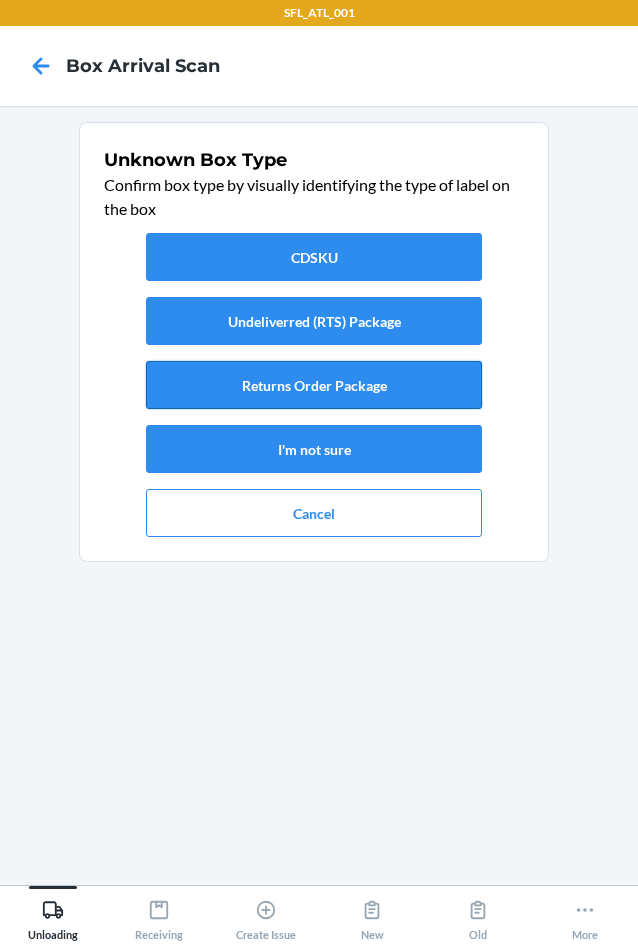 click on "Returns Order Package" at bounding box center [314, 385] 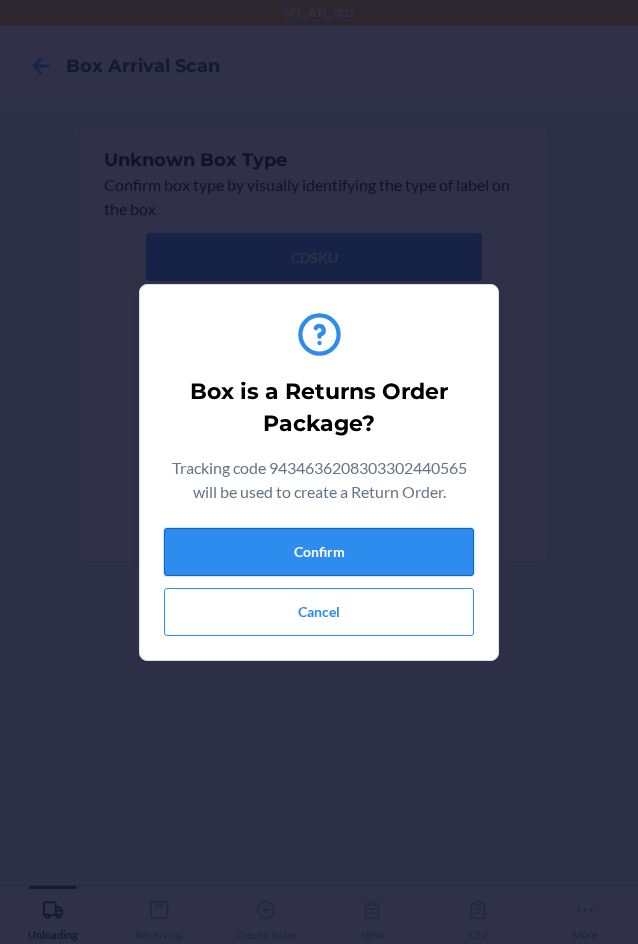 click on "Confirm" at bounding box center [319, 552] 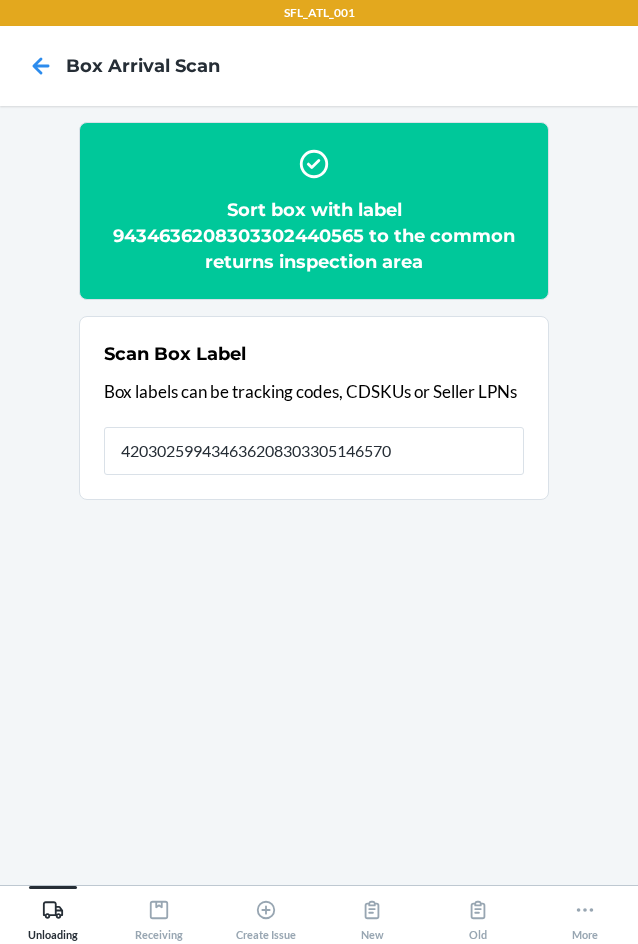 type on "420302599434636208303305146570" 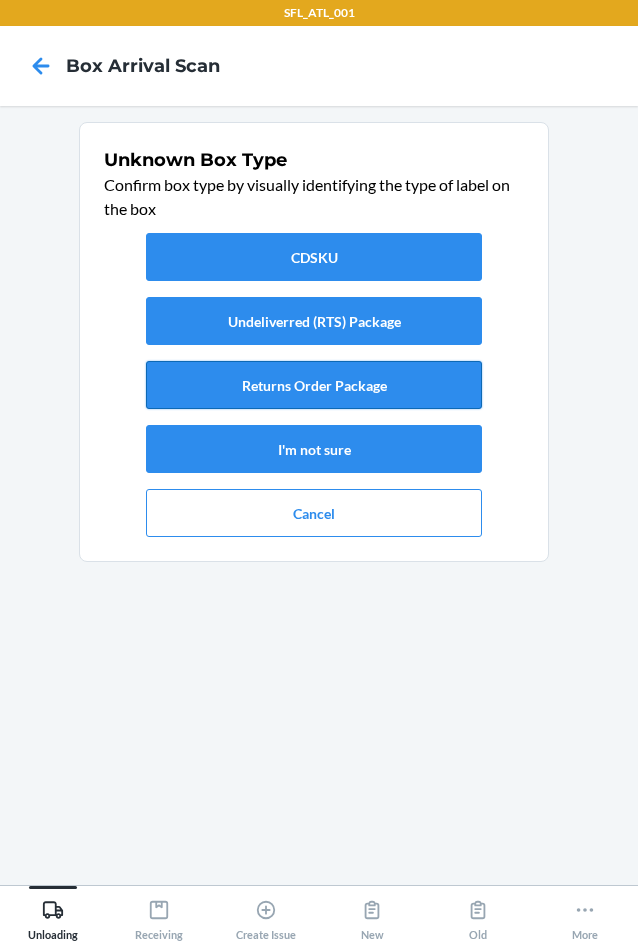 click on "Returns Order Package" at bounding box center [314, 385] 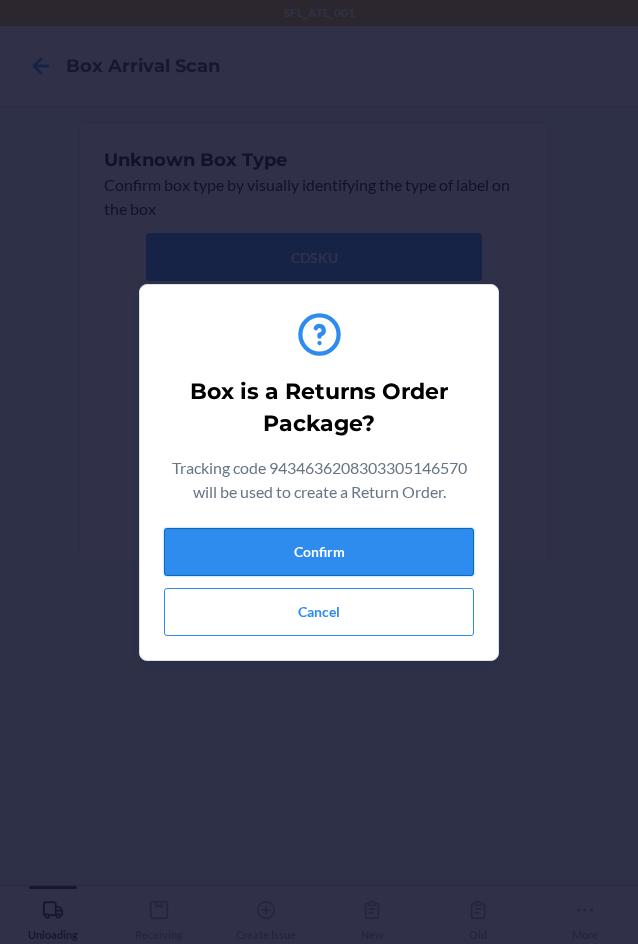 click on "Confirm" at bounding box center [319, 552] 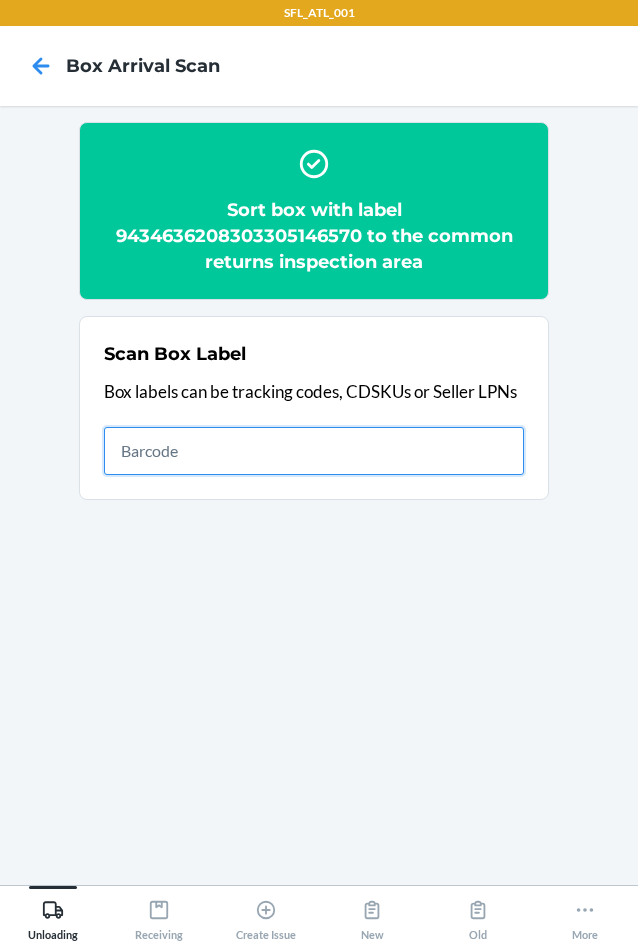click at bounding box center (314, 451) 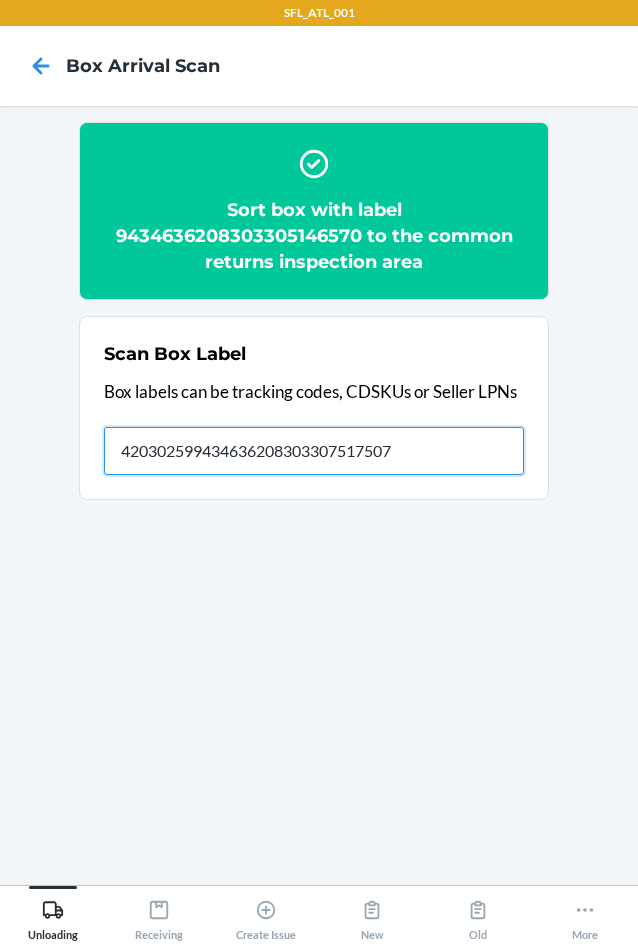 type on "420302599434636208303307517507" 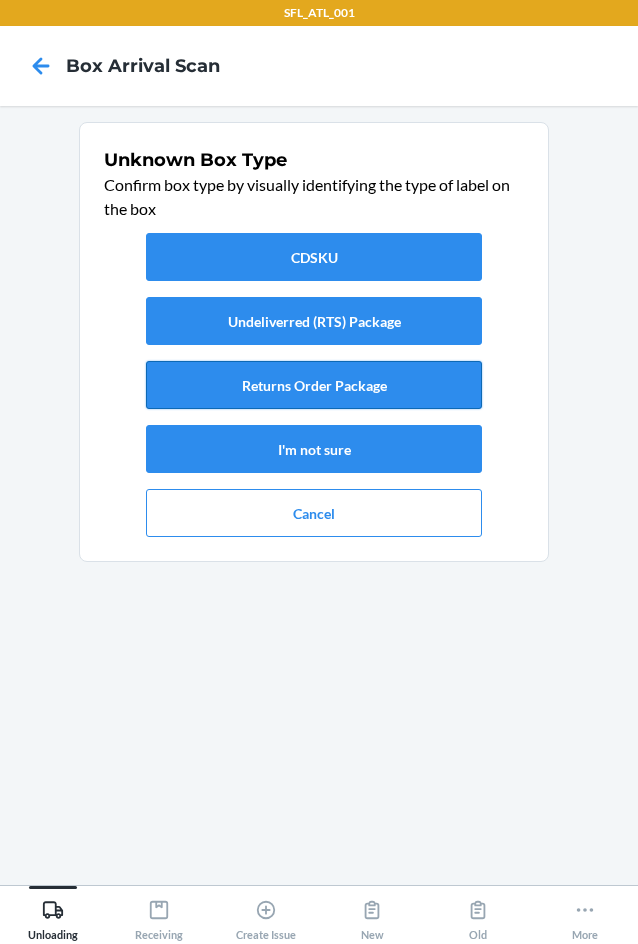 click on "Returns Order Package" at bounding box center [314, 385] 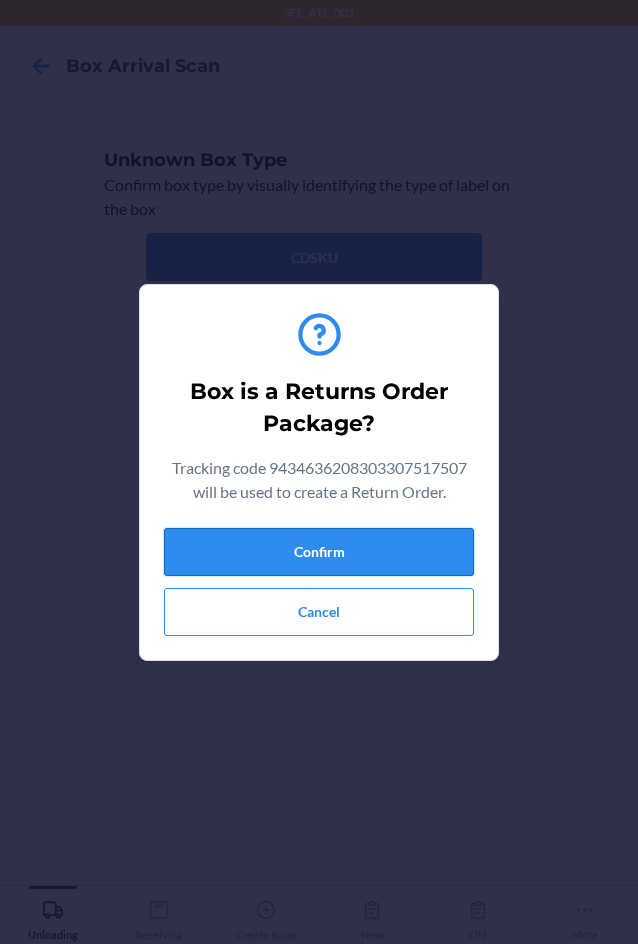 click on "Confirm" at bounding box center (319, 552) 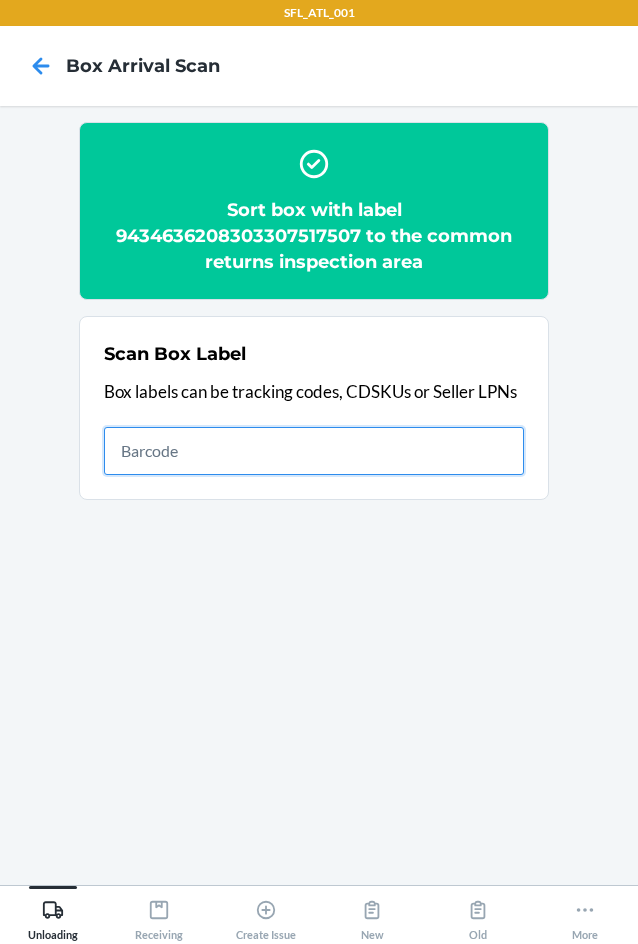 click at bounding box center [314, 451] 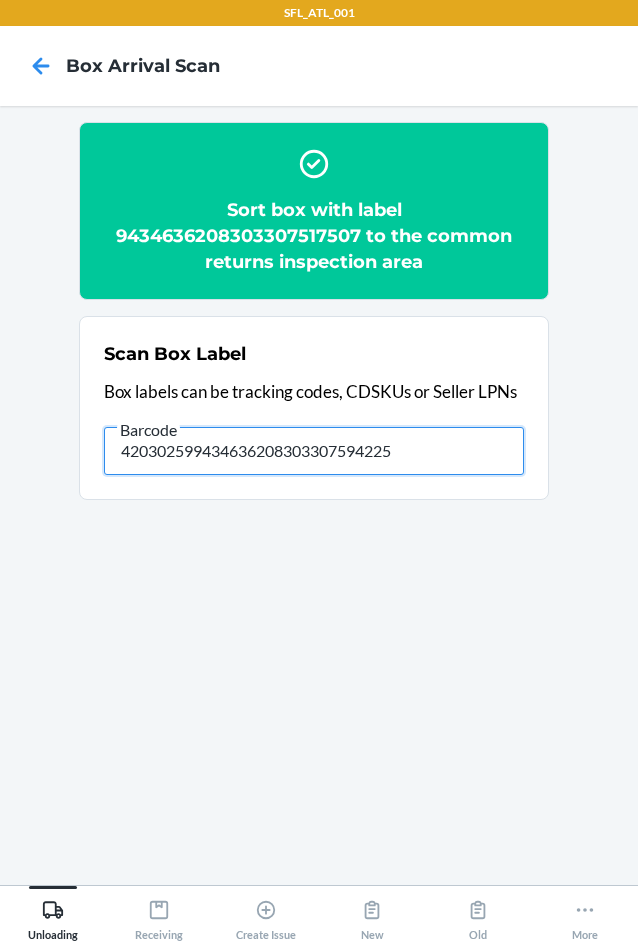 type on "420302599434636208303307594225" 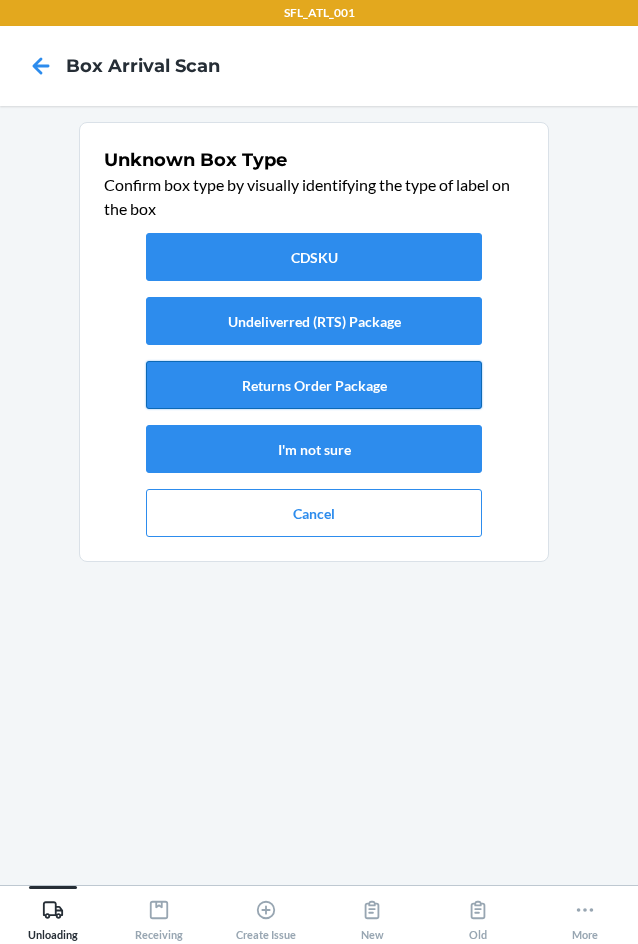 click on "Returns Order Package" at bounding box center (314, 385) 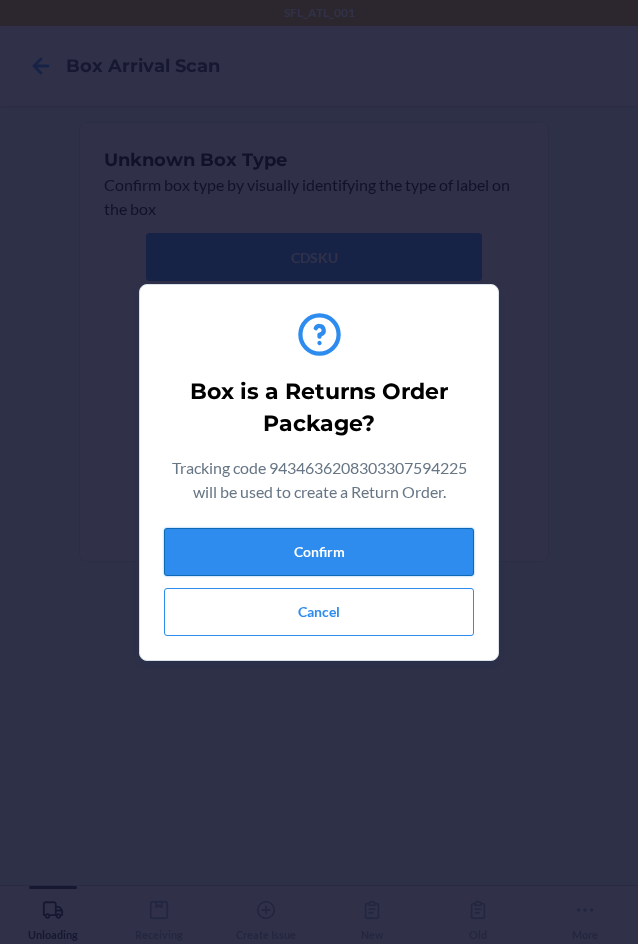 click on "Confirm" at bounding box center [319, 552] 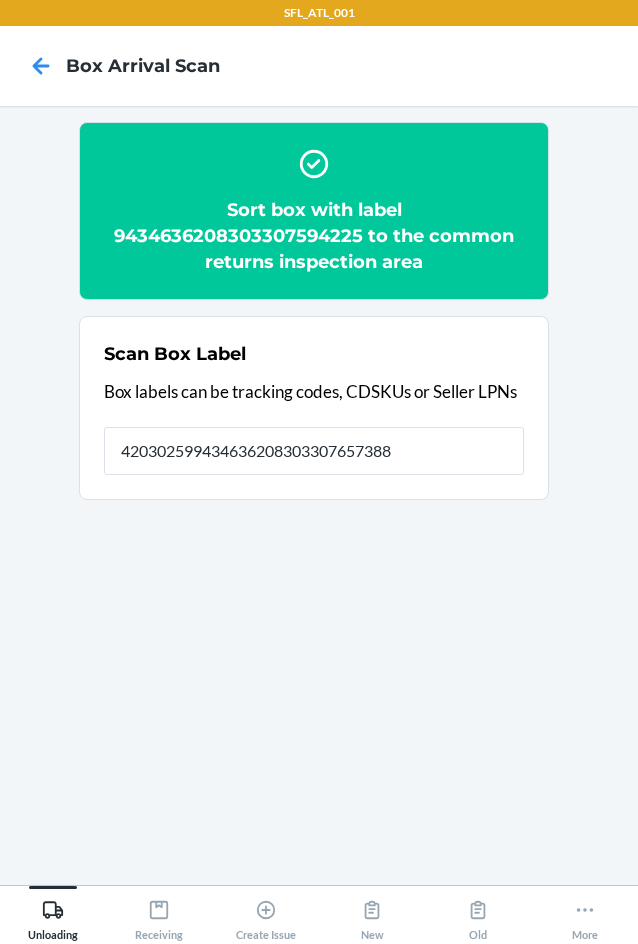 type on "420302599434636208303307657388" 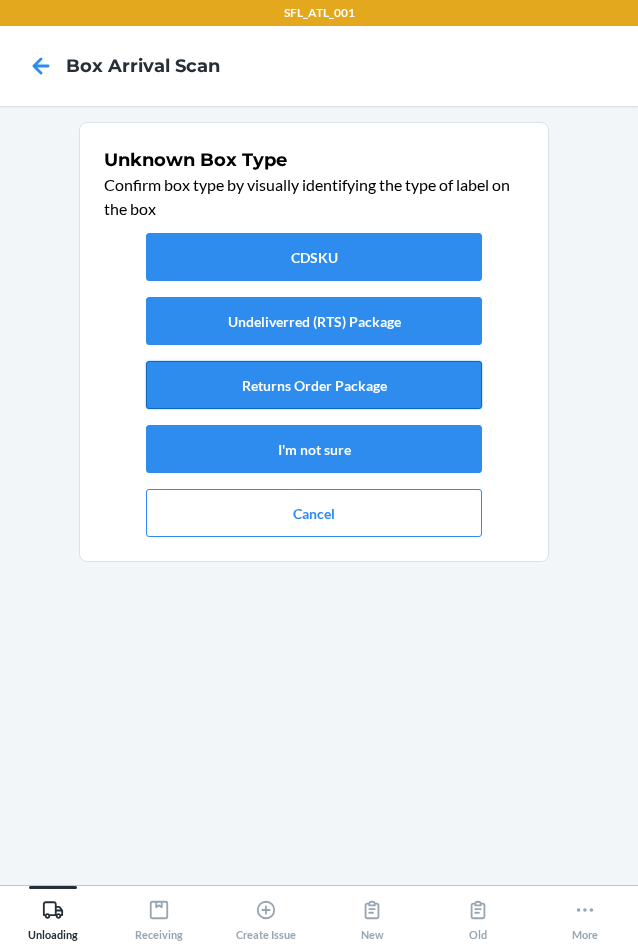 click on "Returns Order Package" at bounding box center (314, 385) 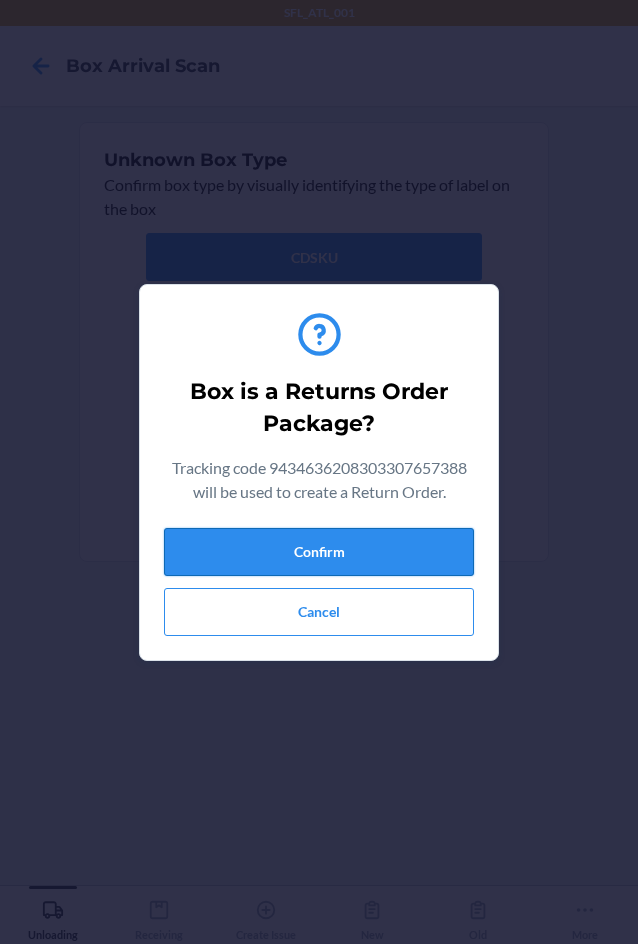 click on "Confirm" at bounding box center [319, 552] 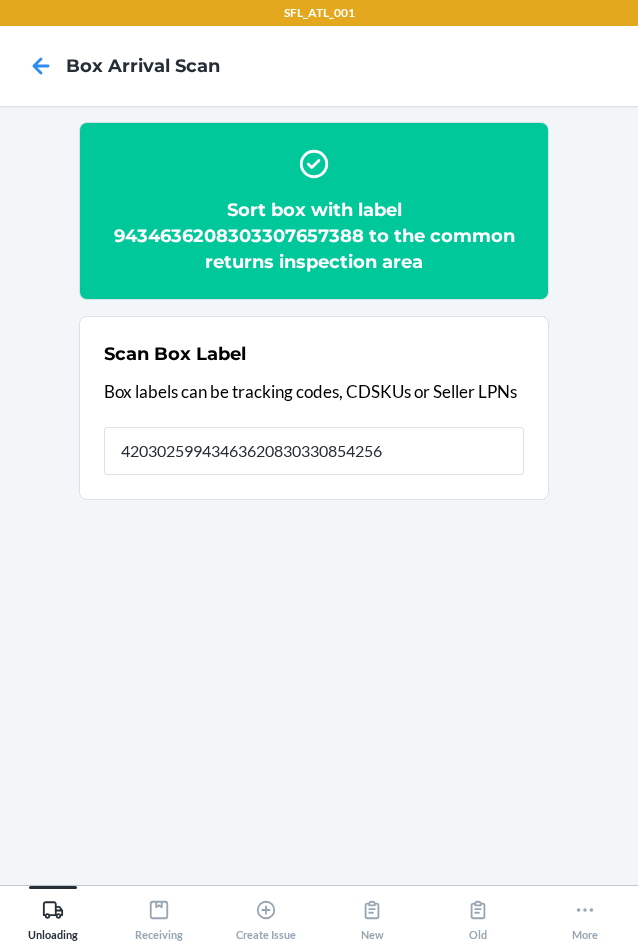 type on "420302599434636208303308542560" 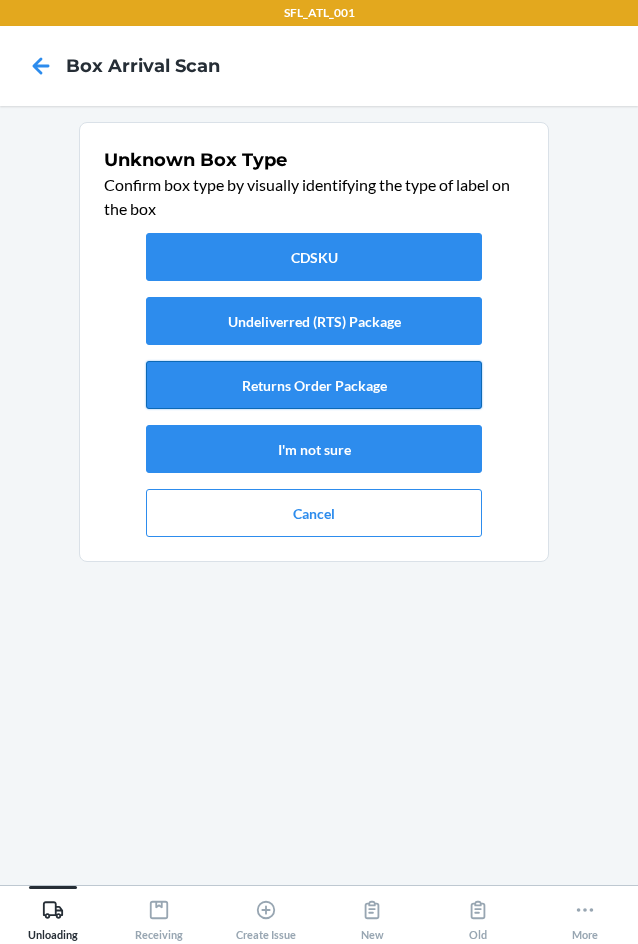 drag, startPoint x: 397, startPoint y: 386, endPoint x: 396, endPoint y: 396, distance: 10.049875 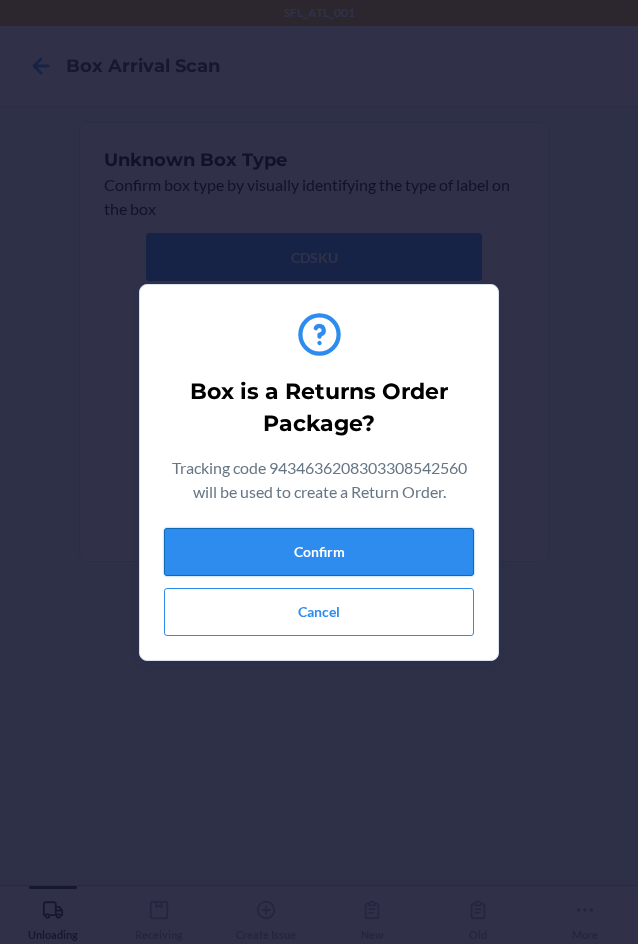 click on "Confirm" at bounding box center (319, 552) 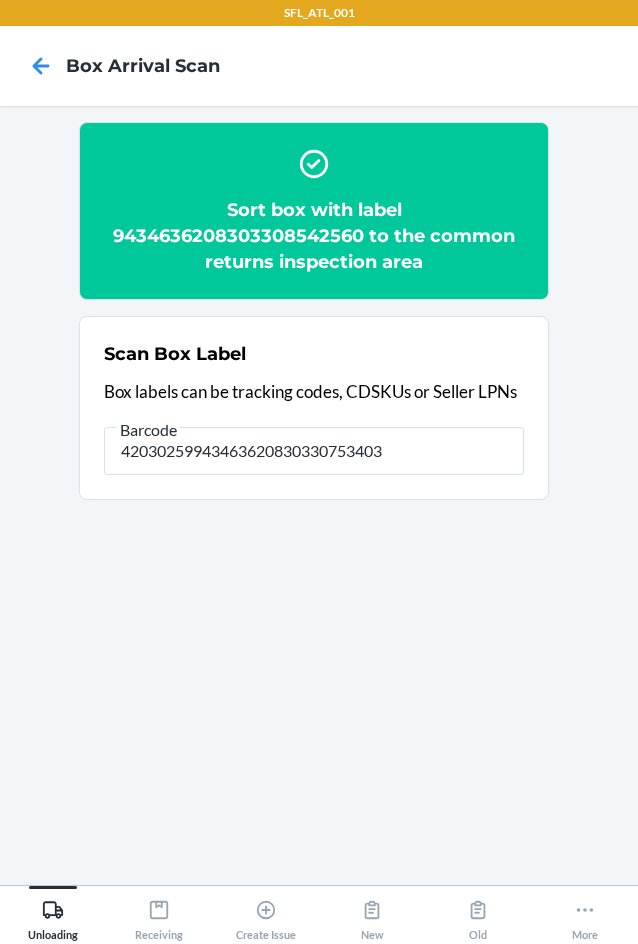 type on "420302599434636208303307534030" 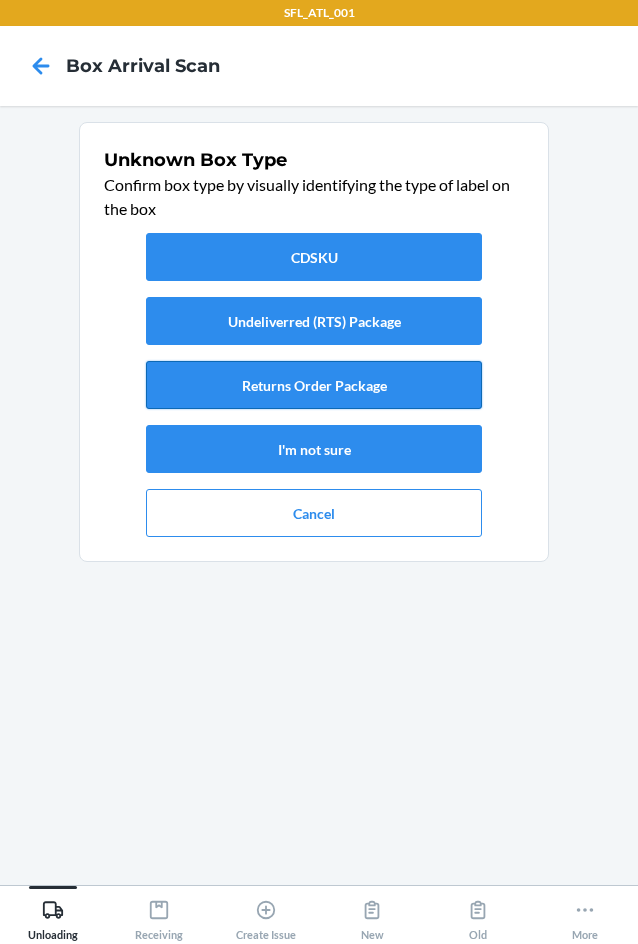 click on "Returns Order Package" at bounding box center (314, 385) 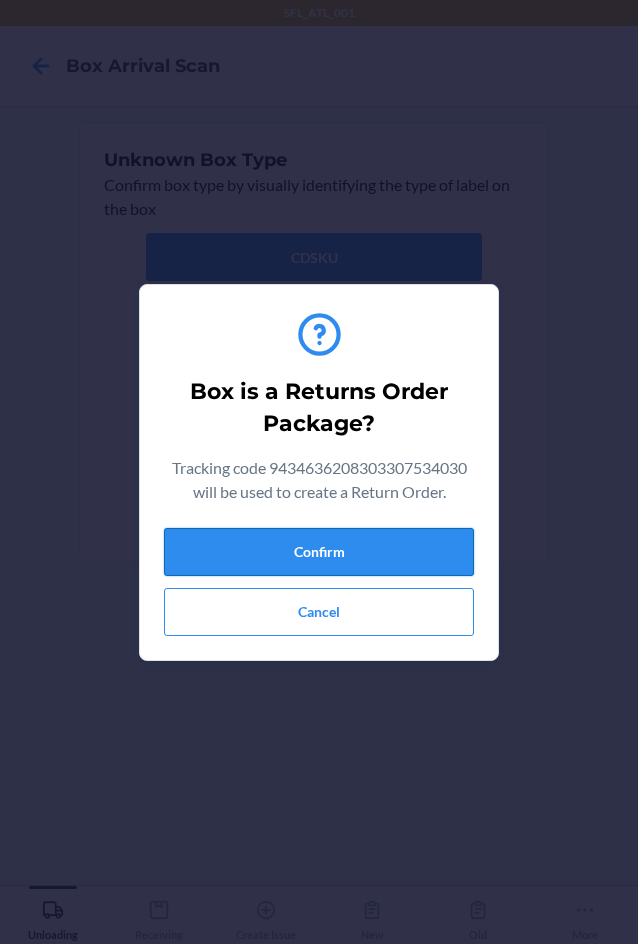 click on "Confirm" at bounding box center [319, 552] 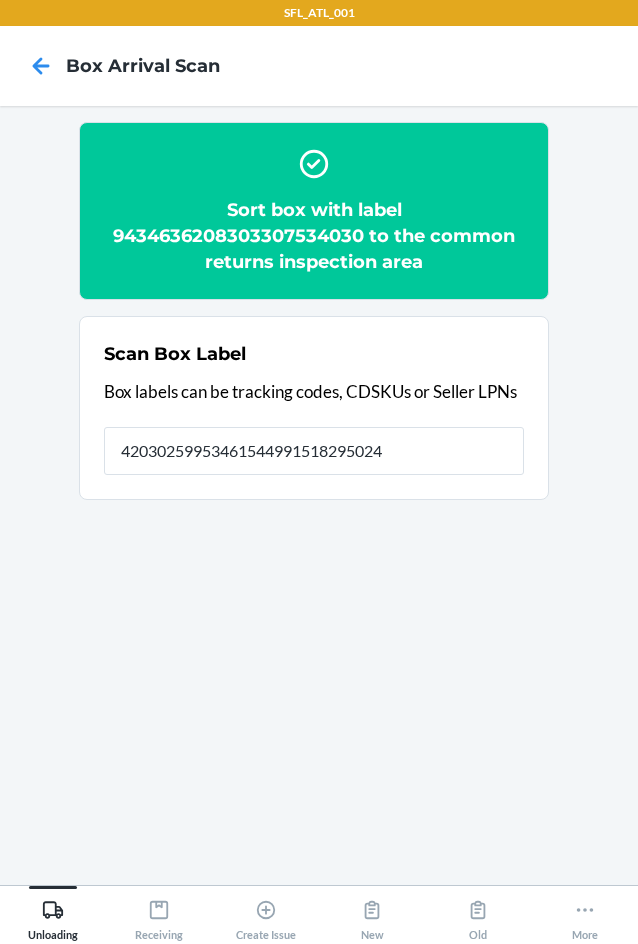type on "420302599534615449915182950240" 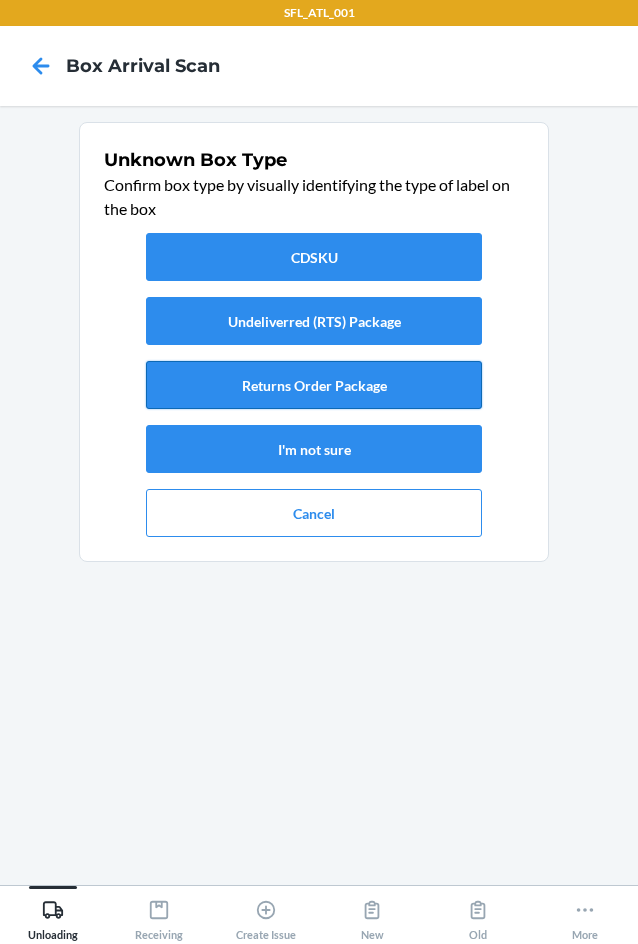 drag, startPoint x: 379, startPoint y: 363, endPoint x: 378, endPoint y: 374, distance: 11.045361 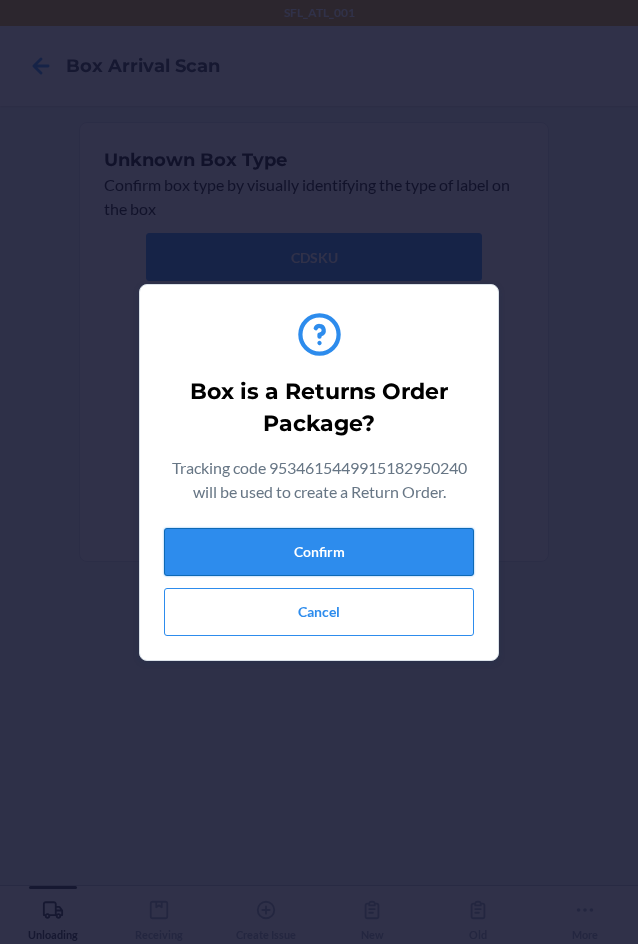 click on "Confirm" at bounding box center [319, 552] 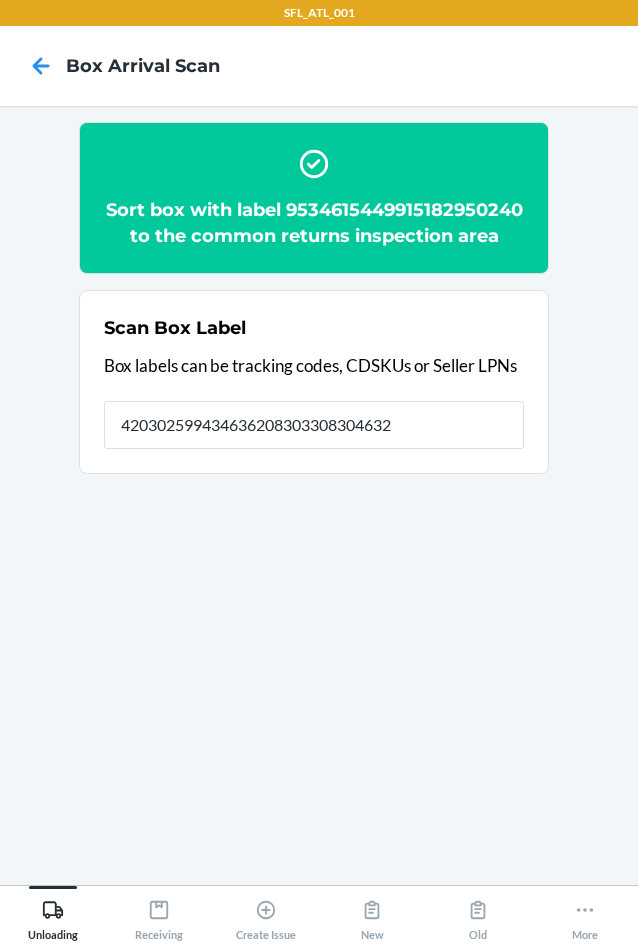 type on "420302599434636208303308304632" 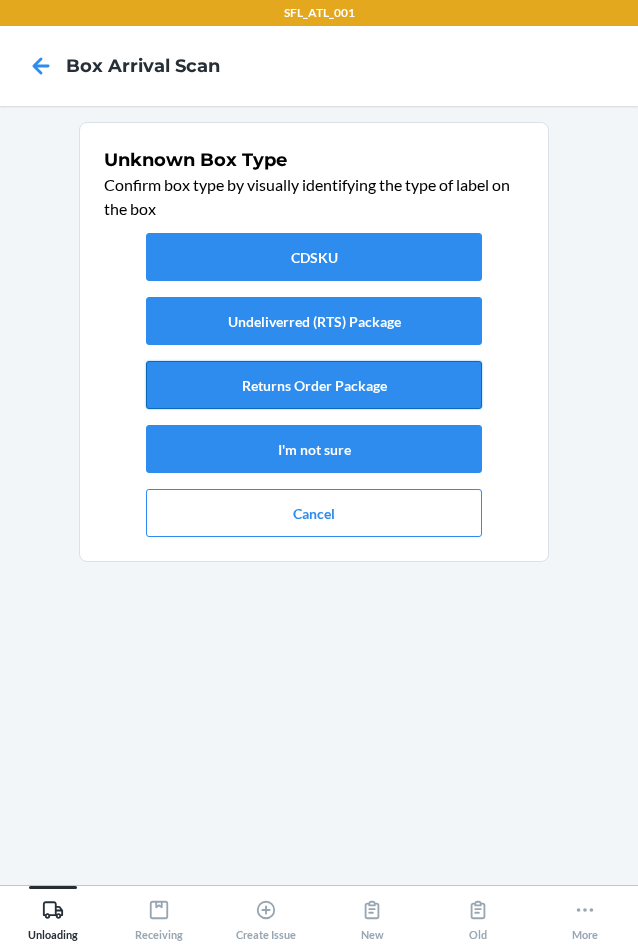 click on "Returns Order Package" at bounding box center (314, 385) 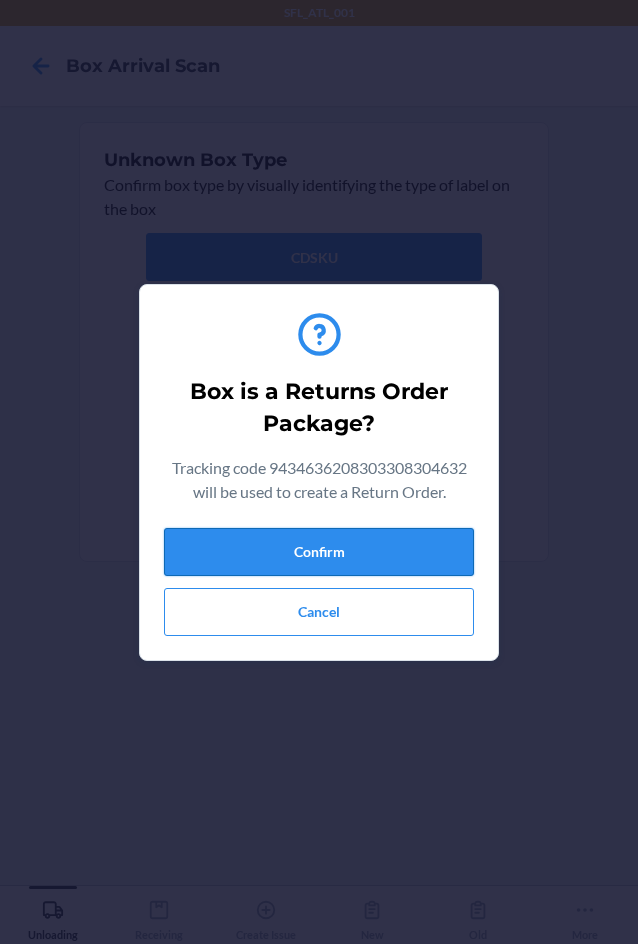 click on "Confirm" at bounding box center (319, 552) 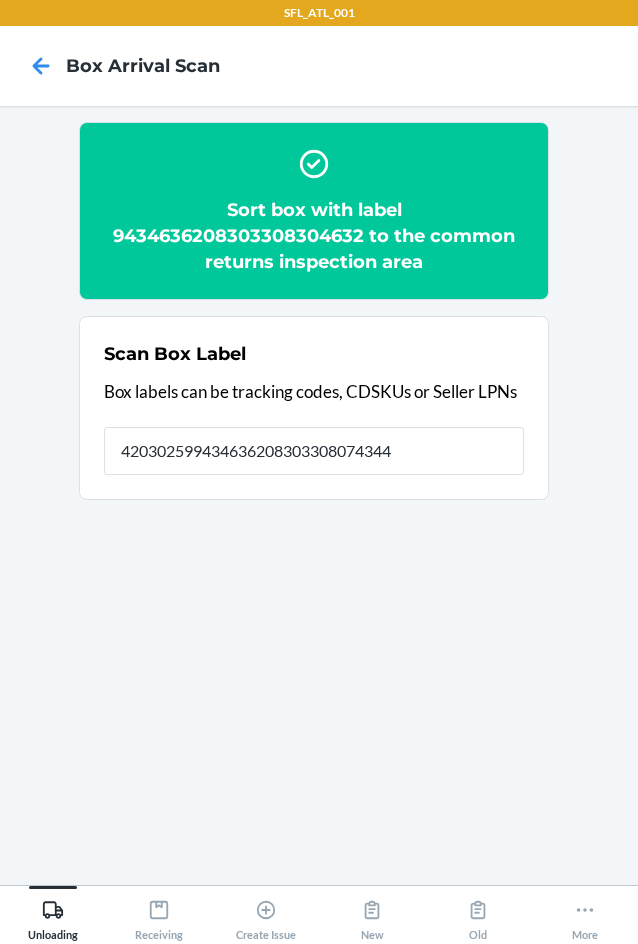 type on "420302599434636208303308074344" 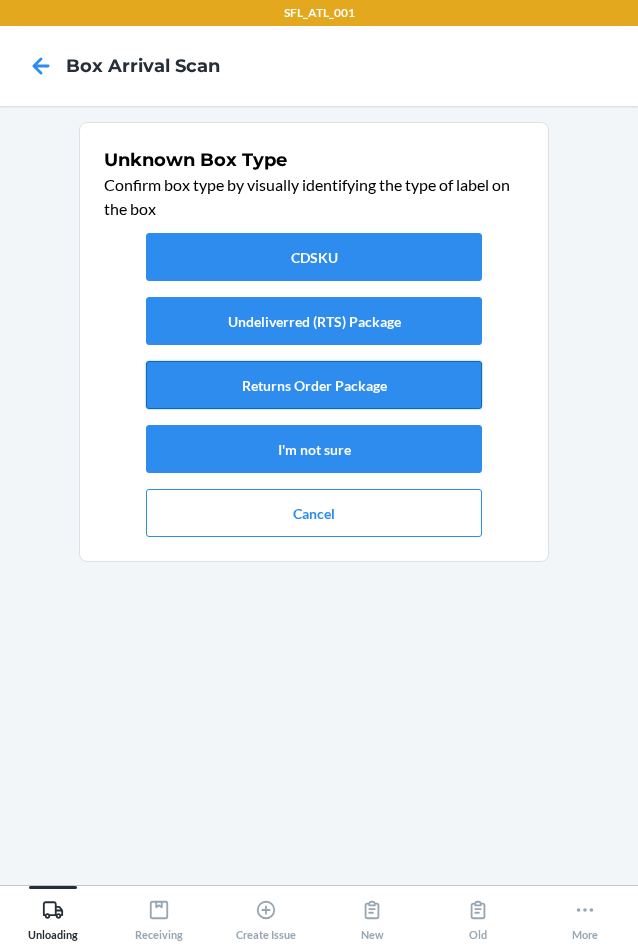 click on "Returns Order Package" at bounding box center [314, 385] 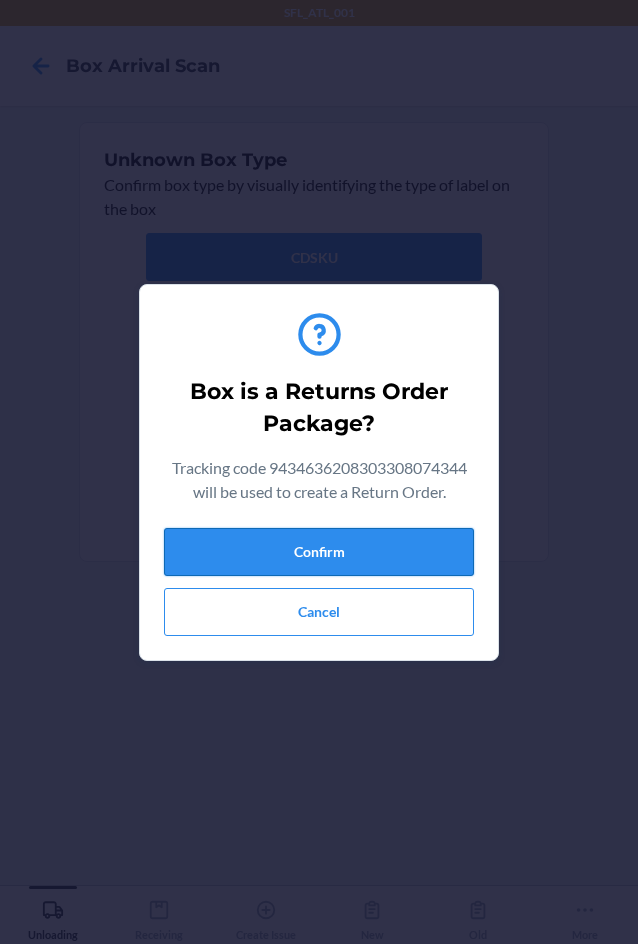 click on "Confirm" at bounding box center [319, 552] 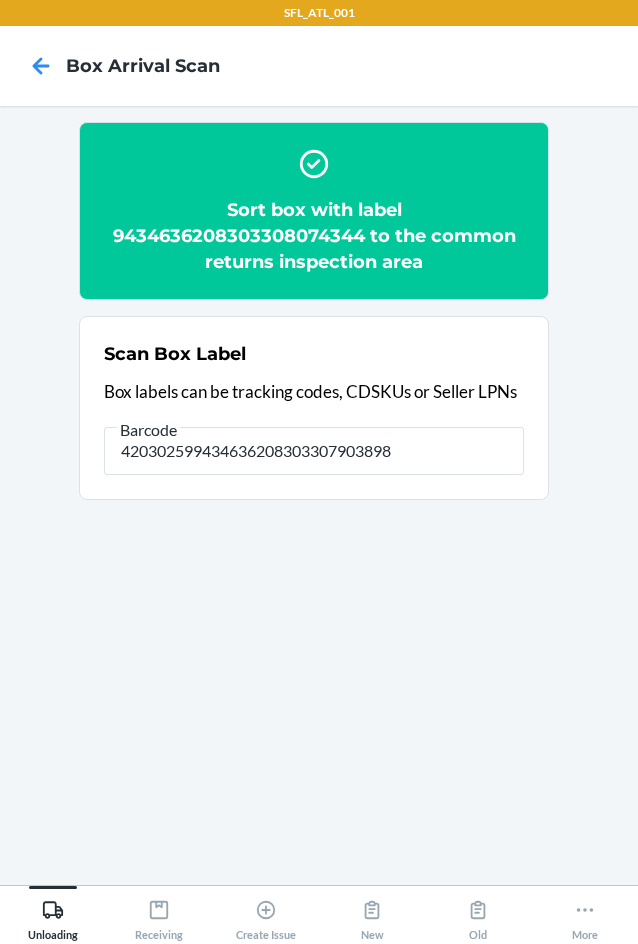 type on "420302599434636208303307903898" 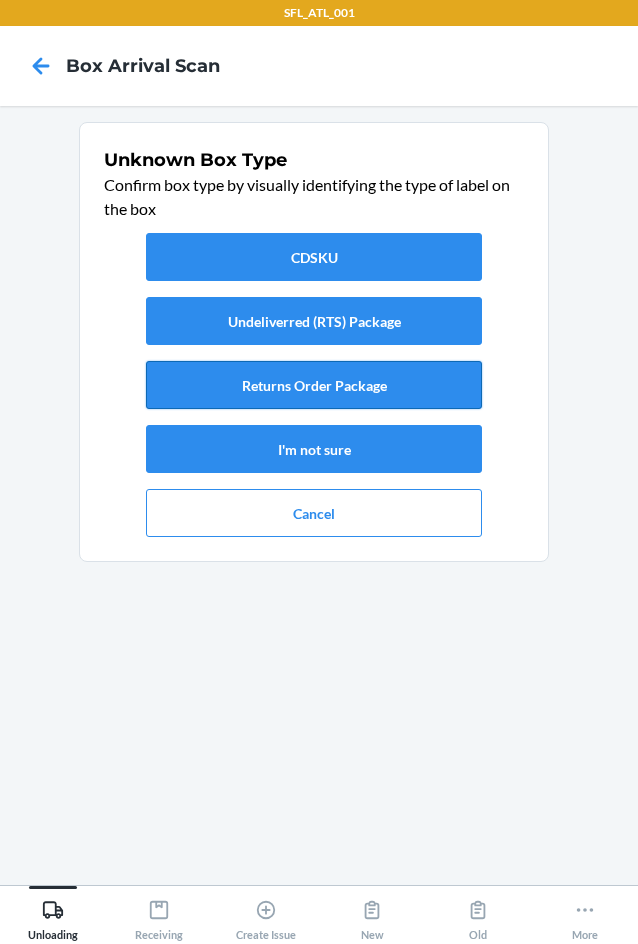 click on "Returns Order Package" at bounding box center (314, 385) 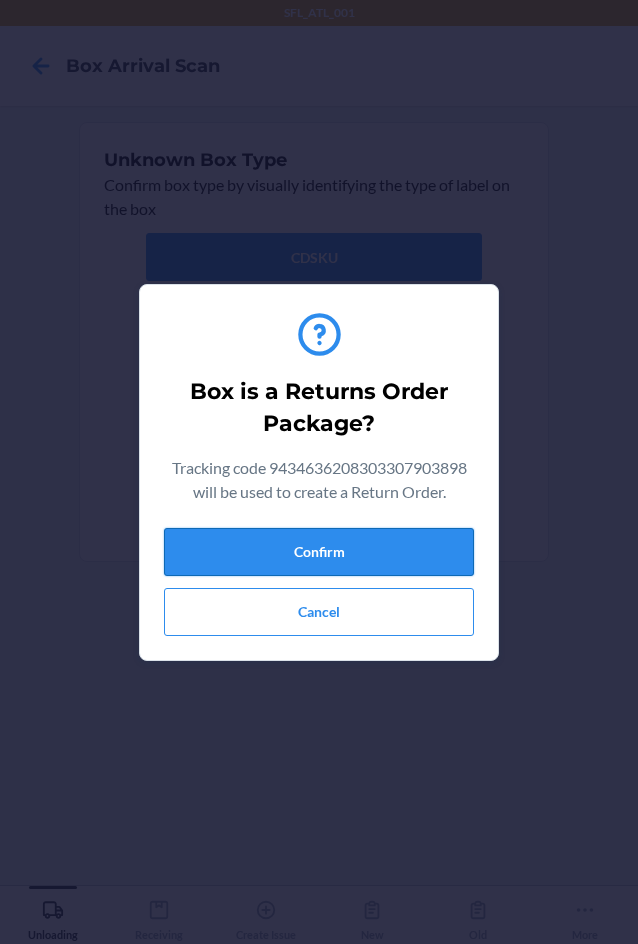 click on "Confirm" at bounding box center (319, 552) 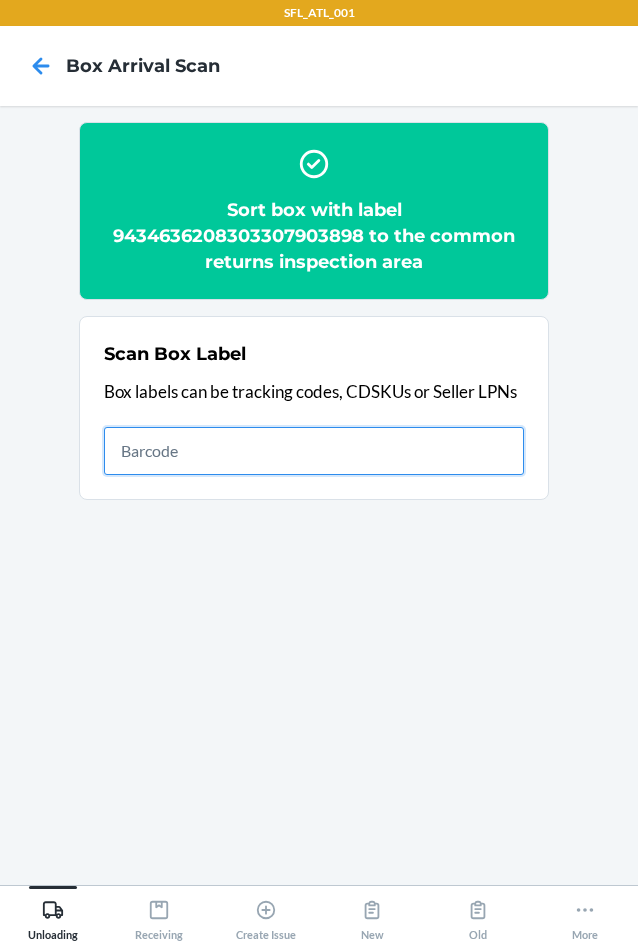click at bounding box center [314, 451] 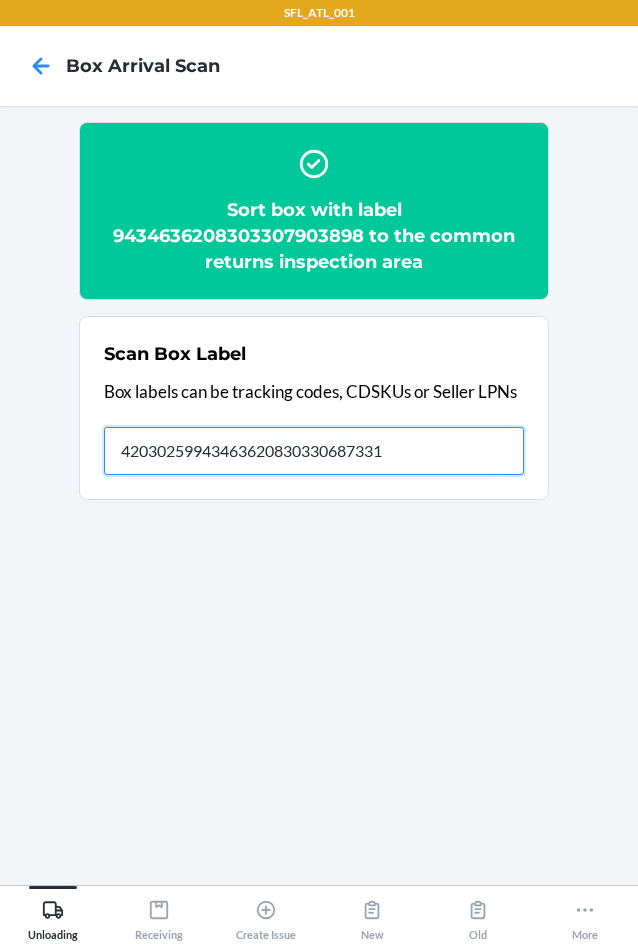 type on "420302599434636208303306873314" 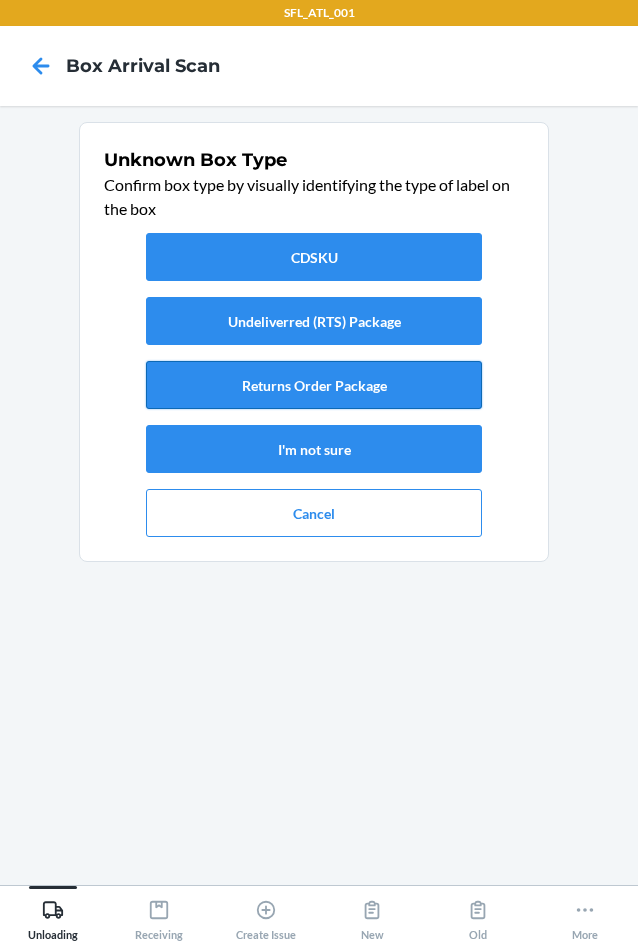 click on "Returns Order Package" at bounding box center [314, 385] 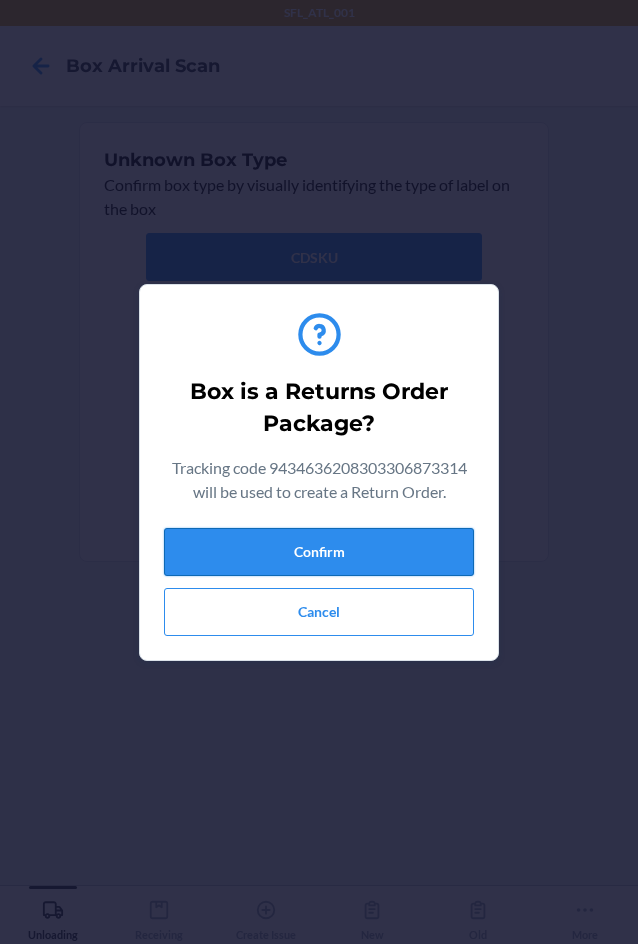 click on "Confirm" at bounding box center [319, 552] 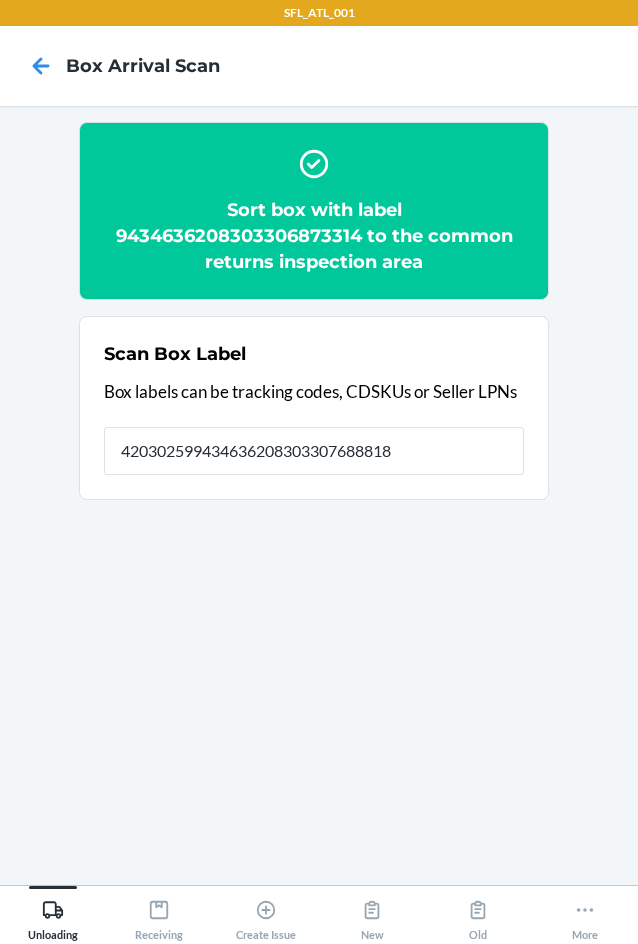 type on "420302599434636208303307688818" 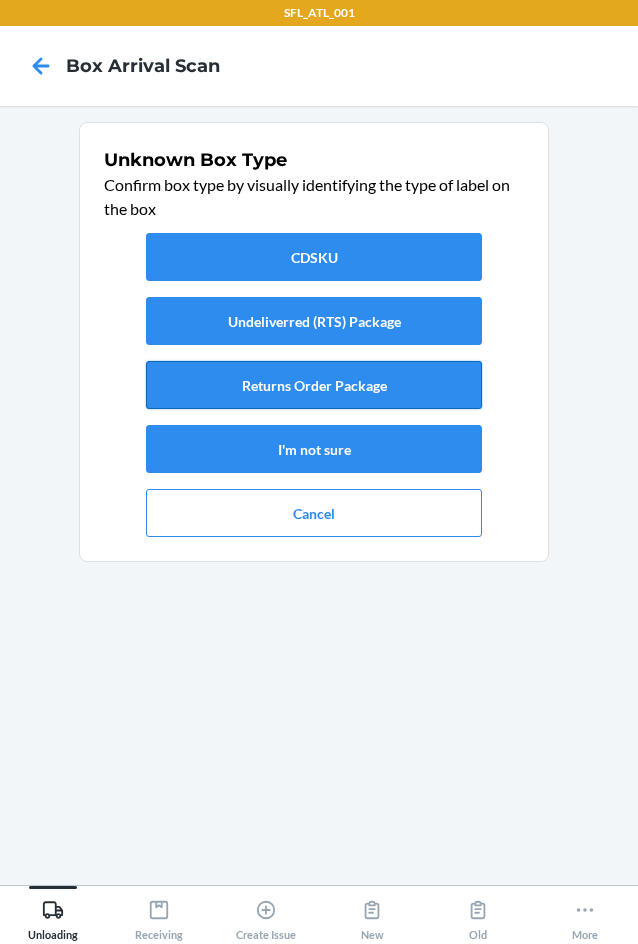 click on "Returns Order Package" at bounding box center [314, 385] 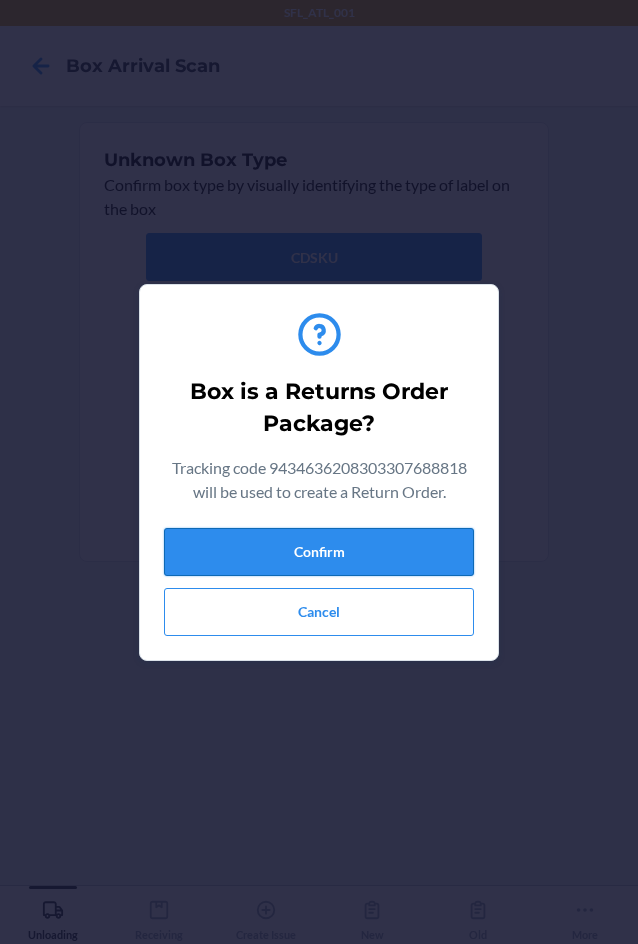 click on "Confirm" at bounding box center [319, 552] 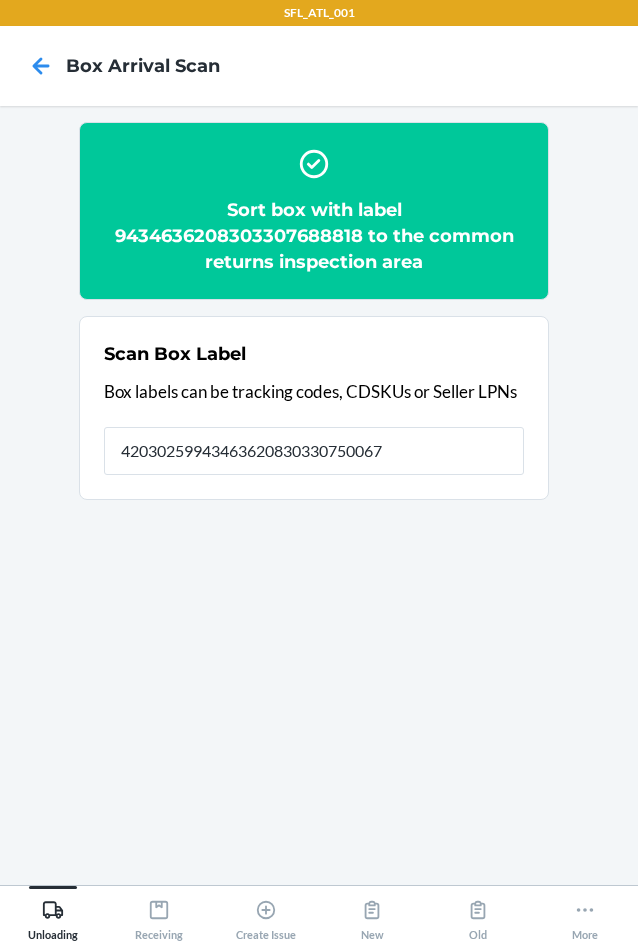 type on "420302599434636208303307500677" 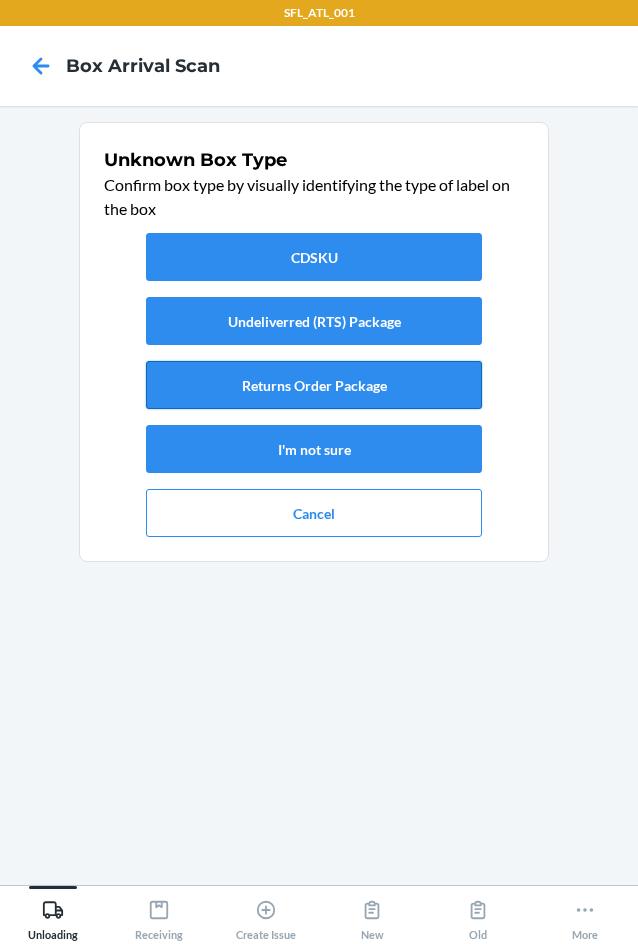 click on "Returns Order Package" at bounding box center [314, 385] 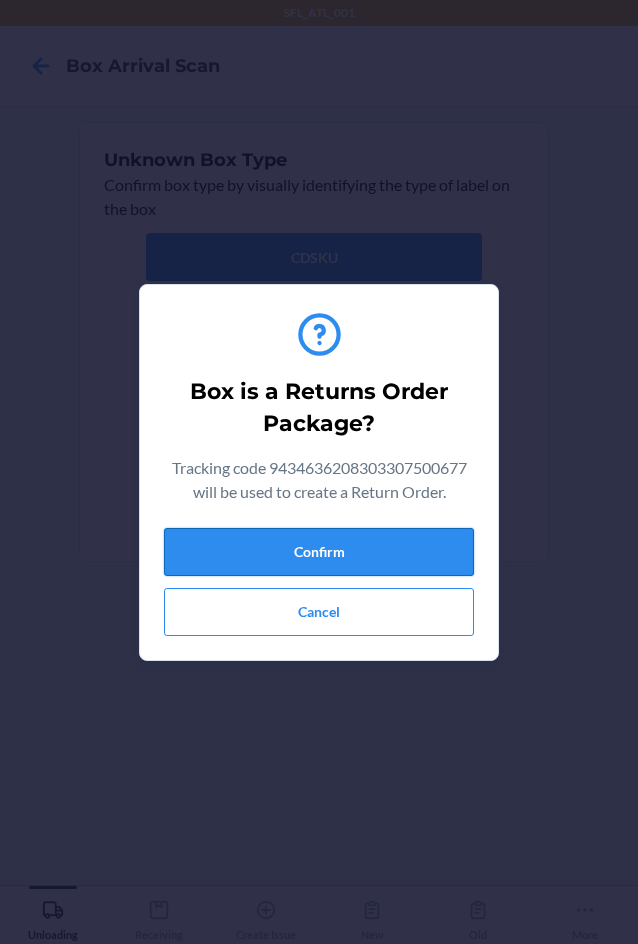 click on "Confirm" at bounding box center [319, 552] 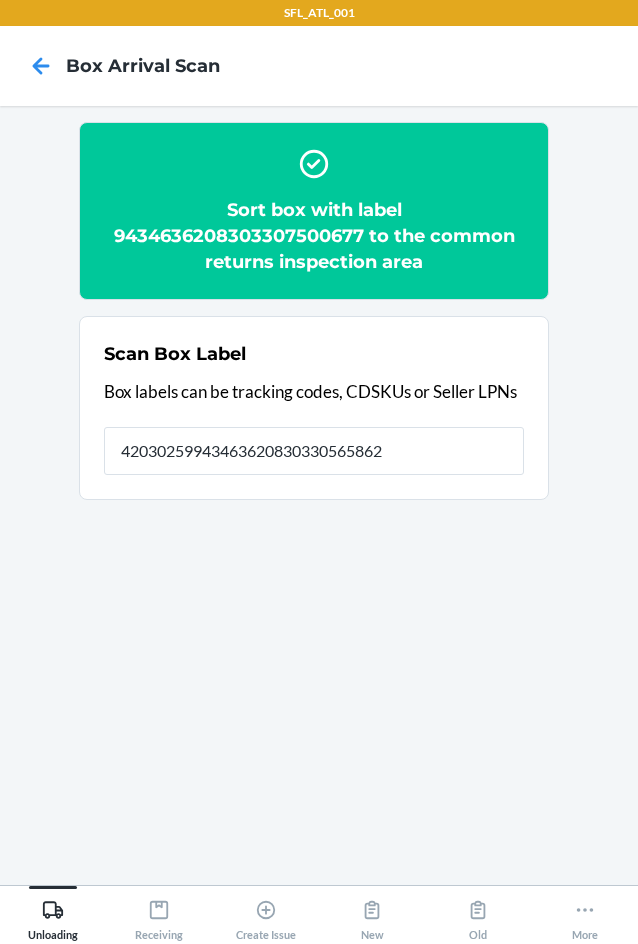 type on "420302599434636208303305658622" 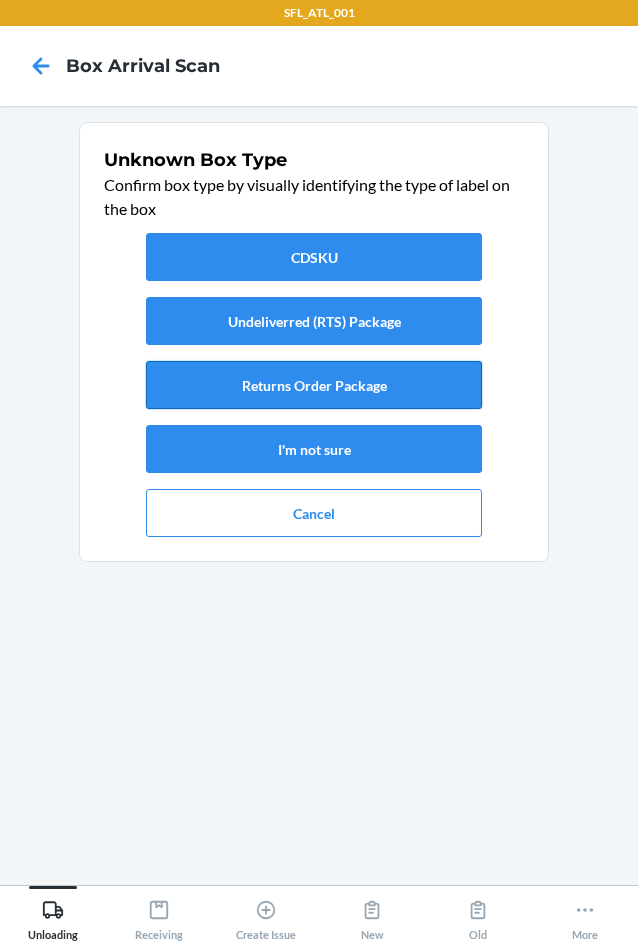 click on "Returns Order Package" at bounding box center [314, 385] 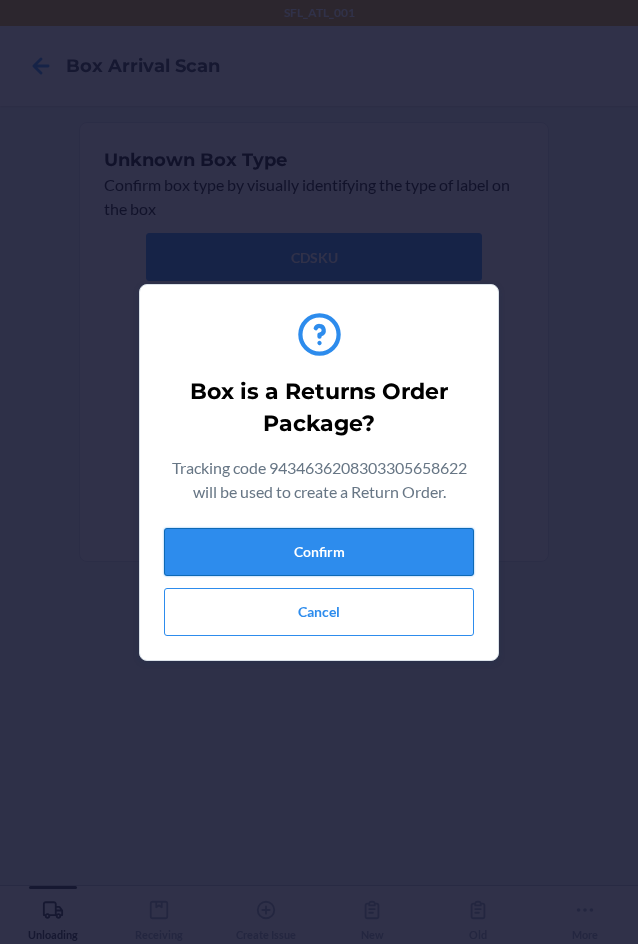 click on "Confirm" at bounding box center (319, 552) 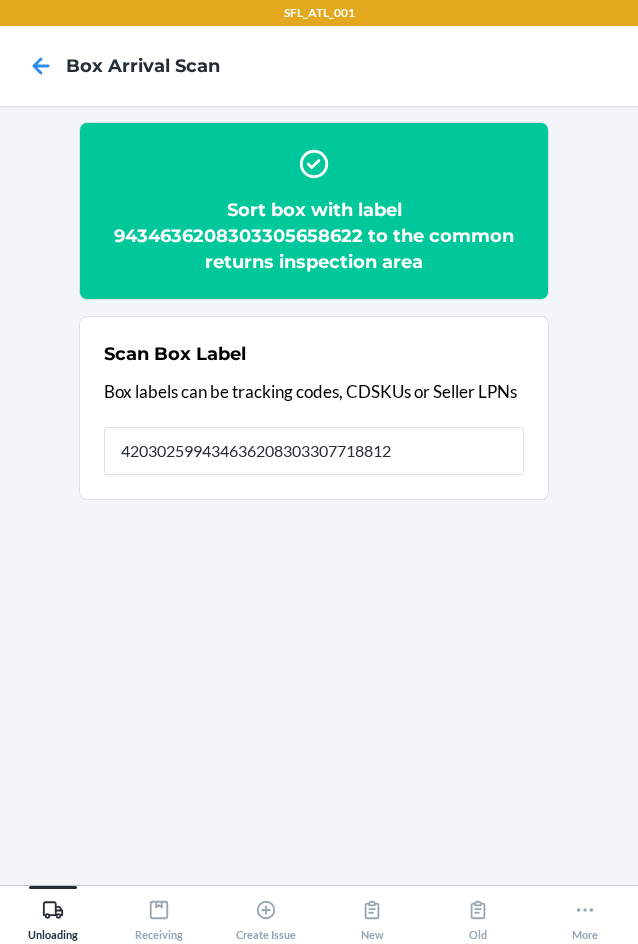 type on "420302599434636208303307718812" 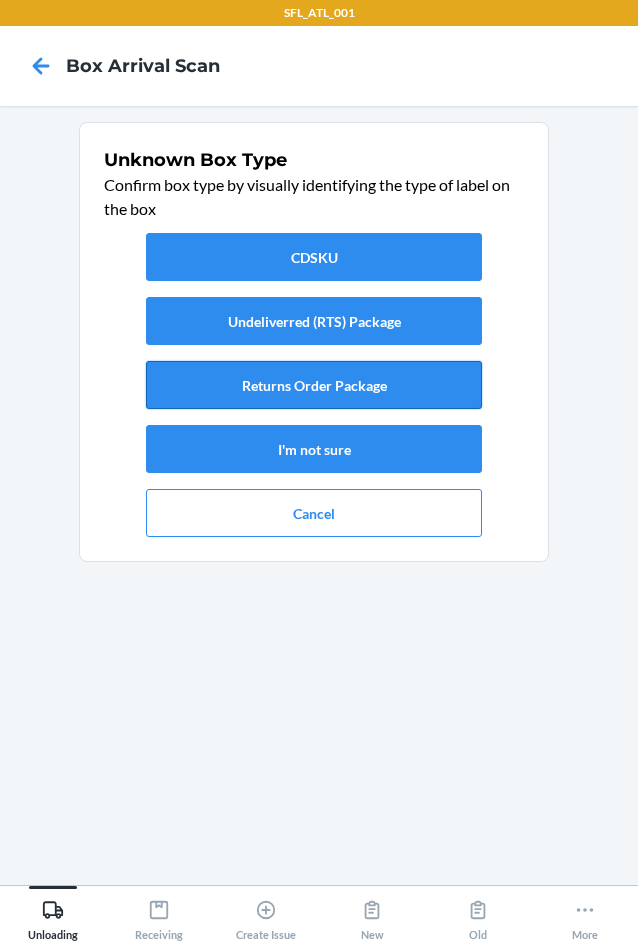 click on "Returns Order Package" at bounding box center [314, 385] 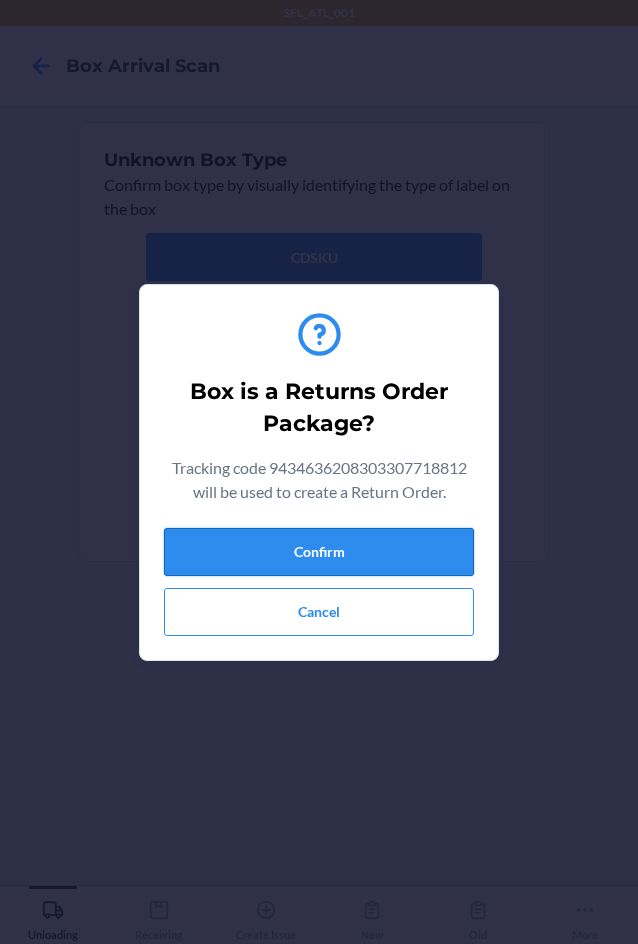 click on "Confirm" at bounding box center (319, 552) 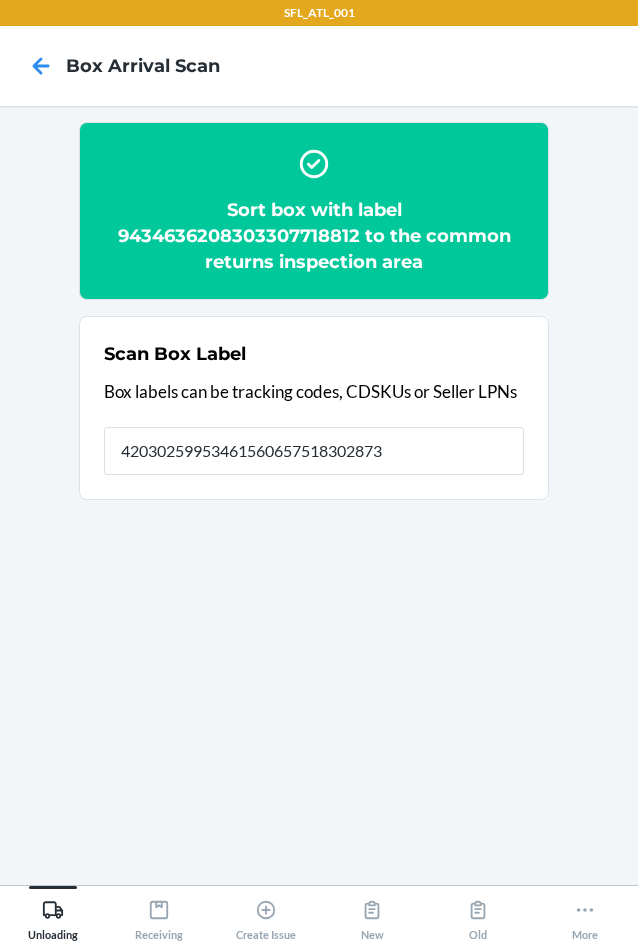 type on "420302599534615606575183028732" 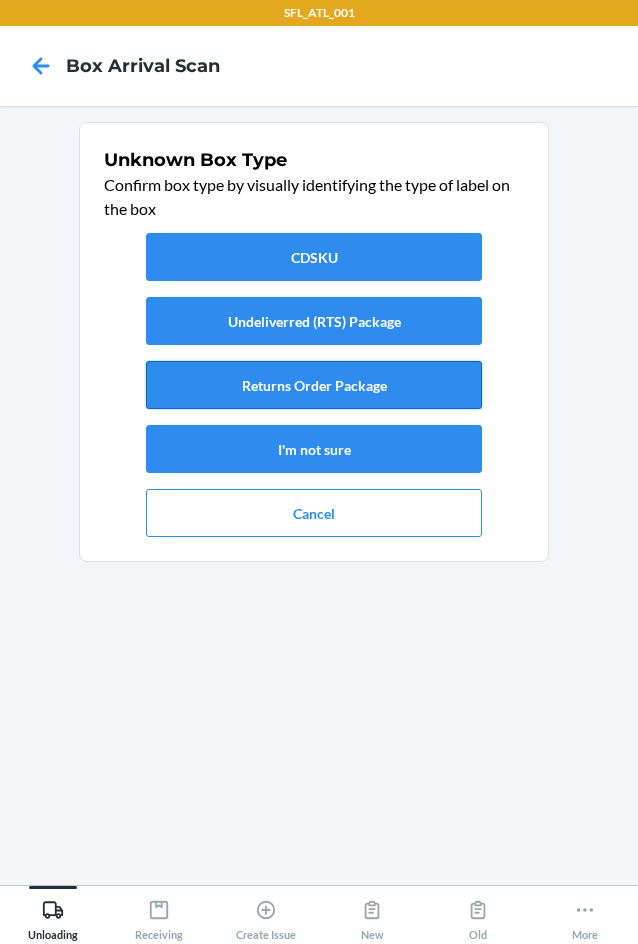 click on "Returns Order Package" at bounding box center (314, 385) 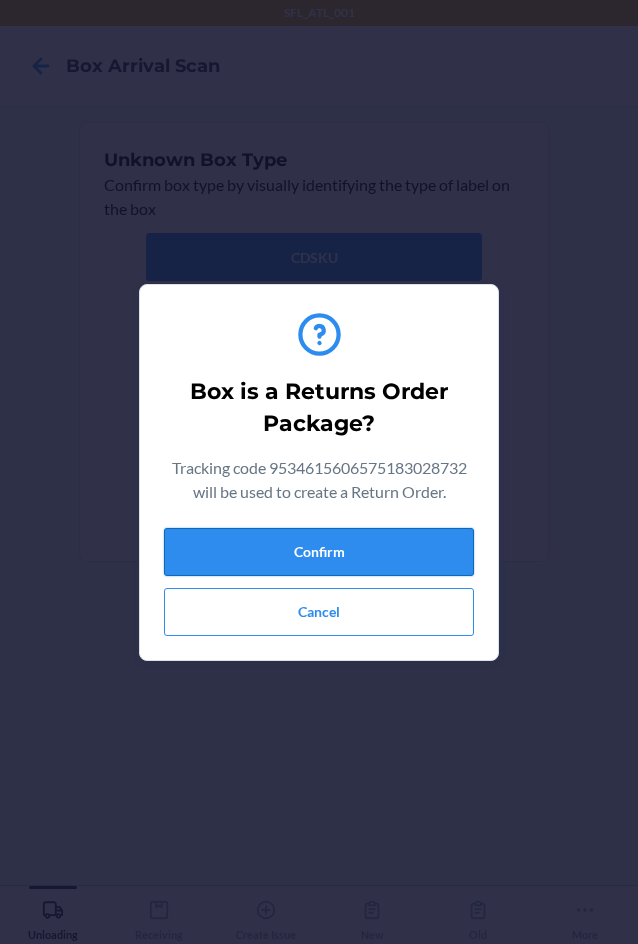 click on "Confirm" at bounding box center (319, 552) 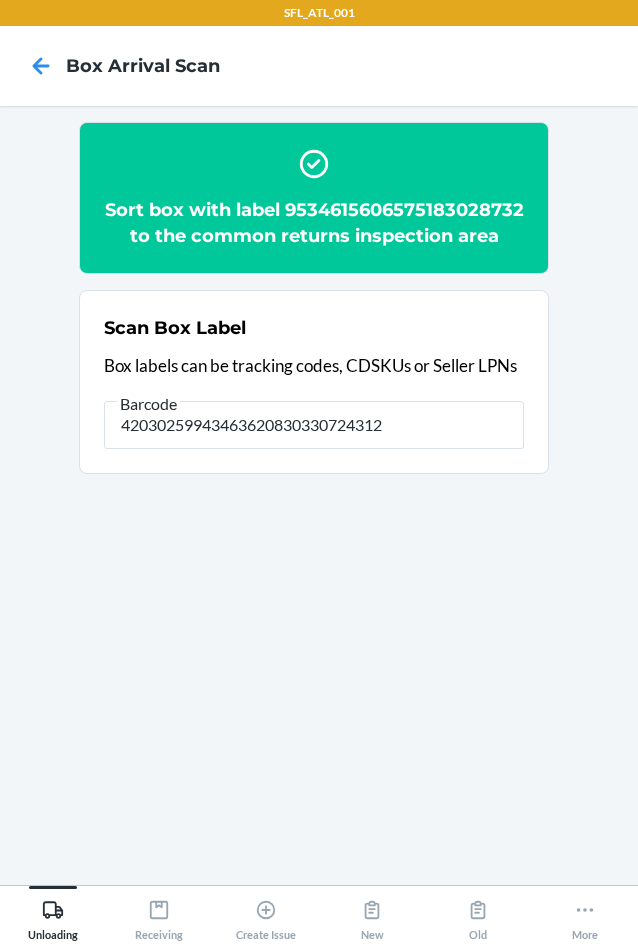 type on "420302599434636208303307243123" 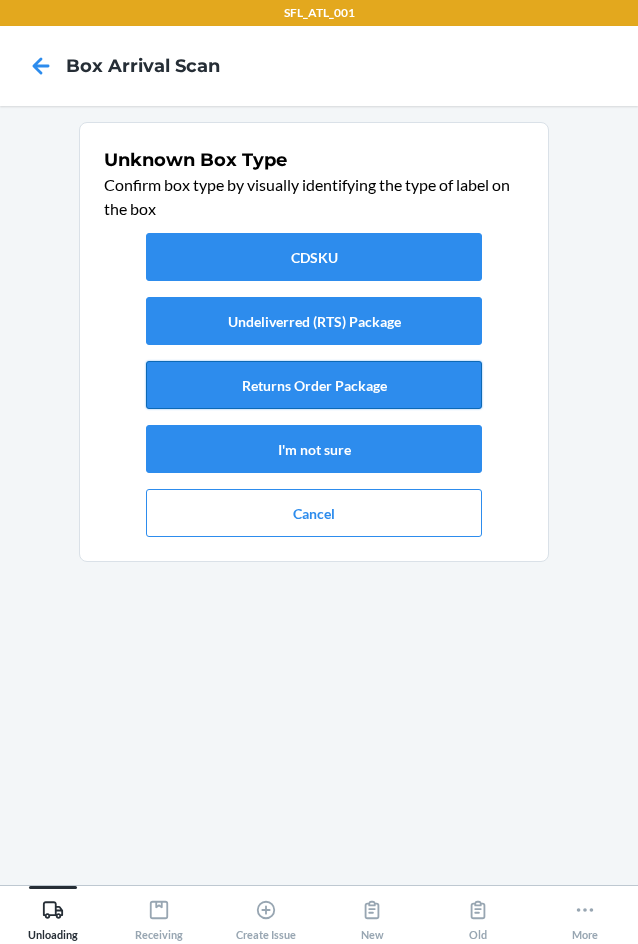 click on "Returns Order Package" at bounding box center [314, 385] 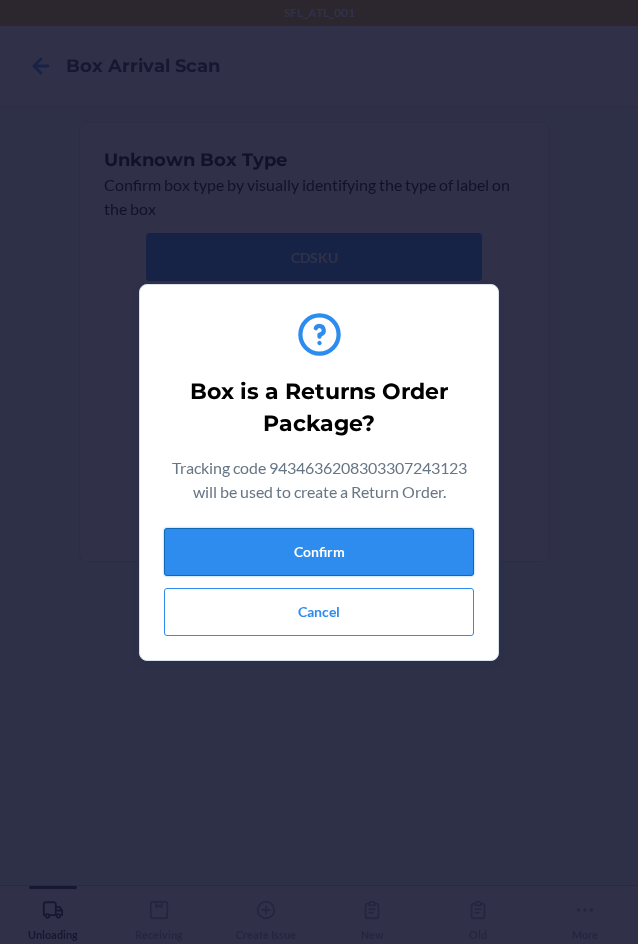 click on "Confirm" at bounding box center (319, 552) 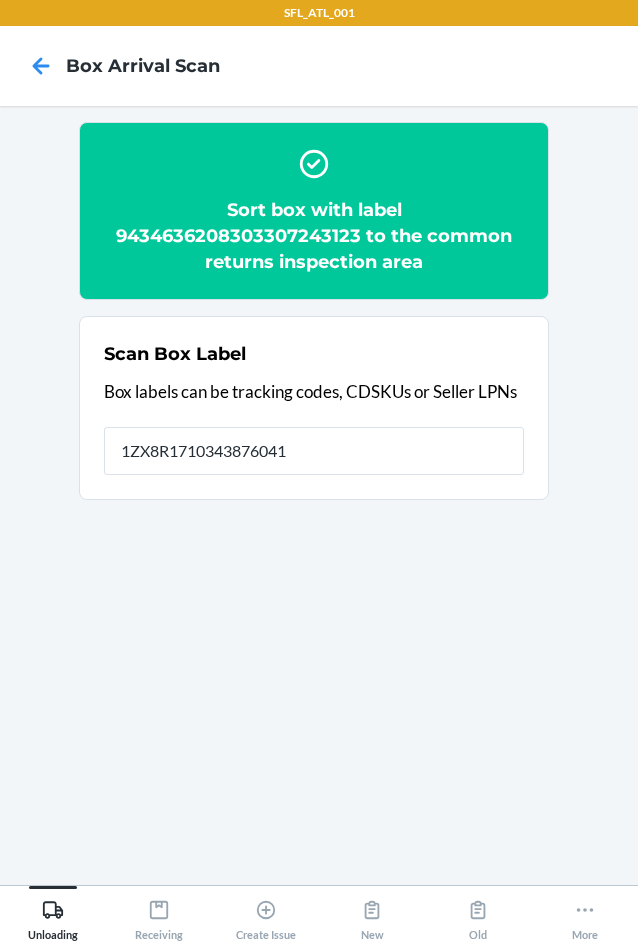 type on "1ZX8R1710343876041" 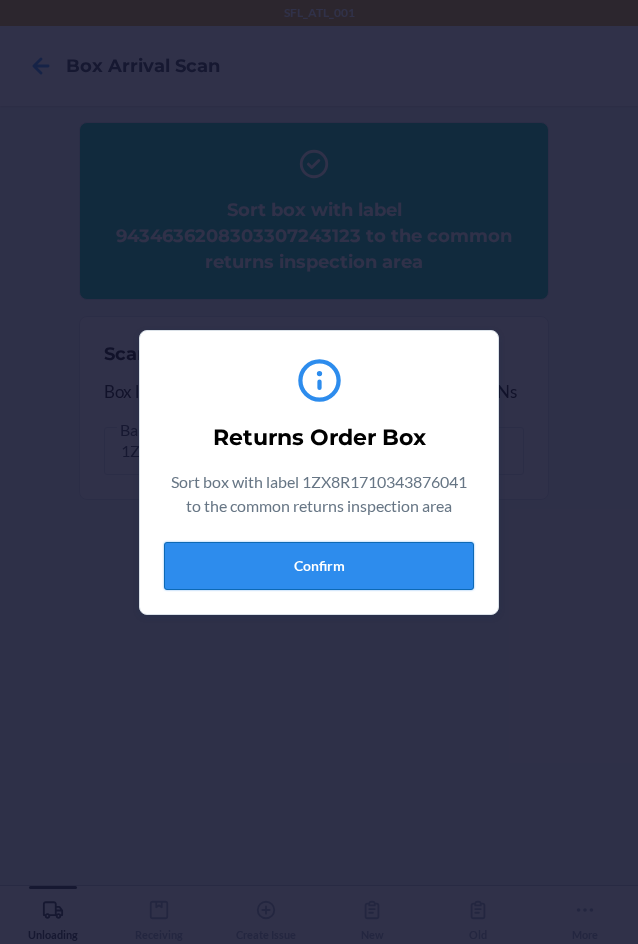 click on "Confirm" at bounding box center (319, 566) 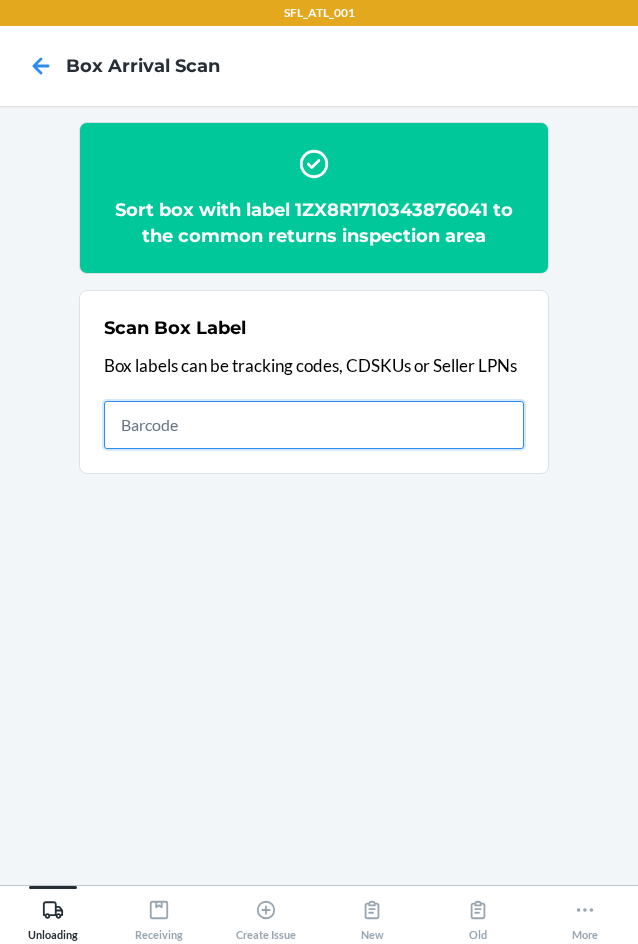 drag, startPoint x: 483, startPoint y: 447, endPoint x: 478, endPoint y: 456, distance: 10.29563 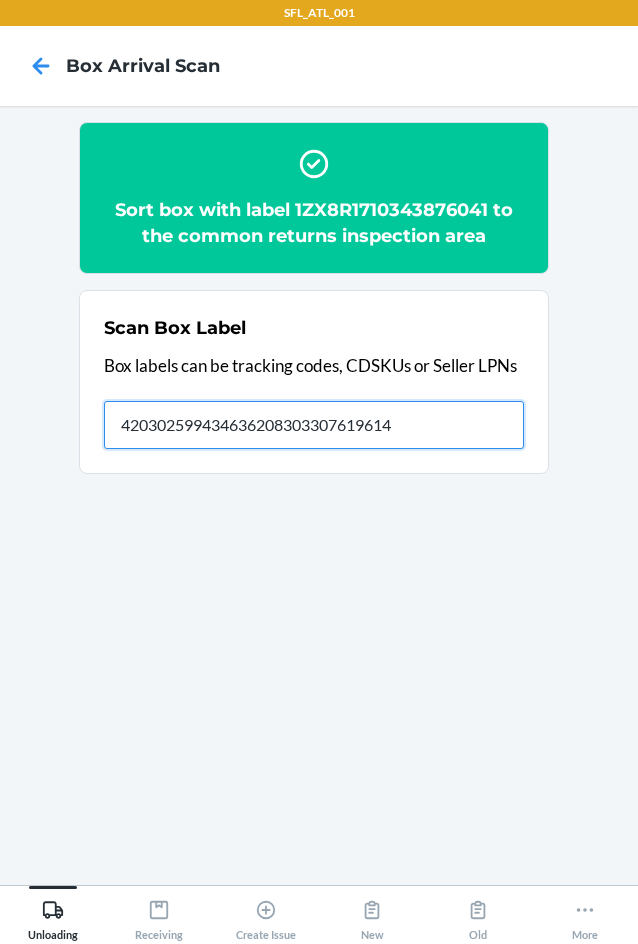 type on "420302599434636208303307619614" 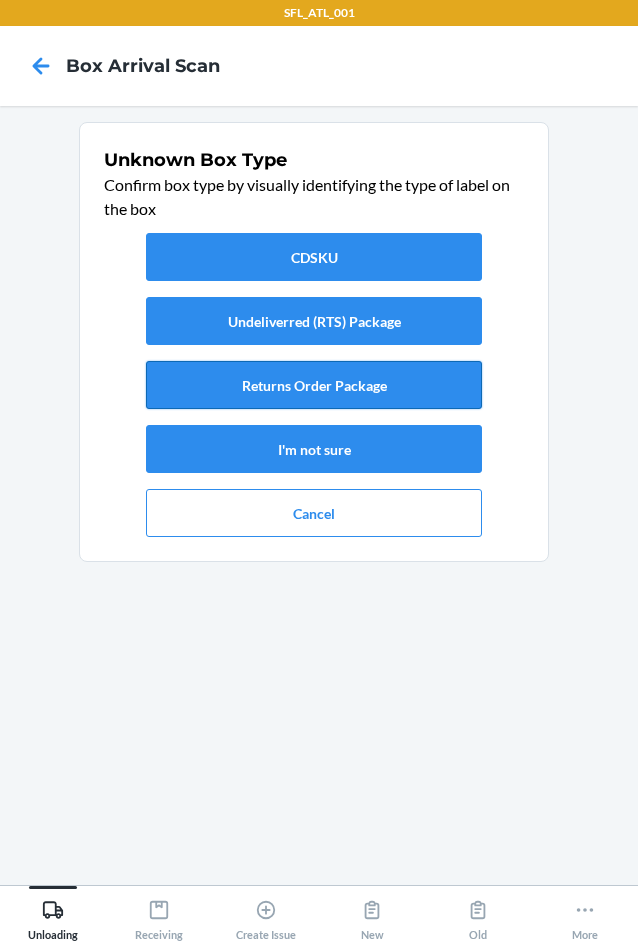 click on "Returns Order Package" at bounding box center (314, 385) 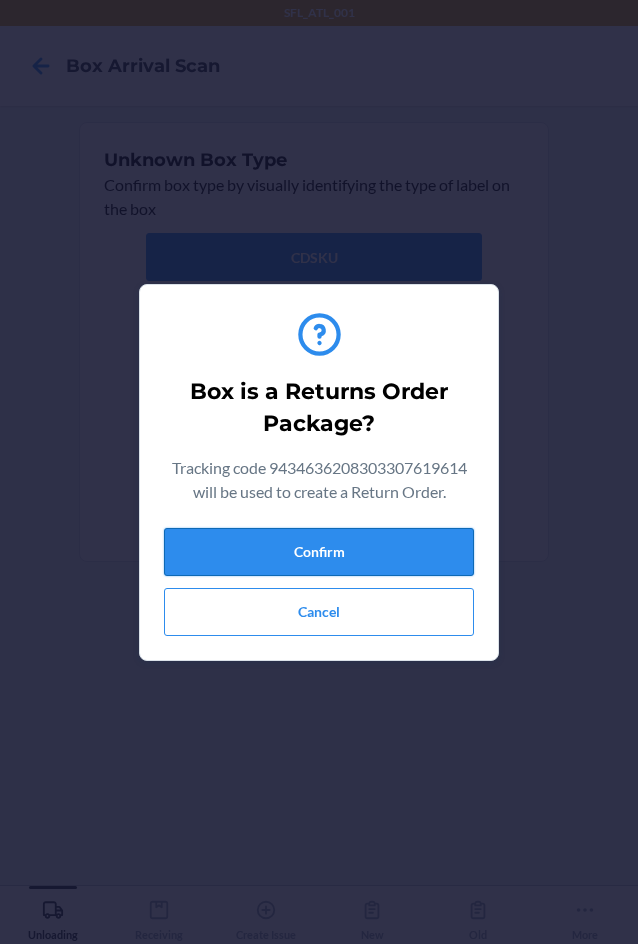 click on "Confirm" at bounding box center [319, 552] 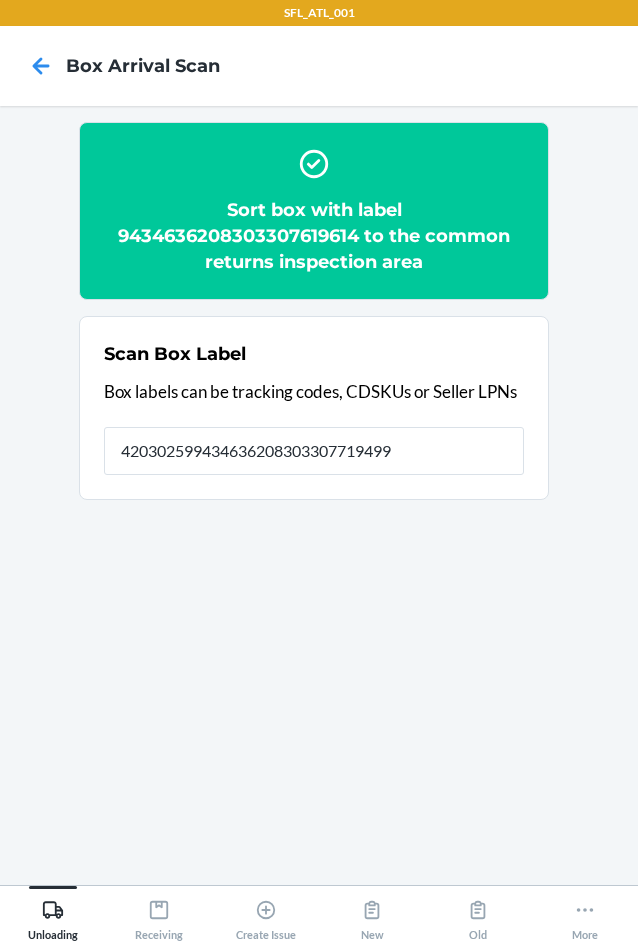 type on "420302599434636208303307719499" 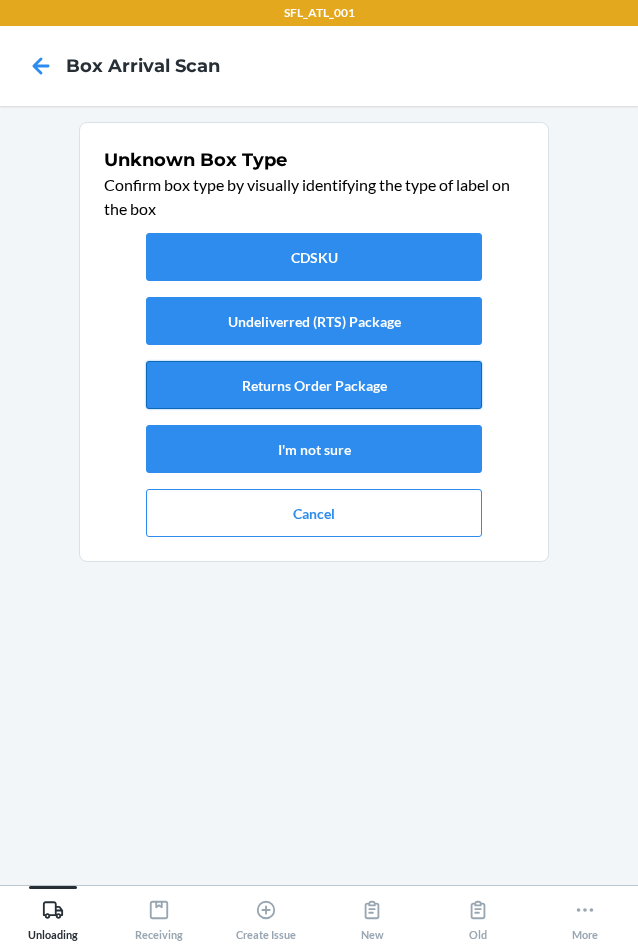 click on "Returns Order Package" at bounding box center [314, 385] 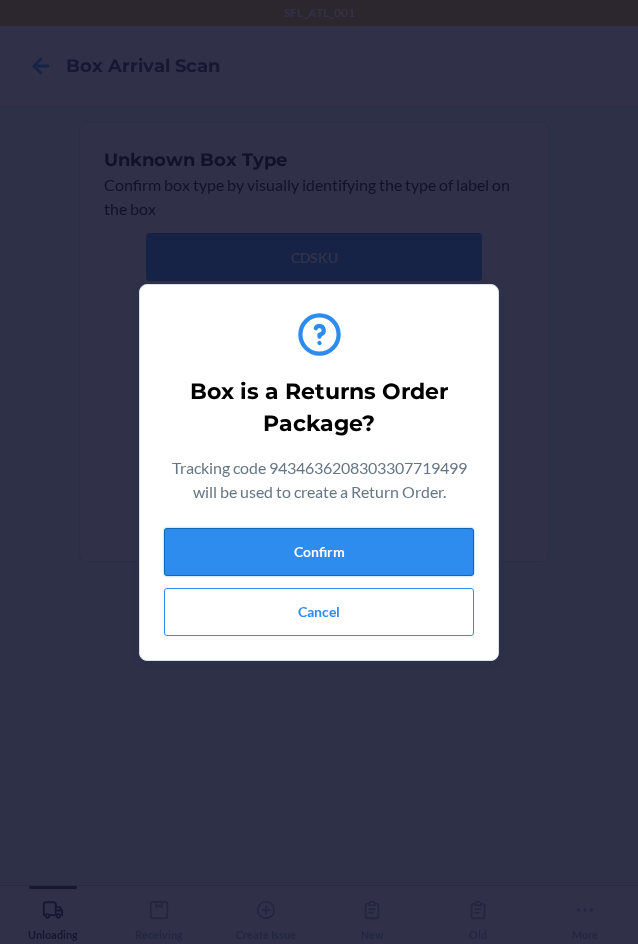 click on "Confirm" at bounding box center [319, 552] 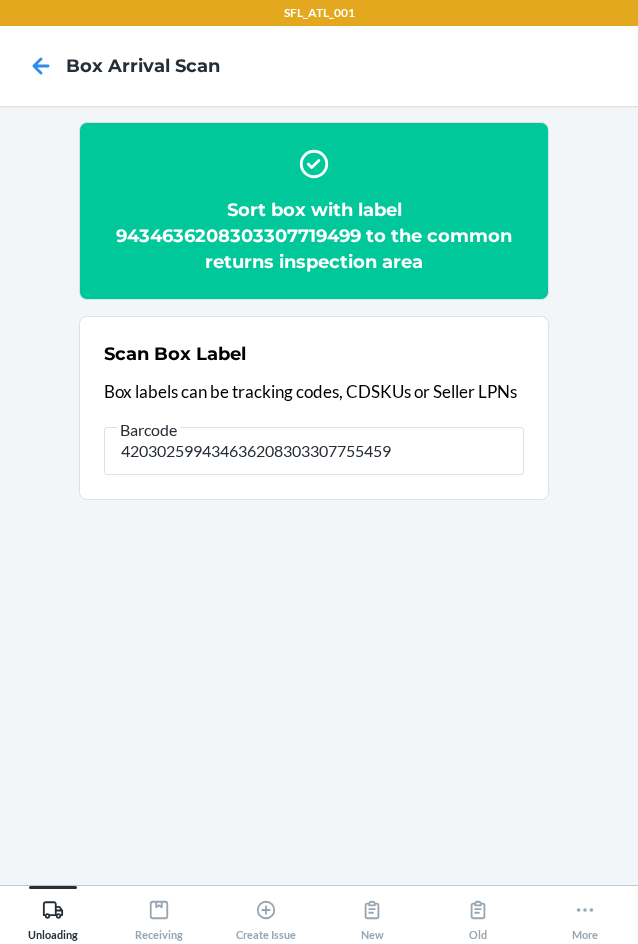 type on "420302599434636208303307755459" 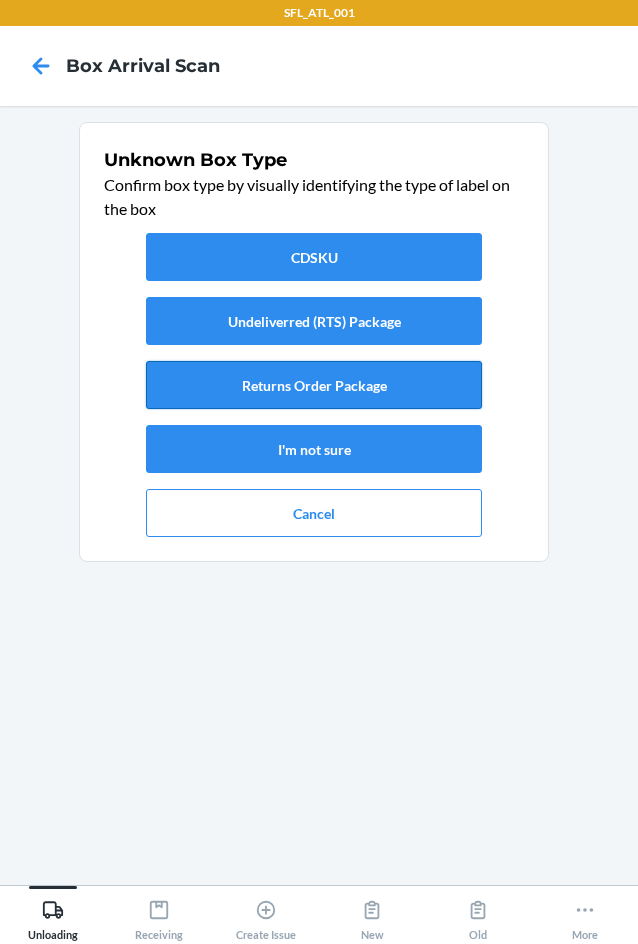 click on "Returns Order Package" at bounding box center [314, 385] 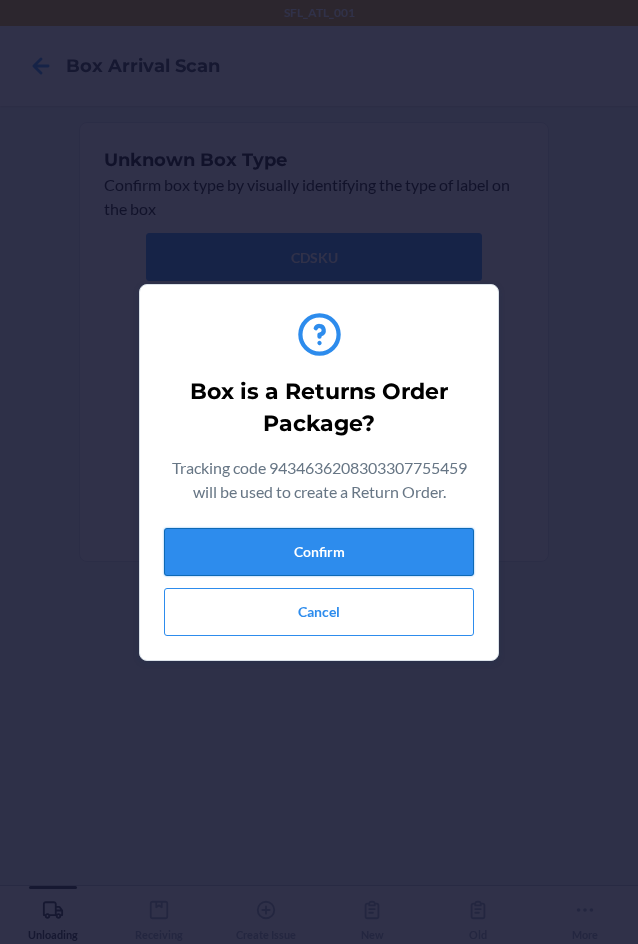 click on "Confirm" at bounding box center (319, 552) 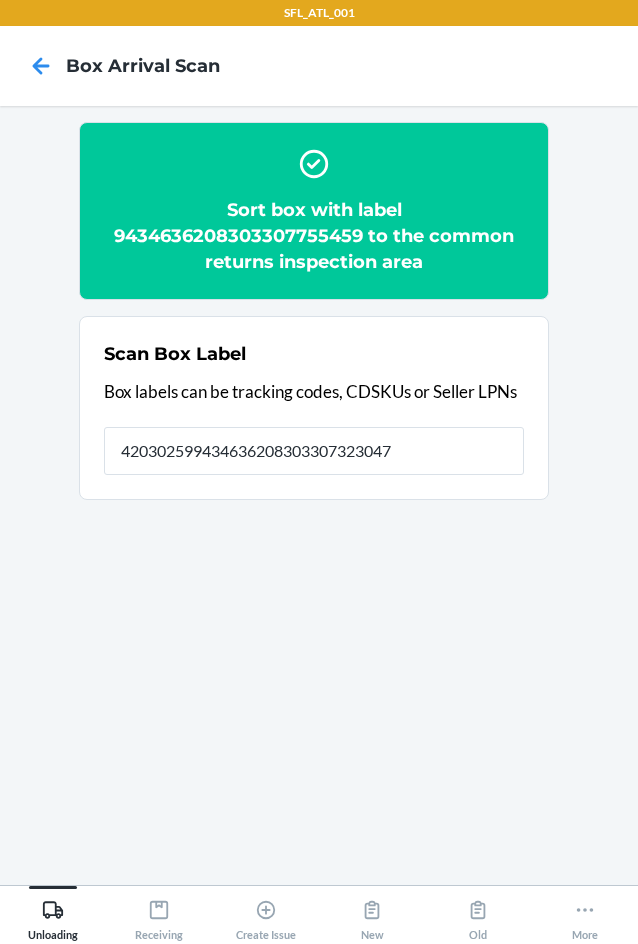 type on "420302599434636208303307323047" 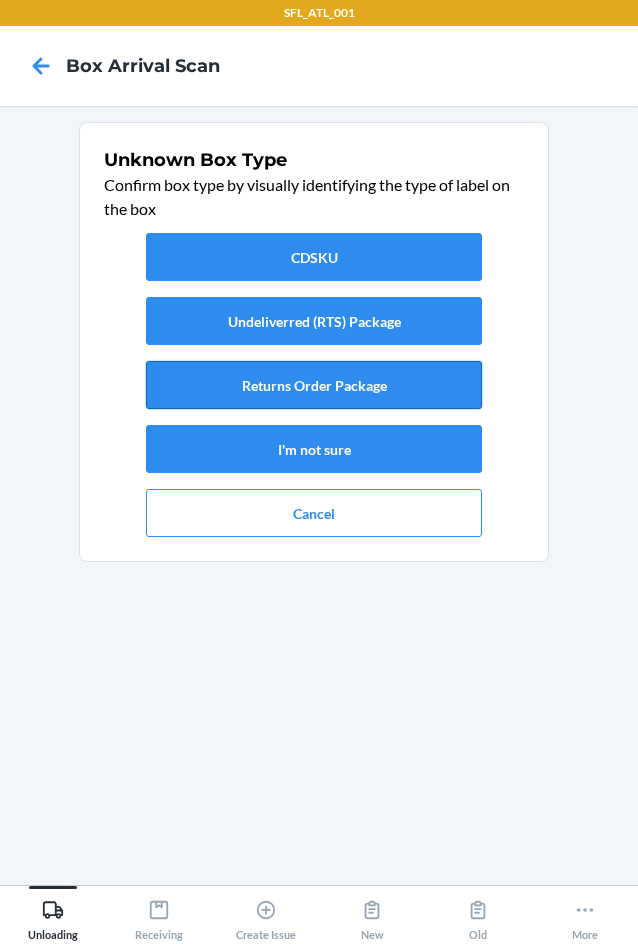 click on "Returns Order Package" at bounding box center [314, 385] 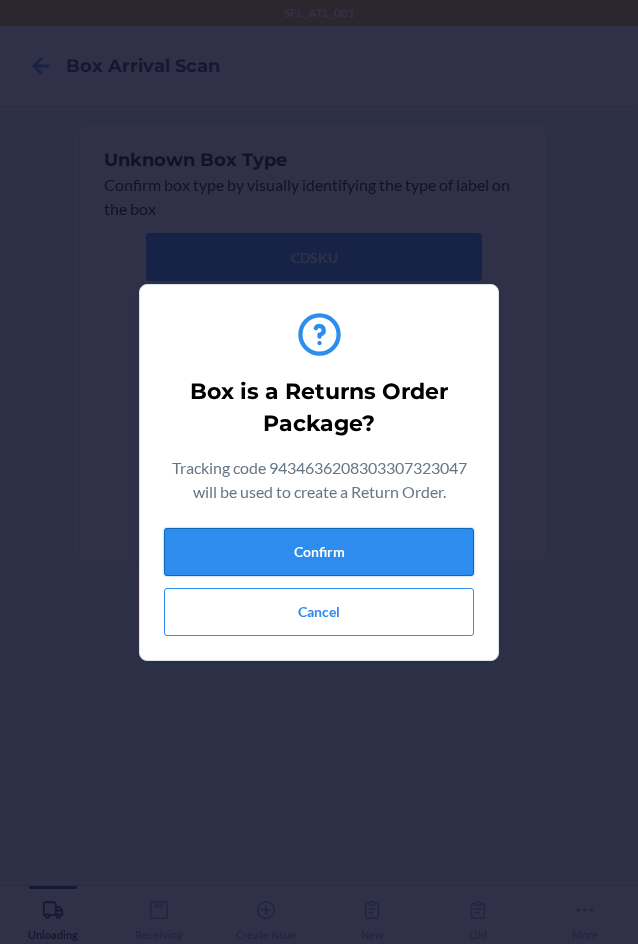 click on "Confirm" at bounding box center [319, 552] 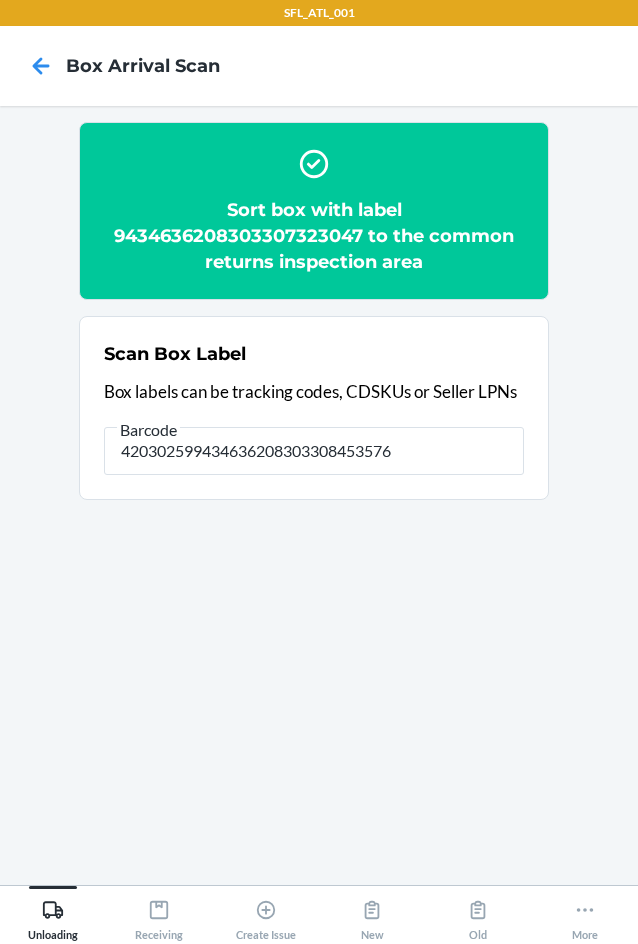 type on "420302599434636208303308453576" 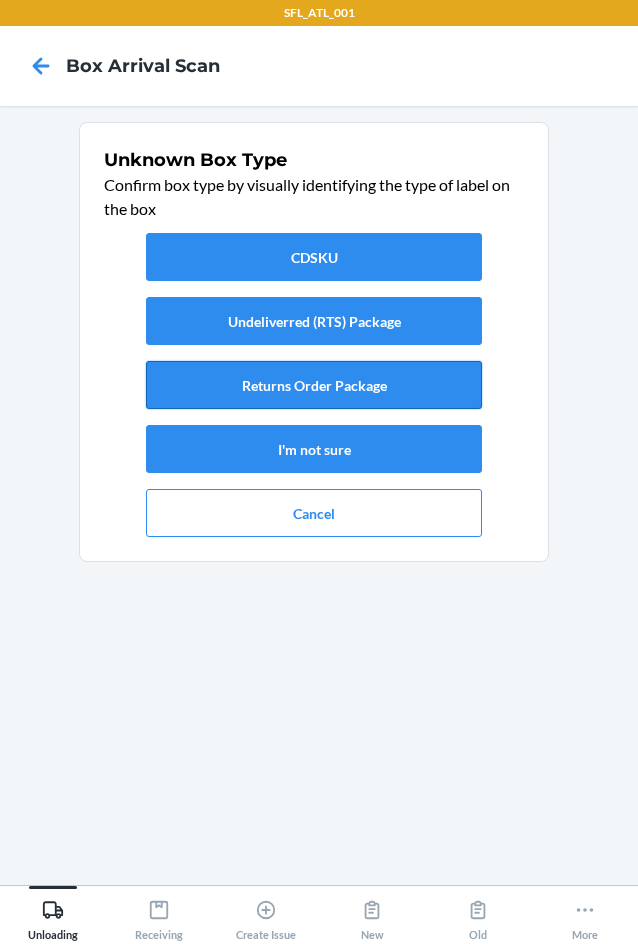 click on "Returns Order Package" at bounding box center (314, 385) 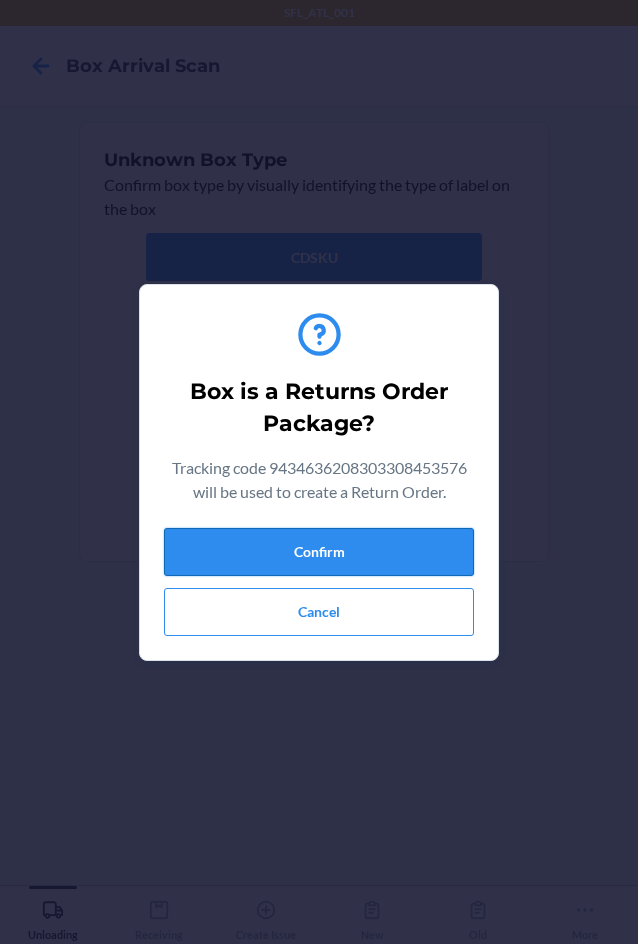 click on "Confirm" at bounding box center (319, 552) 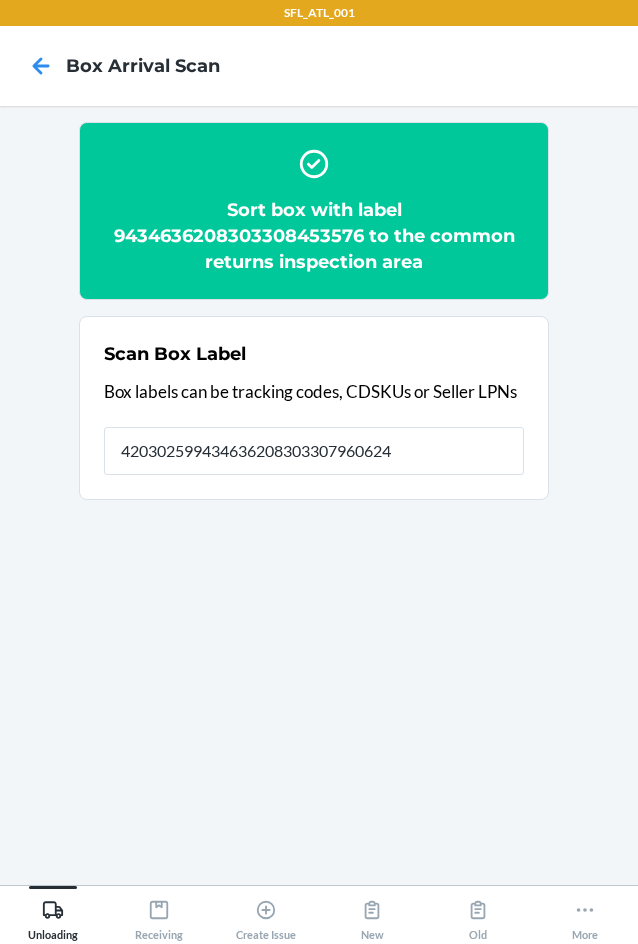 type on "420302599434636208303307960624" 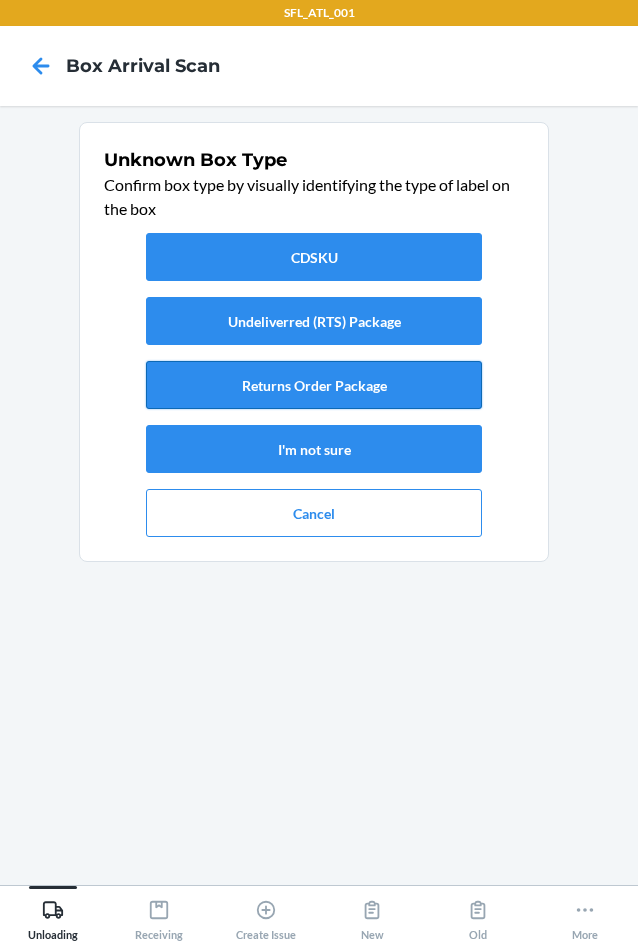 click on "Returns Order Package" at bounding box center [314, 385] 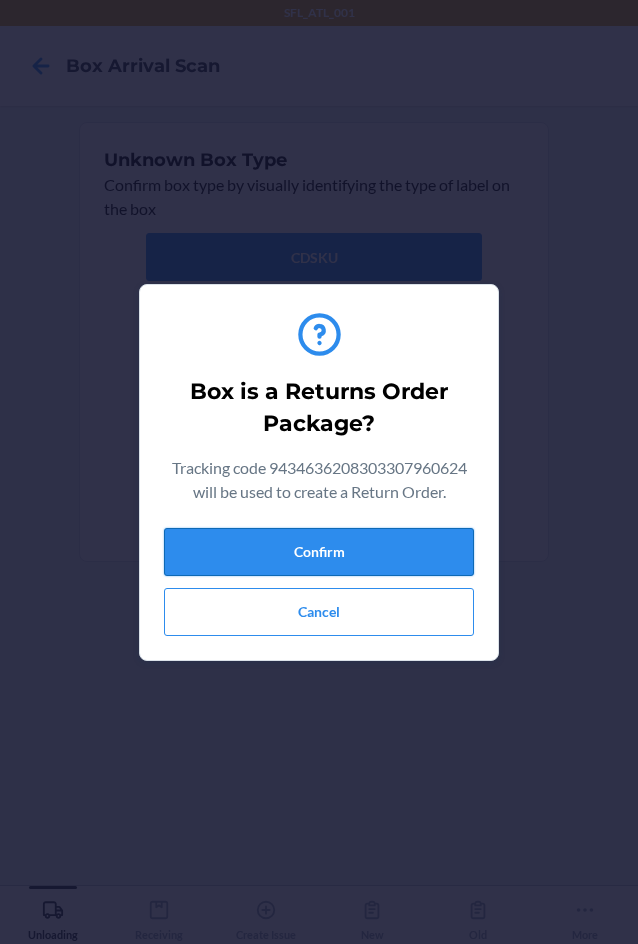 click on "Confirm" at bounding box center [319, 552] 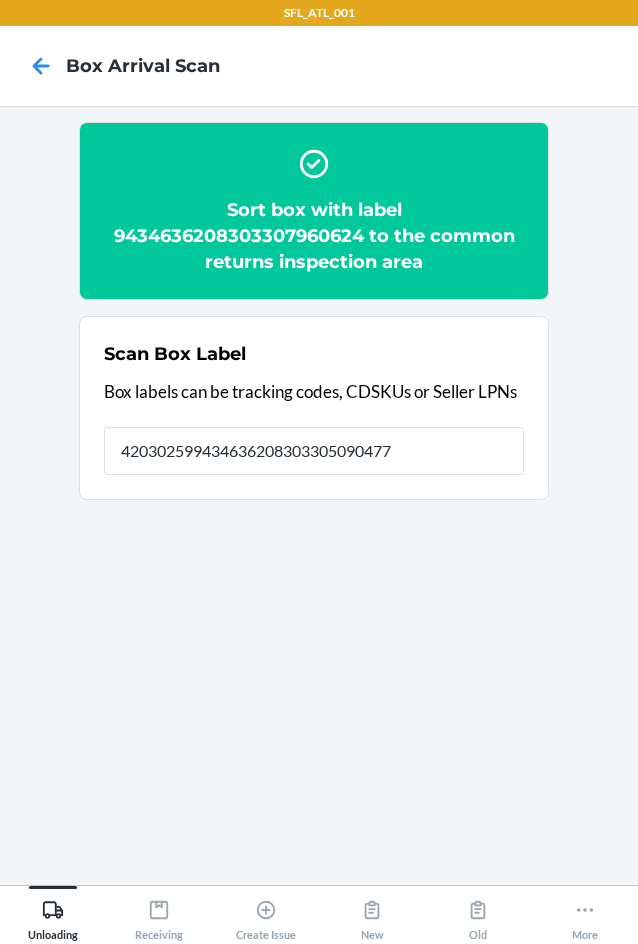 type on "420302599434636208303305090477" 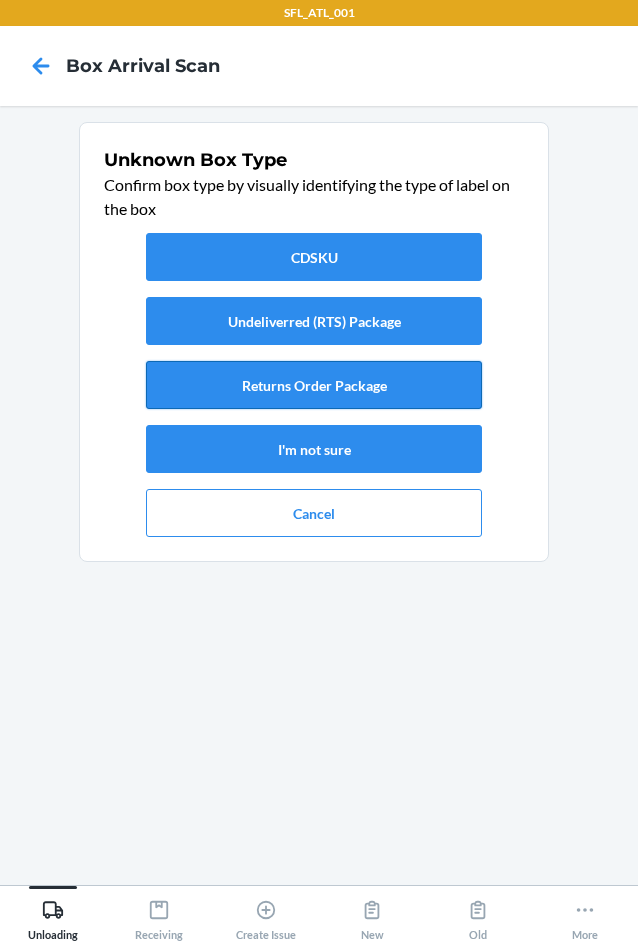 click on "Returns Order Package" at bounding box center (314, 385) 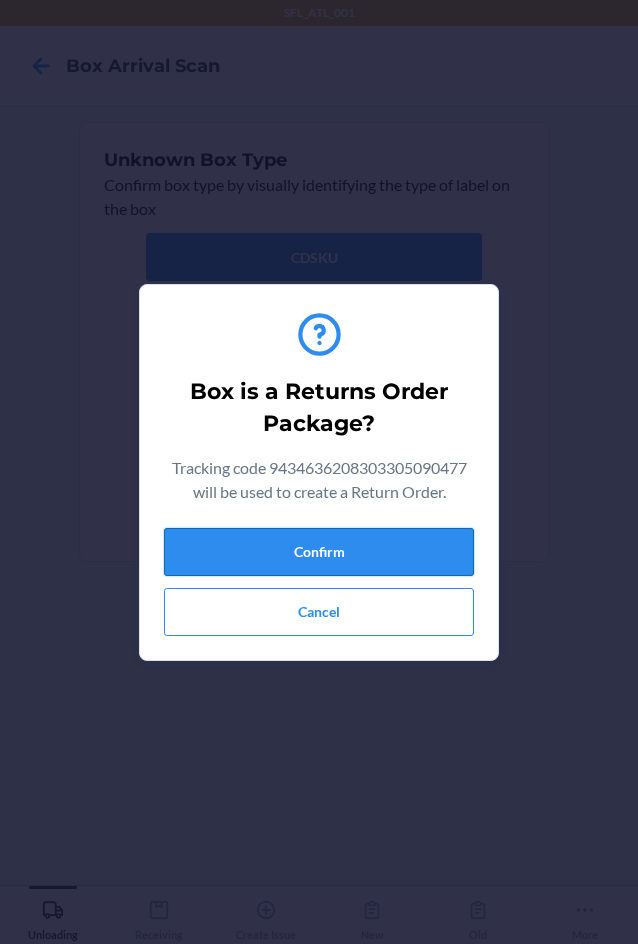 click on "Confirm" at bounding box center [319, 552] 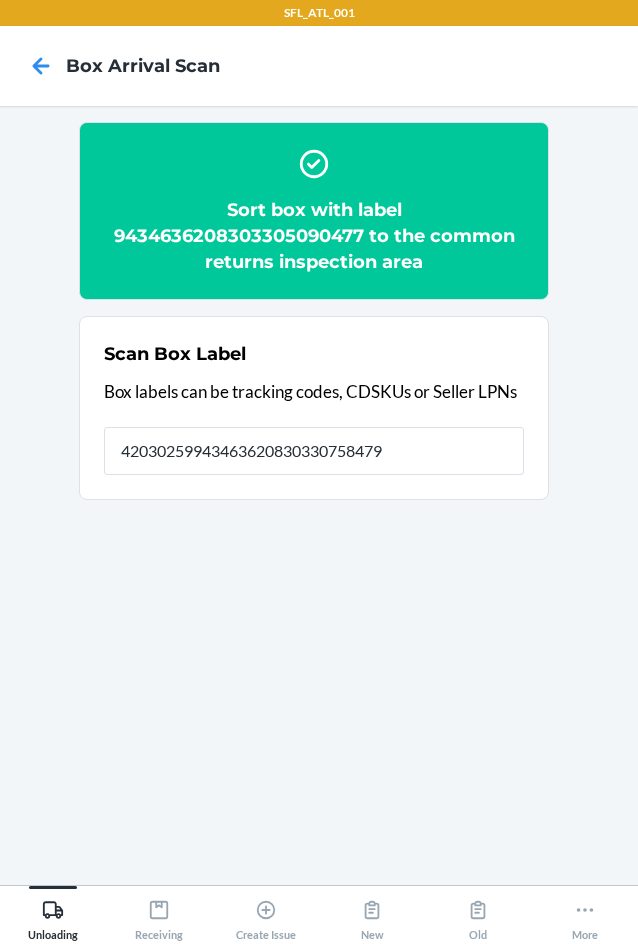 type on "420302599434636208303307584790" 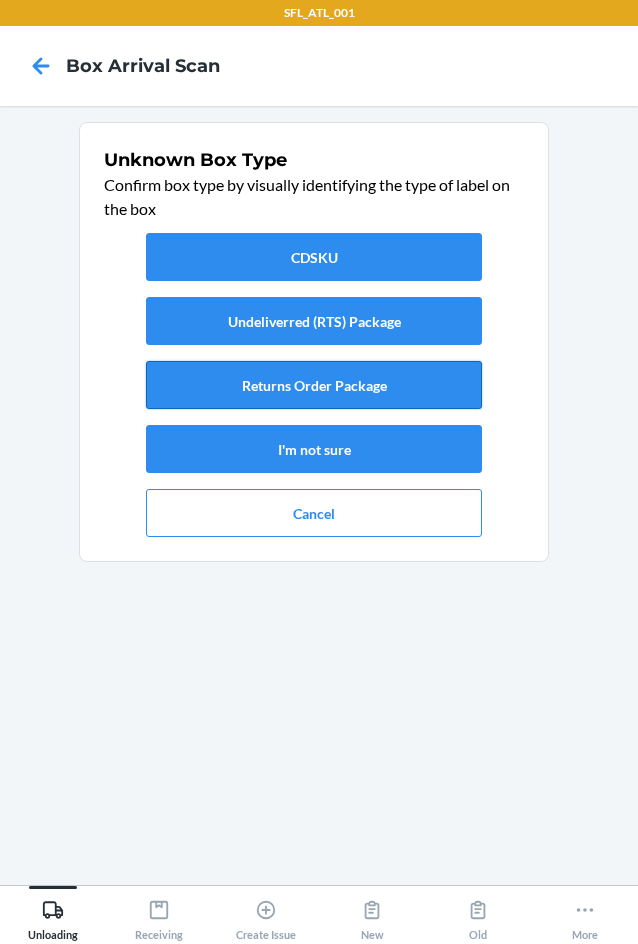 click on "Returns Order Package" at bounding box center [314, 385] 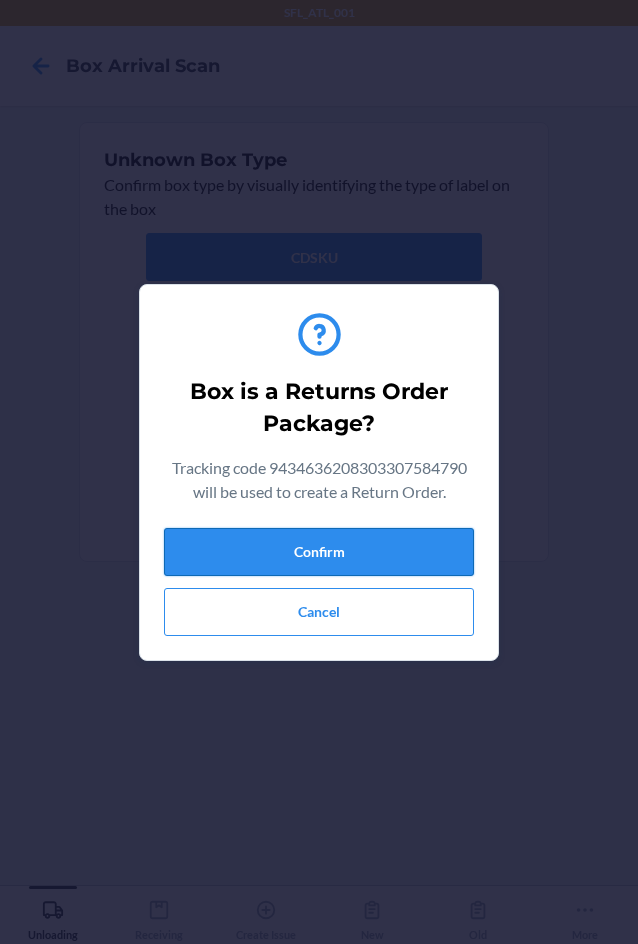click on "Confirm" at bounding box center [319, 552] 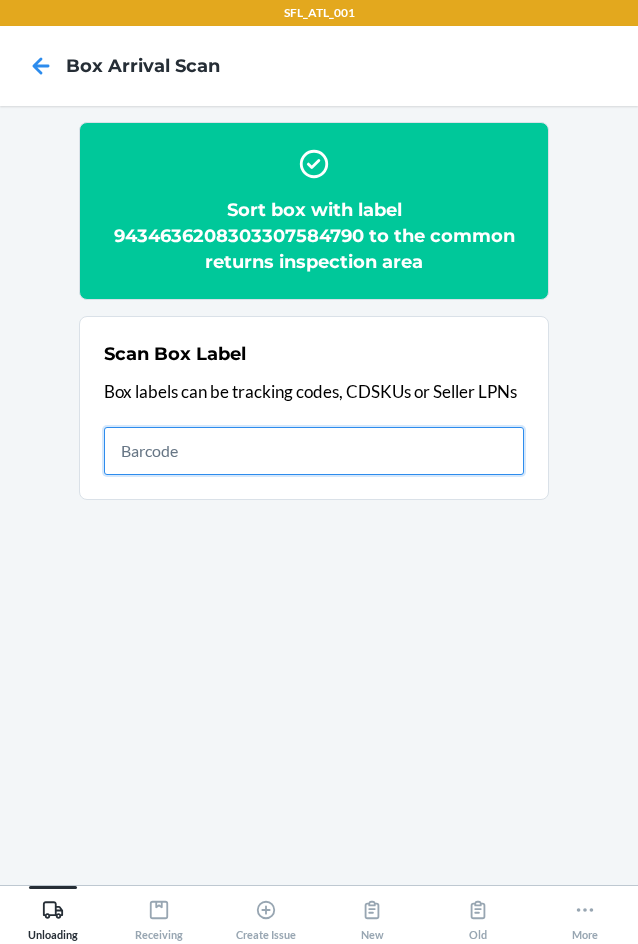 click at bounding box center (314, 451) 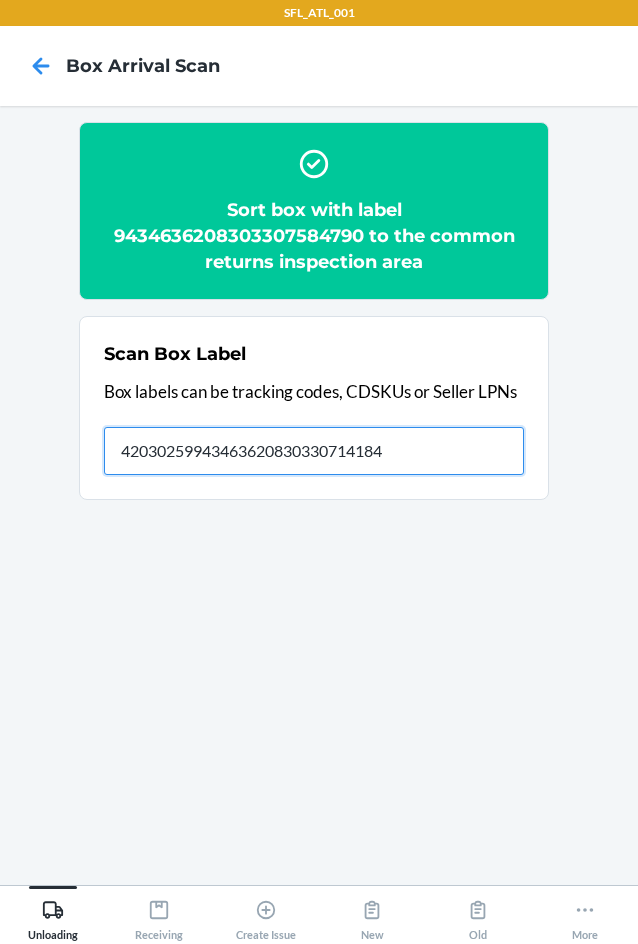 type on "420302599434636208303307141849" 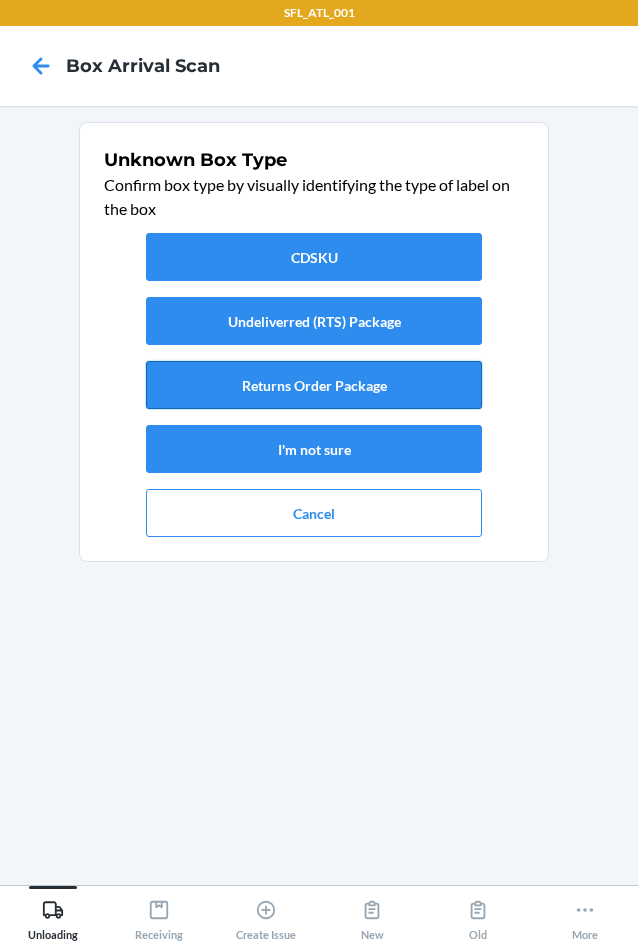 click on "Returns Order Package" at bounding box center [314, 385] 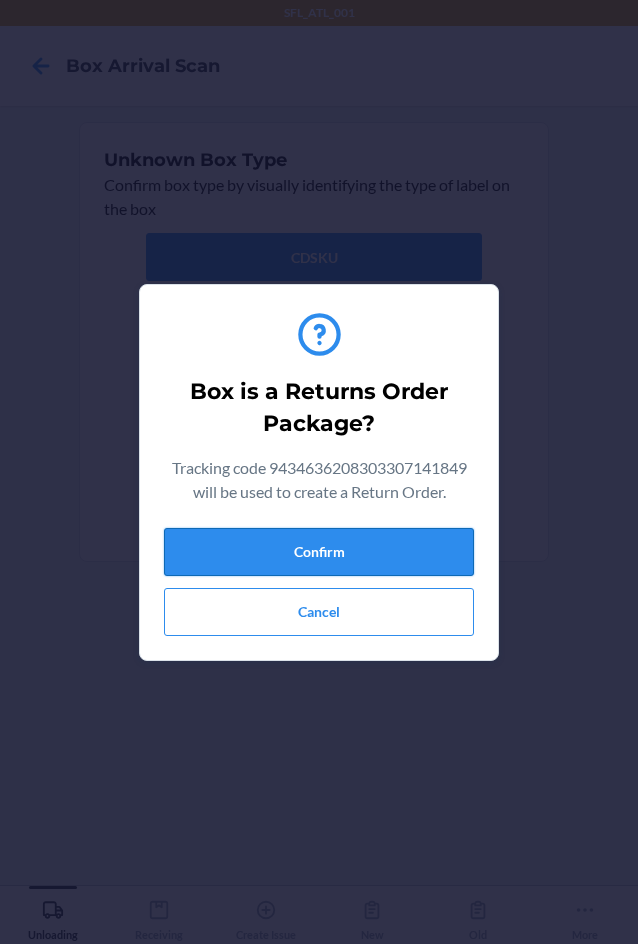 click on "Confirm" at bounding box center [319, 552] 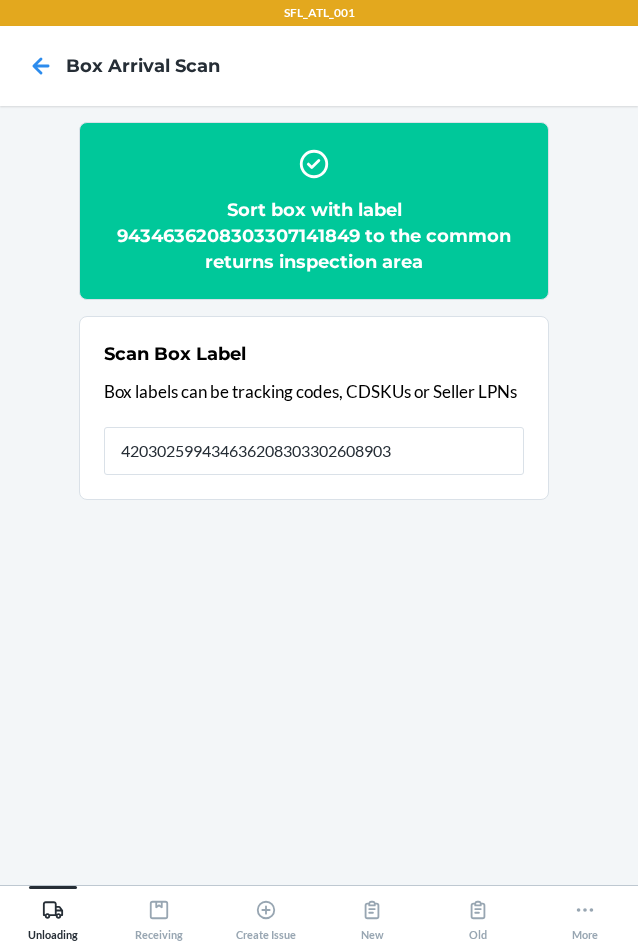 type on "420302599434636208303302608903" 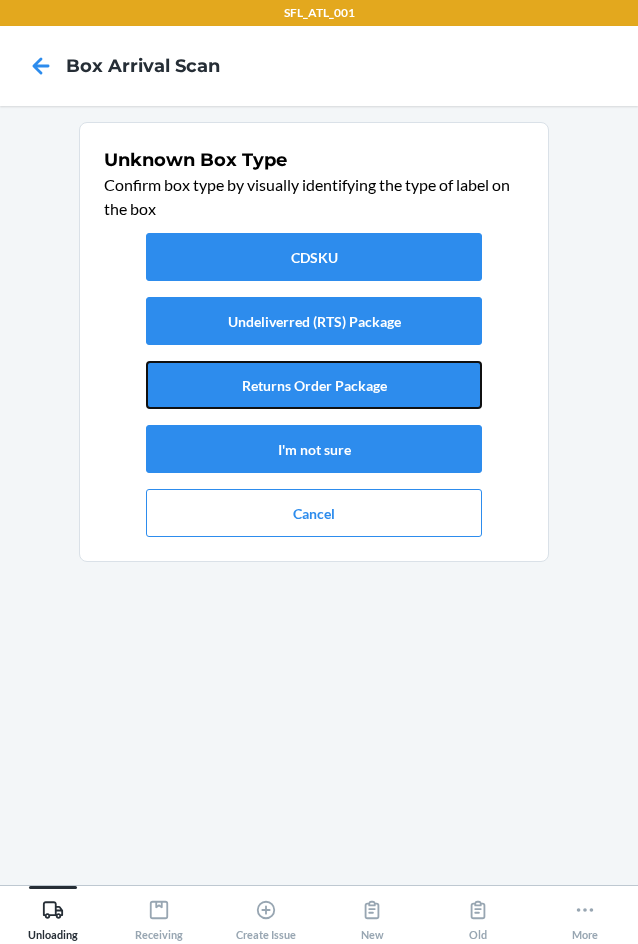 drag, startPoint x: 308, startPoint y: 390, endPoint x: 318, endPoint y: 411, distance: 23.259407 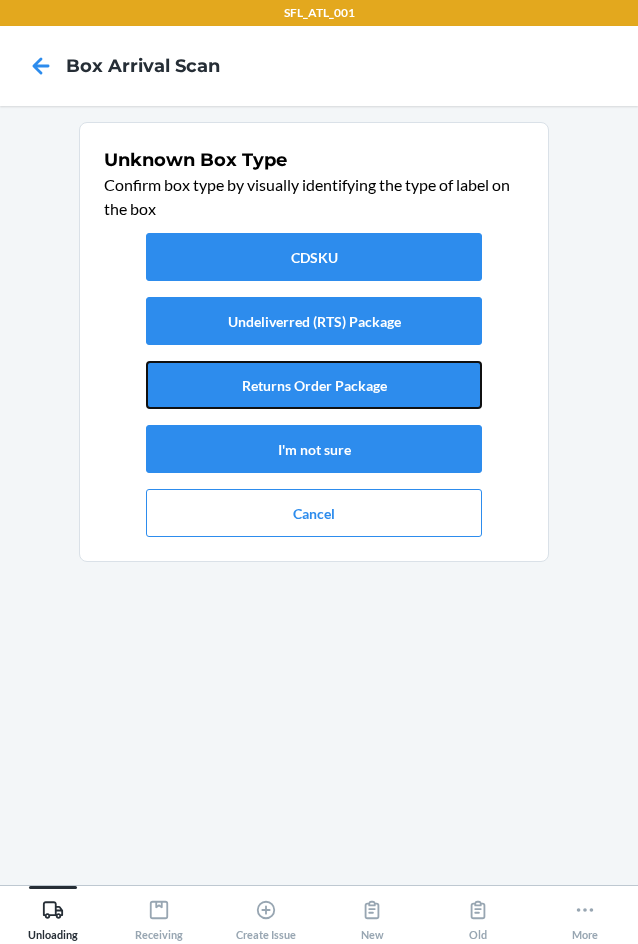click on "Returns Order Package" at bounding box center [314, 385] 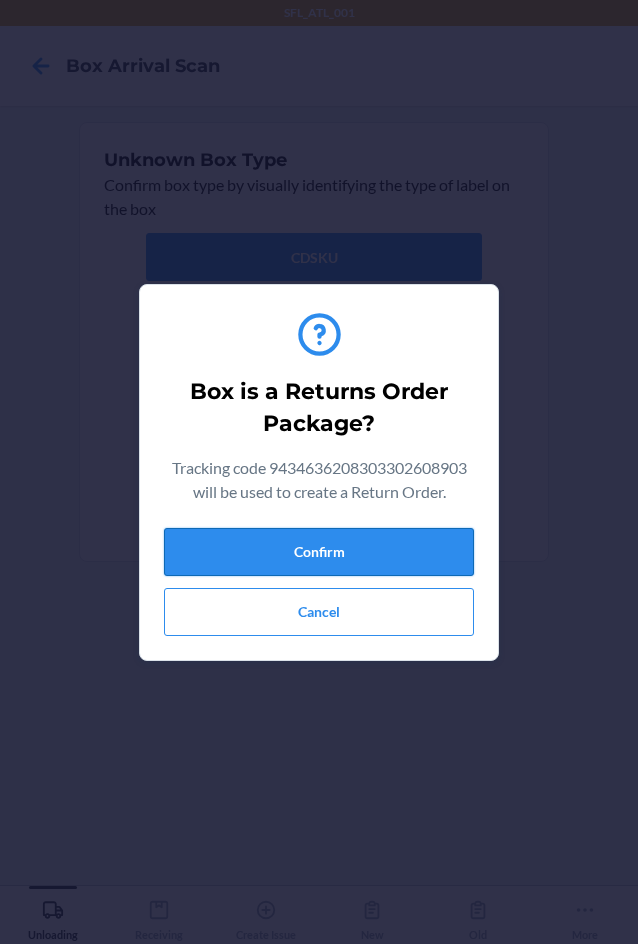 click on "Confirm" at bounding box center [319, 552] 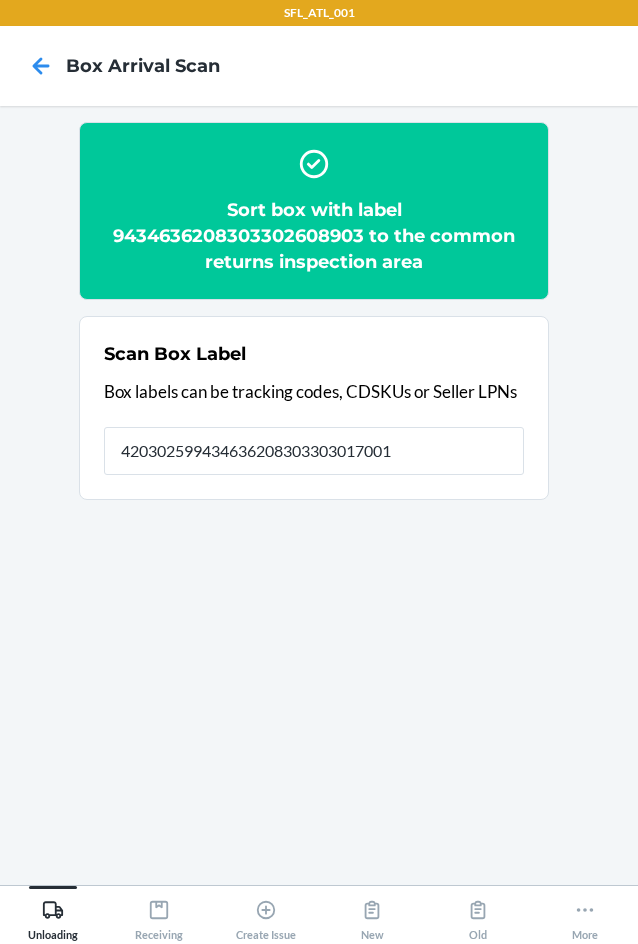 type on "420302599434636208303303017001" 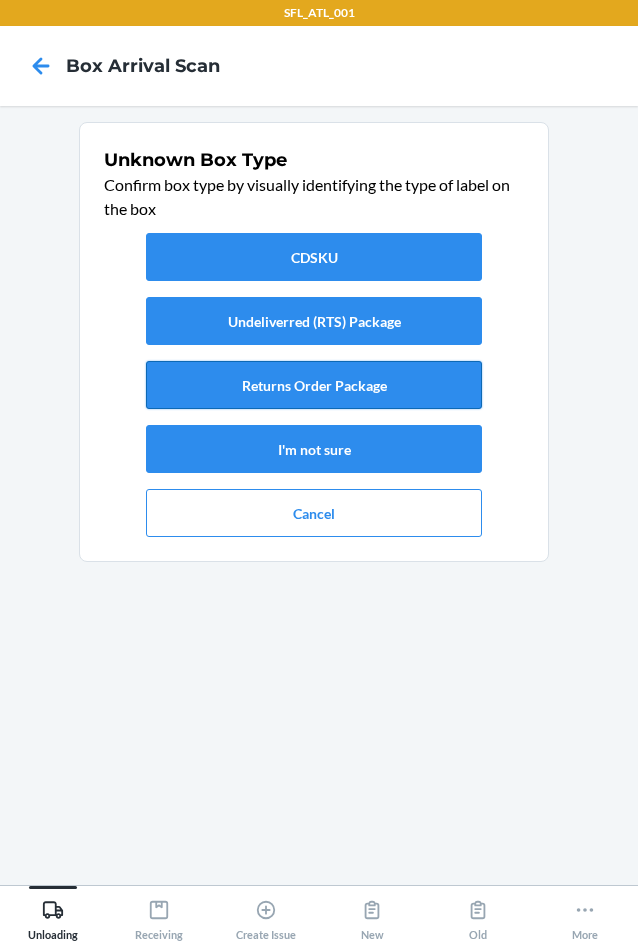 click on "Returns Order Package" at bounding box center [314, 385] 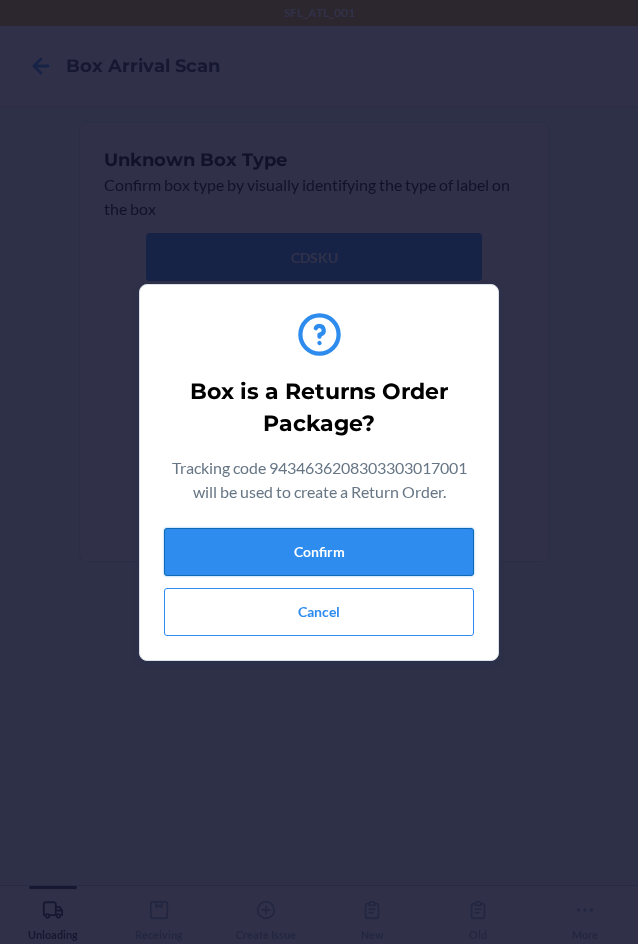 click on "Confirm" at bounding box center (319, 552) 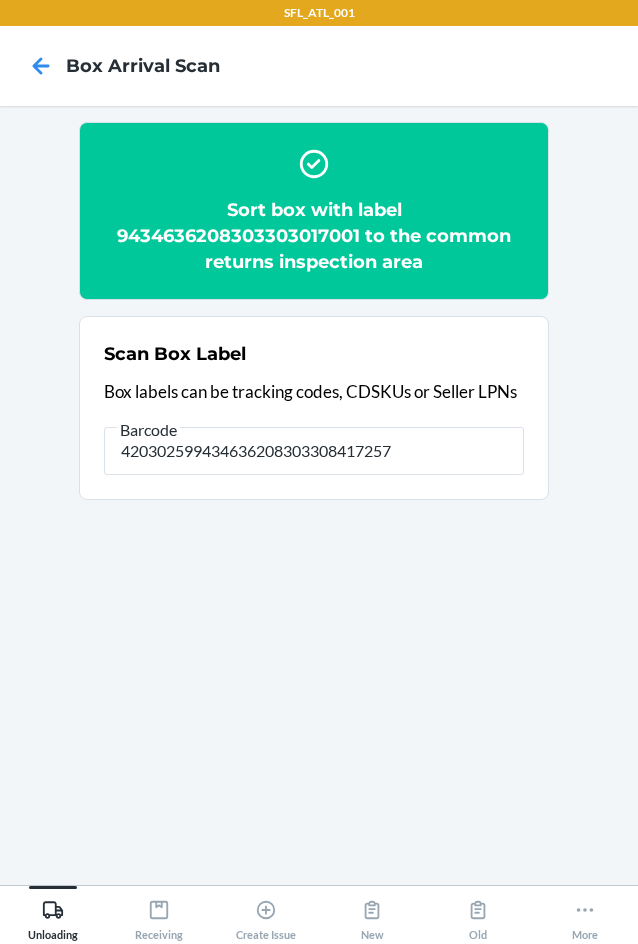 type on "420302599434636208303308417257" 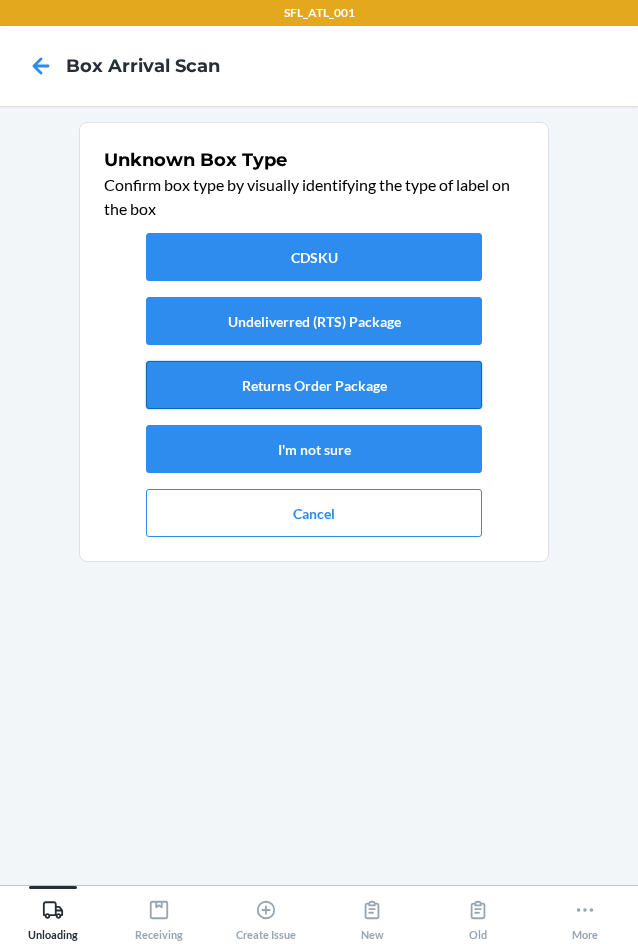 click on "Returns Order Package" at bounding box center (314, 385) 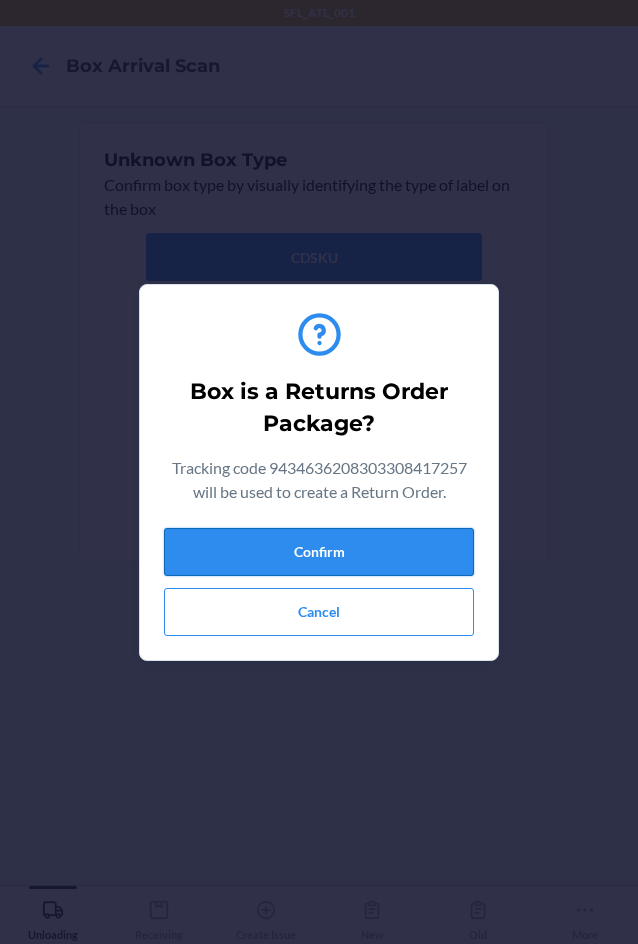 click on "Confirm" at bounding box center [319, 552] 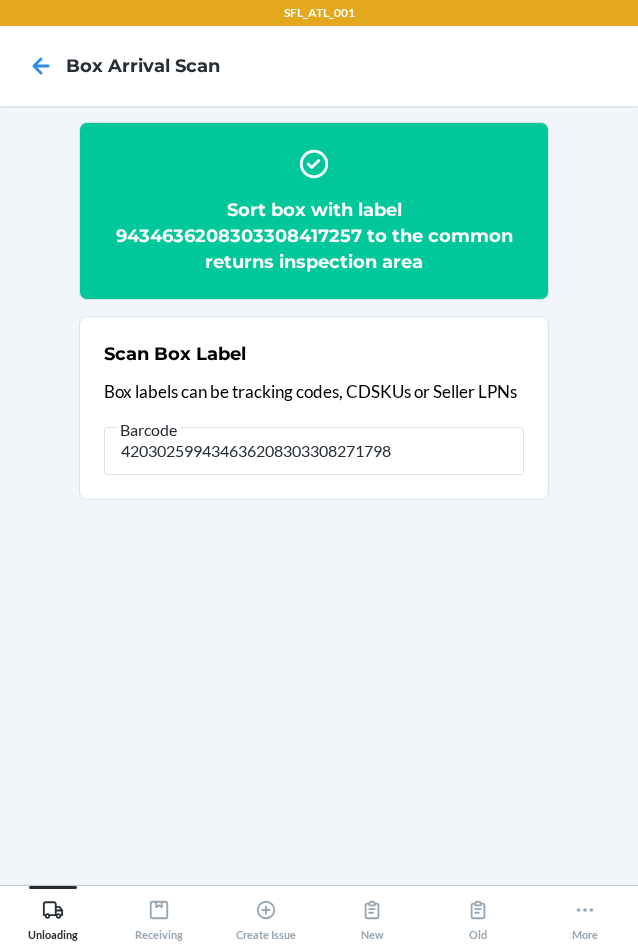 type on "420302599434636208303308271798" 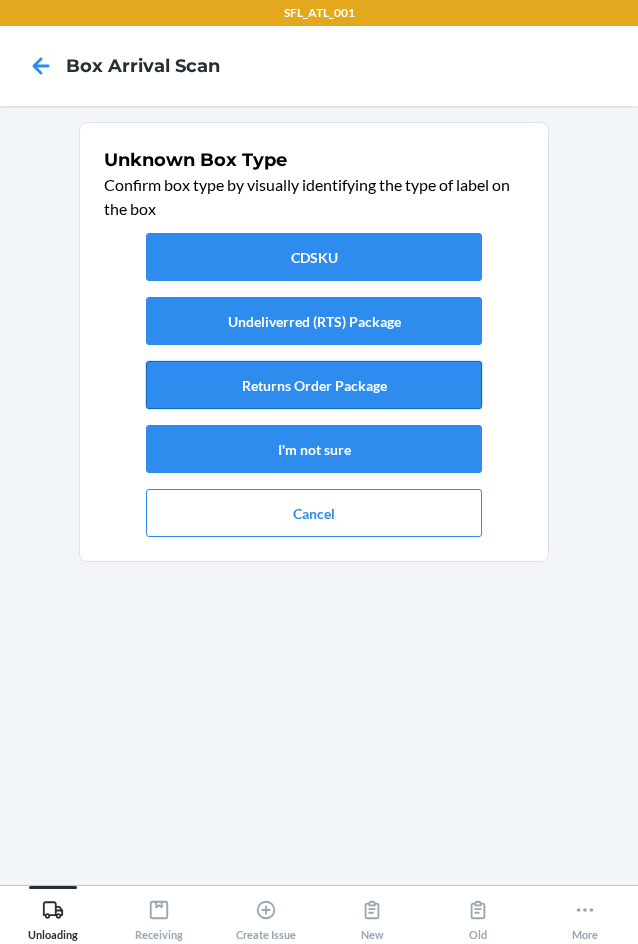 click on "Returns Order Package" at bounding box center [314, 385] 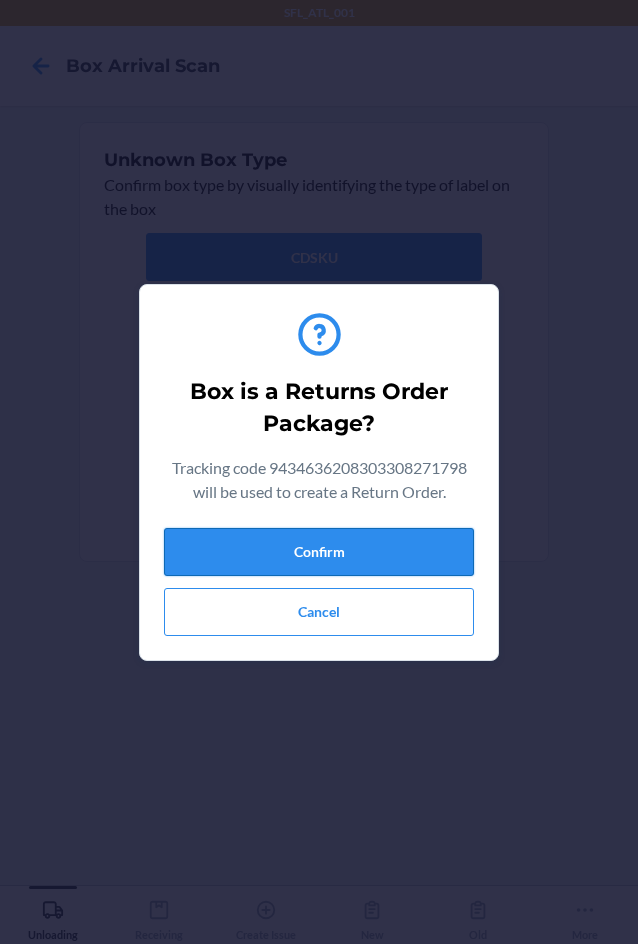 click on "Confirm" at bounding box center (319, 552) 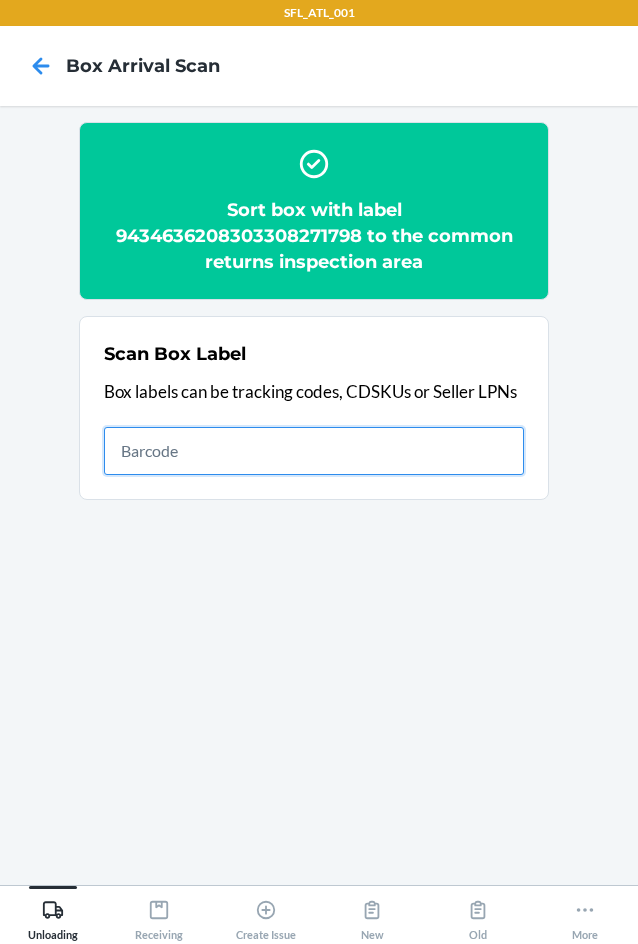 click at bounding box center [314, 451] 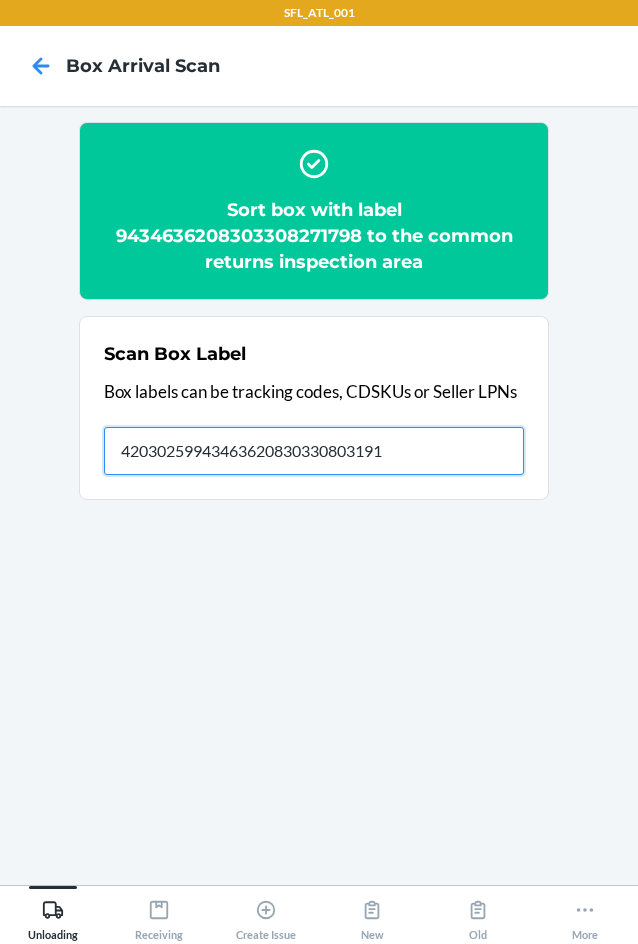 type on "420302599434636208303308031910" 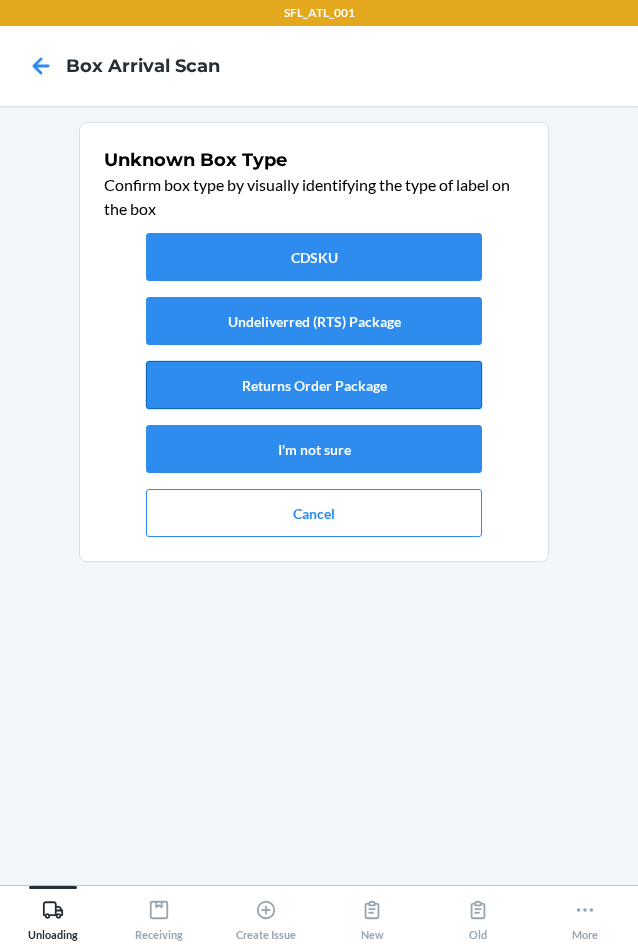 click on "Returns Order Package" at bounding box center (314, 385) 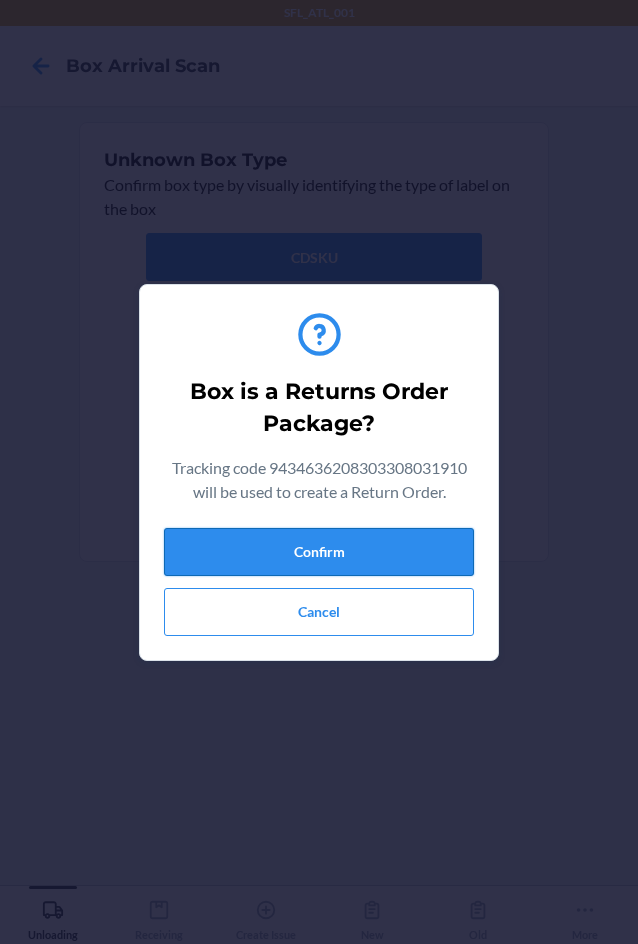 click on "Confirm" at bounding box center (319, 552) 